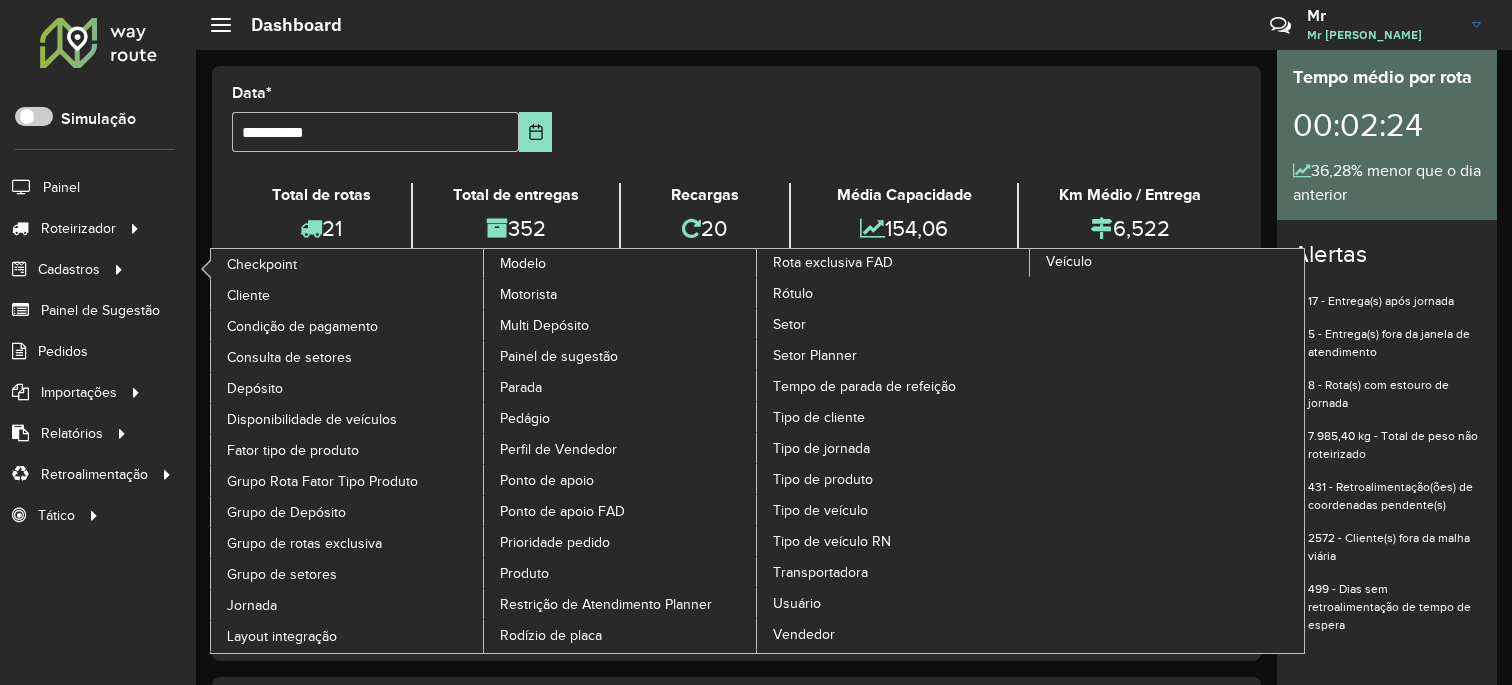 scroll, scrollTop: 0, scrollLeft: 0, axis: both 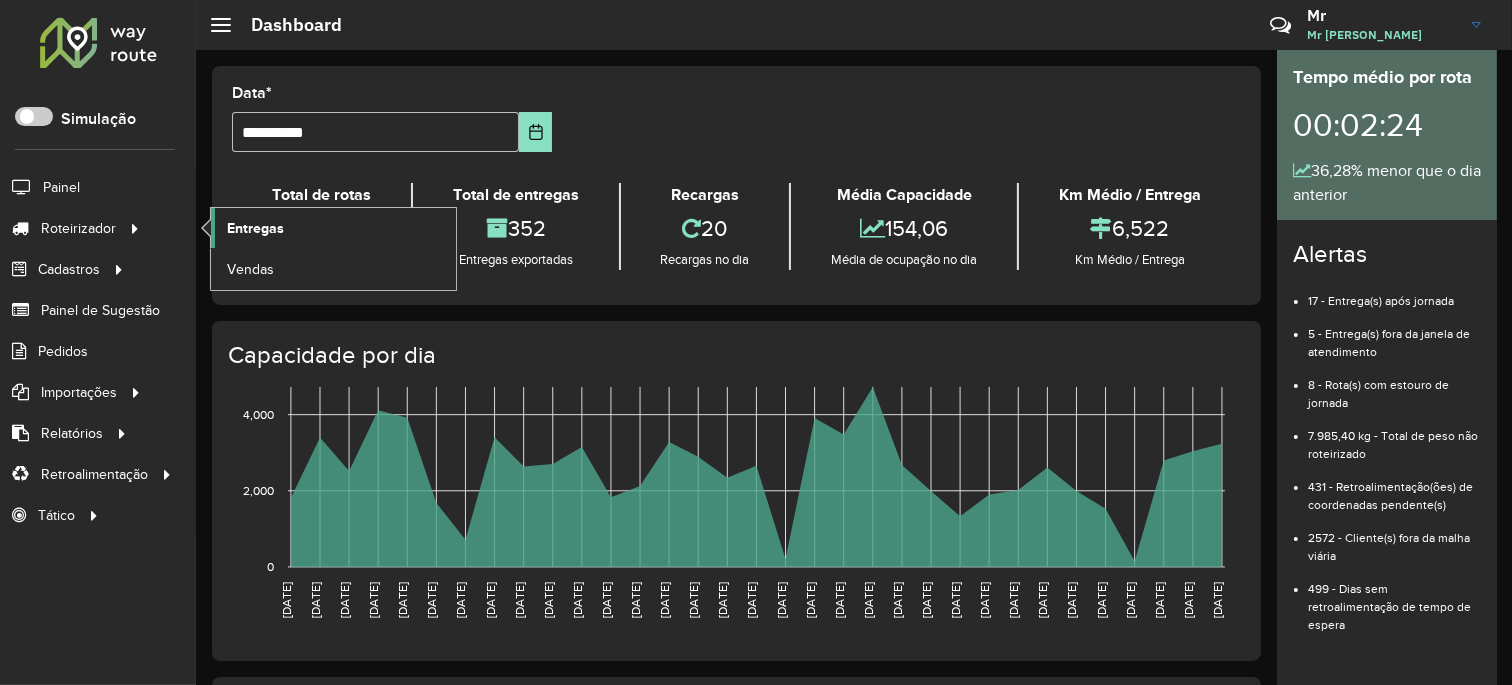 click on "Entregas" 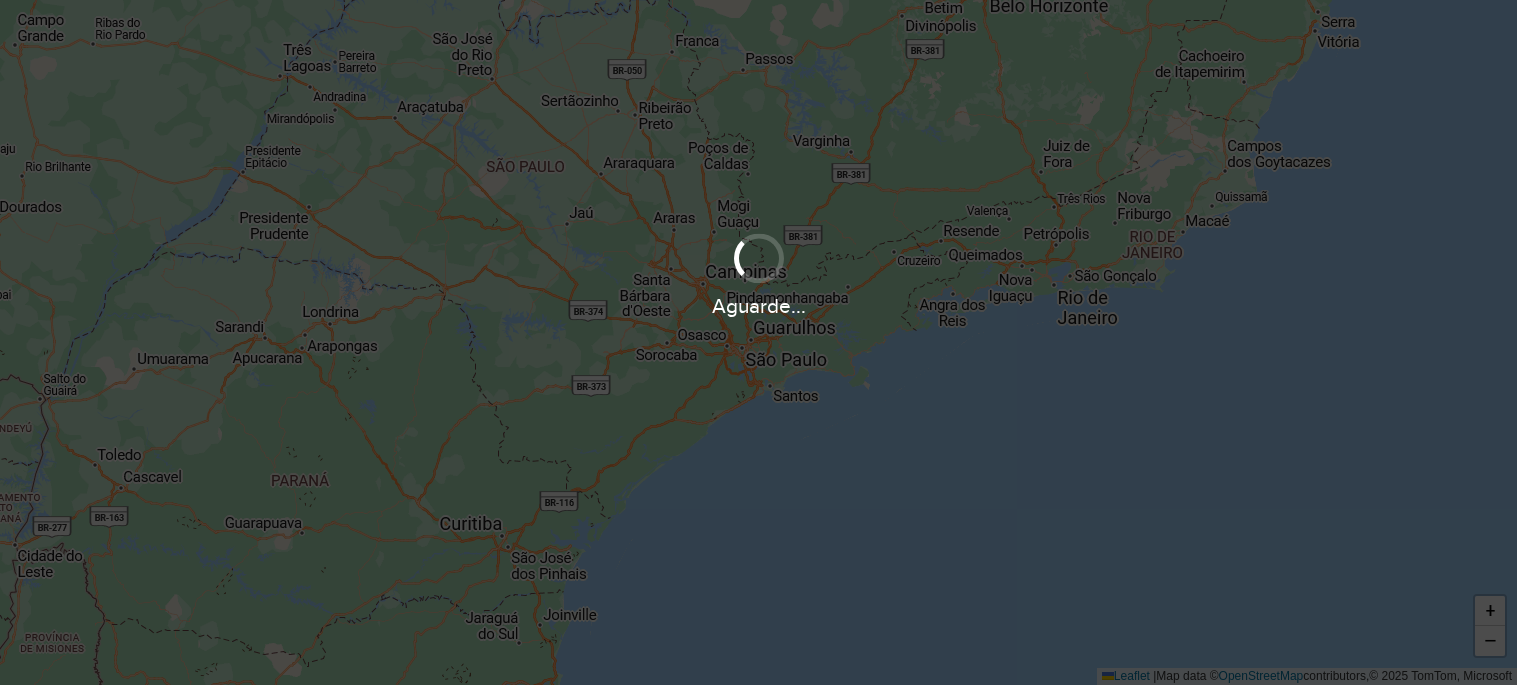 scroll, scrollTop: 0, scrollLeft: 0, axis: both 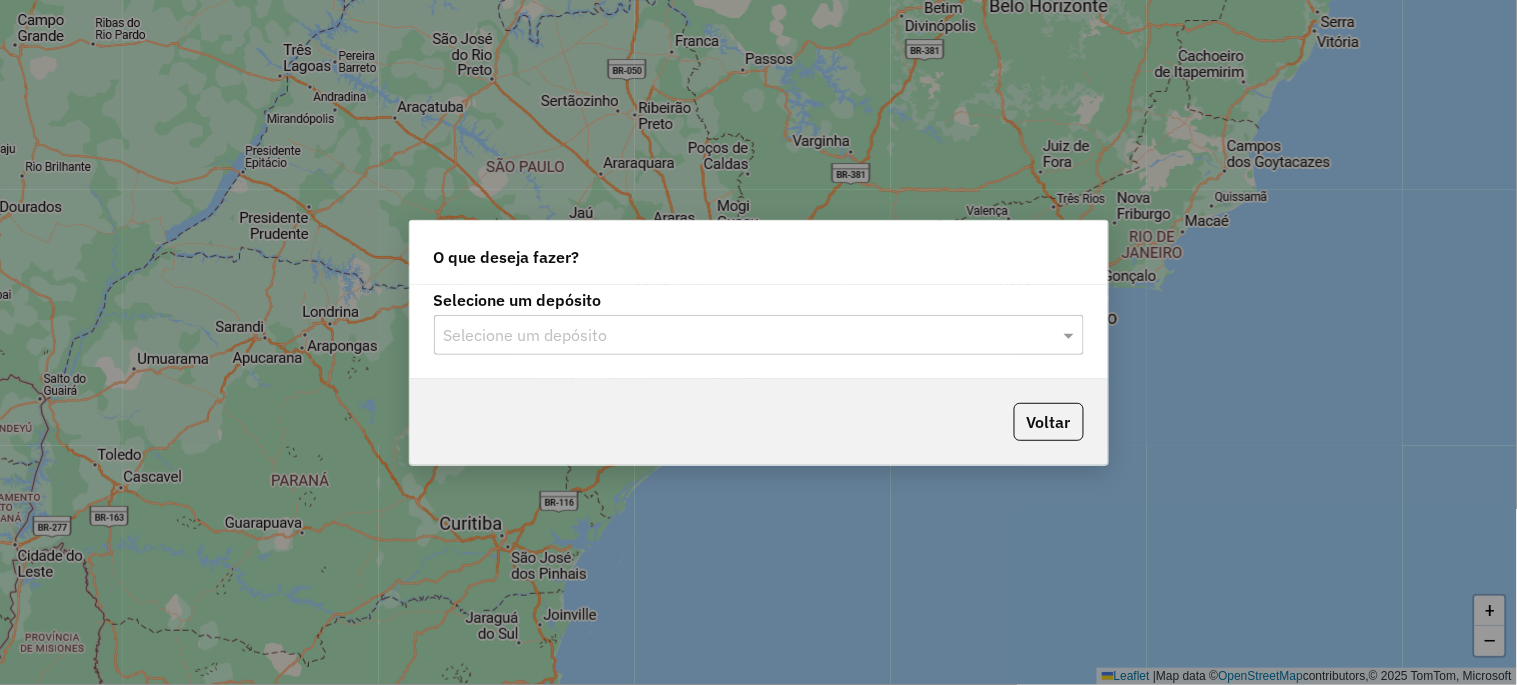 click 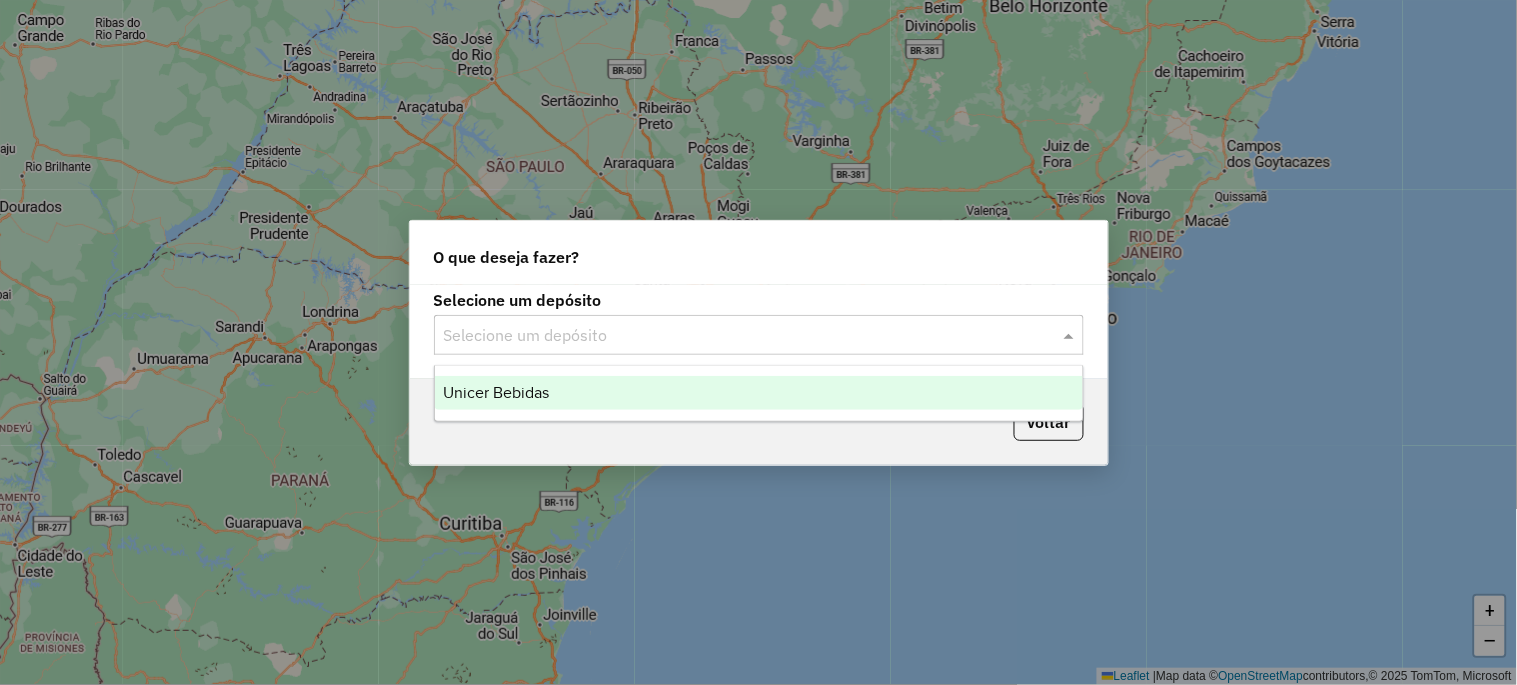 click on "Unicer Bebidas" at bounding box center (759, 393) 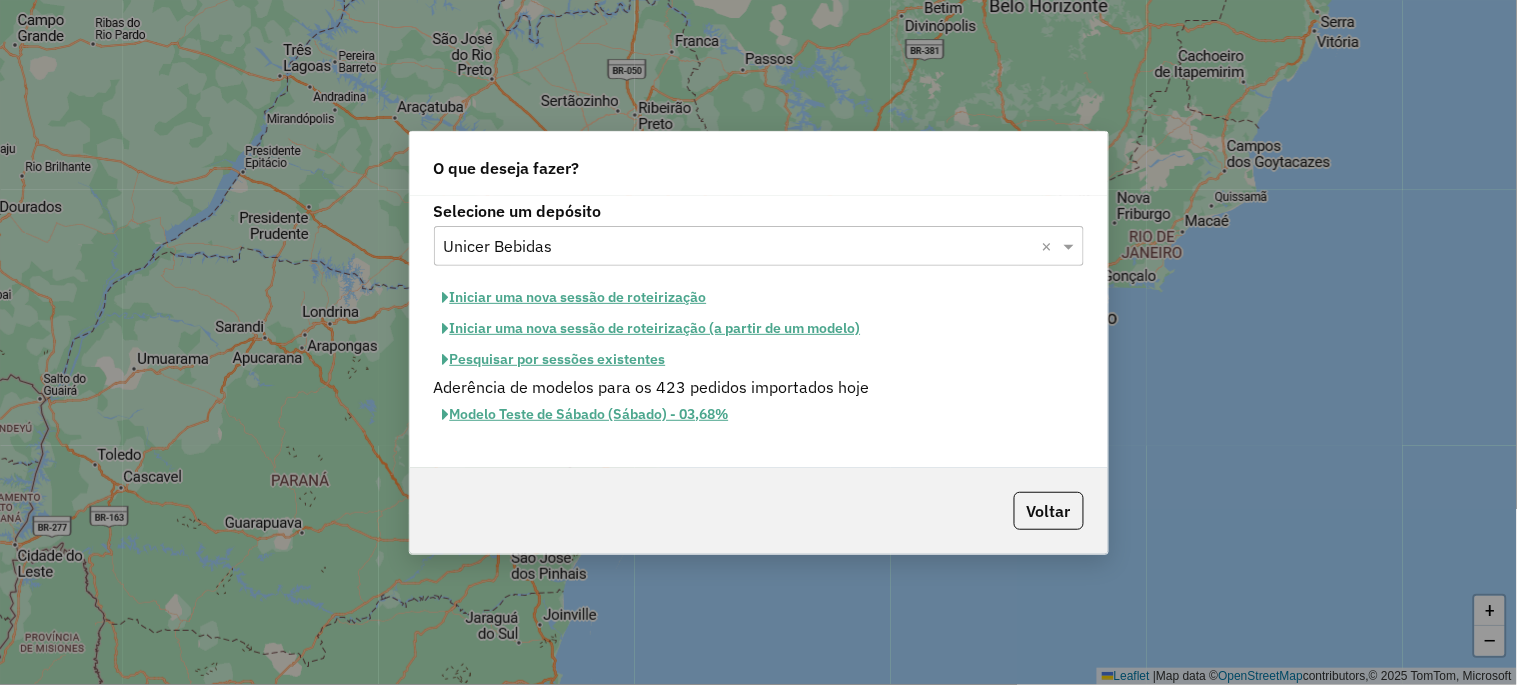 click on "Iniciar uma nova sessão de roteirização" 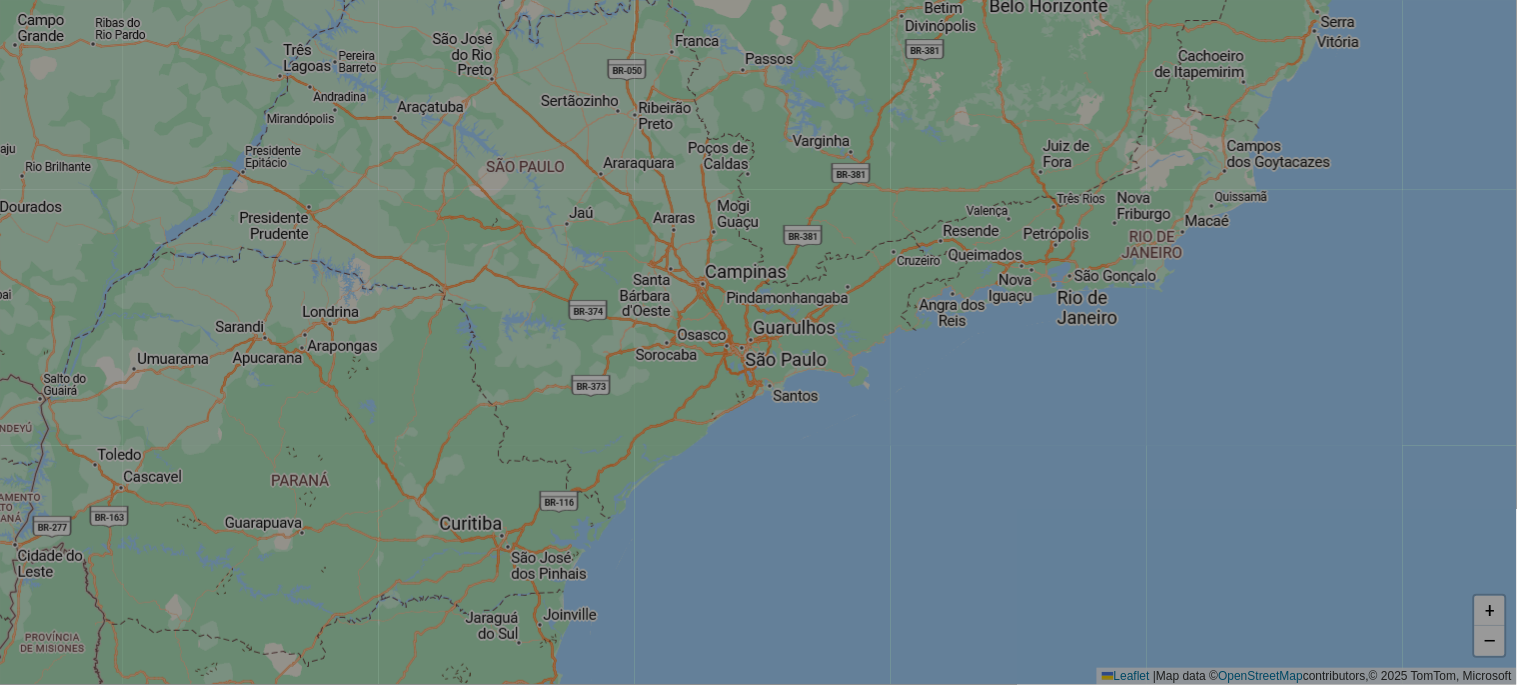 select on "*" 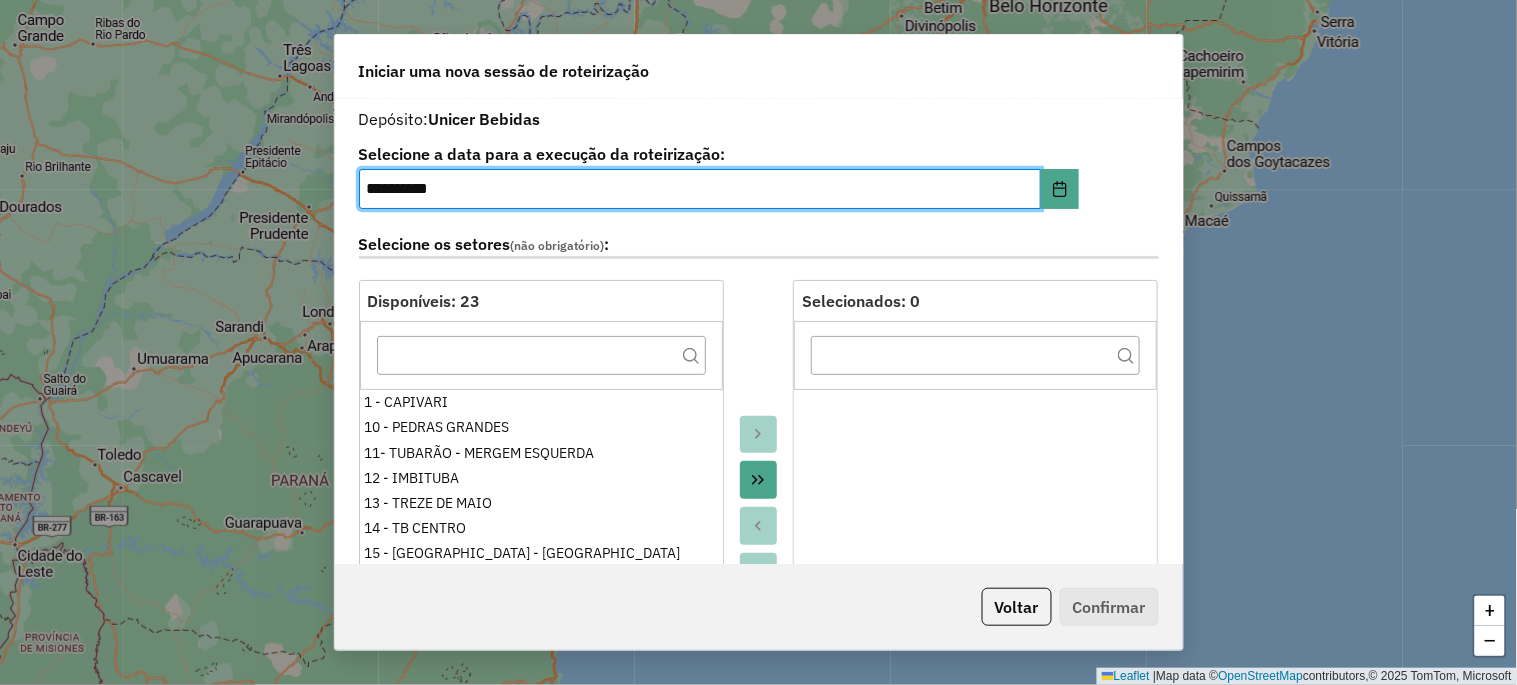 click 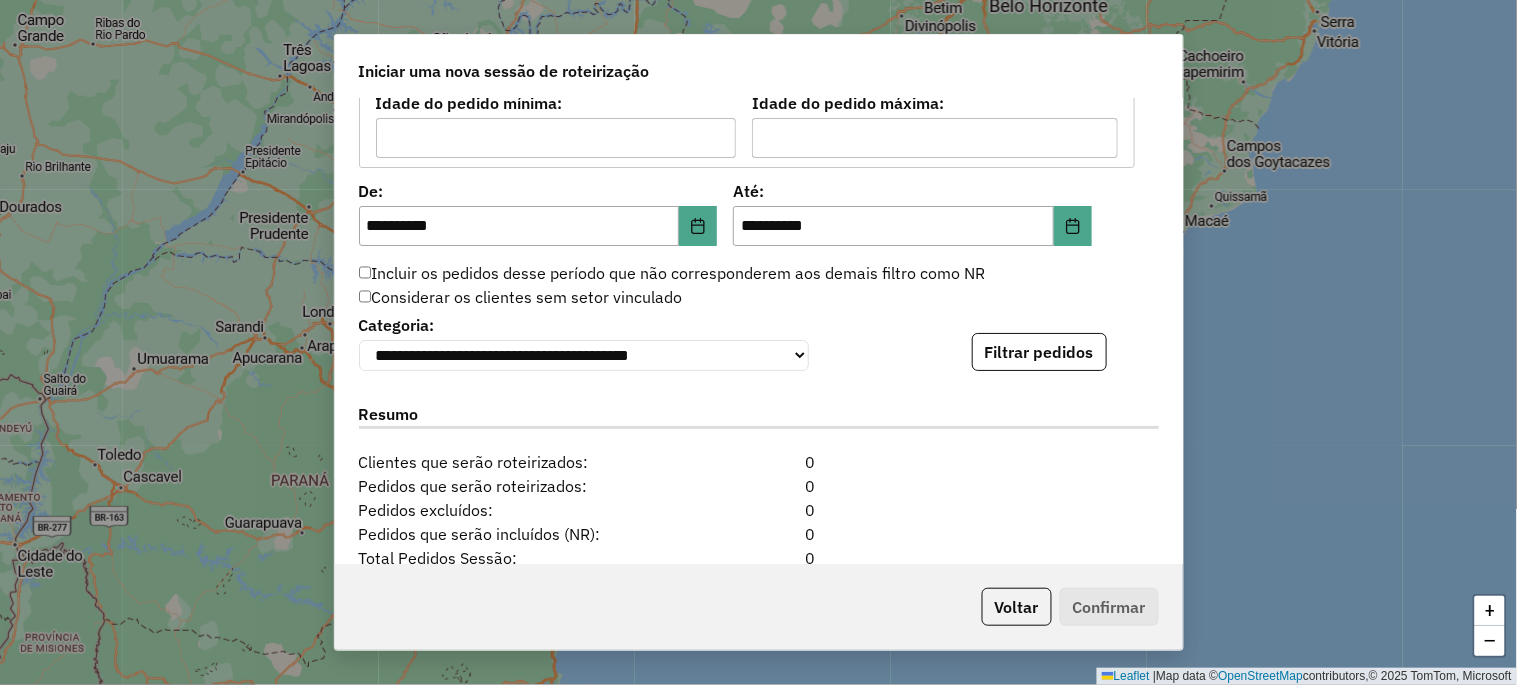 scroll, scrollTop: 1852, scrollLeft: 0, axis: vertical 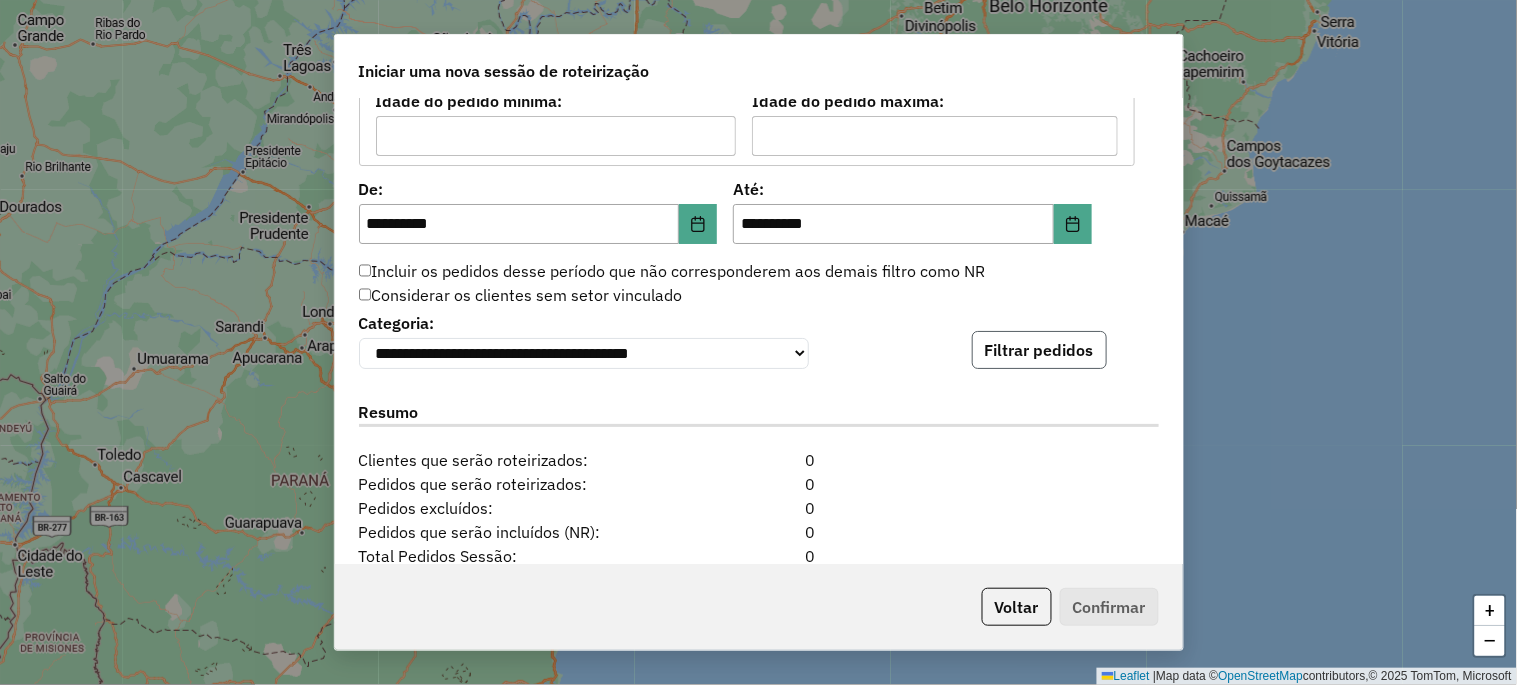 click on "Filtrar pedidos" 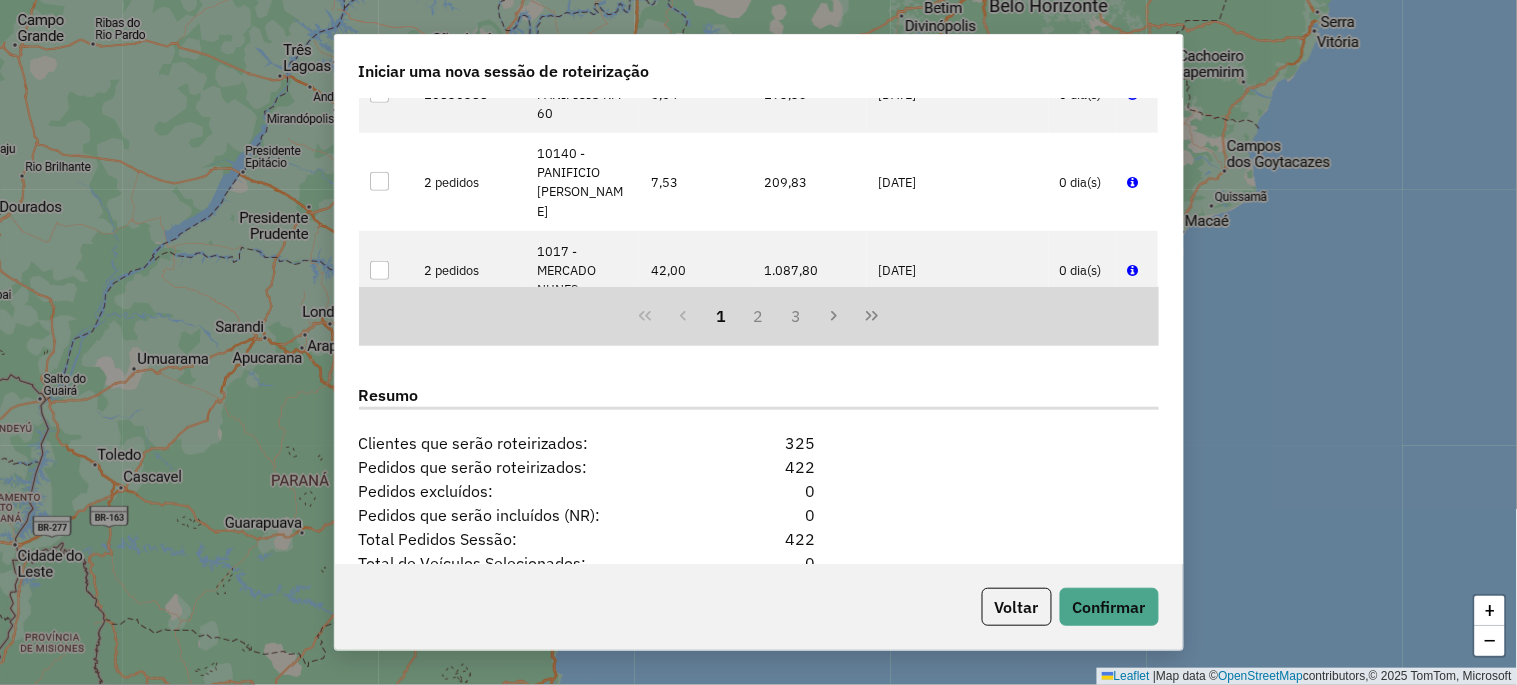 scroll, scrollTop: 2480, scrollLeft: 0, axis: vertical 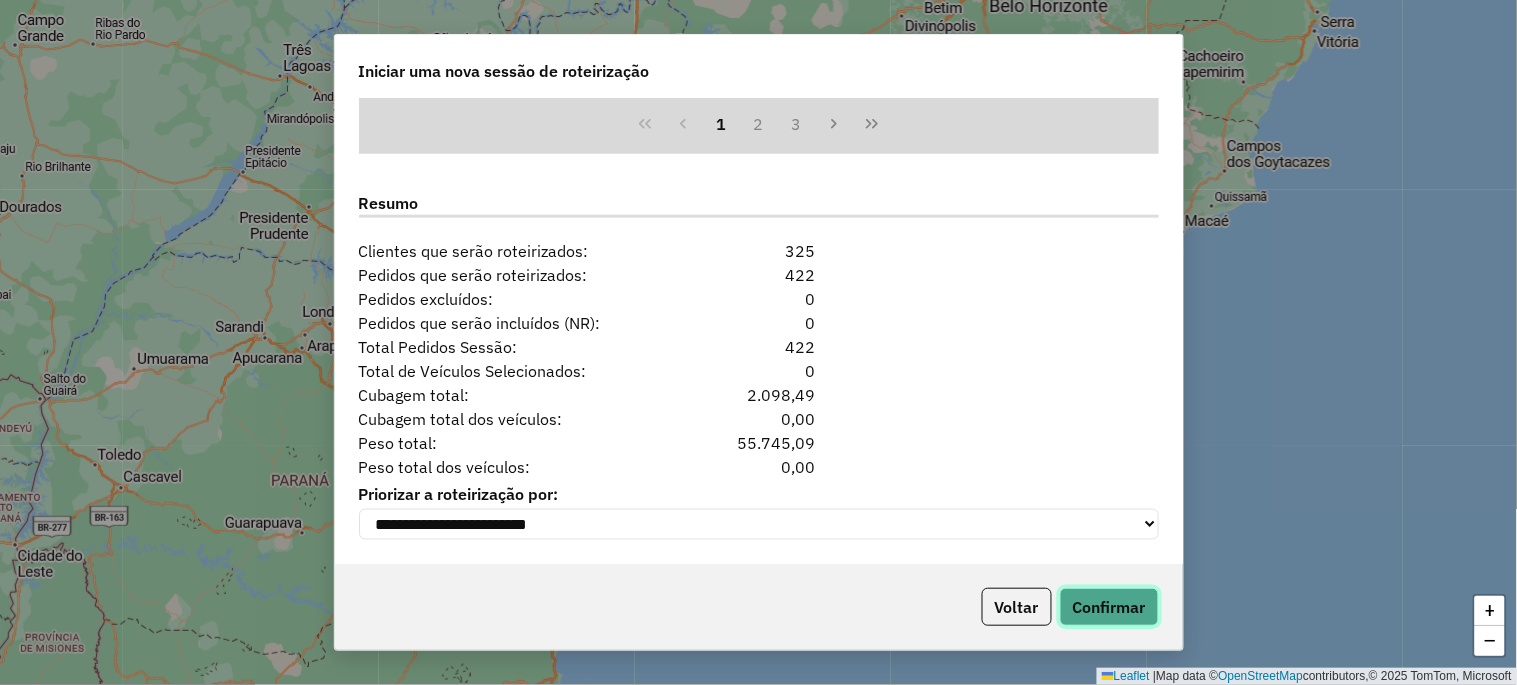 click on "Confirmar" 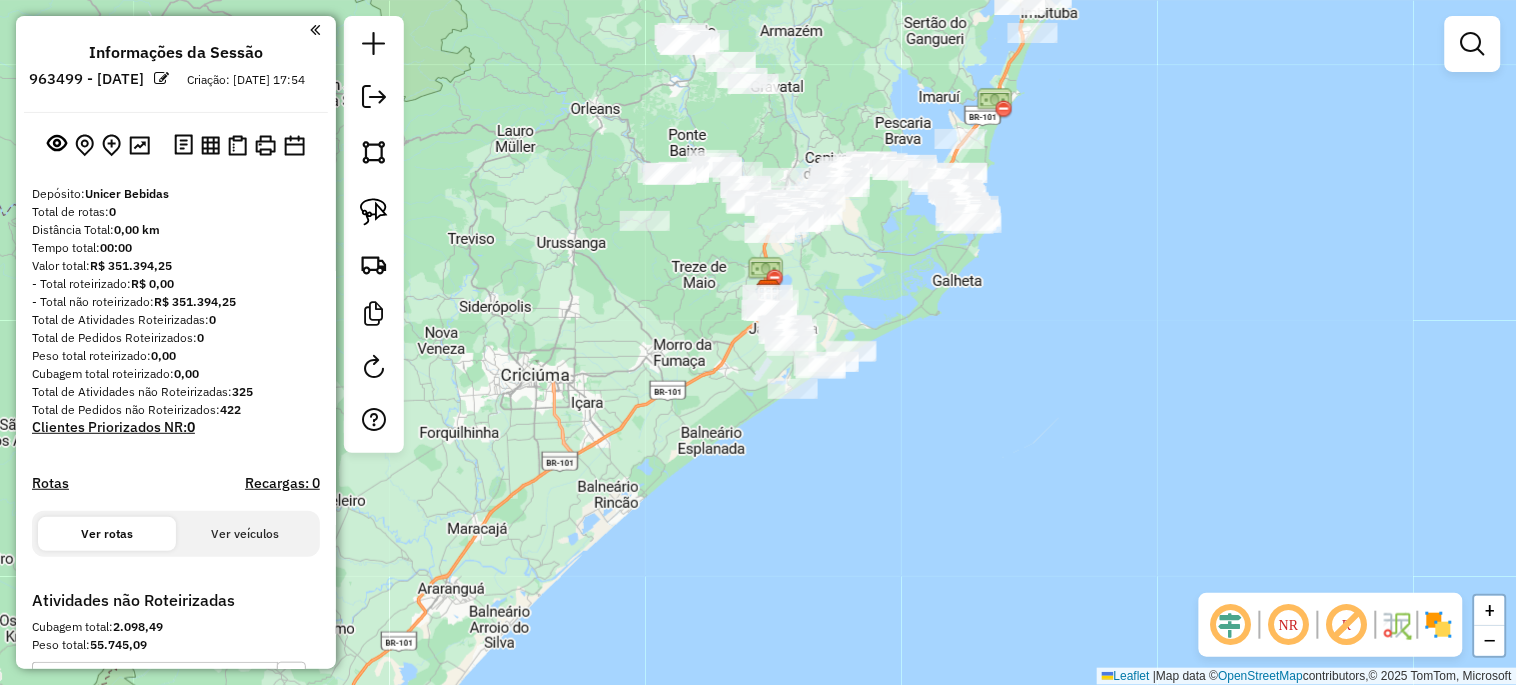 drag, startPoint x: 886, startPoint y: 333, endPoint x: 897, endPoint y: 282, distance: 52.17279 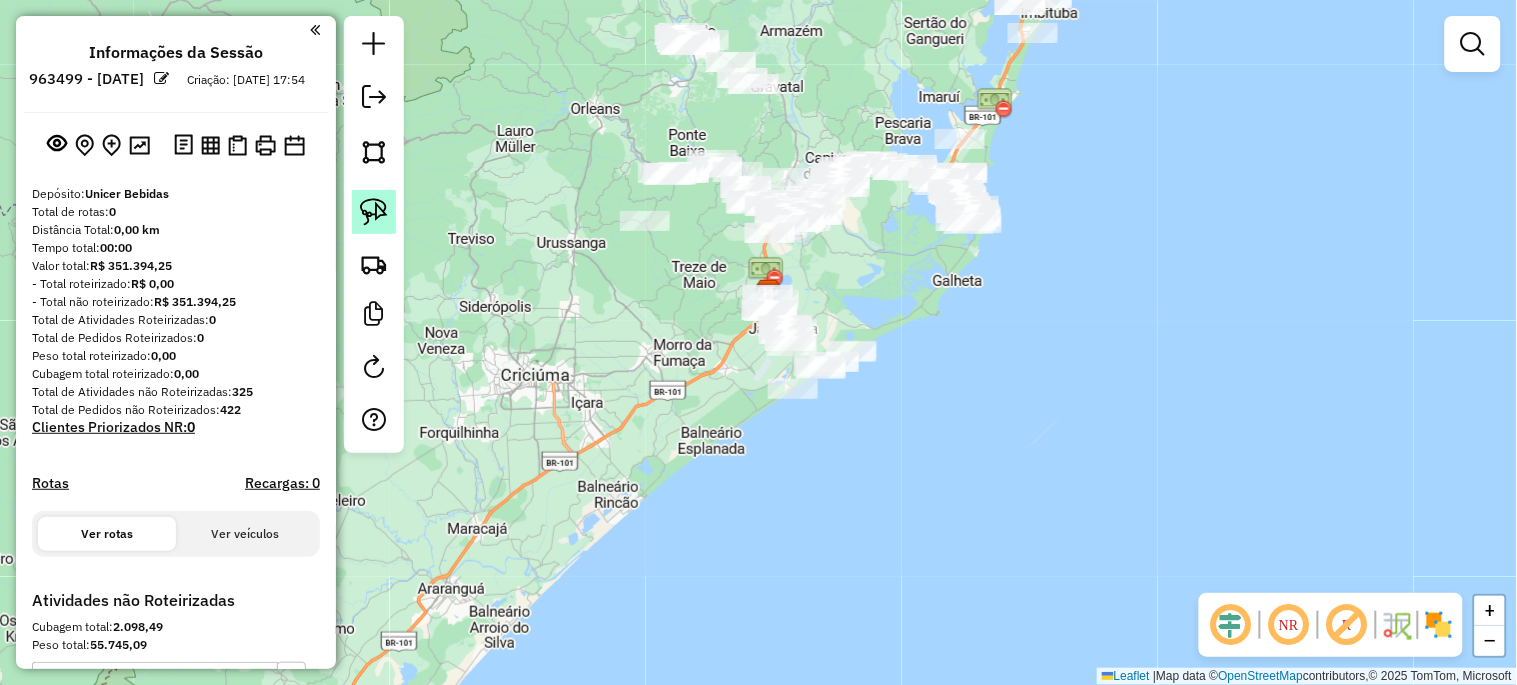 click 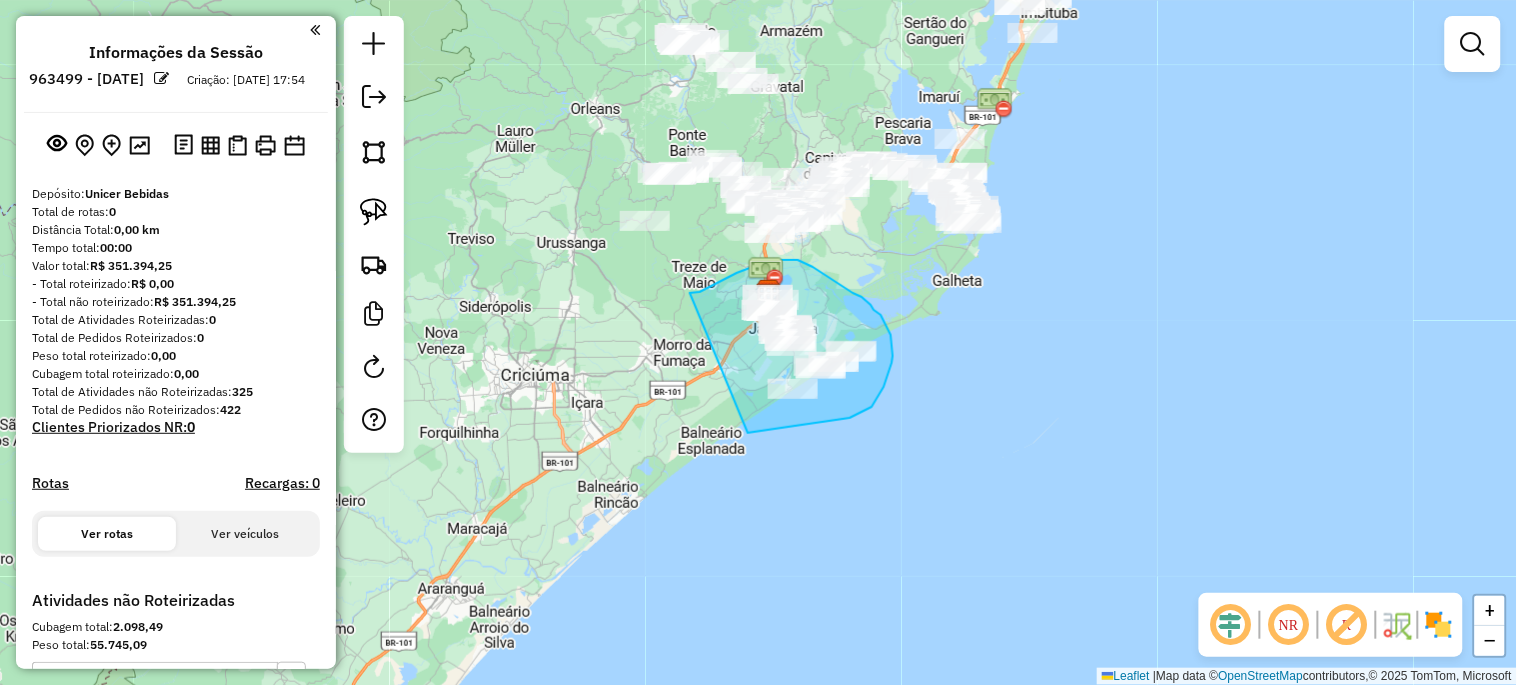 drag, startPoint x: 692, startPoint y: 293, endPoint x: 748, endPoint y: 433, distance: 150.78462 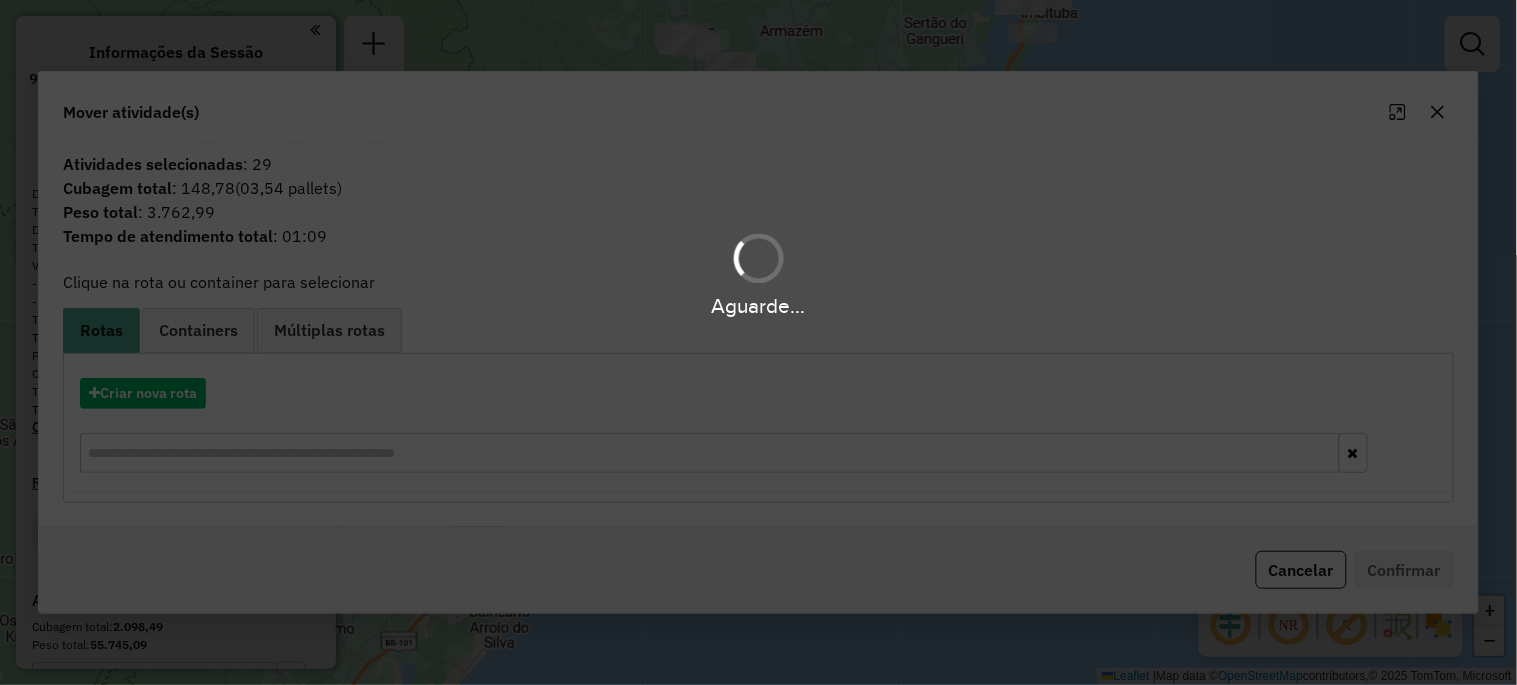 click on "Aguarde..." at bounding box center [758, 342] 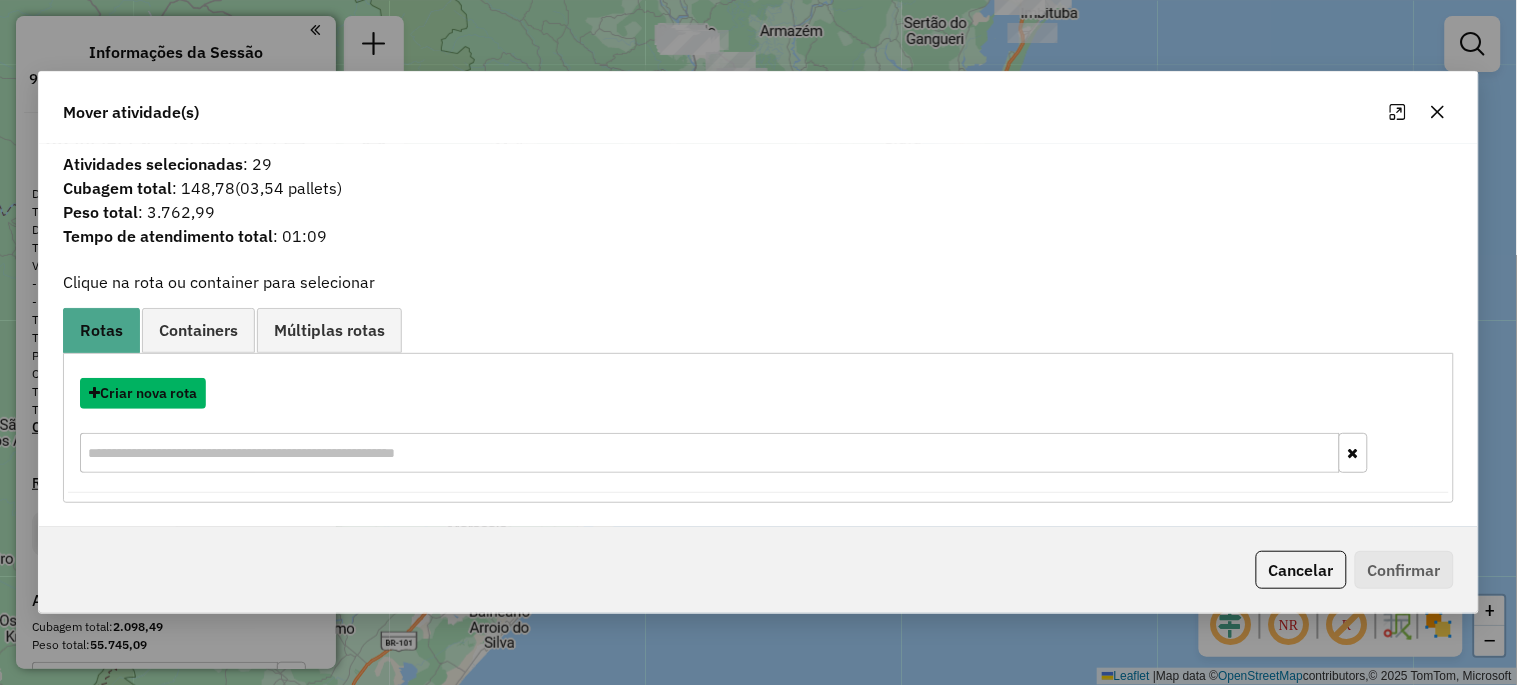 click on "Criar nova rota" at bounding box center (143, 393) 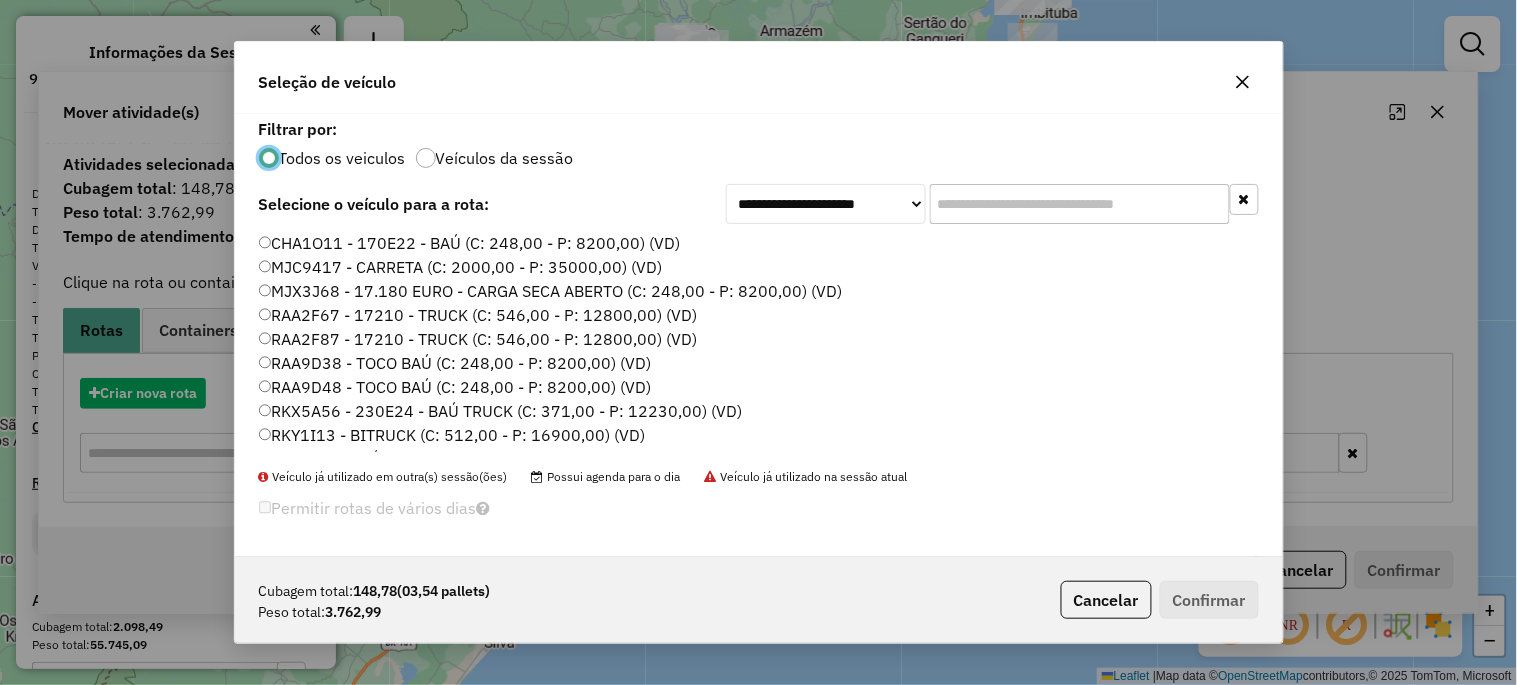 scroll, scrollTop: 11, scrollLeft: 5, axis: both 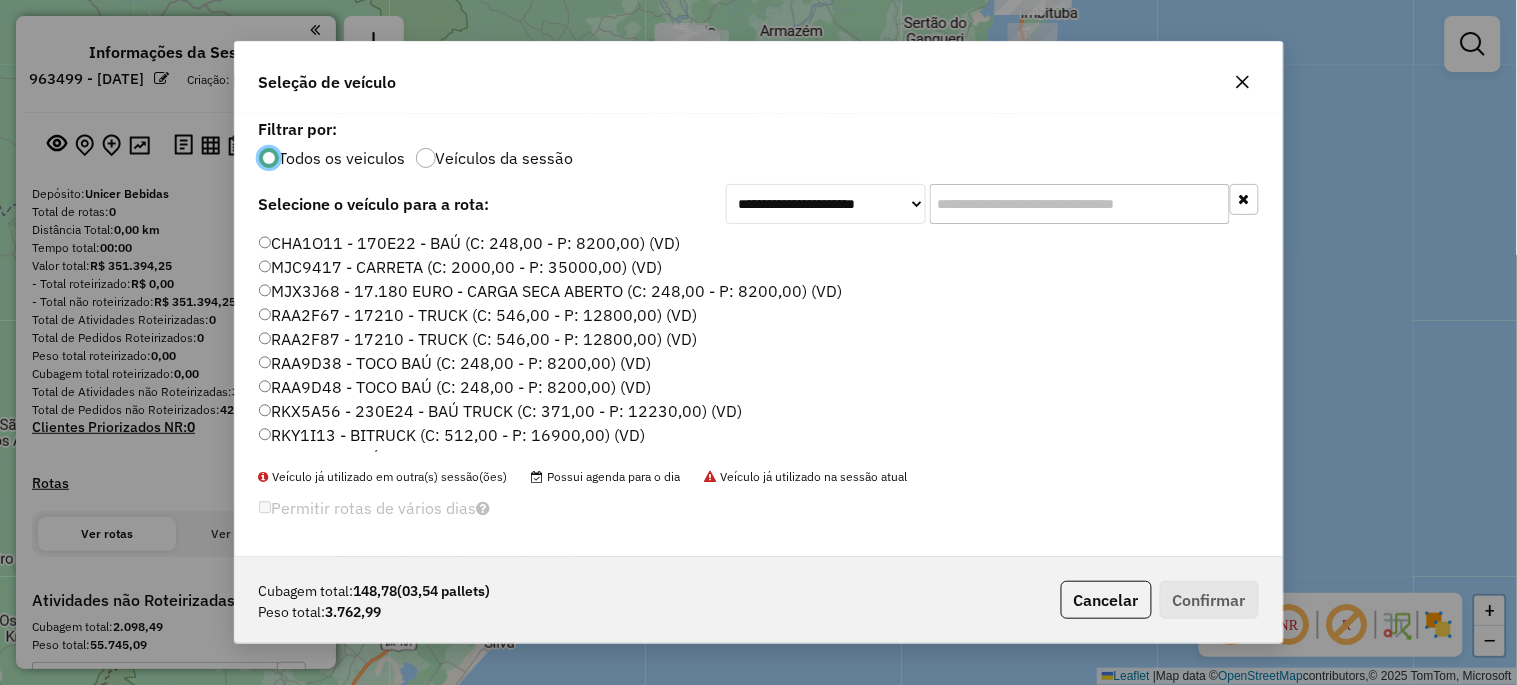 click 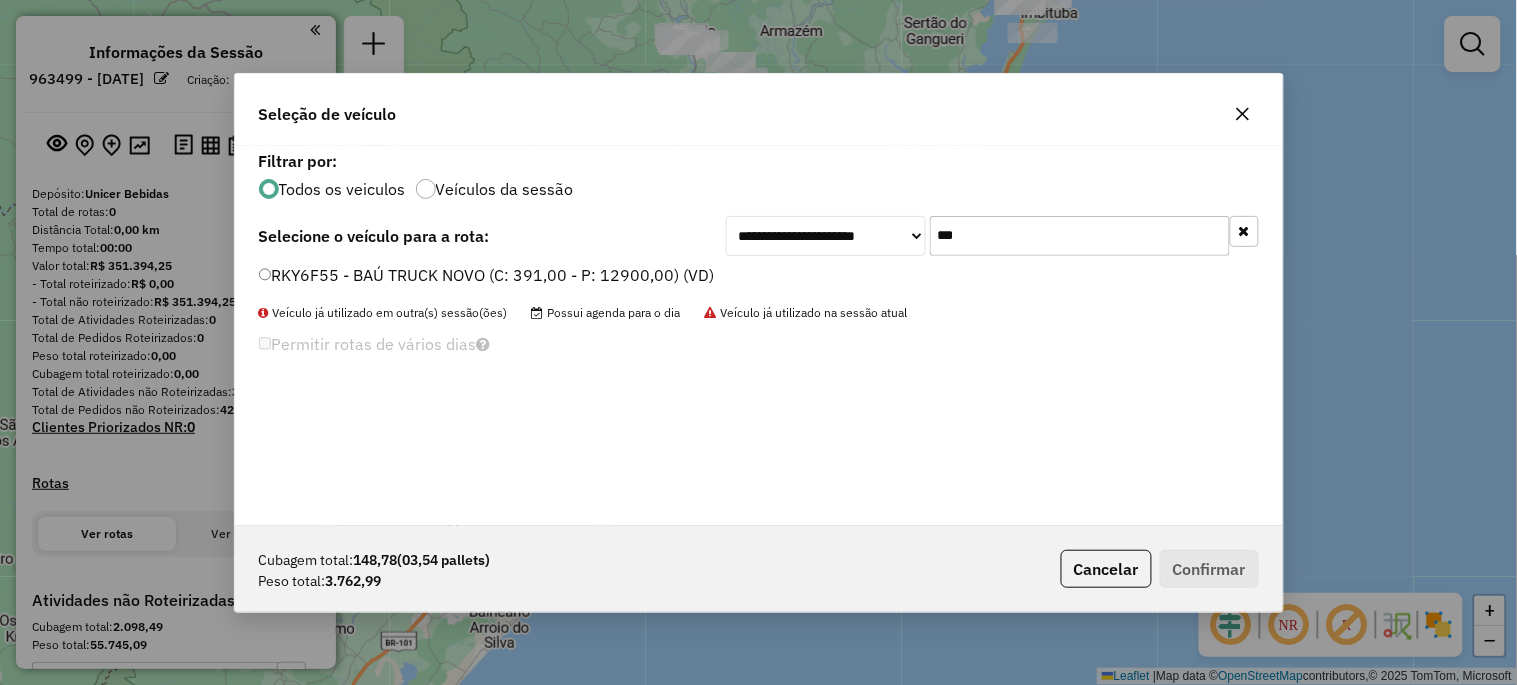 type on "***" 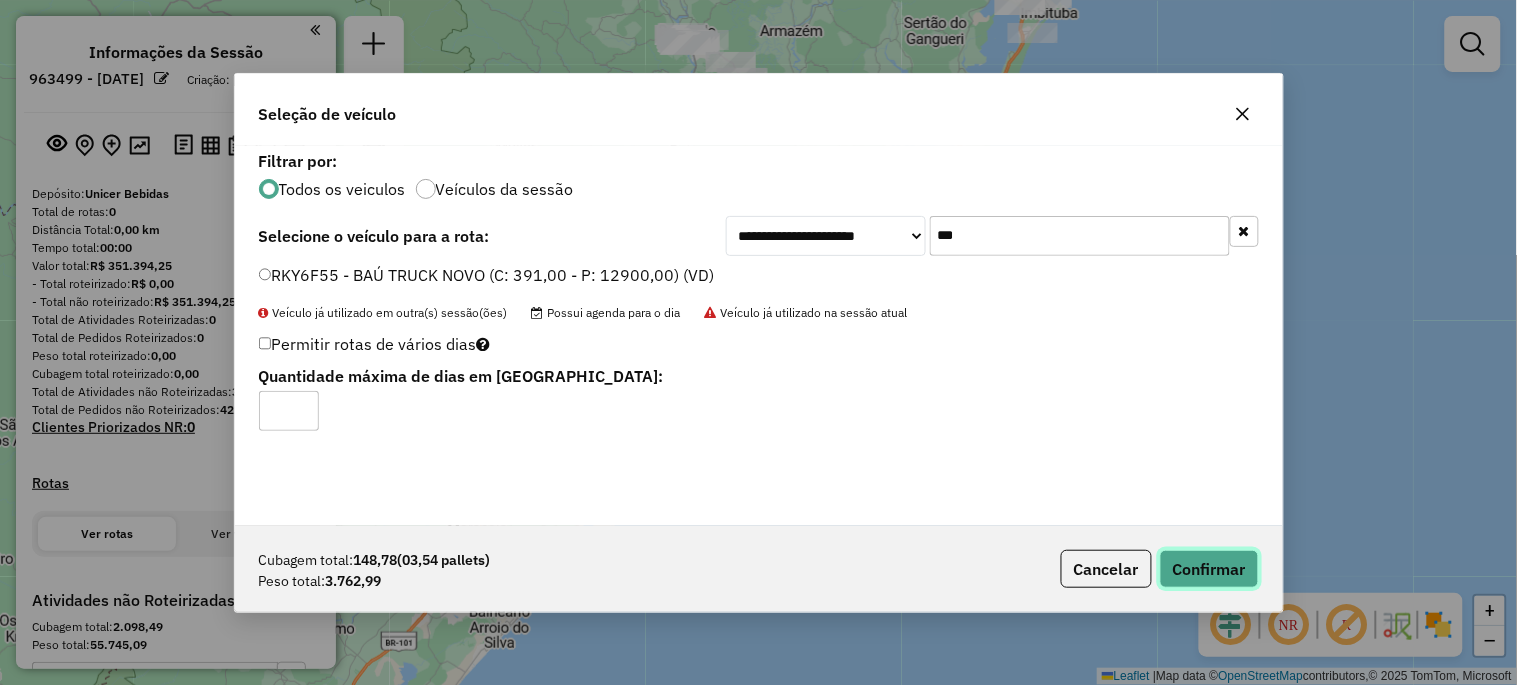 click on "Confirmar" 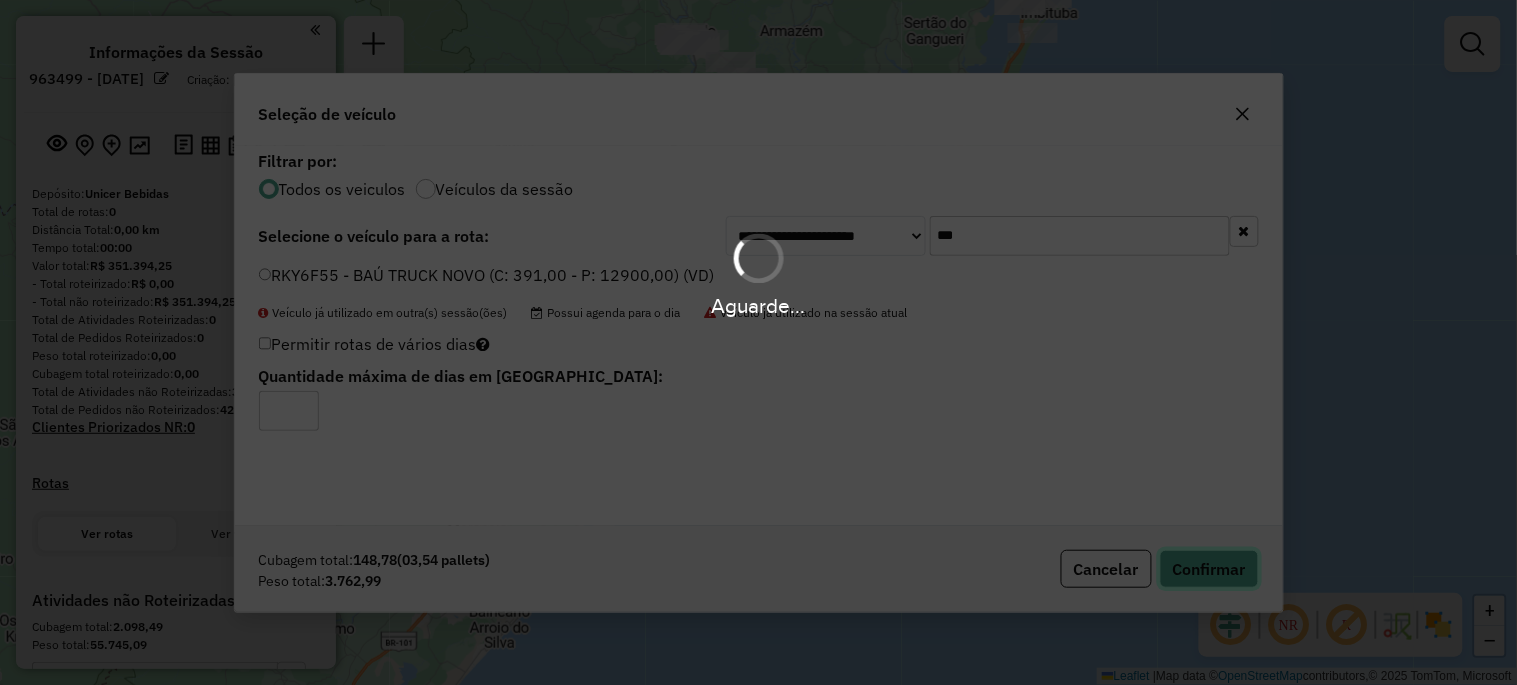 type 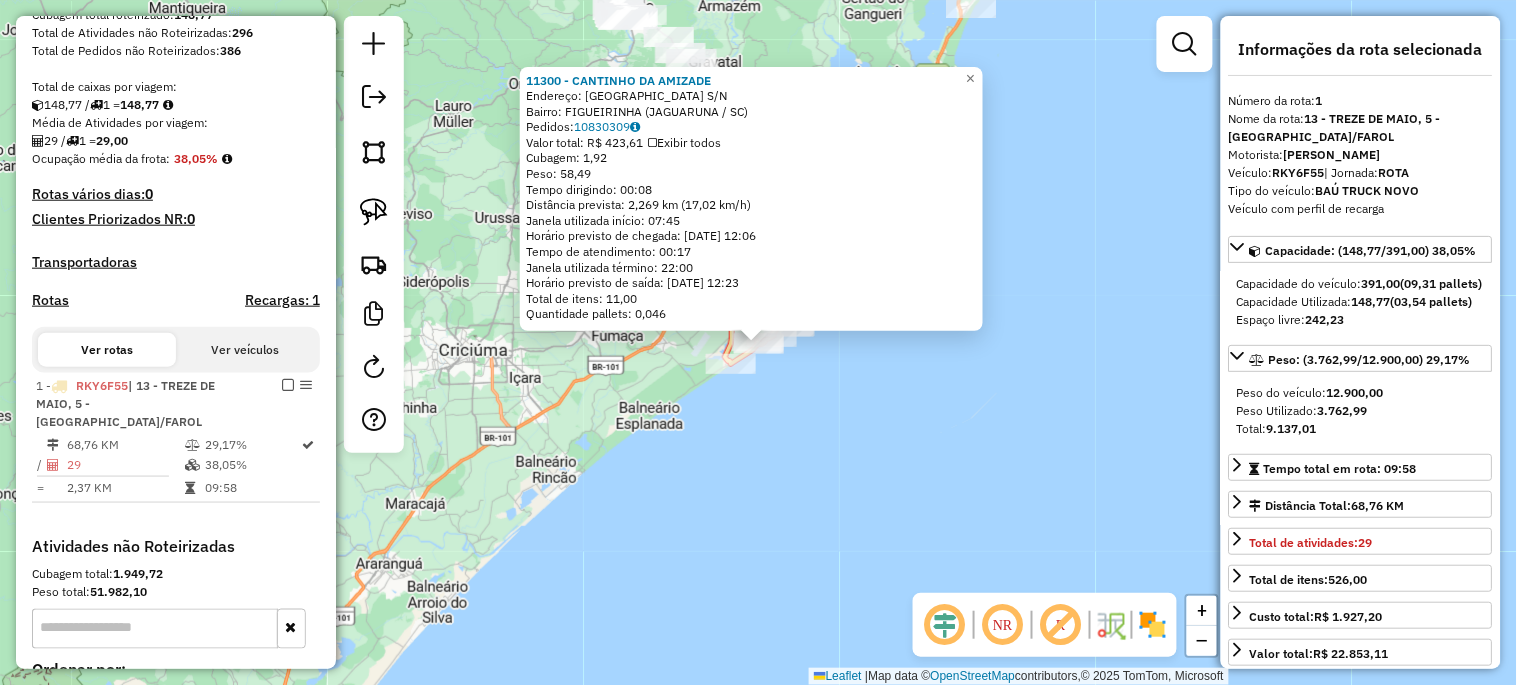 scroll, scrollTop: 603, scrollLeft: 0, axis: vertical 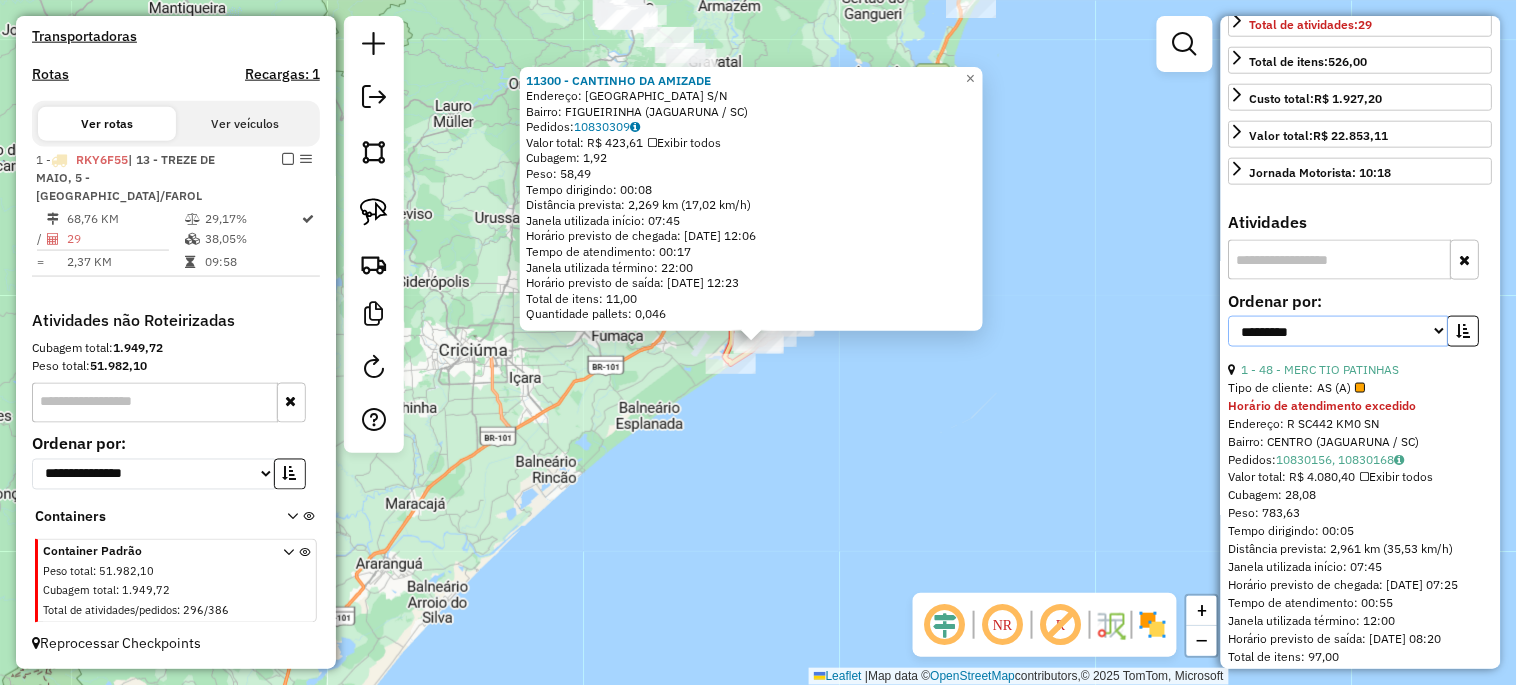 click on "**********" at bounding box center (1339, 331) 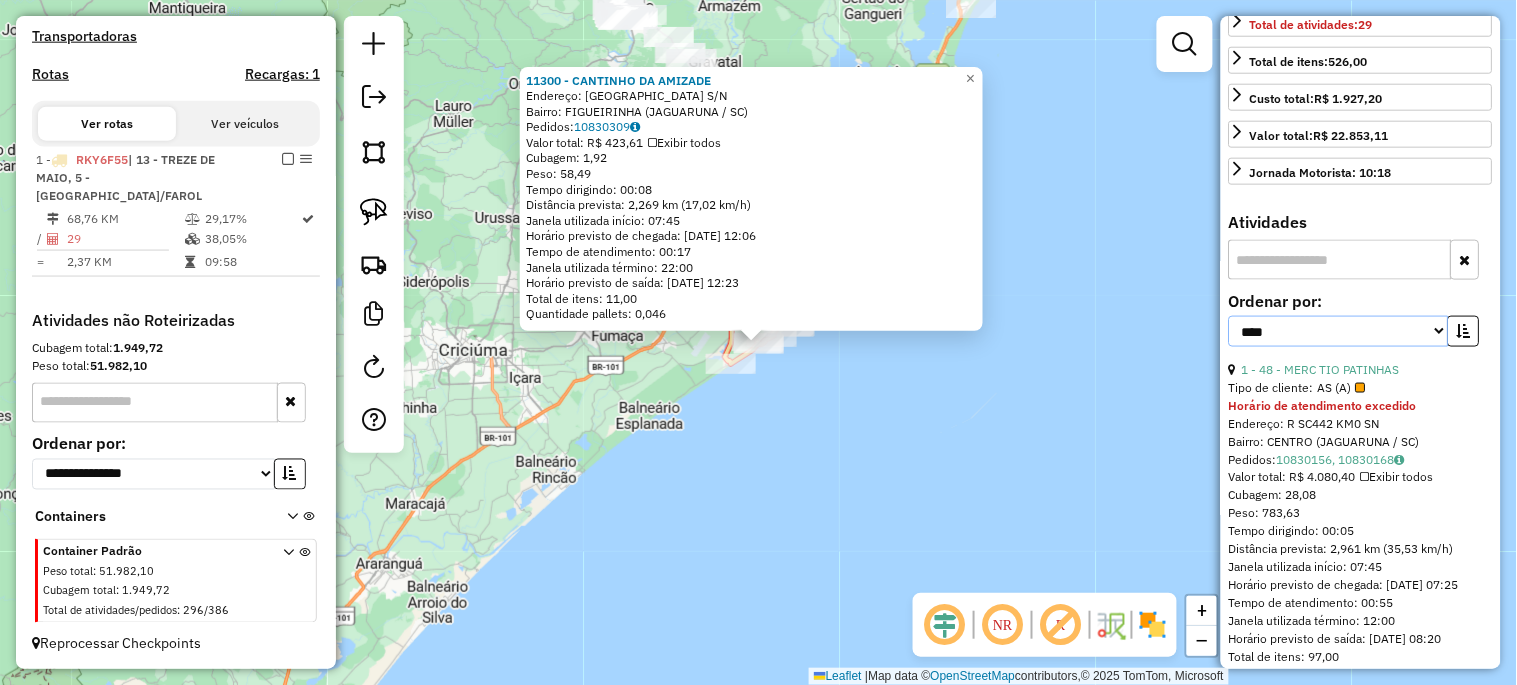 click on "**********" at bounding box center [1339, 331] 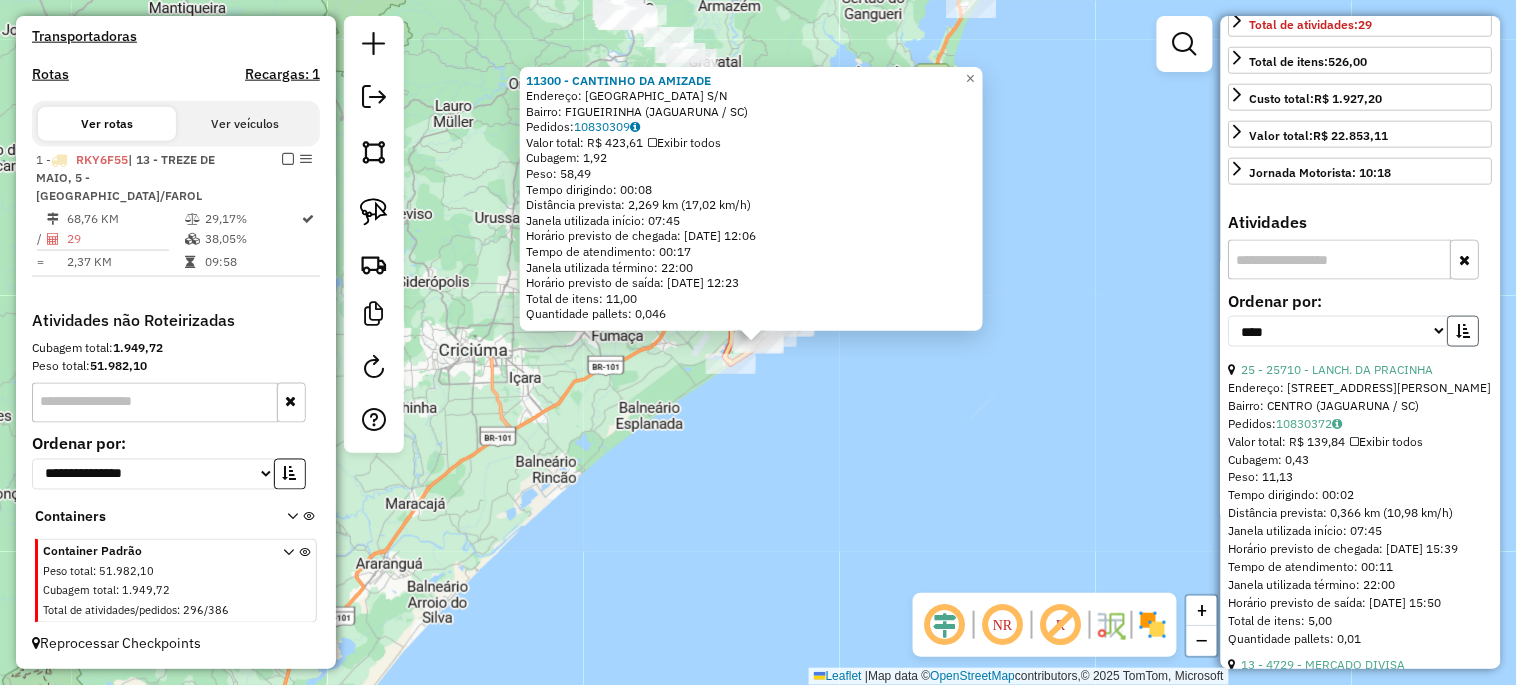 click at bounding box center (1464, 331) 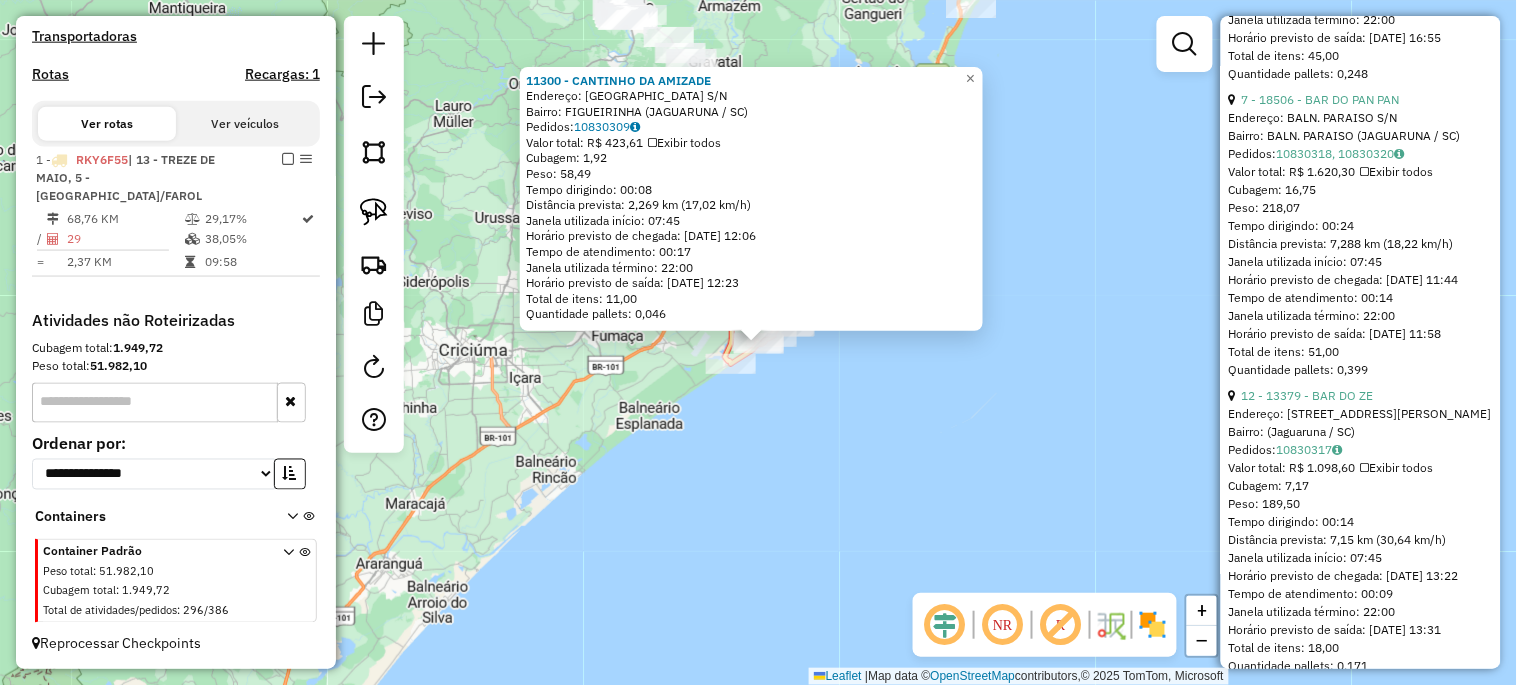scroll, scrollTop: 1777, scrollLeft: 0, axis: vertical 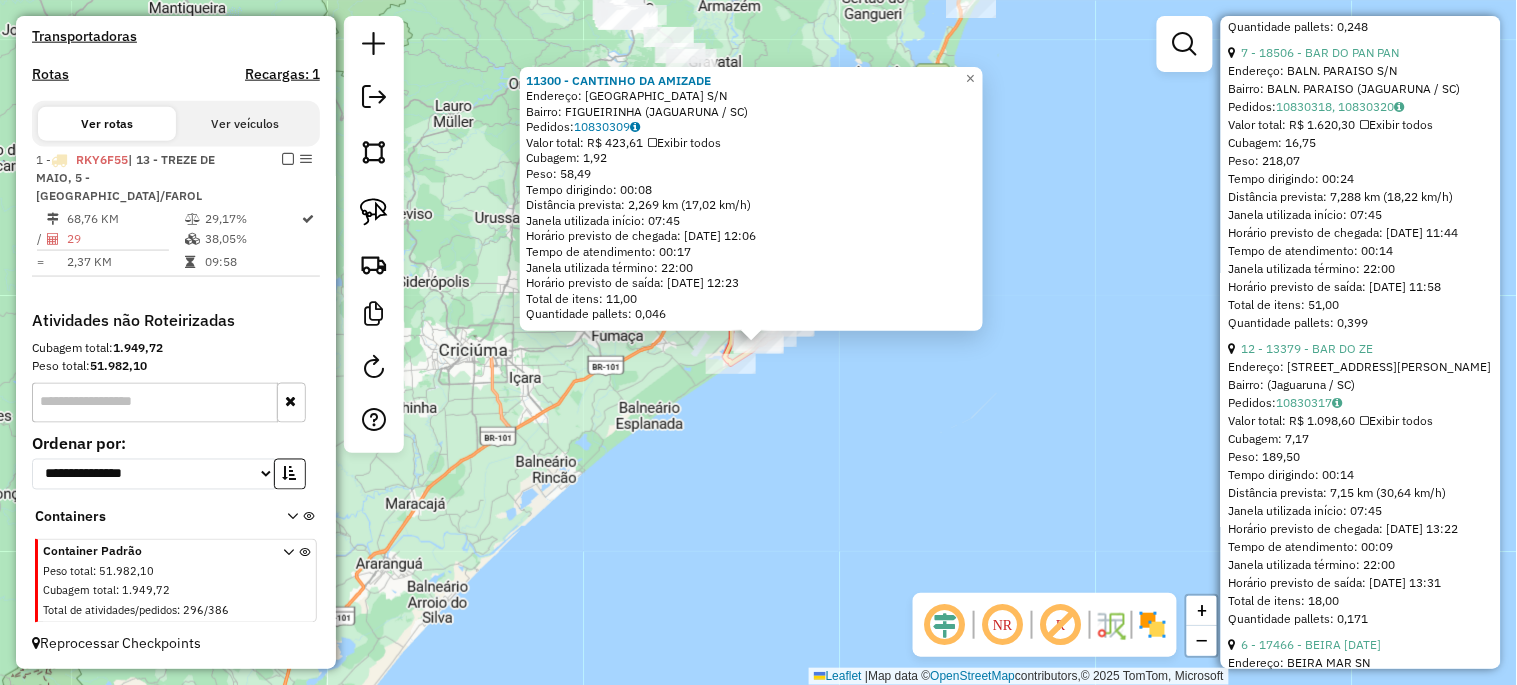 click on "11300 - CANTINHO DA AMIZADE  Endereço:  BRASIL S/N   Bairro: FIGUEIRINHA (JAGUARUNA / SC)   Pedidos:  10830309   Valor total: R$ 423,61   Exibir todos   Cubagem: 1,92  Peso: 58,49  Tempo dirigindo: 00:08   Distância prevista: 2,269 km (17,02 km/h)   Janela utilizada início: 07:45   Horário previsto de chegada: 11/07/2025 12:06   Tempo de atendimento: 00:17   Janela utilizada término: 22:00   Horário previsto de saída: 11/07/2025 12:23   Total de itens: 11,00   Quantidade pallets: 0,046  × Janela de atendimento Grade de atendimento Capacidade Transportadoras Veículos Cliente Pedidos  Rotas Selecione os dias de semana para filtrar as janelas de atendimento  Seg   Ter   Qua   Qui   Sex   Sáb   Dom  Informe o período da janela de atendimento: De: Até:  Filtrar exatamente a janela do cliente  Considerar janela de atendimento padrão  Selecione os dias de semana para filtrar as grades de atendimento  Seg   Ter   Qua   Qui   Sex   Sáb   Dom   Considerar clientes sem dia de atendimento cadastrado  De:  +" 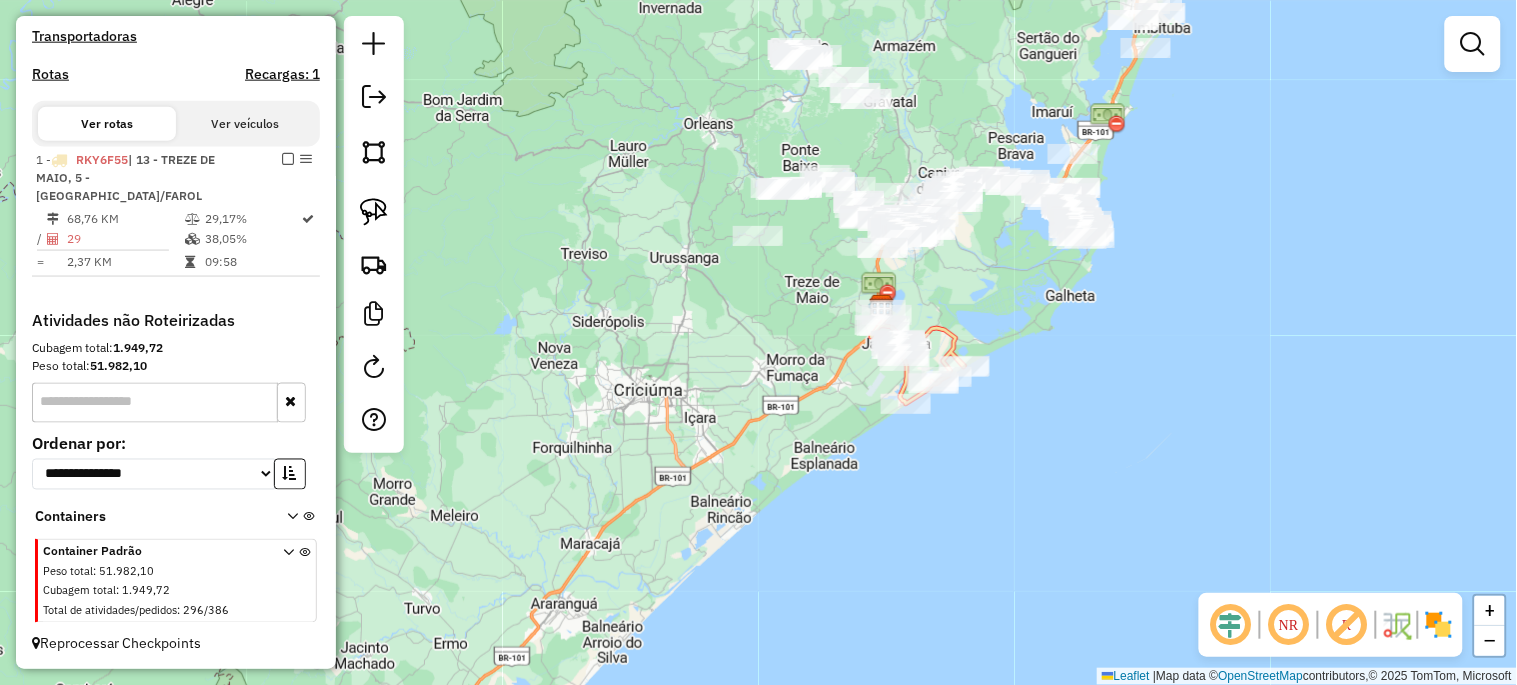 drag, startPoint x: 703, startPoint y: 463, endPoint x: 881, endPoint y: 513, distance: 184.88916 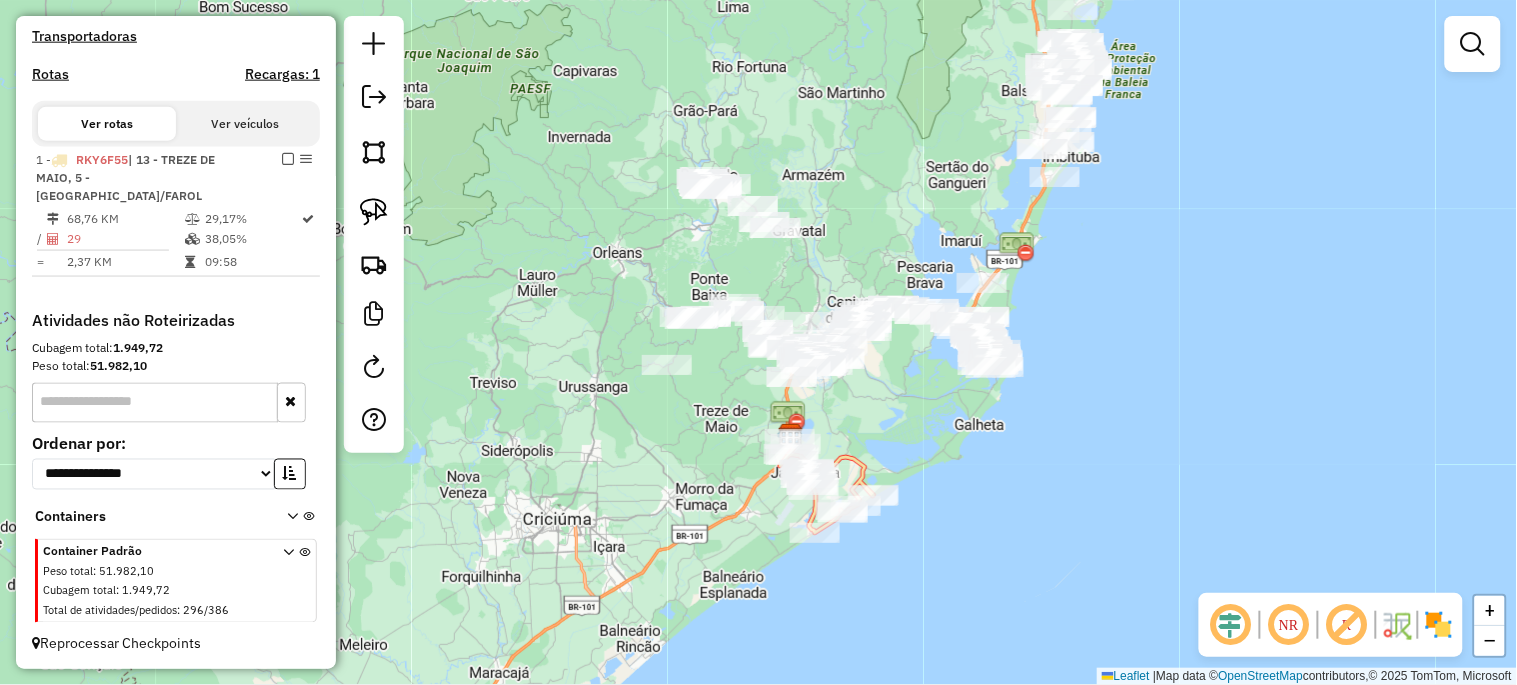 drag, startPoint x: 657, startPoint y: 194, endPoint x: 551, endPoint y: 333, distance: 174.8056 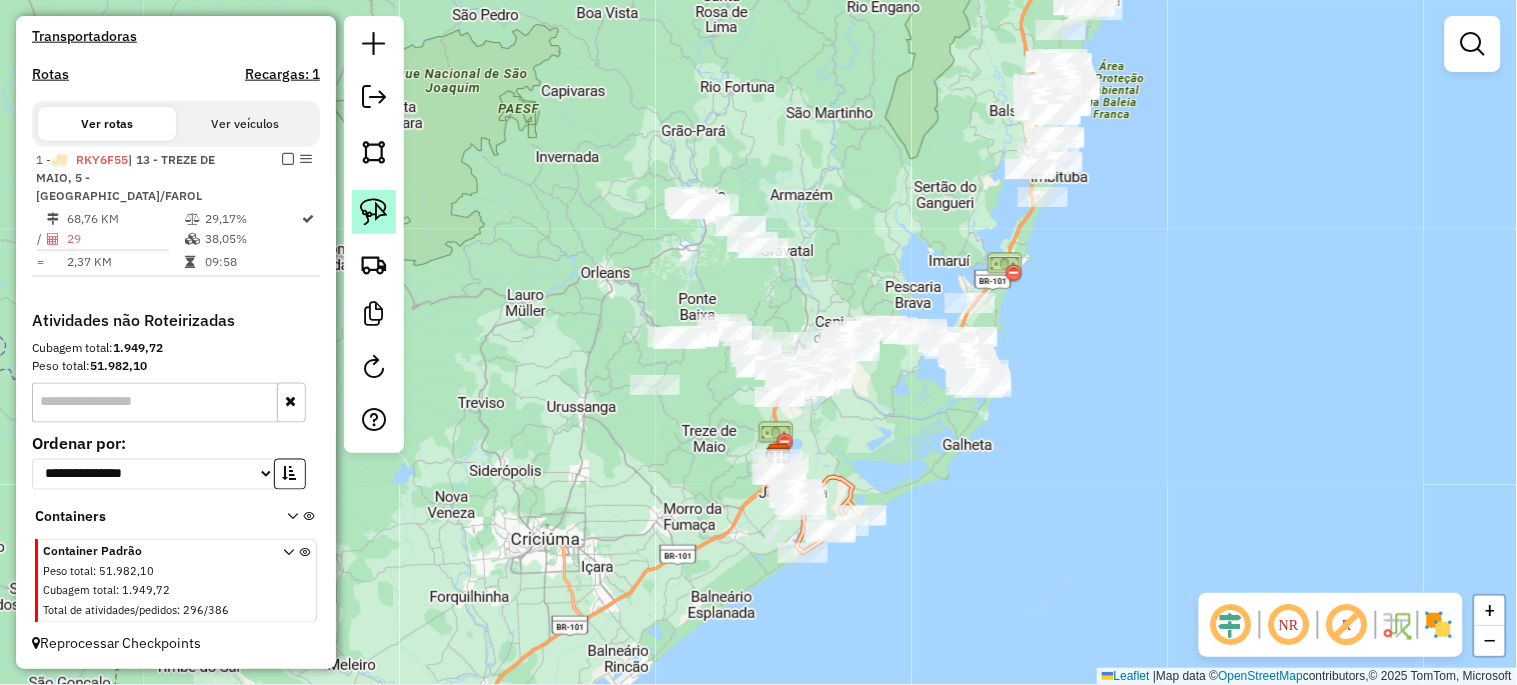 click 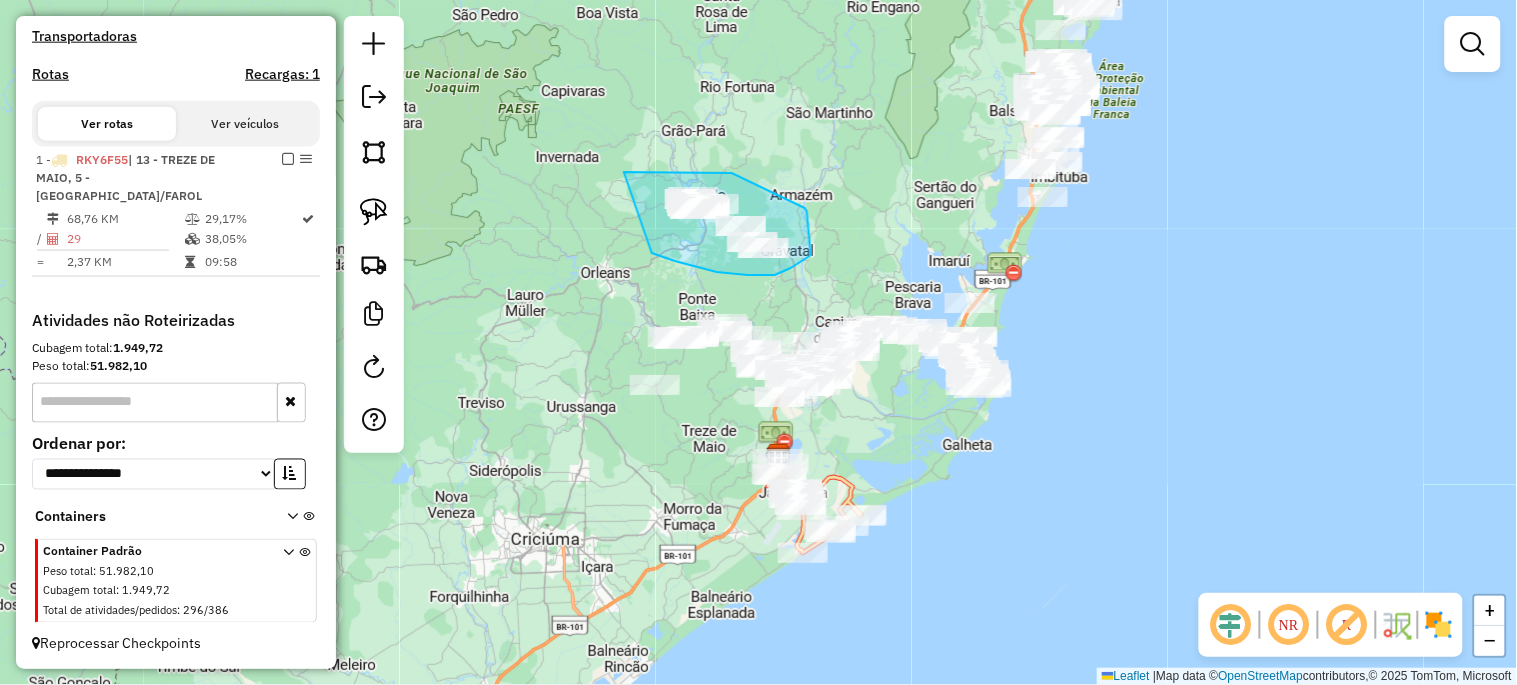drag, startPoint x: 627, startPoint y: 172, endPoint x: 652, endPoint y: 253, distance: 84.77028 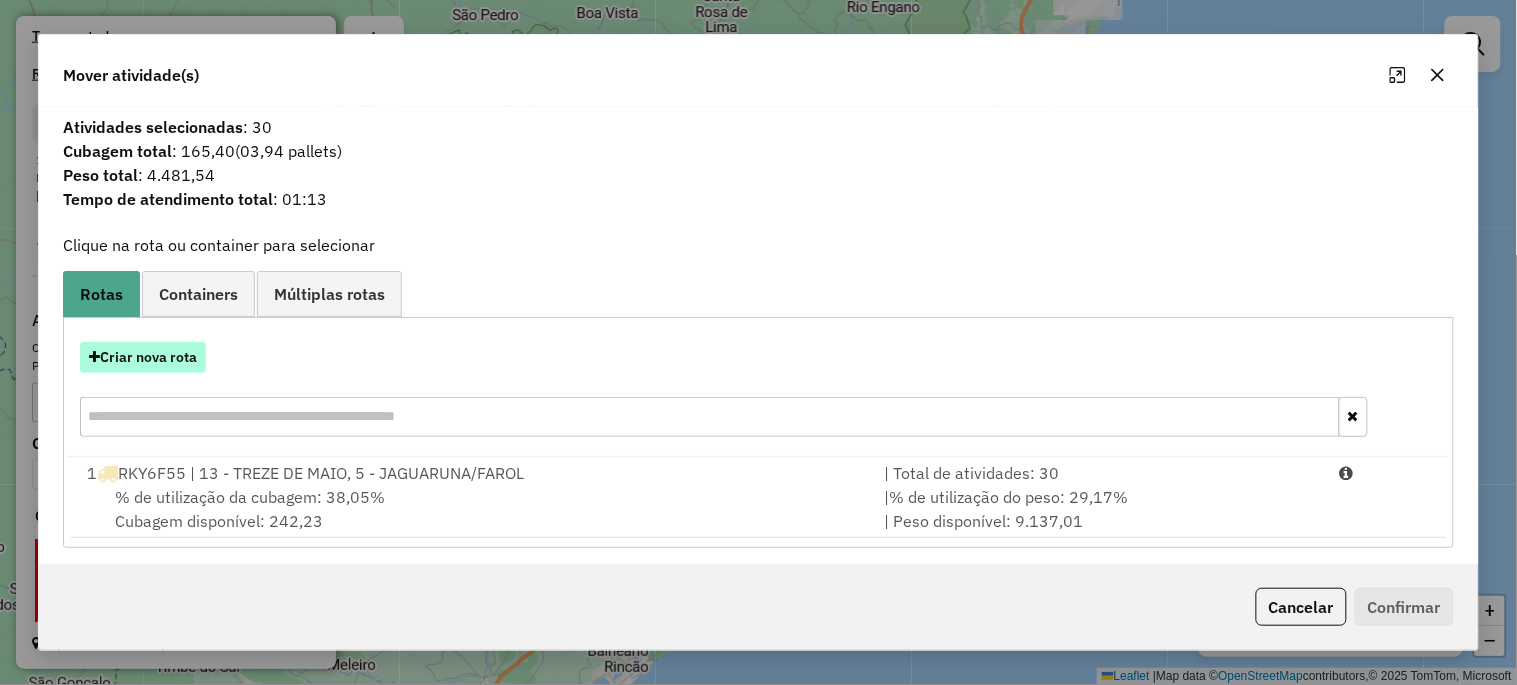 click on "Criar nova rota" at bounding box center (143, 357) 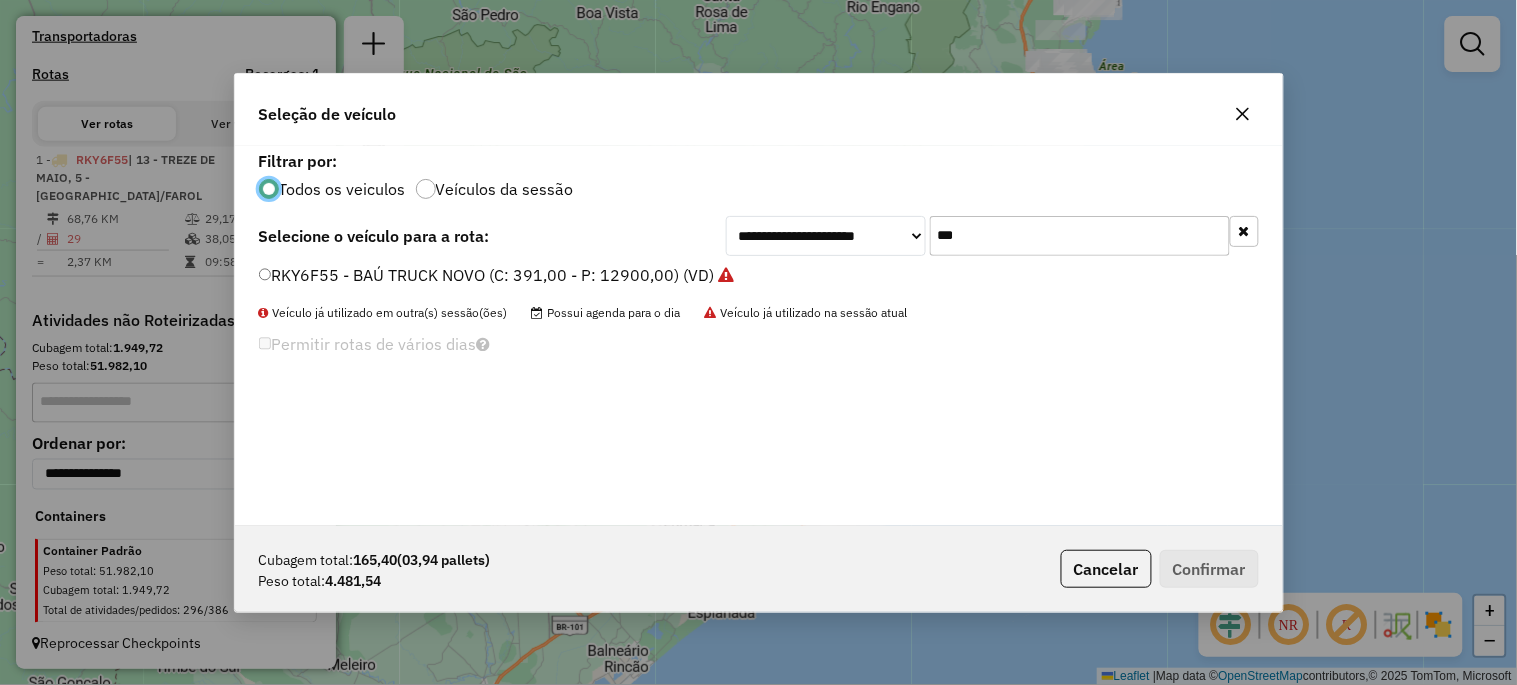 scroll, scrollTop: 11, scrollLeft: 5, axis: both 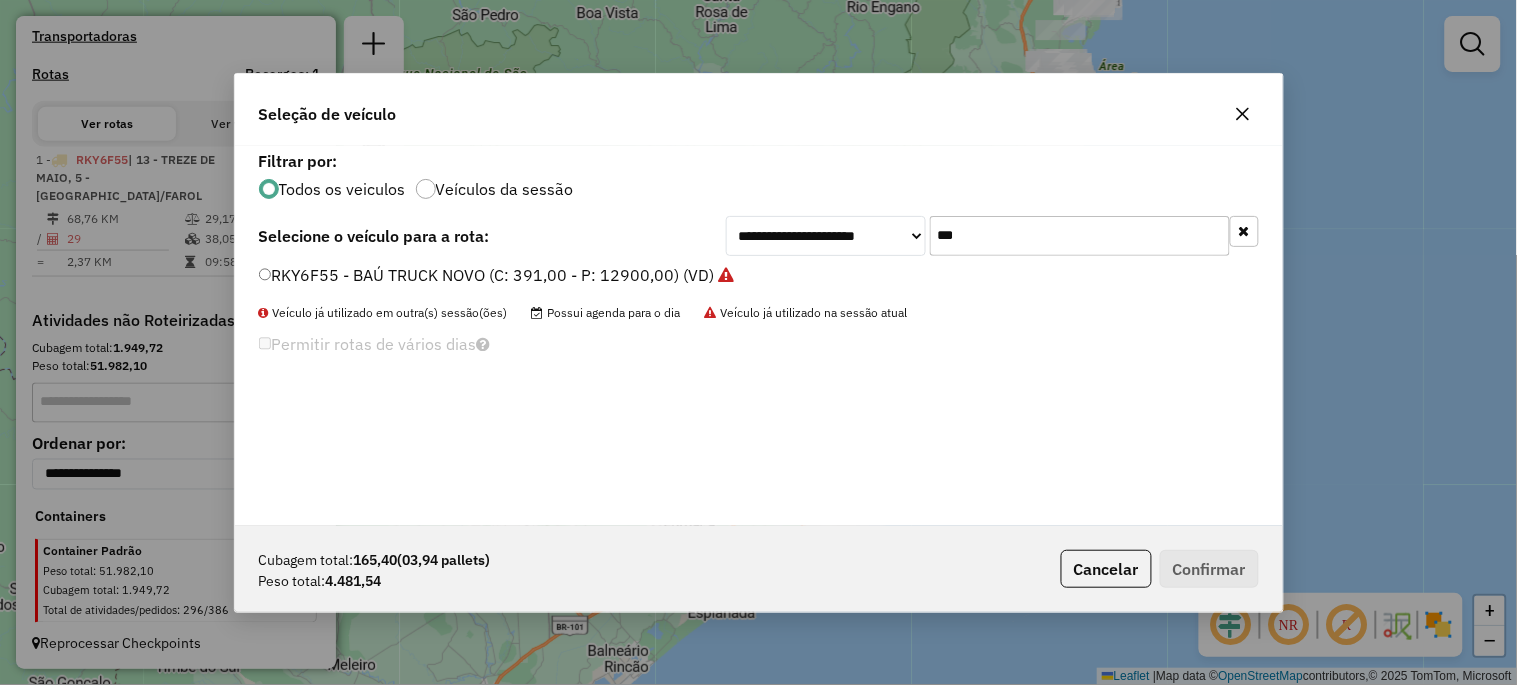 click on "***" 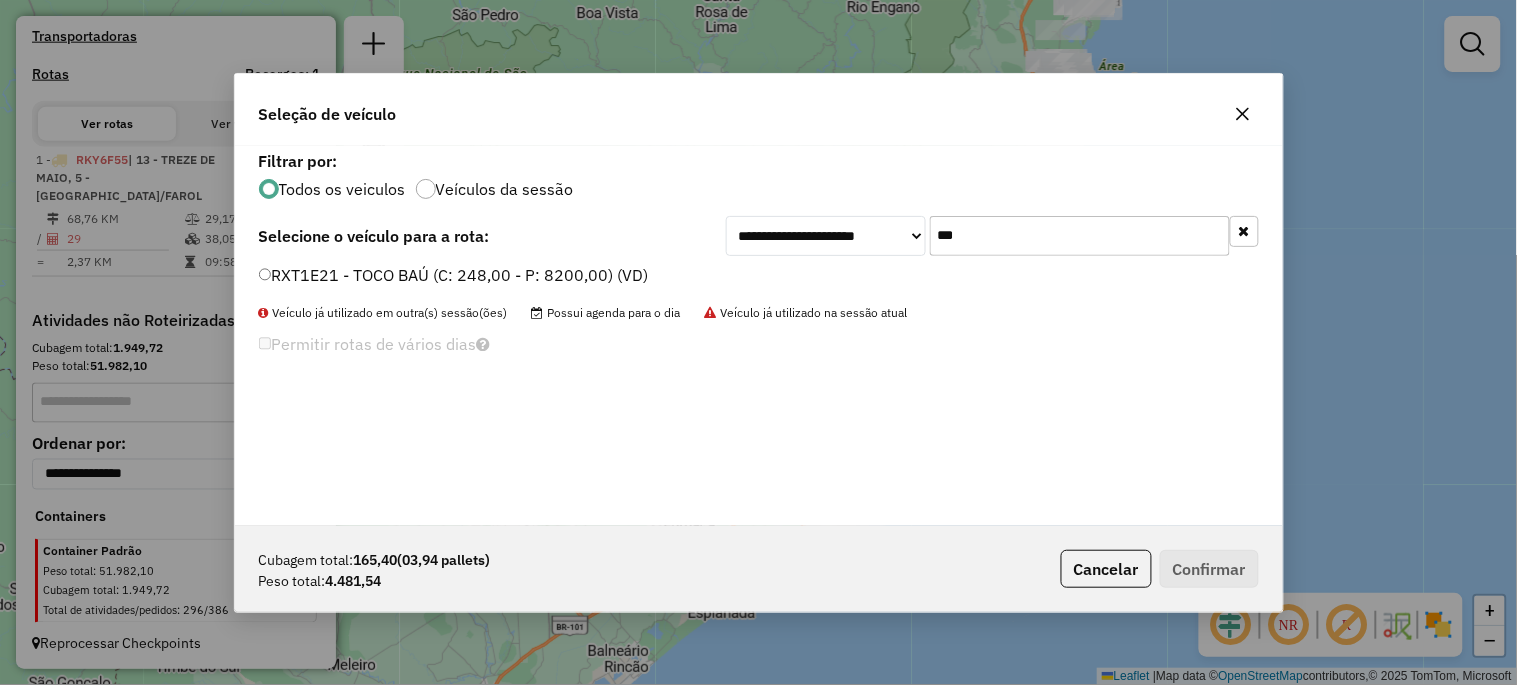 type on "***" 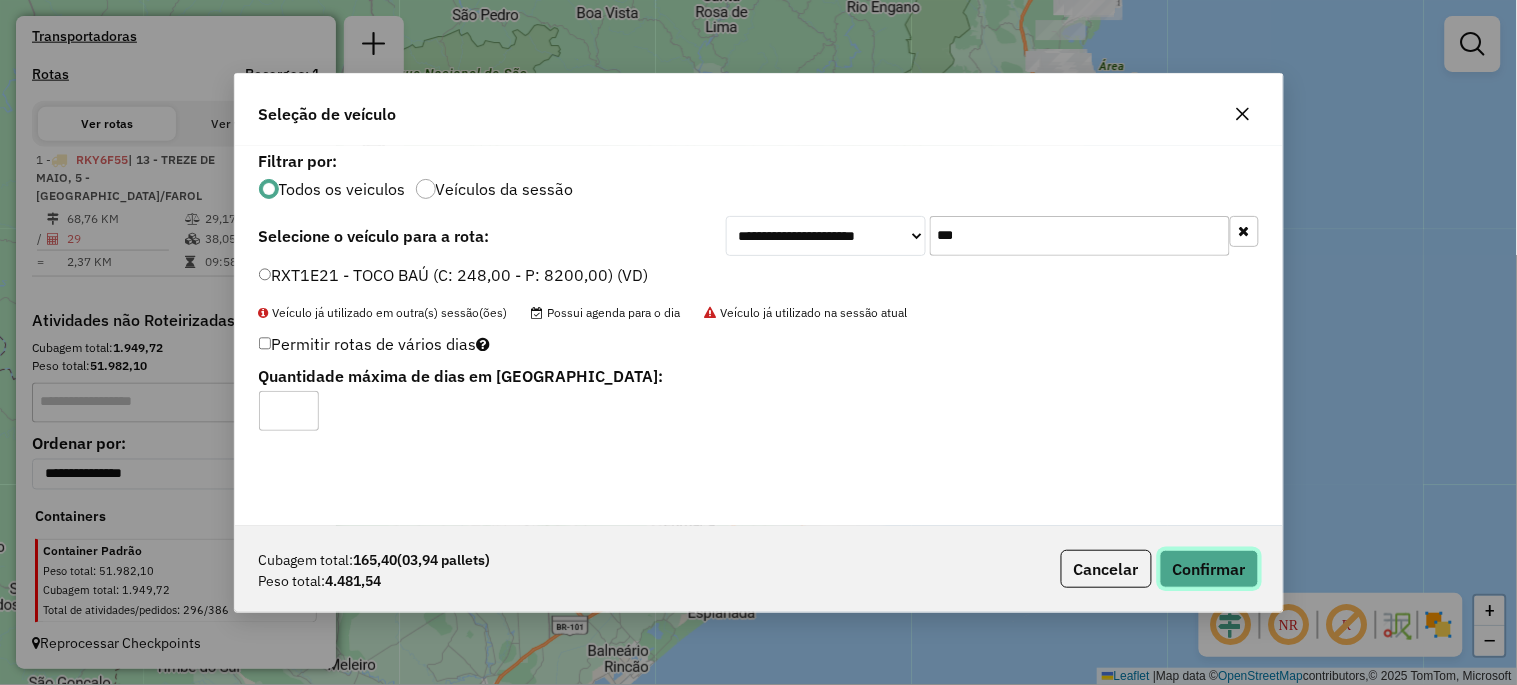 click on "Confirmar" 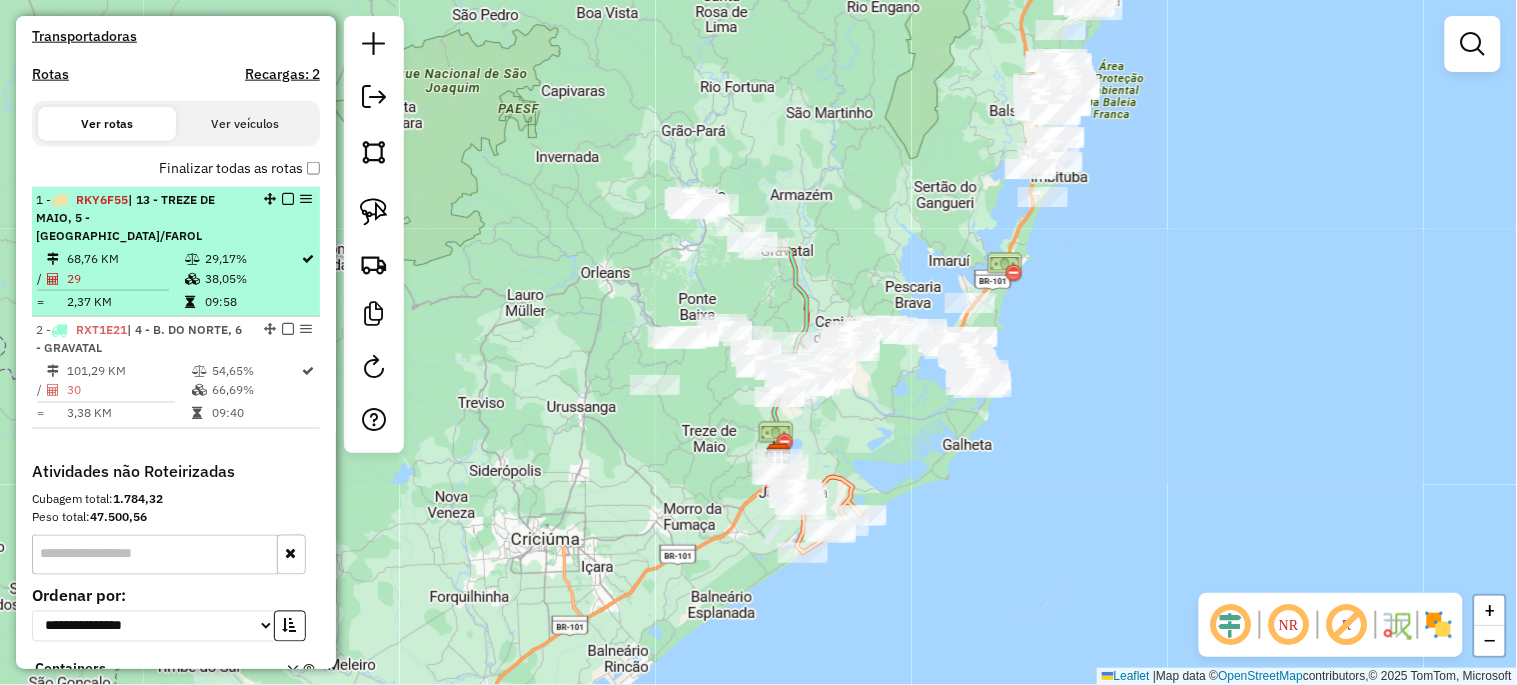 click at bounding box center [288, 199] 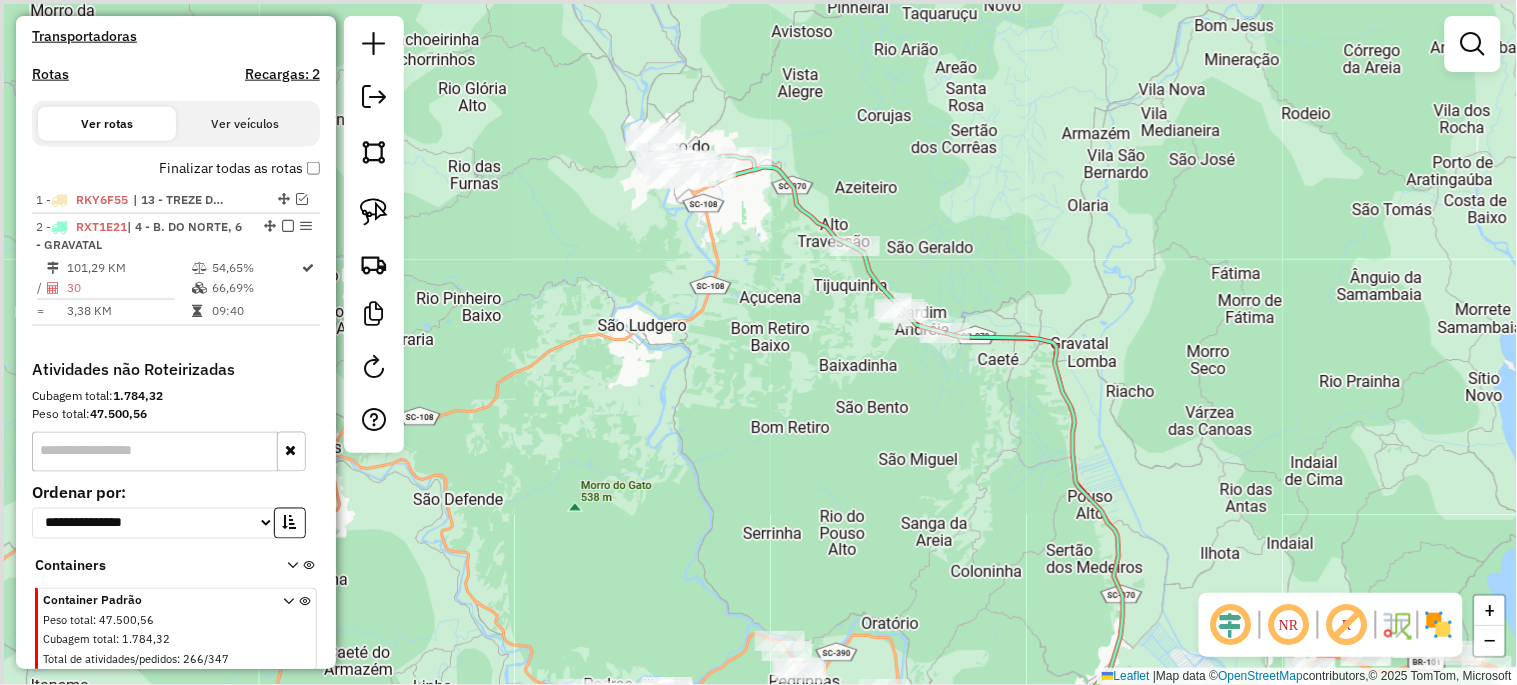 drag, startPoint x: 783, startPoint y: 356, endPoint x: 857, endPoint y: 394, distance: 83.18654 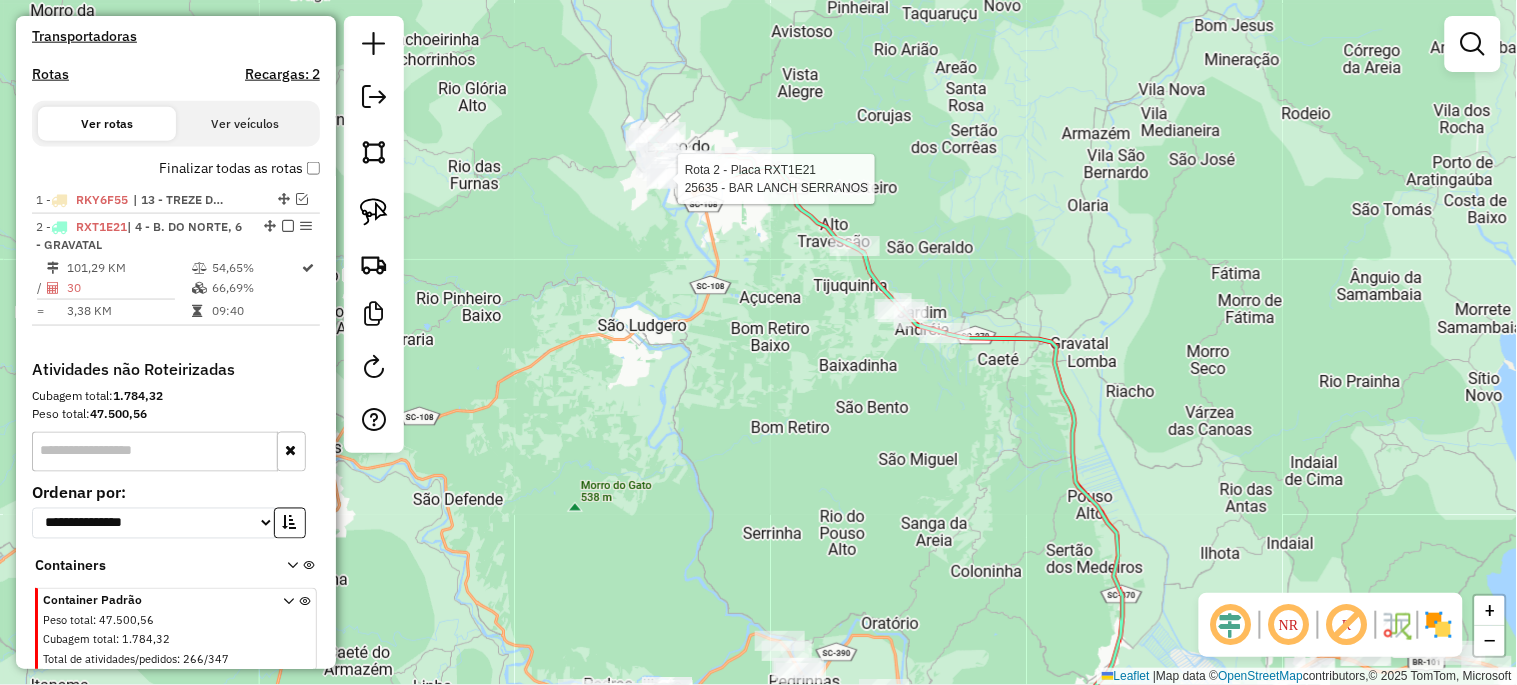 select on "*********" 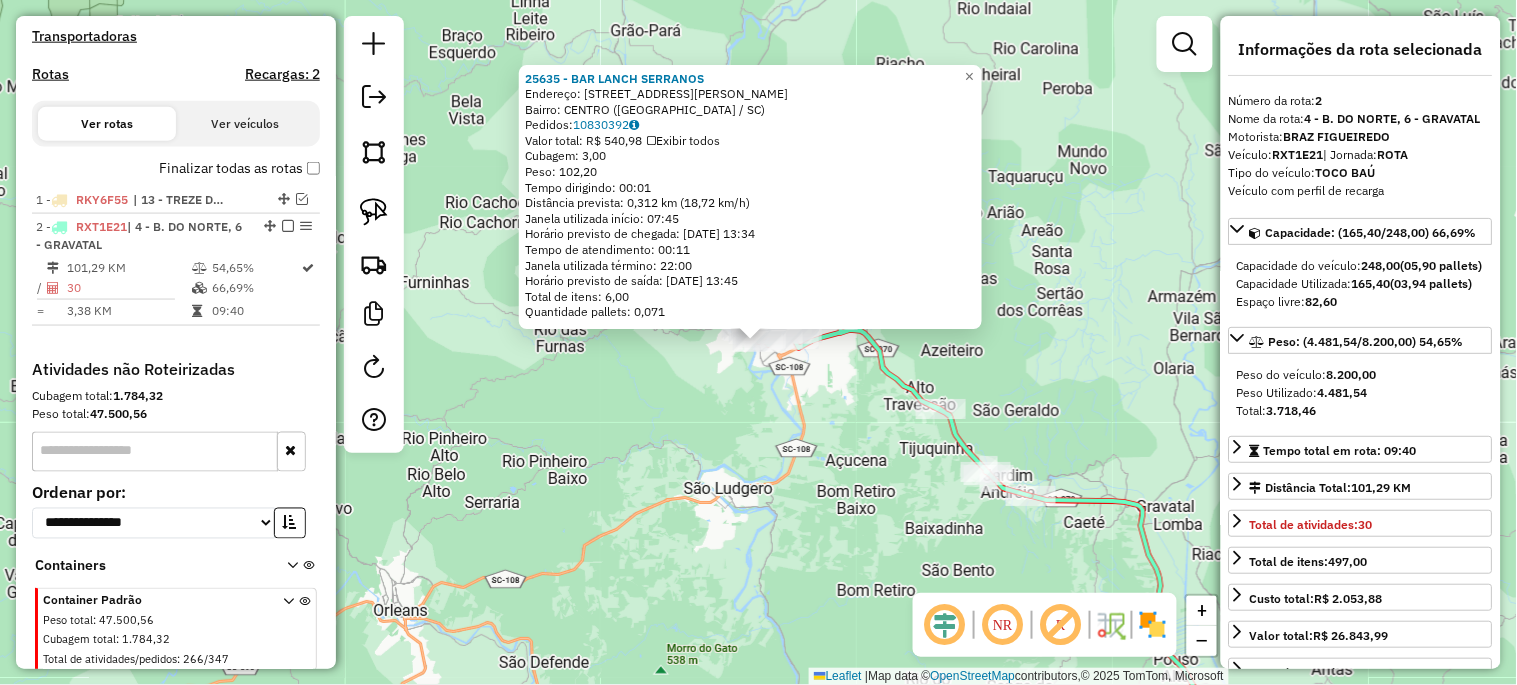 scroll, scrollTop: 671, scrollLeft: 0, axis: vertical 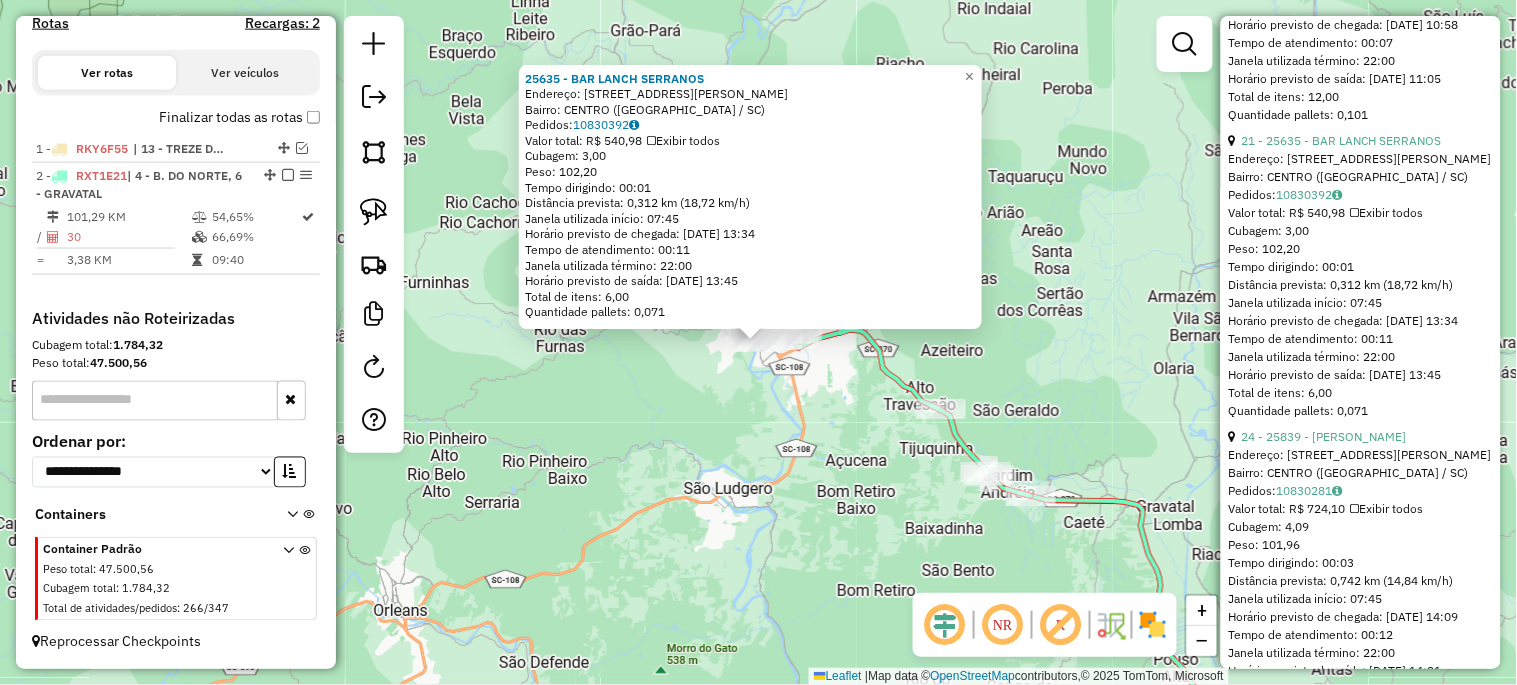 click on "25635 - BAR LANCH SERRANOS  Endereço:  AV NEREU RAMOS 1820   Bairro: CENTRO (BRACO DO NORTE / SC)   Pedidos:  10830392   Valor total: R$ 540,98   Exibir todos   Cubagem: 3,00  Peso: 102,20  Tempo dirigindo: 00:01   Distância prevista: 0,312 km (18,72 km/h)   Janela utilizada início: 07:45   Horário previsto de chegada: 11/07/2025 13:34   Tempo de atendimento: 00:11   Janela utilizada término: 22:00   Horário previsto de saída: 11/07/2025 13:45   Total de itens: 6,00   Quantidade pallets: 0,071  × Janela de atendimento Grade de atendimento Capacidade Transportadoras Veículos Cliente Pedidos  Rotas Selecione os dias de semana para filtrar as janelas de atendimento  Seg   Ter   Qua   Qui   Sex   Sáb   Dom  Informe o período da janela de atendimento: De: Até:  Filtrar exatamente a janela do cliente  Considerar janela de atendimento padrão  Selecione os dias de semana para filtrar as grades de atendimento  Seg   Ter   Qua   Qui   Sex   Sáb   Dom   Considerar clientes sem dia de atendimento cadastrado" 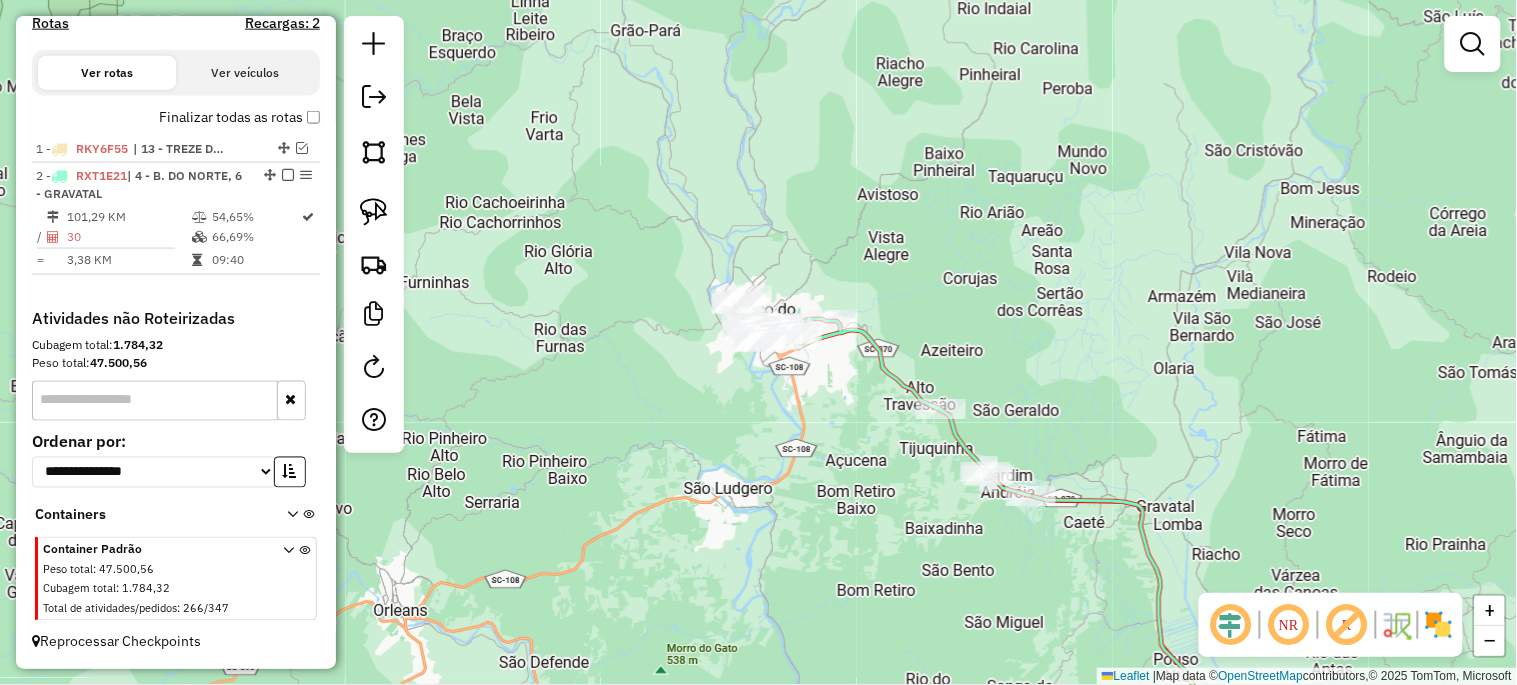 click on "Janela de atendimento Grade de atendimento Capacidade Transportadoras Veículos Cliente Pedidos  Rotas Selecione os dias de semana para filtrar as janelas de atendimento  Seg   Ter   Qua   Qui   Sex   Sáb   Dom  Informe o período da janela de atendimento: De: Até:  Filtrar exatamente a janela do cliente  Considerar janela de atendimento padrão  Selecione os dias de semana para filtrar as grades de atendimento  Seg   Ter   Qua   Qui   Sex   Sáb   Dom   Considerar clientes sem dia de atendimento cadastrado  Clientes fora do dia de atendimento selecionado Filtrar as atividades entre os valores definidos abaixo:  Peso mínimo:   Peso máximo:   Cubagem mínima:   Cubagem máxima:   De:   Até:  Filtrar as atividades entre o tempo de atendimento definido abaixo:  De:   Até:   Considerar capacidade total dos clientes não roteirizados Transportadora: Selecione um ou mais itens Tipo de veículo: Selecione um ou mais itens Veículo: Selecione um ou mais itens Motorista: Selecione um ou mais itens Nome: Rótulo:" 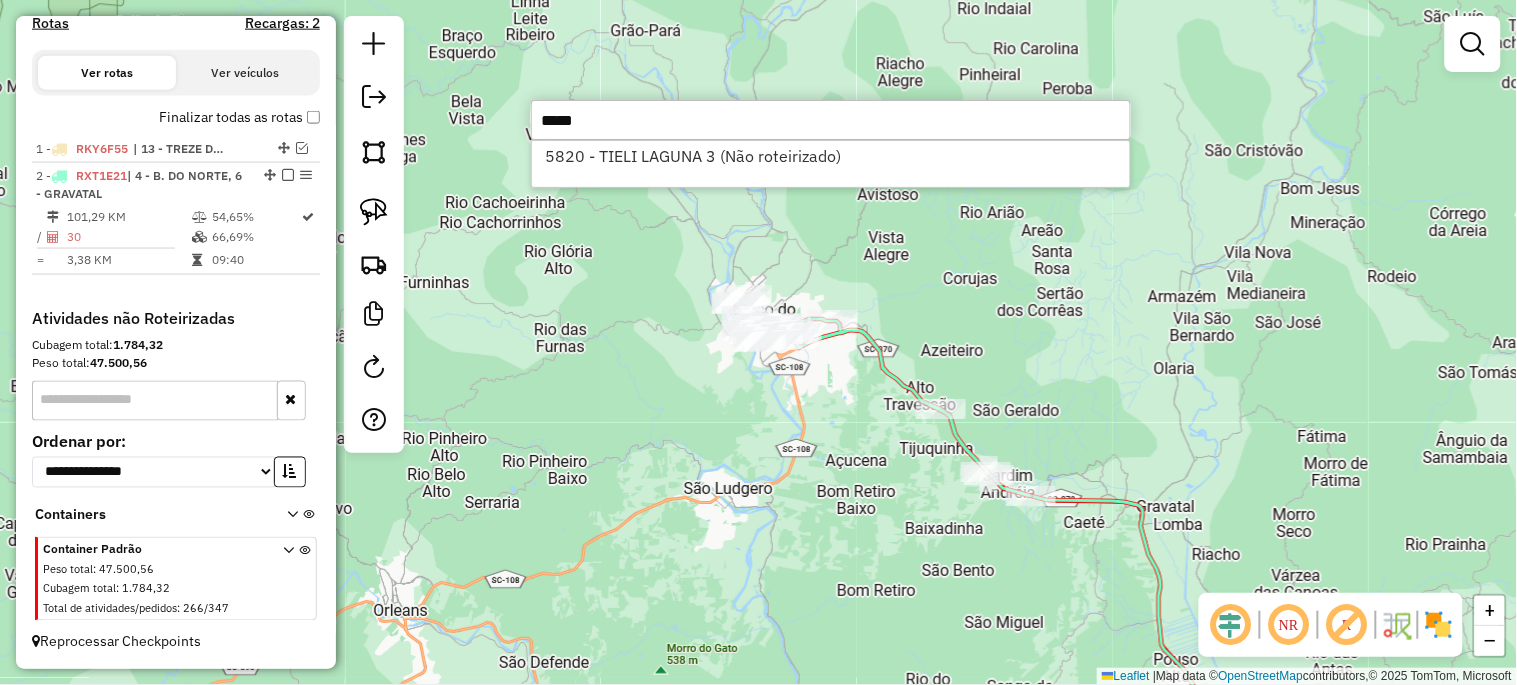 type on "*****" 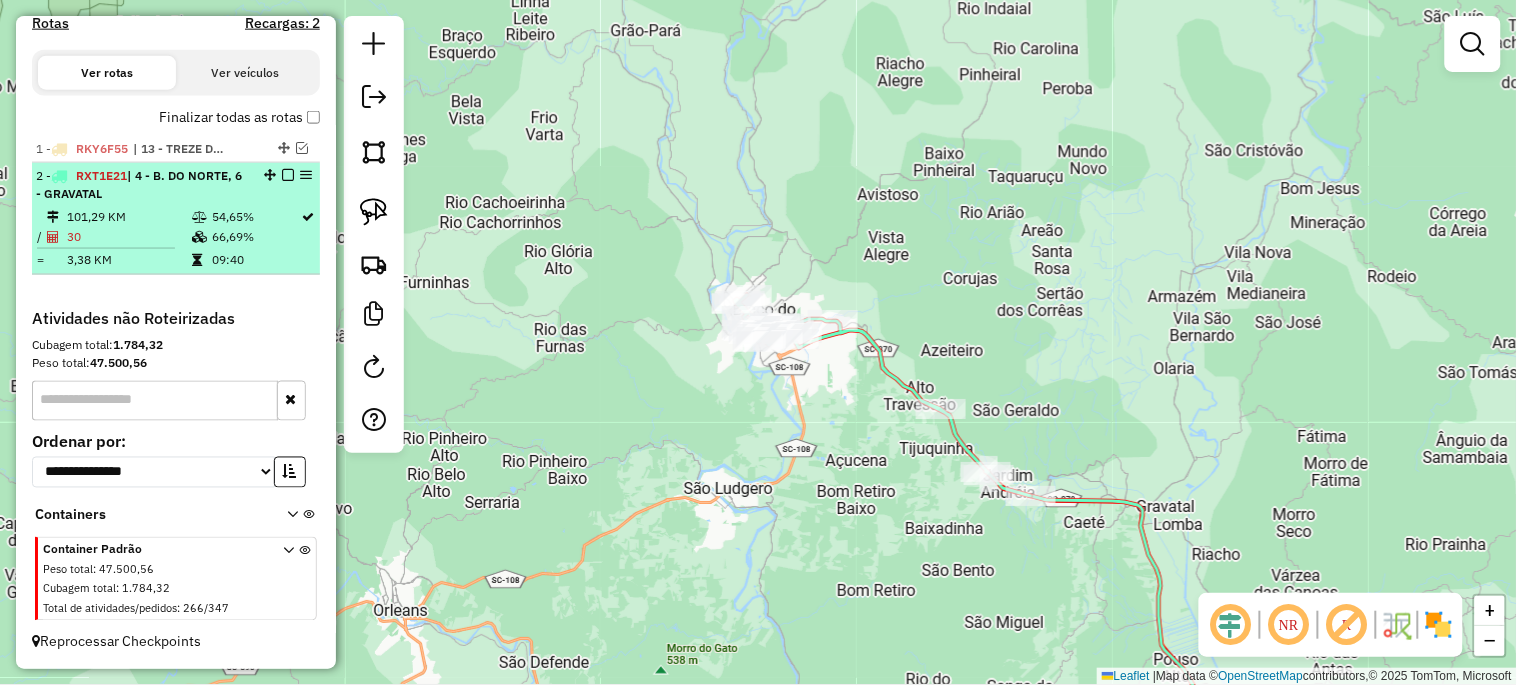 click at bounding box center [288, 175] 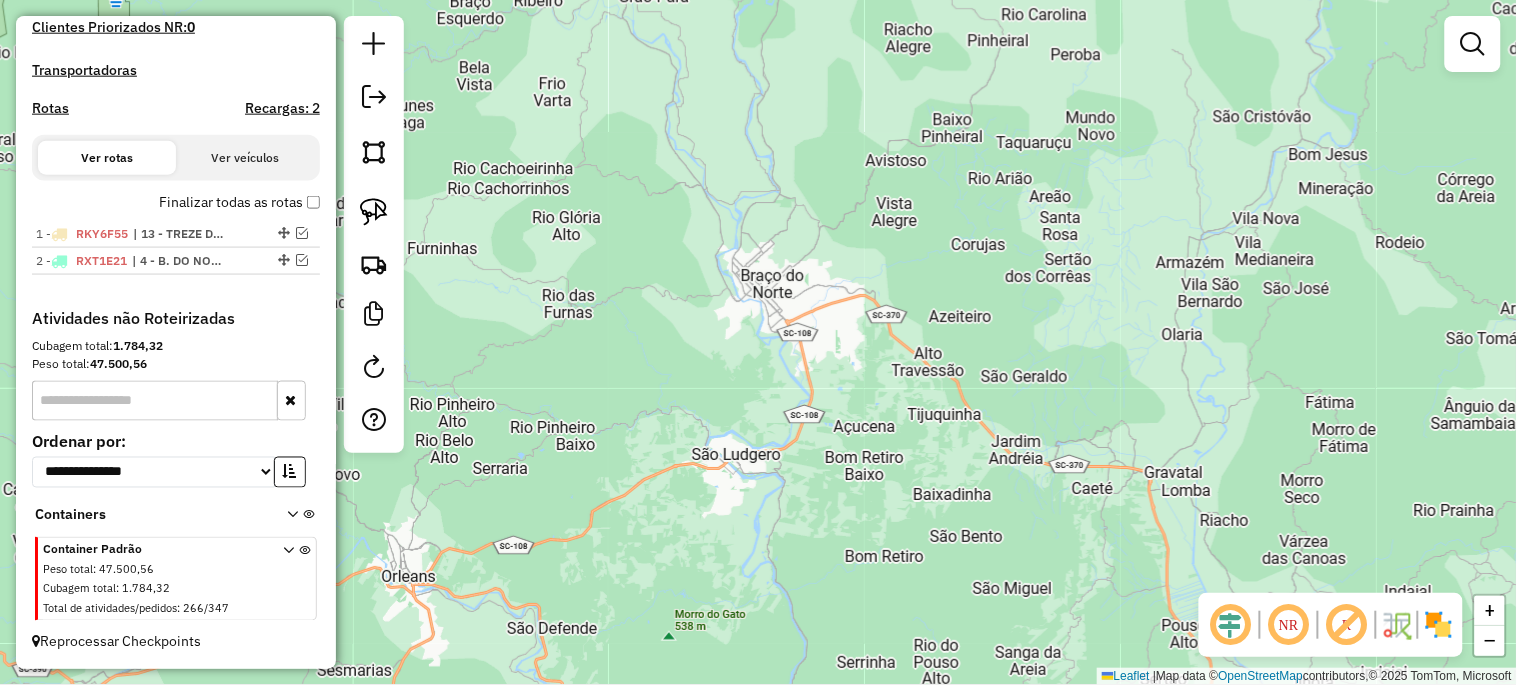 drag, startPoint x: 782, startPoint y: 433, endPoint x: 476, endPoint y: 8, distance: 523.69934 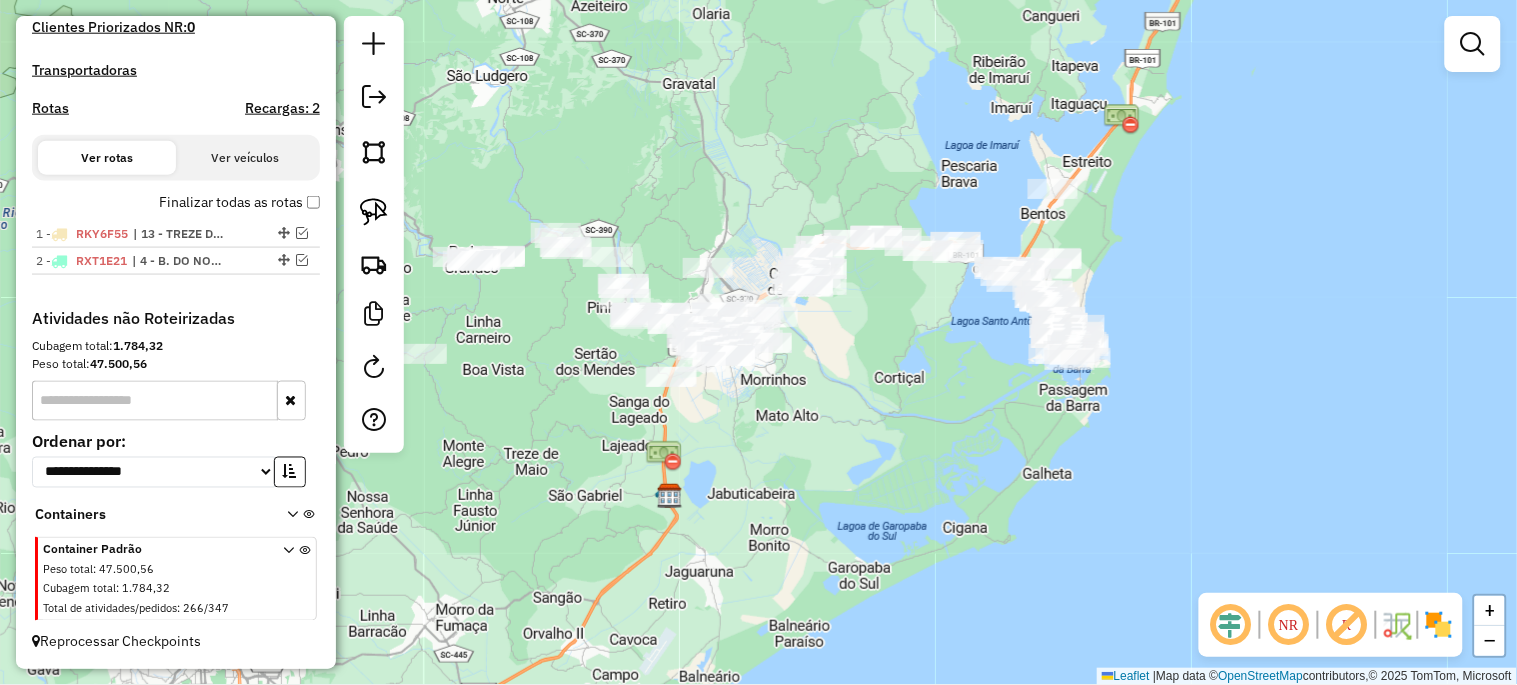 drag, startPoint x: 774, startPoint y: 185, endPoint x: 594, endPoint y: 258, distance: 194.23955 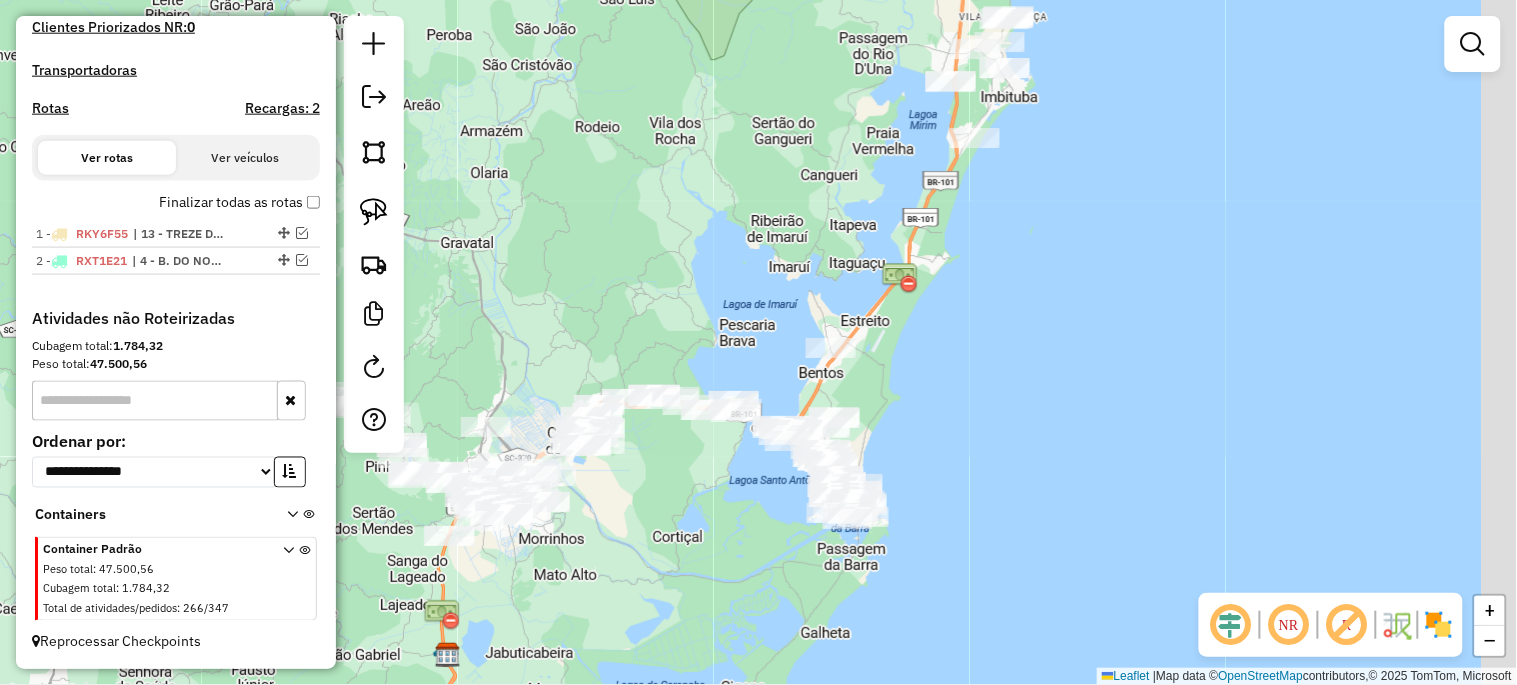 drag, startPoint x: 692, startPoint y: 221, endPoint x: 654, endPoint y: 368, distance: 151.83214 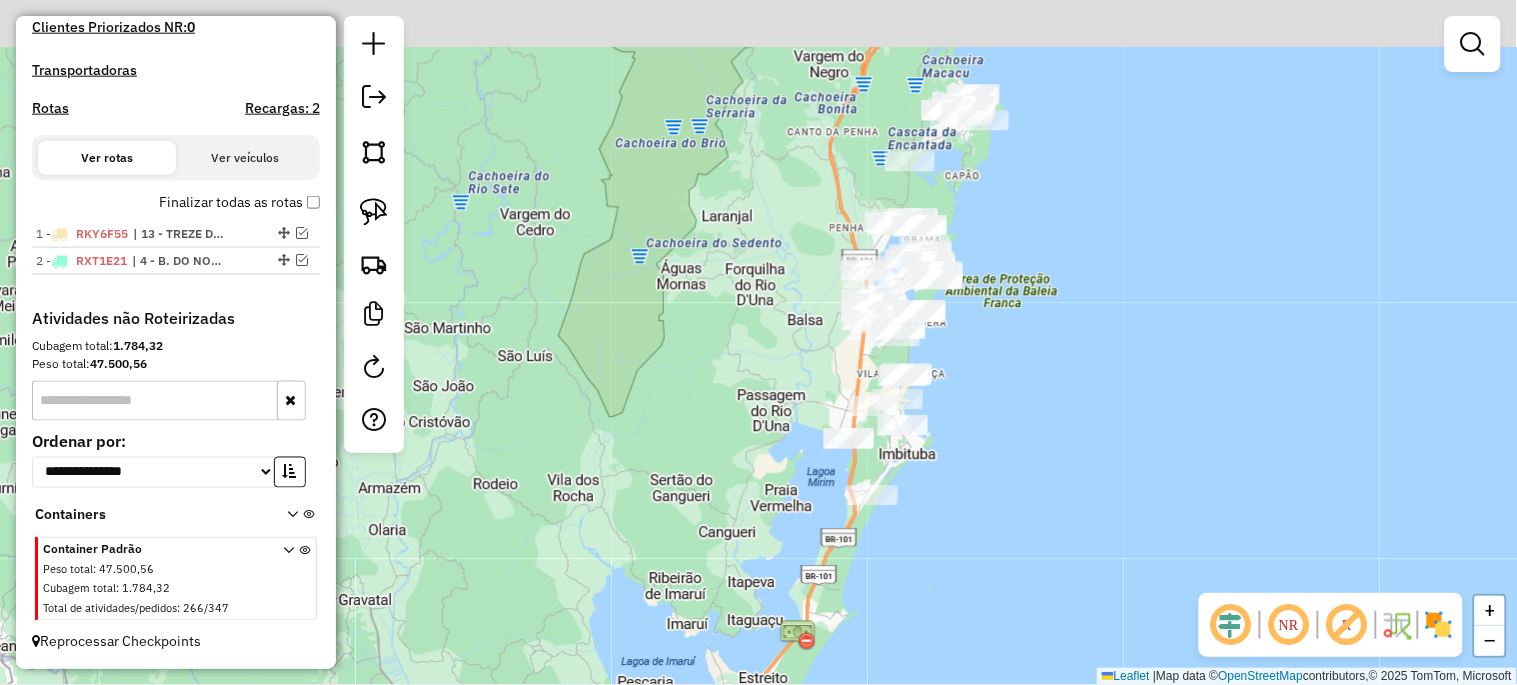 drag, startPoint x: 652, startPoint y: 383, endPoint x: 641, endPoint y: 432, distance: 50.219517 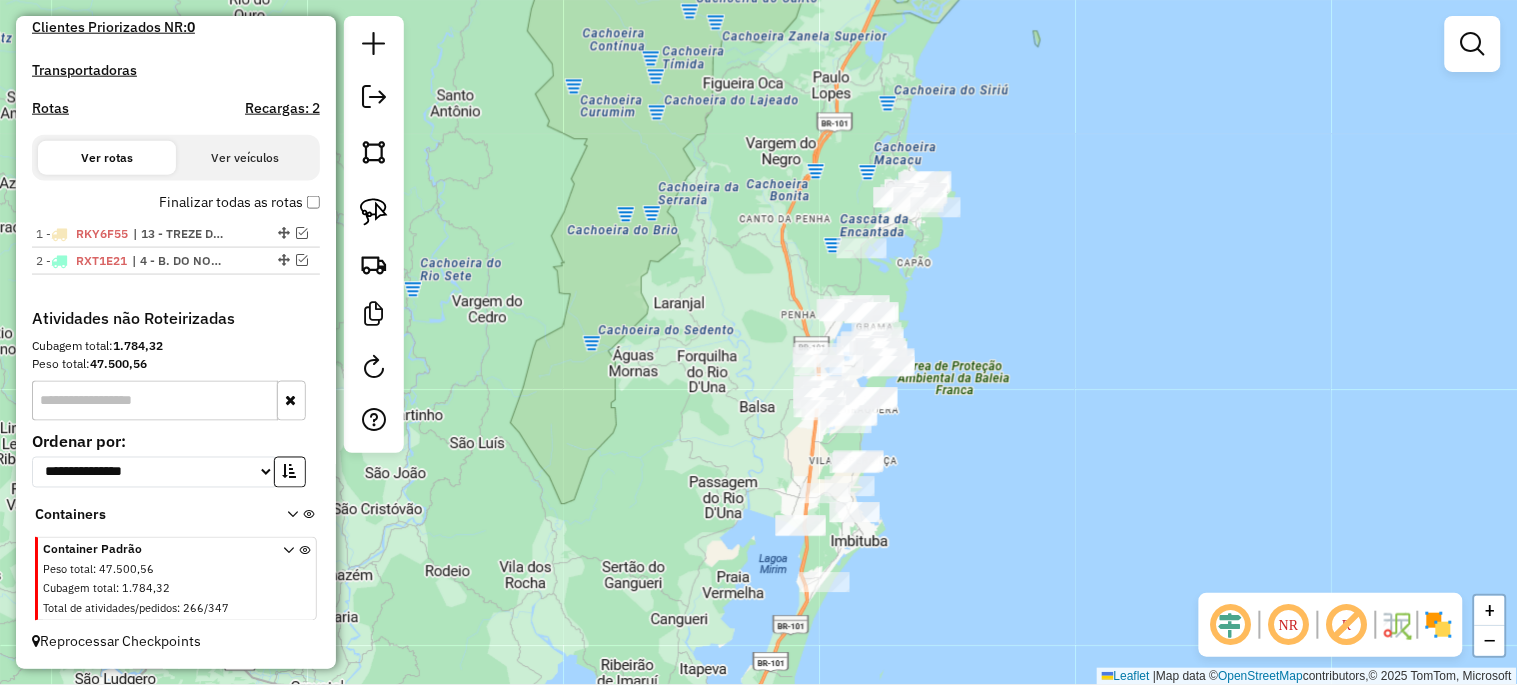 drag, startPoint x: 767, startPoint y: 160, endPoint x: 698, endPoint y: 252, distance: 115 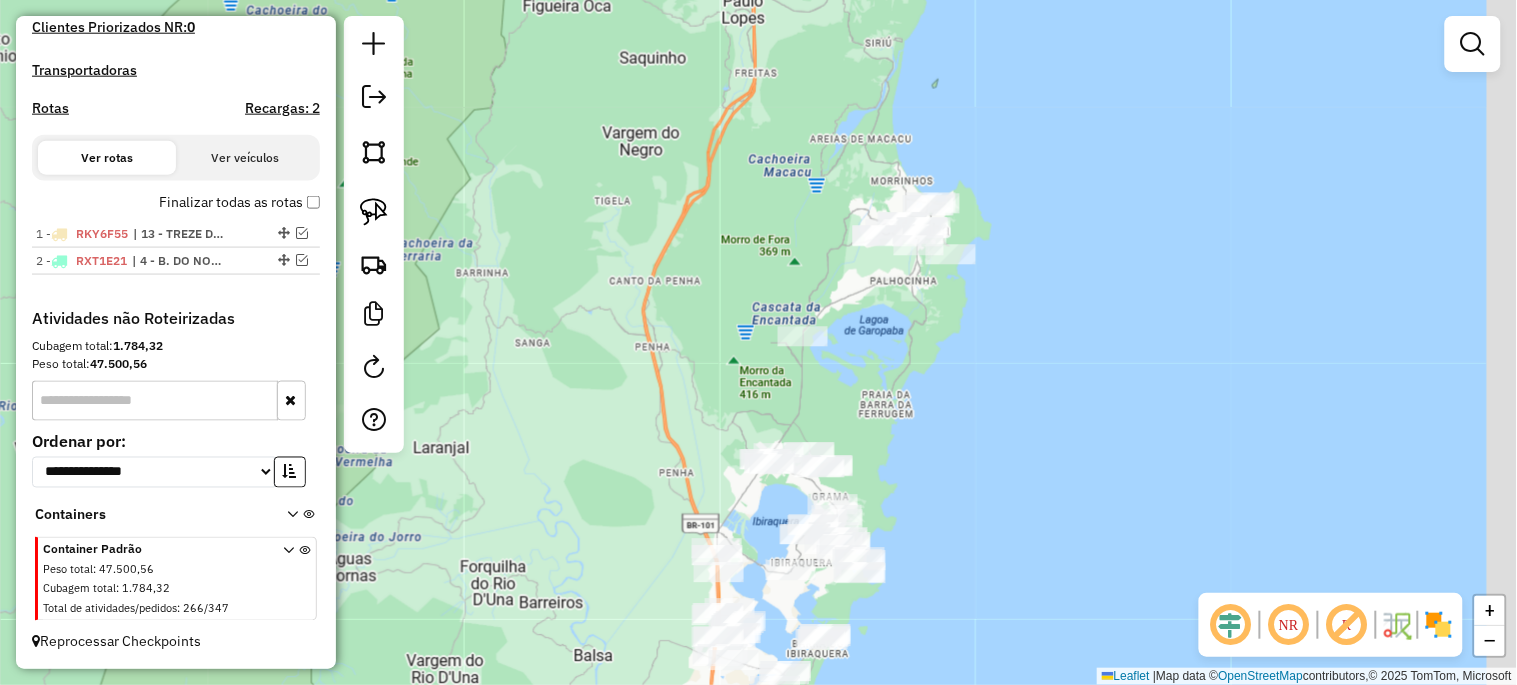 drag, startPoint x: 838, startPoint y: 244, endPoint x: 663, endPoint y: 285, distance: 179.7387 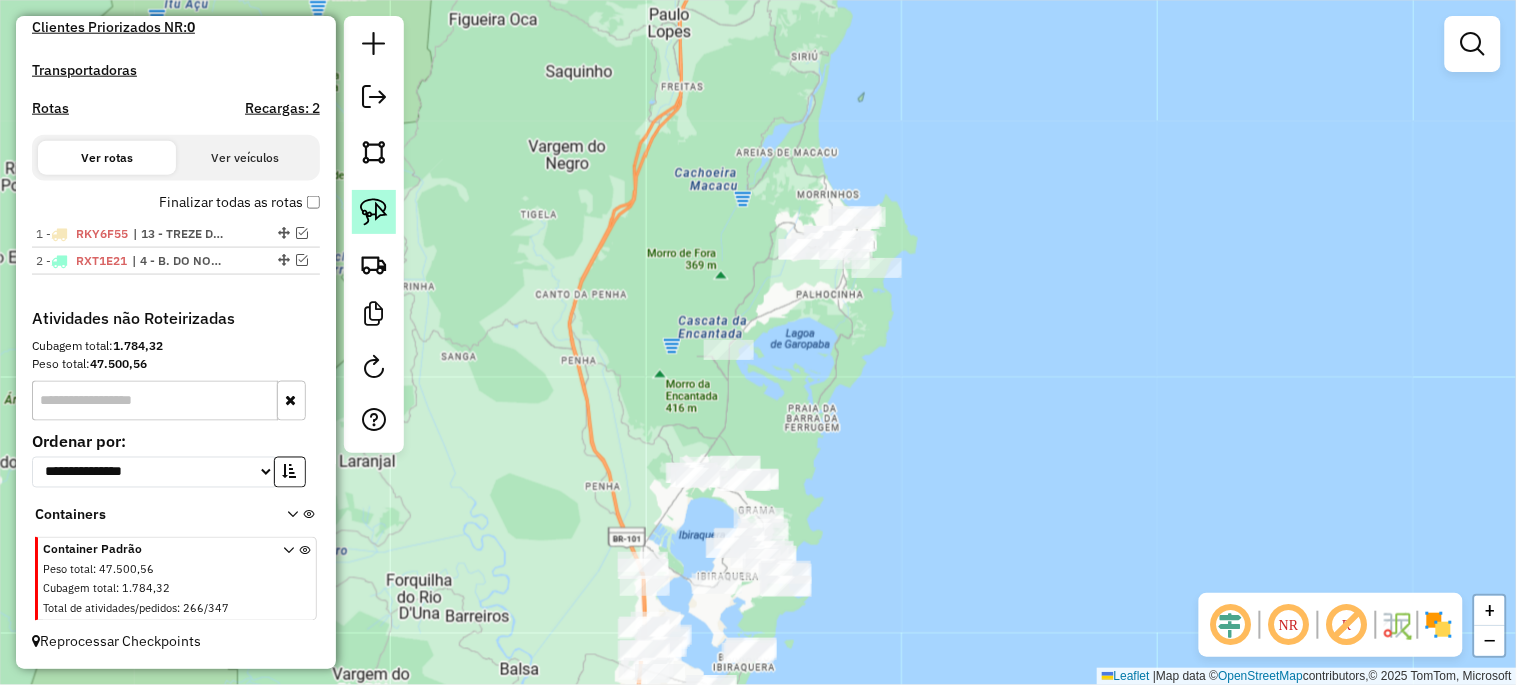 click 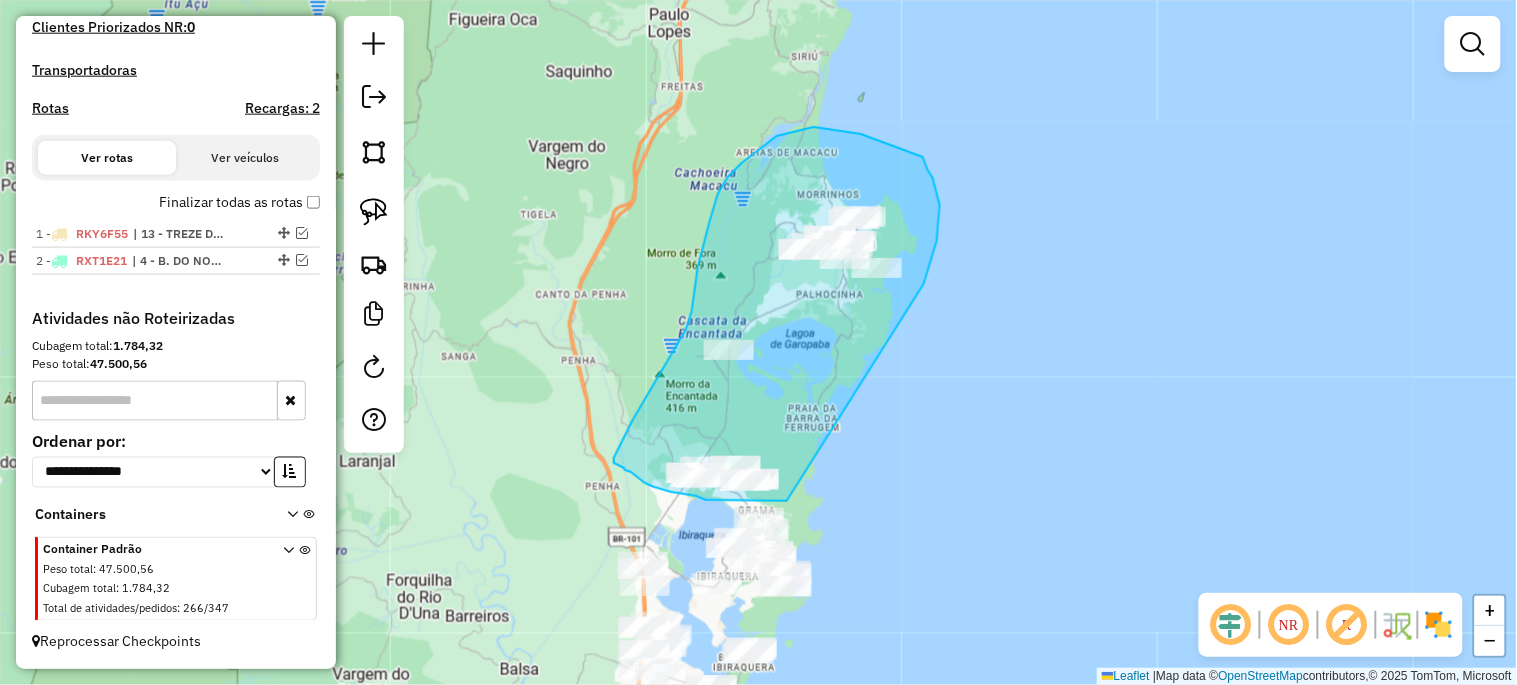 drag, startPoint x: 787, startPoint y: 501, endPoint x: 924, endPoint y: 284, distance: 256.62814 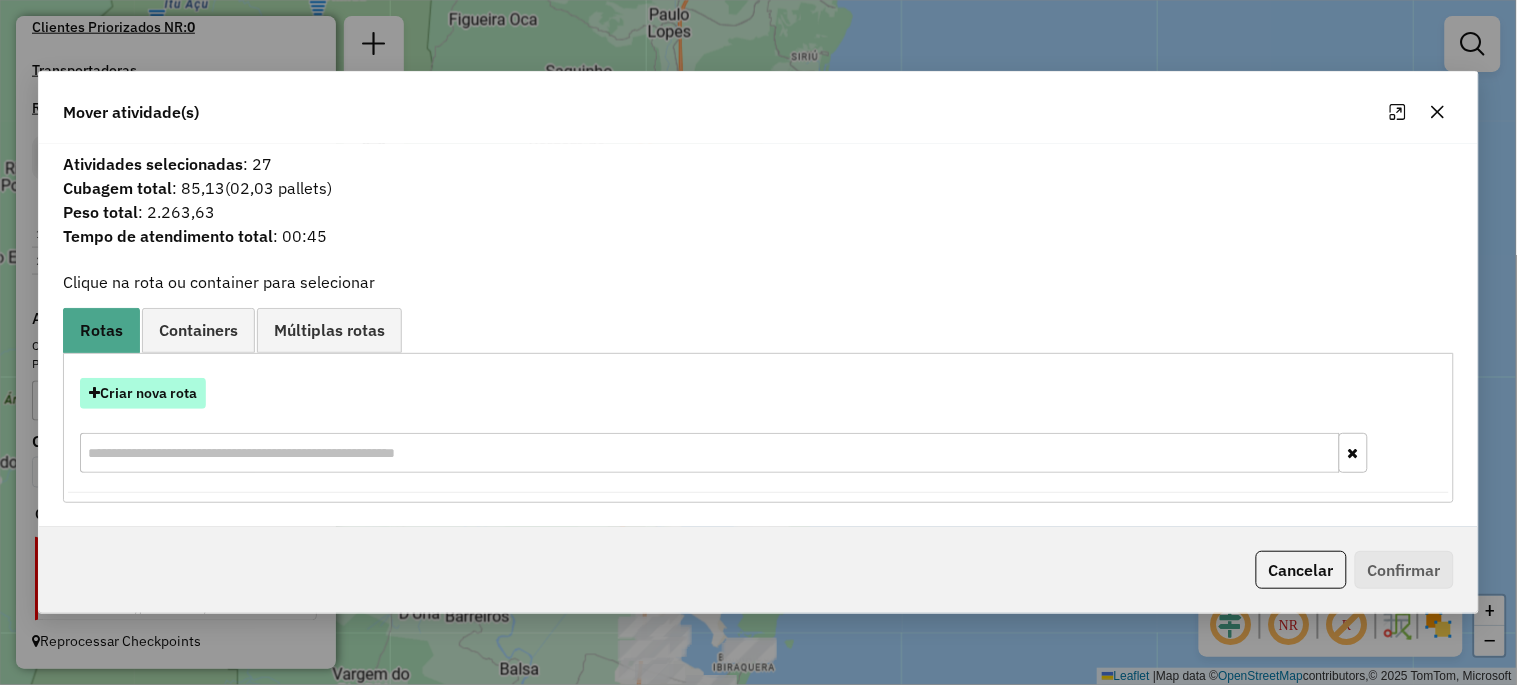 click on "Criar nova rota" at bounding box center [143, 393] 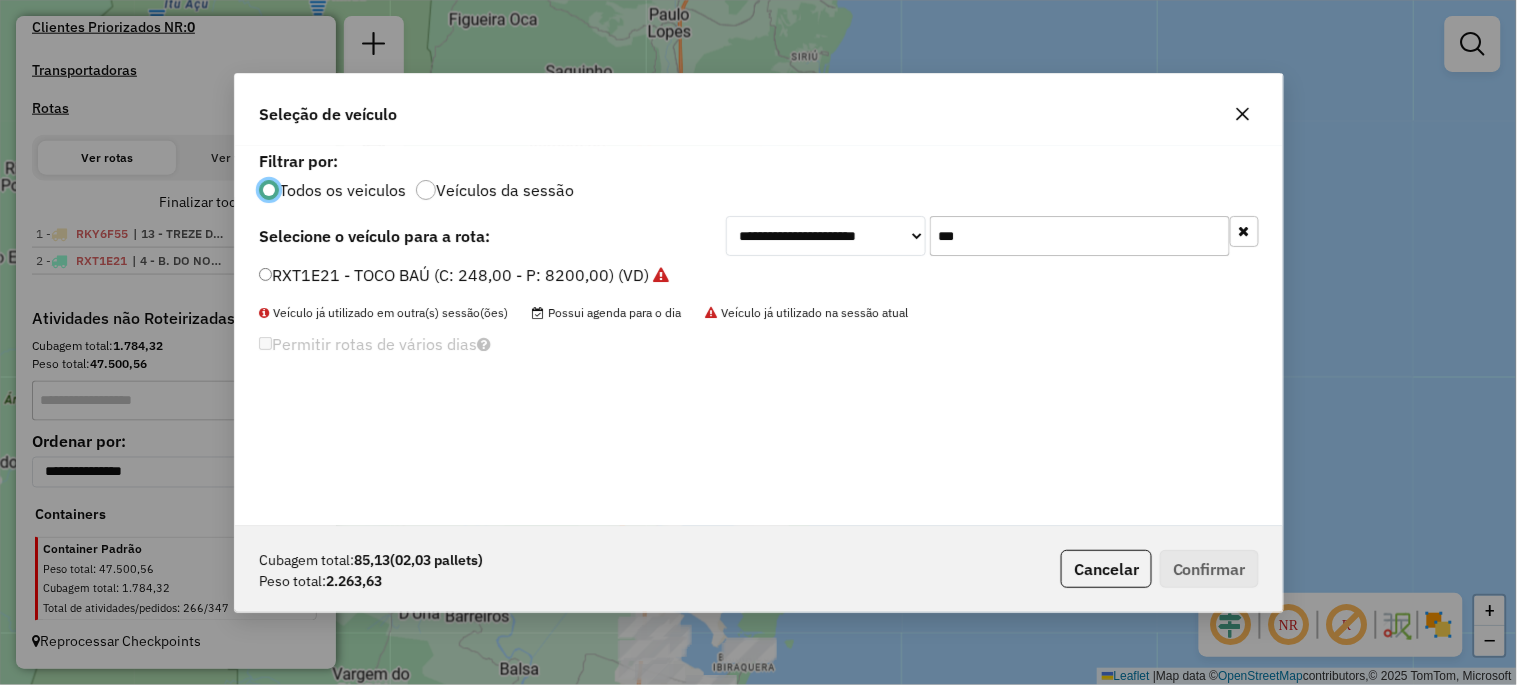 scroll, scrollTop: 11, scrollLeft: 5, axis: both 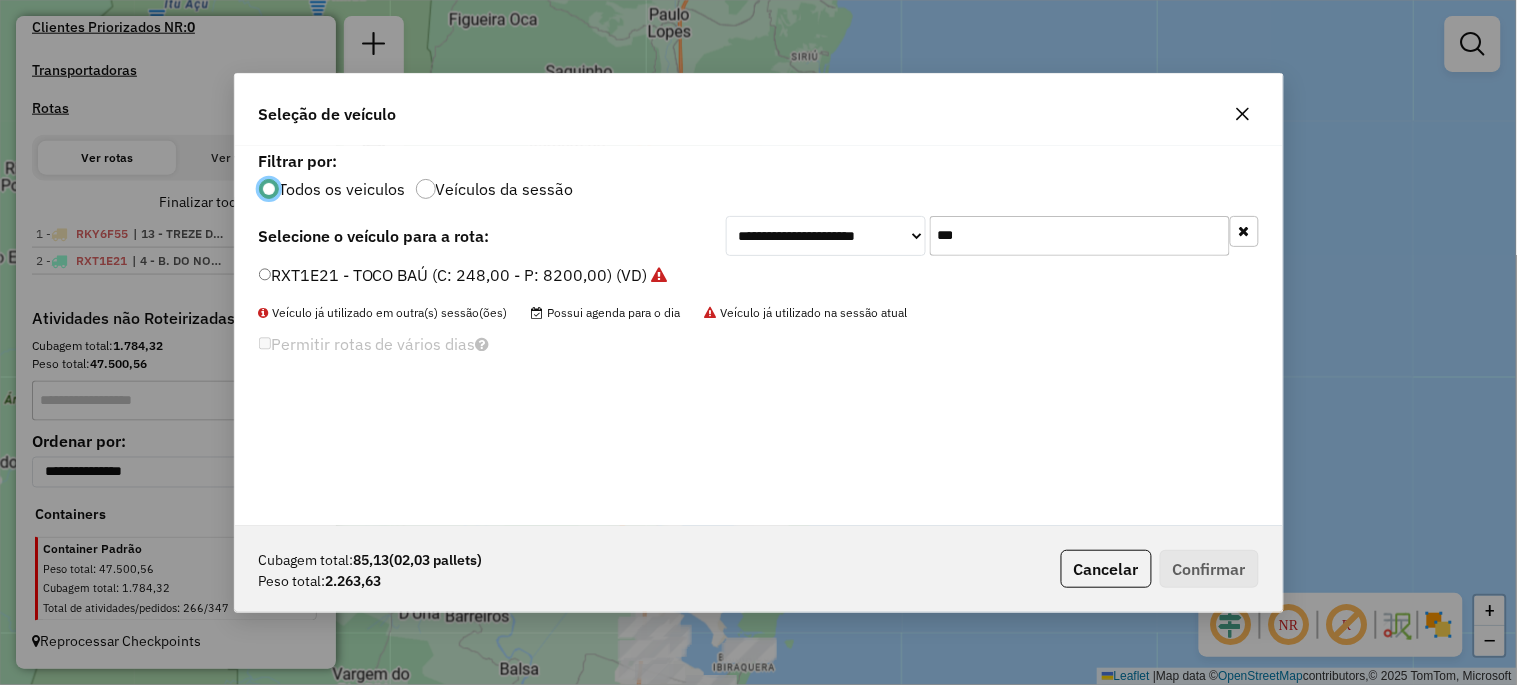 click on "***" 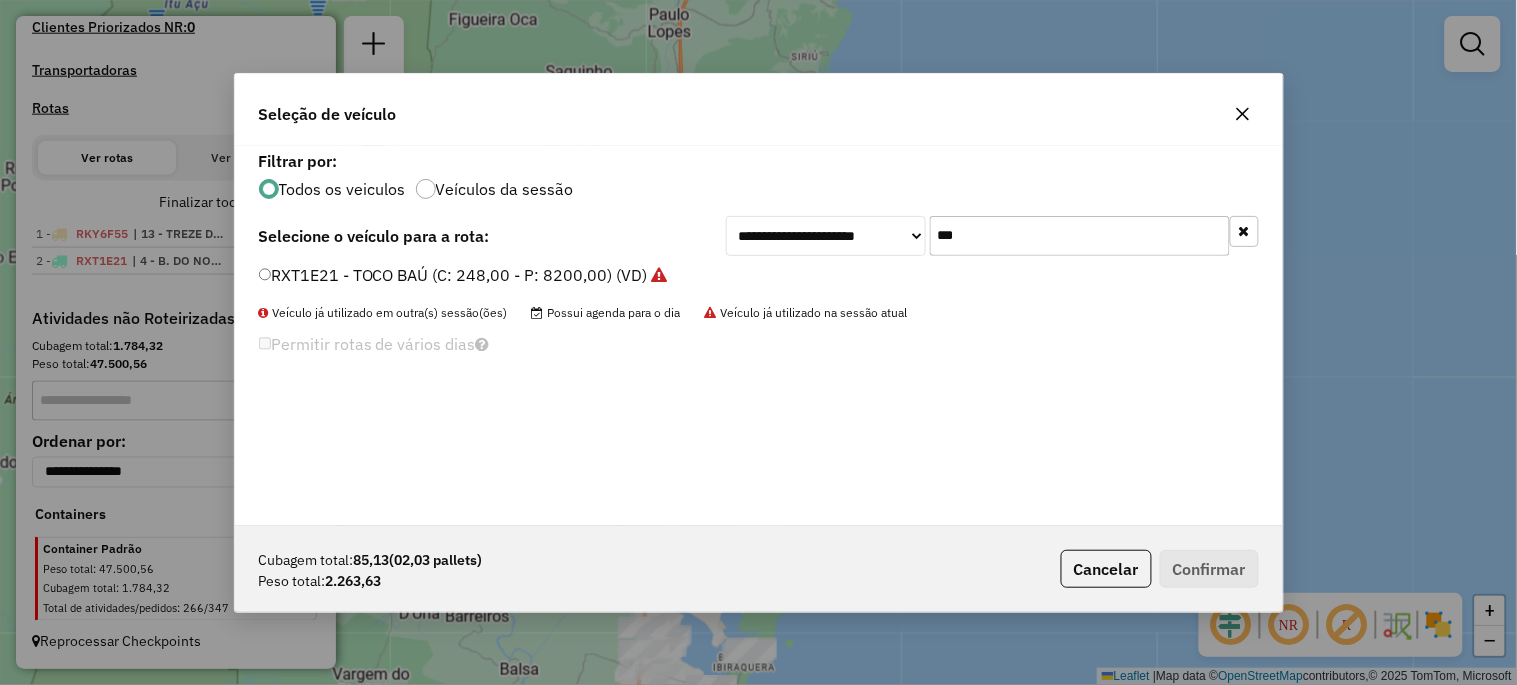 click on "***" 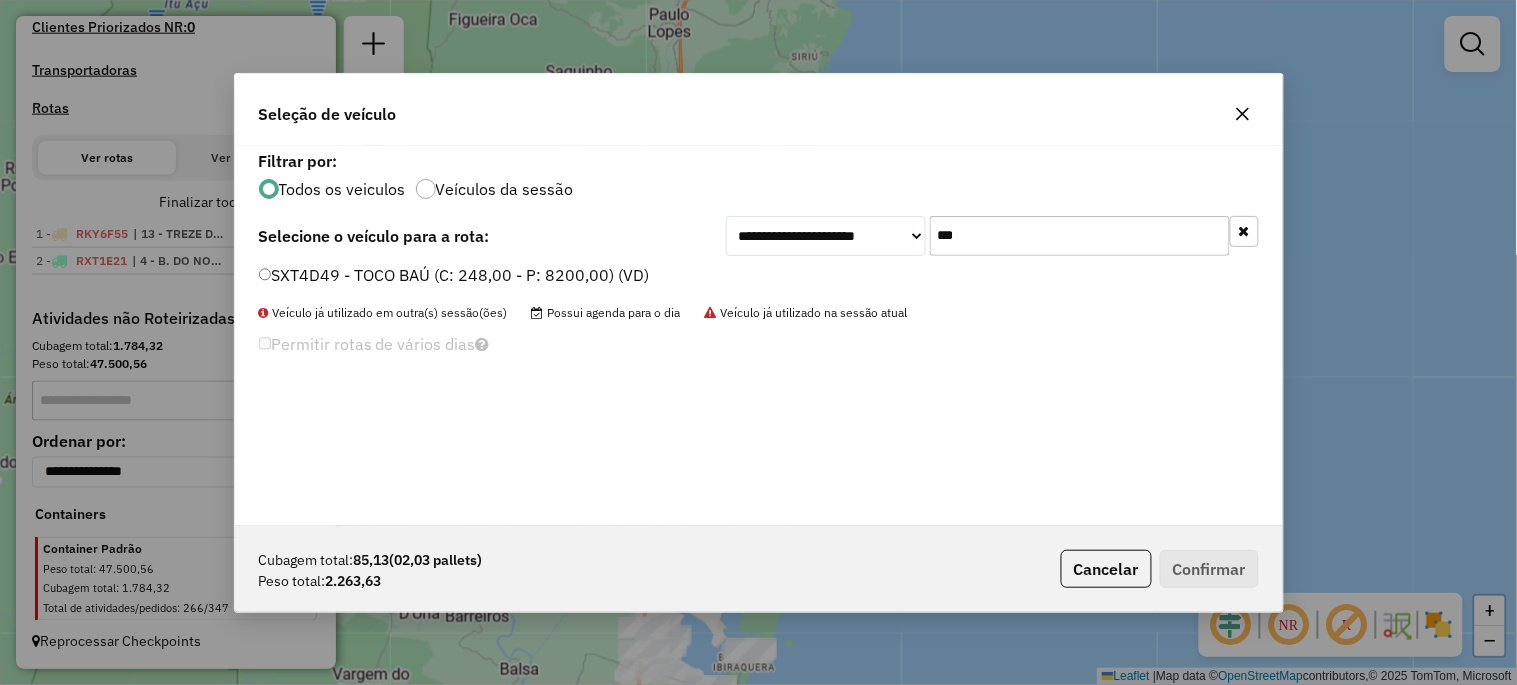 type on "***" 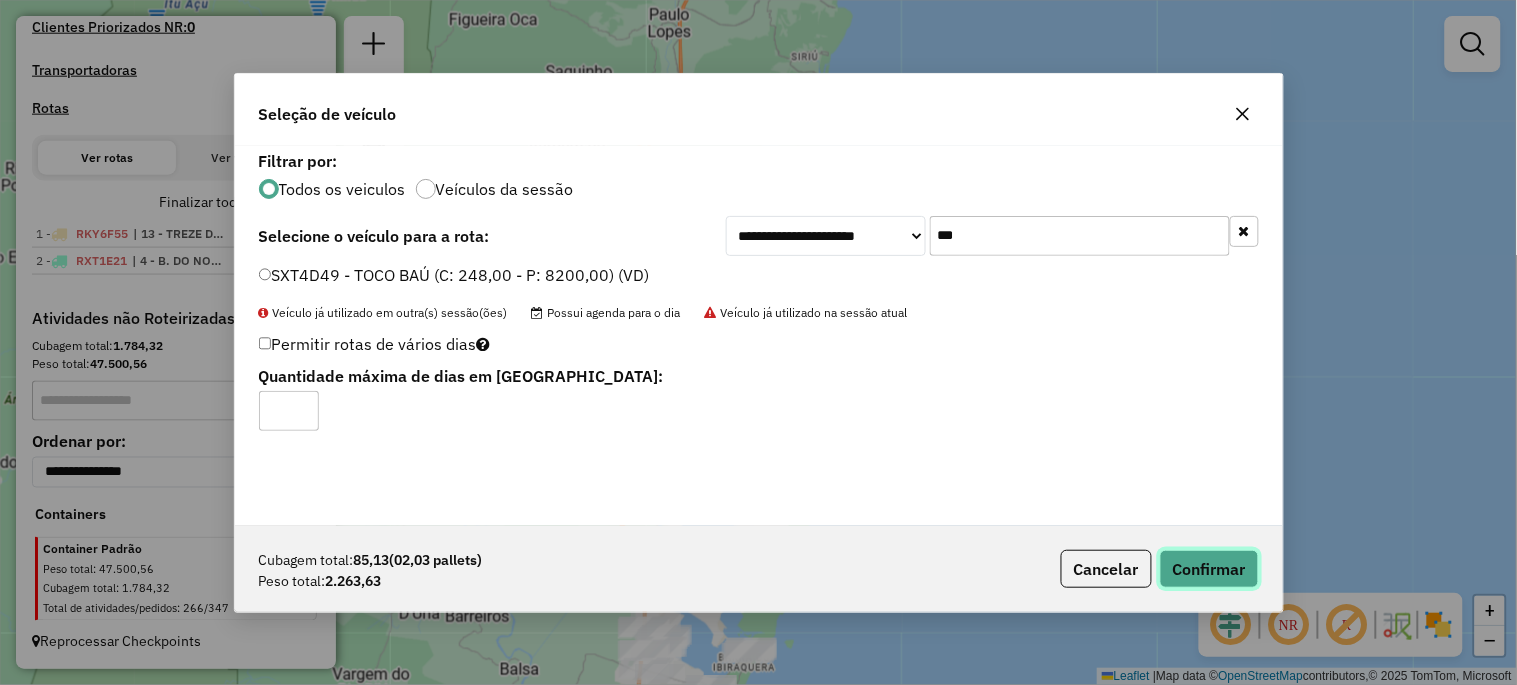click on "Confirmar" 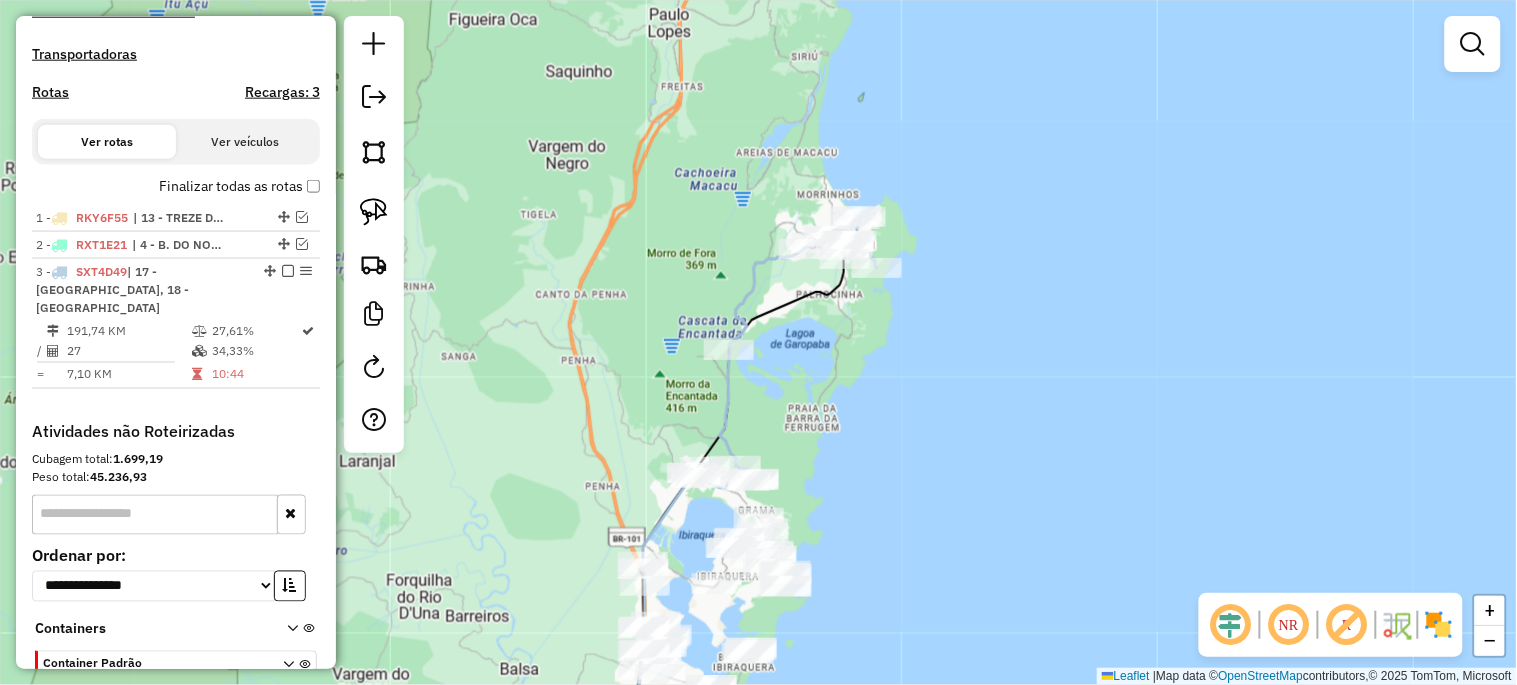 scroll, scrollTop: 671, scrollLeft: 0, axis: vertical 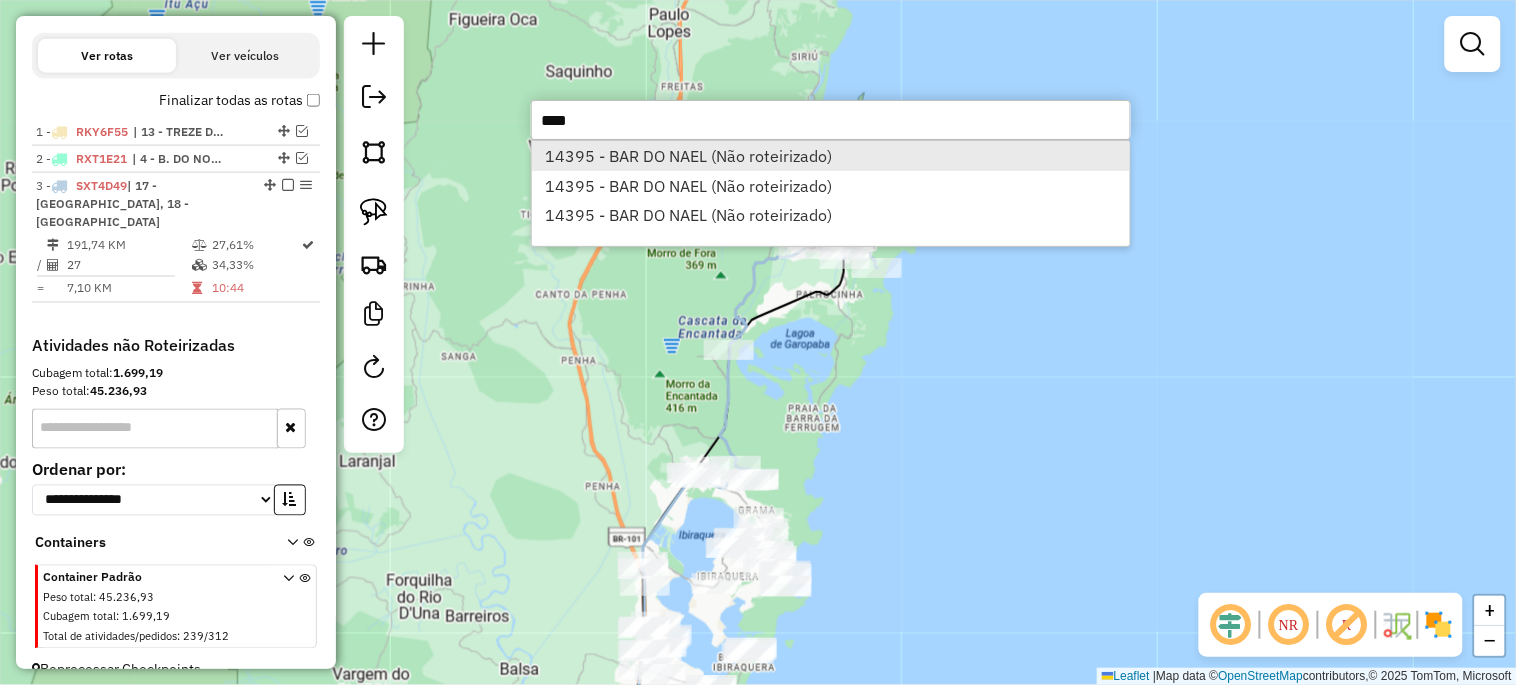 type on "****" 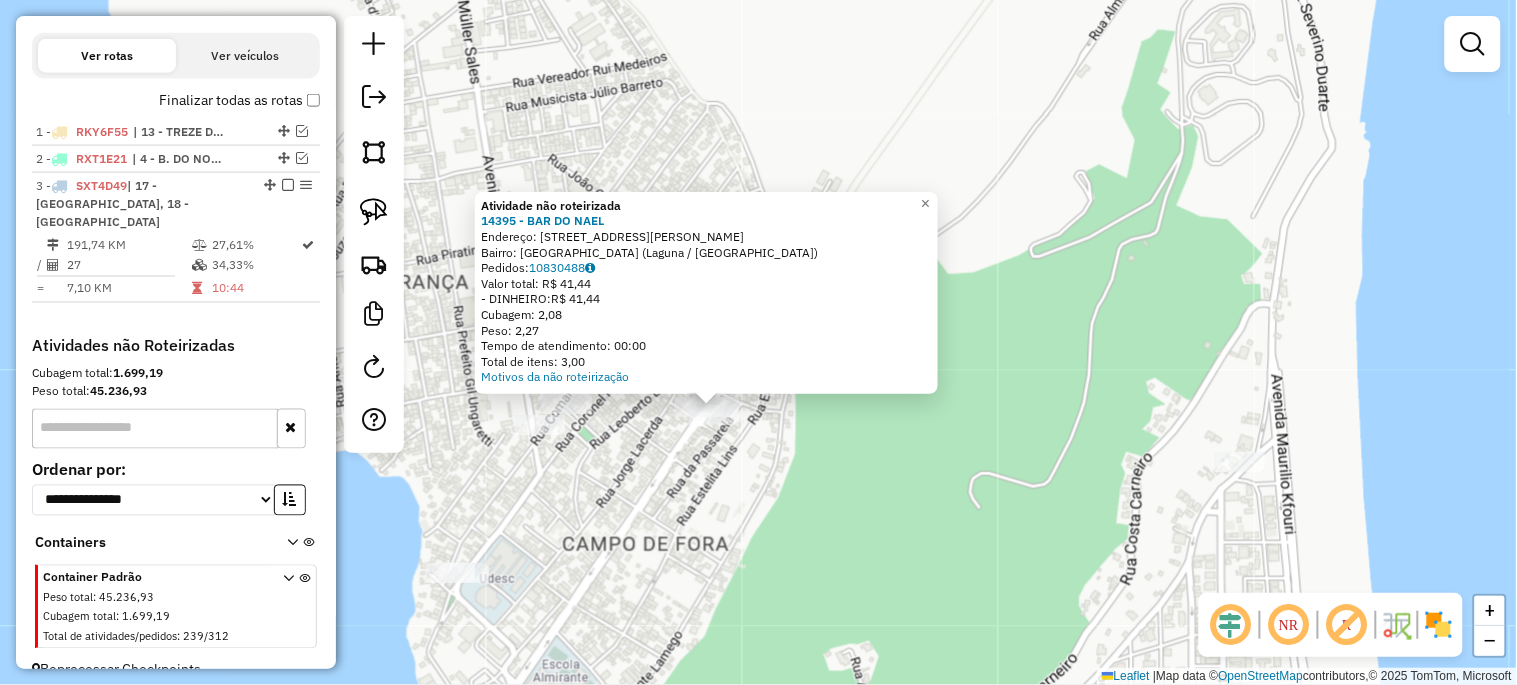drag, startPoint x: 676, startPoint y: 464, endPoint x: 718, endPoint y: 474, distance: 43.174065 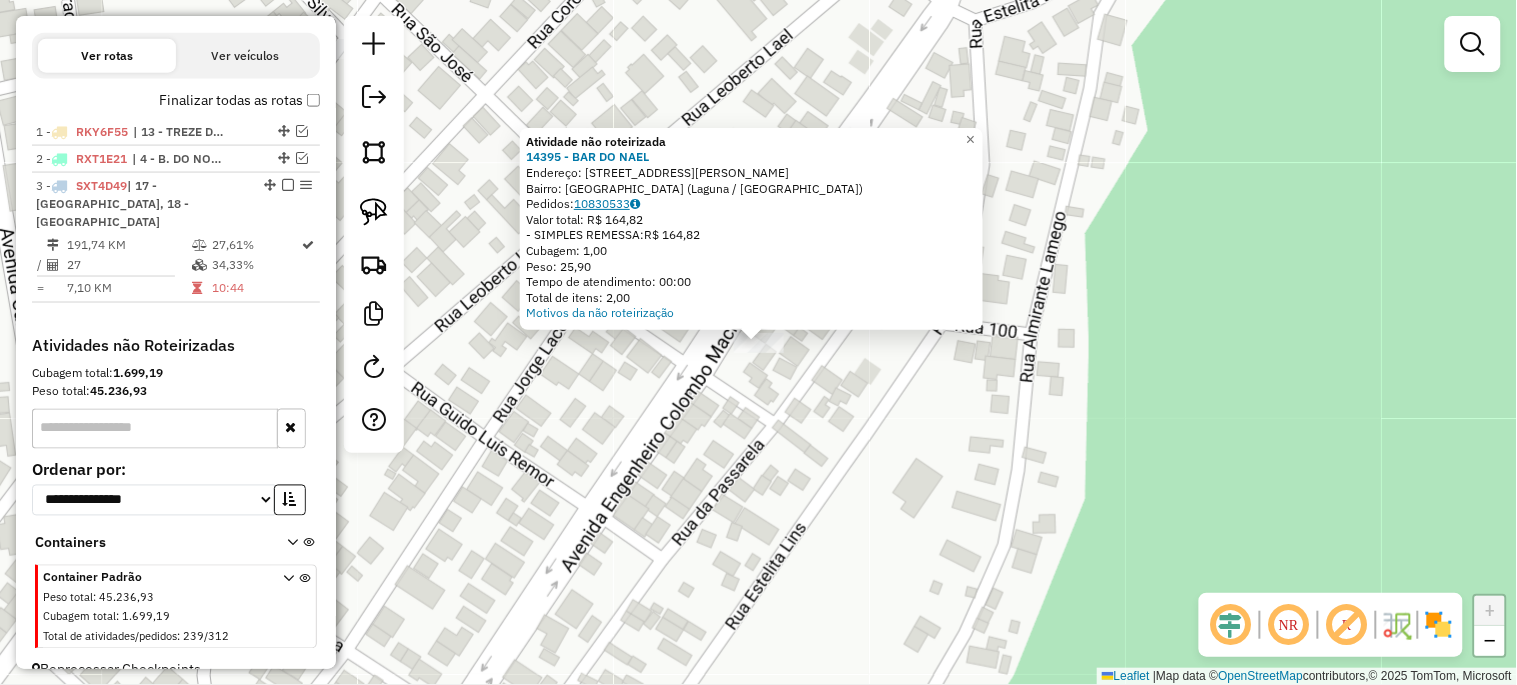 click on "10830533" 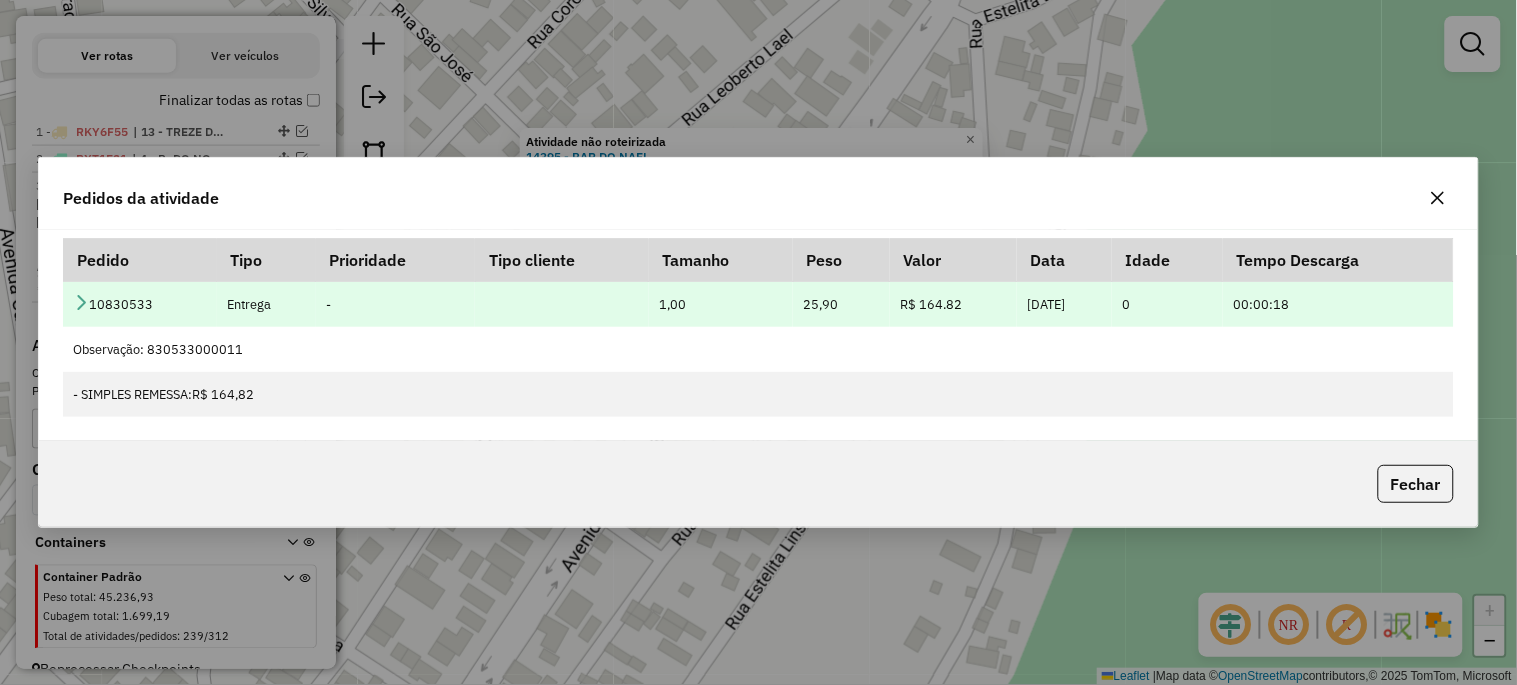 click at bounding box center (81, 302) 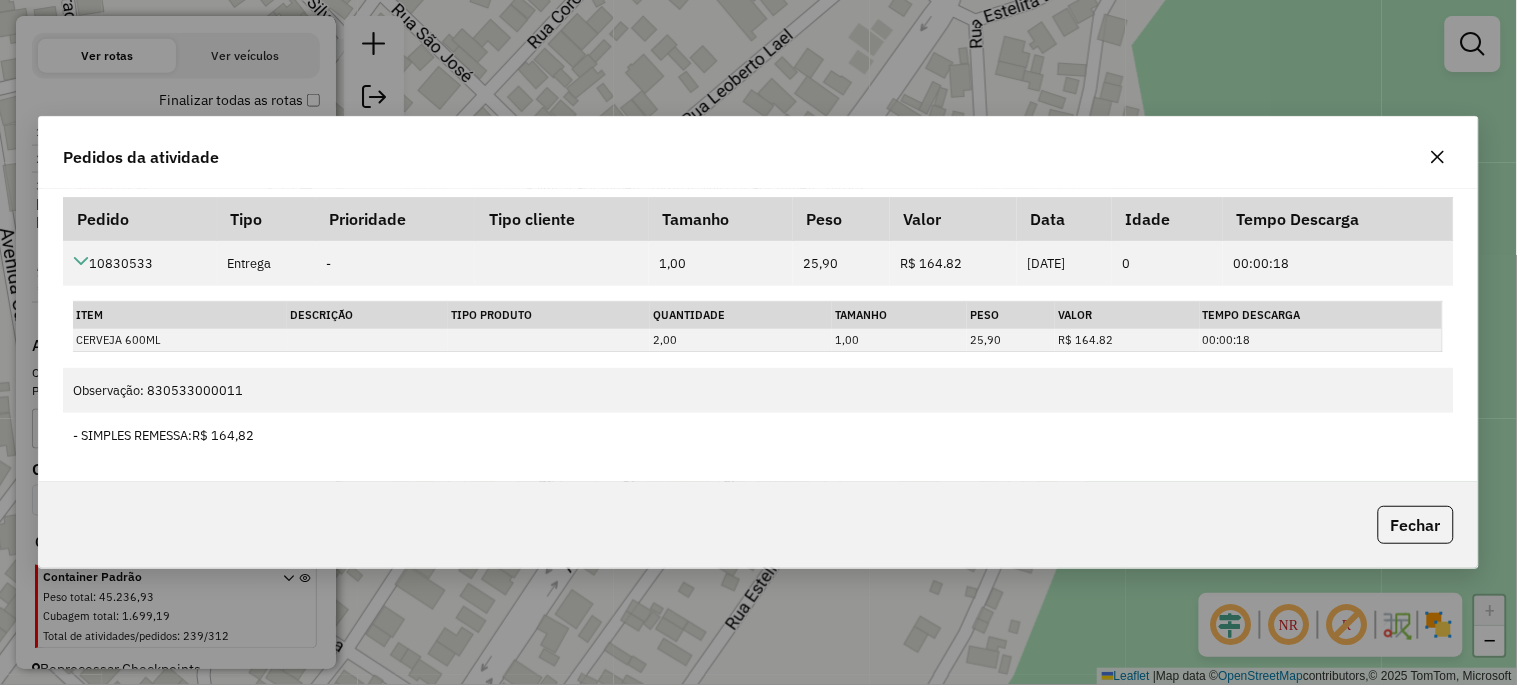 click 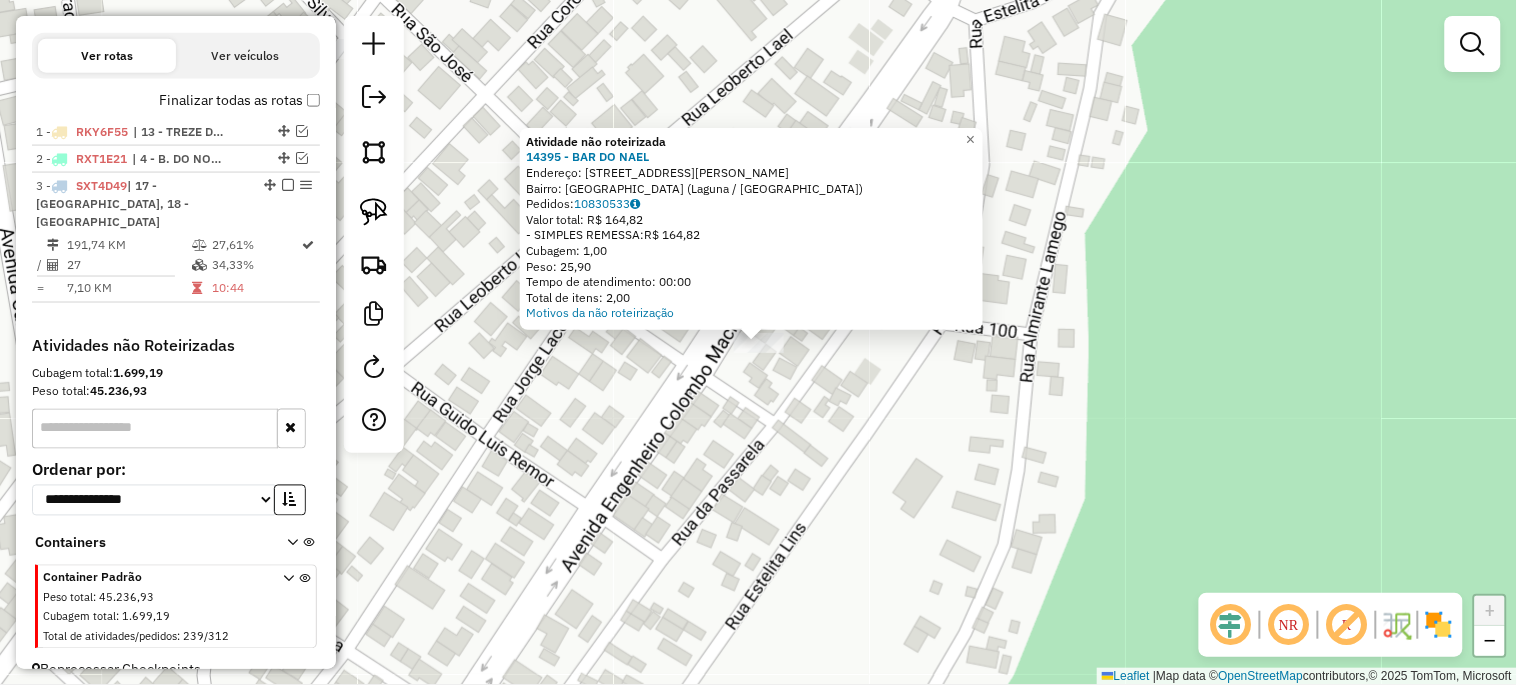 click on "Atividade não roteirizada 14395 - BAR DO NAEL  Endereço: Avenida Engenheiro Colombo Machado Salles, 664   Bairro: Campo de Fora (Laguna / SC)   Pedidos:  10830533   Valor total: R$ 164,82   - SIMPLES REMESSA:  R$ 164,82   Cubagem: 1,00   Peso: 25,90   Tempo de atendimento: 00:00   Total de itens: 2,00  Motivos da não roteirização × Janela de atendimento Grade de atendimento Capacidade Transportadoras Veículos Cliente Pedidos  Rotas Selecione os dias de semana para filtrar as janelas de atendimento  Seg   Ter   Qua   Qui   Sex   Sáb   Dom  Informe o período da janela de atendimento: De: Até:  Filtrar exatamente a janela do cliente  Considerar janela de atendimento padrão  Selecione os dias de semana para filtrar as grades de atendimento  Seg   Ter   Qua   Qui   Sex   Sáb   Dom   Considerar clientes sem dia de atendimento cadastrado  Clientes fora do dia de atendimento selecionado Filtrar as atividades entre os valores definidos abaixo:  Peso mínimo:   Peso máximo:   Cubagem mínima:   De:   De:" 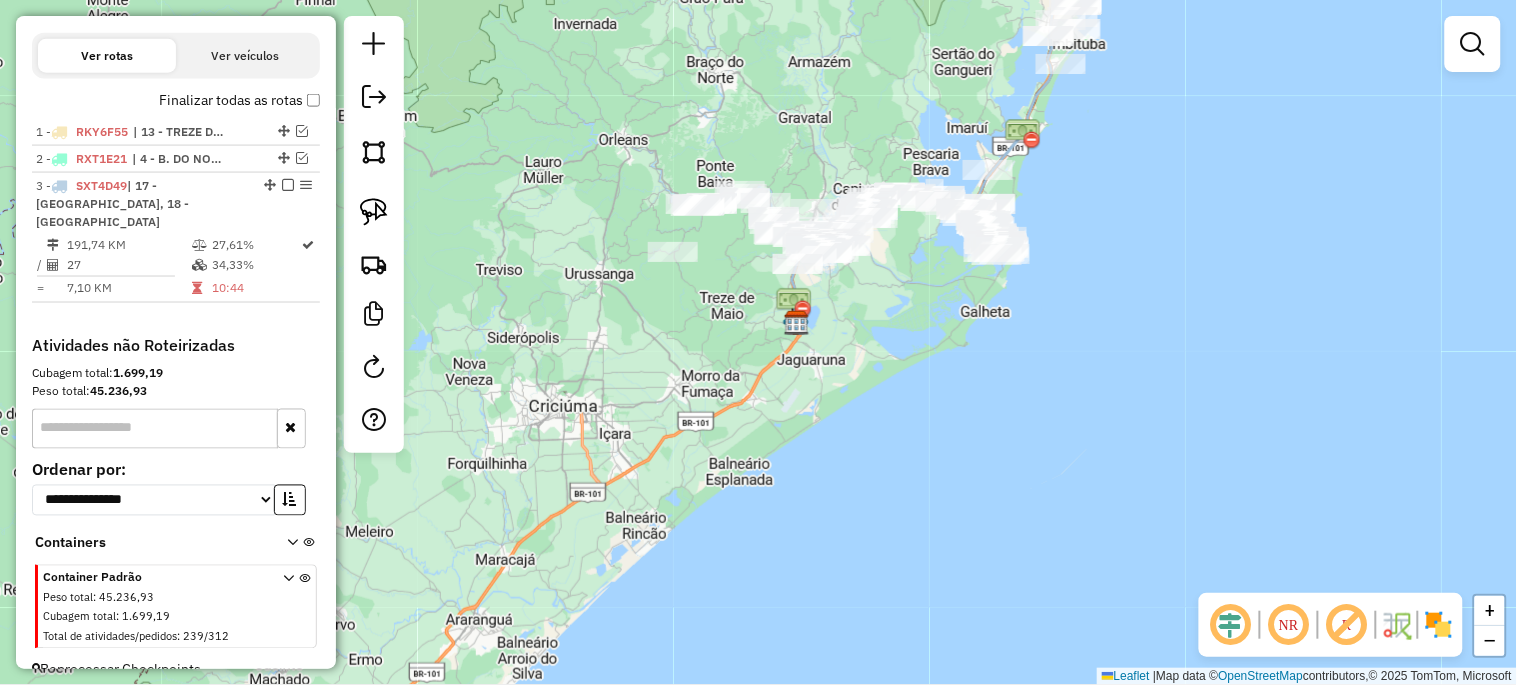drag, startPoint x: 1024, startPoint y: 415, endPoint x: 1006, endPoint y: 463, distance: 51.264023 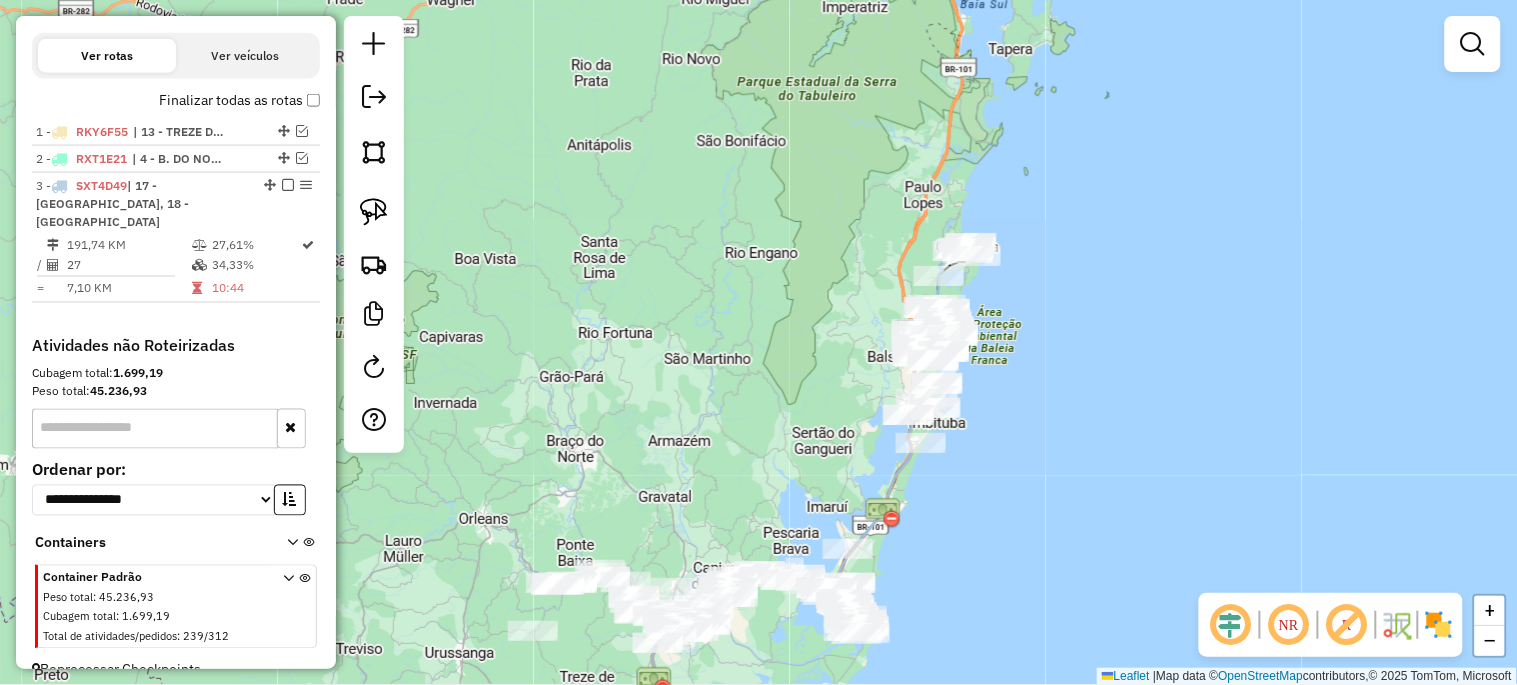 drag, startPoint x: 1038, startPoint y: 406, endPoint x: 1030, endPoint y: 420, distance: 16.124516 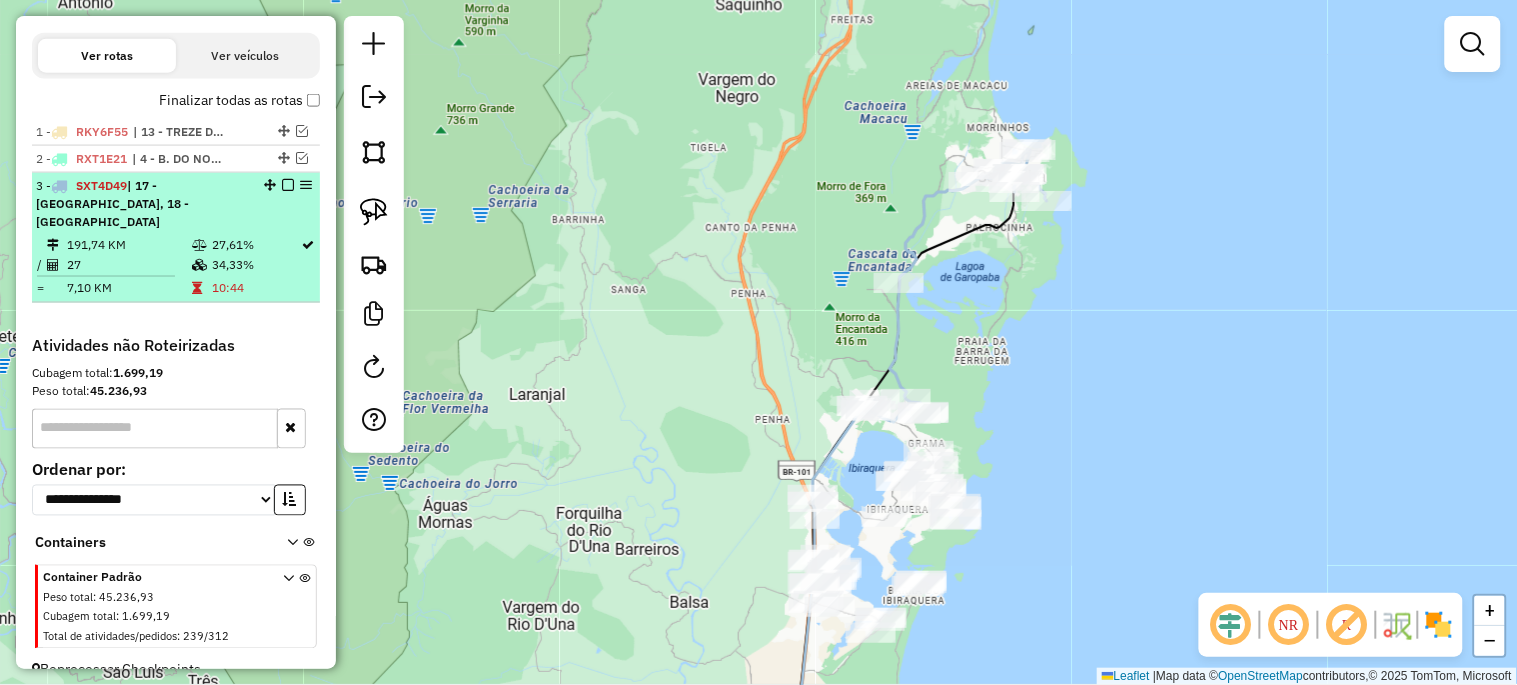 click at bounding box center (288, 185) 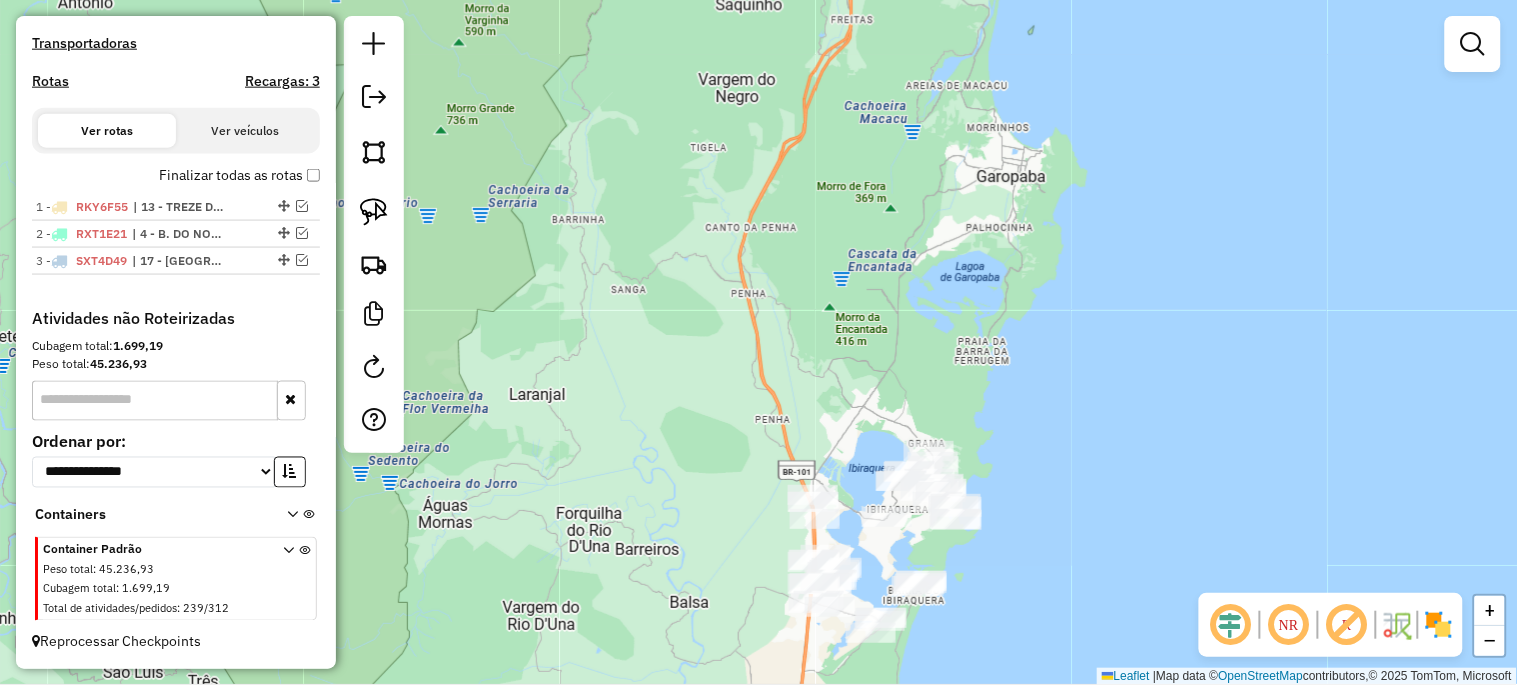 scroll, scrollTop: 613, scrollLeft: 0, axis: vertical 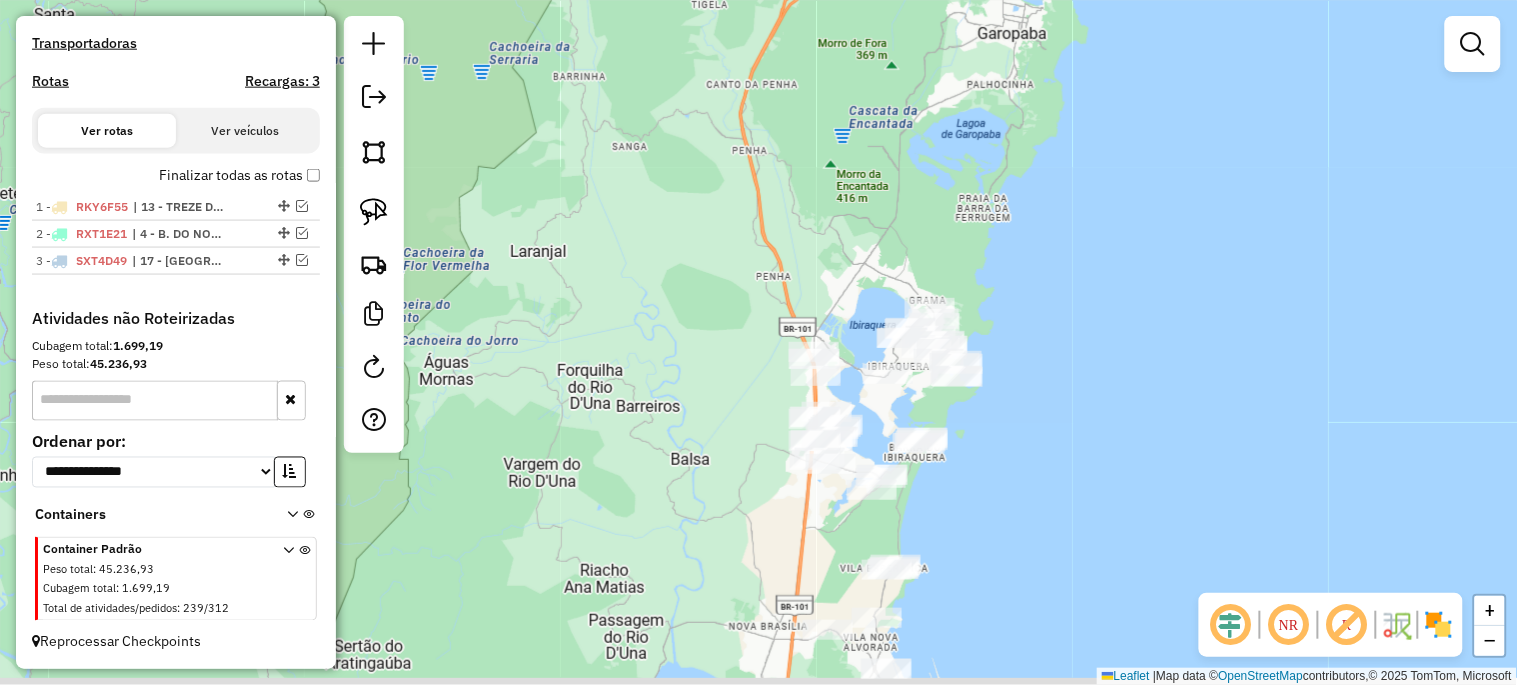 drag, startPoint x: 842, startPoint y: 397, endPoint x: 845, endPoint y: 244, distance: 153.0294 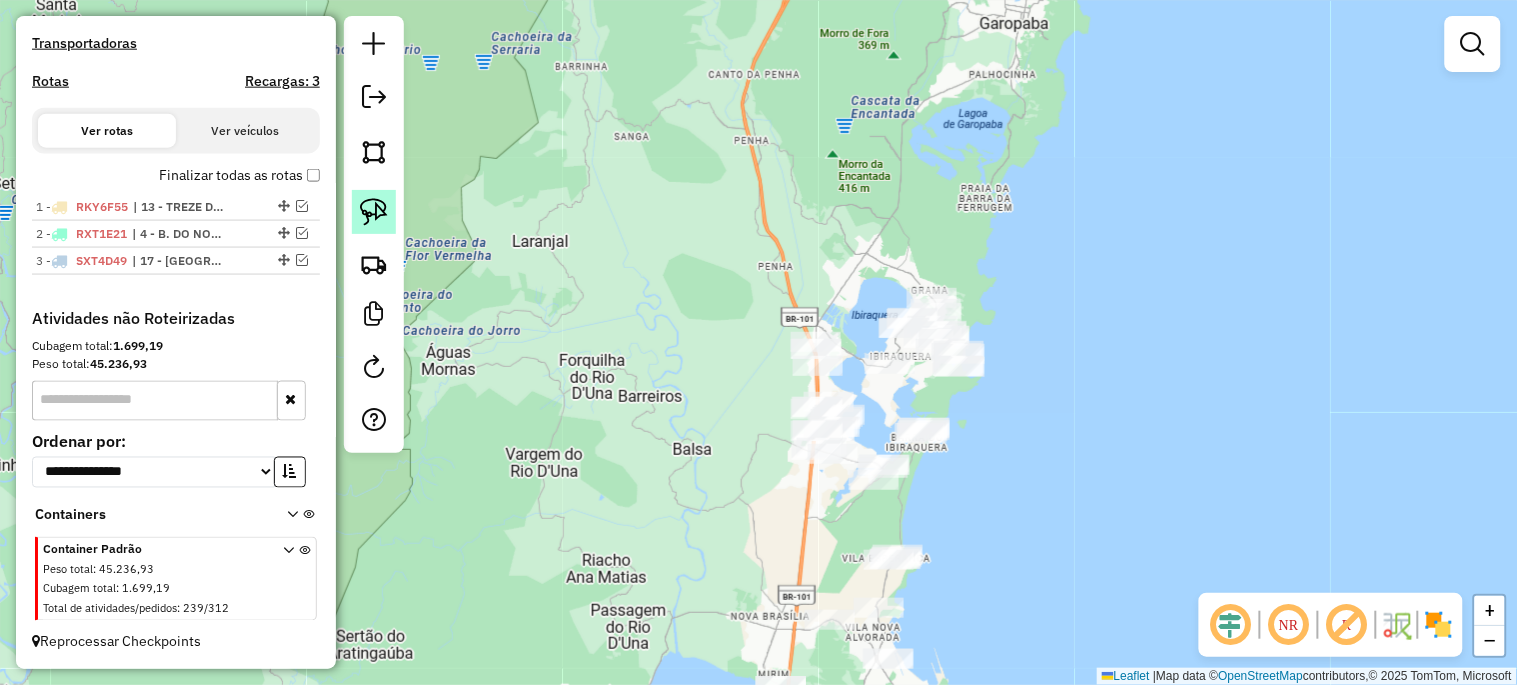 click 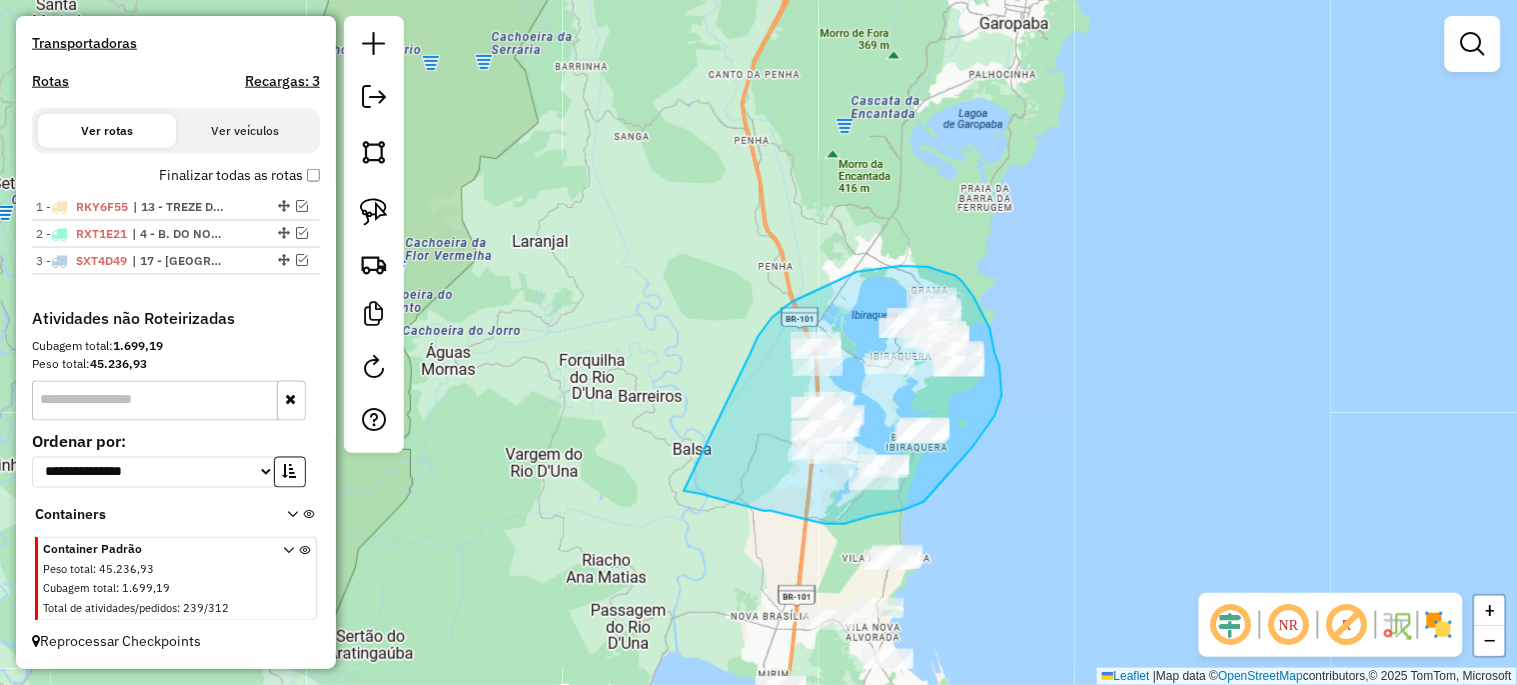 drag, startPoint x: 751, startPoint y: 353, endPoint x: 684, endPoint y: 491, distance: 153.4047 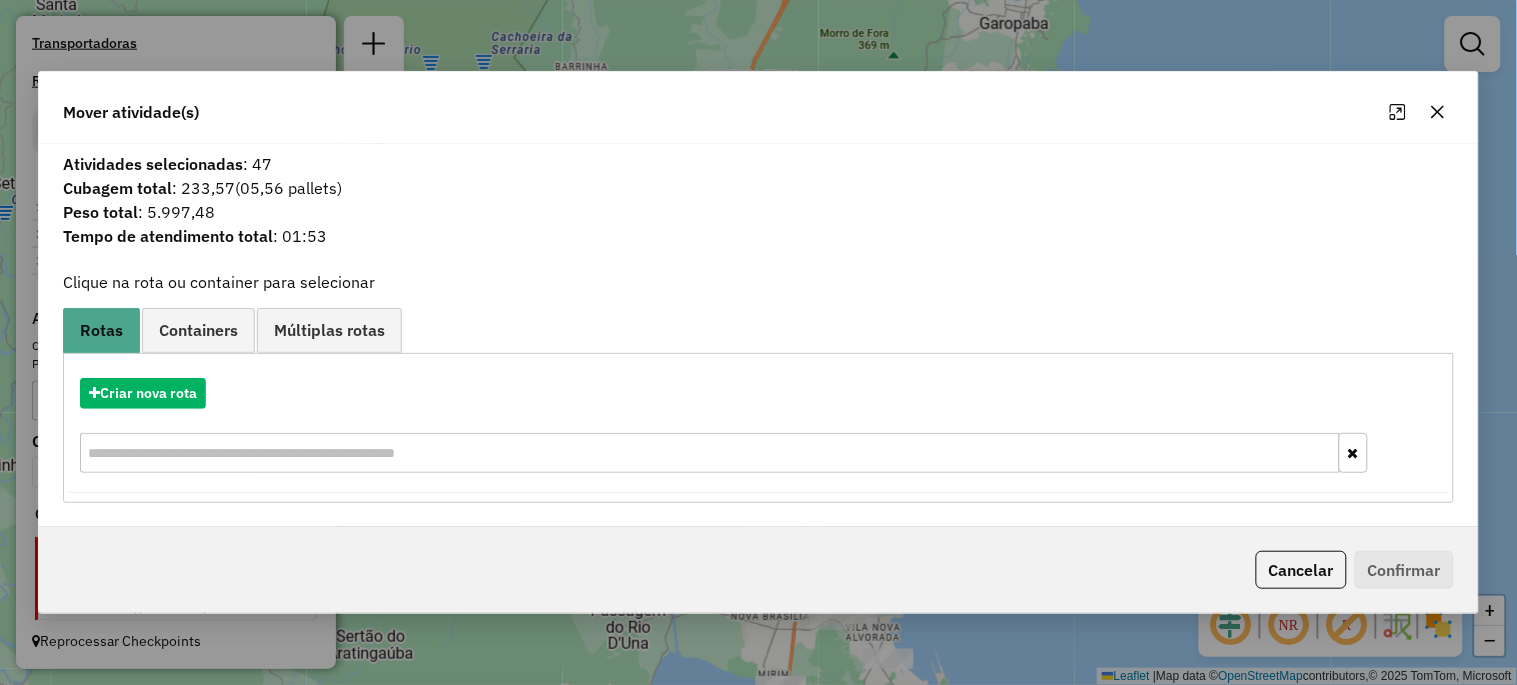 drag, startPoint x: 1441, startPoint y: 112, endPoint x: 1418, endPoint y: 111, distance: 23.021729 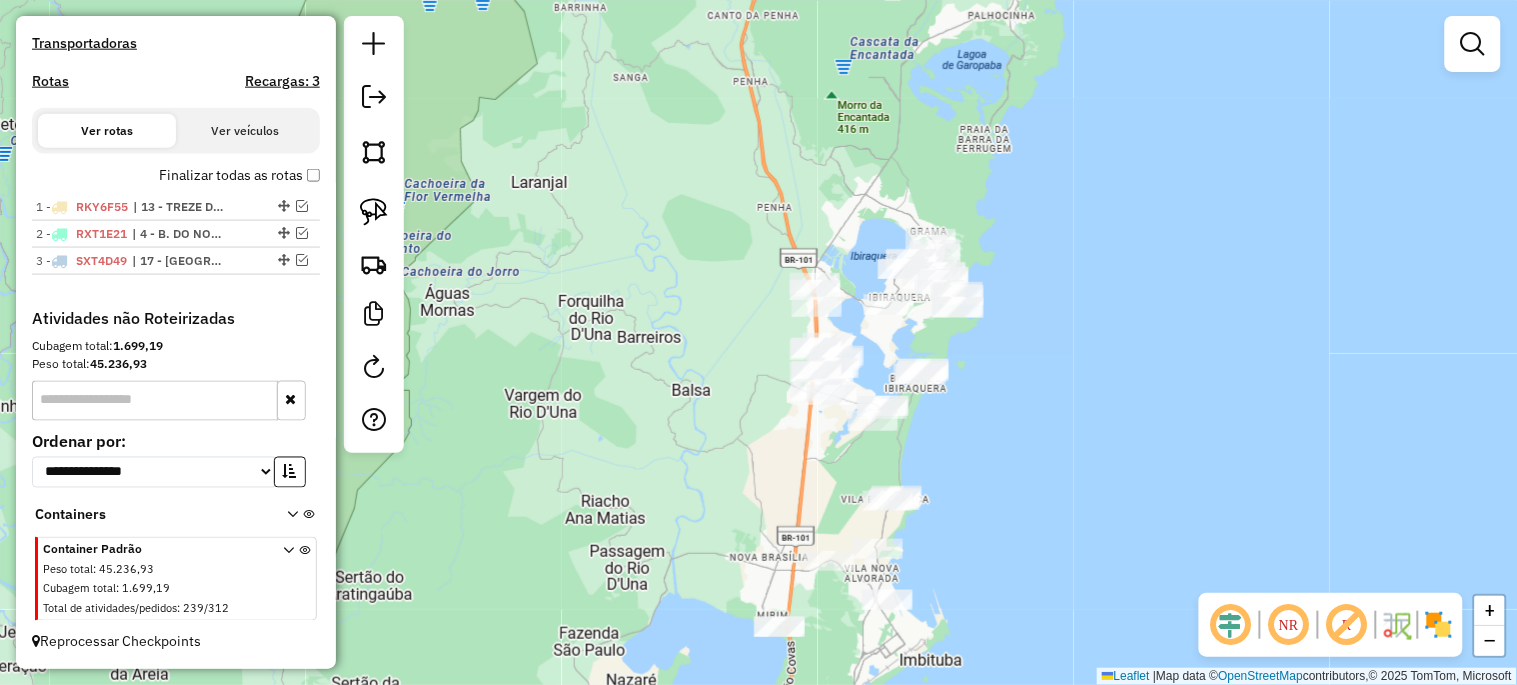 drag, startPoint x: 964, startPoint y: 472, endPoint x: 961, endPoint y: 413, distance: 59.07622 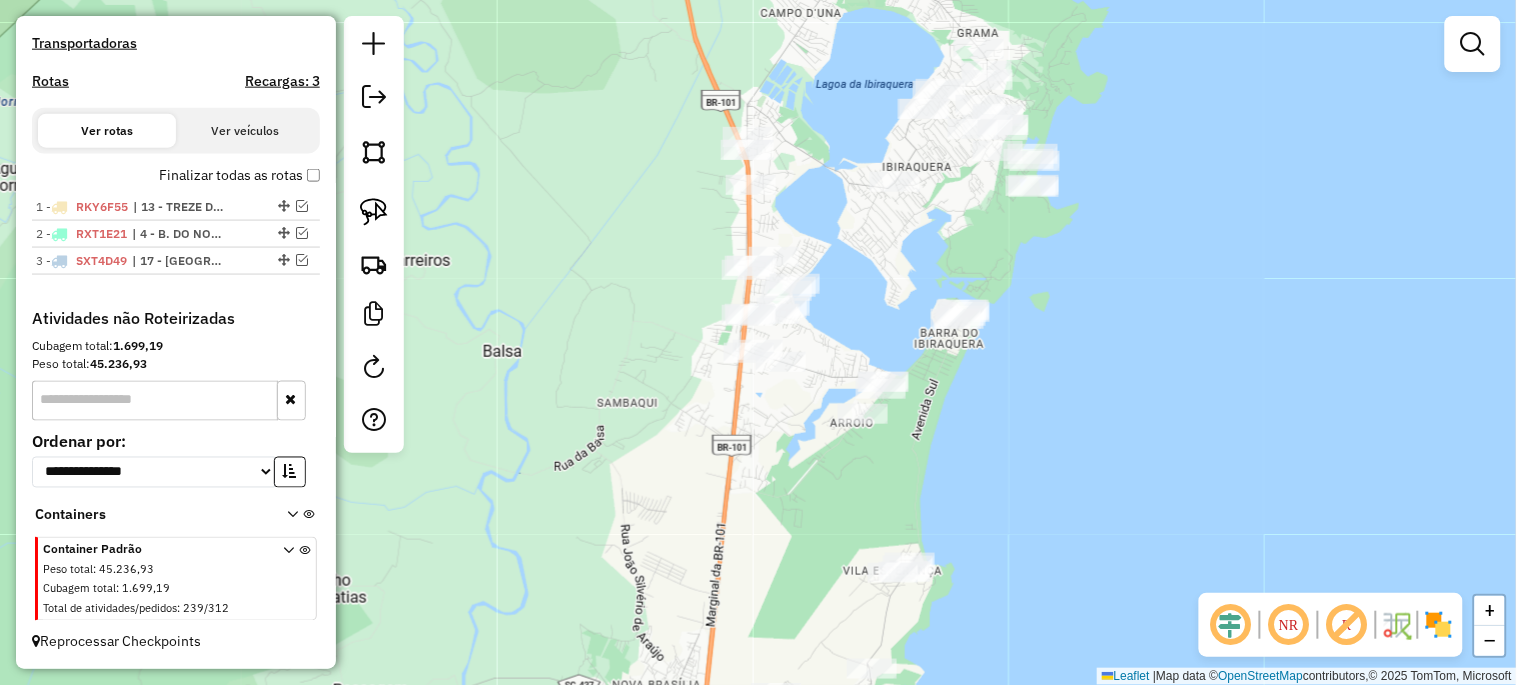 drag, startPoint x: 897, startPoint y: 462, endPoint x: 972, endPoint y: 470, distance: 75.42546 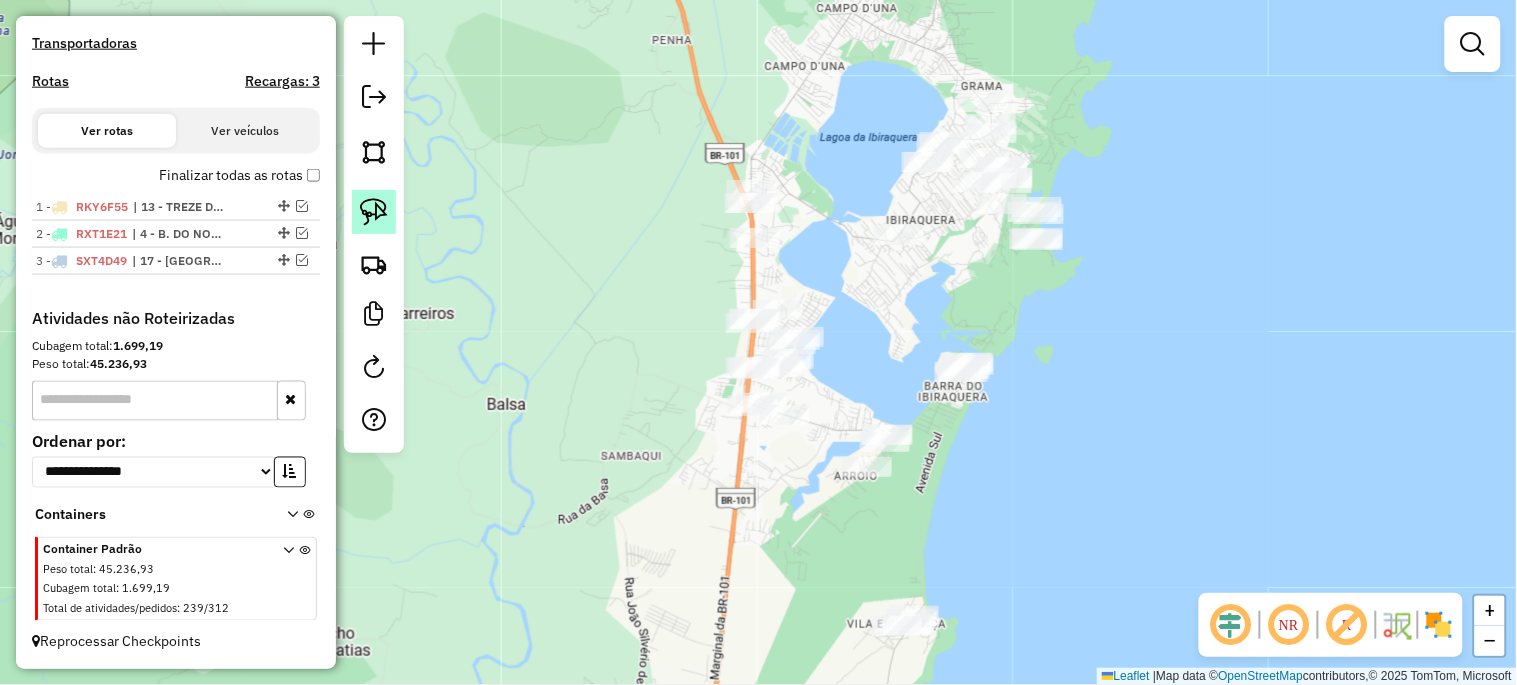 click 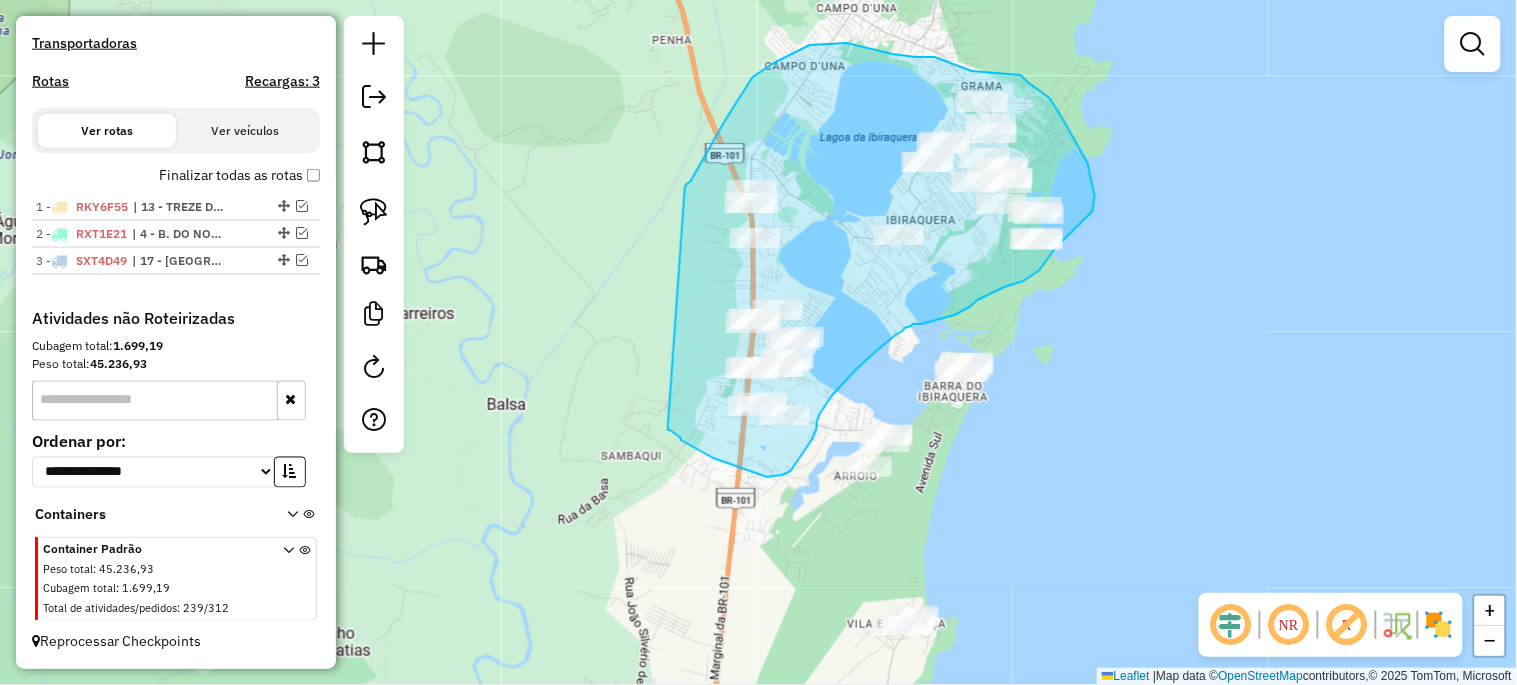drag, startPoint x: 685, startPoint y: 188, endPoint x: 647, endPoint y: 412, distance: 227.20035 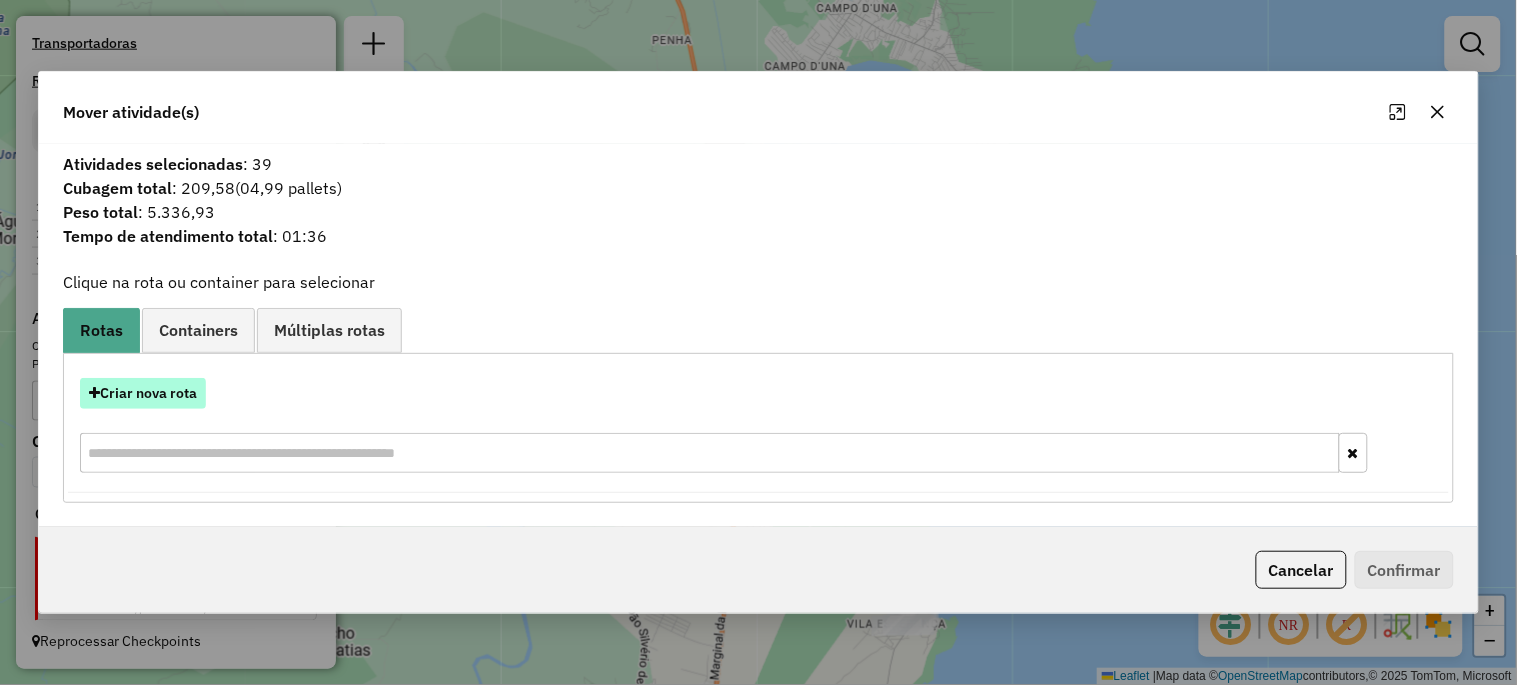 click on "Criar nova rota" at bounding box center (143, 393) 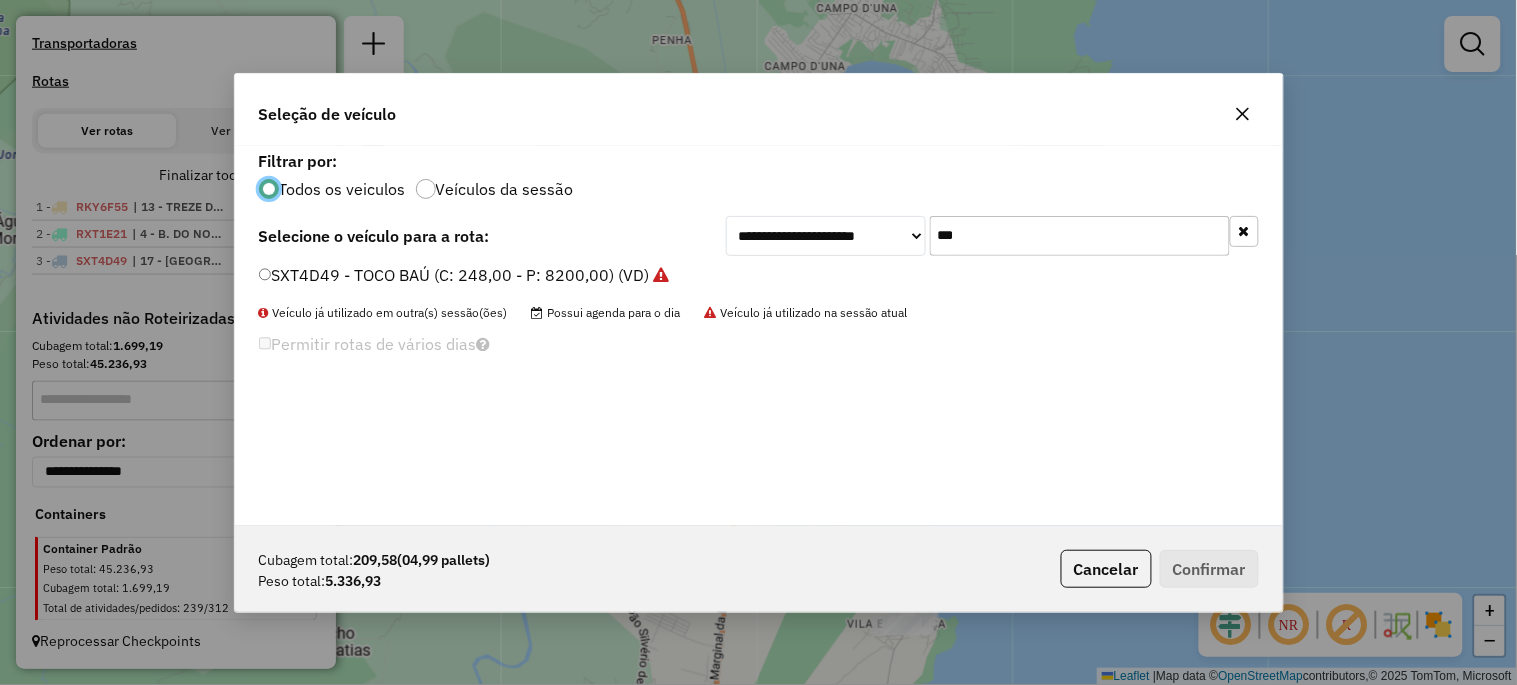 scroll, scrollTop: 11, scrollLeft: 5, axis: both 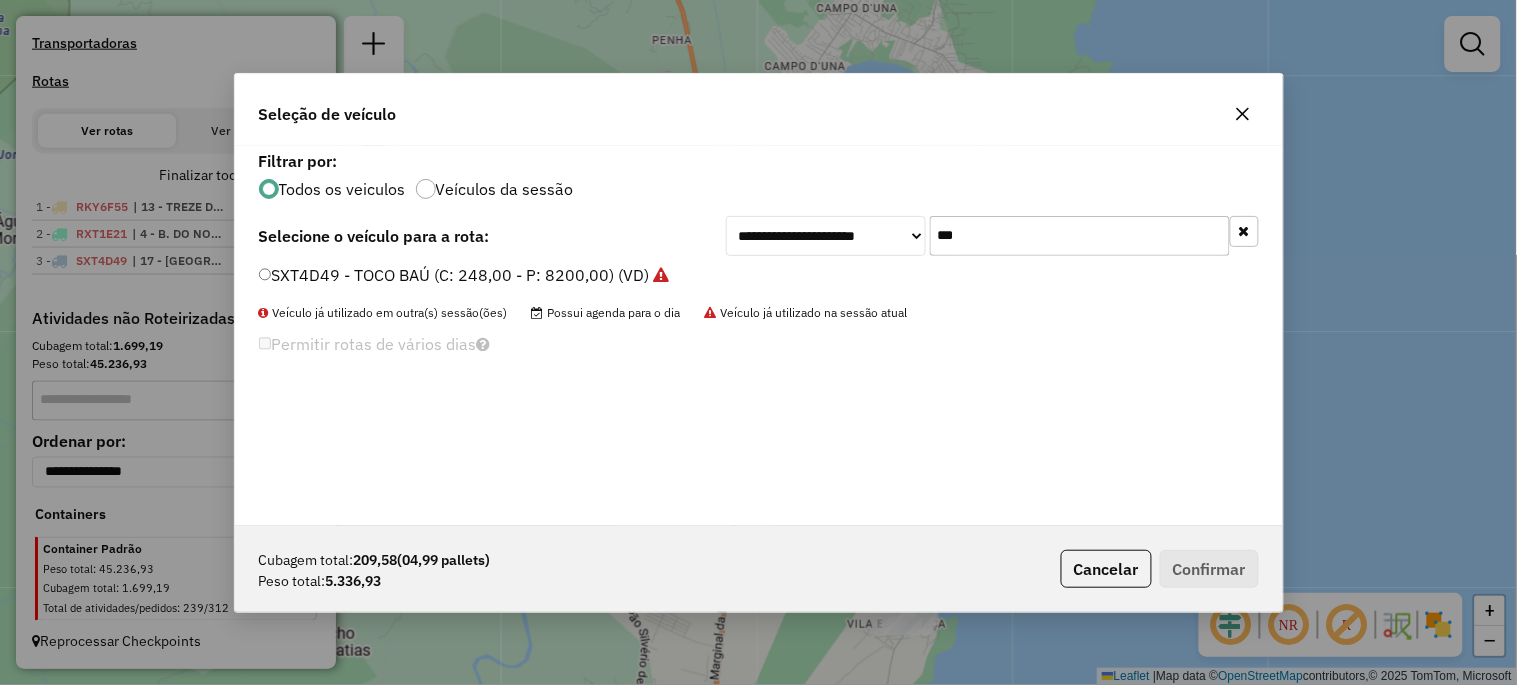 click on "***" 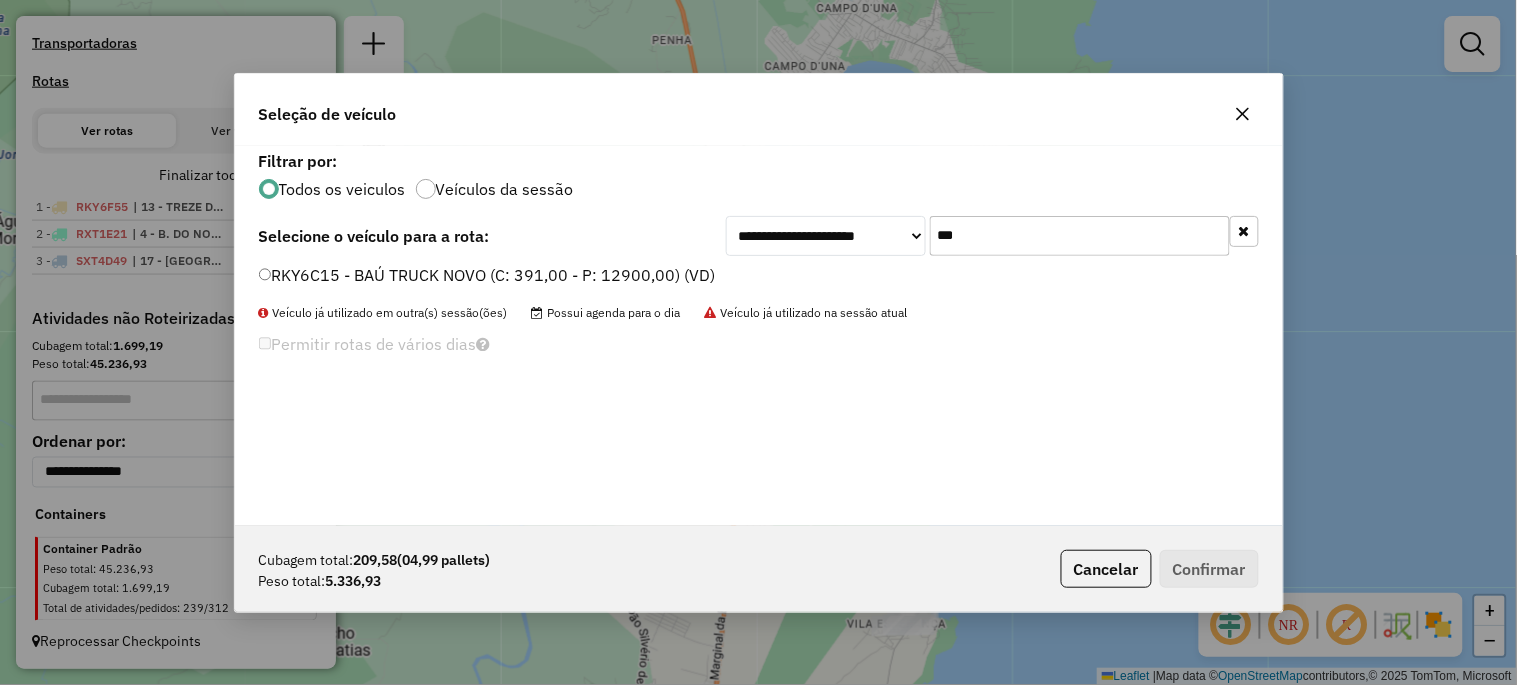 type on "***" 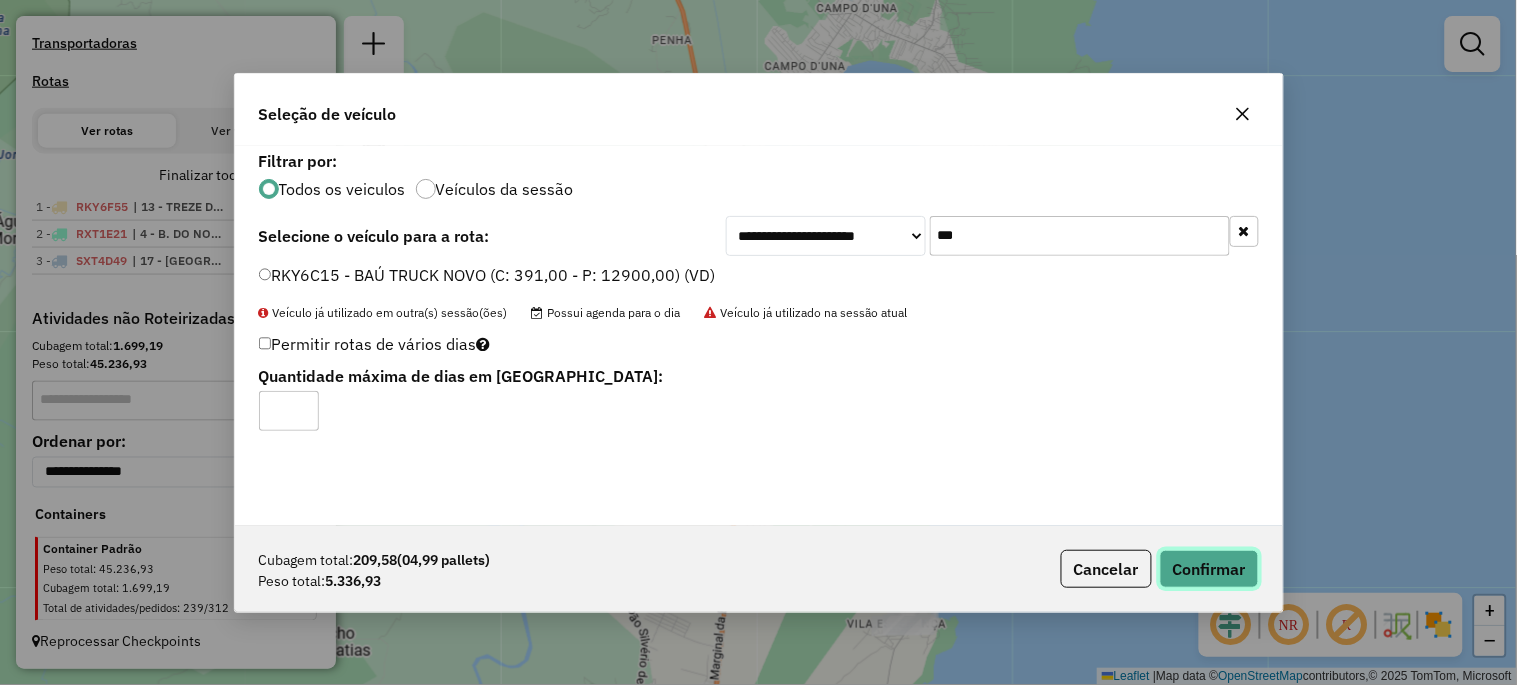 click on "Confirmar" 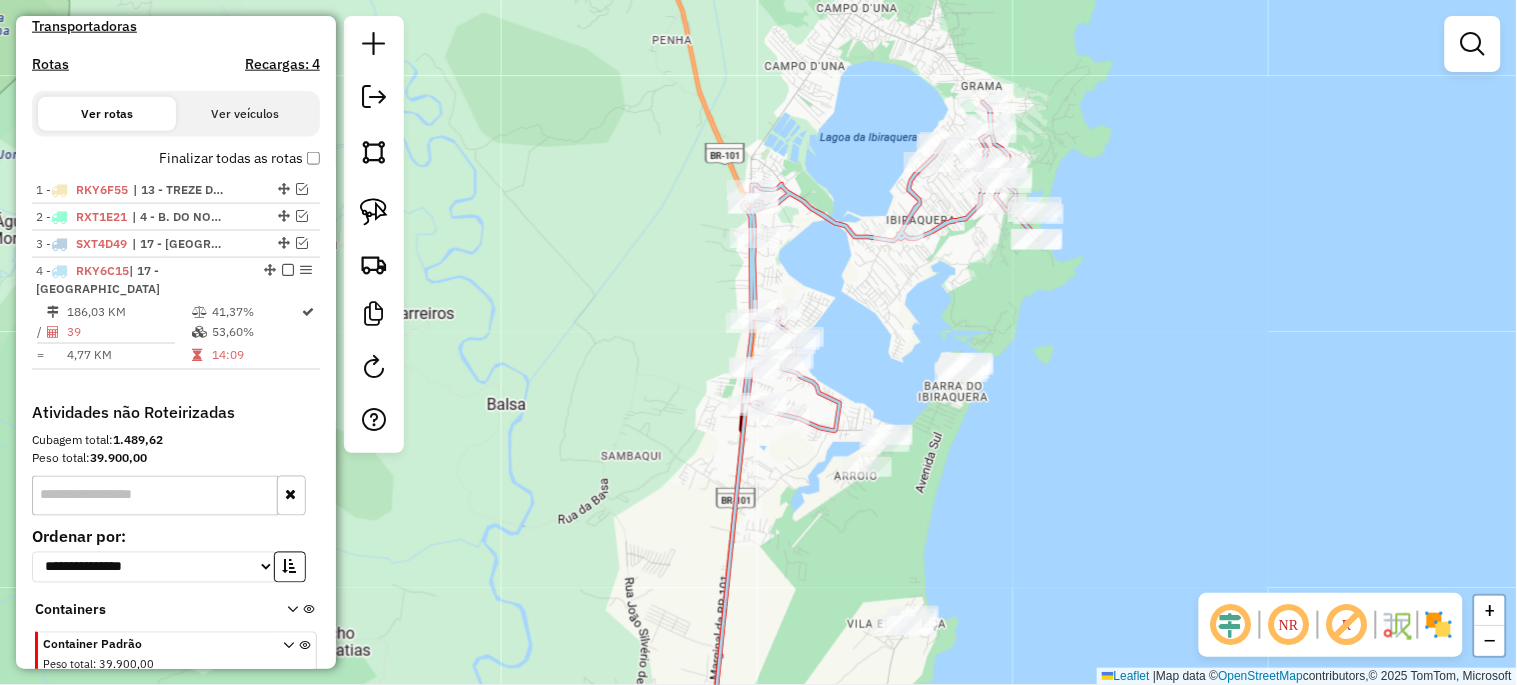 scroll, scrollTop: 671, scrollLeft: 0, axis: vertical 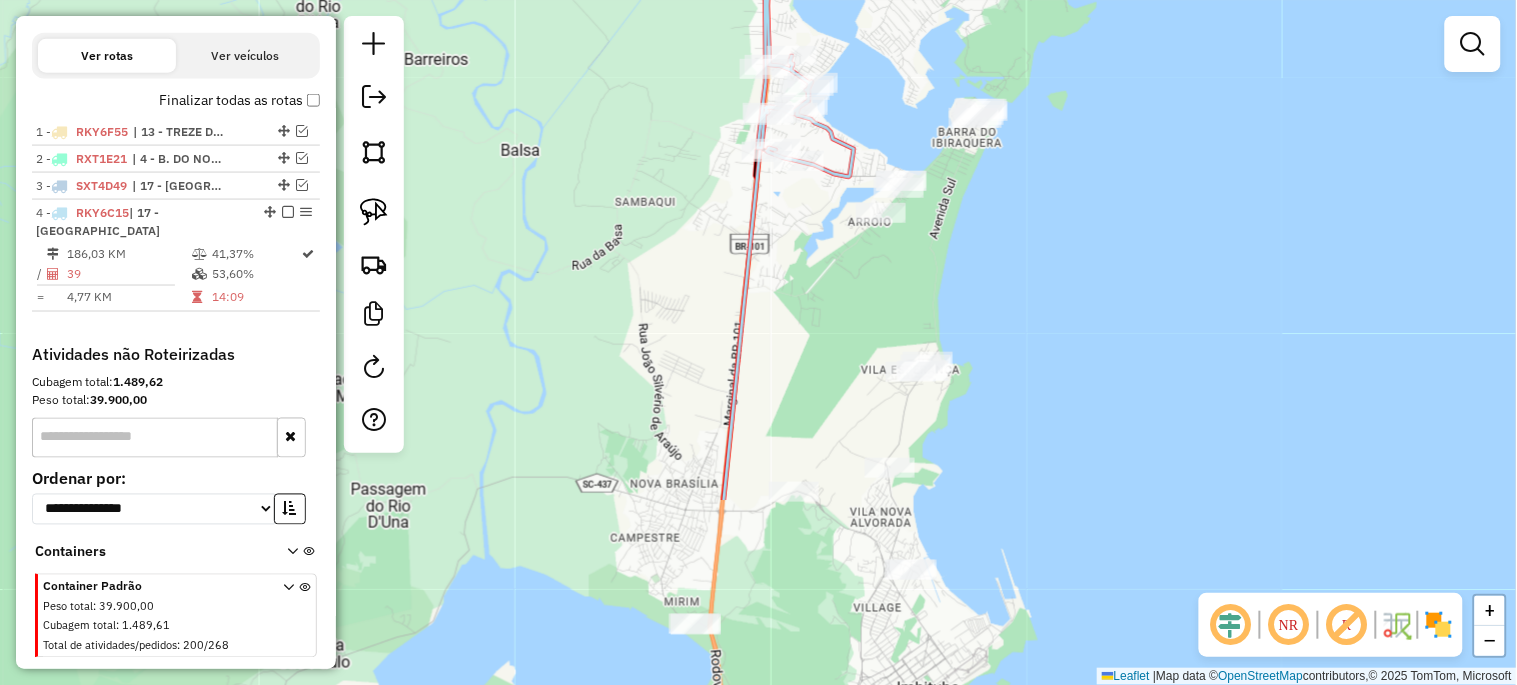 drag, startPoint x: 767, startPoint y: 580, endPoint x: 781, endPoint y: 326, distance: 254.38553 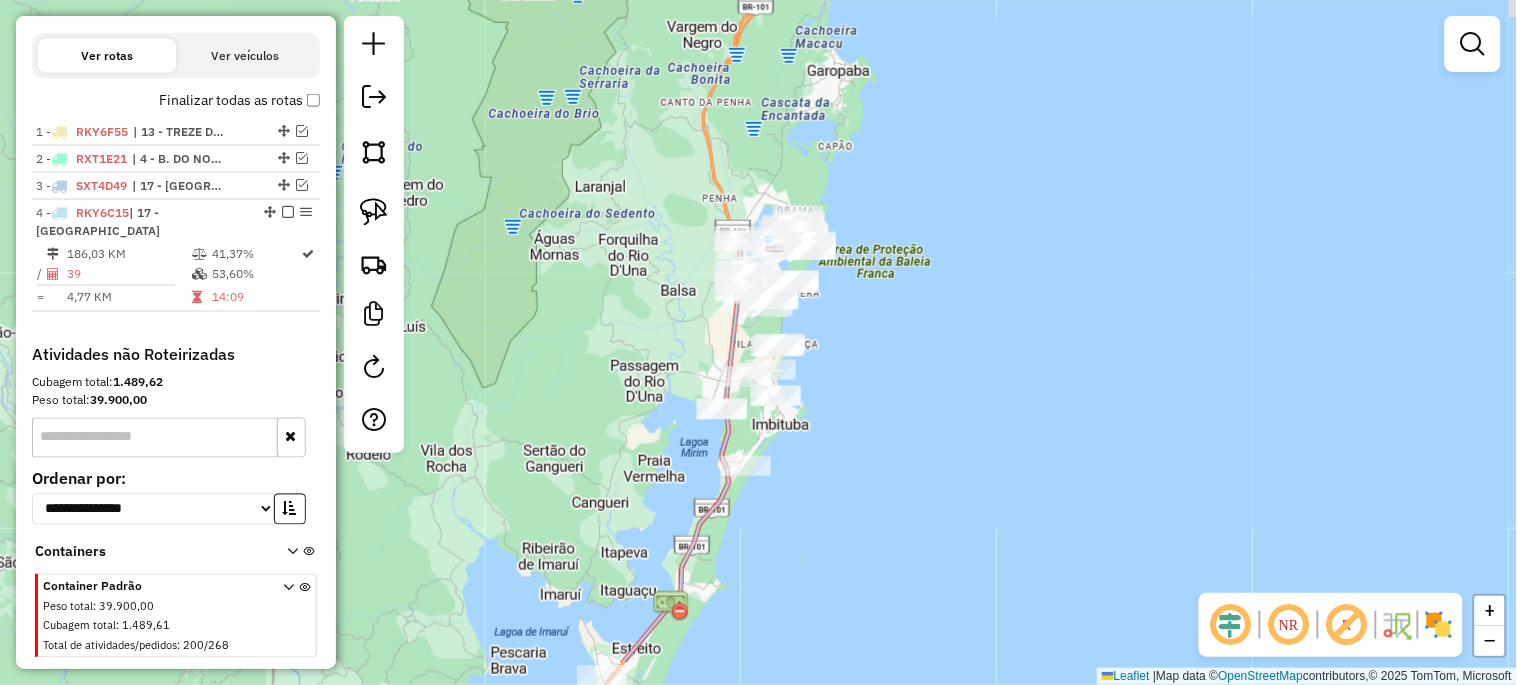 drag, startPoint x: 684, startPoint y: 484, endPoint x: 682, endPoint y: 496, distance: 12.165525 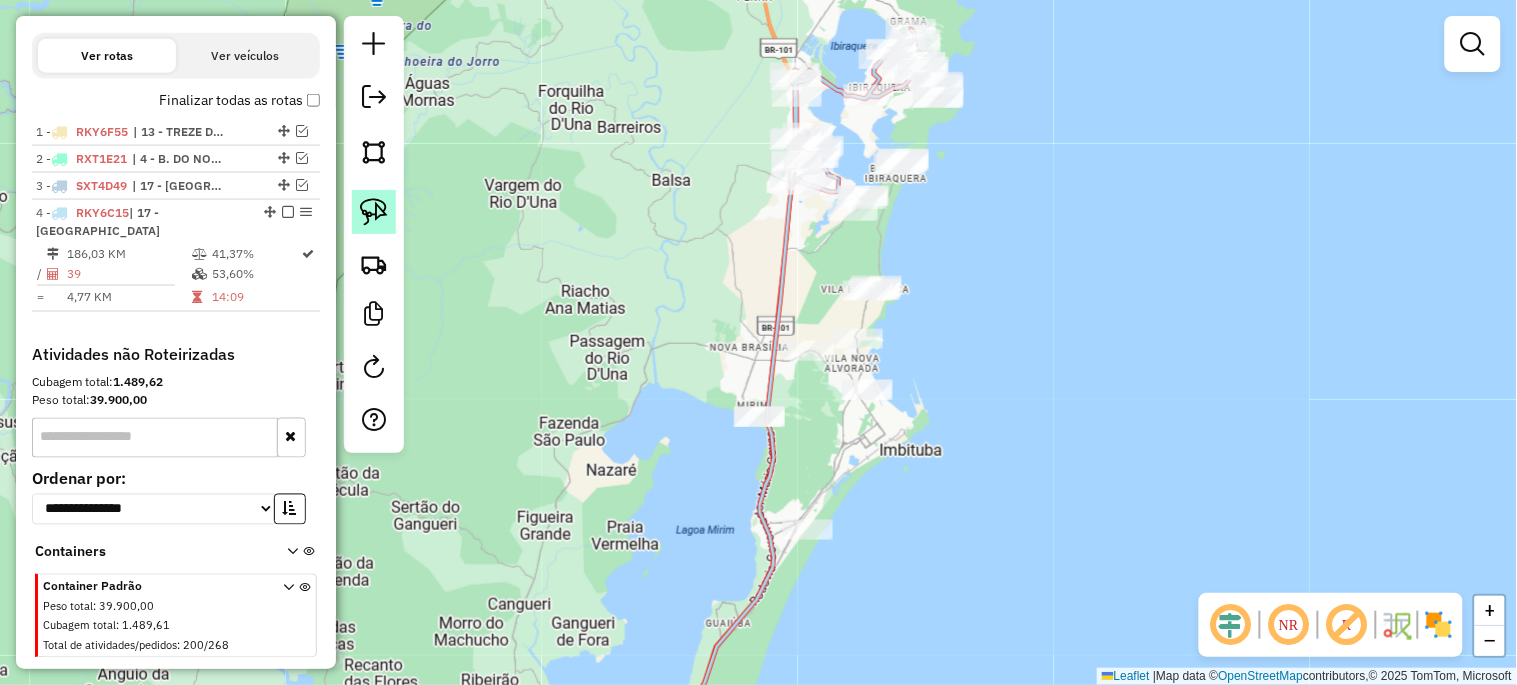 click 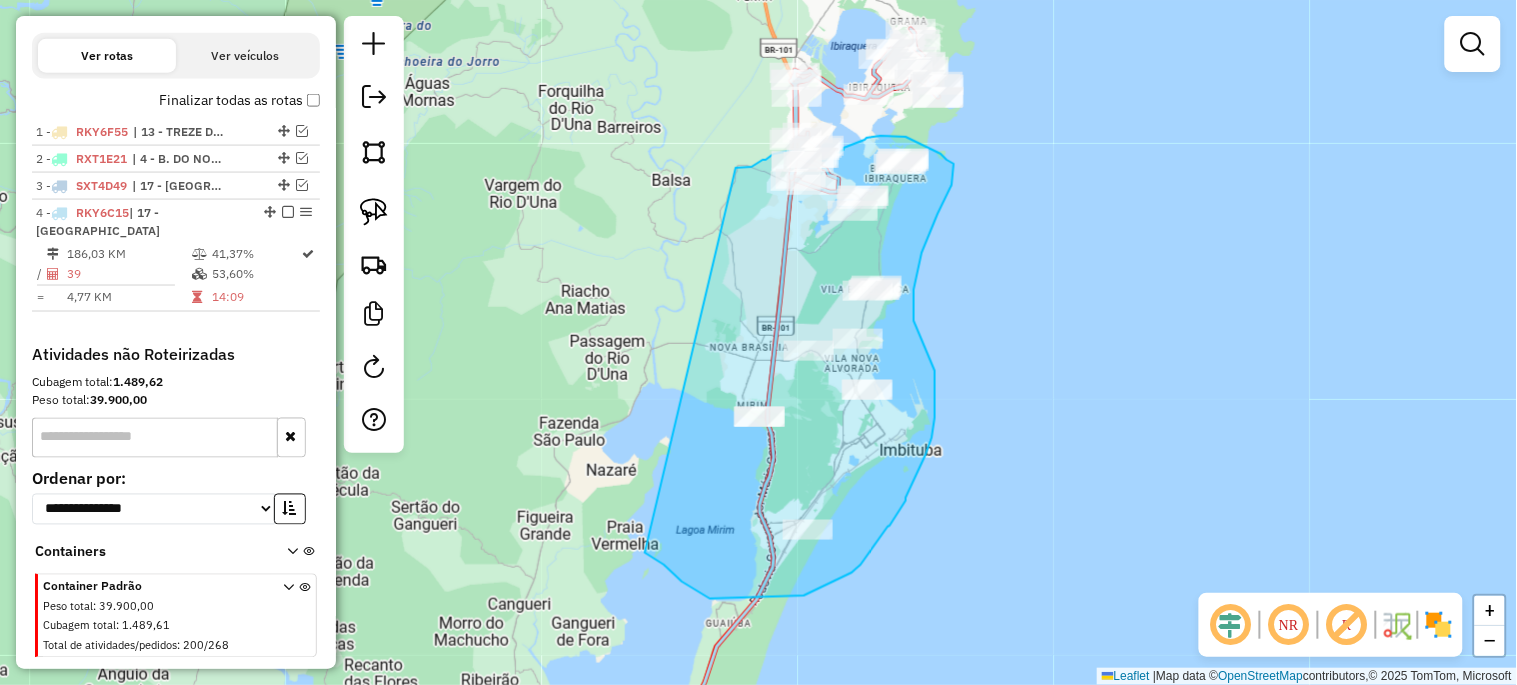 drag, startPoint x: 736, startPoint y: 168, endPoint x: 645, endPoint y: 552, distance: 394.63528 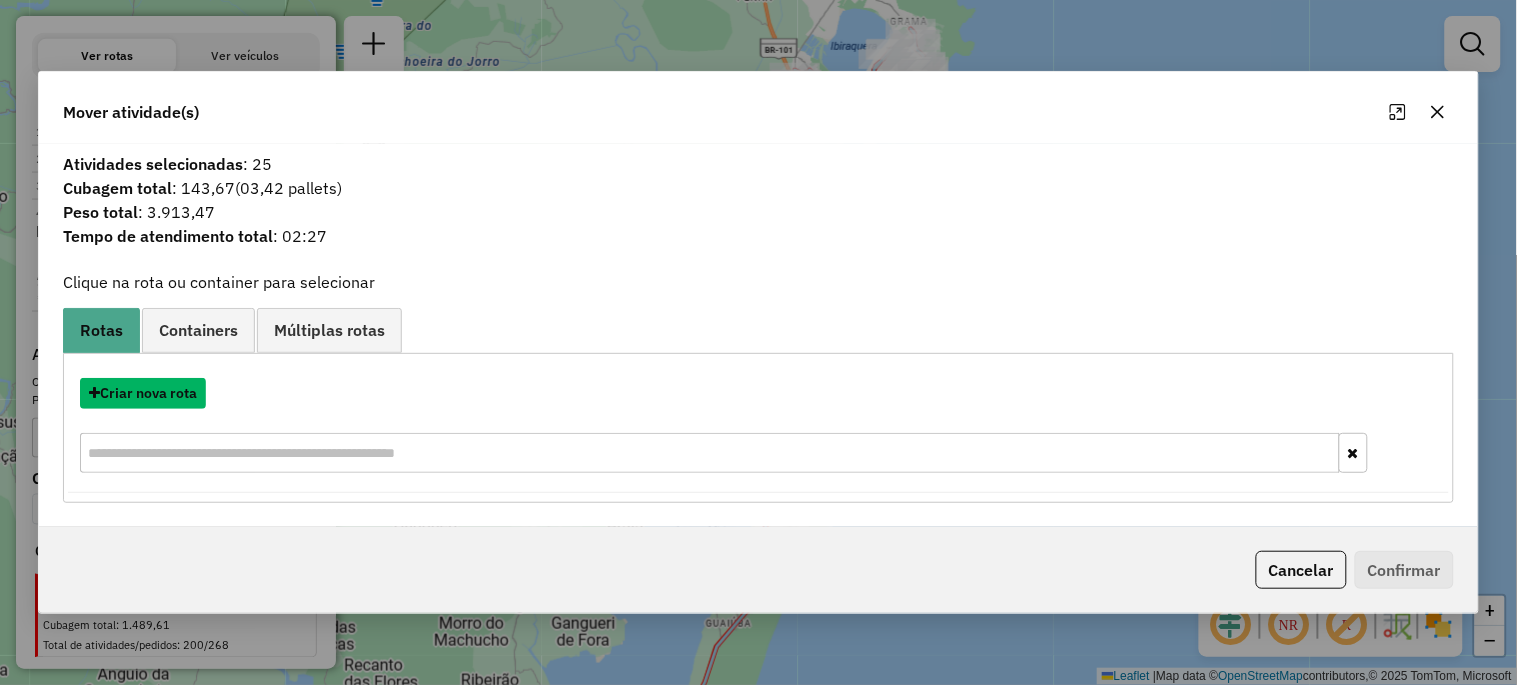 click on "Criar nova rota" at bounding box center (143, 393) 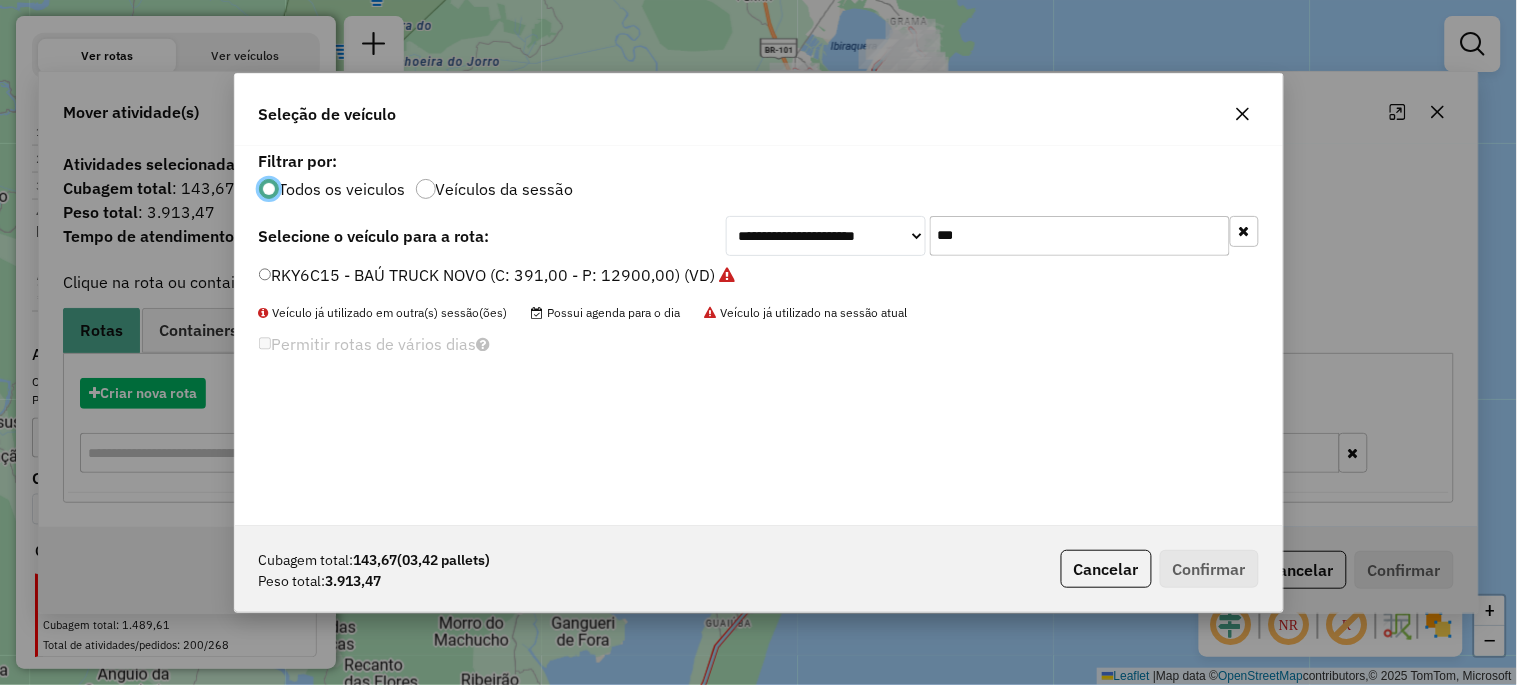 scroll, scrollTop: 11, scrollLeft: 5, axis: both 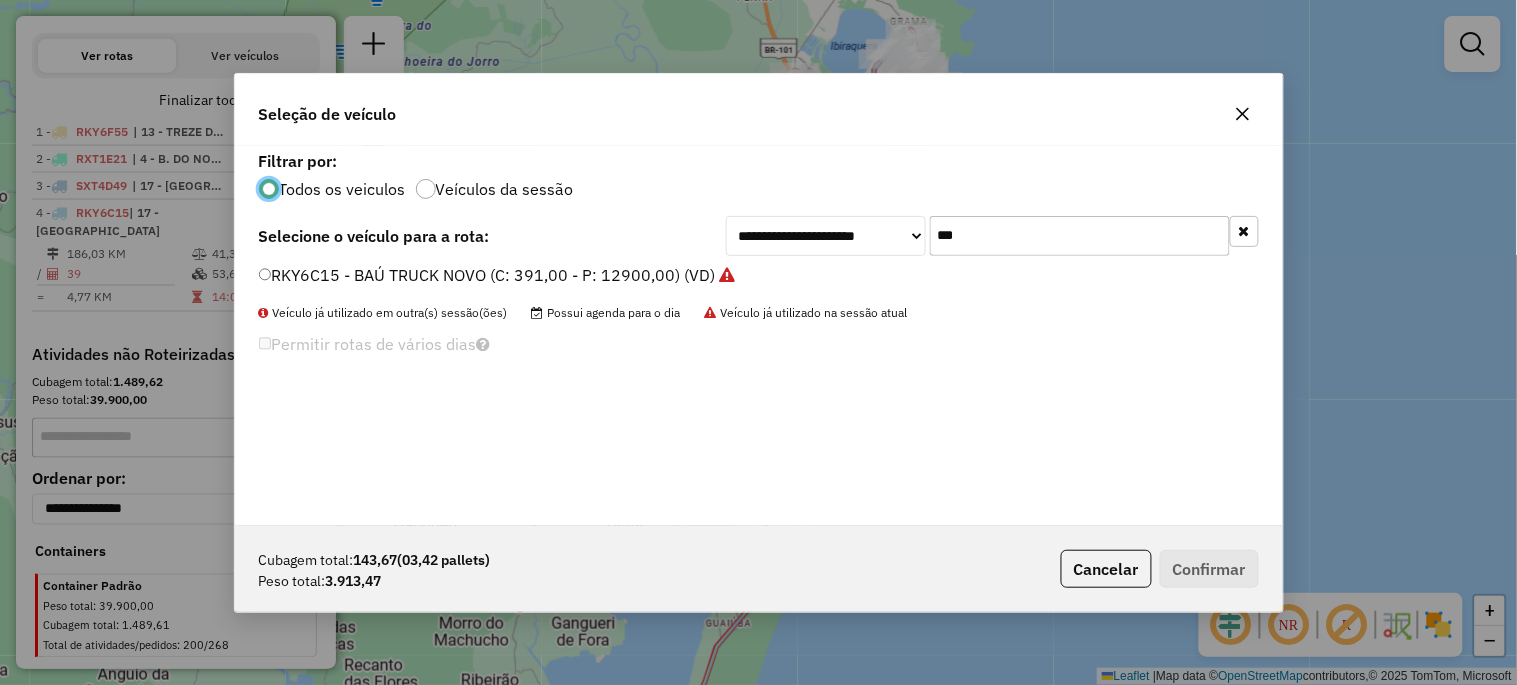 click on "***" 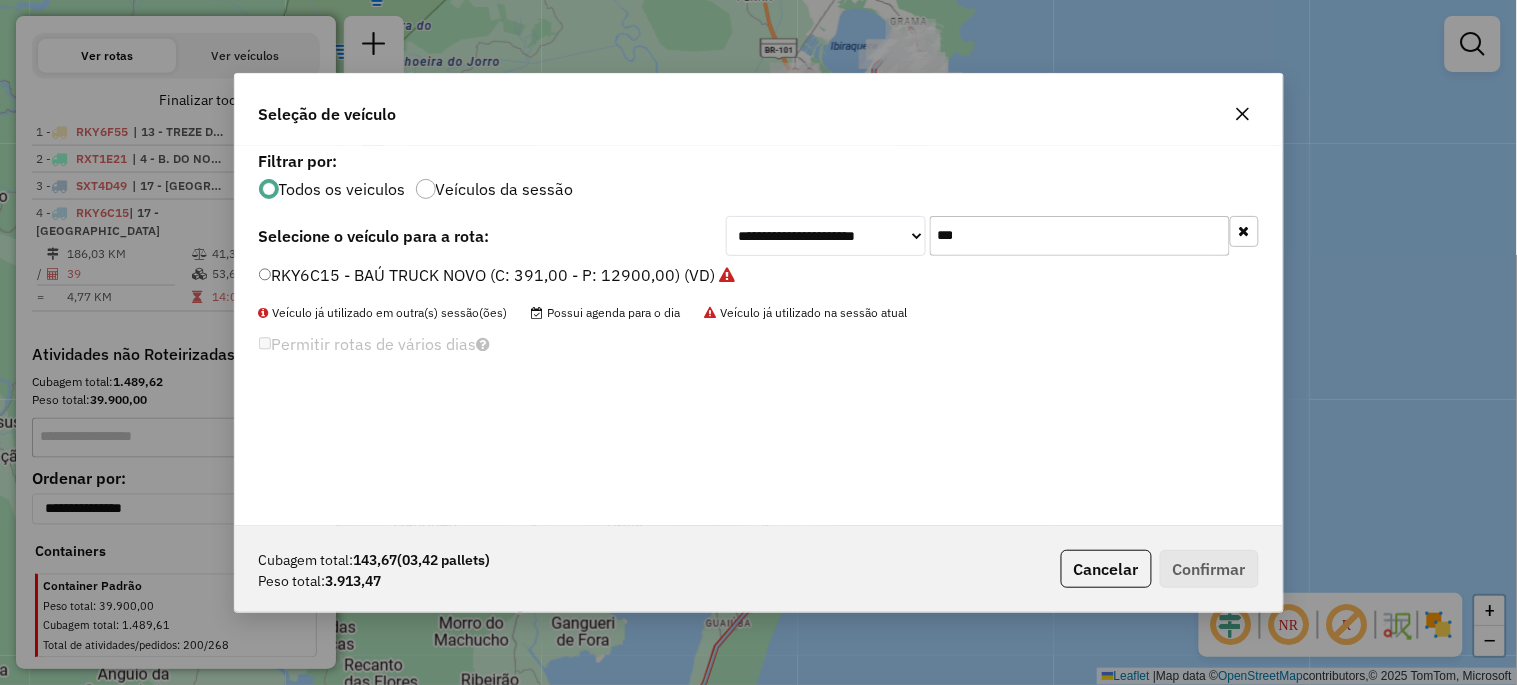 click on "***" 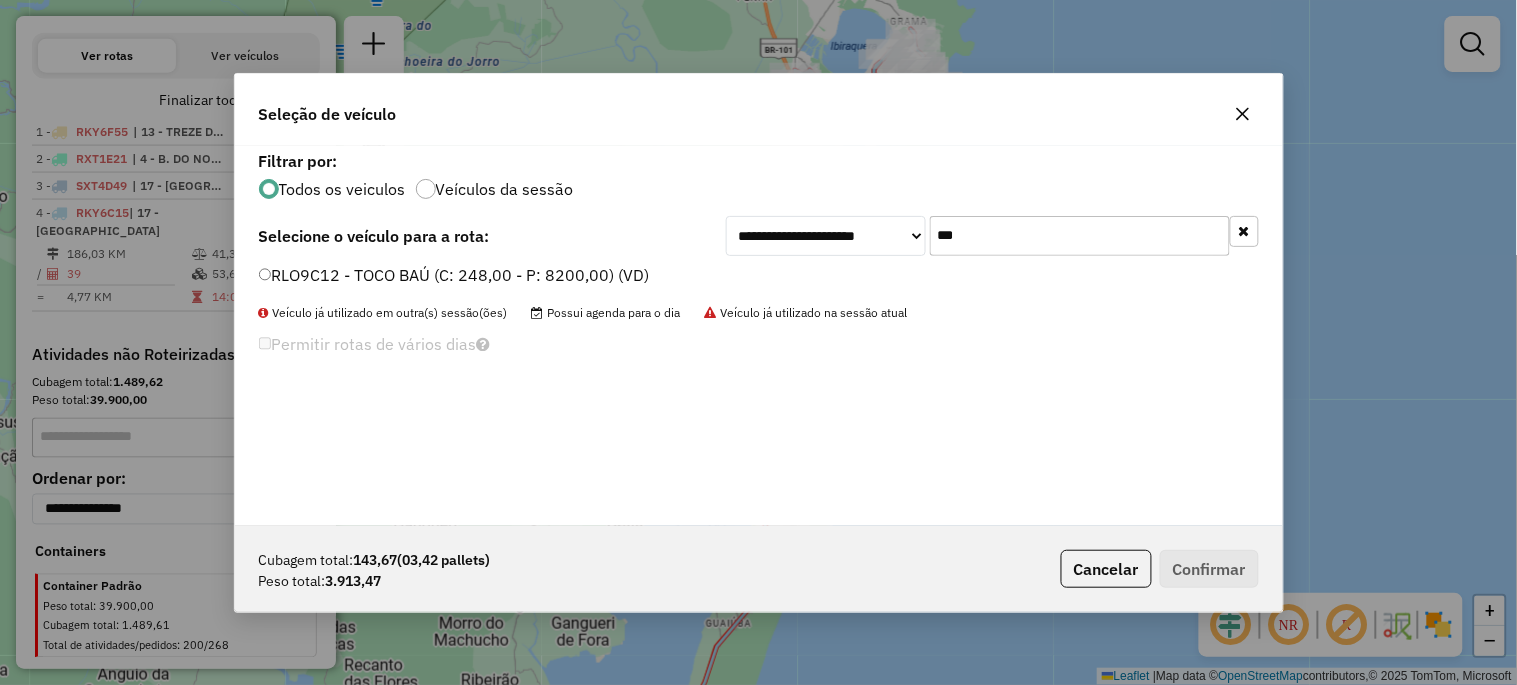 type on "***" 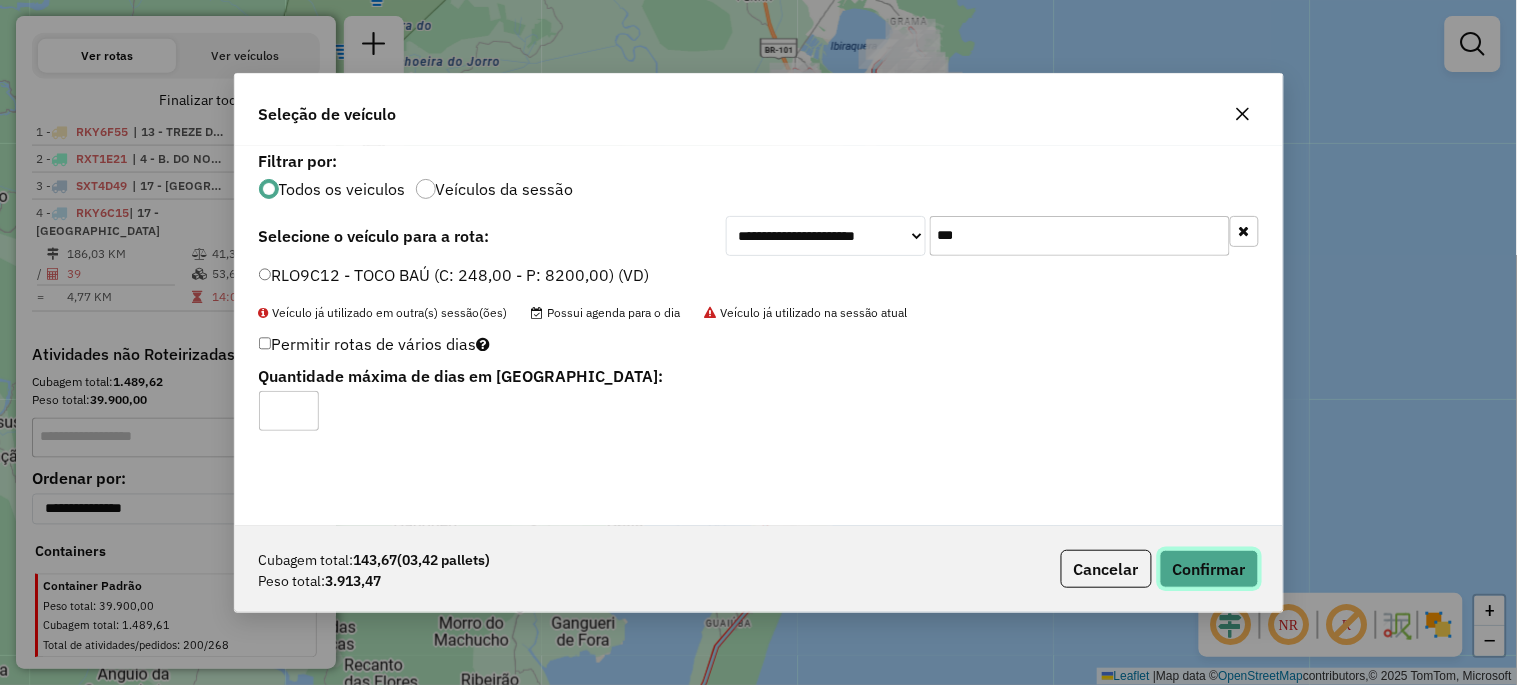 click on "Confirmar" 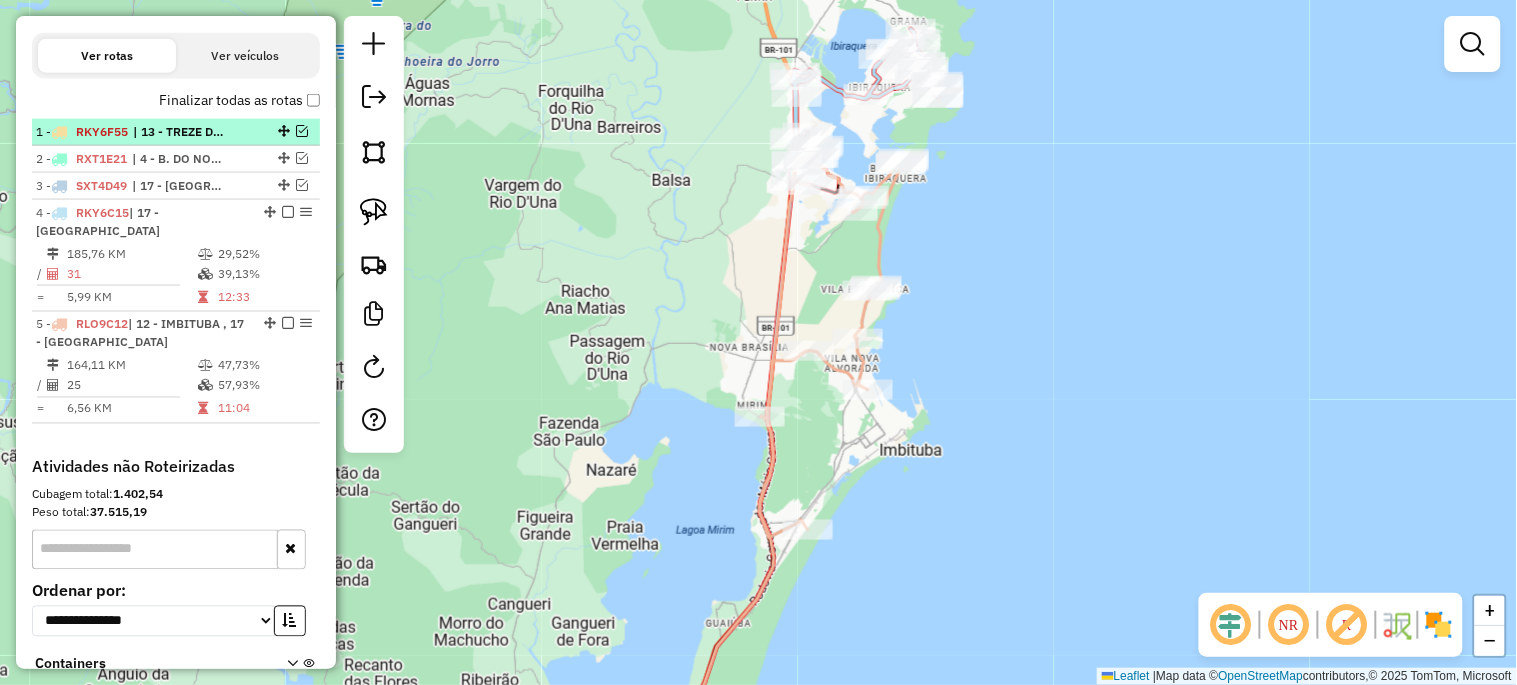 click at bounding box center (302, 131) 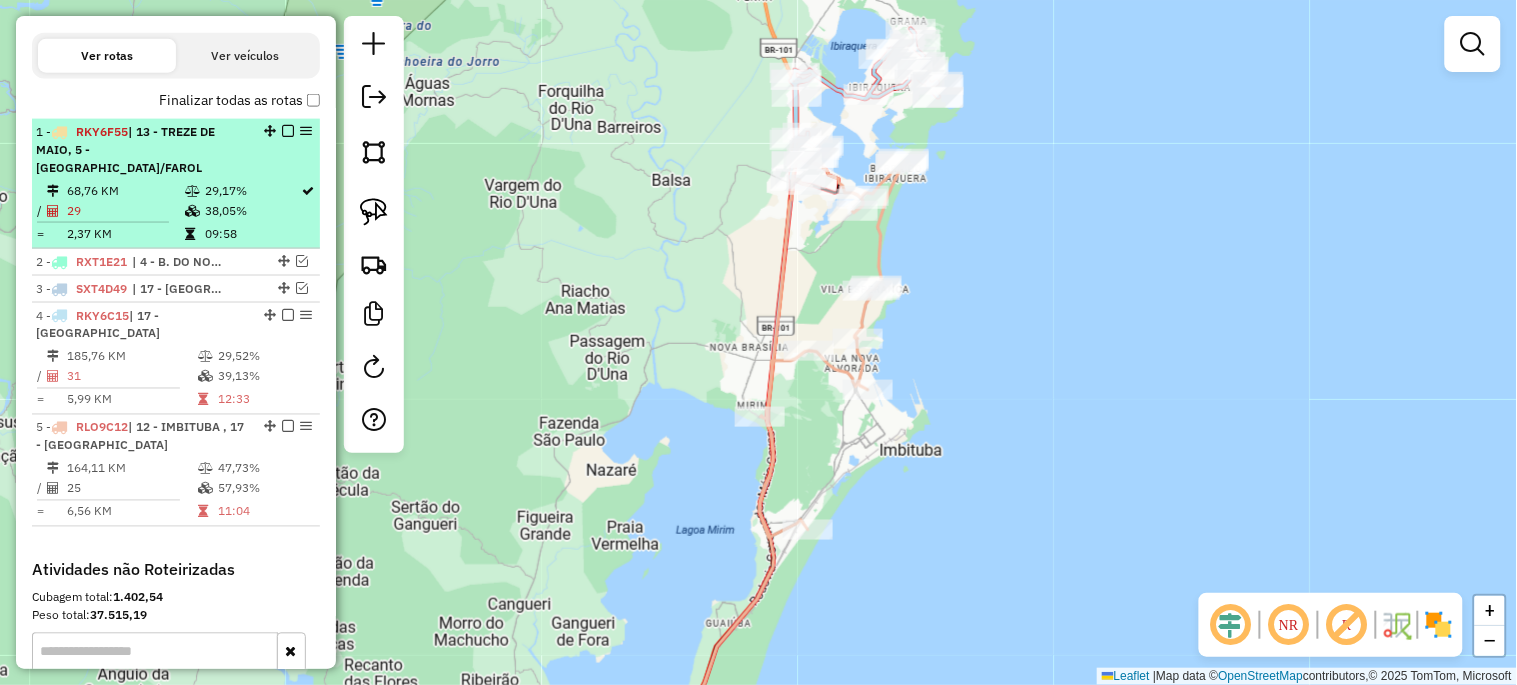 click on "29,17%" at bounding box center (252, 191) 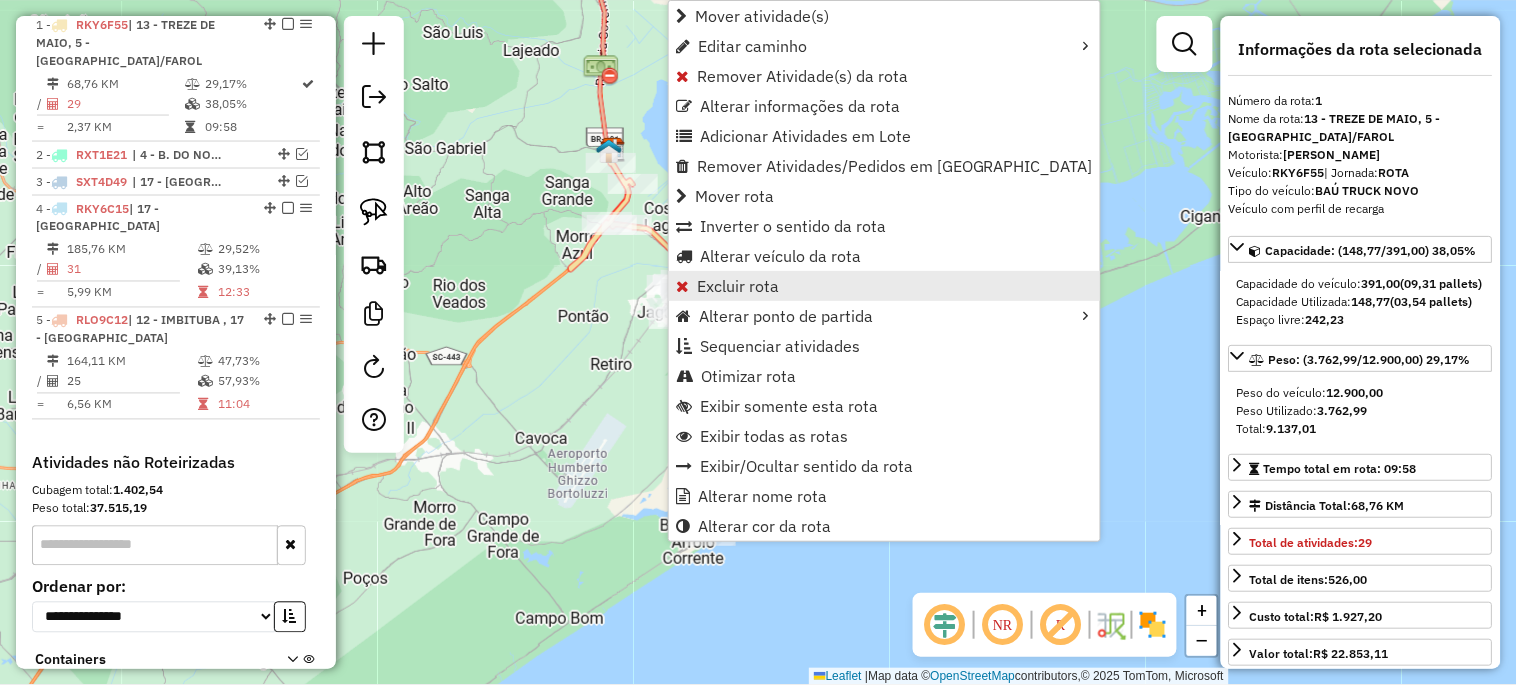 scroll, scrollTop: 791, scrollLeft: 0, axis: vertical 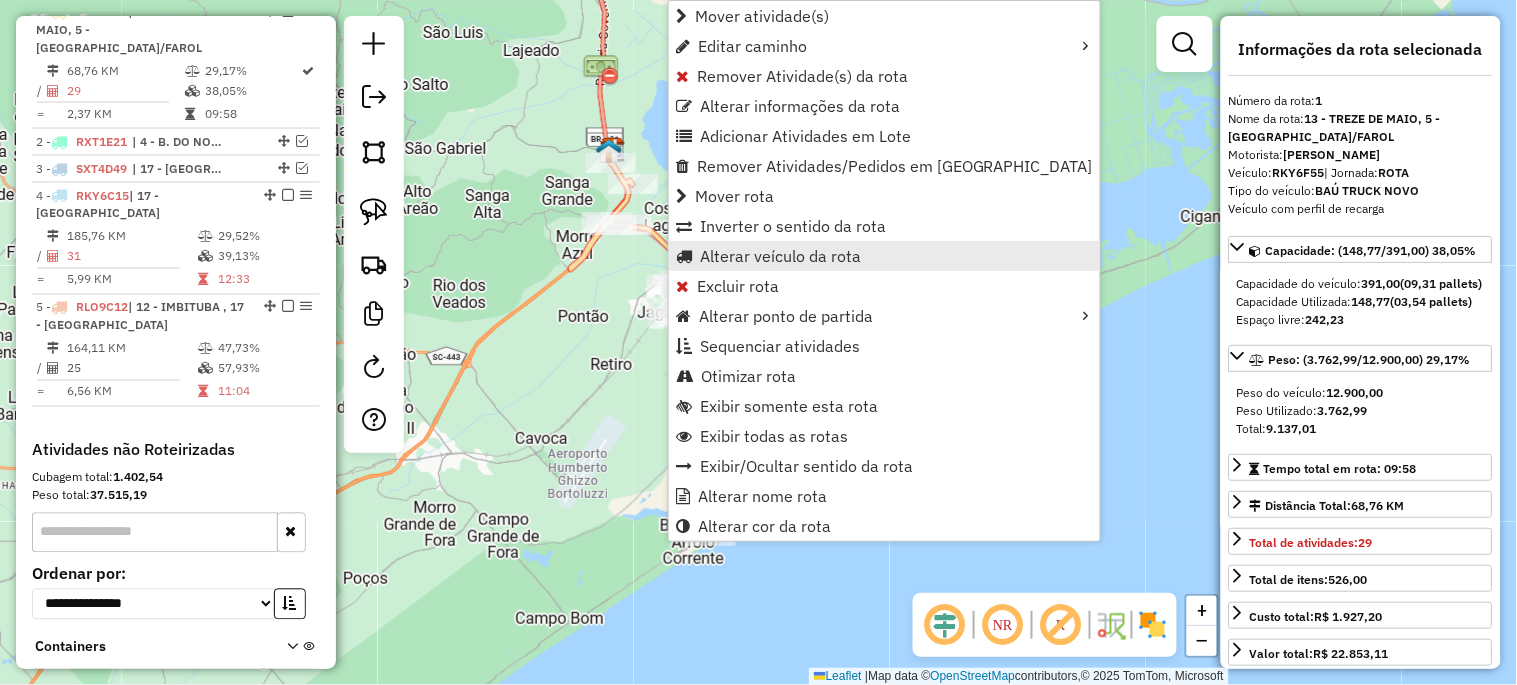 click on "Alterar veículo da rota" at bounding box center (884, 256) 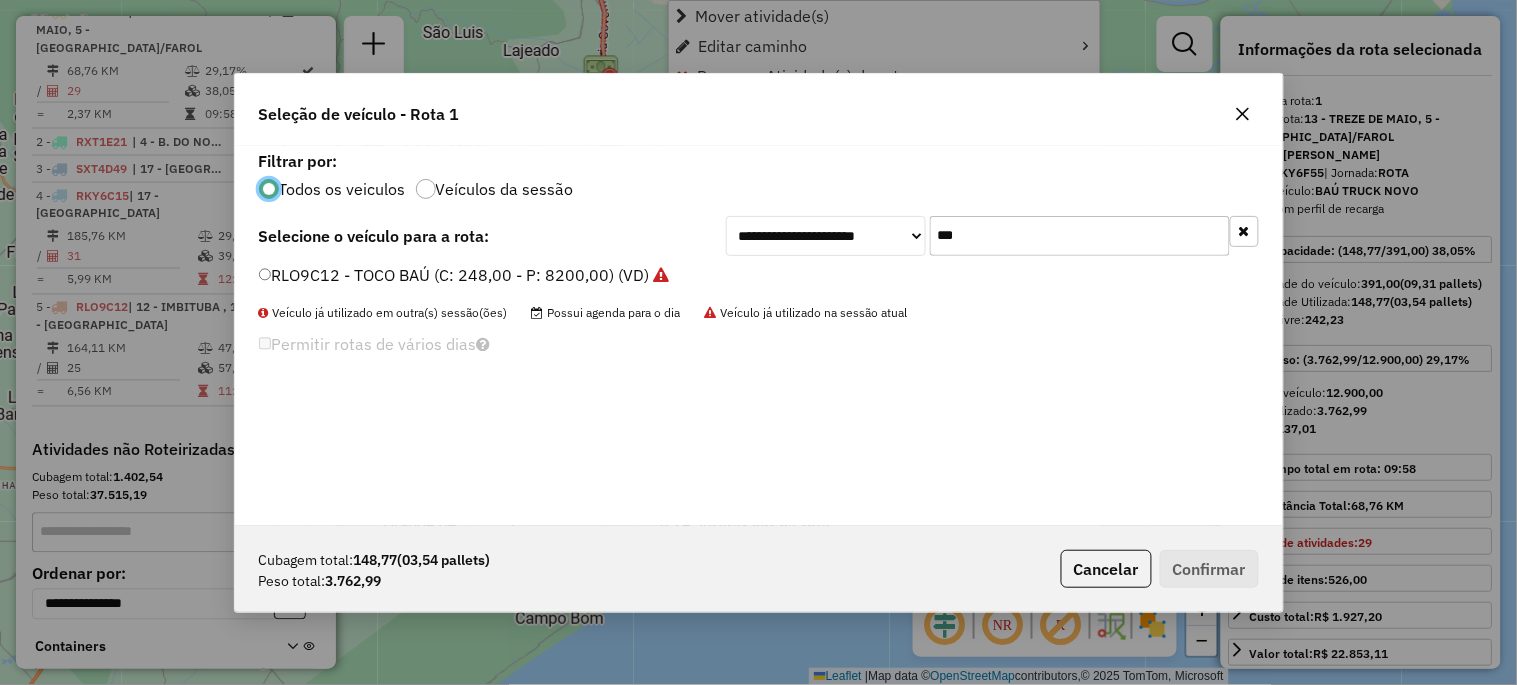 scroll, scrollTop: 11, scrollLeft: 5, axis: both 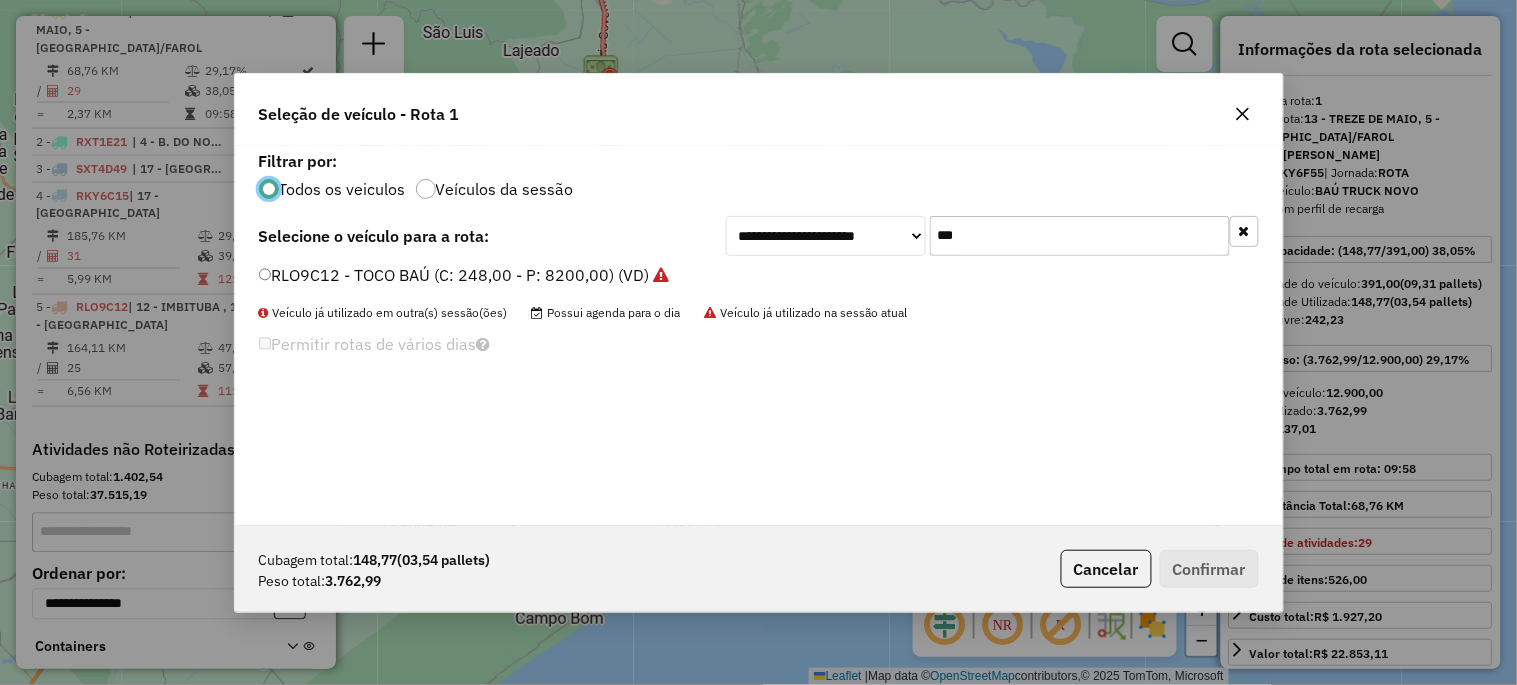 click on "***" 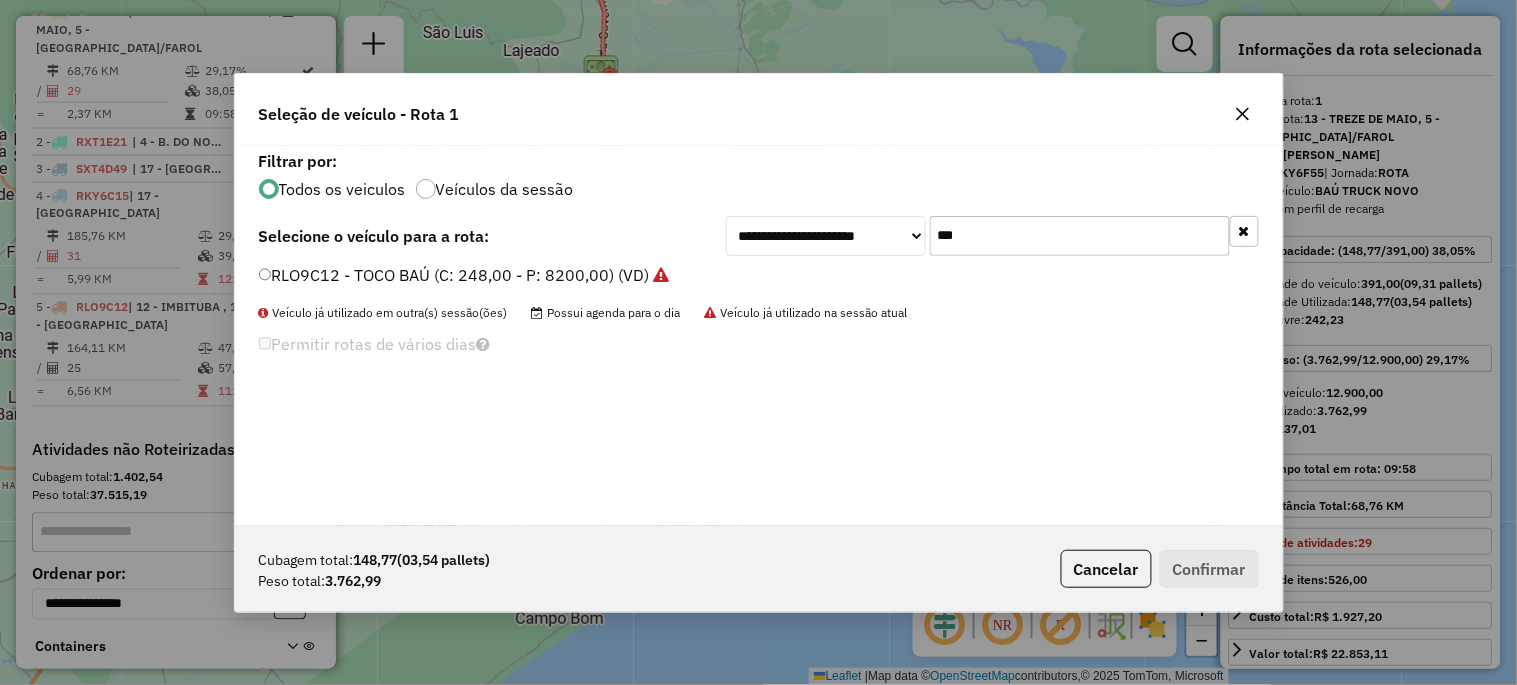 click on "***" 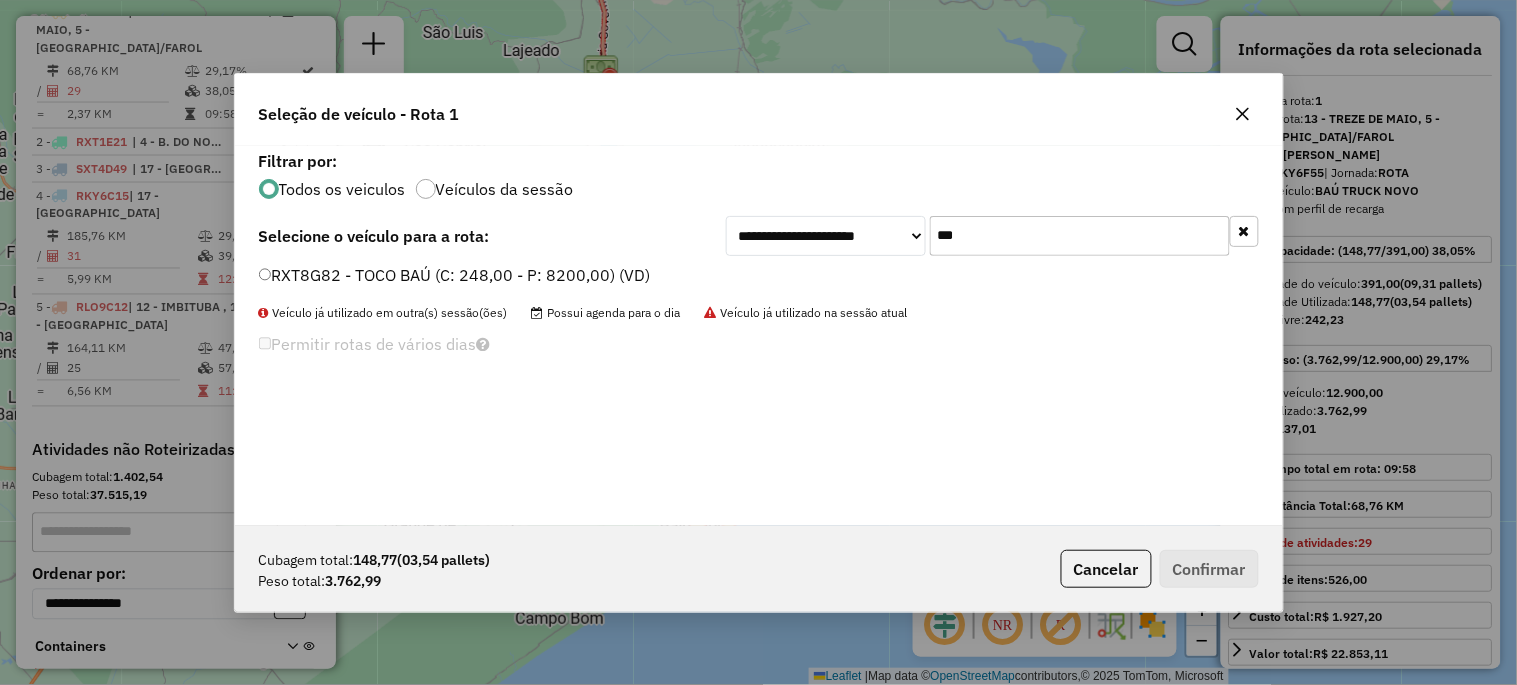 type on "***" 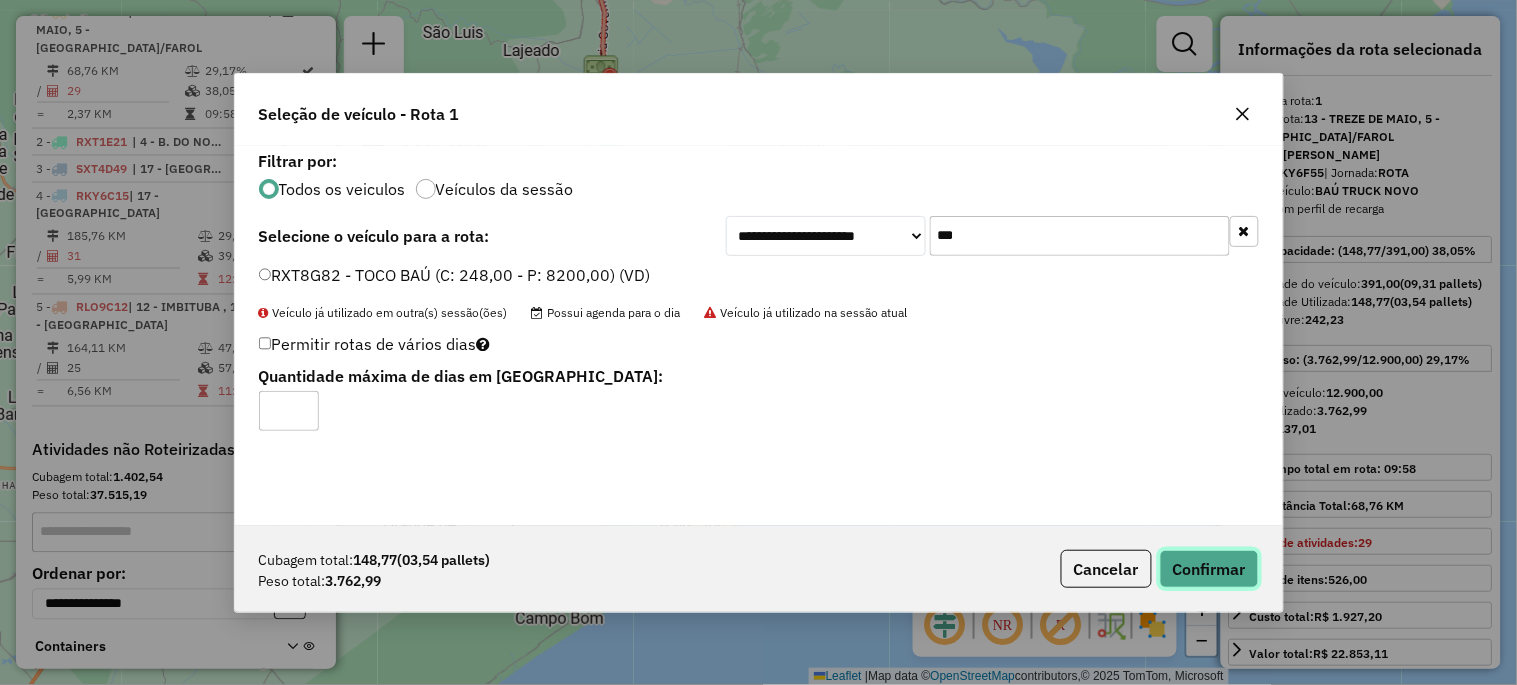click on "Confirmar" 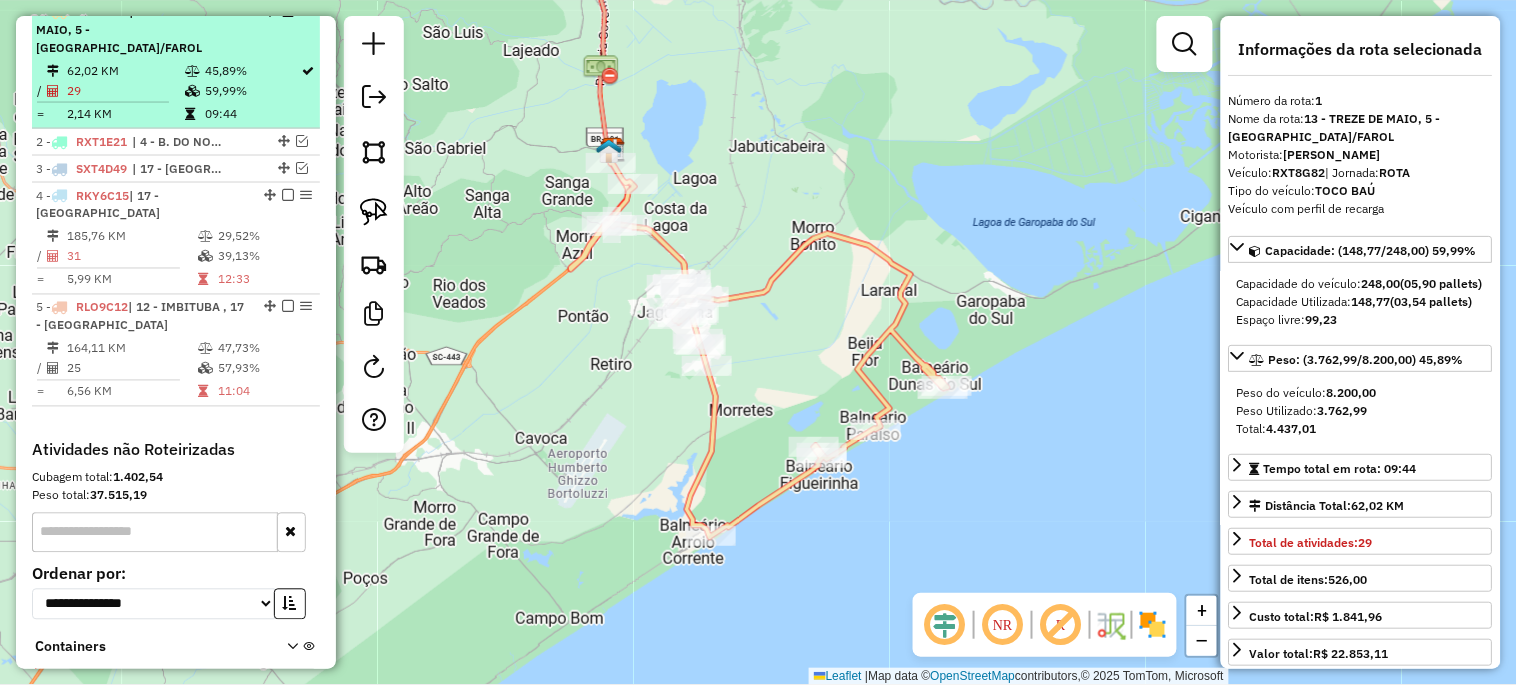 click at bounding box center (288, 11) 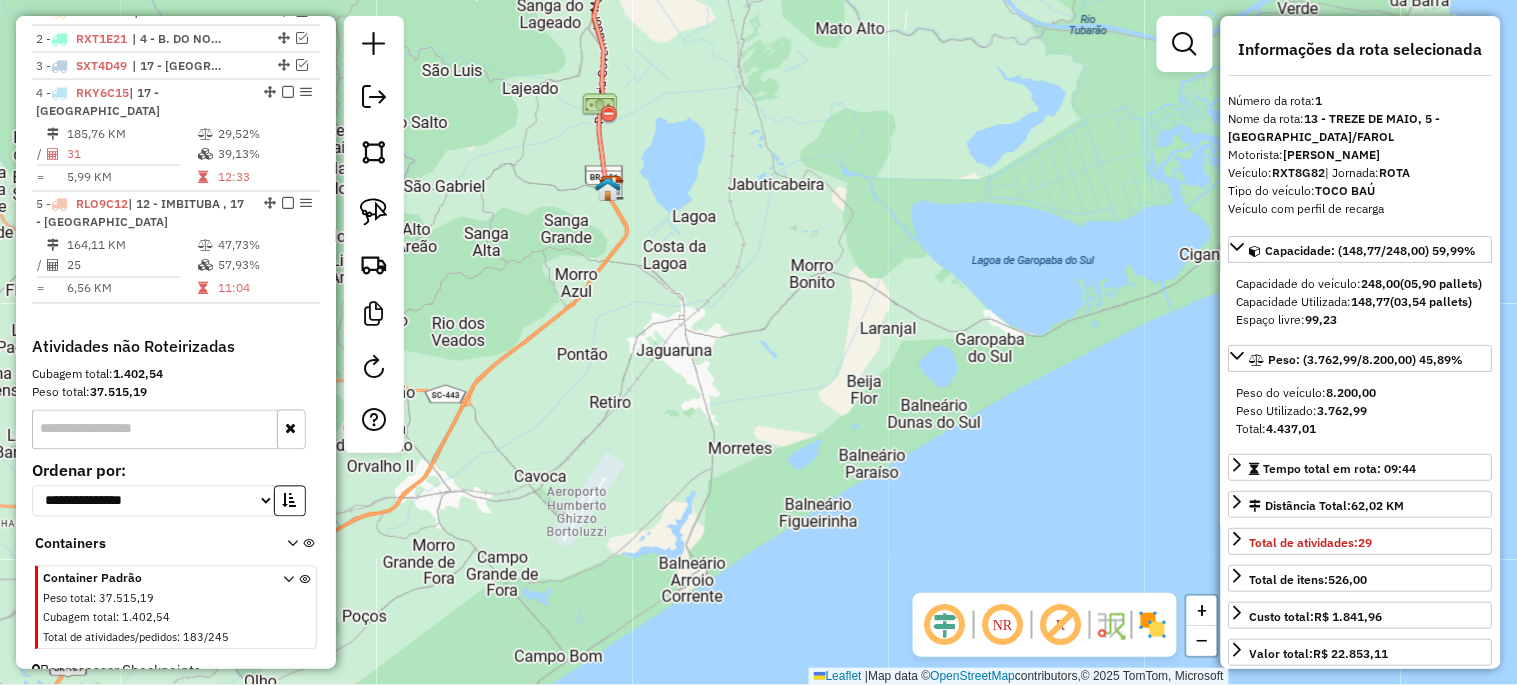 drag, startPoint x: 591, startPoint y: 304, endPoint x: 591, endPoint y: 316, distance: 12 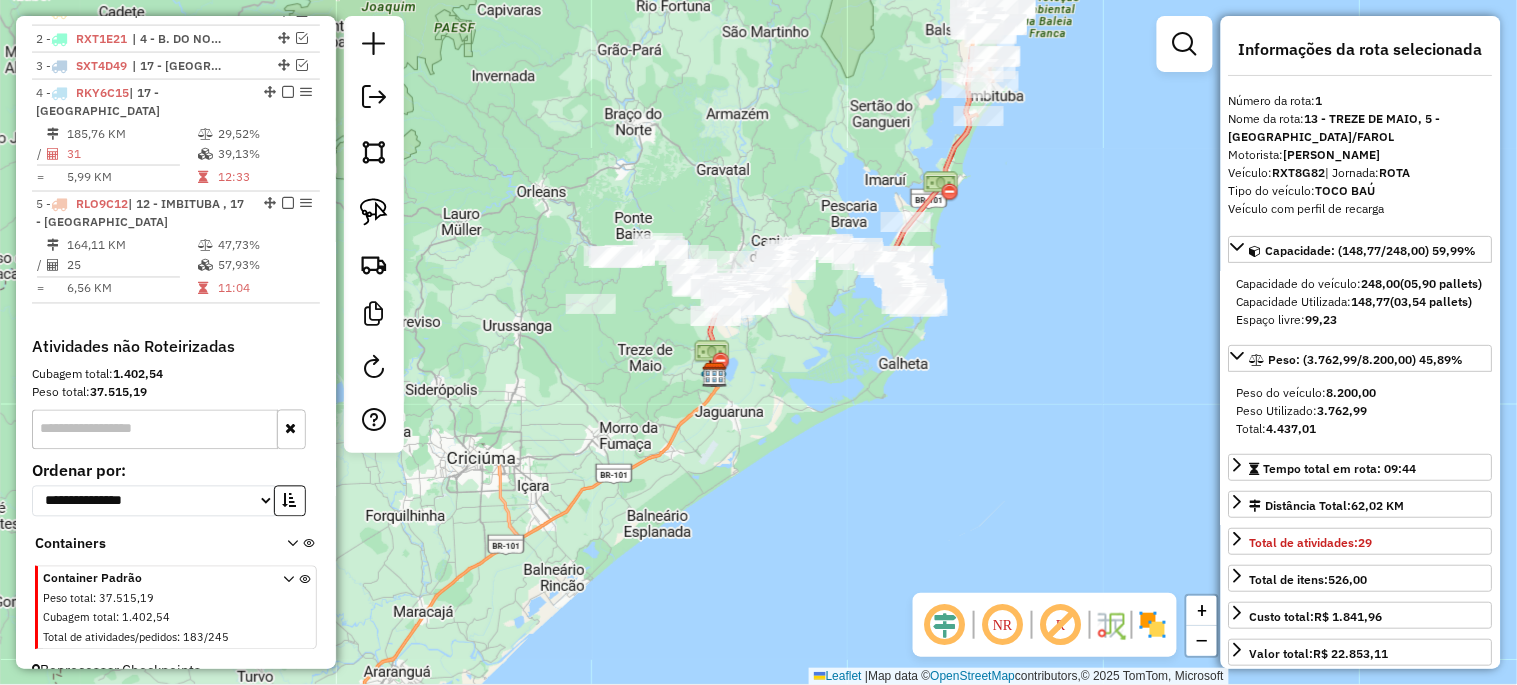 drag, startPoint x: 761, startPoint y: 315, endPoint x: 726, endPoint y: 563, distance: 250.45758 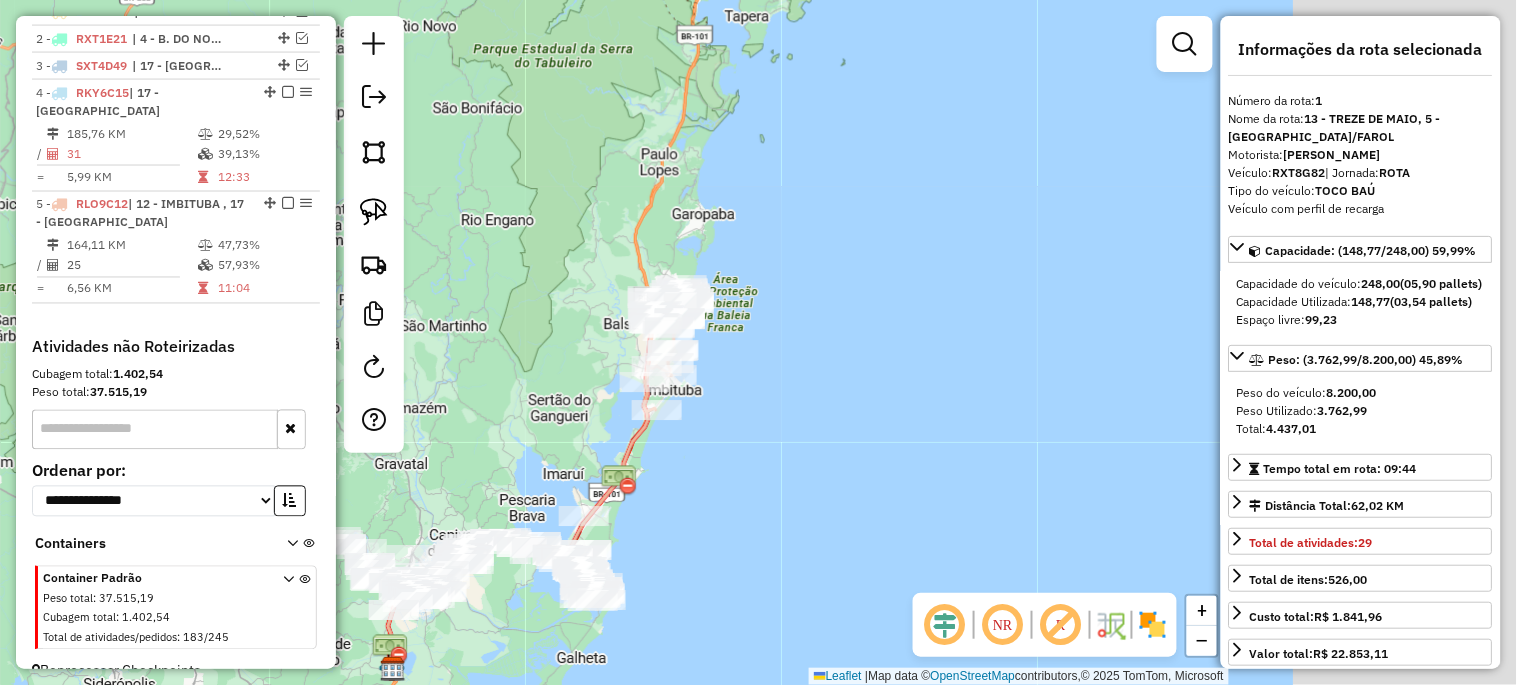 drag, startPoint x: 550, startPoint y: 386, endPoint x: 560, endPoint y: 373, distance: 16.40122 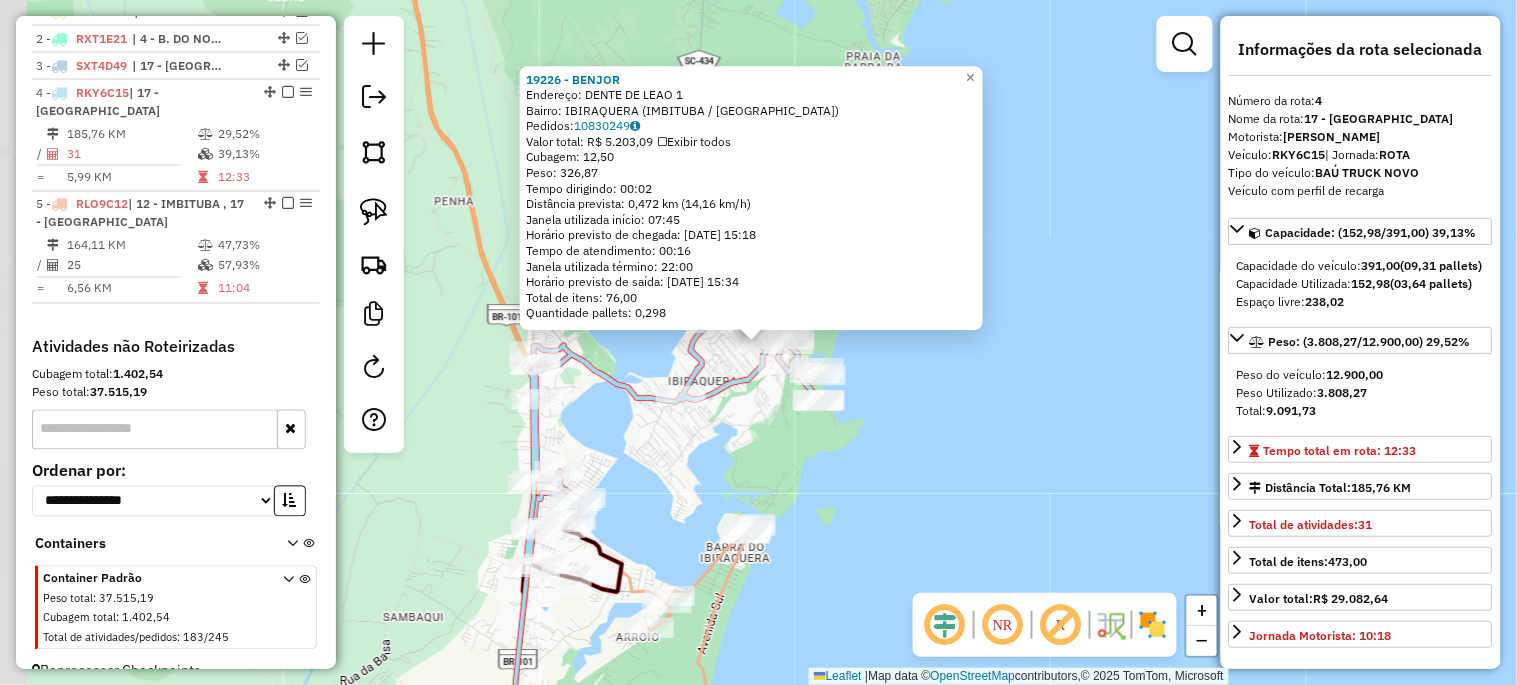 scroll, scrollTop: 818, scrollLeft: 0, axis: vertical 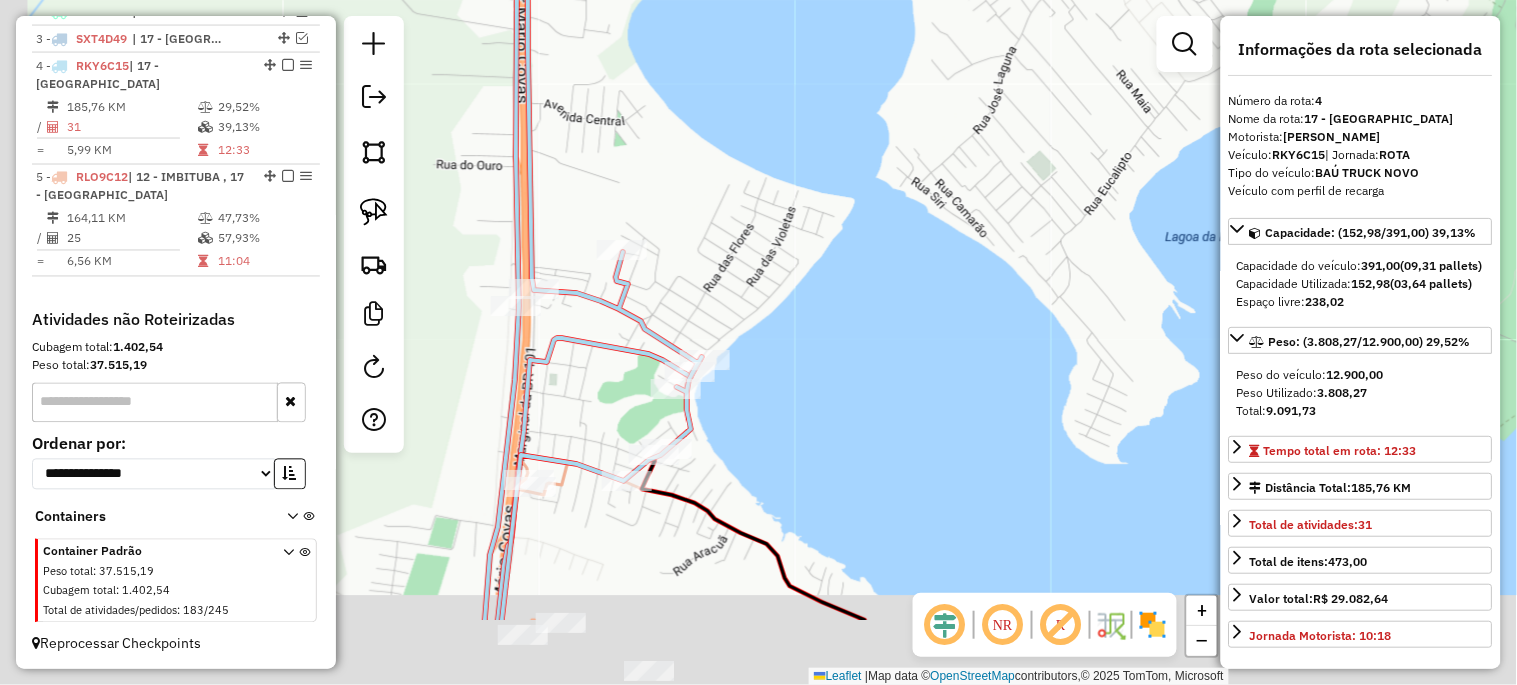 drag, startPoint x: 568, startPoint y: 582, endPoint x: 827, endPoint y: 440, distance: 295.37265 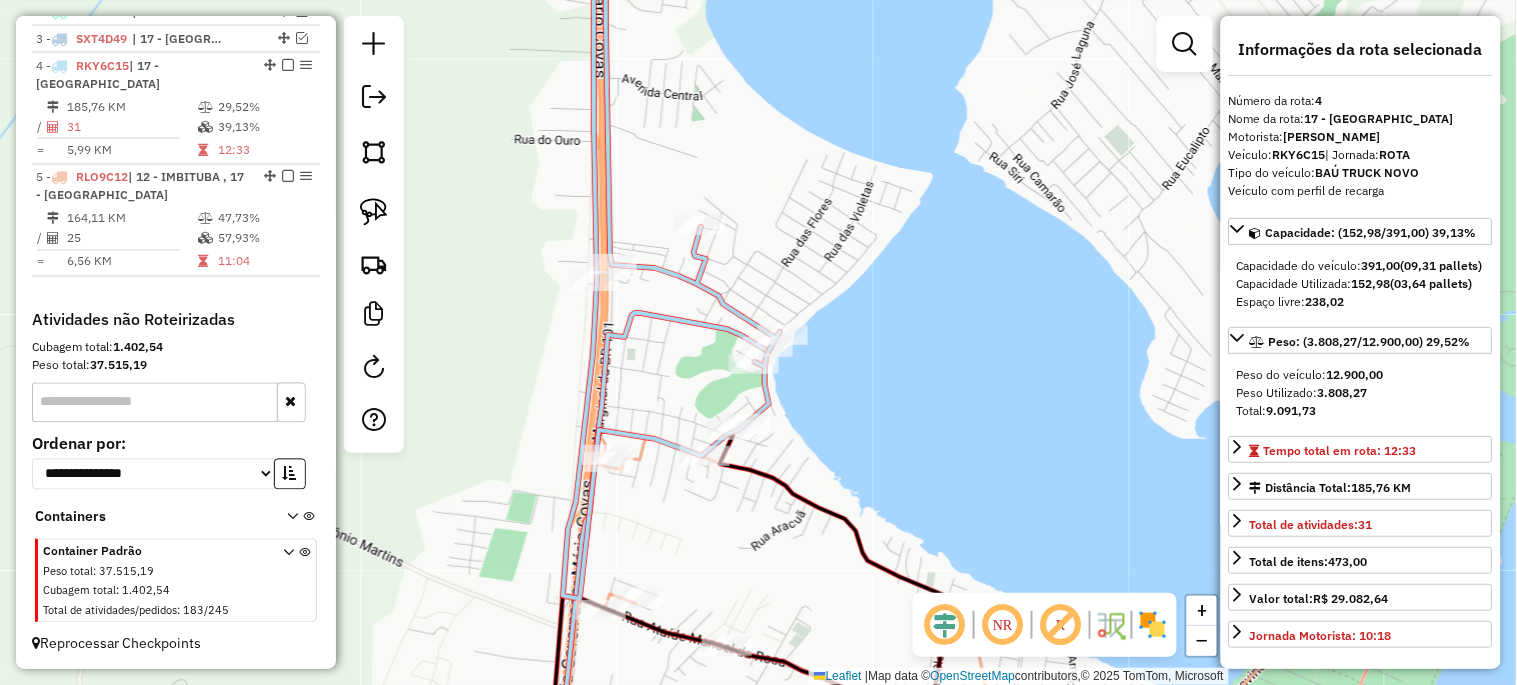 drag, startPoint x: 826, startPoint y: 423, endPoint x: 857, endPoint y: 357, distance: 72.91776 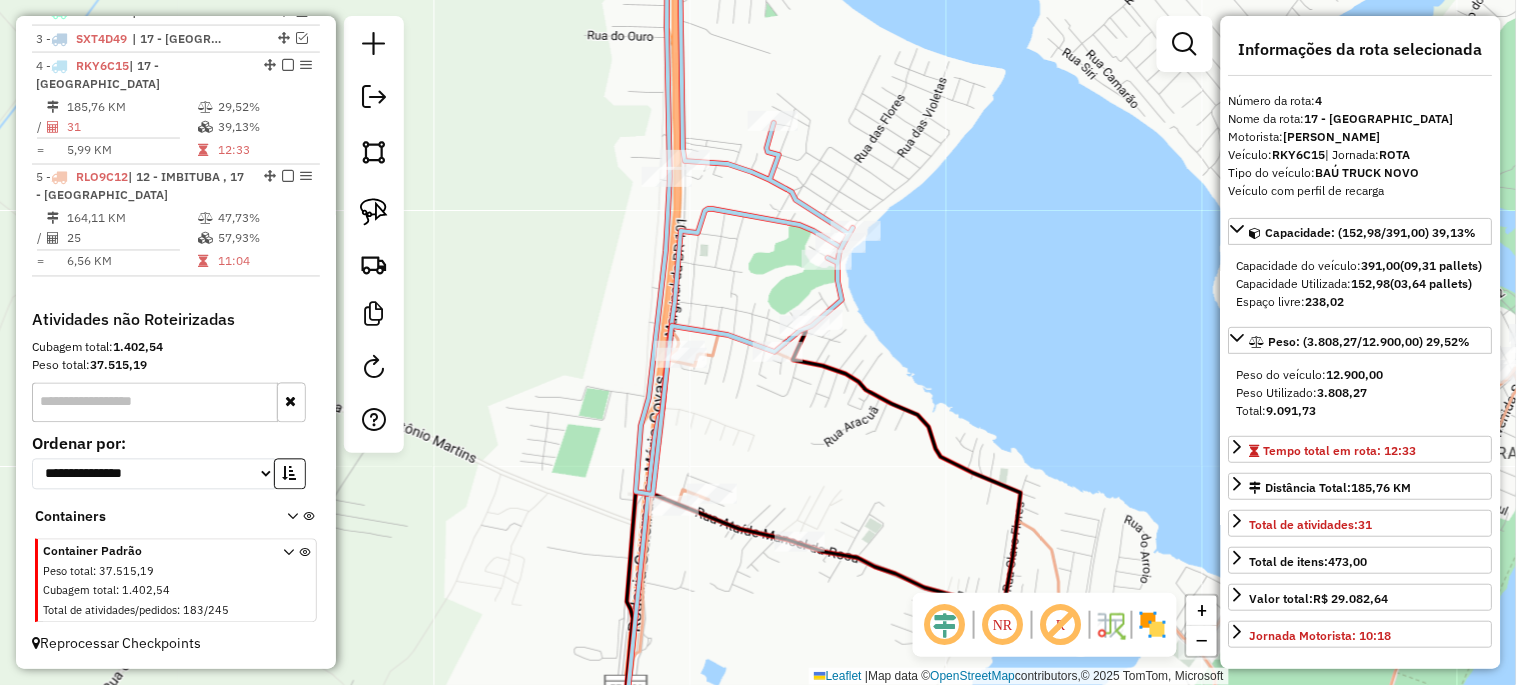 drag, startPoint x: 812, startPoint y: 398, endPoint x: 860, endPoint y: 347, distance: 70.035706 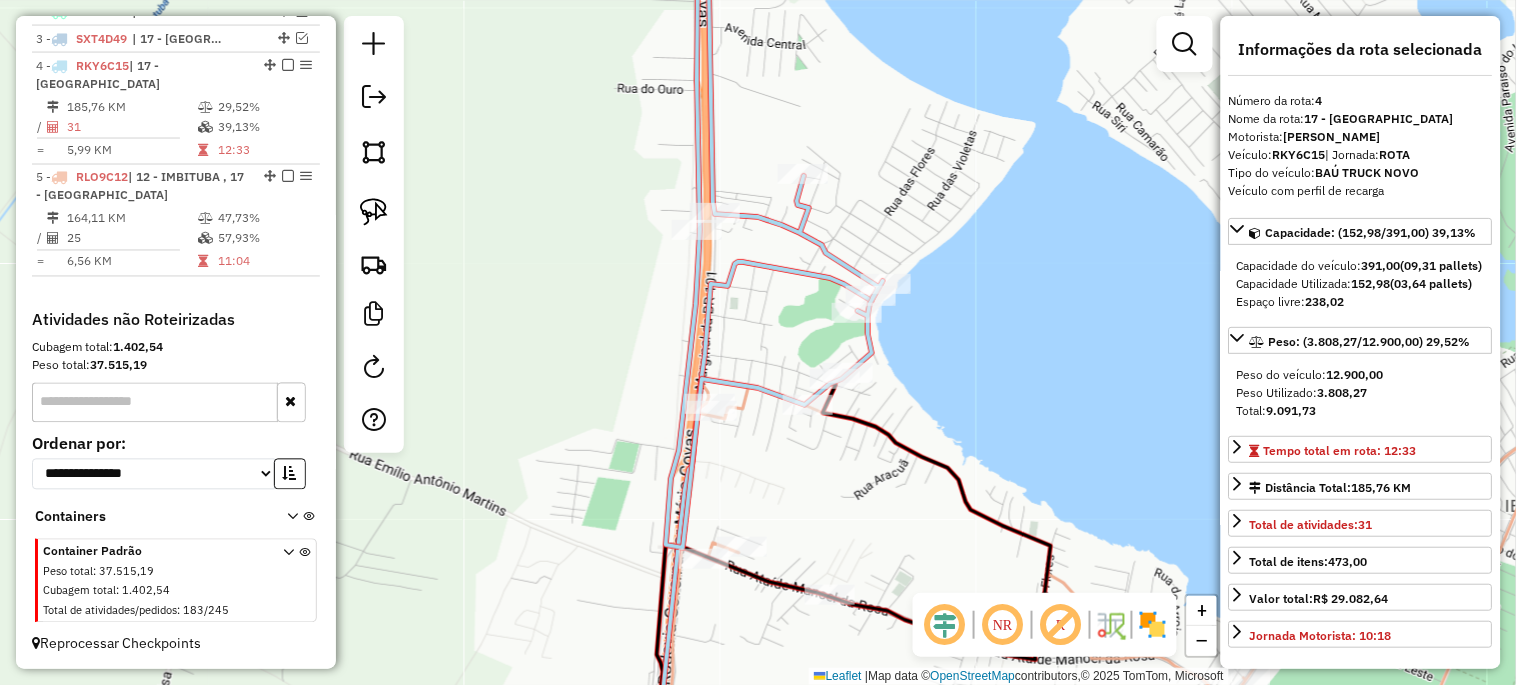 drag, startPoint x: 745, startPoint y: 288, endPoint x: 775, endPoint y: 342, distance: 61.77378 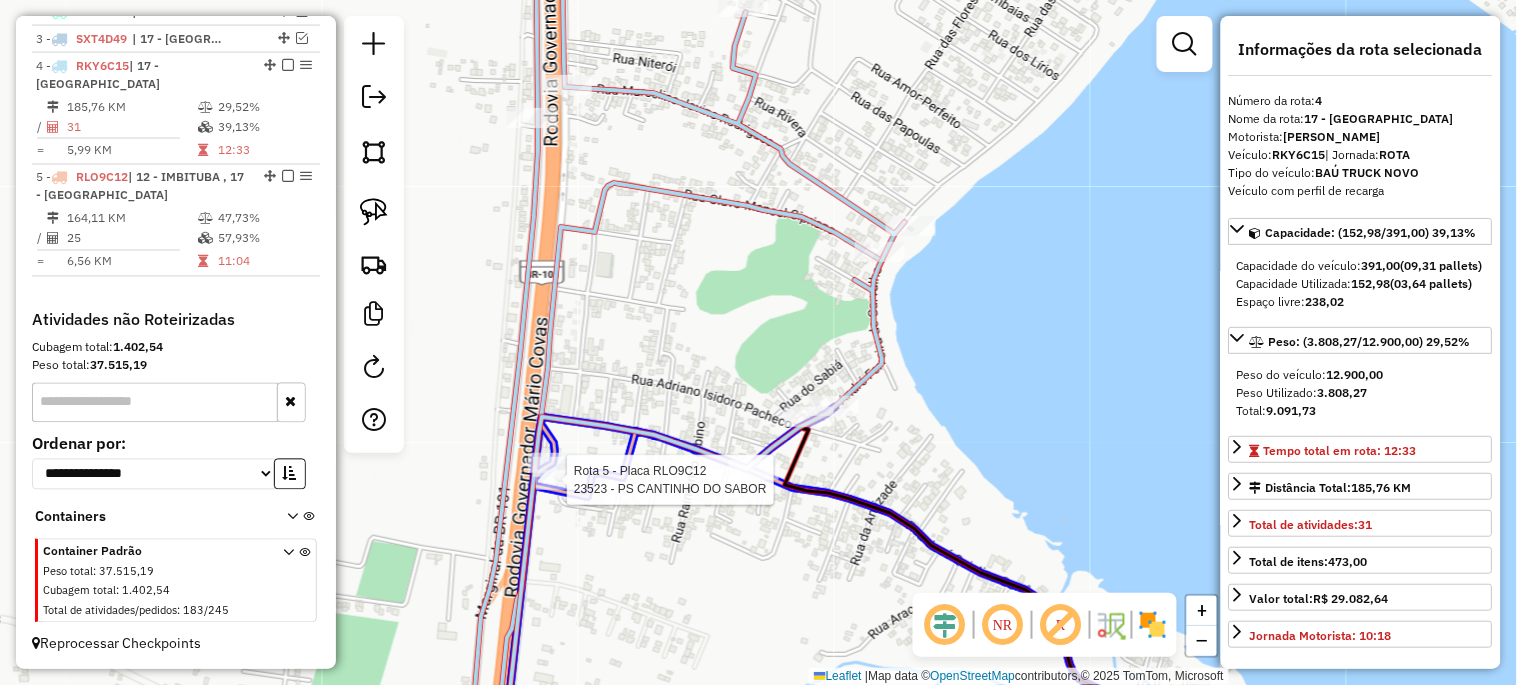 click 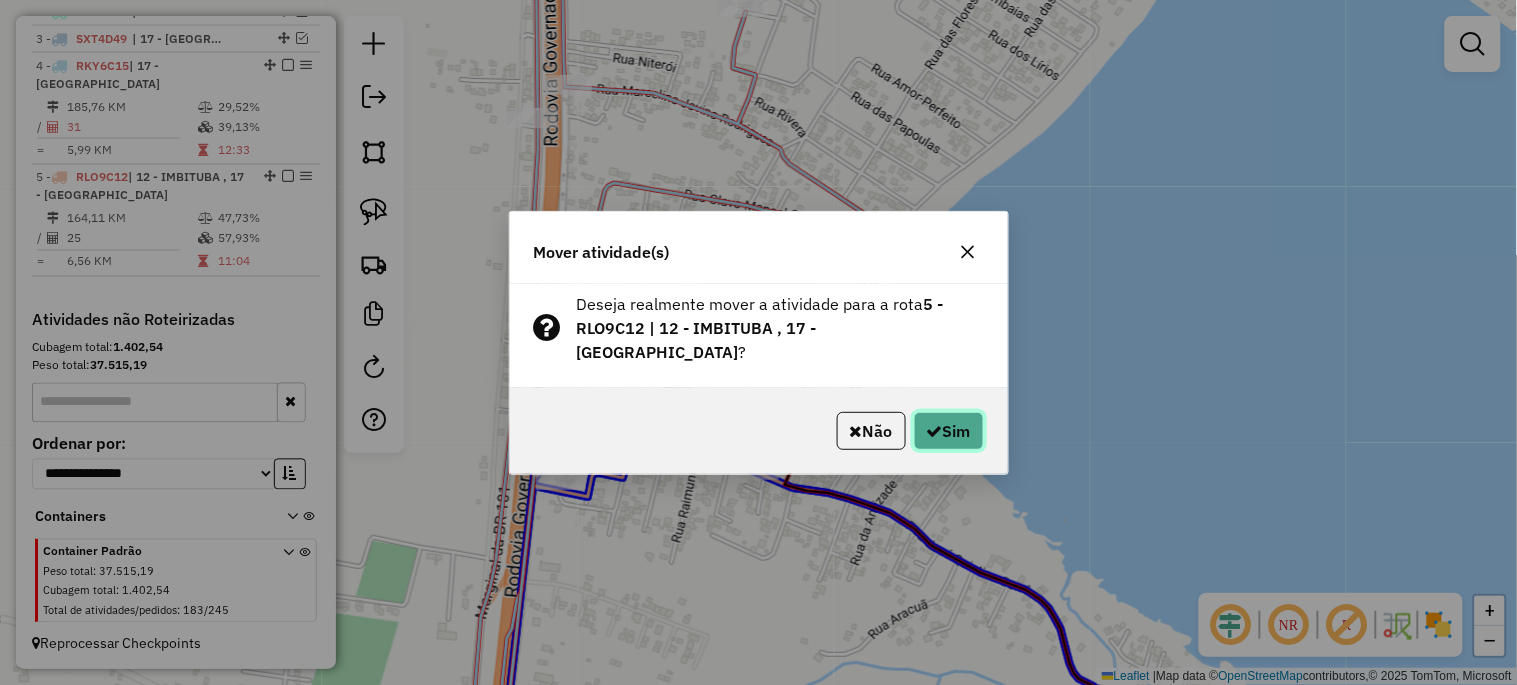 click on "Sim" 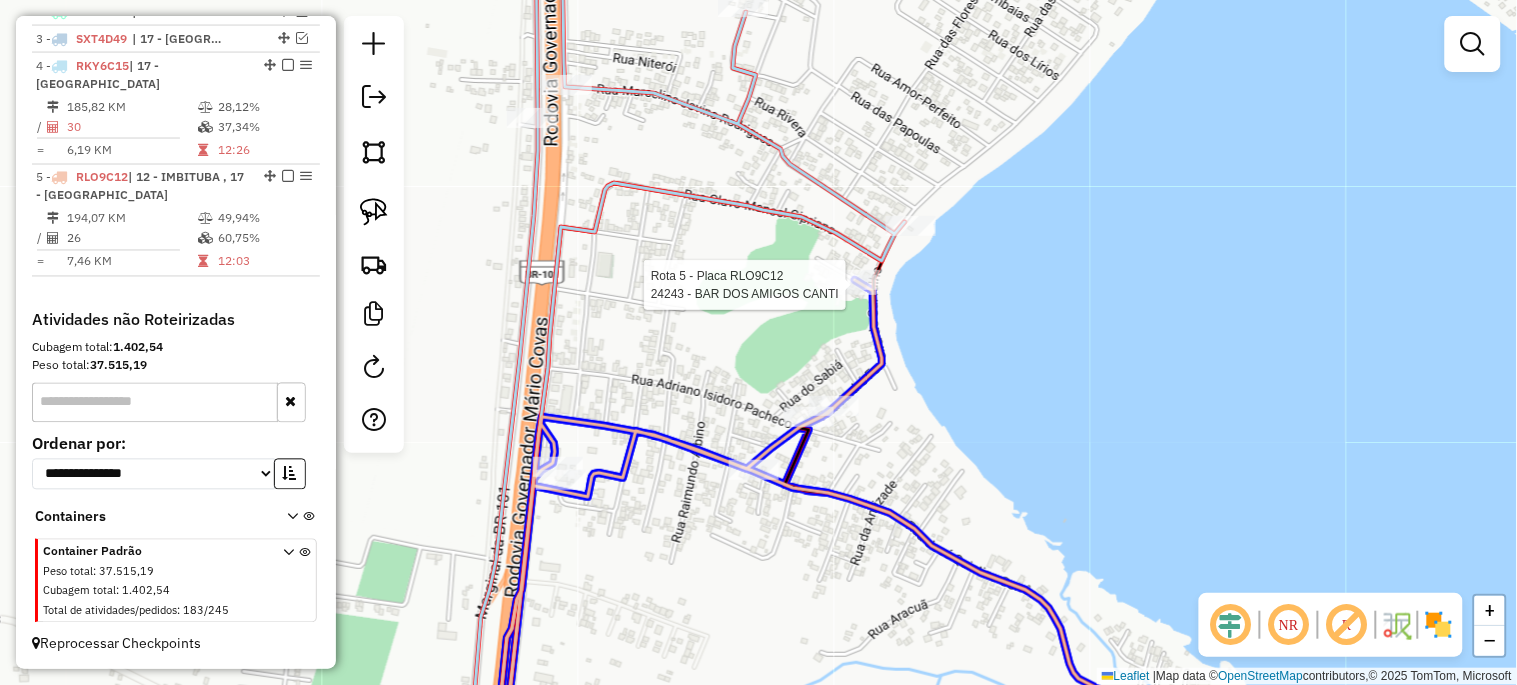 click 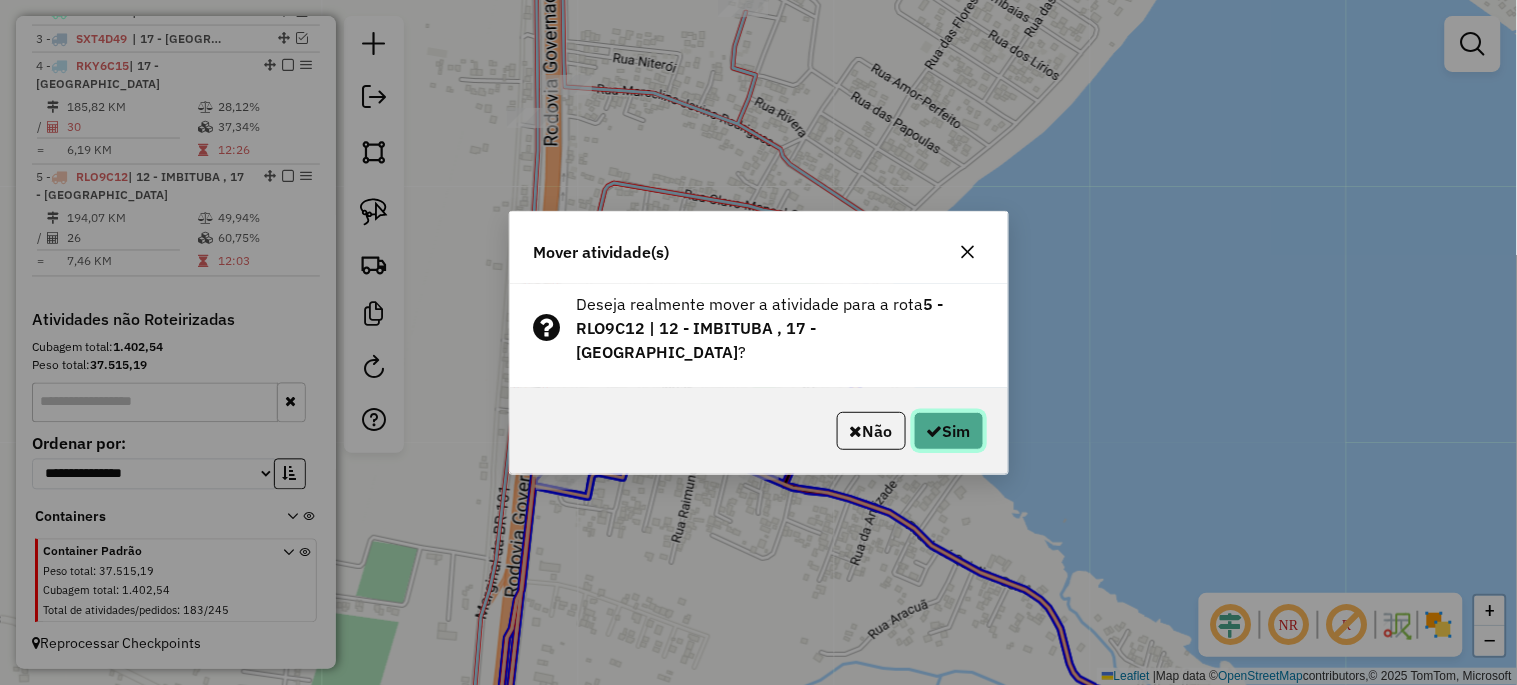 click on "Sim" 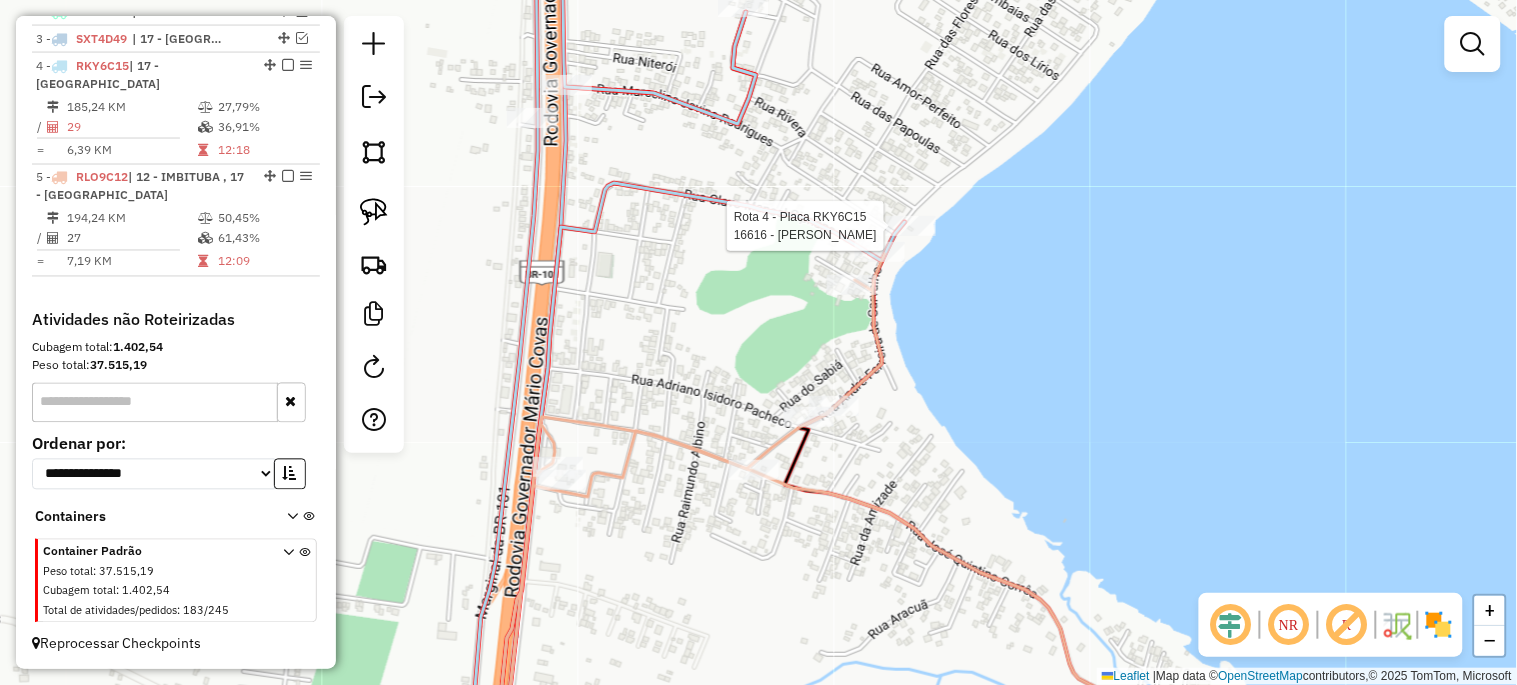 select on "*********" 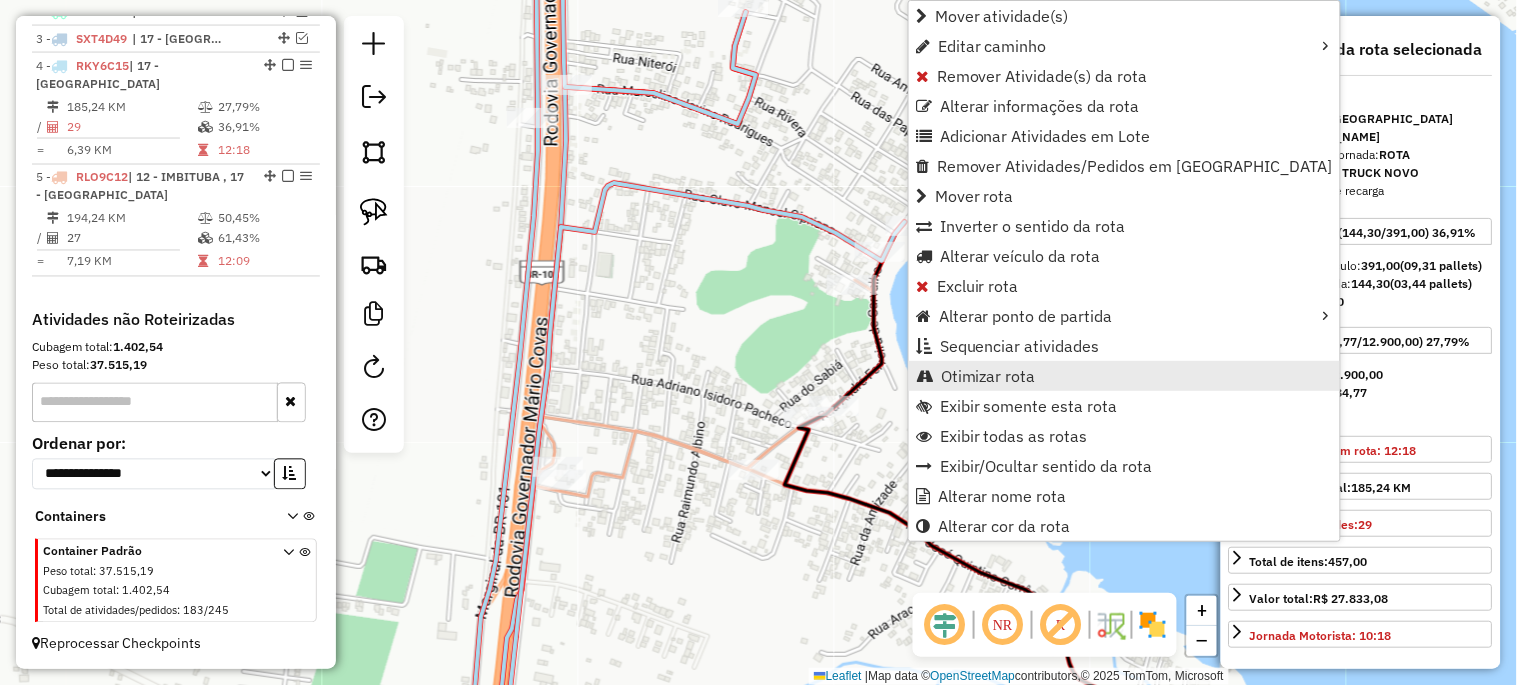 click on "Otimizar rota" at bounding box center [988, 376] 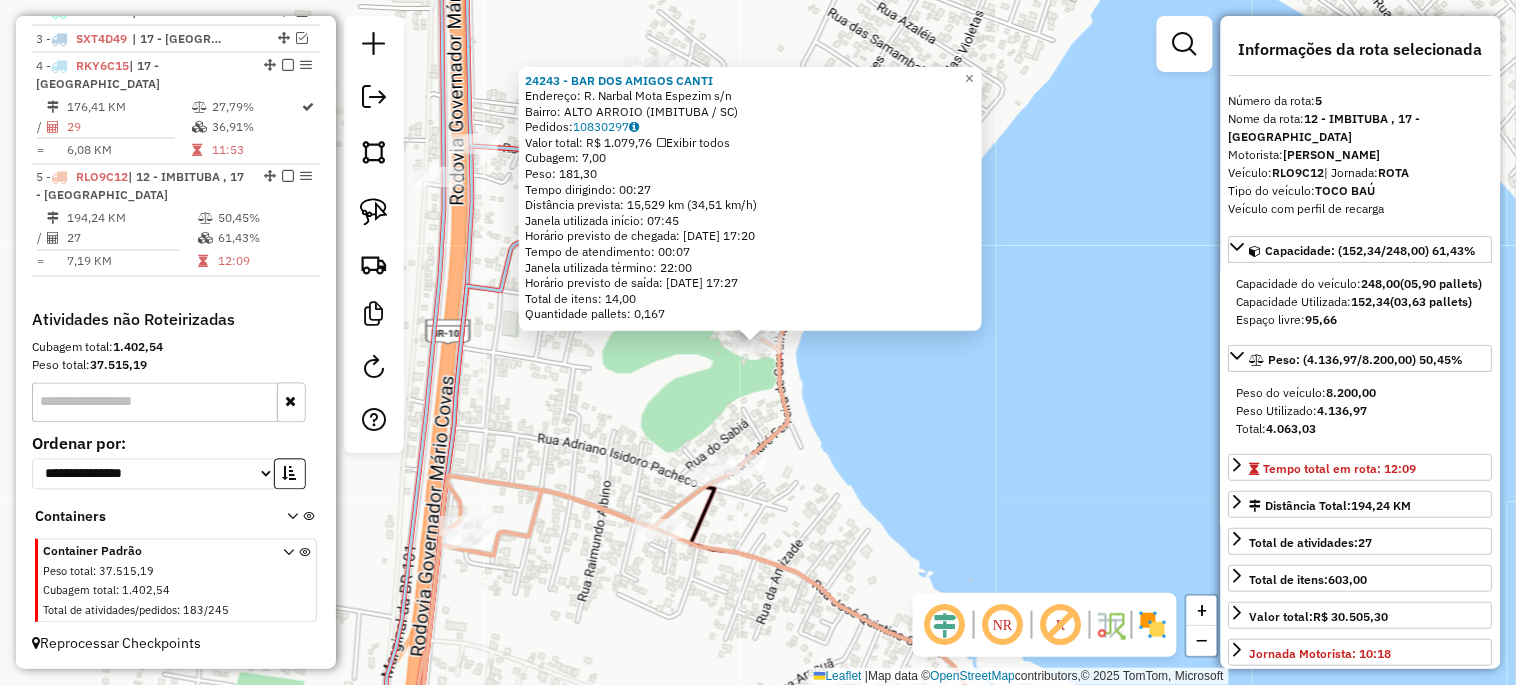 click on "24243 - BAR DOS AMIGOS CANTI  Endereço:  R. Narbal Mota Espezim s/n   Bairro: ALTO ARROIO (IMBITUBA / SC)   Pedidos:  10830297   Valor total: R$ 1.079,76   Exibir todos   Cubagem: 7,00  Peso: 181,30  Tempo dirigindo: 00:27   Distância prevista: 15,529 km (34,51 km/h)   Janela utilizada início: 07:45   Horário previsto de chegada: 11/07/2025 17:20   Tempo de atendimento: 00:07   Janela utilizada término: 22:00   Horário previsto de saída: 11/07/2025 17:27   Total de itens: 14,00   Quantidade pallets: 0,167  × Janela de atendimento Grade de atendimento Capacidade Transportadoras Veículos Cliente Pedidos  Rotas Selecione os dias de semana para filtrar as janelas de atendimento  Seg   Ter   Qua   Qui   Sex   Sáb   Dom  Informe o período da janela de atendimento: De: Até:  Filtrar exatamente a janela do cliente  Considerar janela de atendimento padrão  Selecione os dias de semana para filtrar as grades de atendimento  Seg   Ter   Qua   Qui   Sex   Sáb   Dom   Peso mínimo:   Peso máximo:   De:  De:" 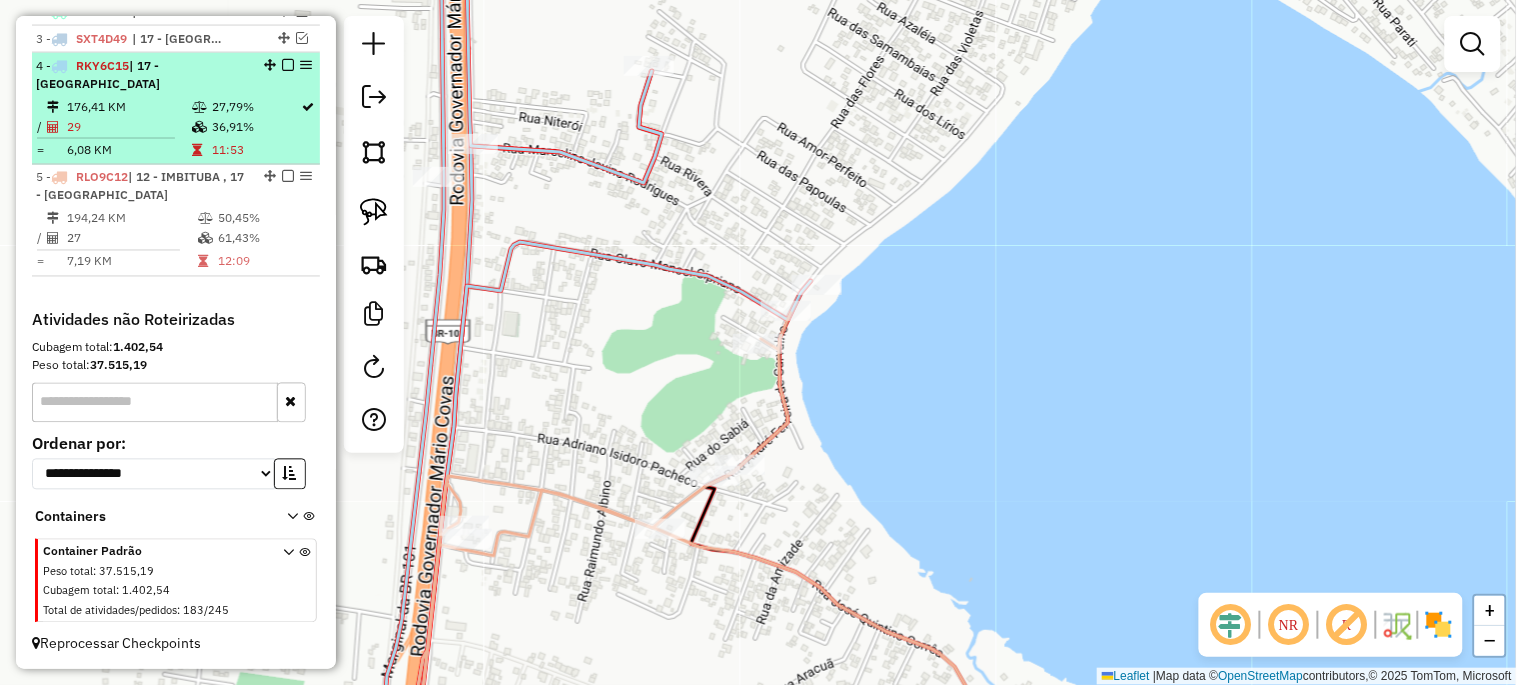 click at bounding box center (288, 65) 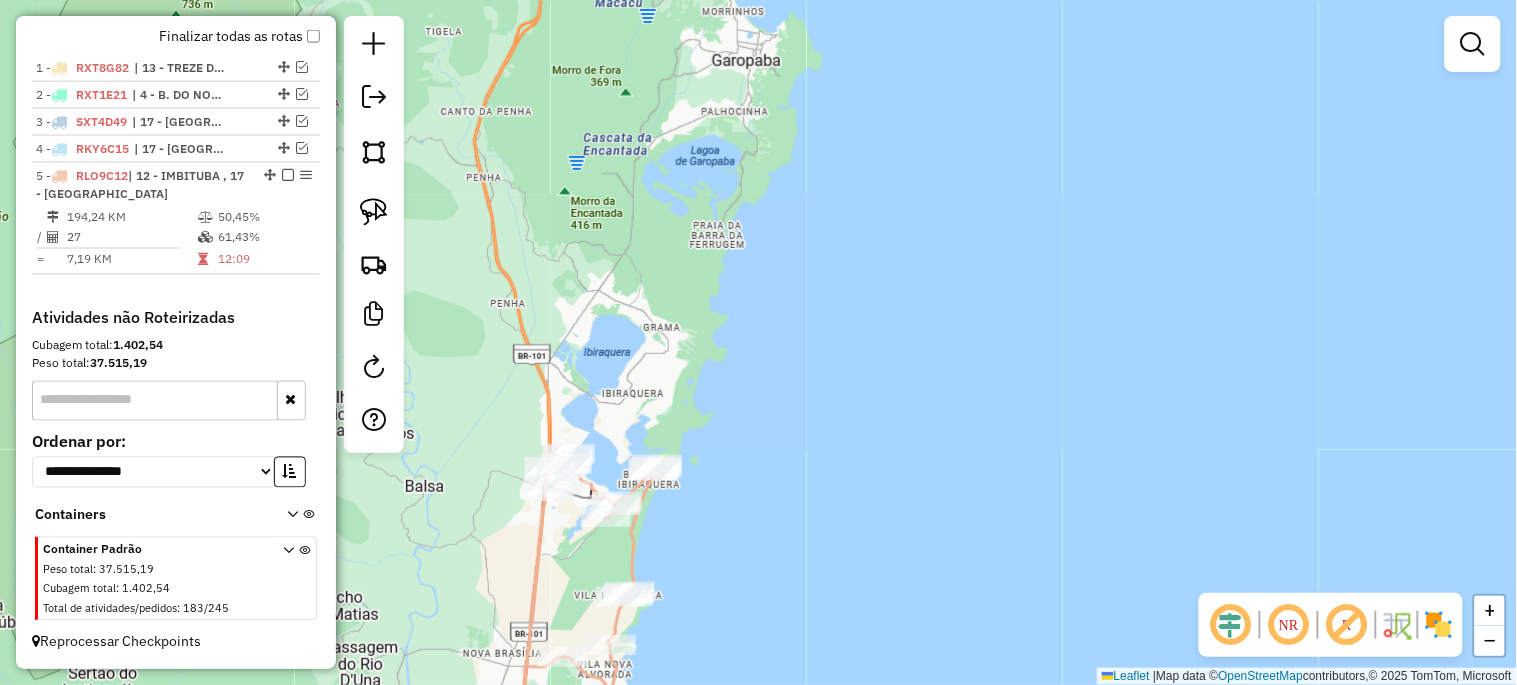 drag, startPoint x: 582, startPoint y: 574, endPoint x: 643, endPoint y: 270, distance: 310.05966 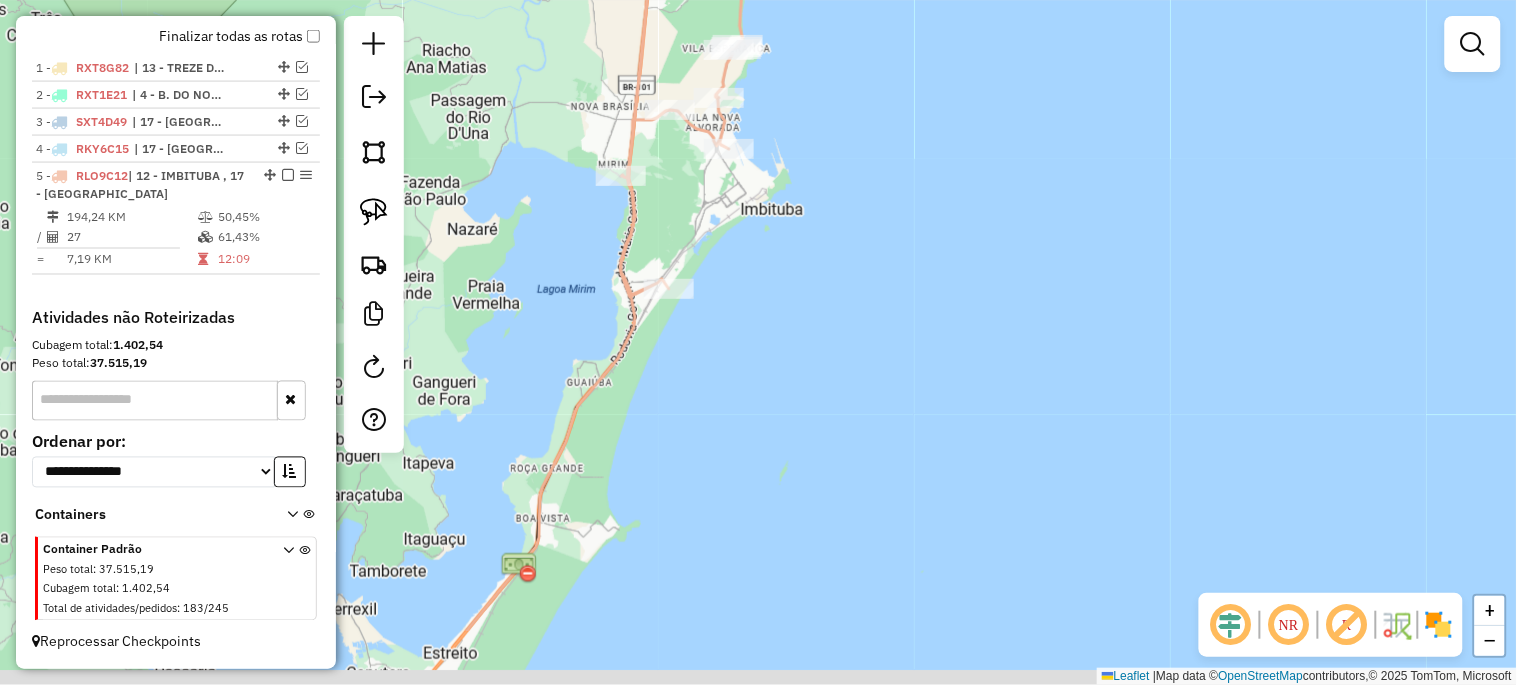 drag, startPoint x: 620, startPoint y: 547, endPoint x: 692, endPoint y: 244, distance: 311.43698 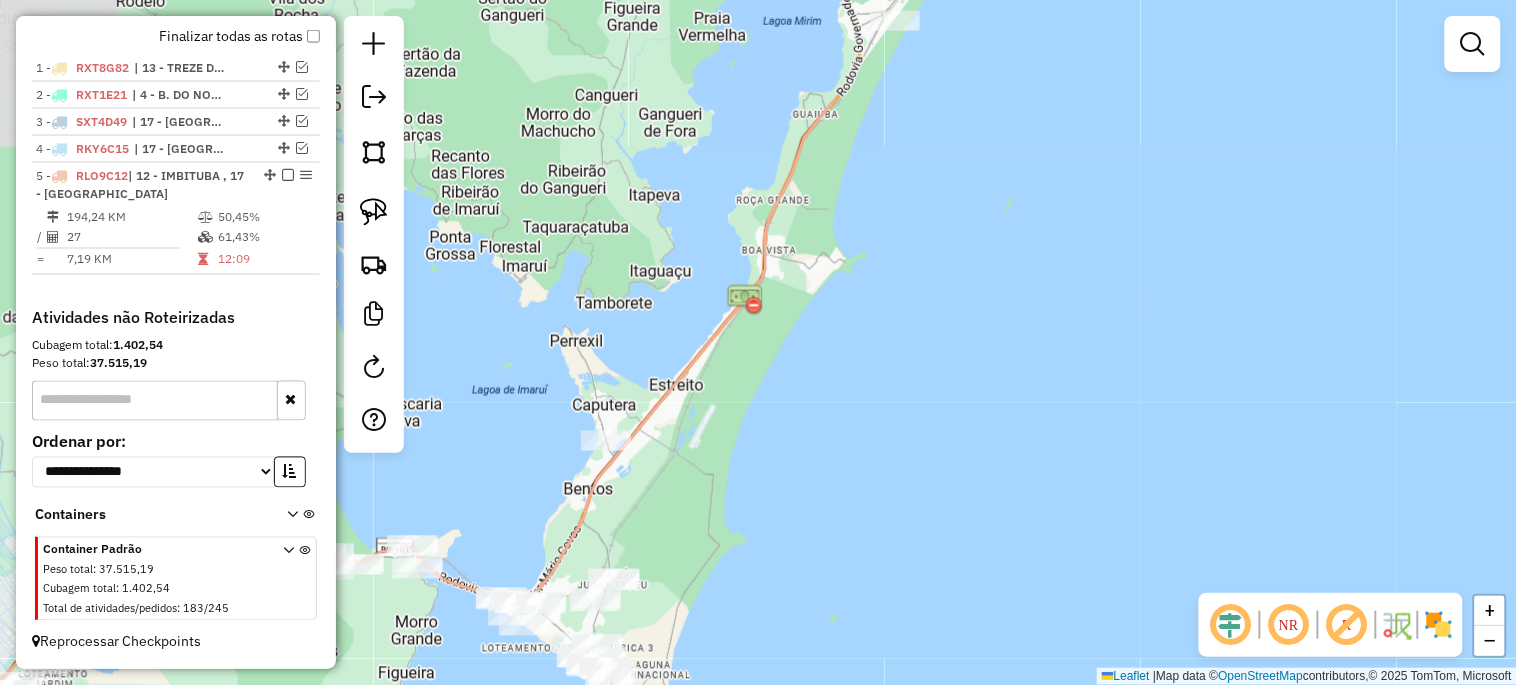 drag, startPoint x: 693, startPoint y: 351, endPoint x: 812, endPoint y: 538, distance: 221.65288 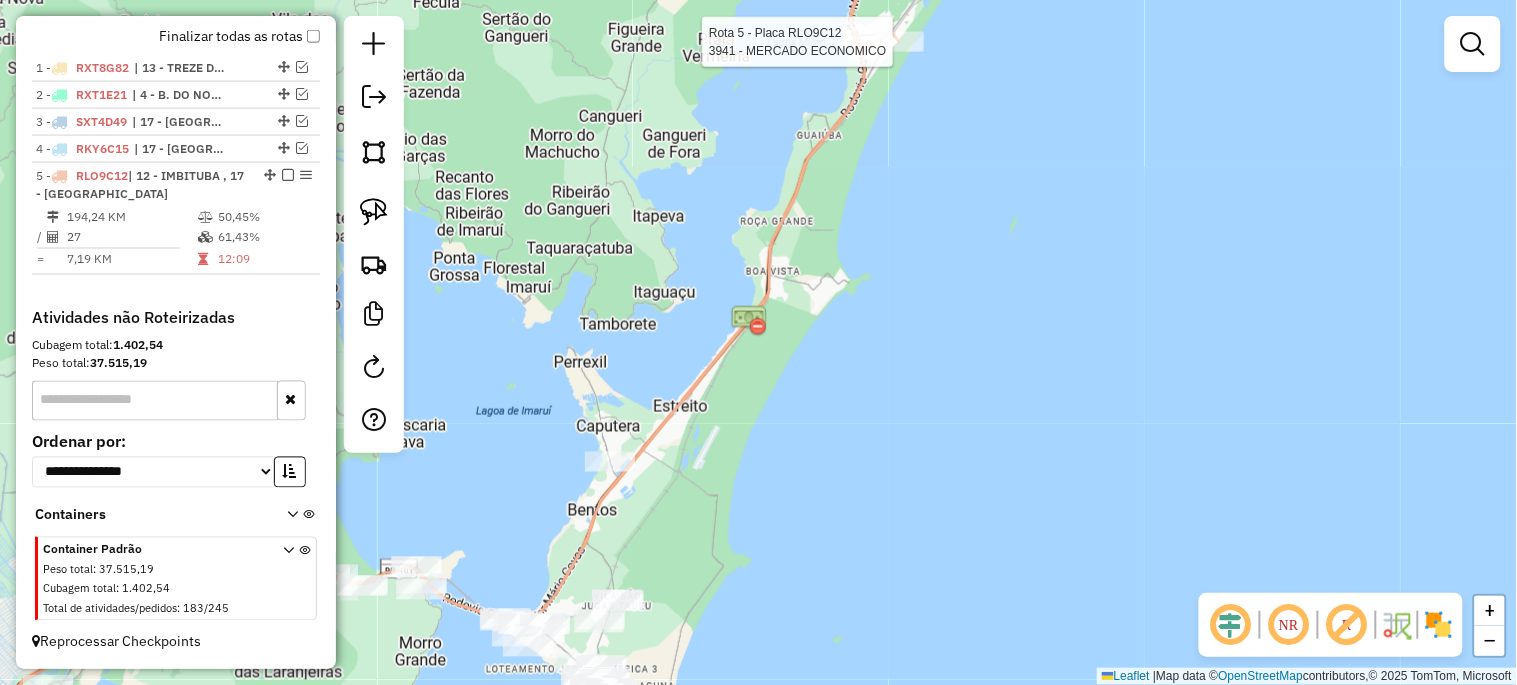 select on "*********" 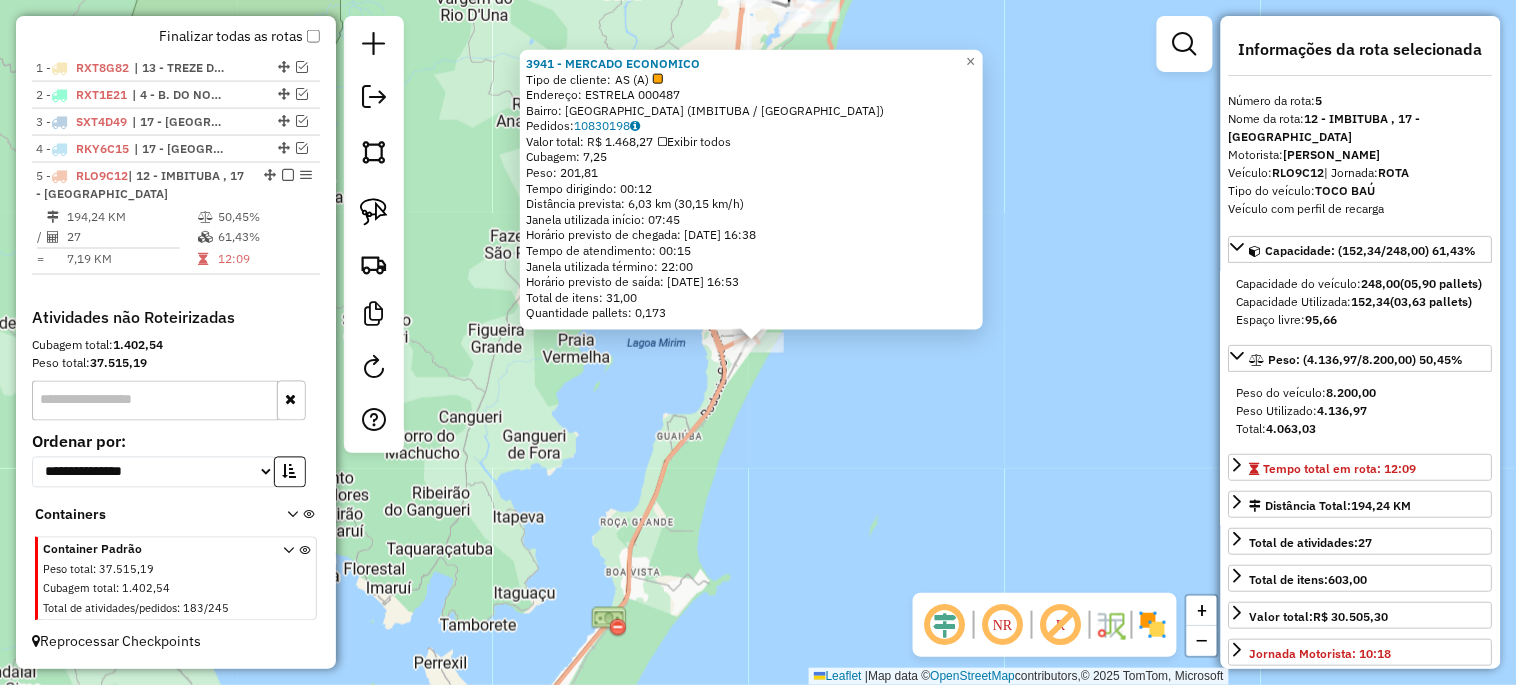 click on "3941 - MERCADO ECONOMICO  Tipo de cliente:   AS (A)   Endereço:  ESTRELA 000487   Bairro: VILA NOVA (IMBITUBA / SC)   Pedidos:  10830198   Valor total: R$ 1.468,27   Exibir todos   Cubagem: 7,25  Peso: 201,81  Tempo dirigindo: 00:12   Distância prevista: 6,03 km (30,15 km/h)   Janela utilizada início: 07:45   Horário previsto de chegada: 11/07/2025 16:38   Tempo de atendimento: 00:15   Janela utilizada término: 22:00   Horário previsto de saída: 11/07/2025 16:53   Total de itens: 31,00   Quantidade pallets: 0,173  × Janela de atendimento Grade de atendimento Capacidade Transportadoras Veículos Cliente Pedidos  Rotas Selecione os dias de semana para filtrar as janelas de atendimento  Seg   Ter   Qua   Qui   Sex   Sáb   Dom  Informe o período da janela de atendimento: De: Até:  Filtrar exatamente a janela do cliente  Considerar janela de atendimento padrão  Selecione os dias de semana para filtrar as grades de atendimento  Seg   Ter   Qua   Qui   Sex   Sáb   Dom   Peso mínimo:   Peso máximo:  +" 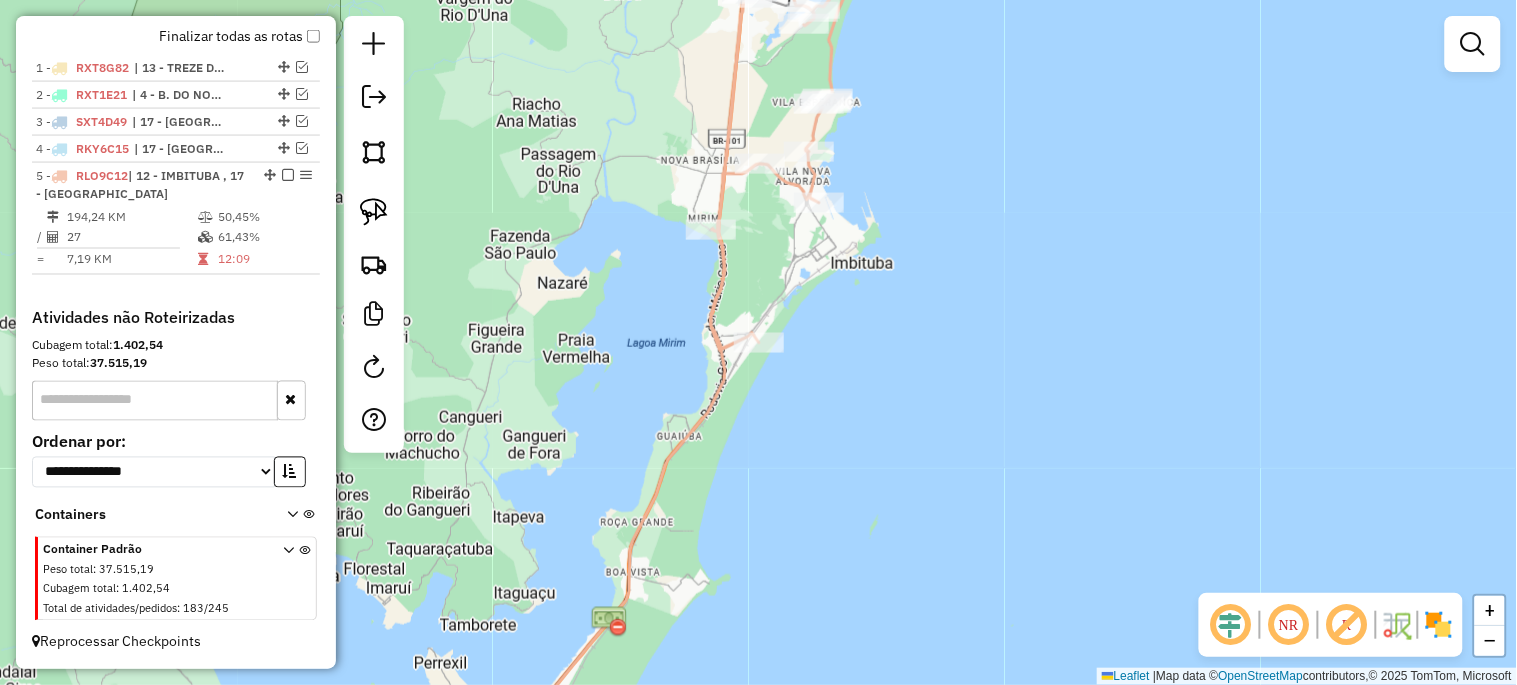 drag, startPoint x: 782, startPoint y: 537, endPoint x: 910, endPoint y: 245, distance: 318.82285 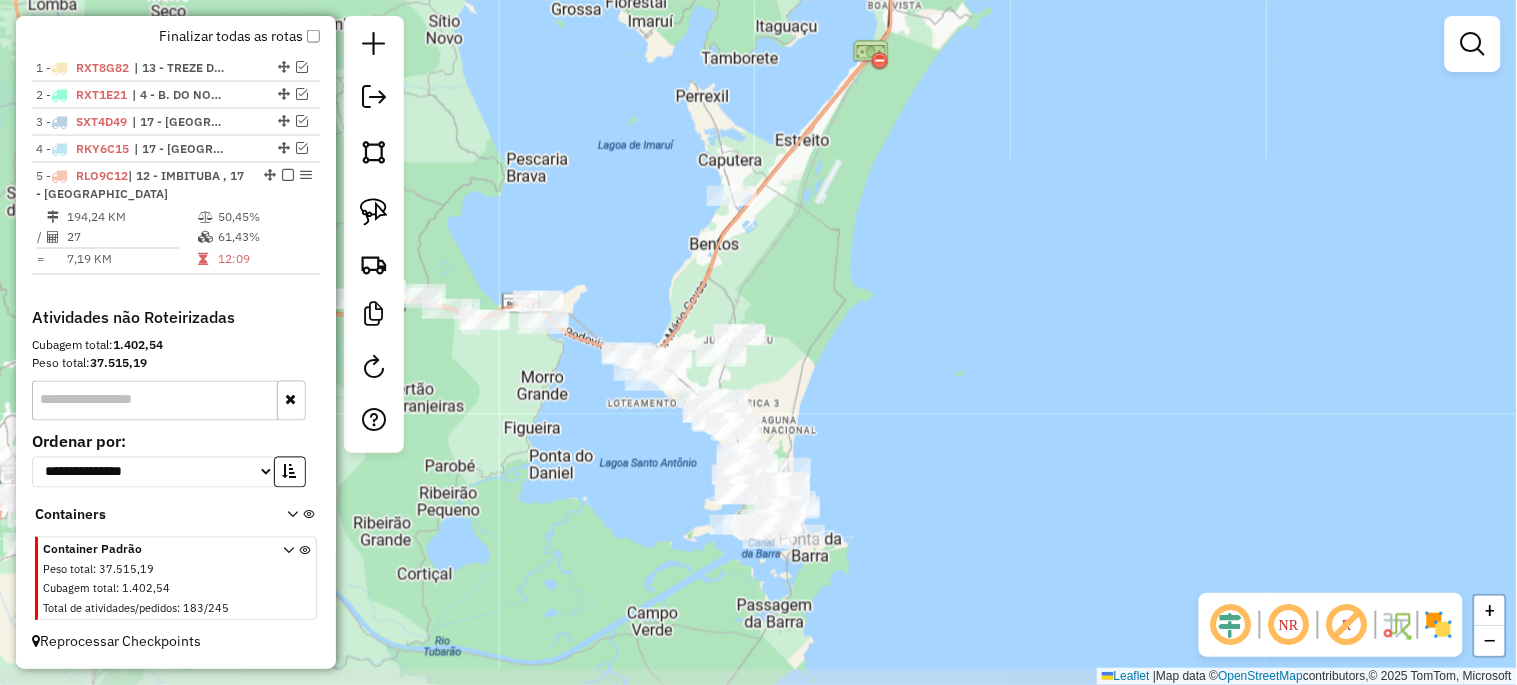 drag, startPoint x: 840, startPoint y: 423, endPoint x: 956, endPoint y: 204, distance: 247.82454 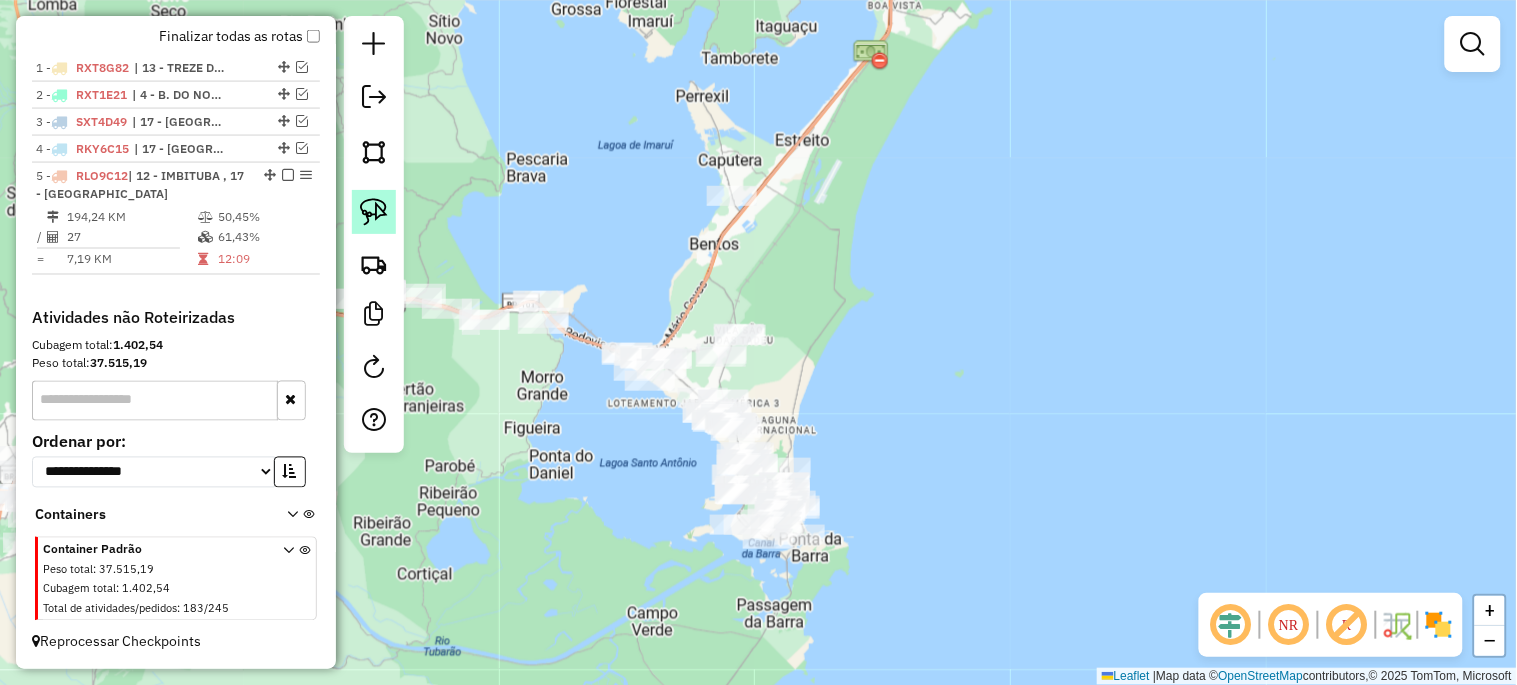 click 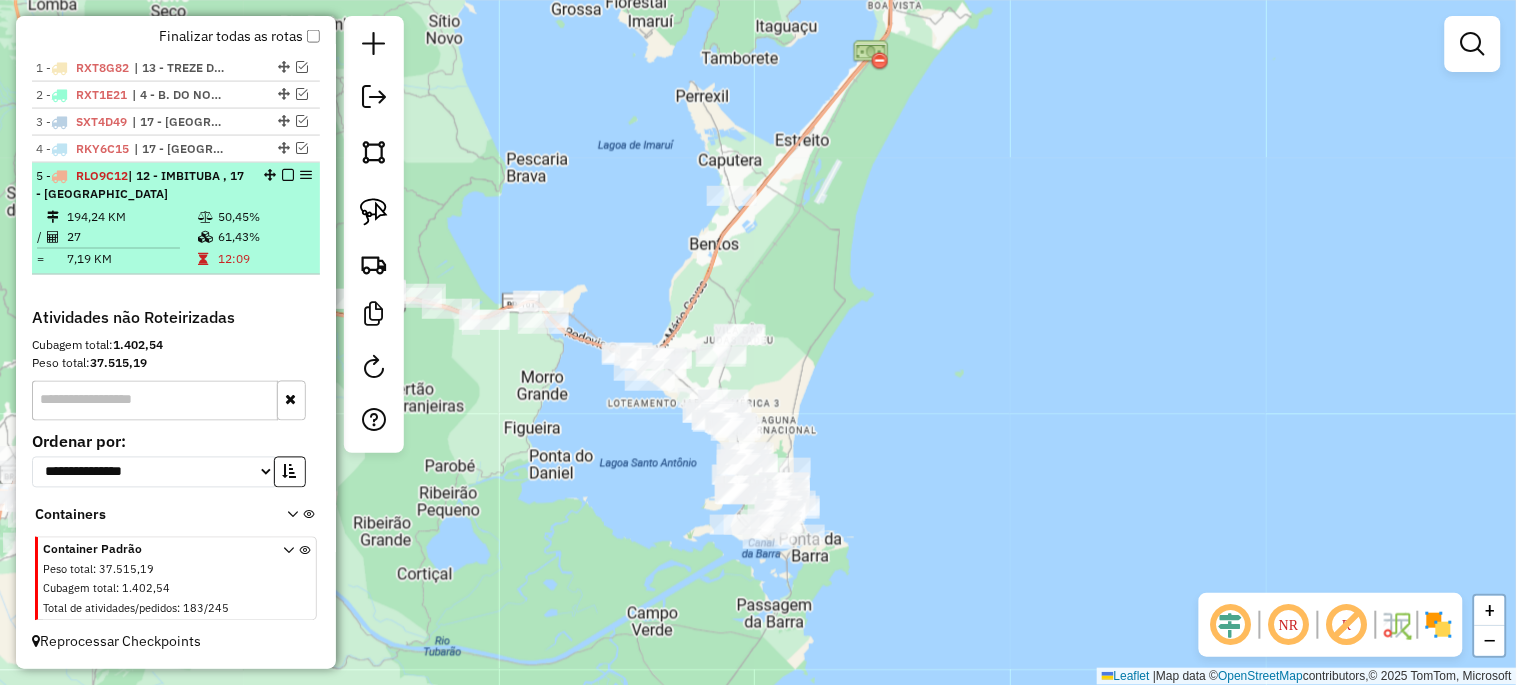 click at bounding box center (288, 175) 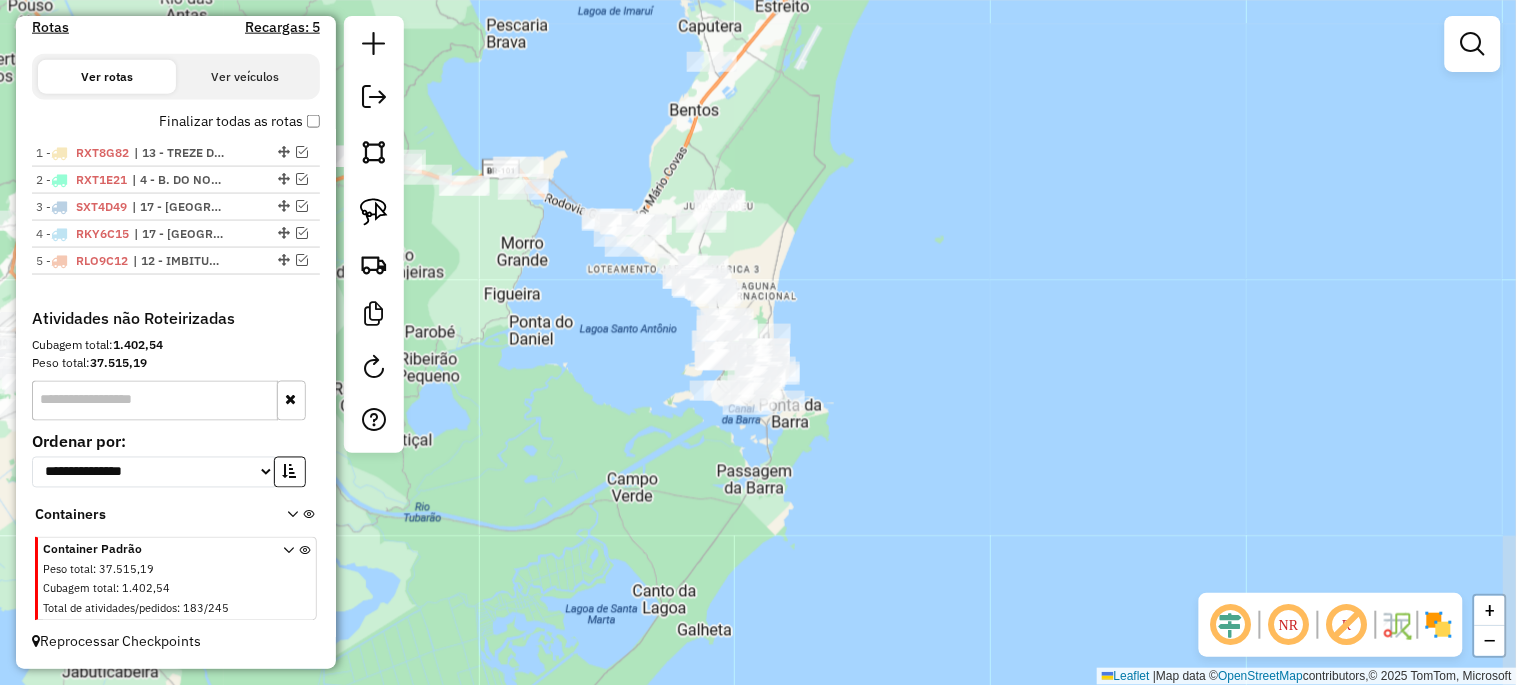drag, startPoint x: 850, startPoint y: 370, endPoint x: 828, endPoint y: 226, distance: 145.67087 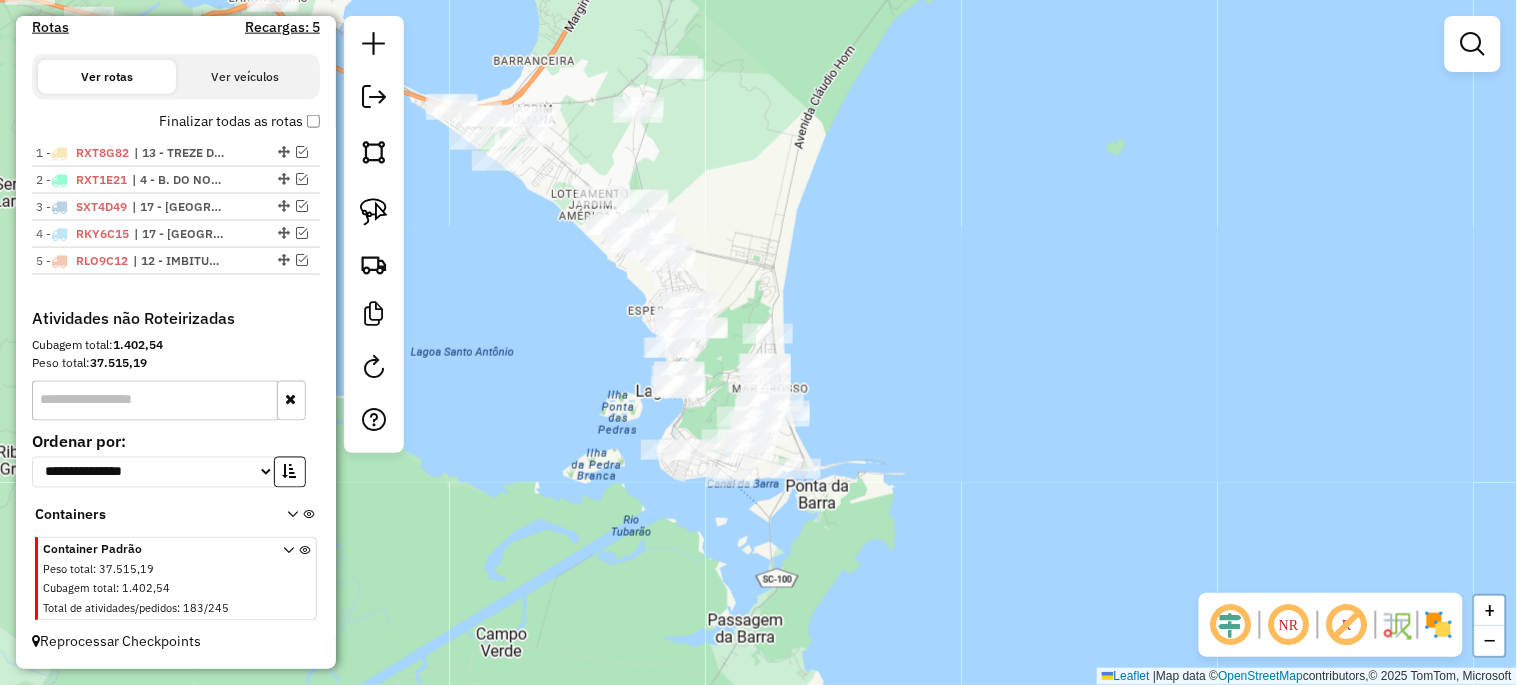 drag, startPoint x: 782, startPoint y: 358, endPoint x: 776, endPoint y: 312, distance: 46.389652 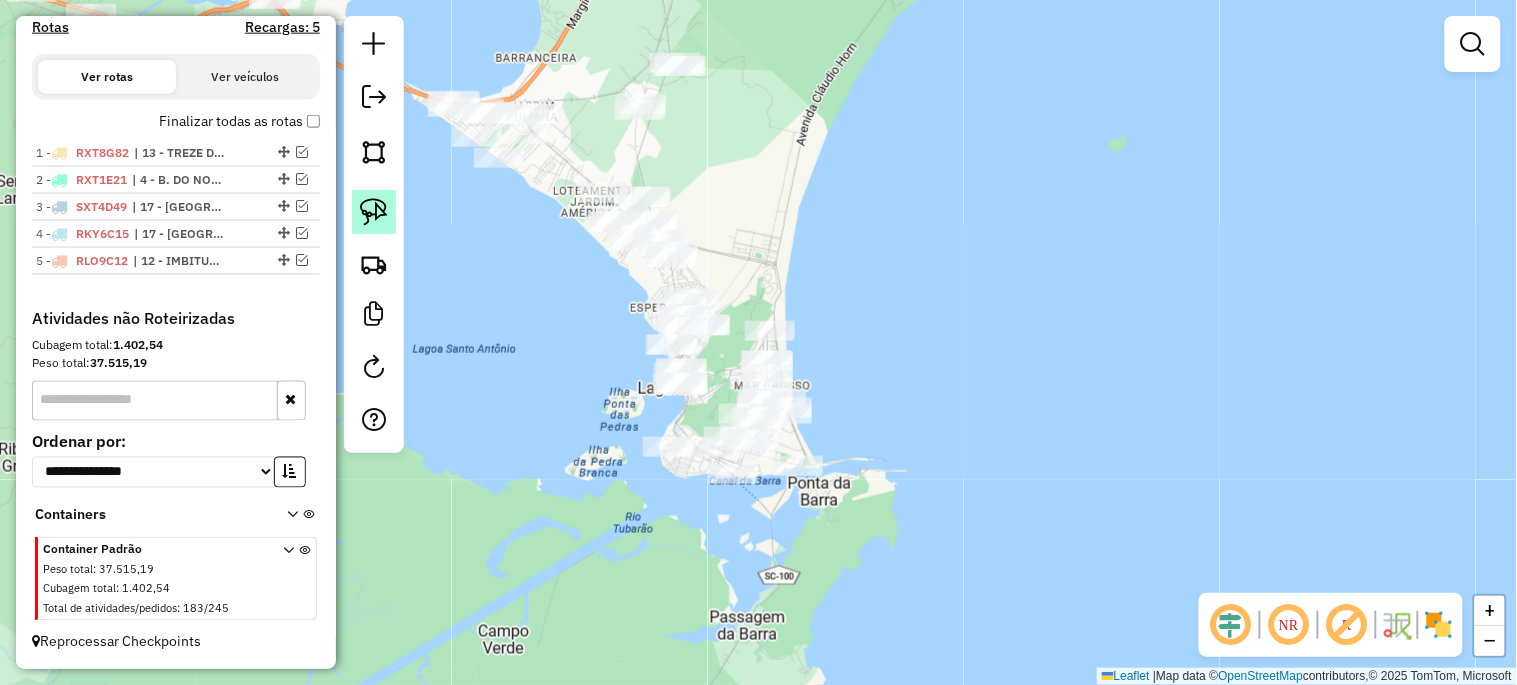 click 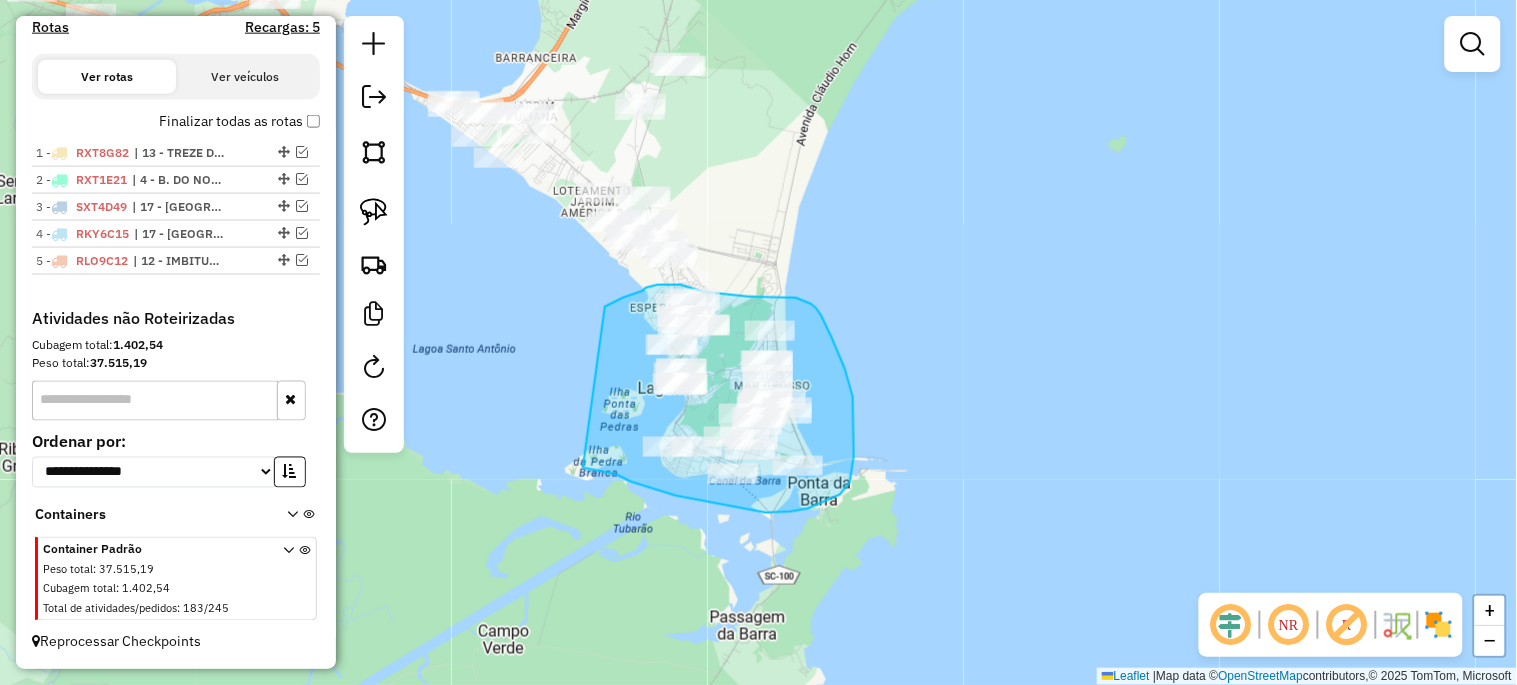 drag, startPoint x: 605, startPoint y: 307, endPoint x: 583, endPoint y: 467, distance: 161.50542 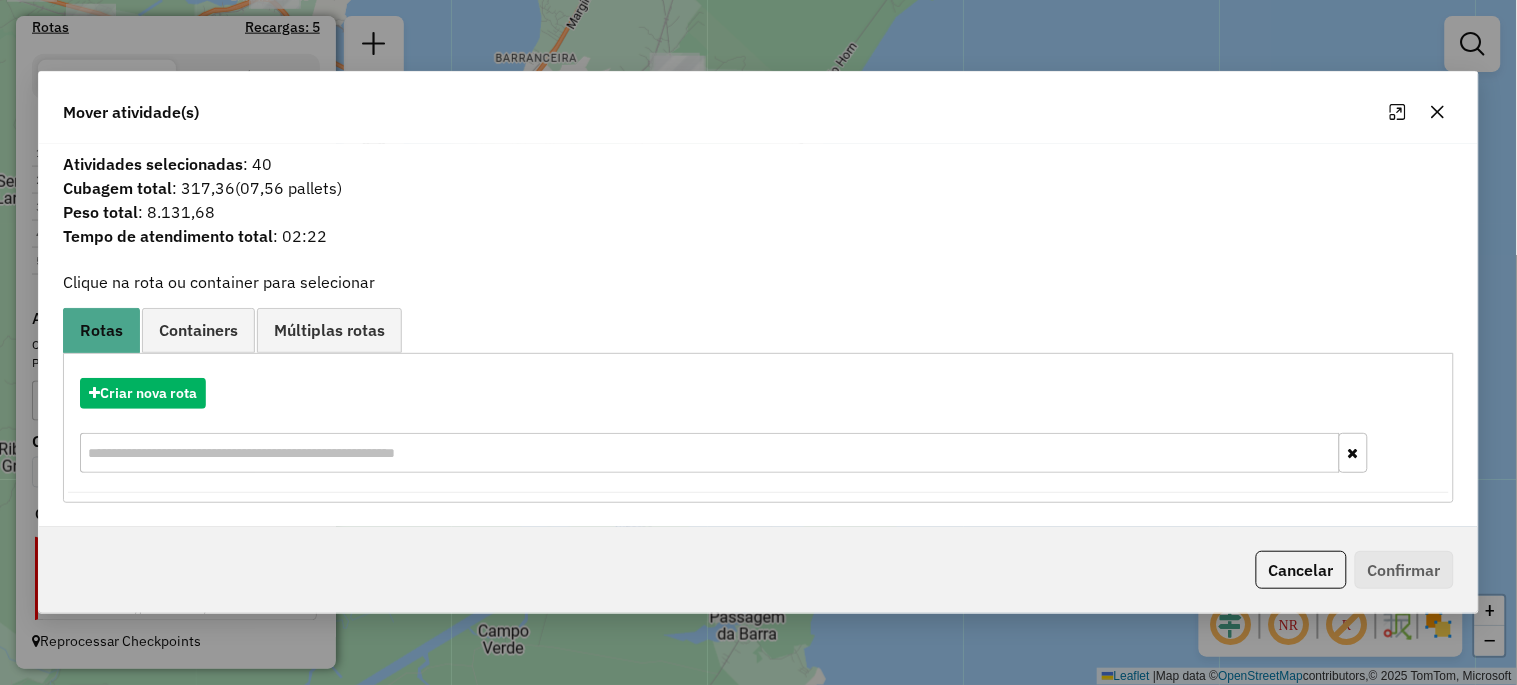 click 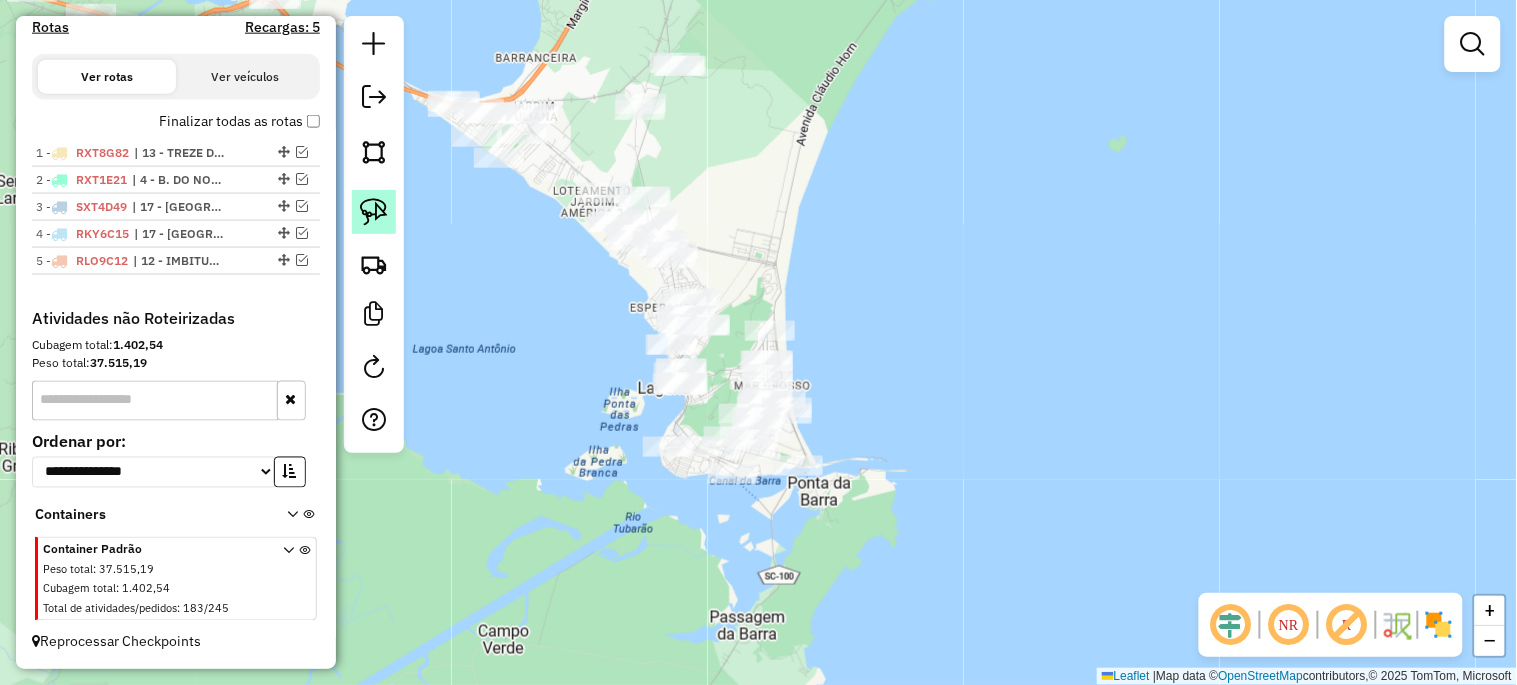 click 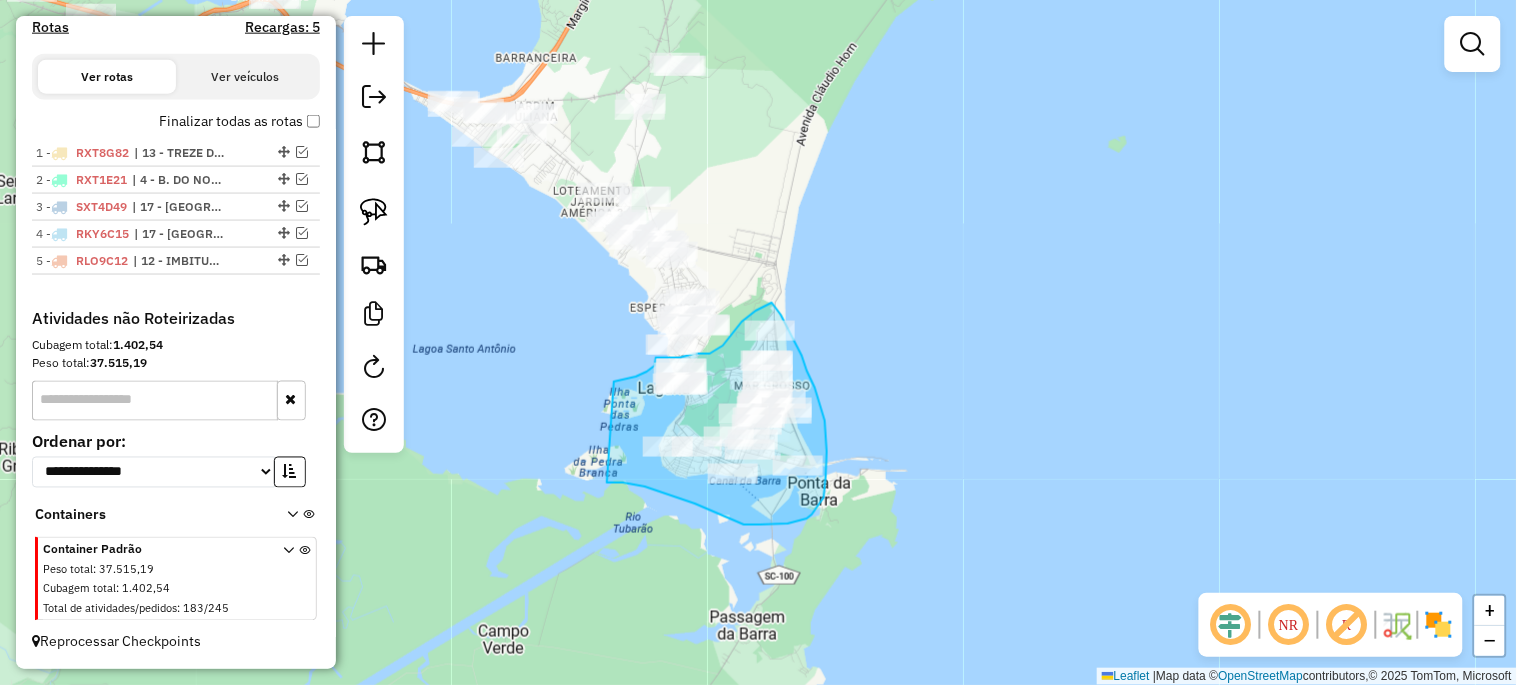 drag, startPoint x: 614, startPoint y: 381, endPoint x: 607, endPoint y: 482, distance: 101.24229 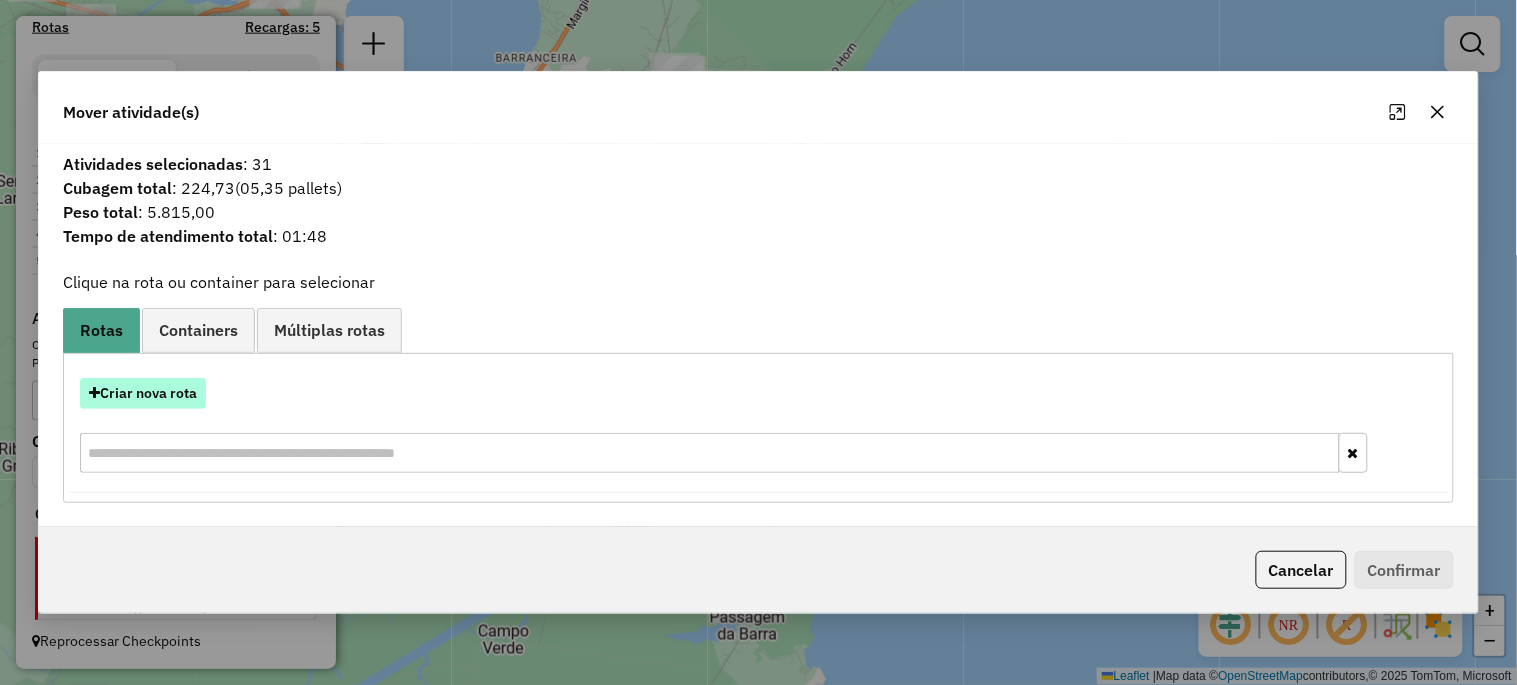 click on "Criar nova rota" at bounding box center (143, 393) 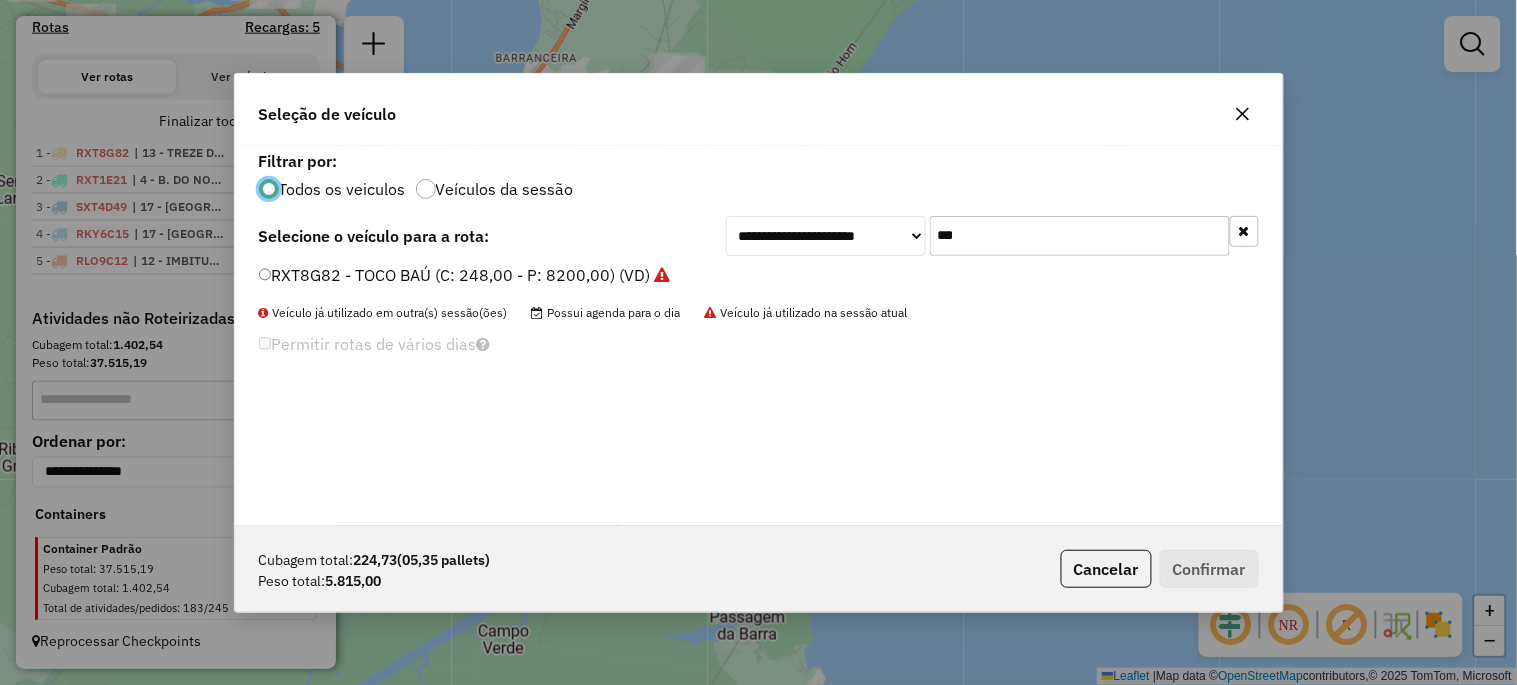 scroll, scrollTop: 11, scrollLeft: 5, axis: both 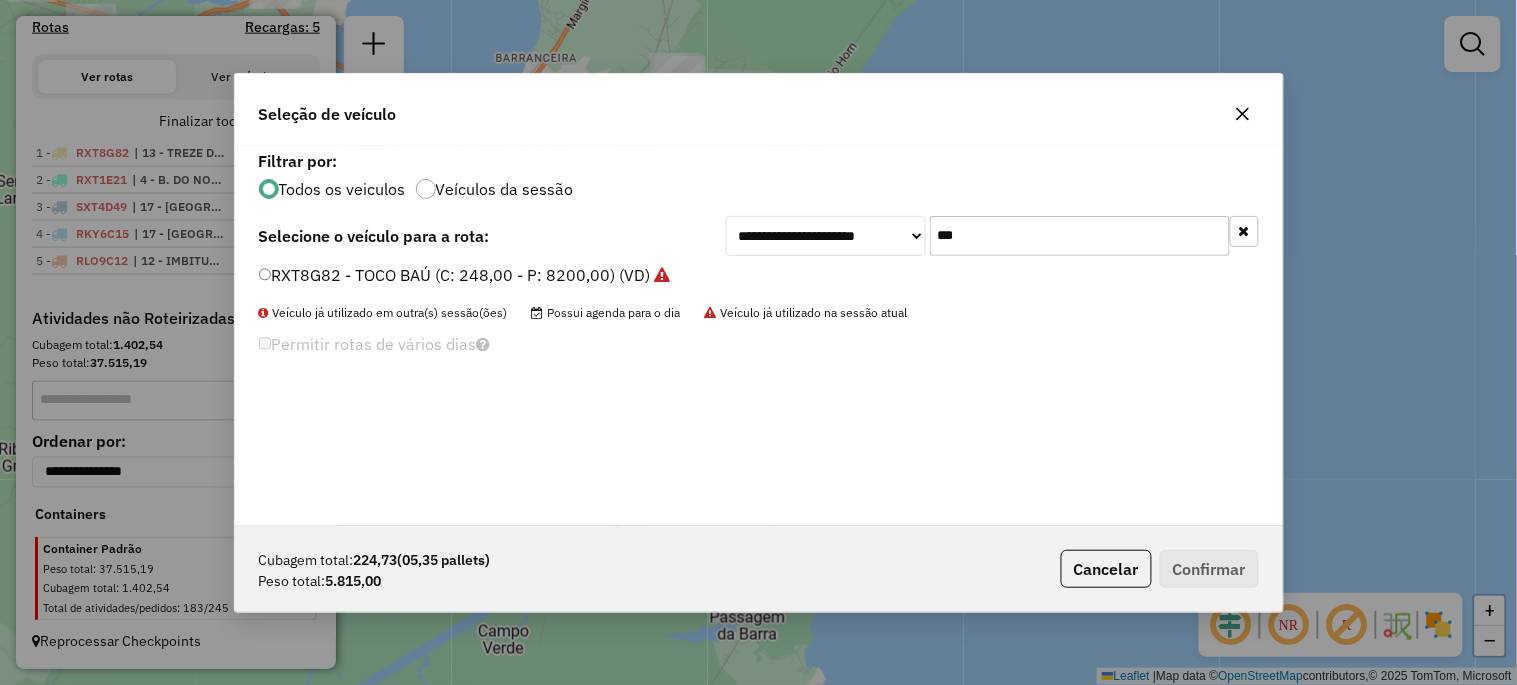click on "***" 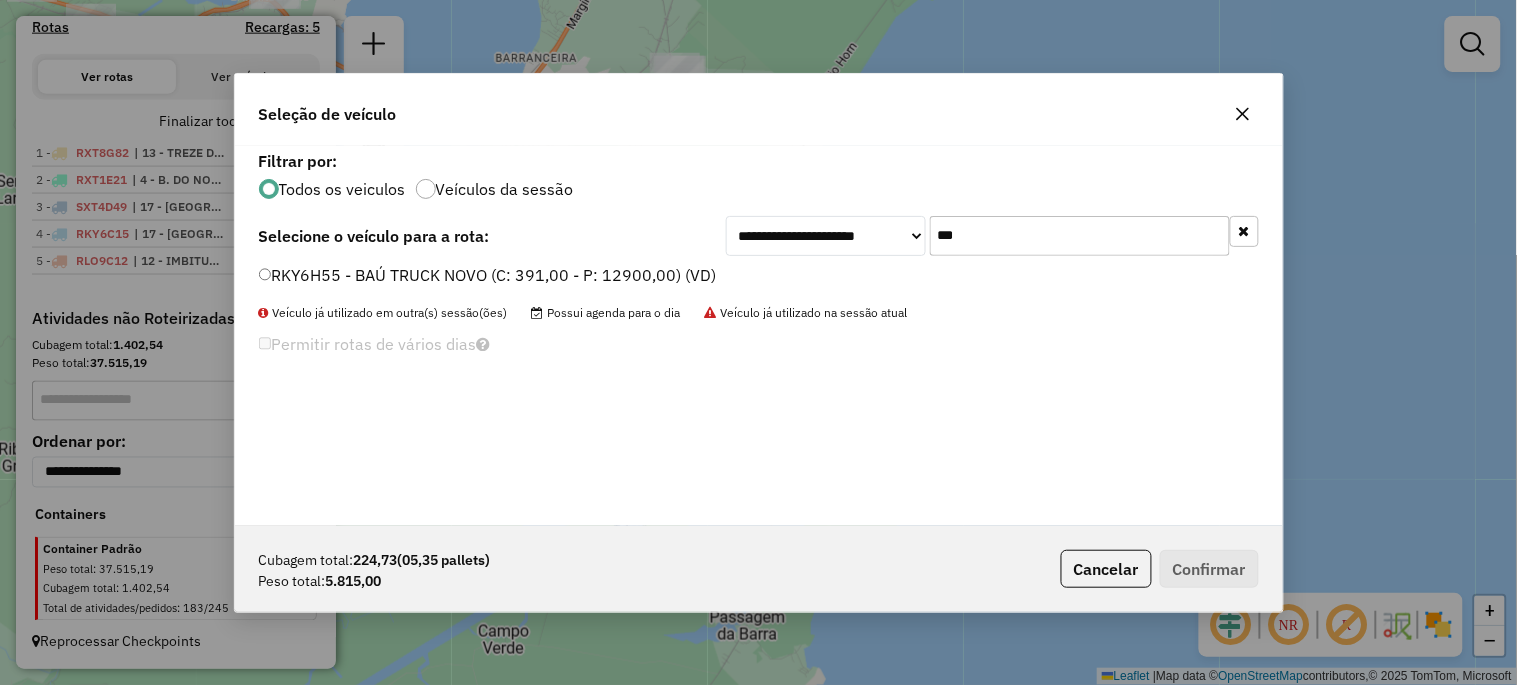 type on "***" 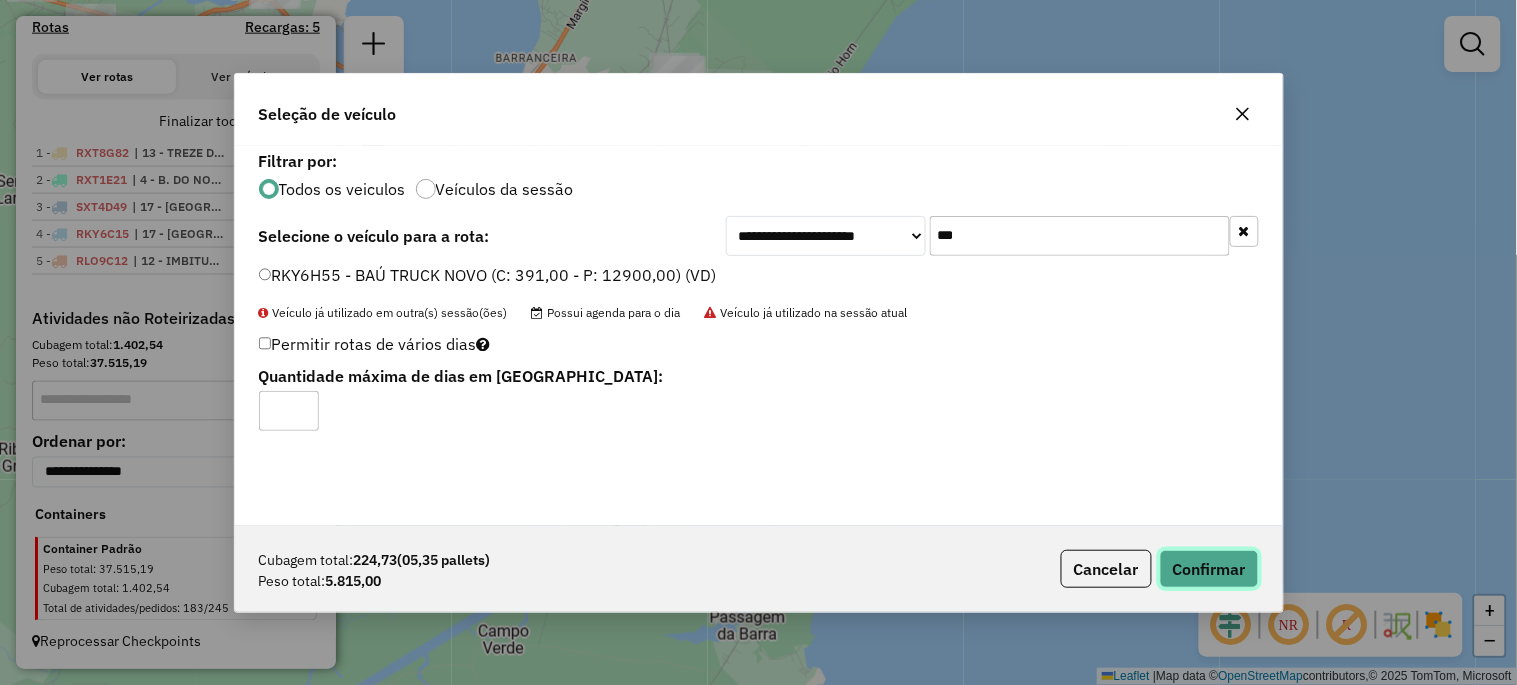 click on "Confirmar" 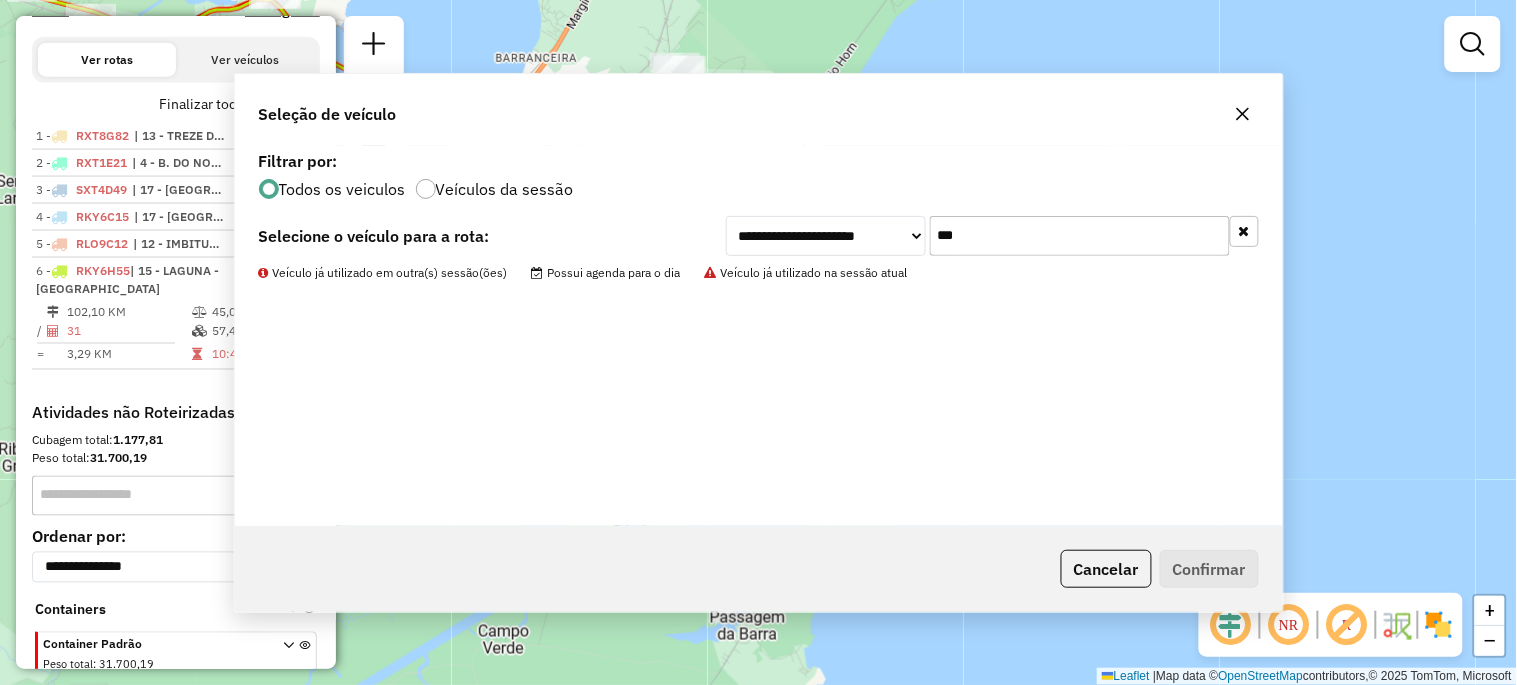 scroll, scrollTop: 778, scrollLeft: 0, axis: vertical 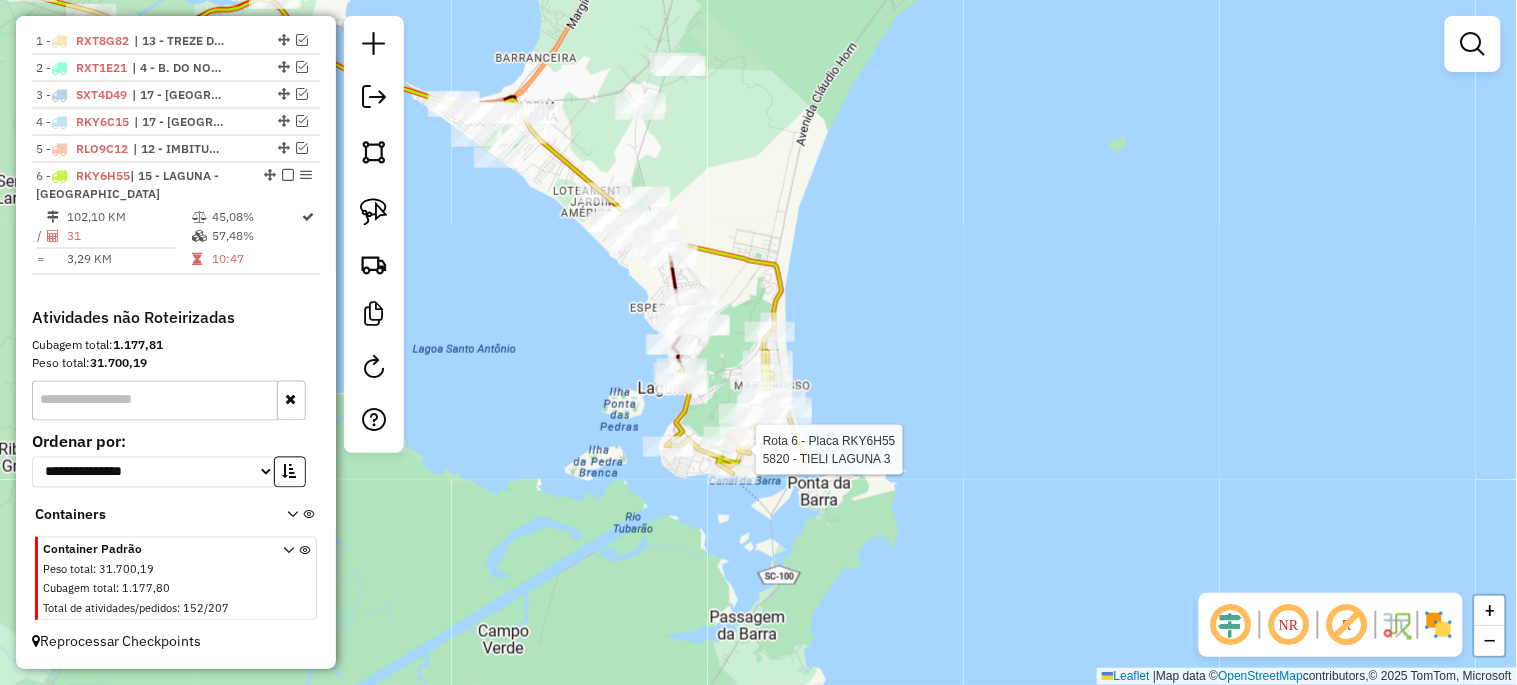 select on "*********" 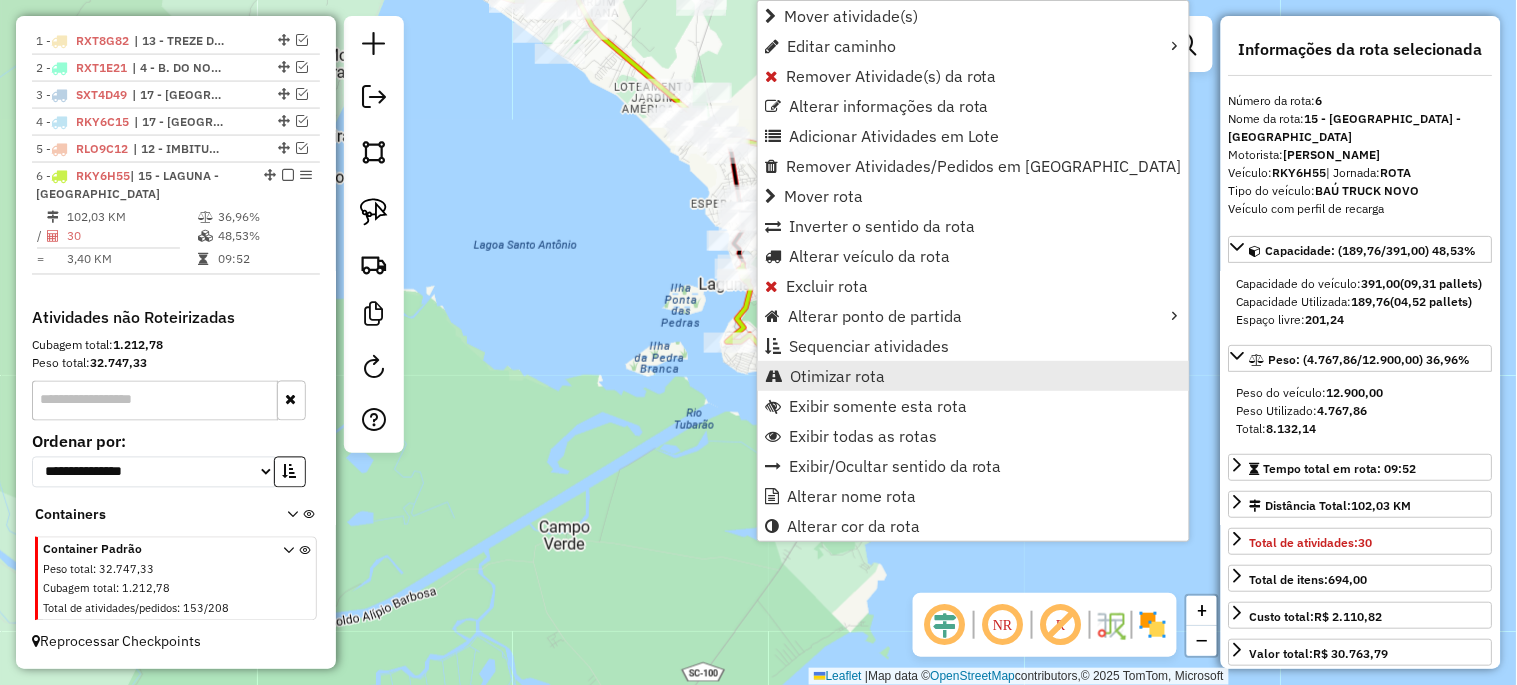 click on "Otimizar rota" at bounding box center [837, 376] 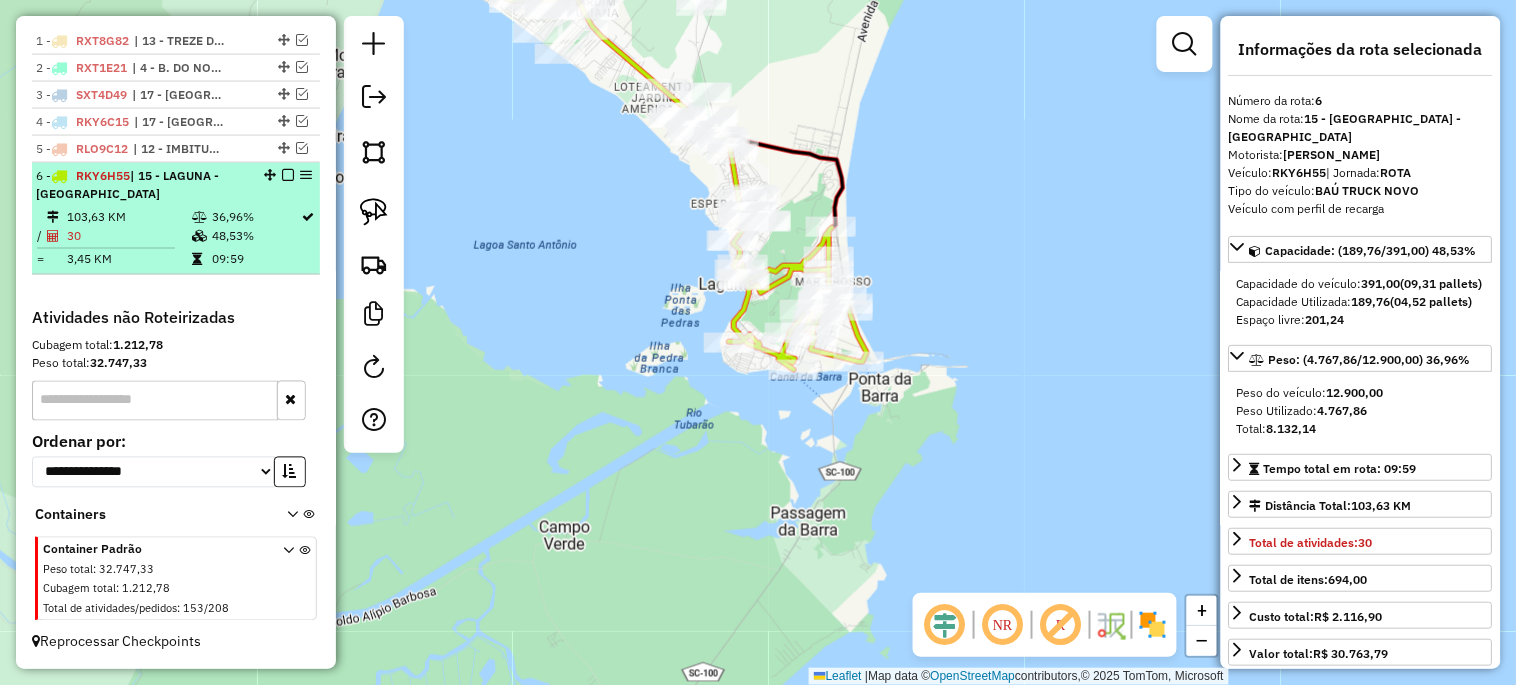 click at bounding box center (288, 175) 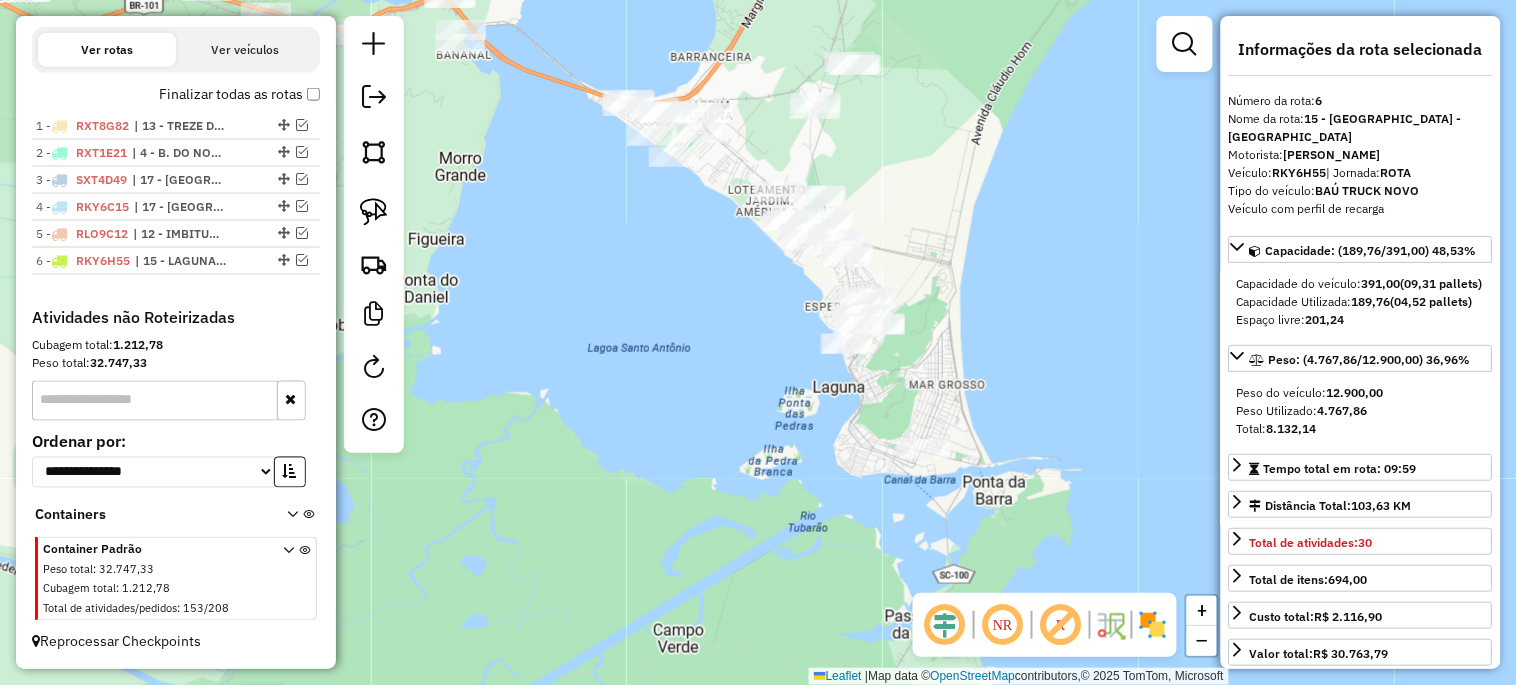 drag, startPoint x: 673, startPoint y: 342, endPoint x: 787, endPoint y: 445, distance: 153.63919 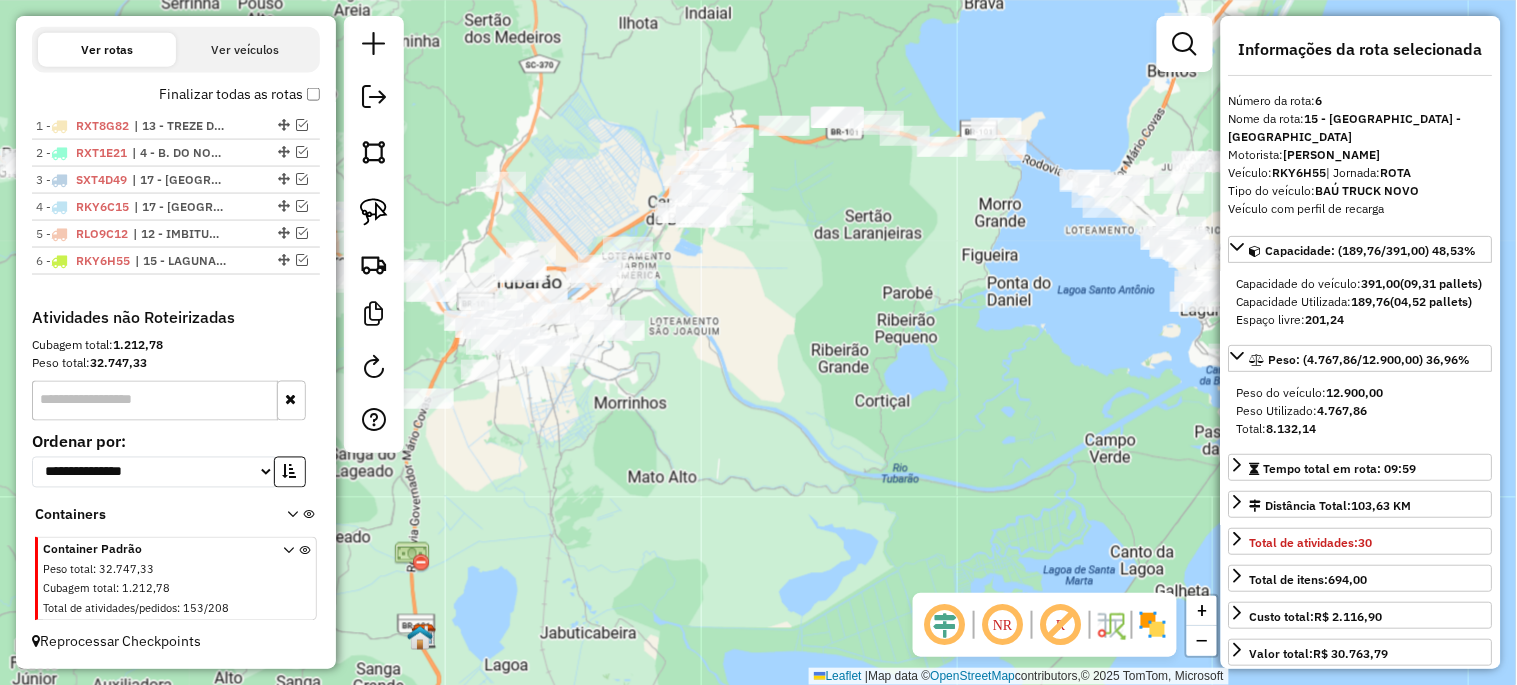 drag, startPoint x: 618, startPoint y: 334, endPoint x: 1063, endPoint y: 305, distance: 445.94394 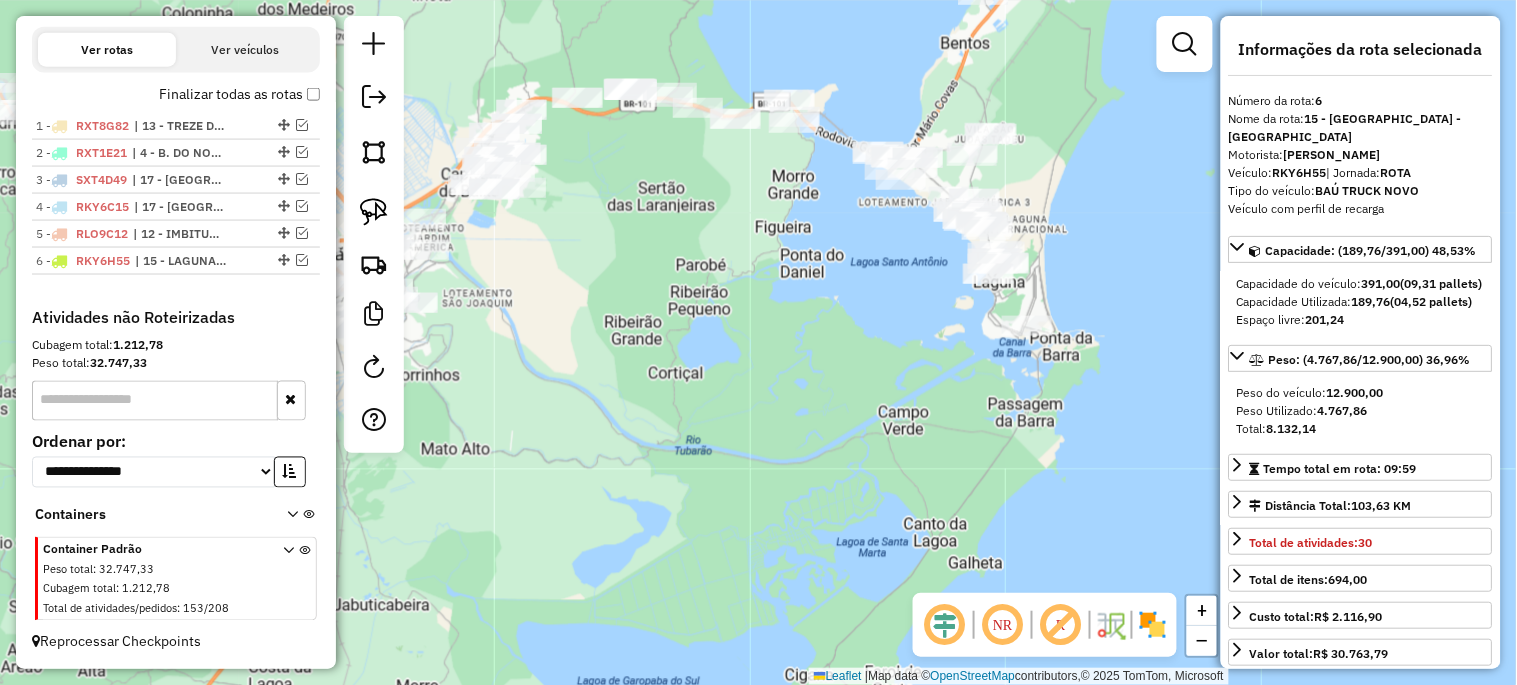 drag, startPoint x: 1041, startPoint y: 288, endPoint x: 834, endPoint y: 260, distance: 208.88513 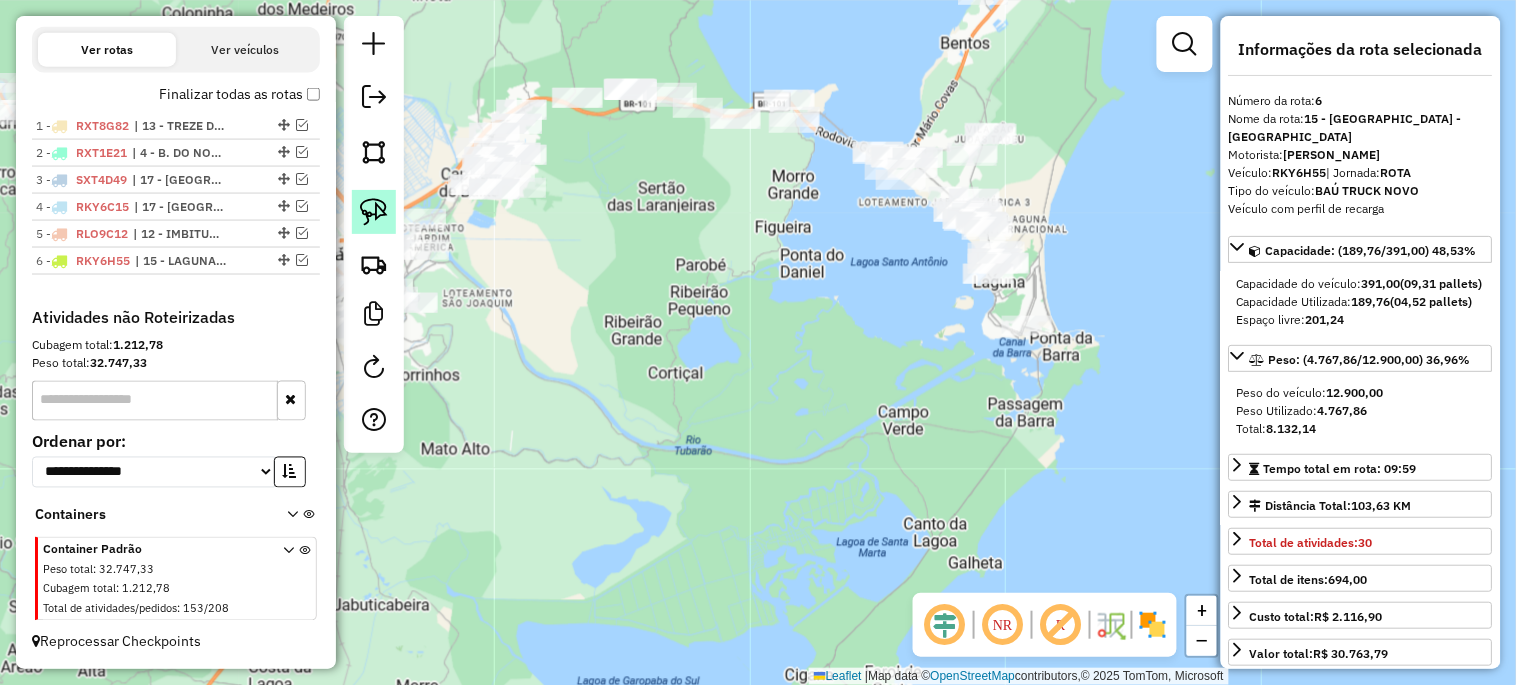 click 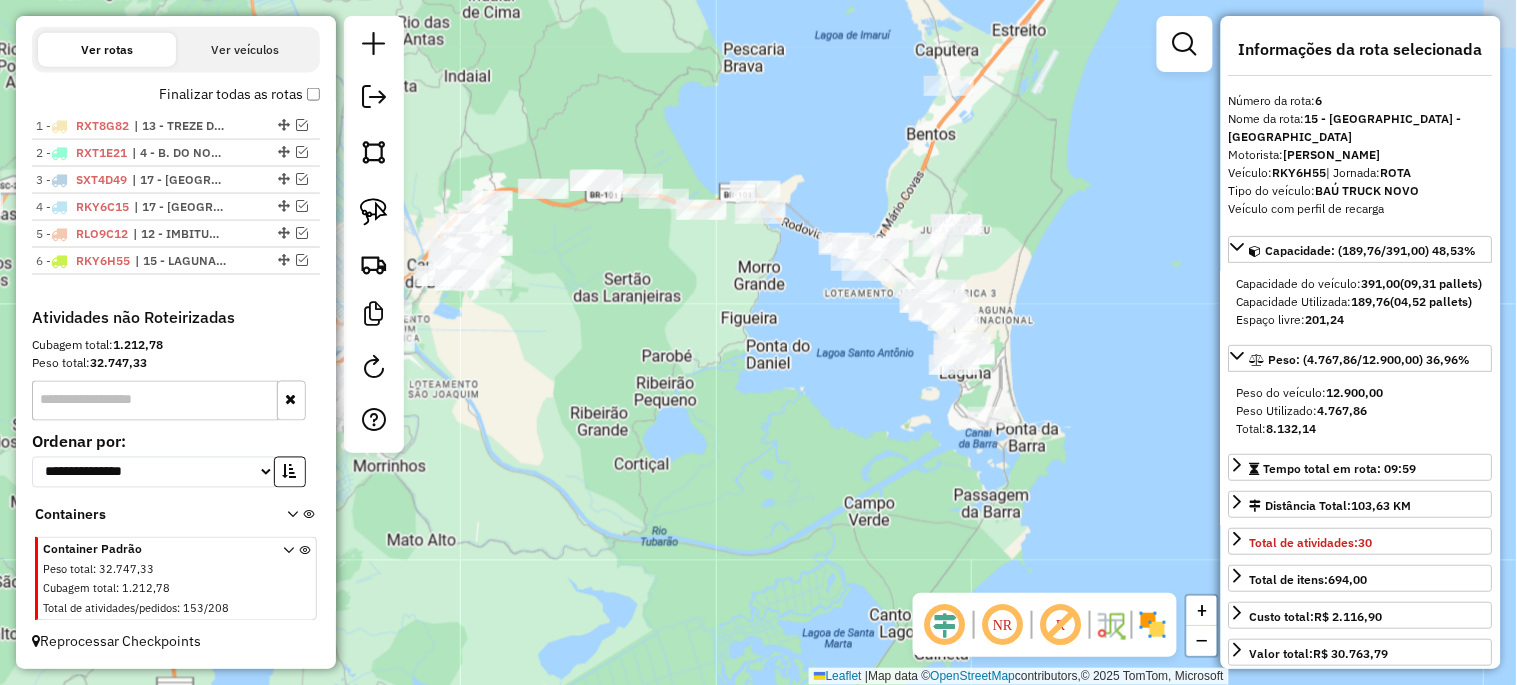 drag, startPoint x: 825, startPoint y: 203, endPoint x: 791, endPoint y: 294, distance: 97.144226 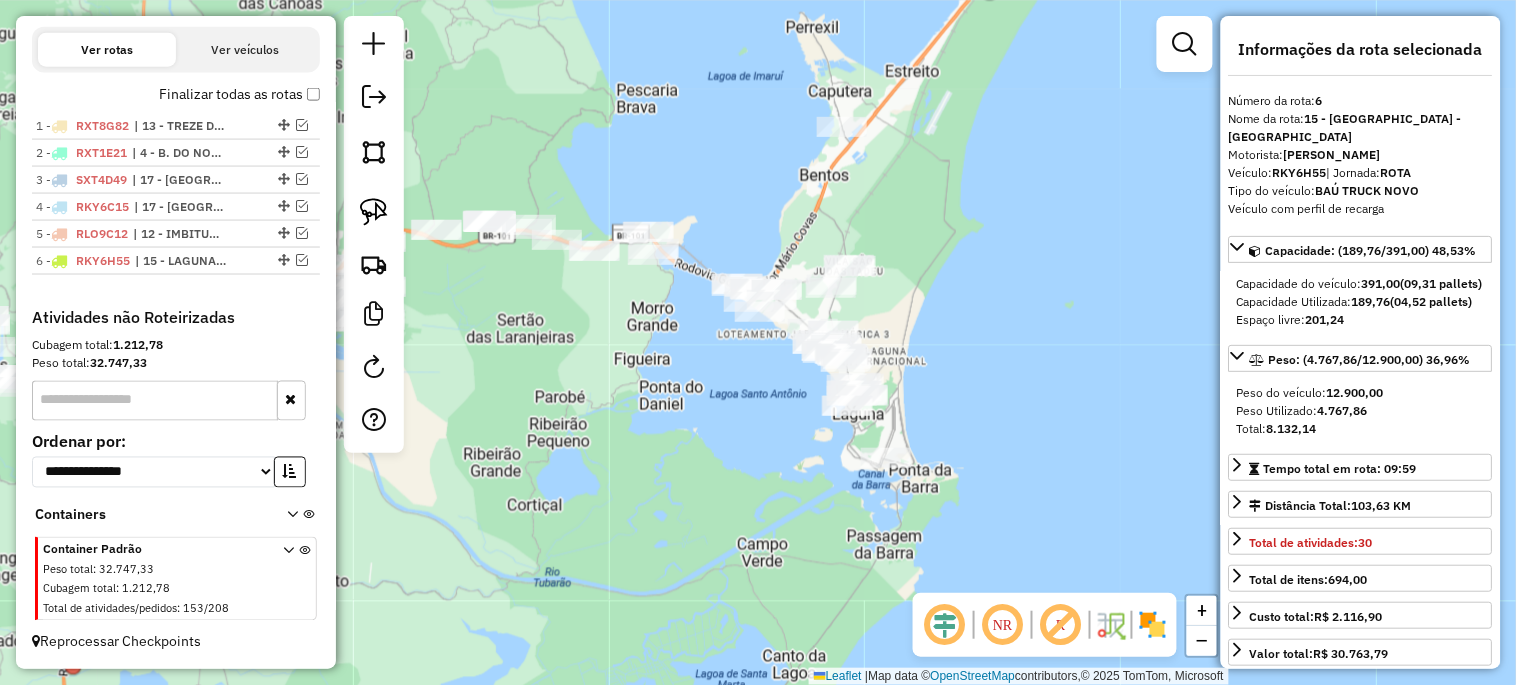 drag, startPoint x: 747, startPoint y: 324, endPoint x: 643, endPoint y: 381, distance: 118.595955 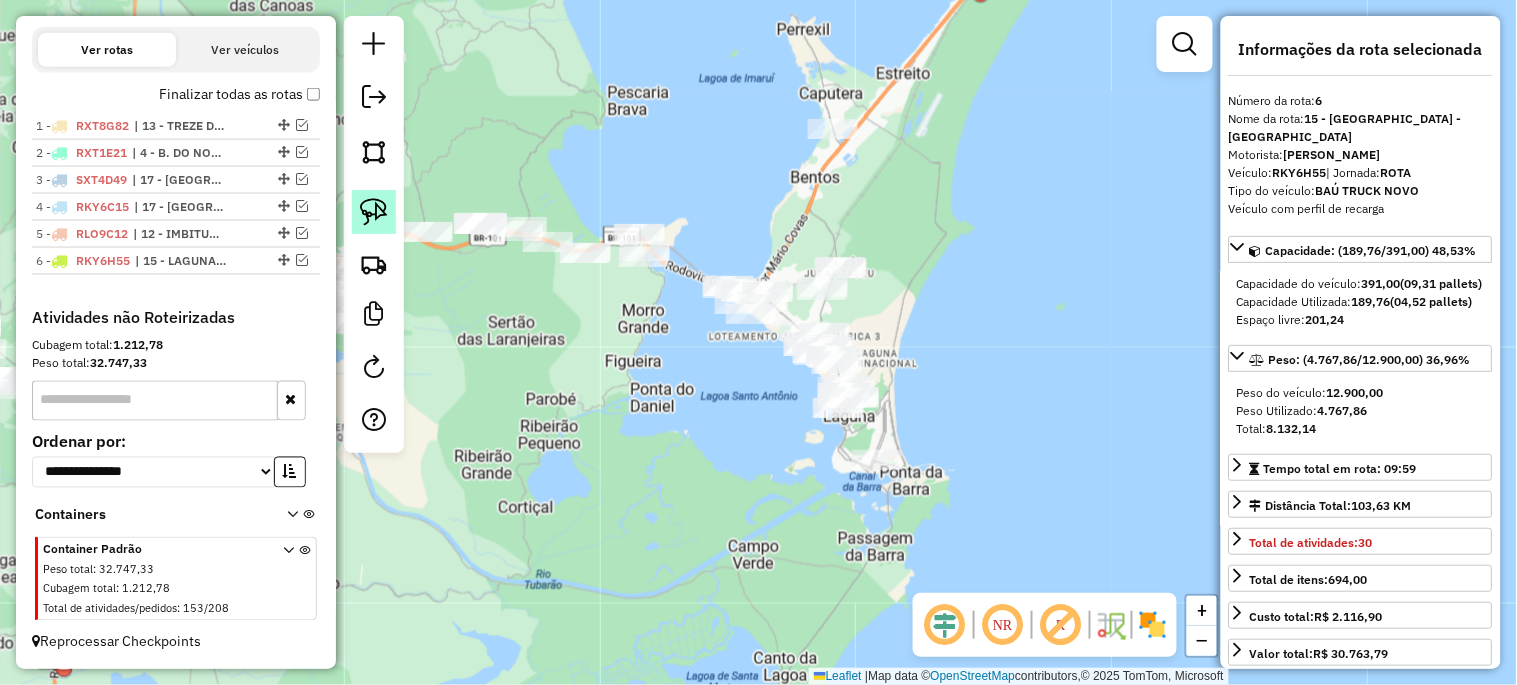 click 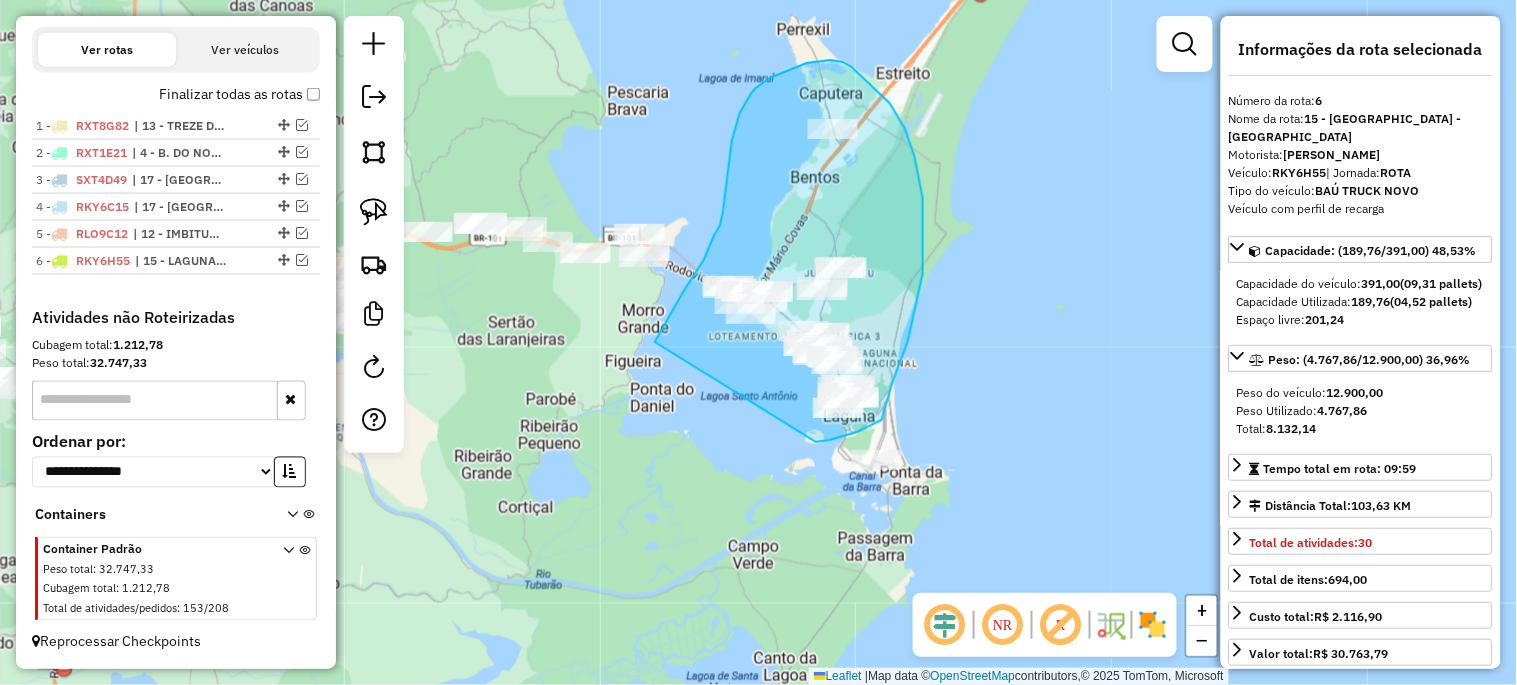 drag, startPoint x: 656, startPoint y: 340, endPoint x: 763, endPoint y: 435, distance: 143.08739 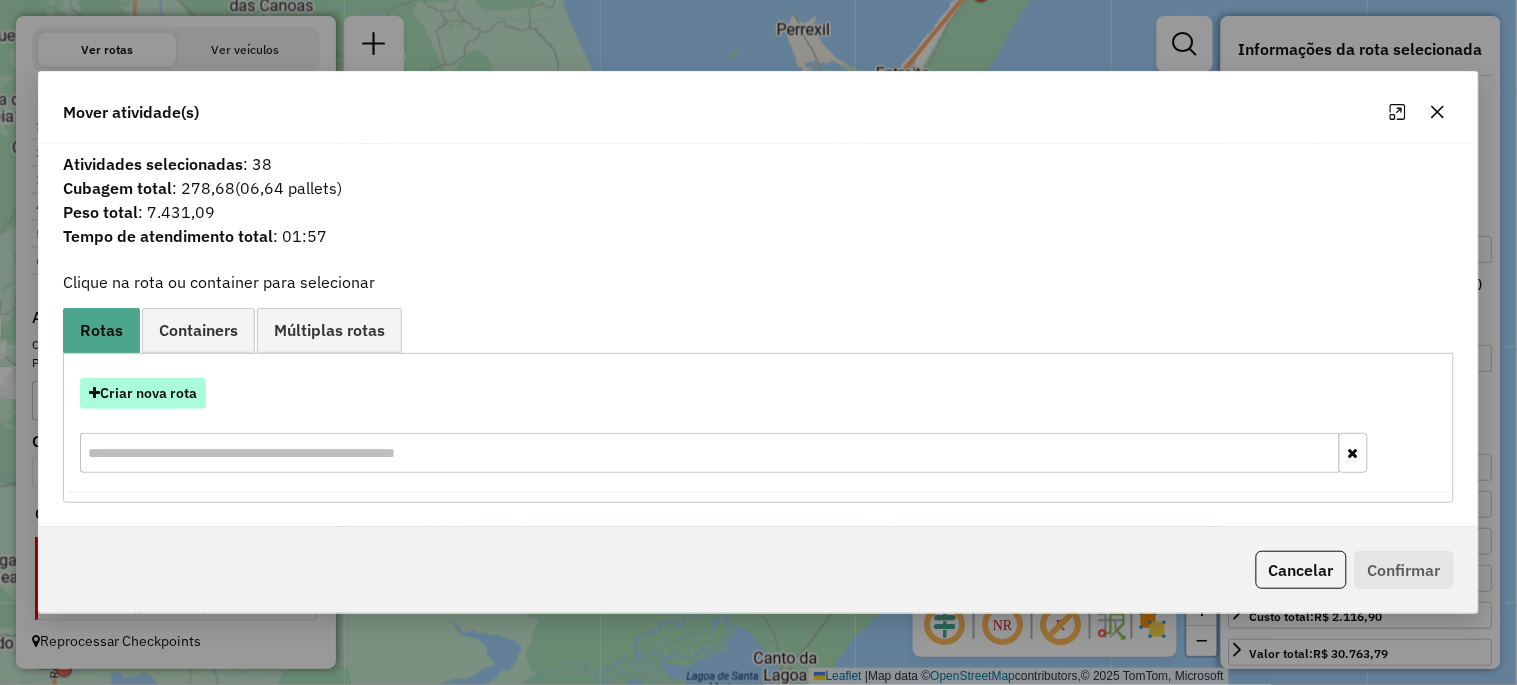 click on "Criar nova rota" at bounding box center (143, 393) 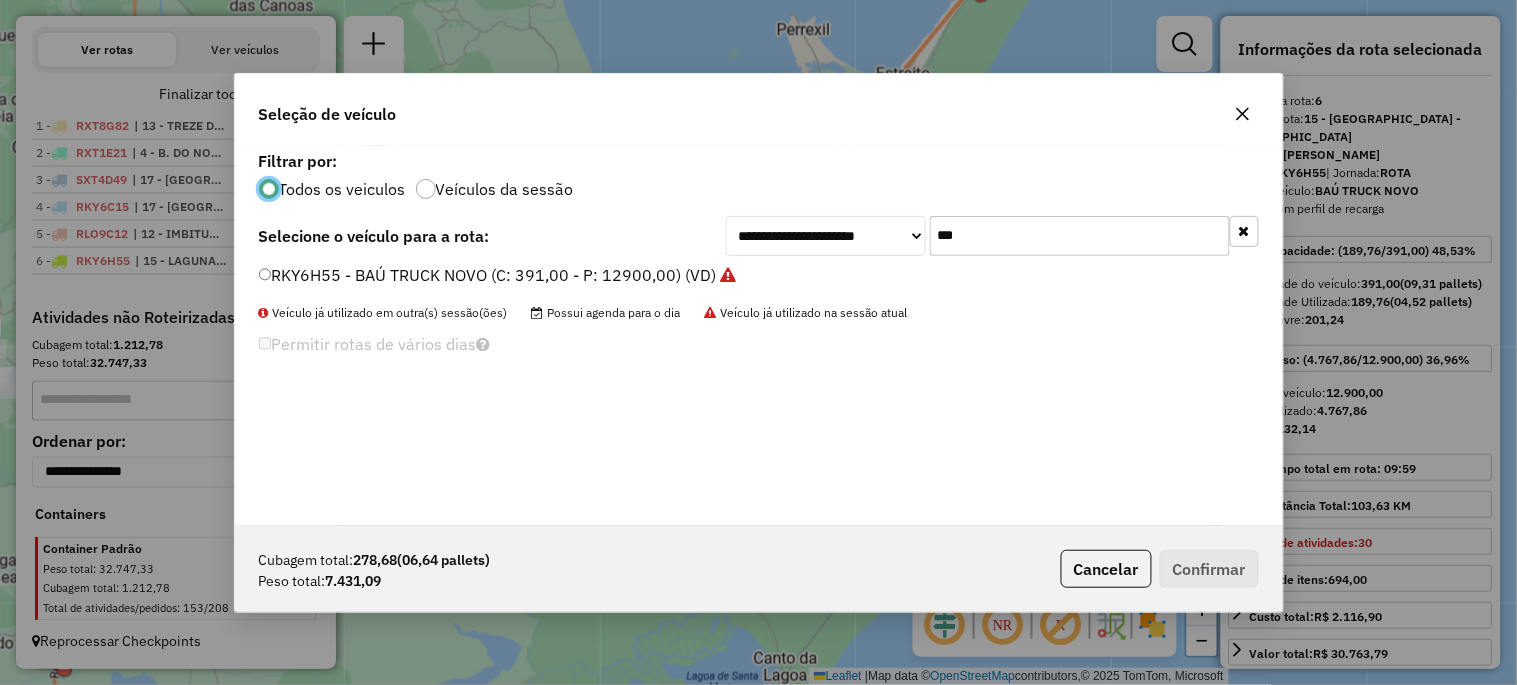 scroll, scrollTop: 11, scrollLeft: 5, axis: both 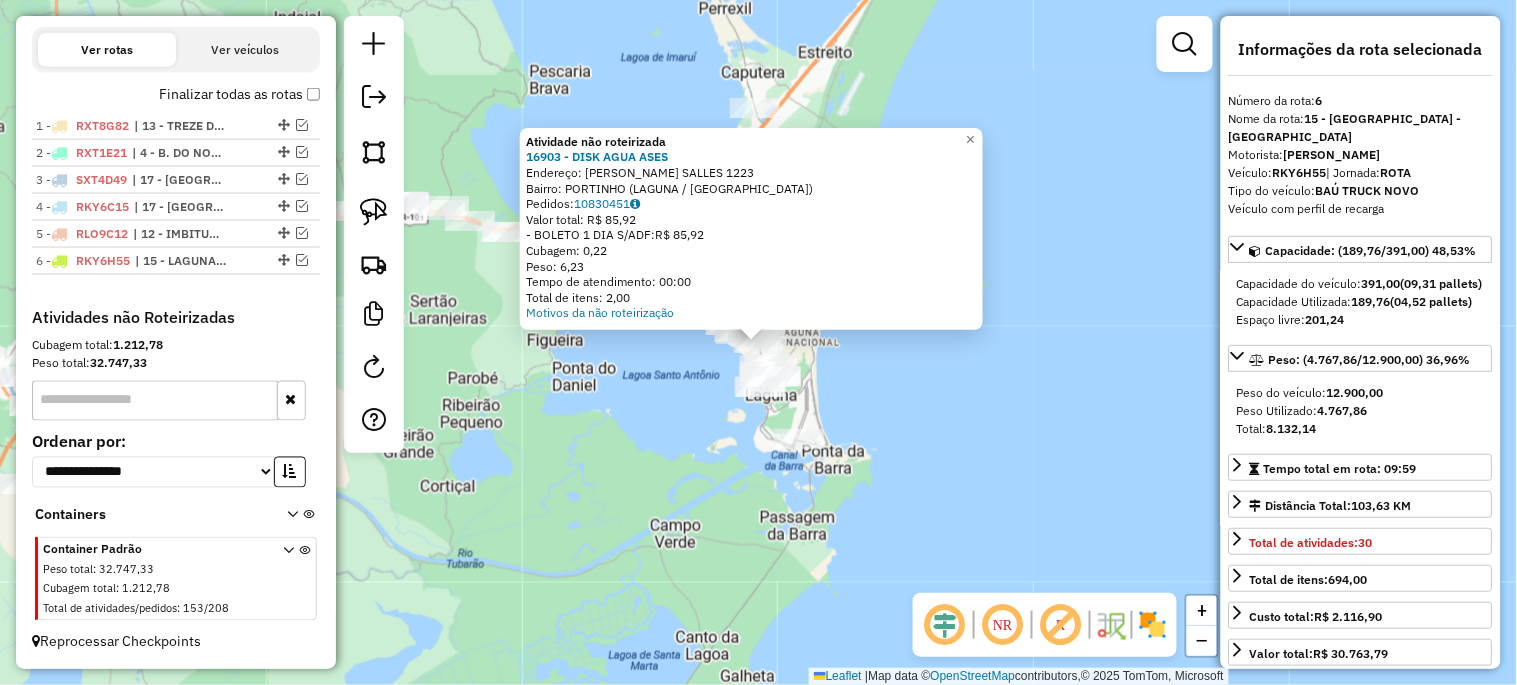 click on "Atividade não roteirizada 16903 - DISK AGUA ASES  Endereço:  CALISTRATO M. SALLES 1223   Bairro: PORTINHO (LAGUNA / SC)   Pedidos:  10830451   Valor total: R$ 85,92   - BOLETO 1 DIA S/ADF:  R$ 85,92   Cubagem: 0,22   Peso: 6,23   Tempo de atendimento: 00:00   Total de itens: 2,00  Motivos da não roteirização × Janela de atendimento Grade de atendimento Capacidade Transportadoras Veículos Cliente Pedidos  Rotas Selecione os dias de semana para filtrar as janelas de atendimento  Seg   Ter   Qua   Qui   Sex   Sáb   Dom  Informe o período da janela de atendimento: De: Até:  Filtrar exatamente a janela do cliente  Considerar janela de atendimento padrão  Selecione os dias de semana para filtrar as grades de atendimento  Seg   Ter   Qua   Qui   Sex   Sáb   Dom   Considerar clientes sem dia de atendimento cadastrado  Clientes fora do dia de atendimento selecionado Filtrar as atividades entre os valores definidos abaixo:  Peso mínimo:   Peso máximo:   Cubagem mínima:   Cubagem máxima:   De:   Até:  +" 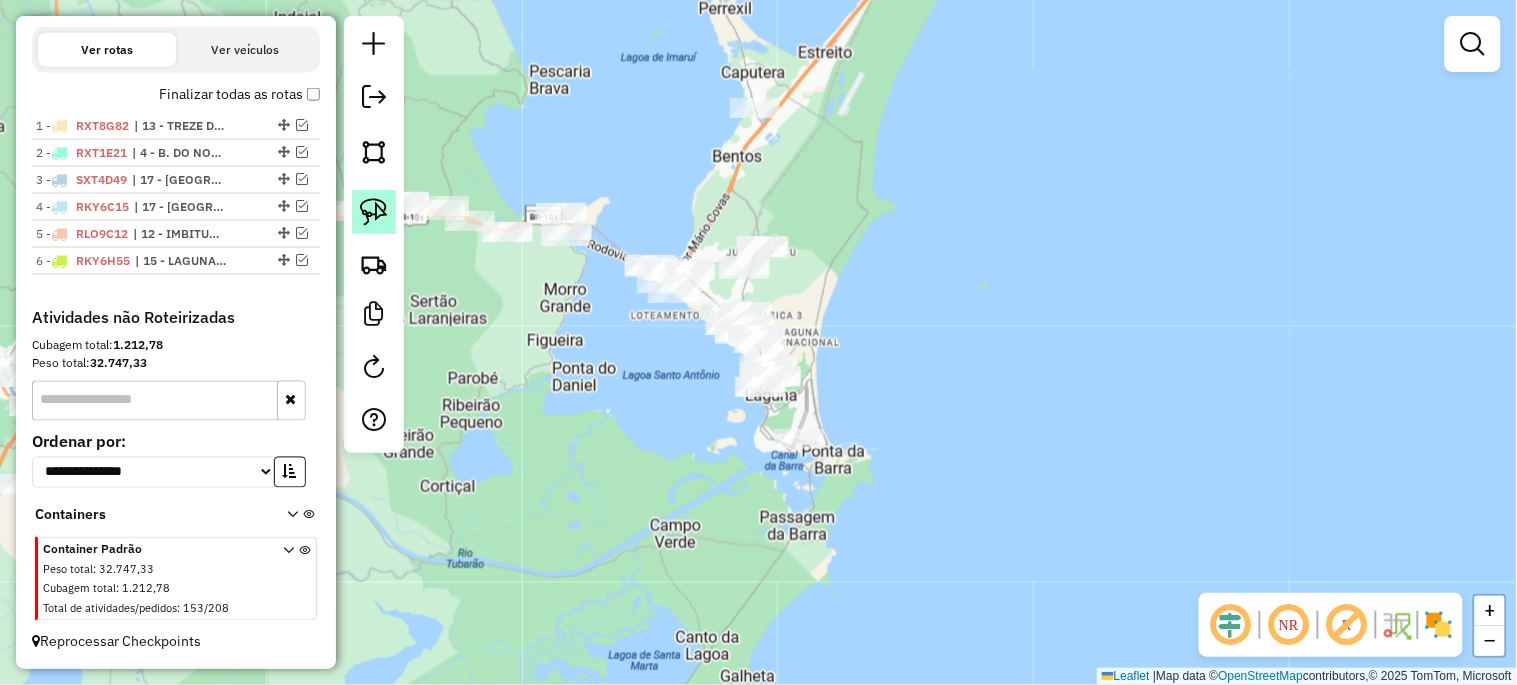 click 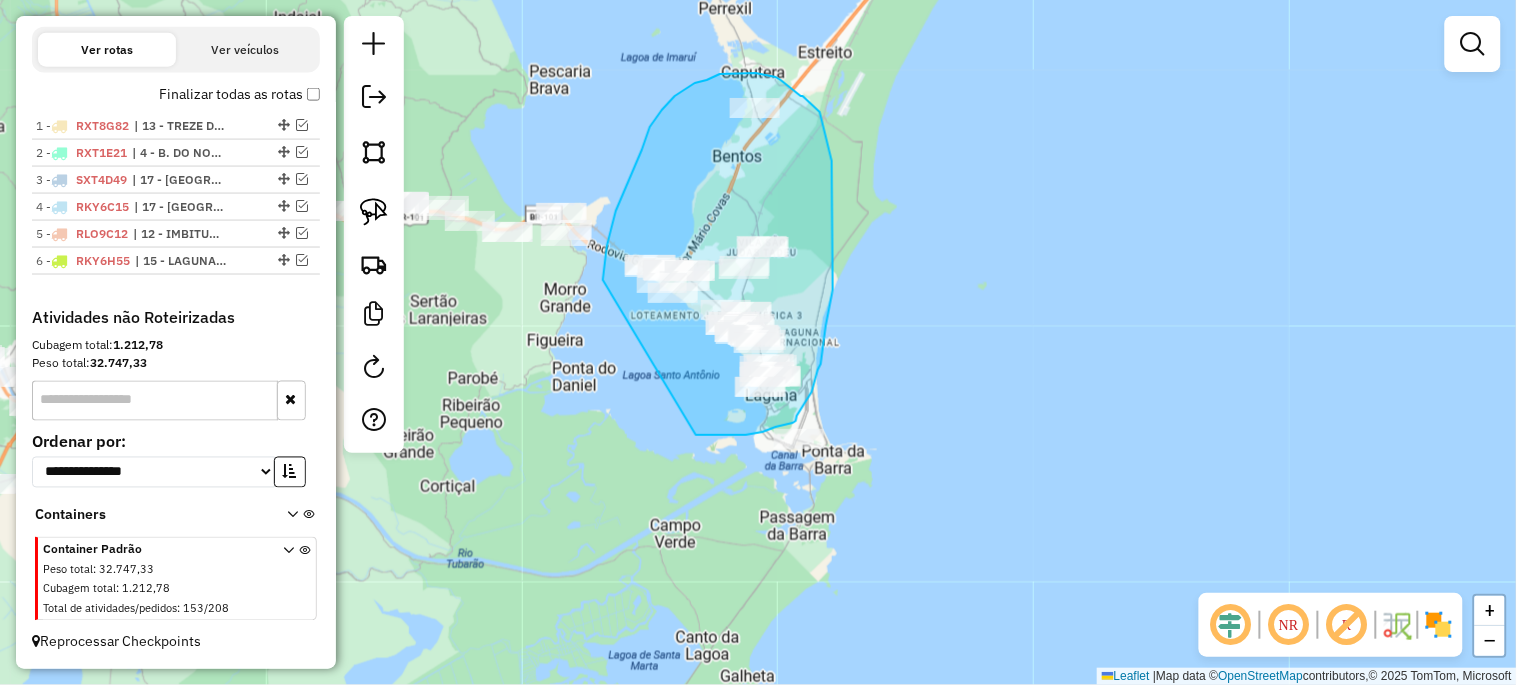 drag, startPoint x: 603, startPoint y: 280, endPoint x: 696, endPoint y: 435, distance: 180.7595 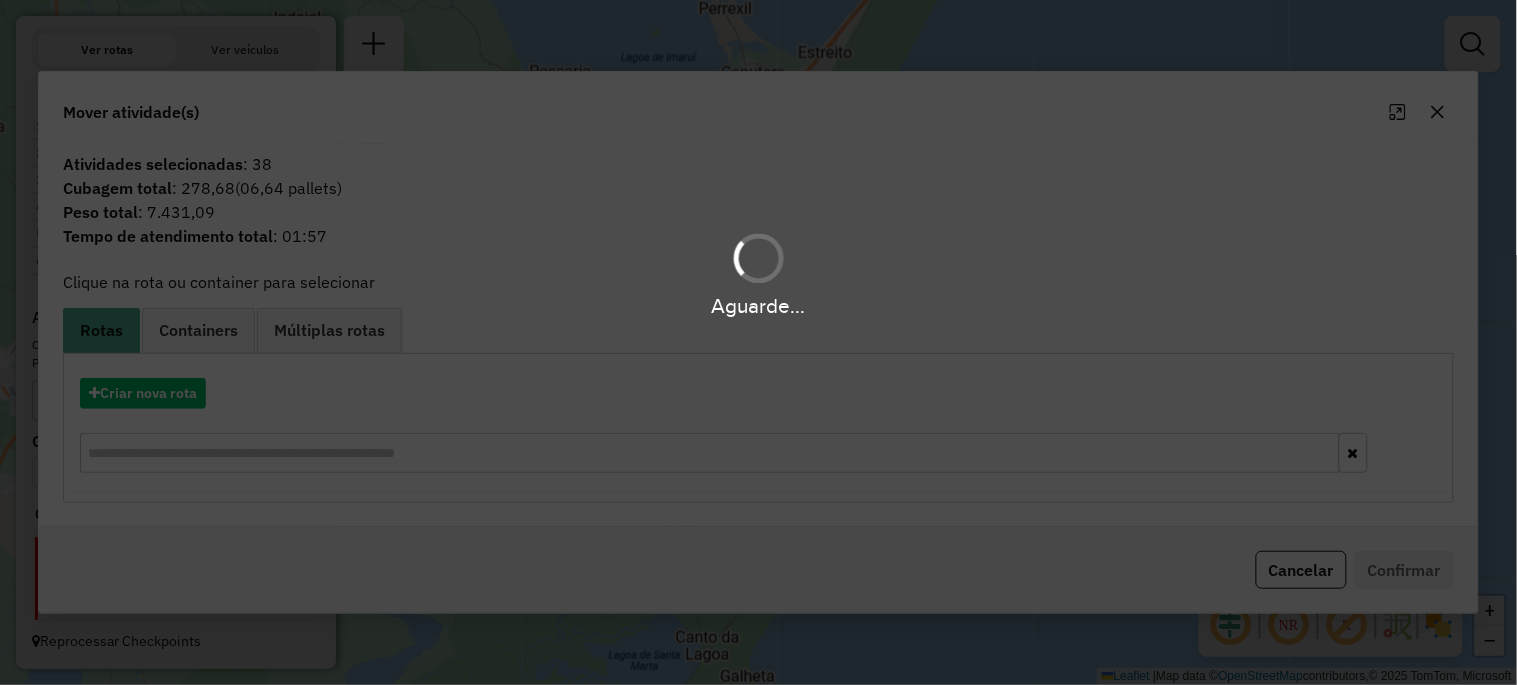click on "Aguarde..." at bounding box center (758, 342) 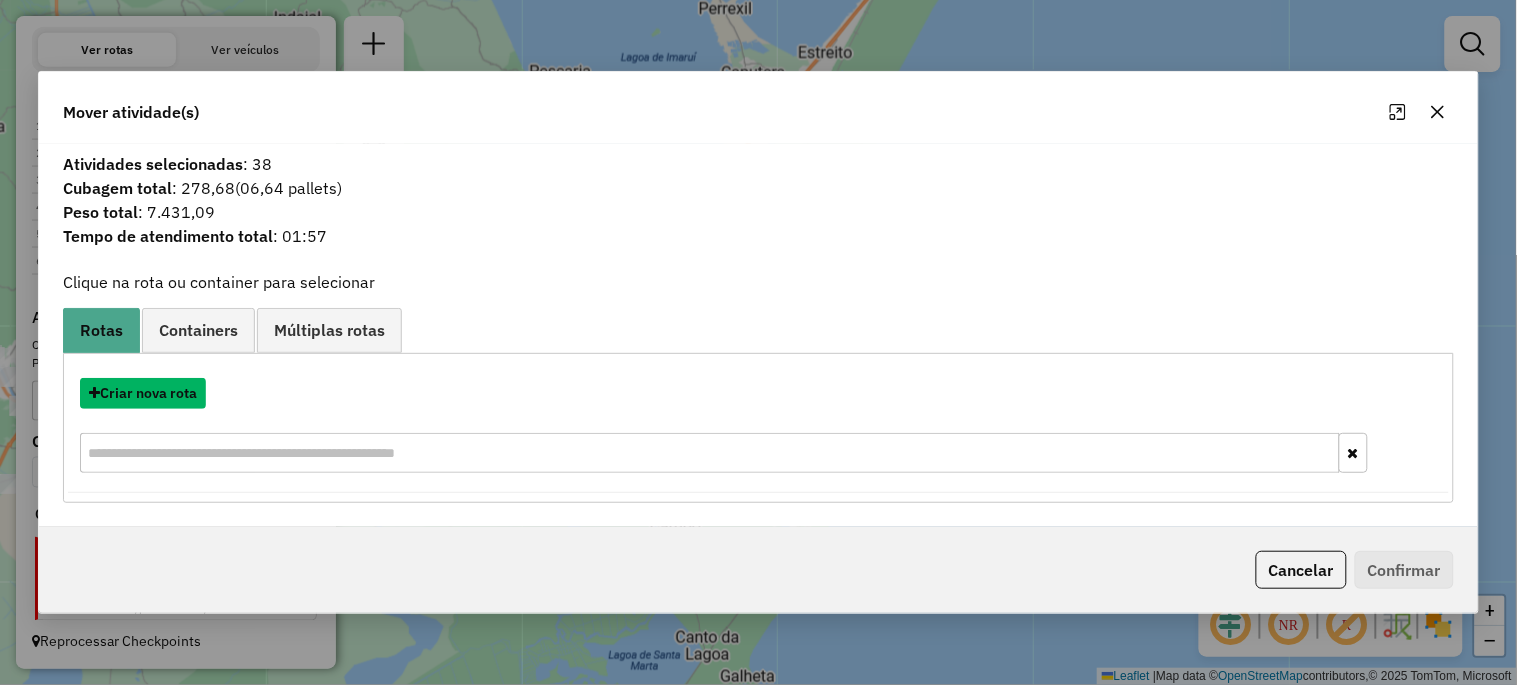 click on "Criar nova rota" at bounding box center (143, 393) 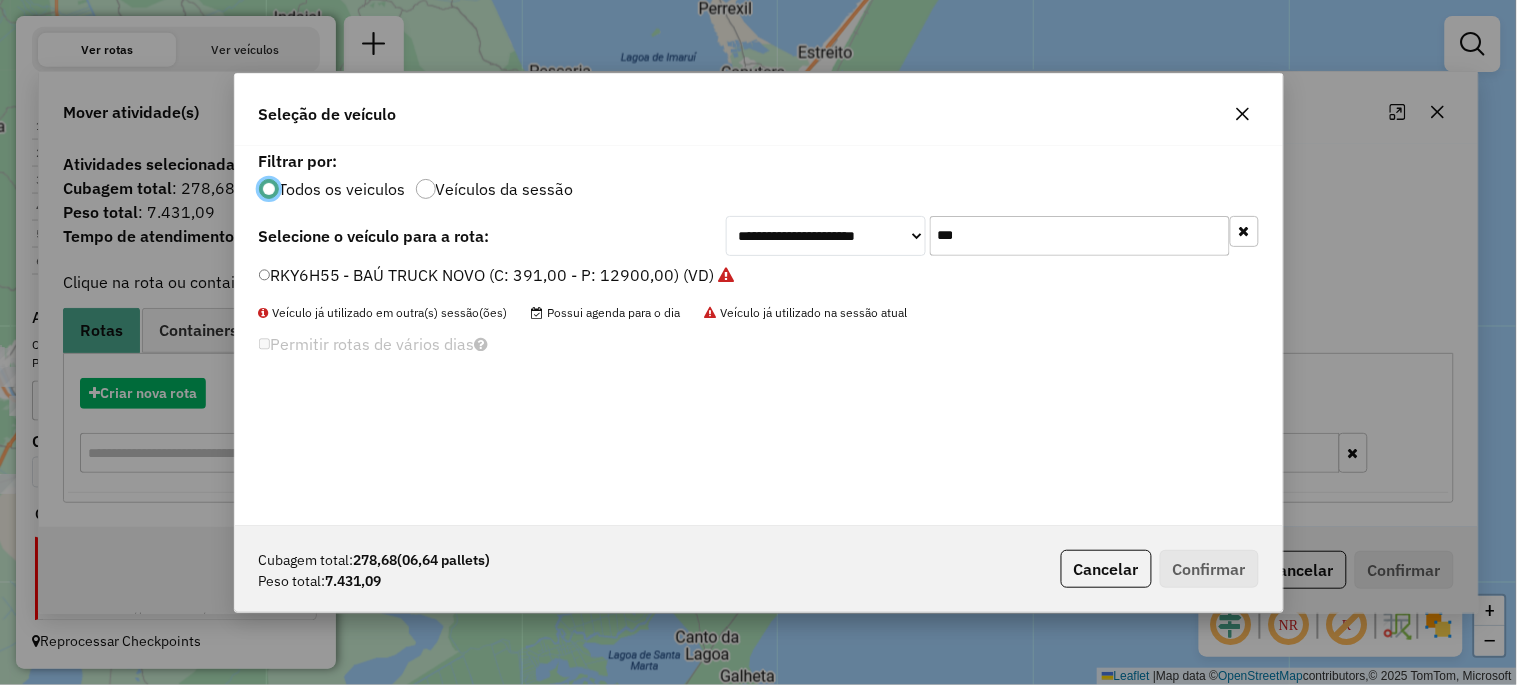 scroll, scrollTop: 11, scrollLeft: 5, axis: both 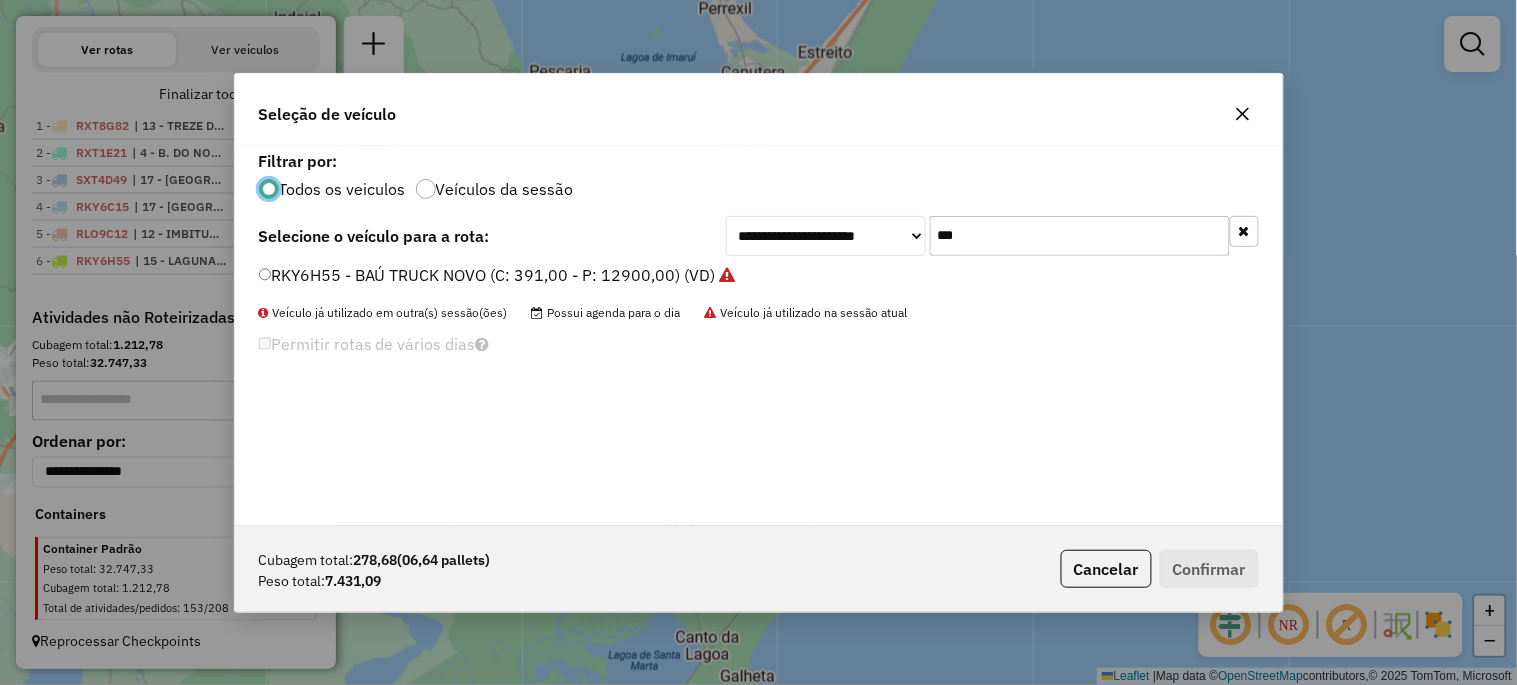 click on "***" 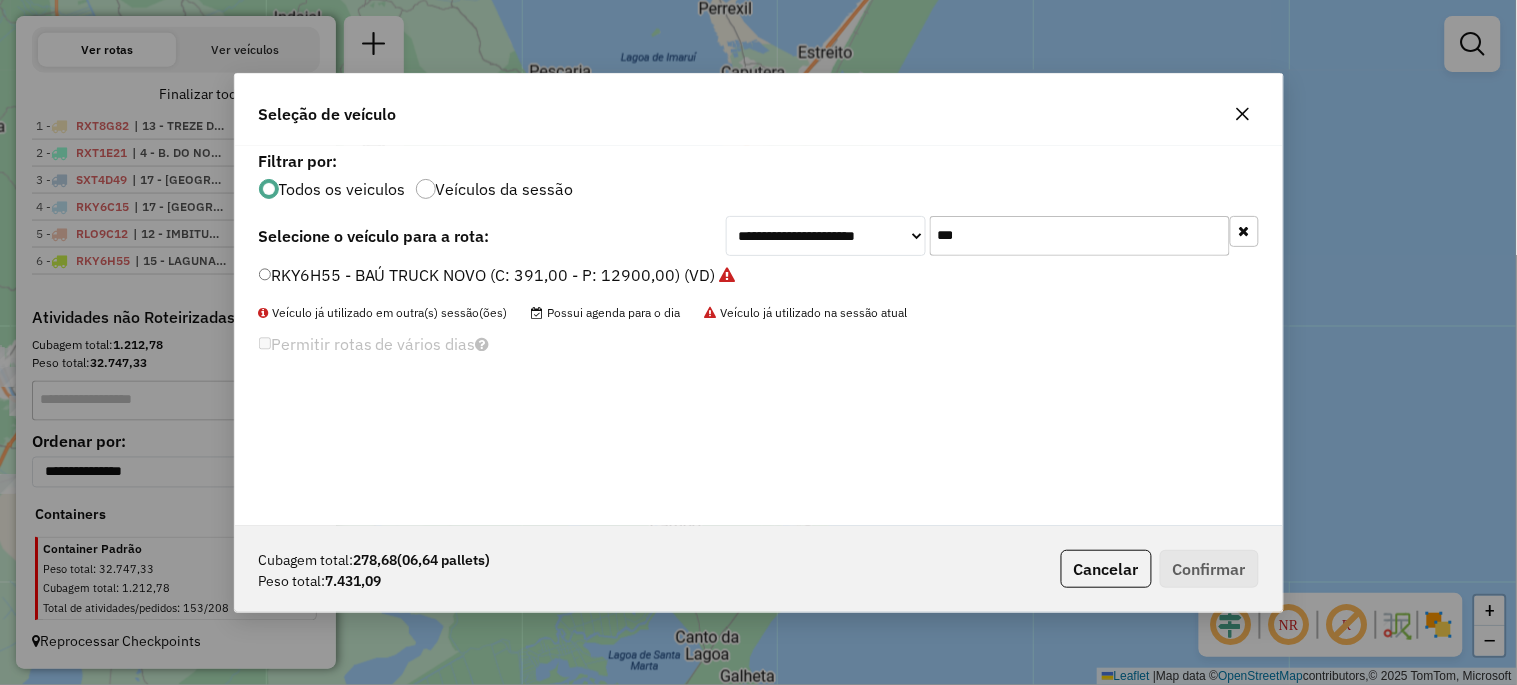click on "***" 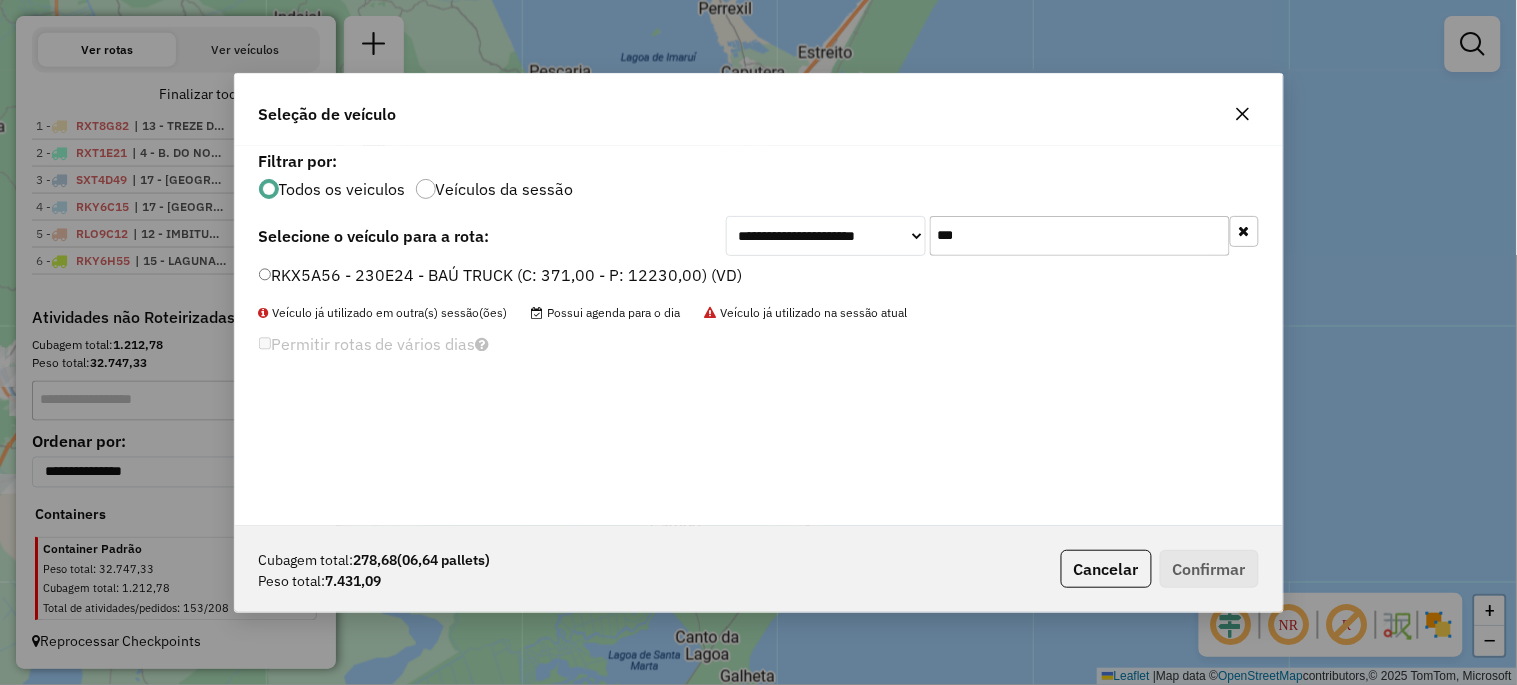 type on "***" 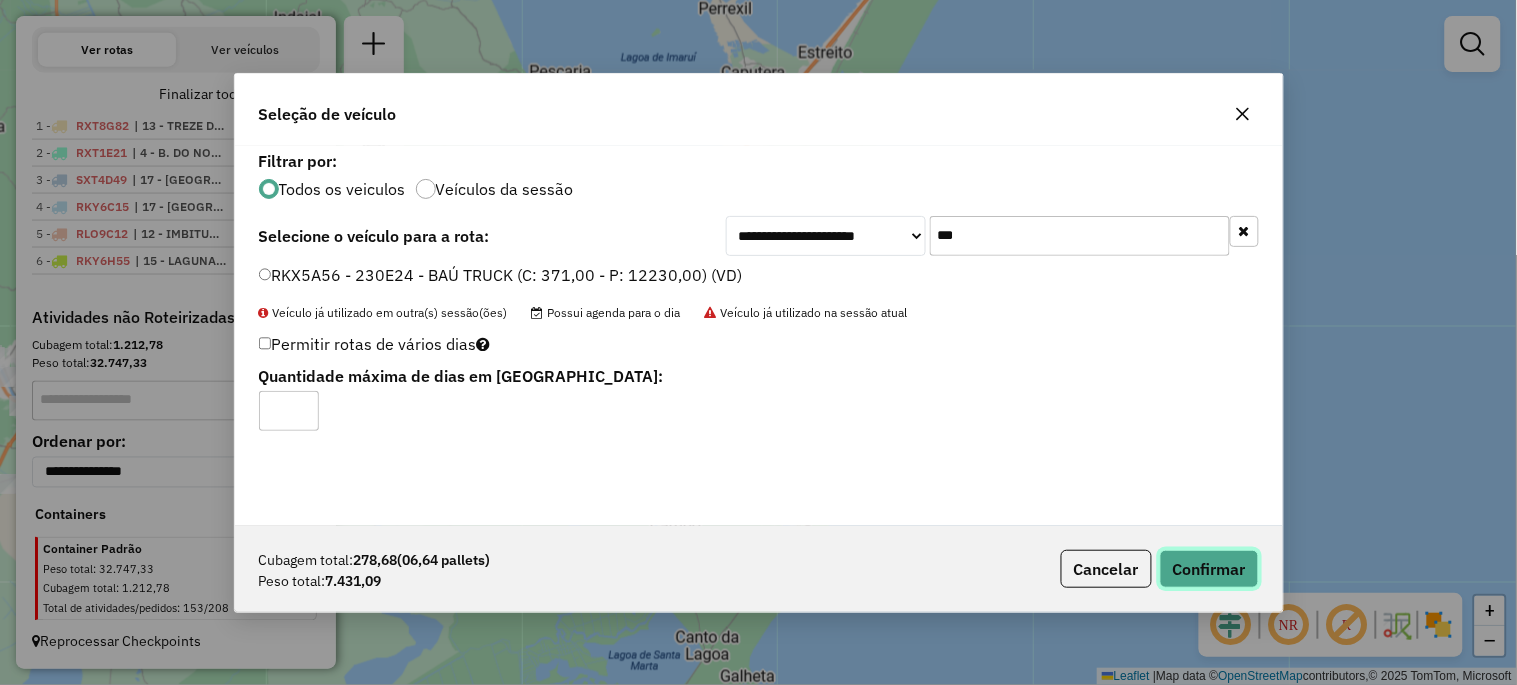 click on "Confirmar" 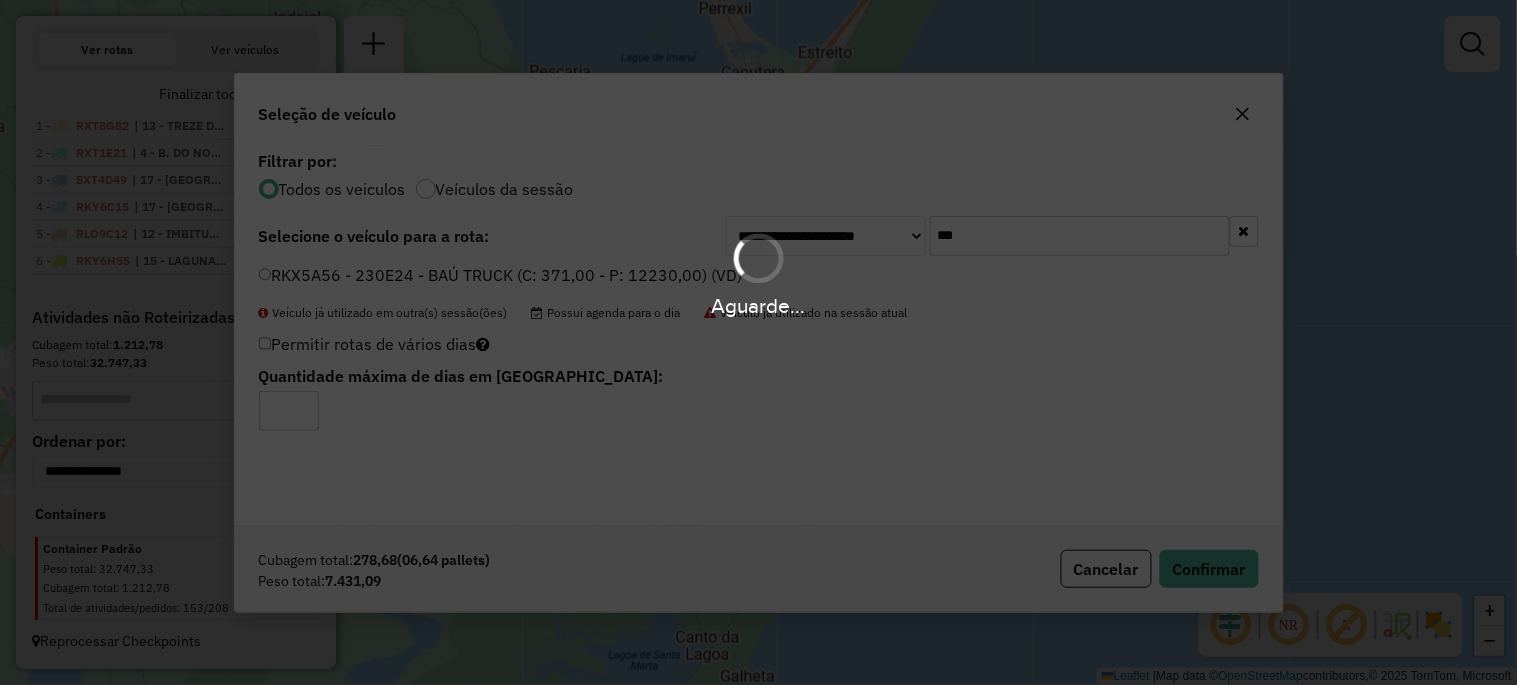 scroll, scrollTop: 818, scrollLeft: 0, axis: vertical 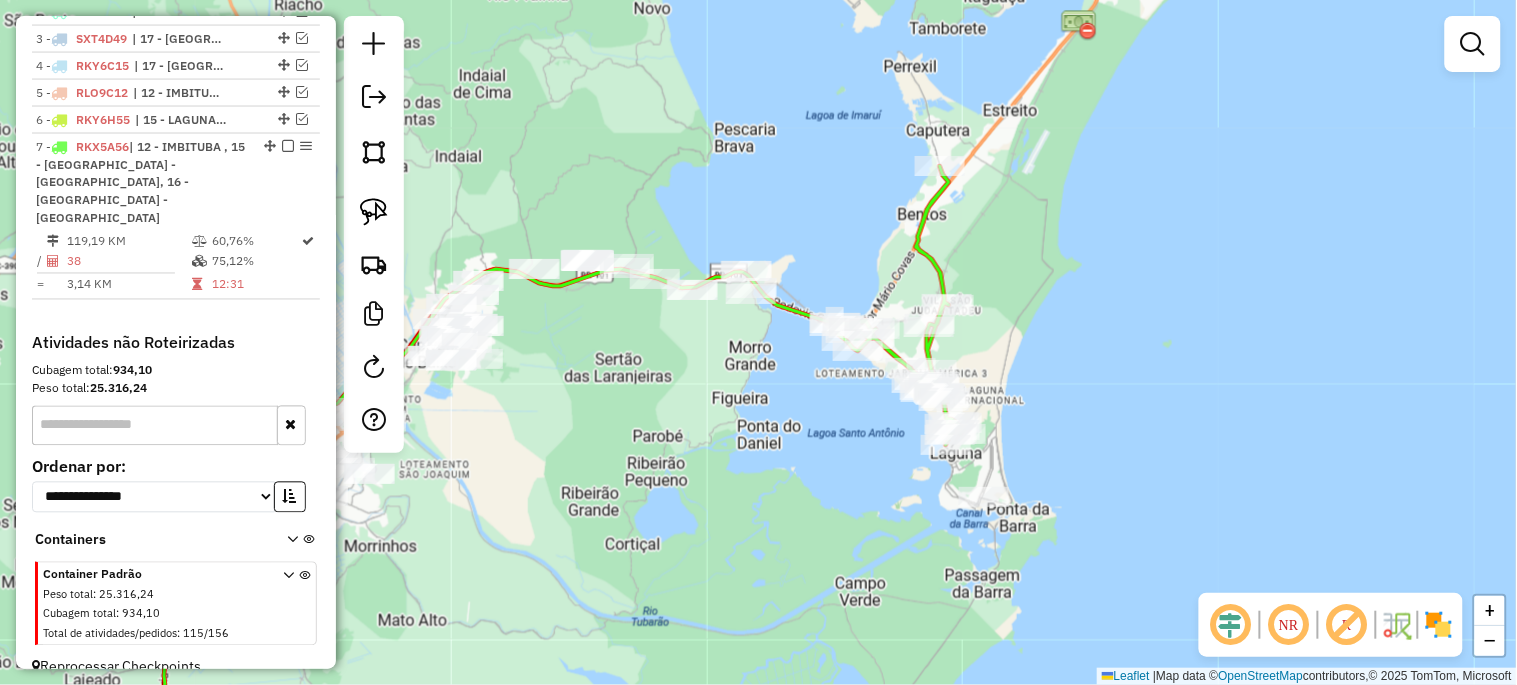 drag, startPoint x: 621, startPoint y: 390, endPoint x: 892, endPoint y: 531, distance: 305.4865 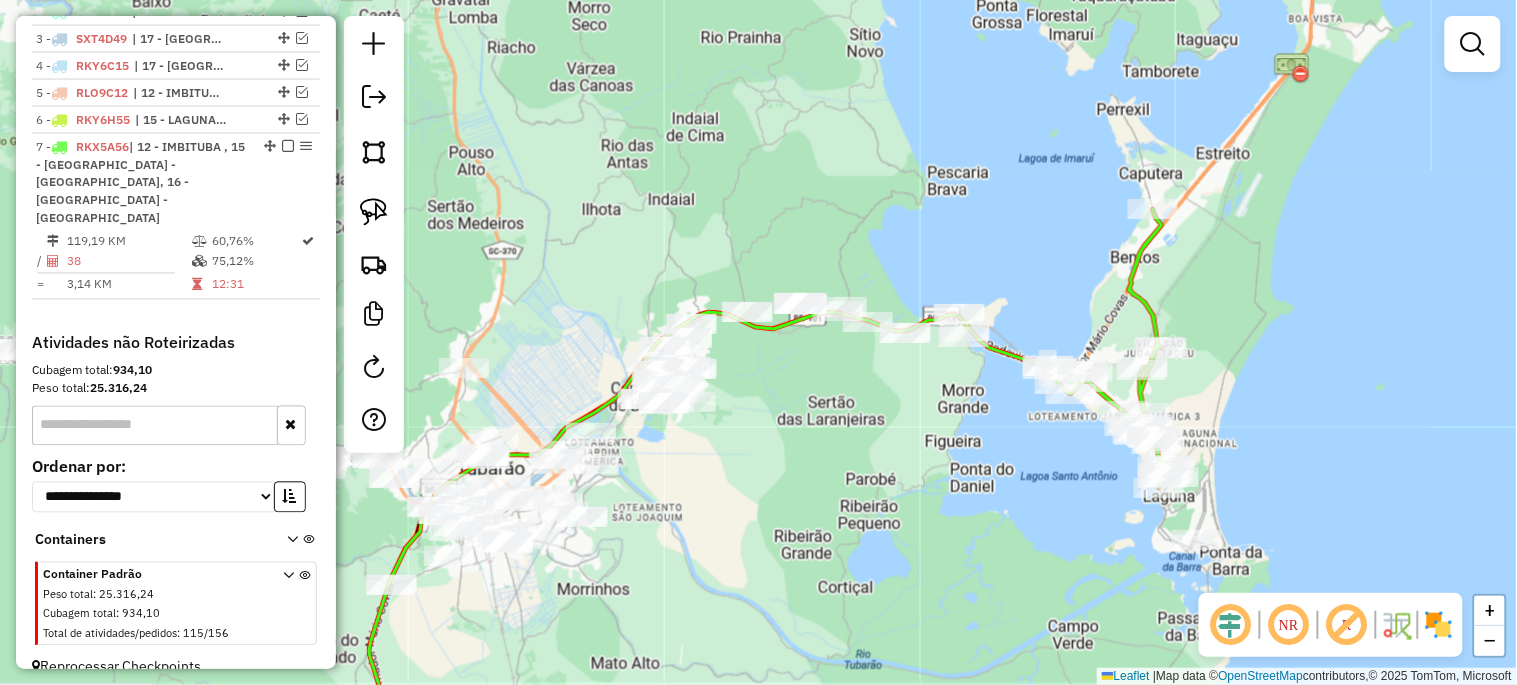 drag, startPoint x: 760, startPoint y: 535, endPoint x: 887, endPoint y: 494, distance: 133.45412 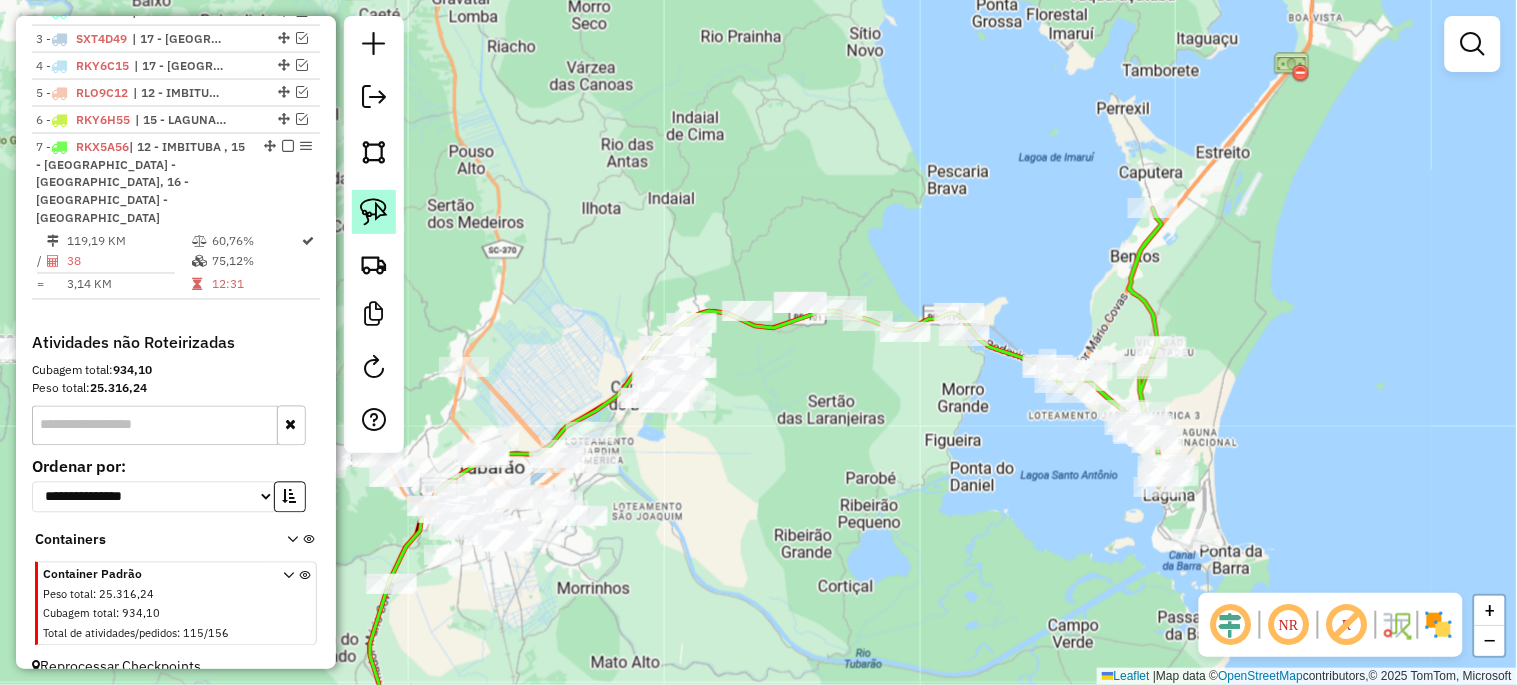 click 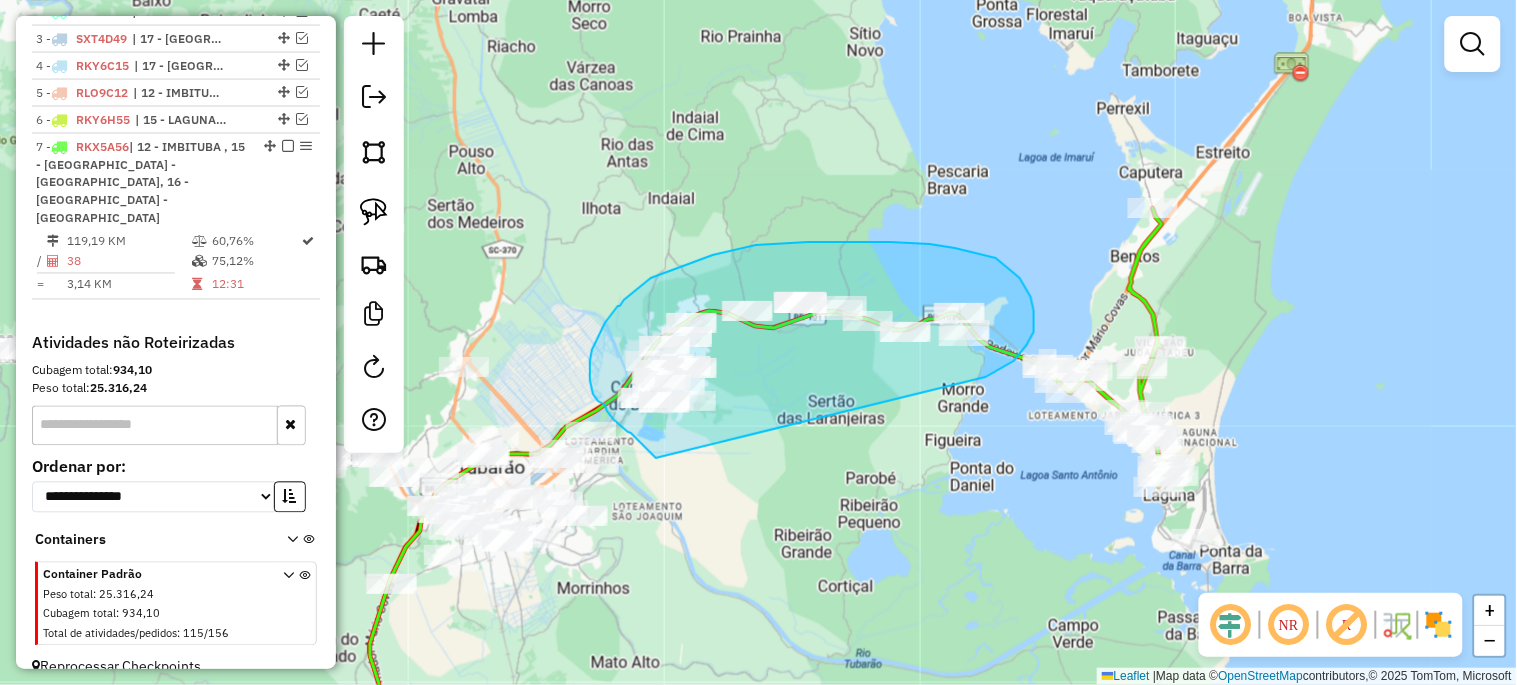 drag, startPoint x: 656, startPoint y: 458, endPoint x: 986, endPoint y: 377, distance: 339.79553 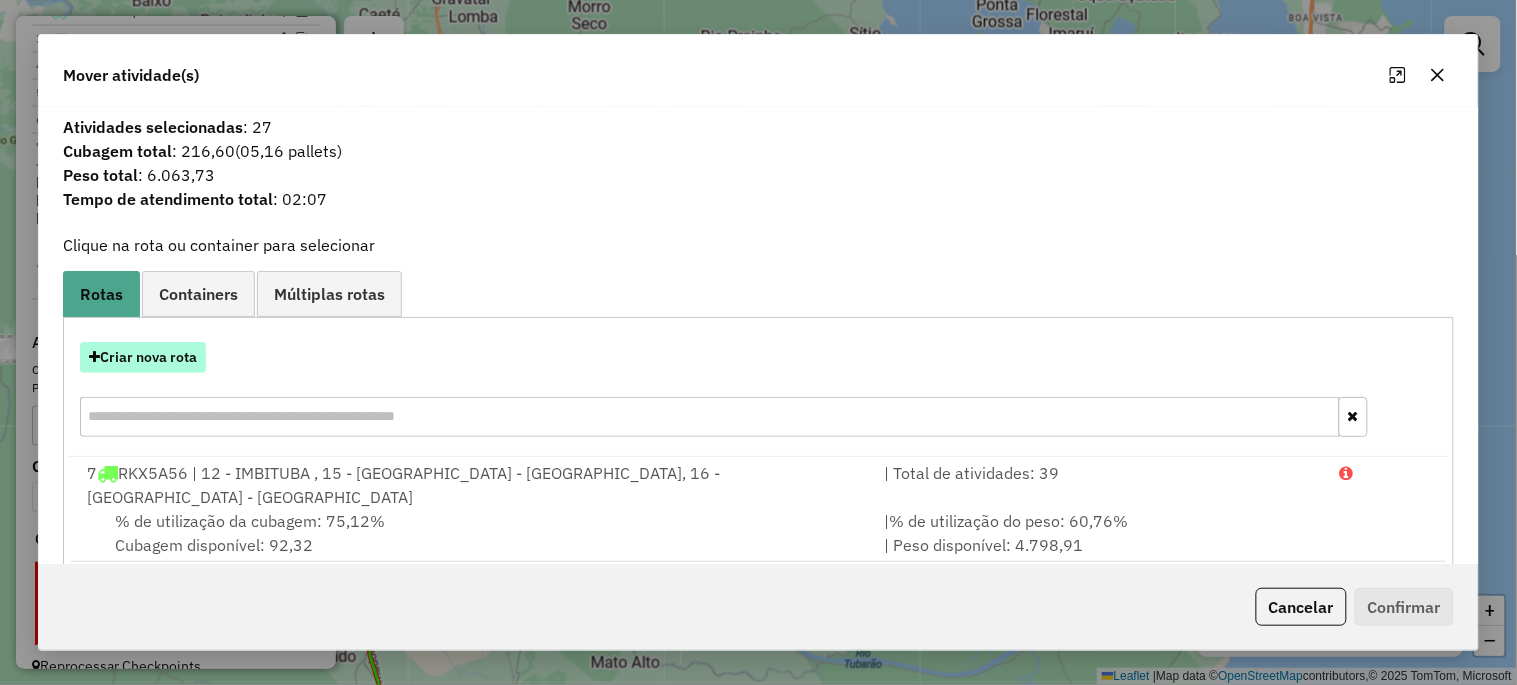 click on "Criar nova rota" at bounding box center (143, 357) 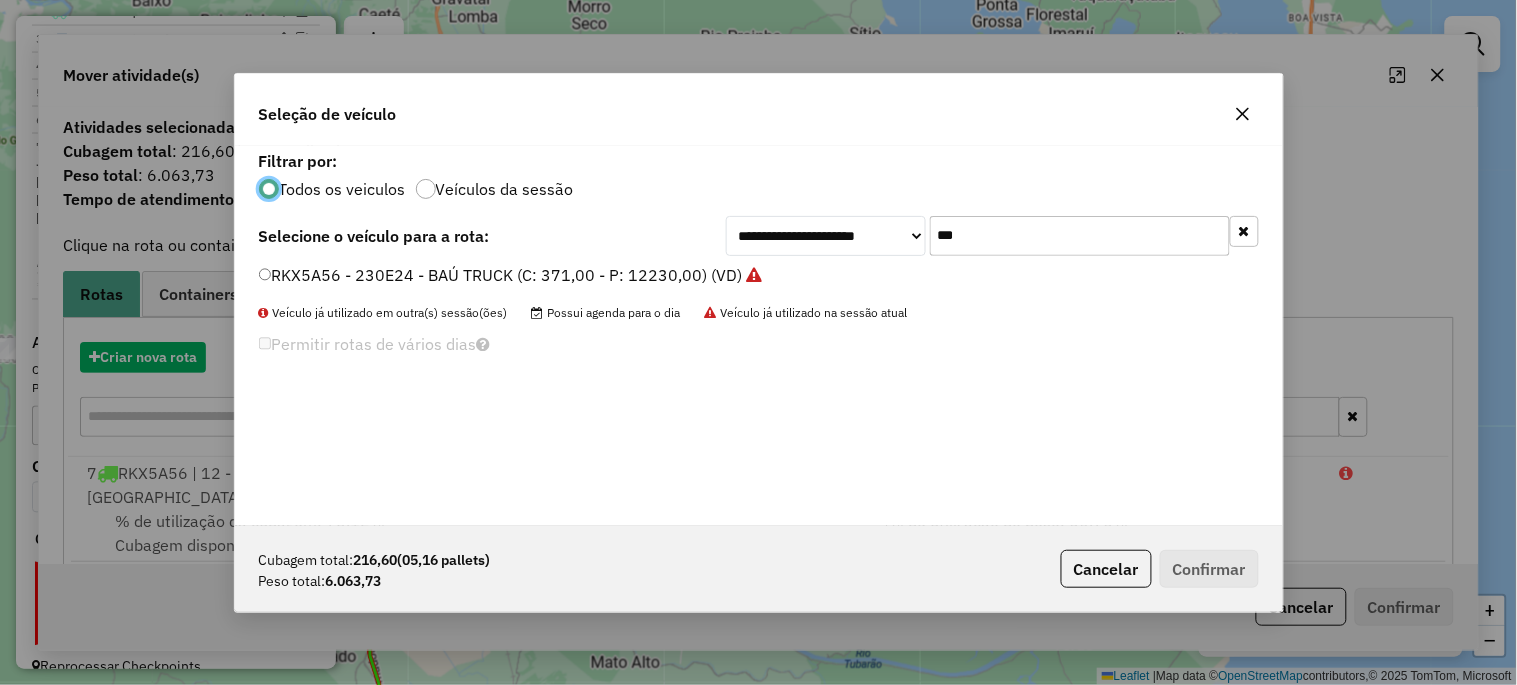 scroll, scrollTop: 11, scrollLeft: 5, axis: both 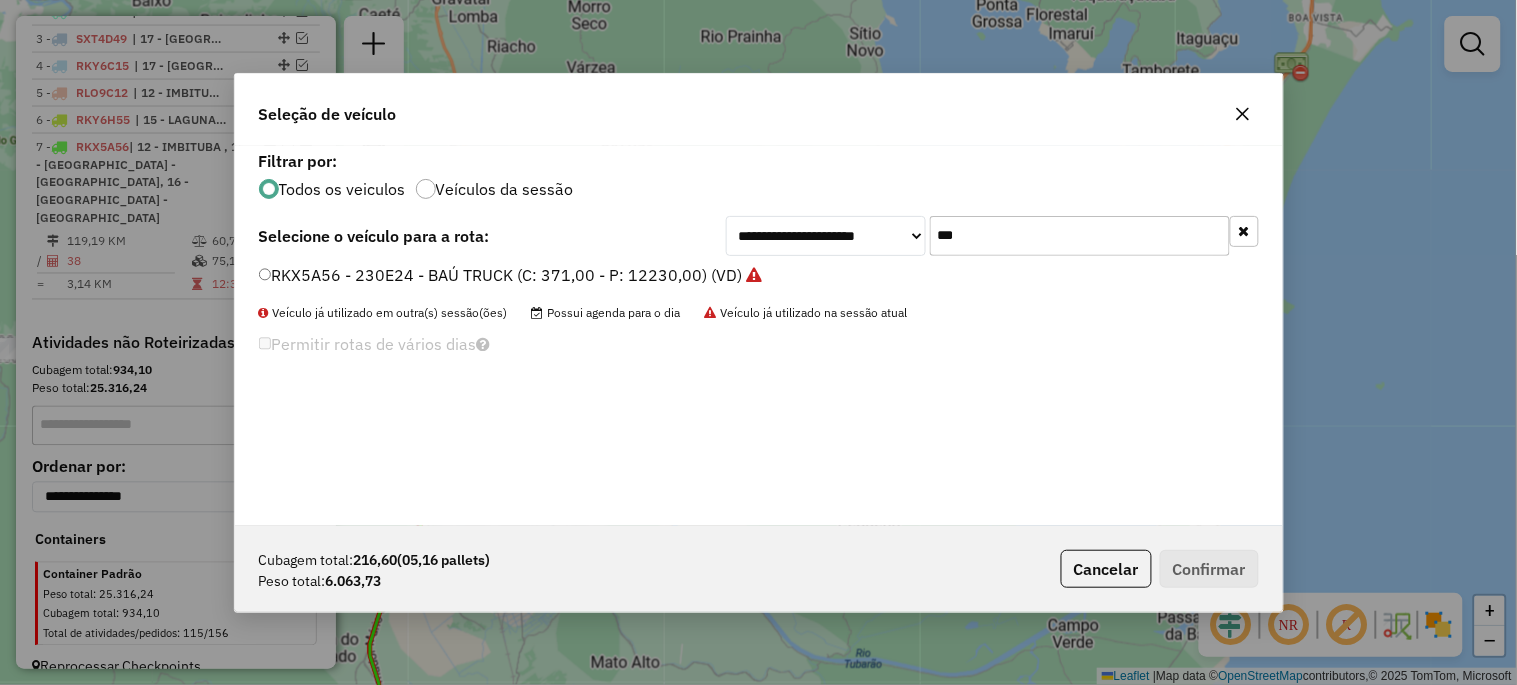 click on "***" 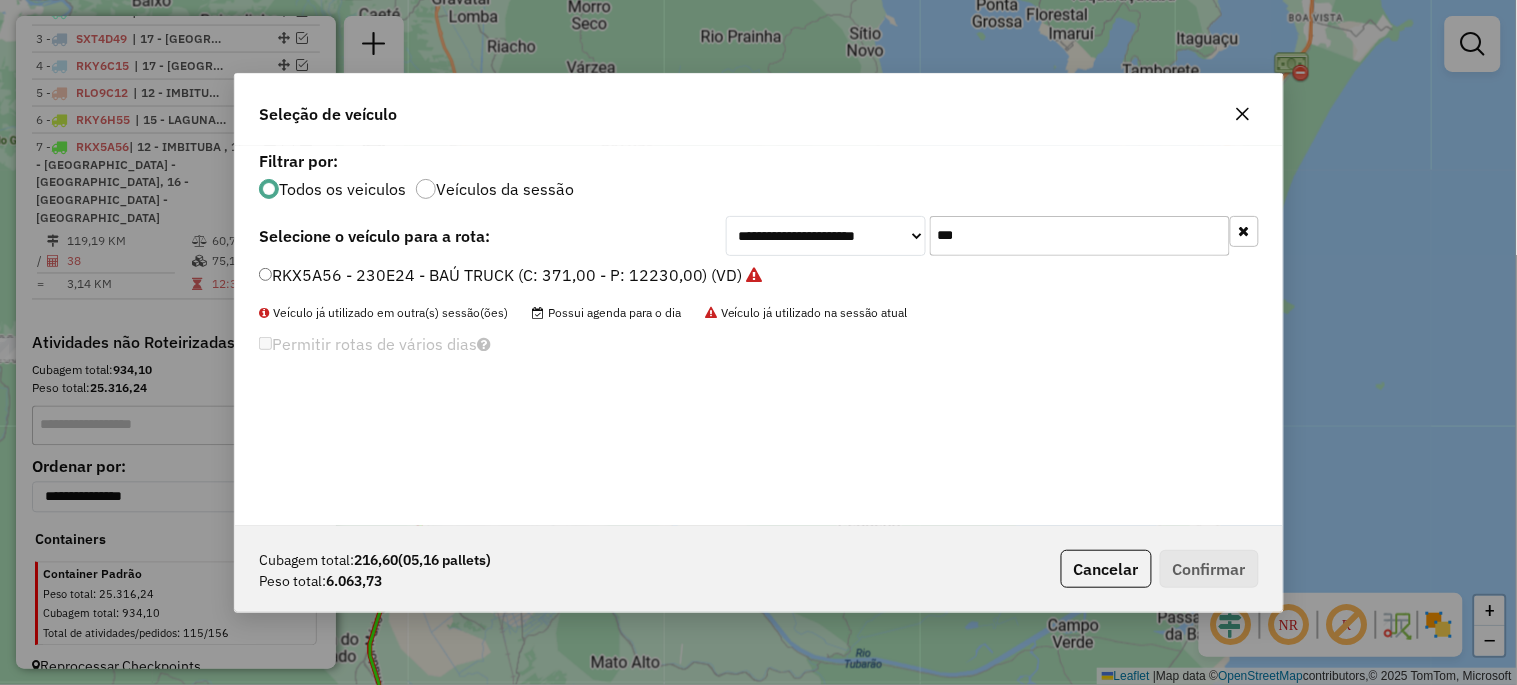 click 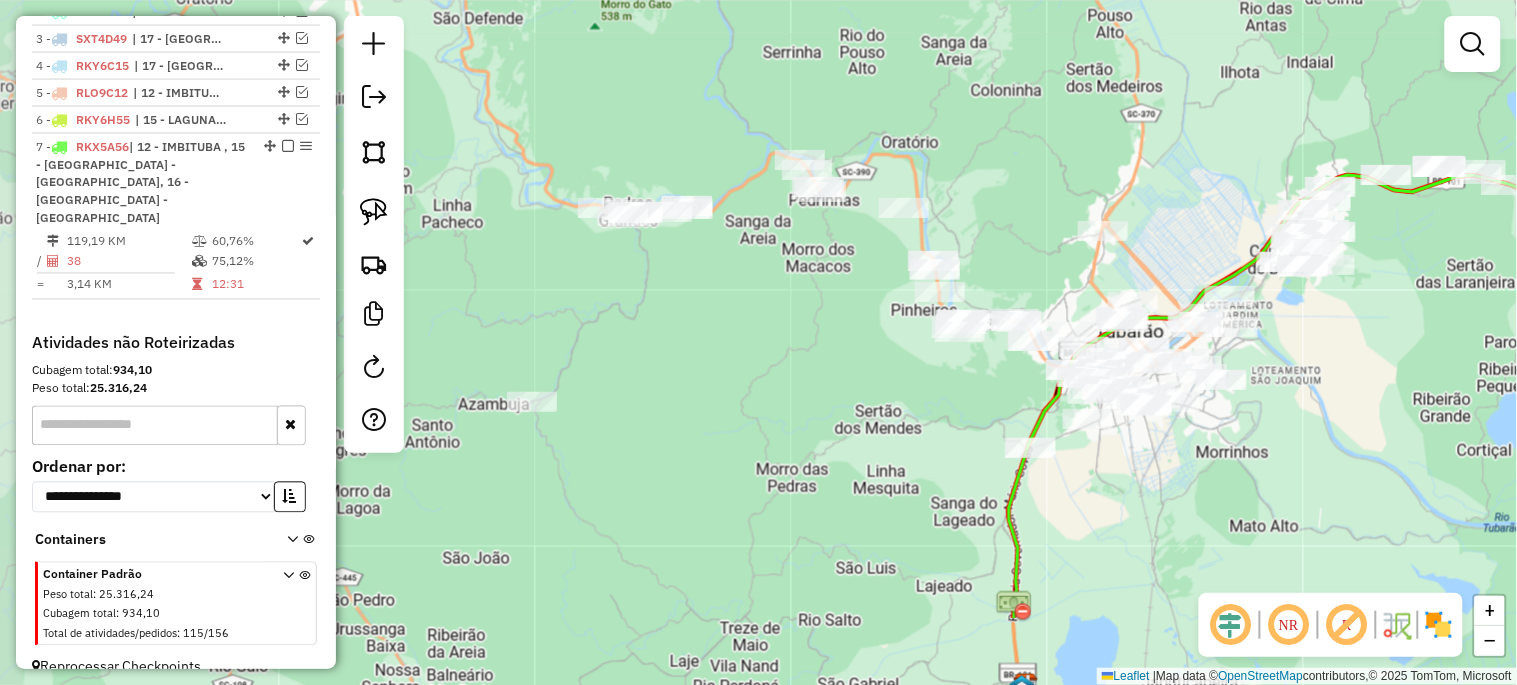 drag, startPoint x: 683, startPoint y: 583, endPoint x: 1322, endPoint y: 447, distance: 653.3123 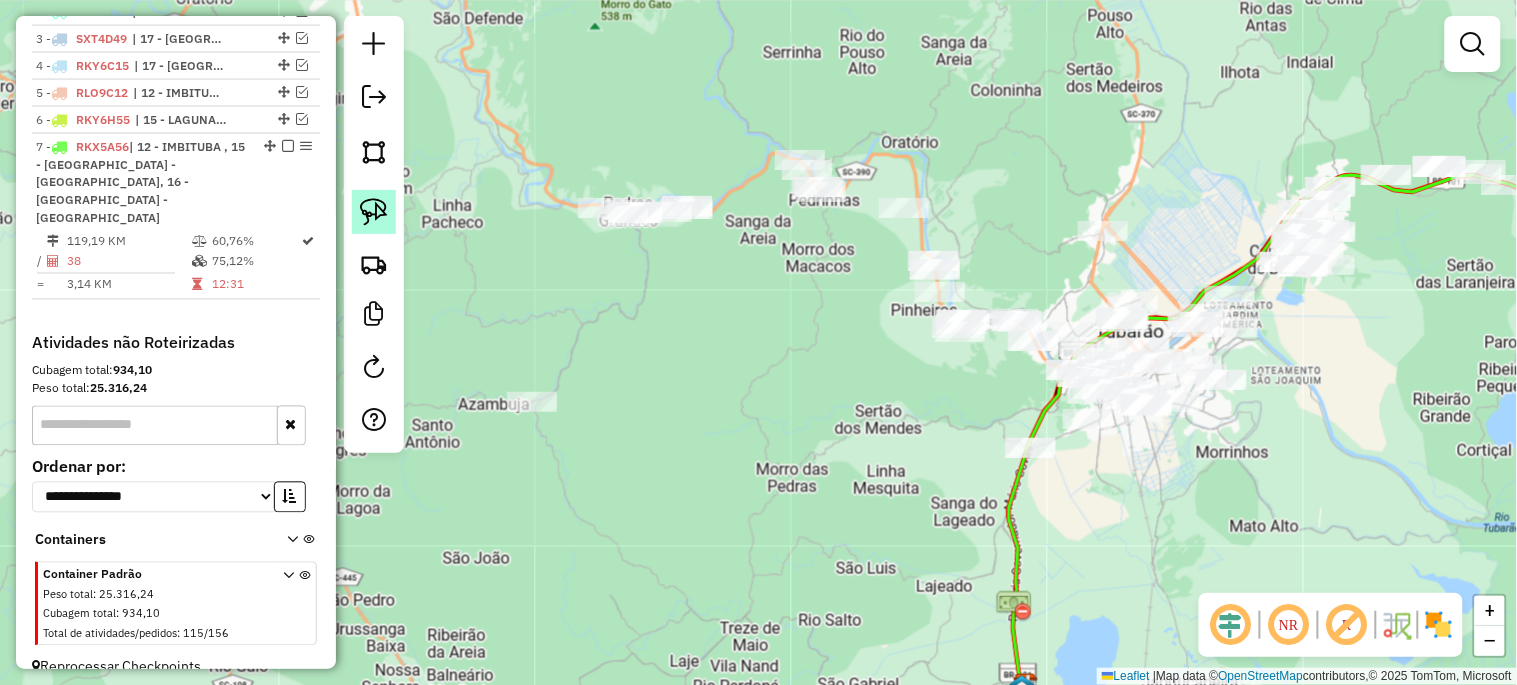 click 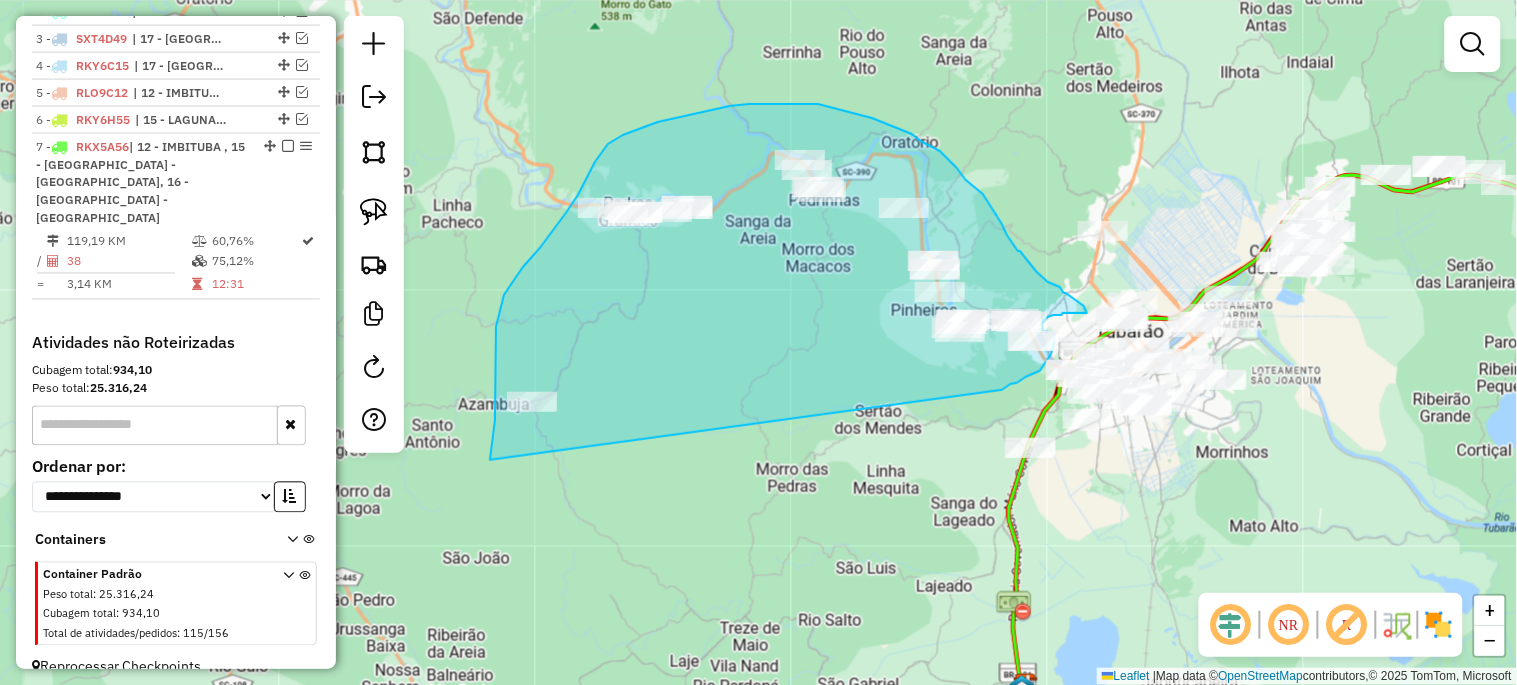 drag, startPoint x: 490, startPoint y: 460, endPoint x: 987, endPoint y: 392, distance: 501.63034 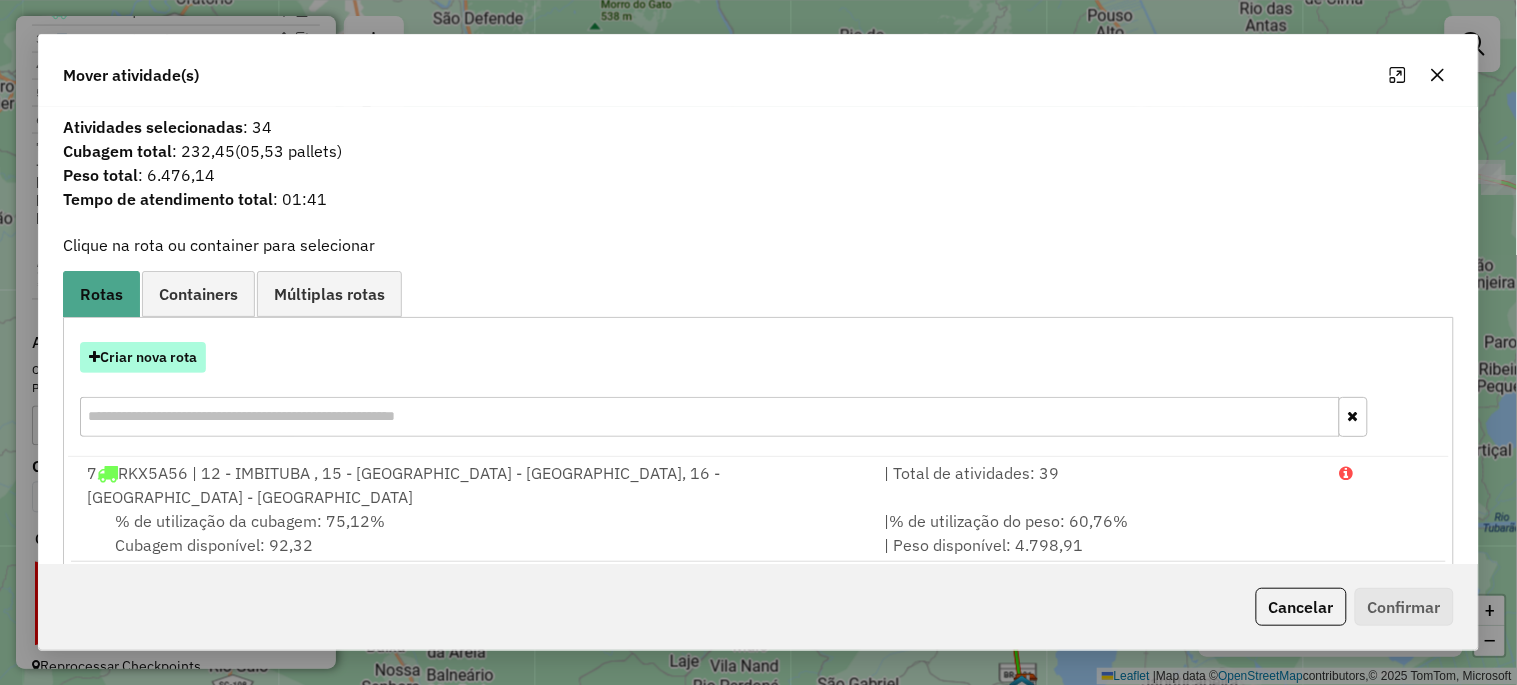 click on "Criar nova rota" at bounding box center (143, 357) 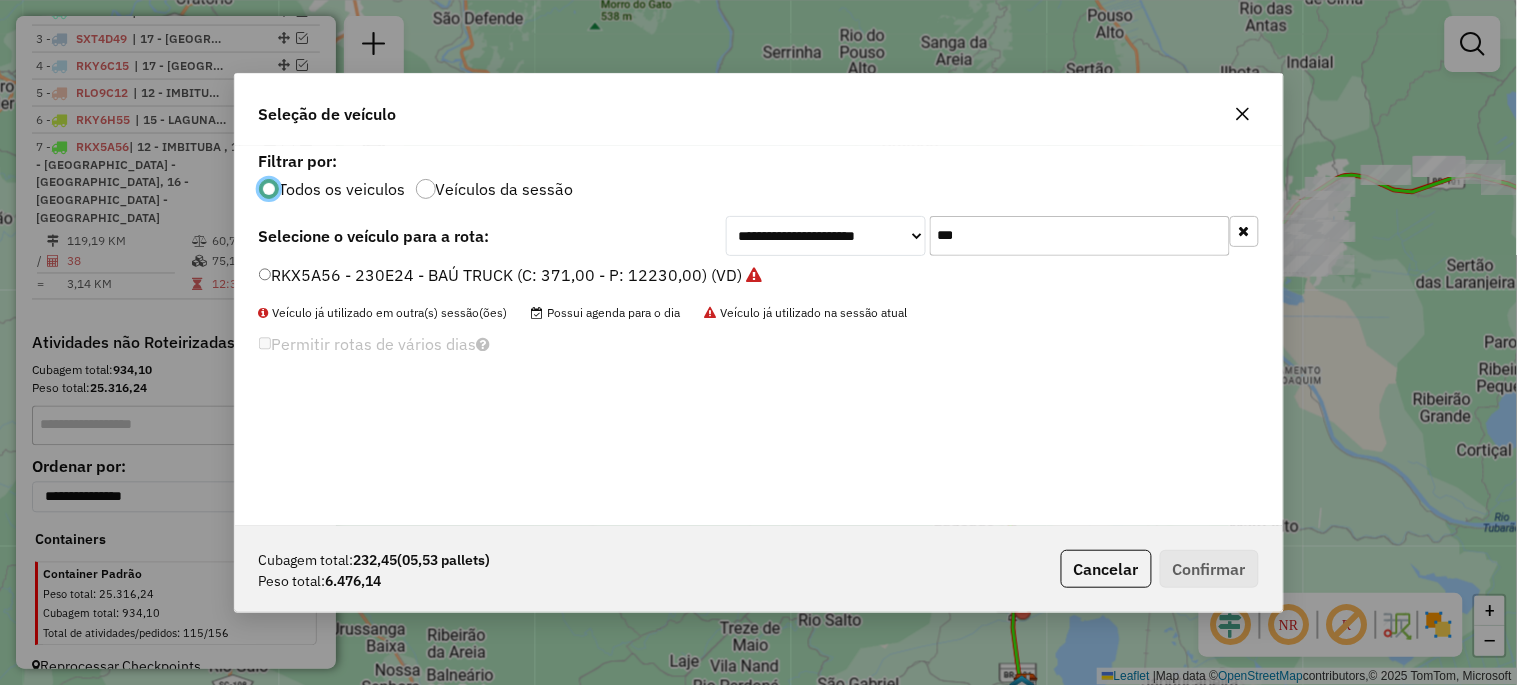 scroll, scrollTop: 11, scrollLeft: 5, axis: both 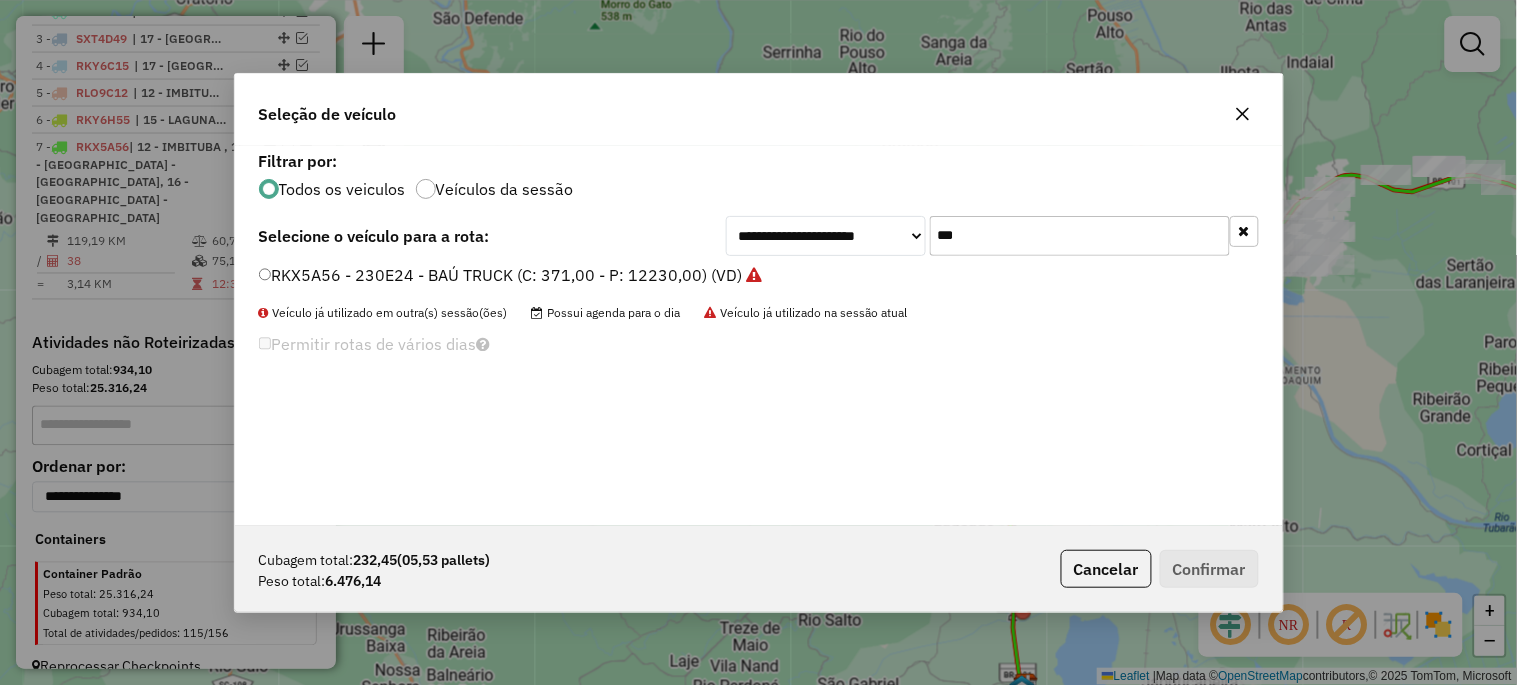 click on "***" 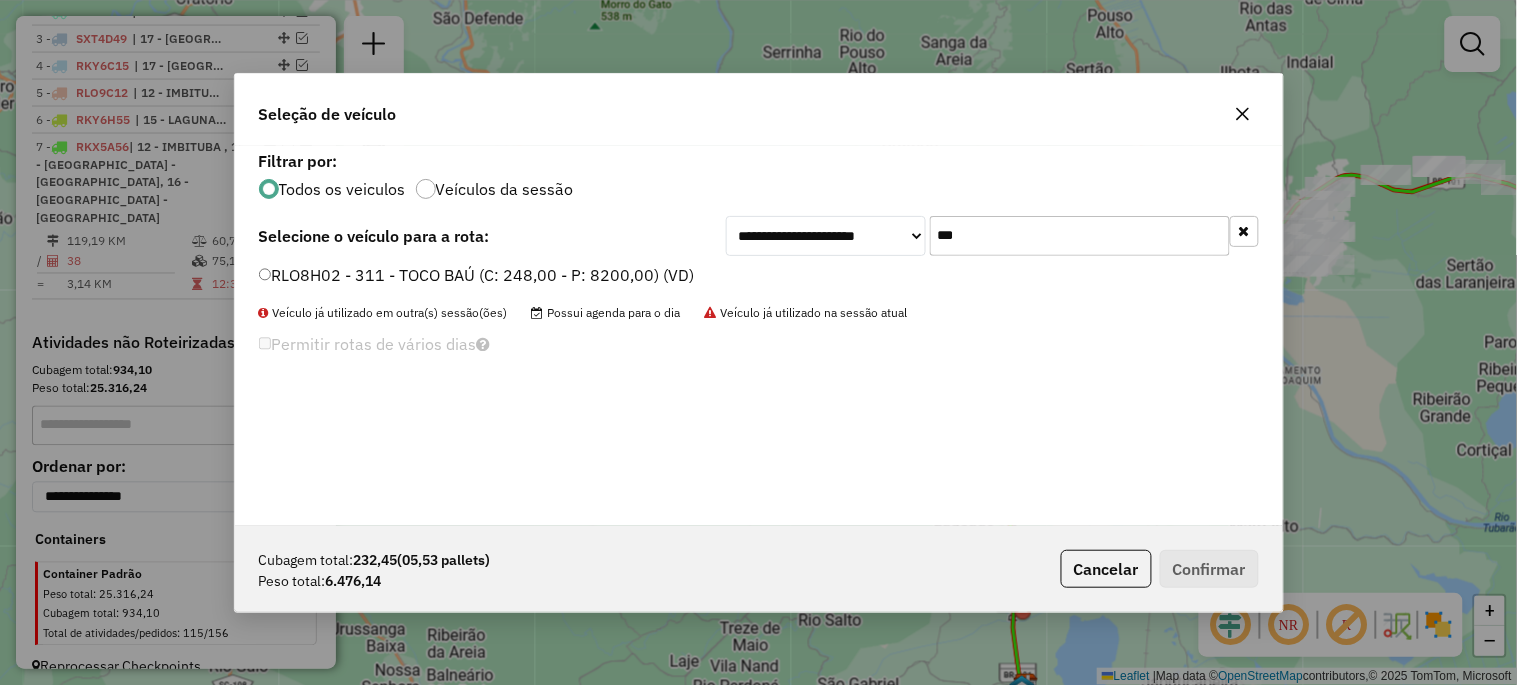 type on "***" 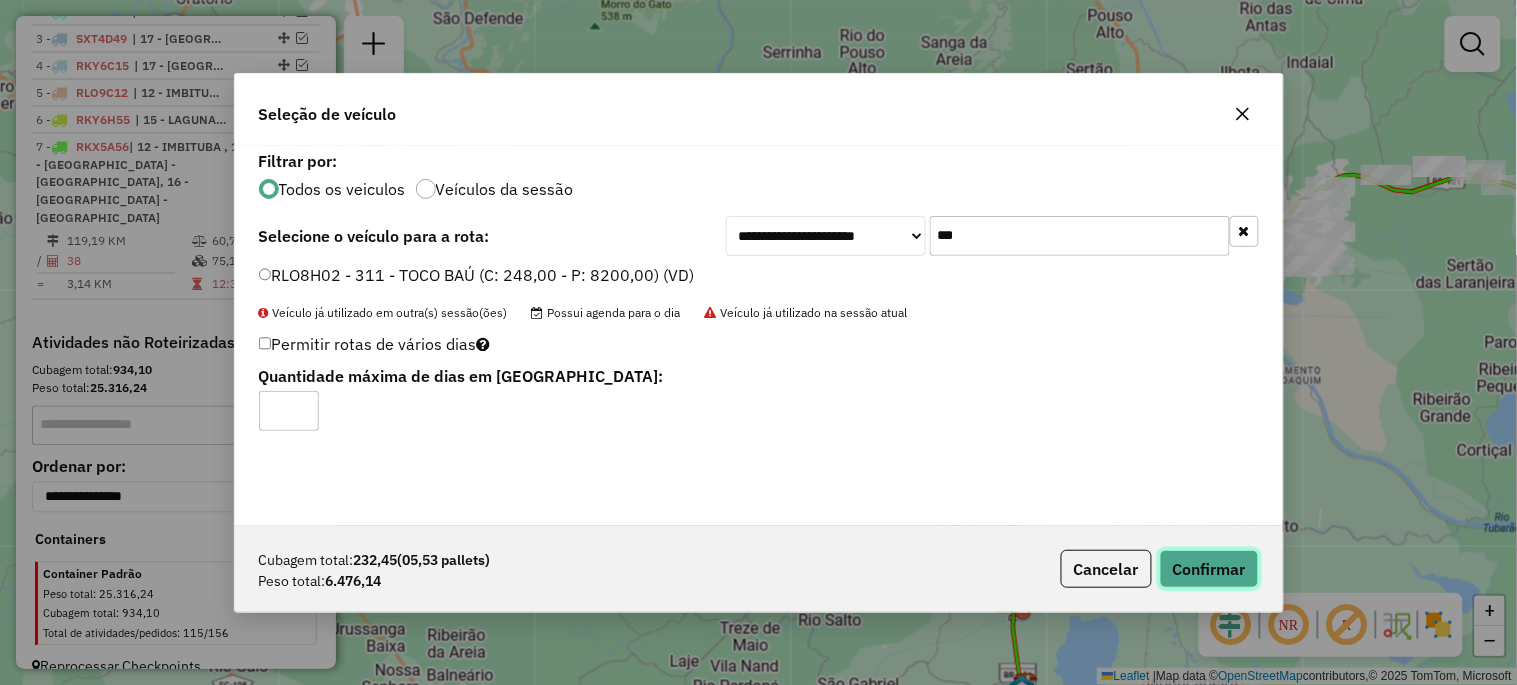 click on "Confirmar" 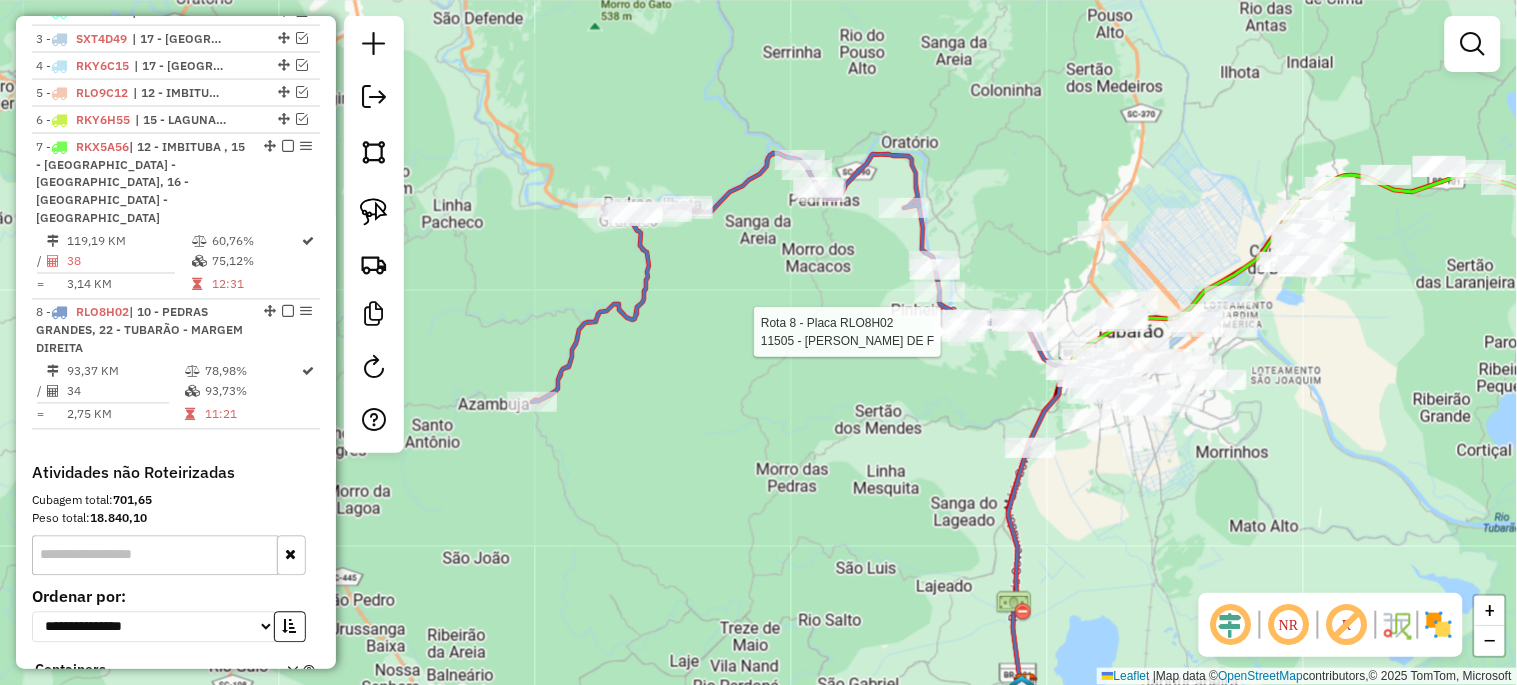 select on "*********" 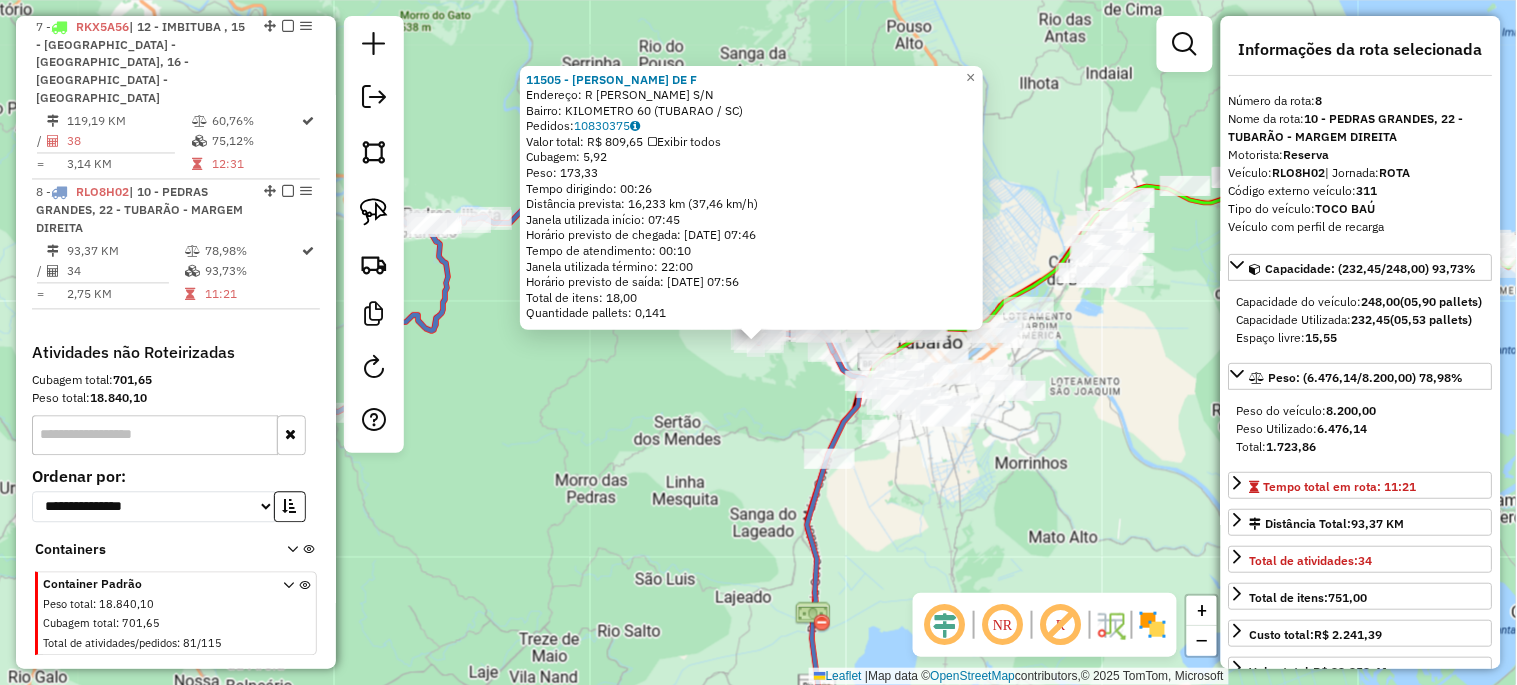scroll, scrollTop: 954, scrollLeft: 0, axis: vertical 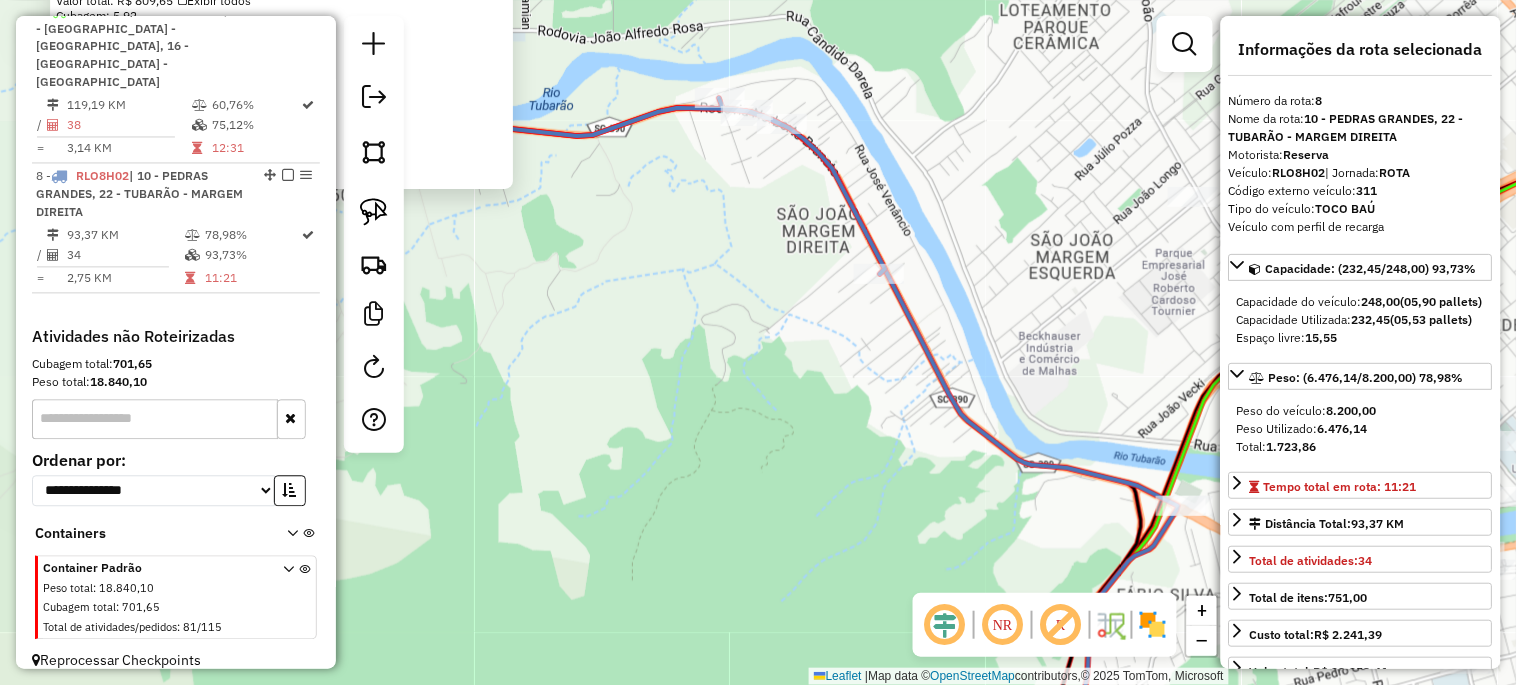 click on "11505 - RAFAEL GEREMIAS DE F  Endereço: R   BERNARDO TEODORO GONCALVES    S/N   Bairro: KILOMETRO 60 (TUBARAO / SC)   Pedidos:  10830375   Valor total: R$ 809,65   Exibir todos   Cubagem: 5,92  Peso: 173,33  Tempo dirigindo: 00:26   Distância prevista: 16,233 km (37,46 km/h)   Janela utilizada início: 07:45   Horário previsto de chegada: 11/07/2025 07:46   Tempo de atendimento: 00:10   Janela utilizada término: 22:00   Horário previsto de saída: 11/07/2025 07:56   Total de itens: 18,00   Quantidade pallets: 0,141  × Janela de atendimento Grade de atendimento Capacidade Transportadoras Veículos Cliente Pedidos  Rotas Selecione os dias de semana para filtrar as janelas de atendimento  Seg   Ter   Qua   Qui   Sex   Sáb   Dom  Informe o período da janela de atendimento: De: Até:  Filtrar exatamente a janela do cliente  Considerar janela de atendimento padrão  Selecione os dias de semana para filtrar as grades de atendimento  Seg   Ter   Qua   Qui   Sex   Sáb   Dom   Peso mínimo:   Peso máximo:  +" 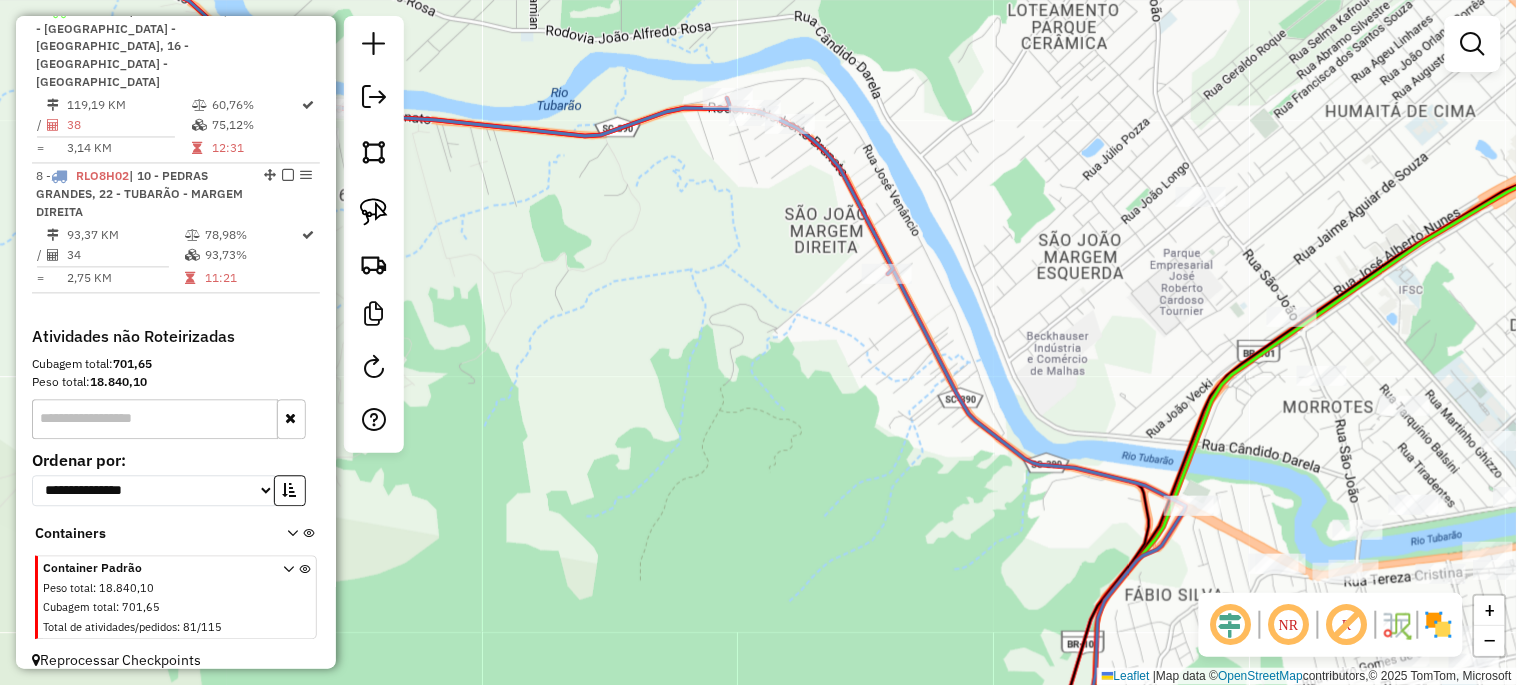 drag, startPoint x: 797, startPoint y: 386, endPoint x: 865, endPoint y: 325, distance: 91.350975 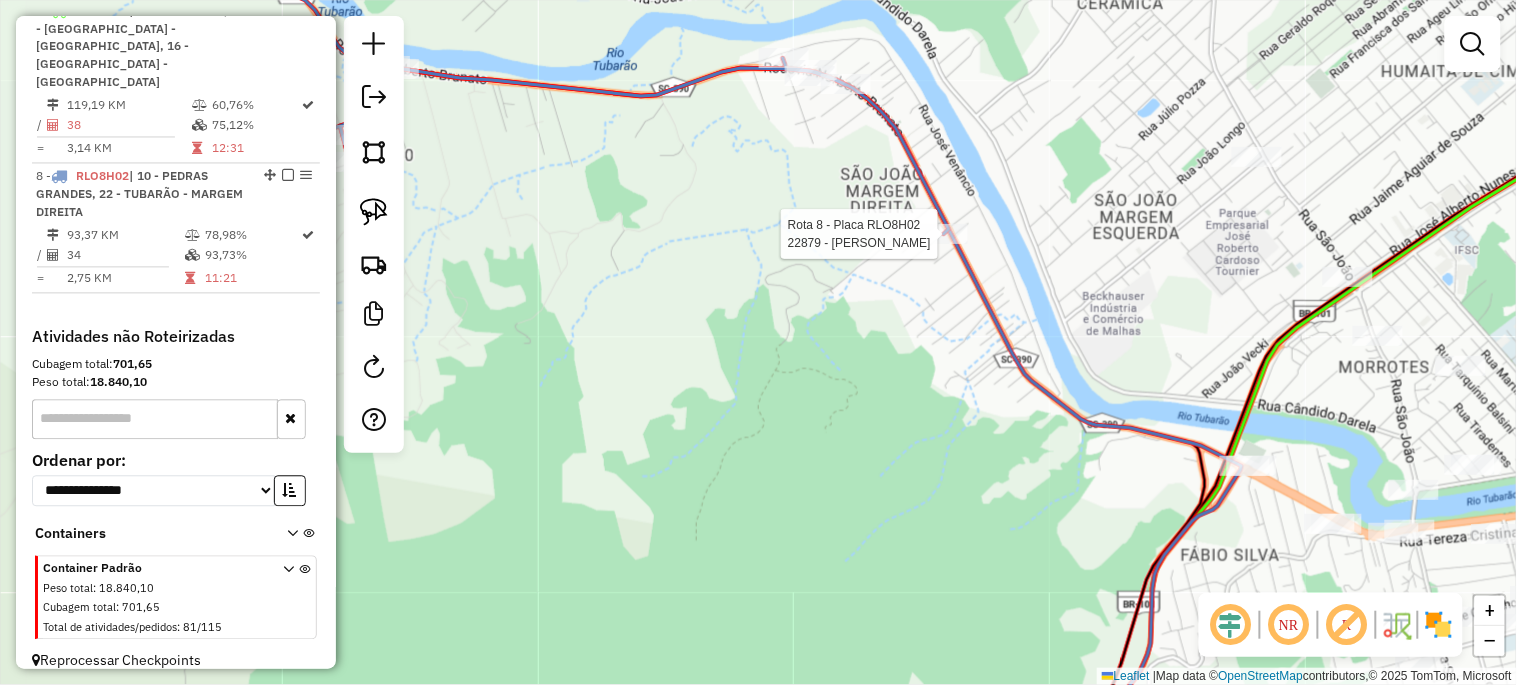 select on "*********" 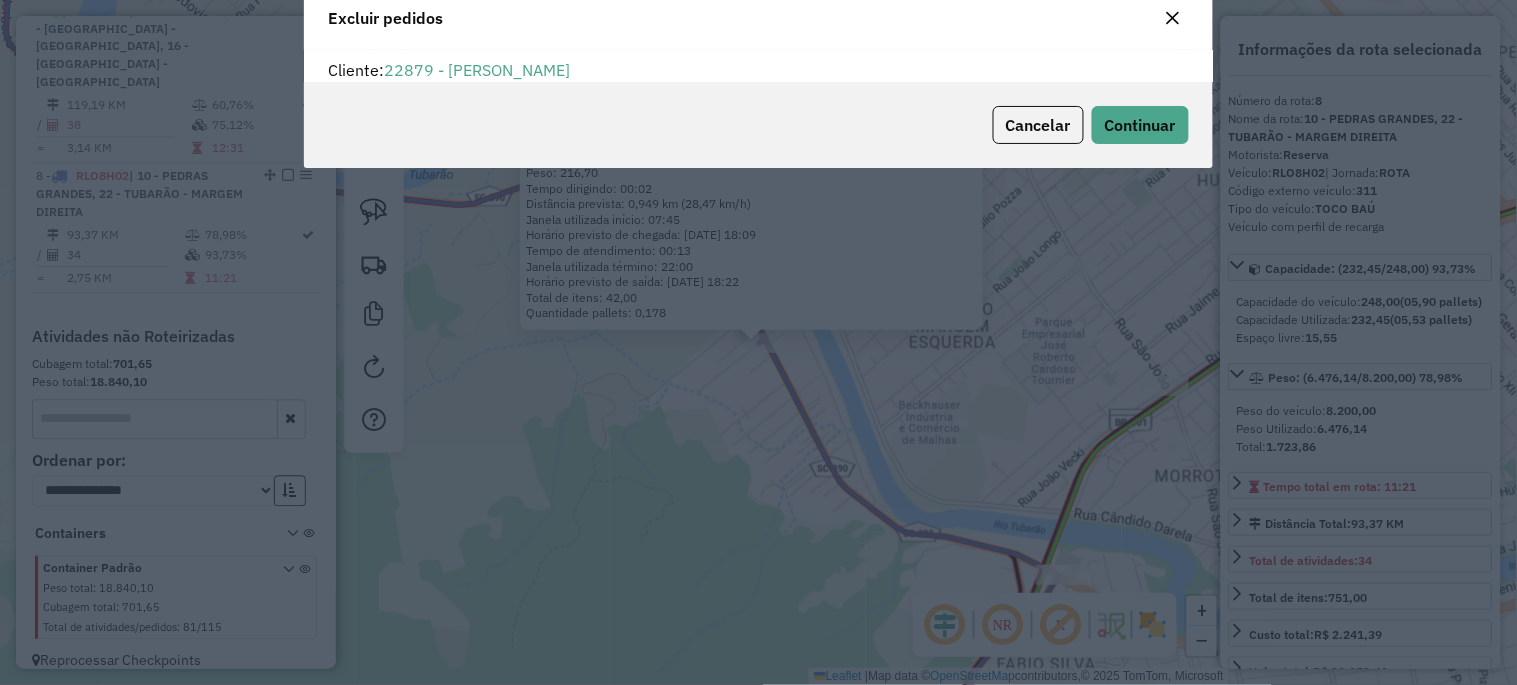 scroll, scrollTop: 11, scrollLeft: 5, axis: both 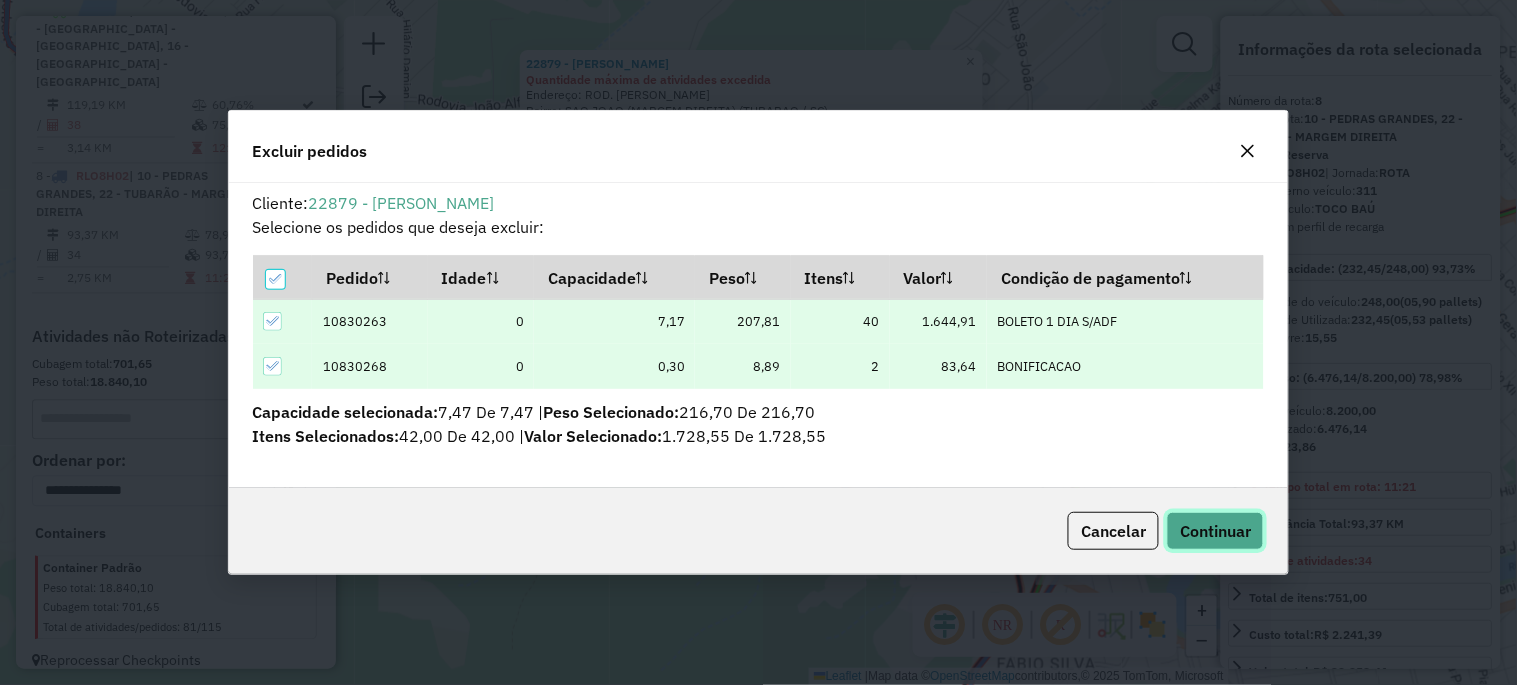 click on "Continuar" 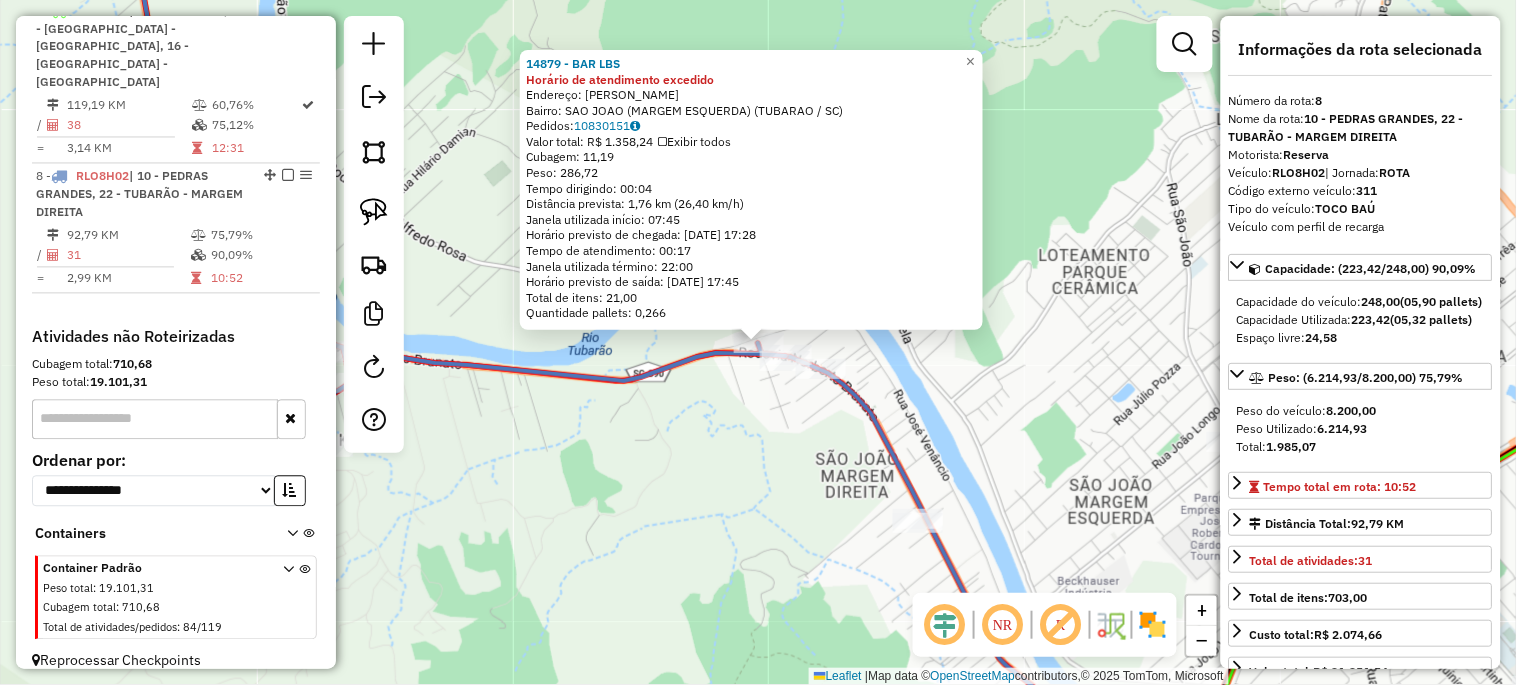 click on "14879 - BAR LBS Horário de atendimento excedido  Endereço:  JOSE VENANCIO SN   Bairro: SAO JOAO (MARGEM ESQUERDA) (TUBARAO / SC)   Pedidos:  10830151   Valor total: R$ 1.358,24   Exibir todos   Cubagem: 11,19  Peso: 286,72  Tempo dirigindo: 00:04   Distância prevista: 1,76 km (26,40 km/h)   Janela utilizada início: 07:45   Horário previsto de chegada: 11/07/2025 17:28   Tempo de atendimento: 00:17   Janela utilizada término: 22:00   Horário previsto de saída: 11/07/2025 17:45   Total de itens: 21,00   Quantidade pallets: 0,266  × Janela de atendimento Grade de atendimento Capacidade Transportadoras Veículos Cliente Pedidos  Rotas Selecione os dias de semana para filtrar as janelas de atendimento  Seg   Ter   Qua   Qui   Sex   Sáb   Dom  Informe o período da janela de atendimento: De: Até:  Filtrar exatamente a janela do cliente  Considerar janela de atendimento padrão  Selecione os dias de semana para filtrar as grades de atendimento  Seg   Ter   Qua   Qui   Sex   Sáb   Dom   Peso mínimo:  De:" 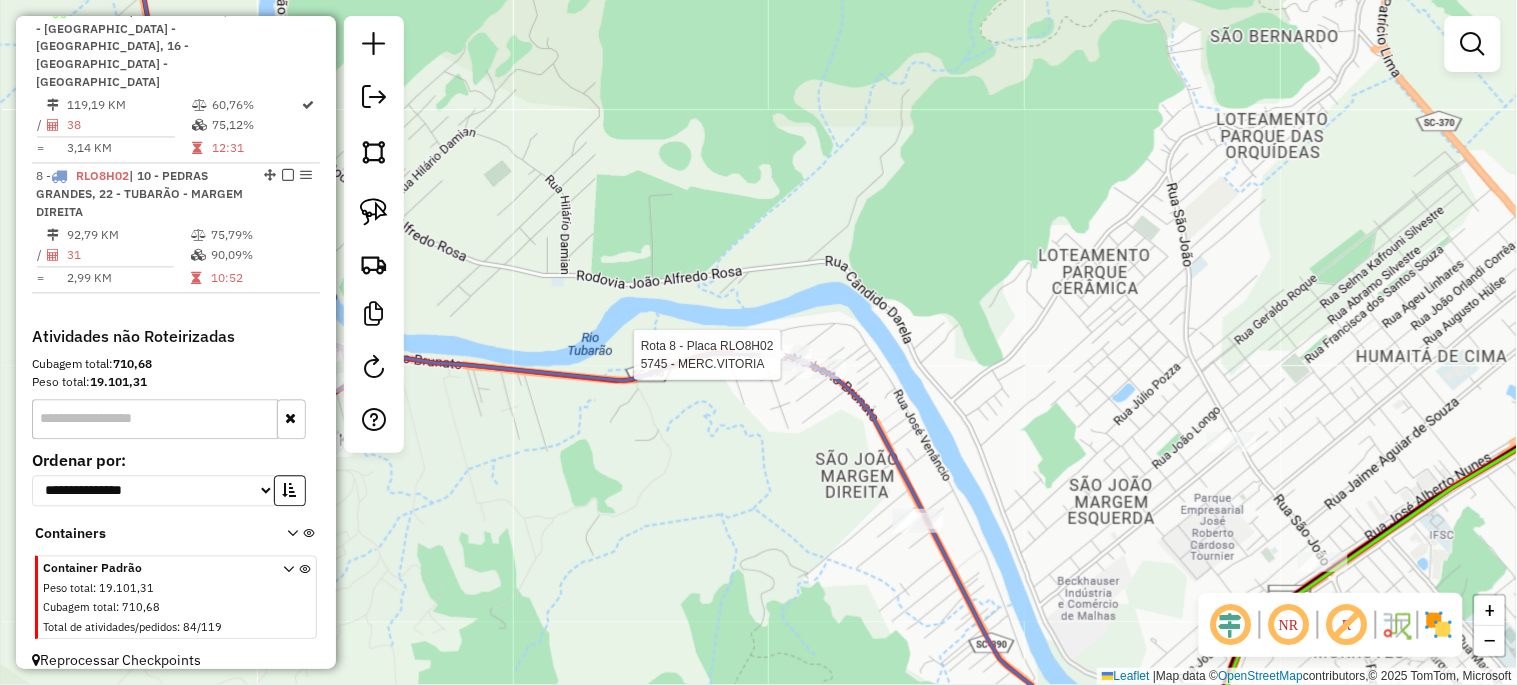 select on "*********" 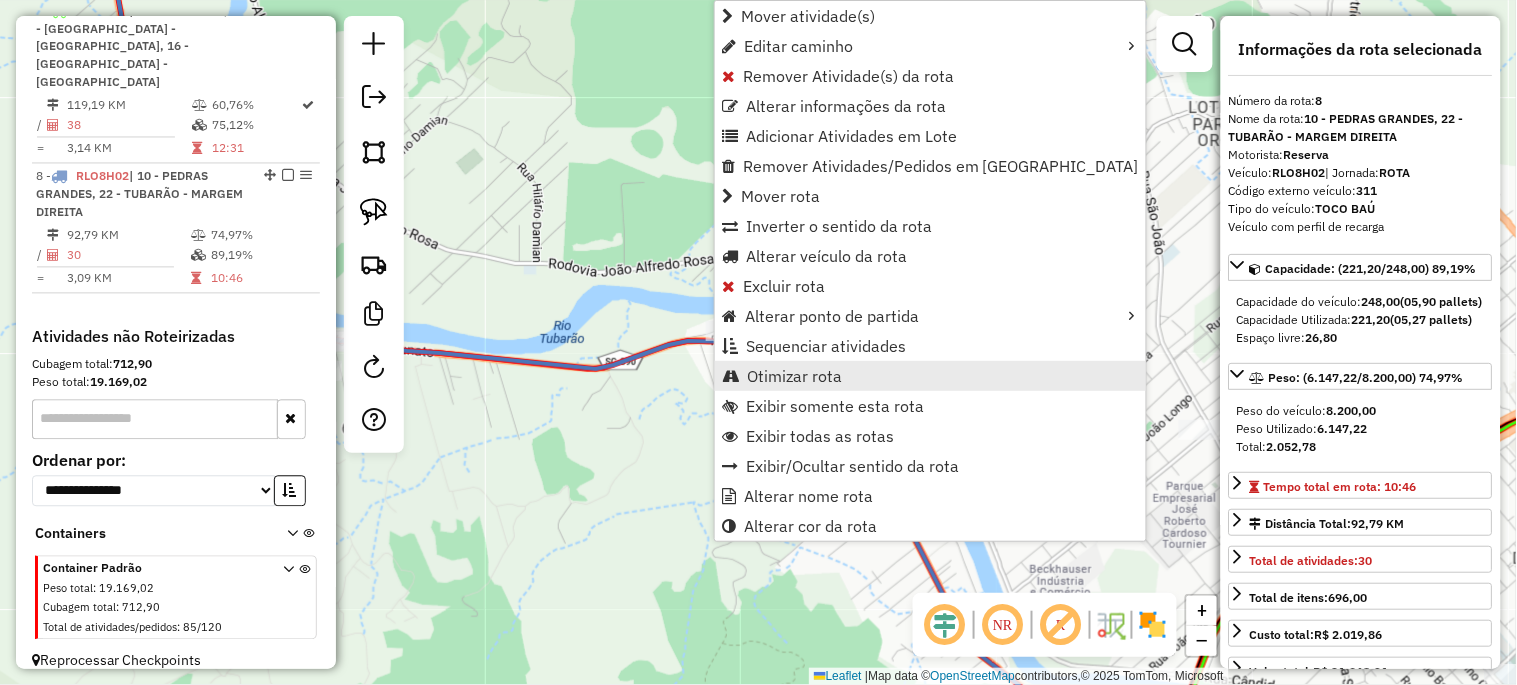 click on "Otimizar rota" at bounding box center (794, 376) 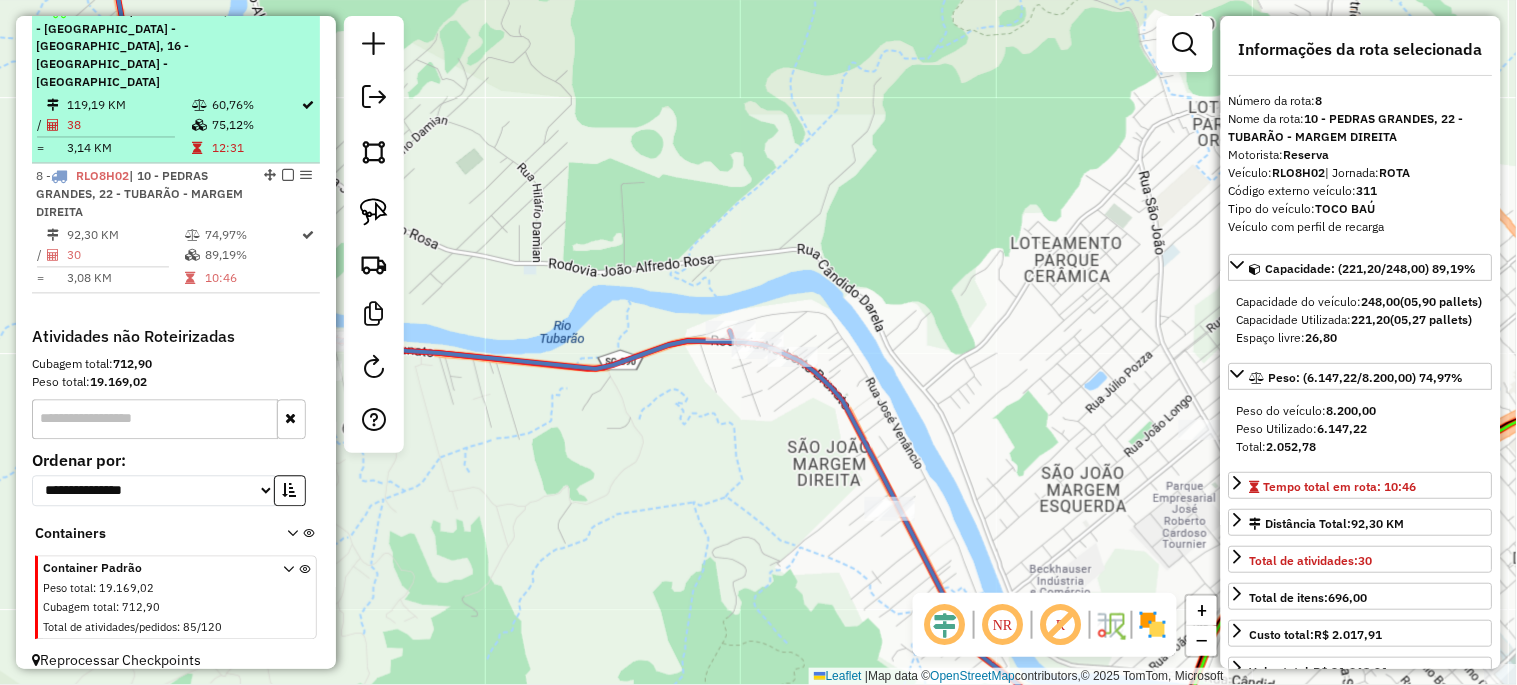click at bounding box center (288, 176) 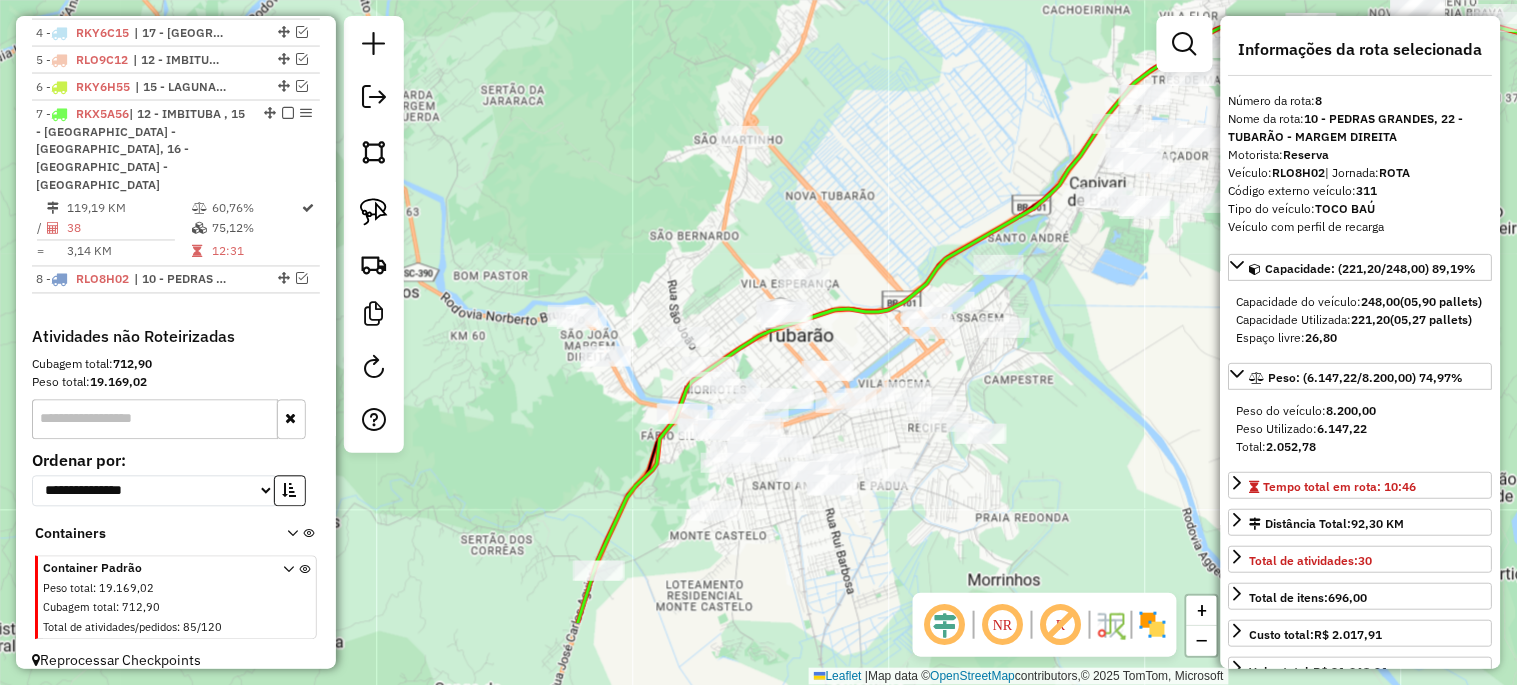 drag, startPoint x: 687, startPoint y: 554, endPoint x: 587, endPoint y: 422, distance: 165.60193 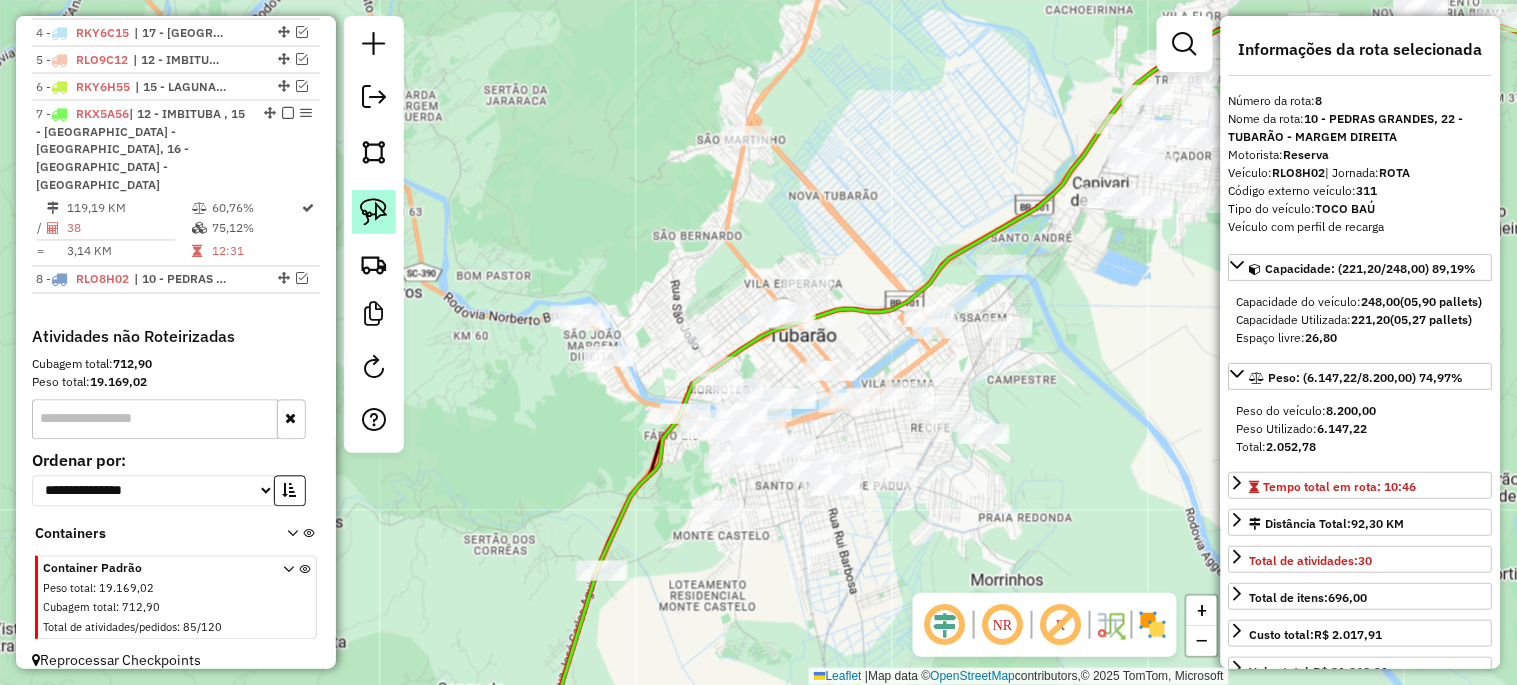 click 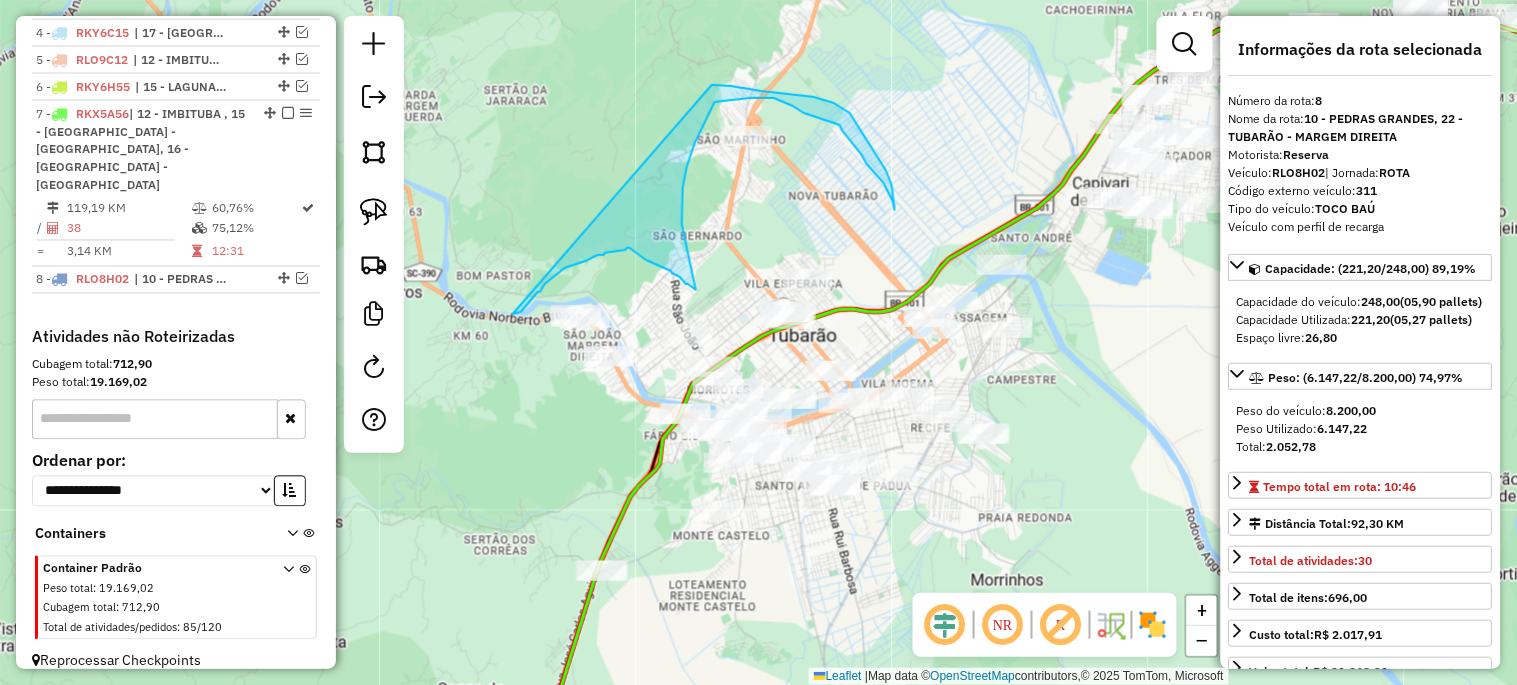 drag, startPoint x: 513, startPoint y: 314, endPoint x: 712, endPoint y: 85, distance: 303.38425 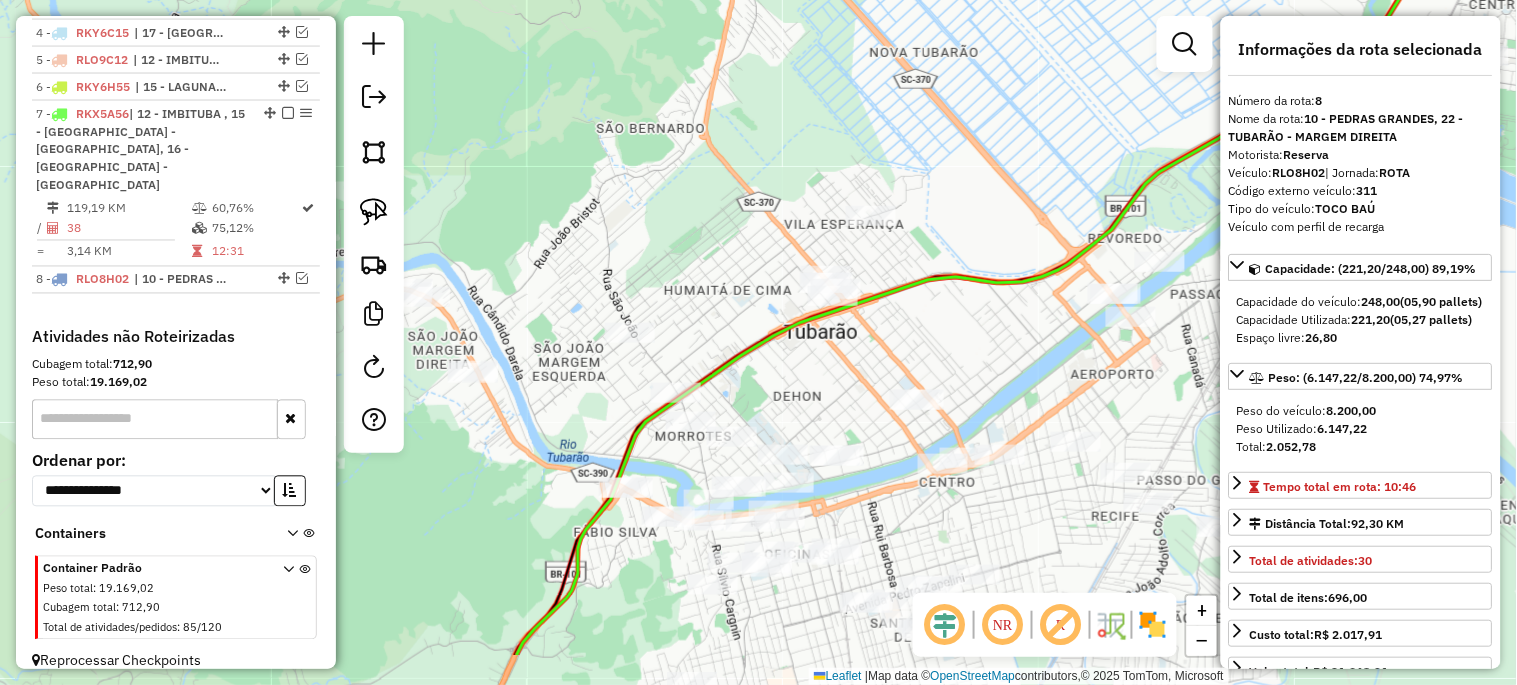 drag, startPoint x: 854, startPoint y: 255, endPoint x: 930, endPoint y: 186, distance: 102.64989 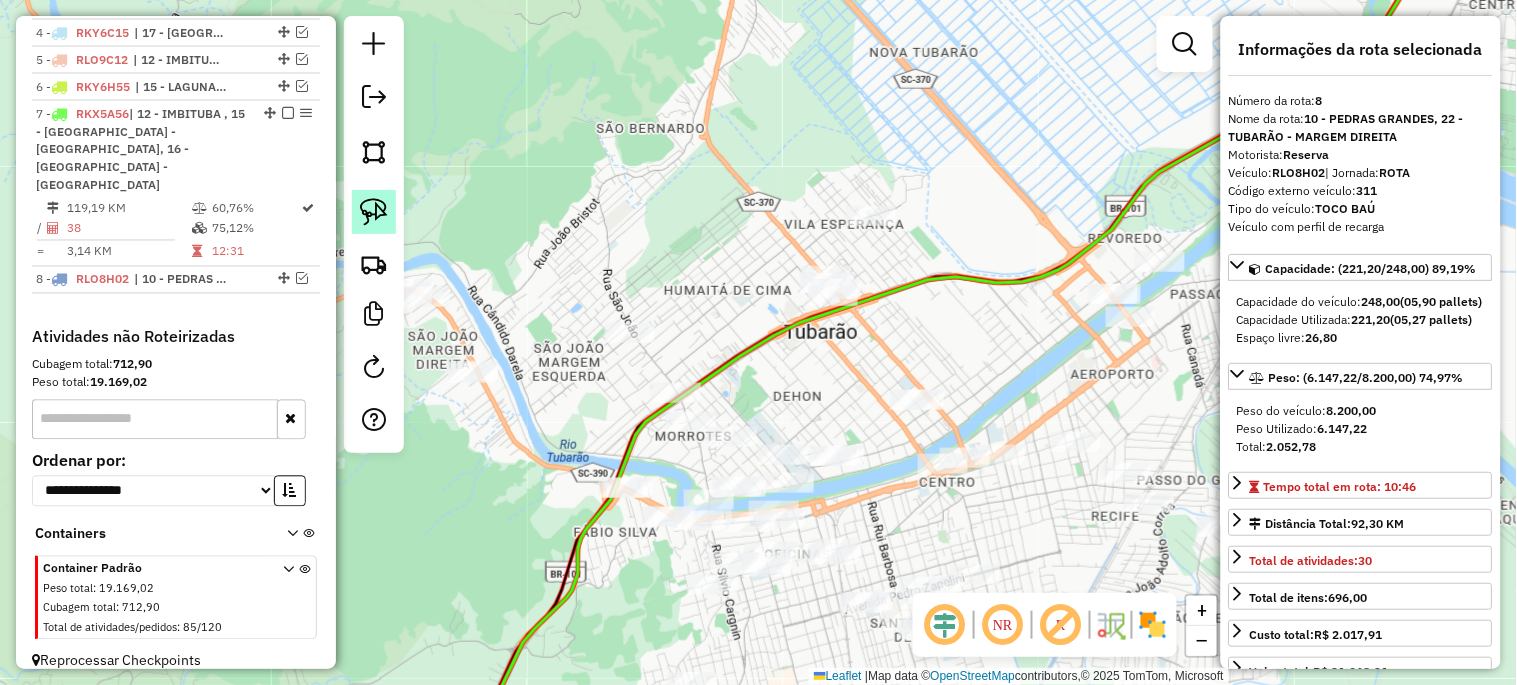 click 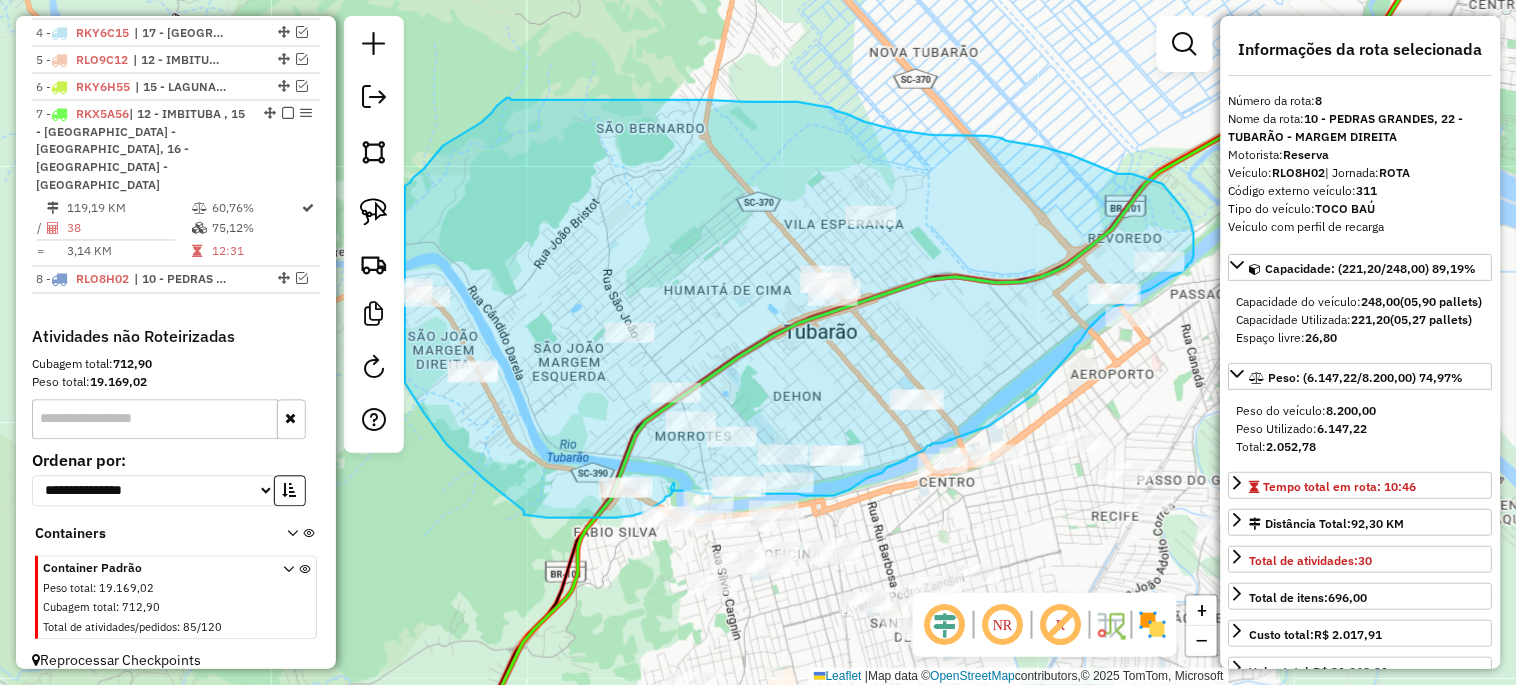 drag, startPoint x: 485, startPoint y: 480, endPoint x: 524, endPoint y: 511, distance: 49.819675 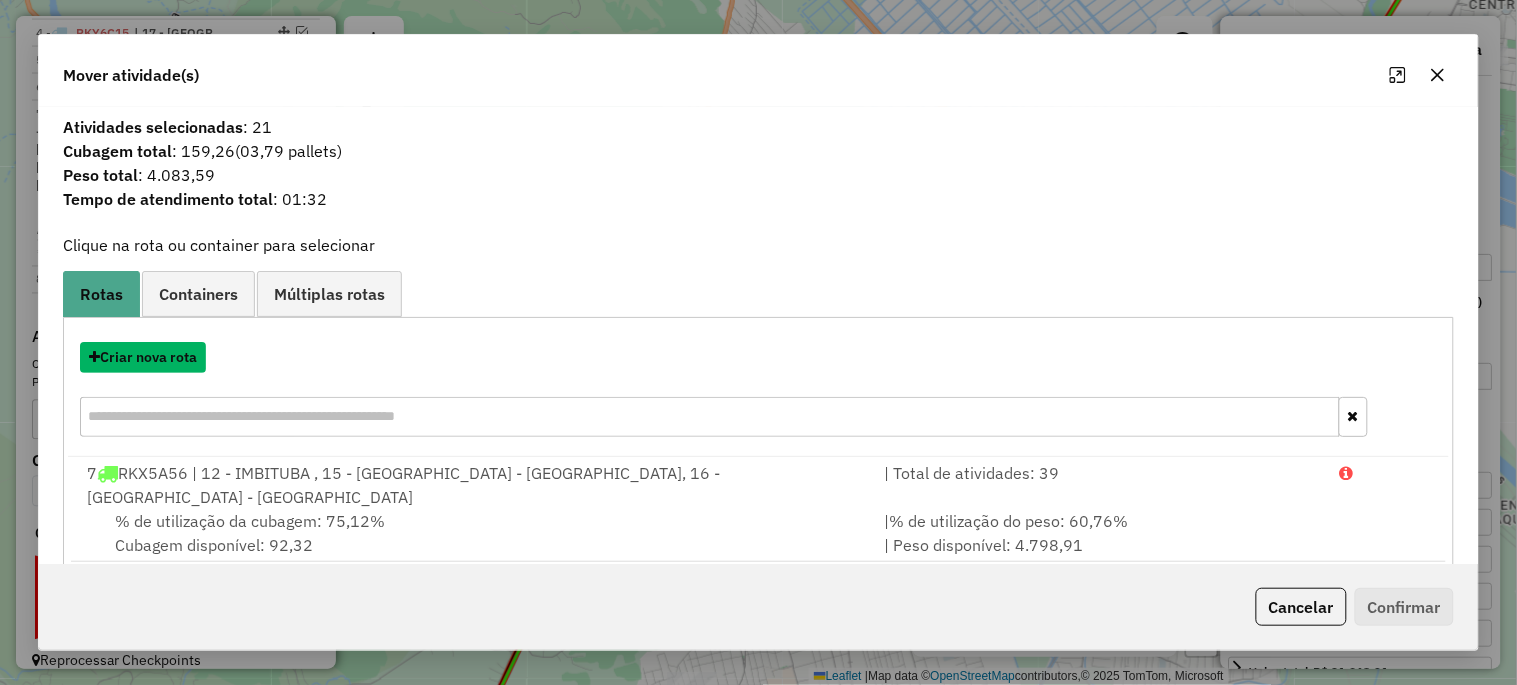 click on "Criar nova rota" at bounding box center [143, 357] 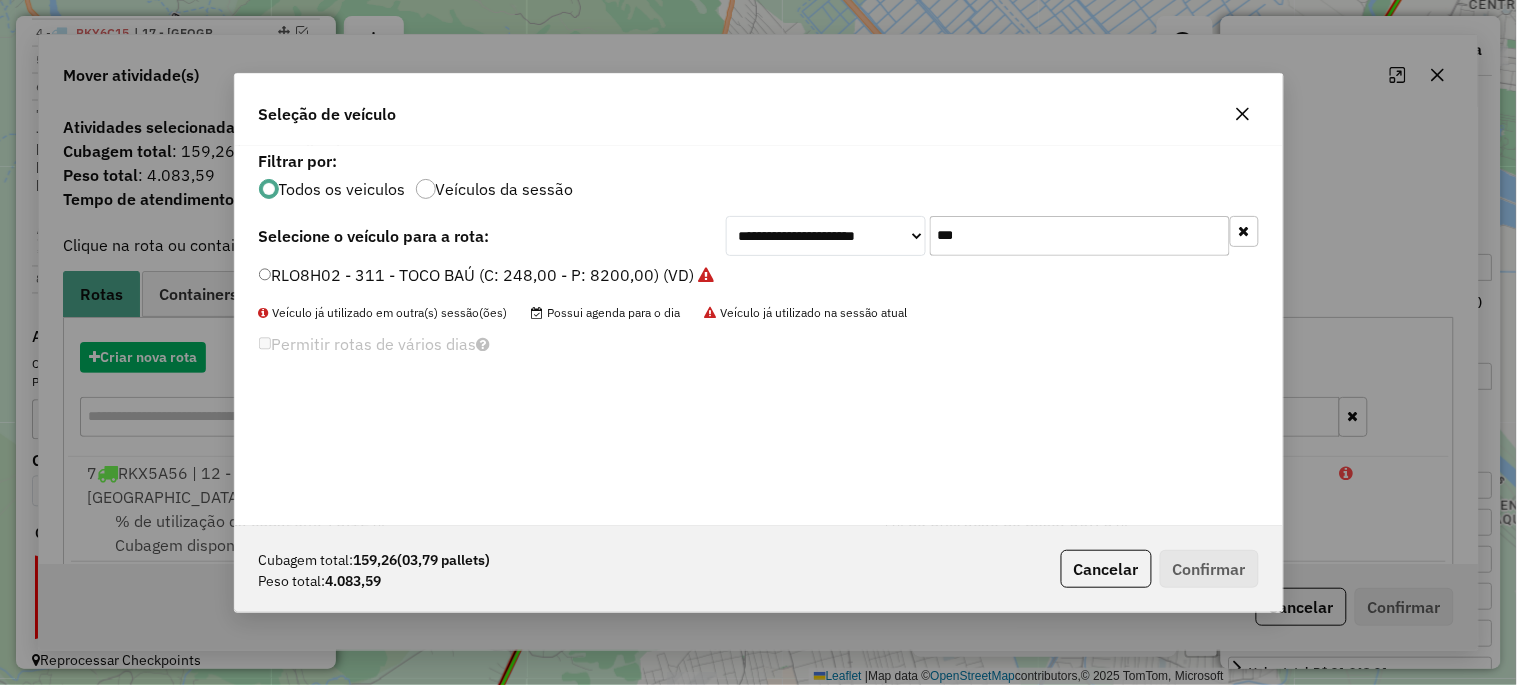 scroll, scrollTop: 11, scrollLeft: 5, axis: both 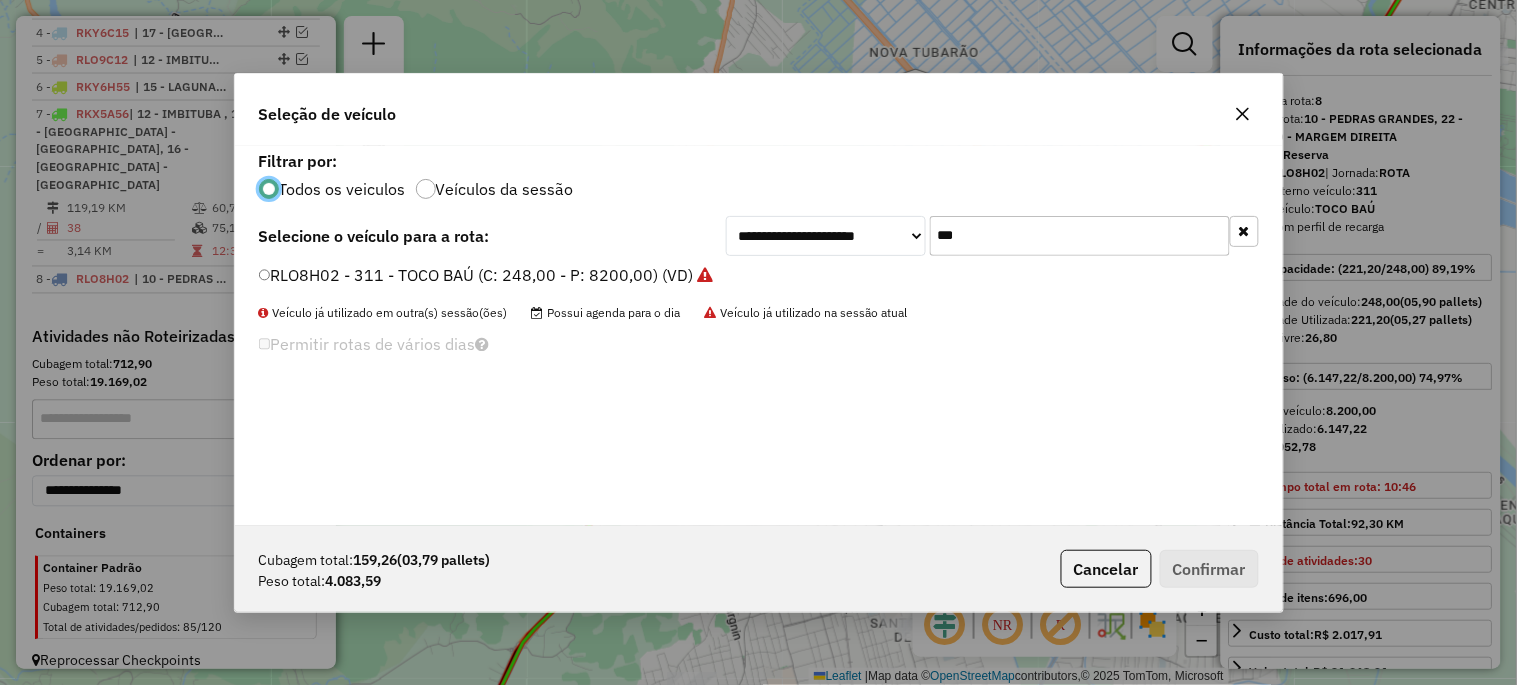 click on "***" 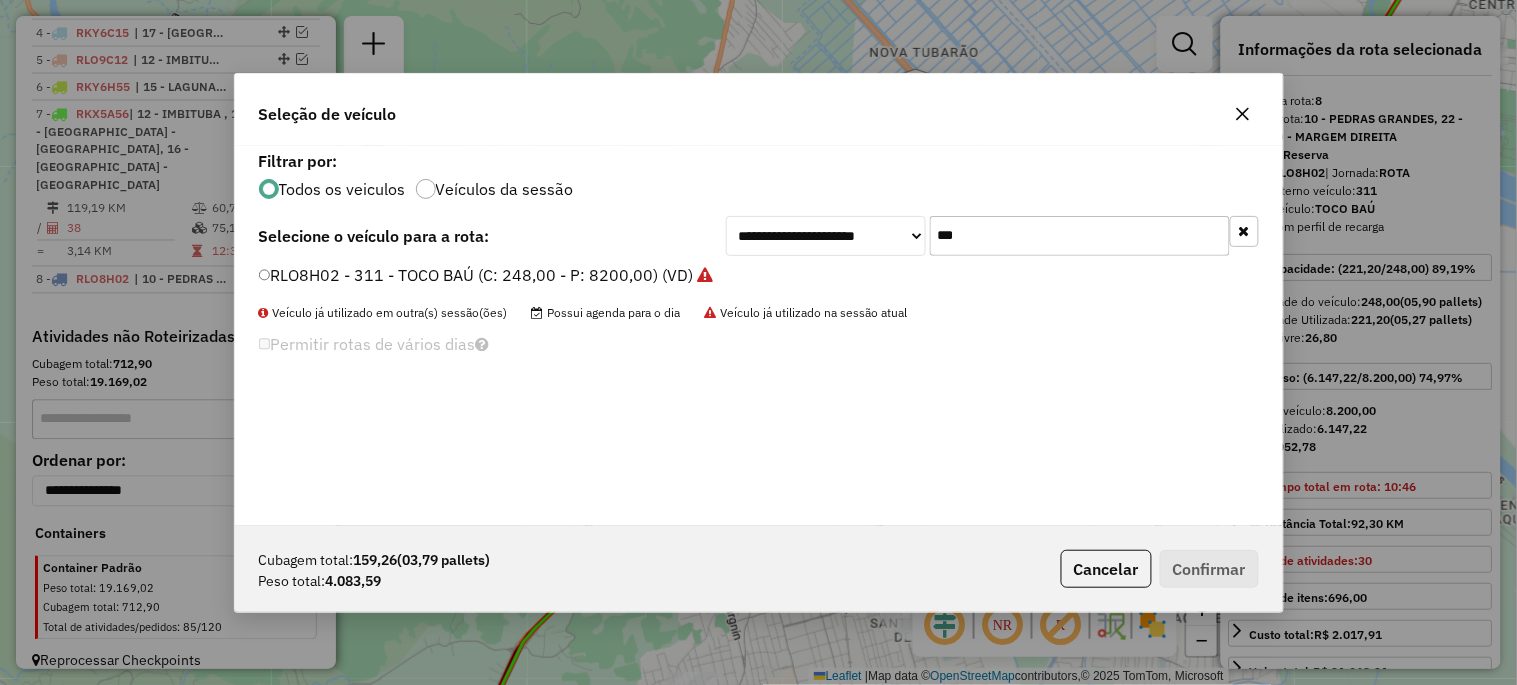 click on "***" 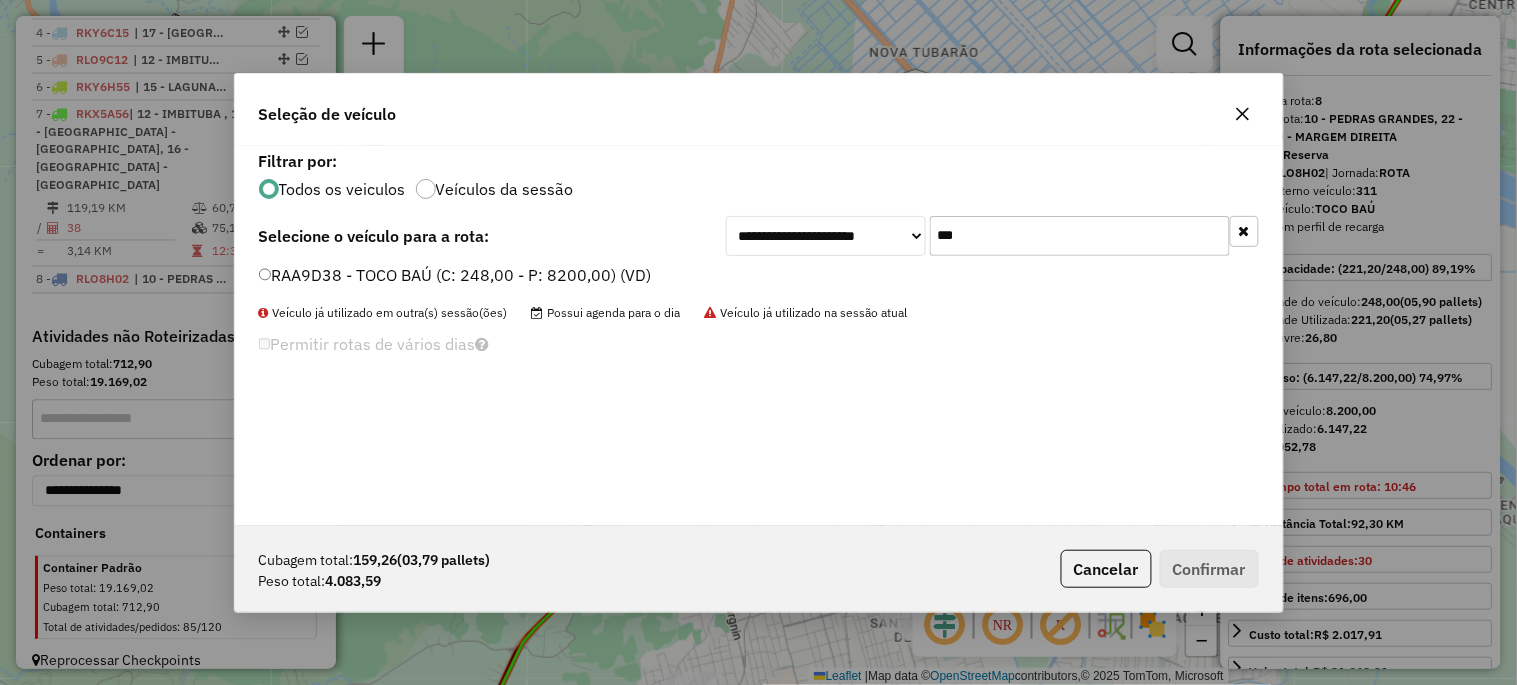 type on "***" 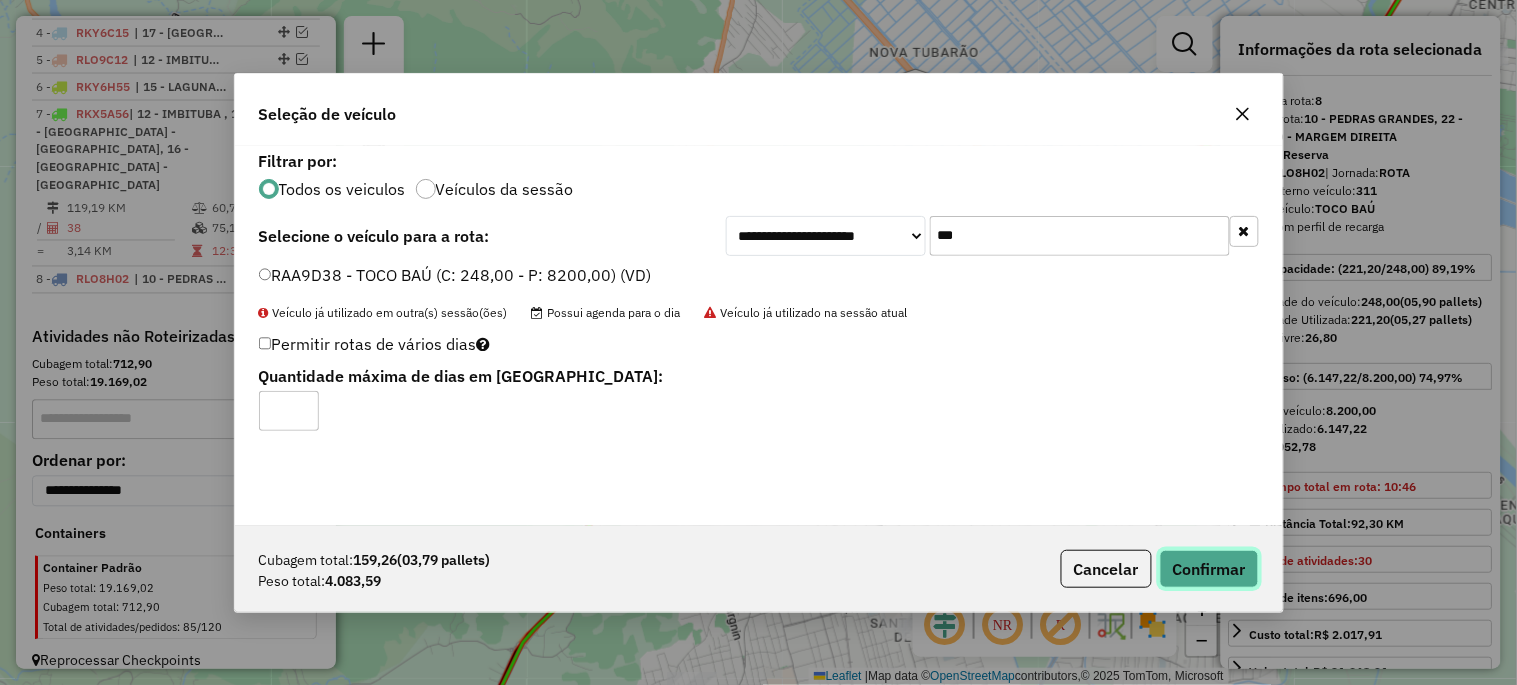 click on "Confirmar" 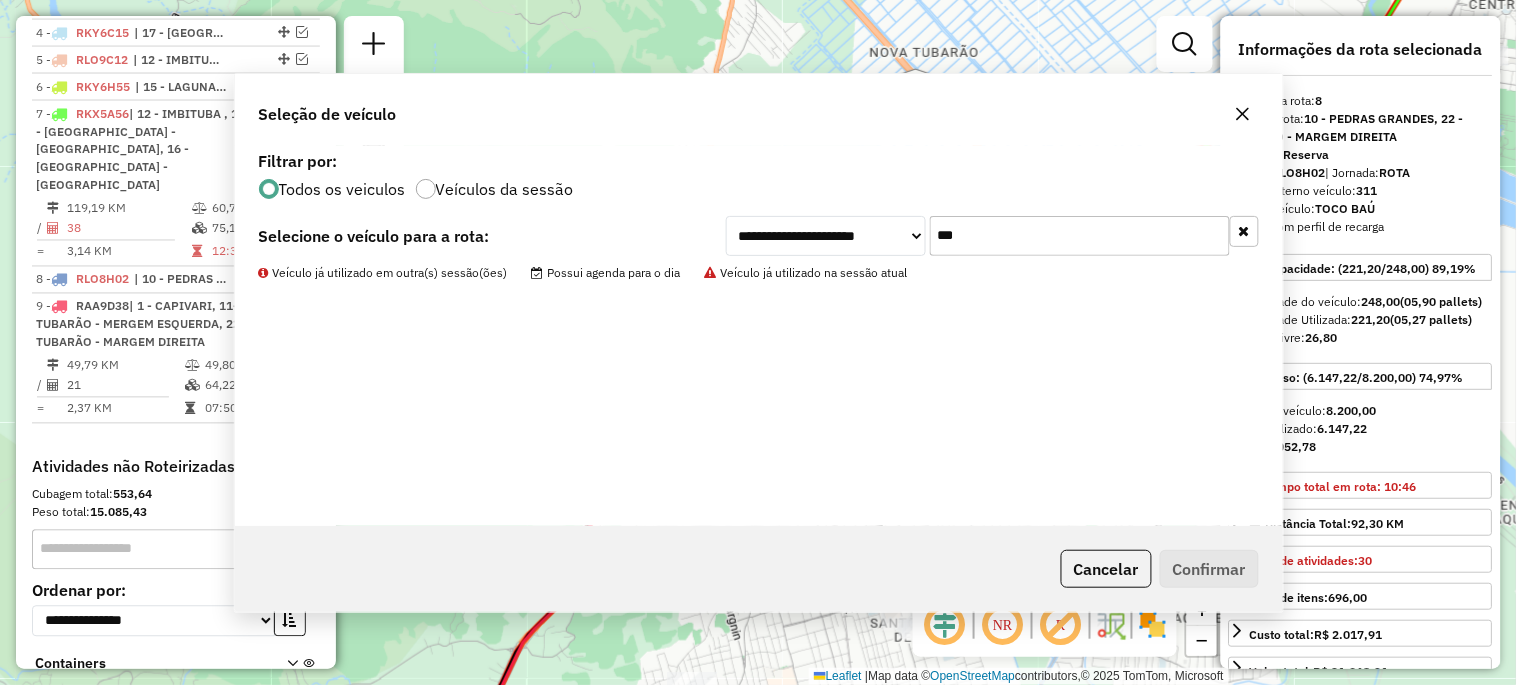 scroll, scrollTop: 981, scrollLeft: 0, axis: vertical 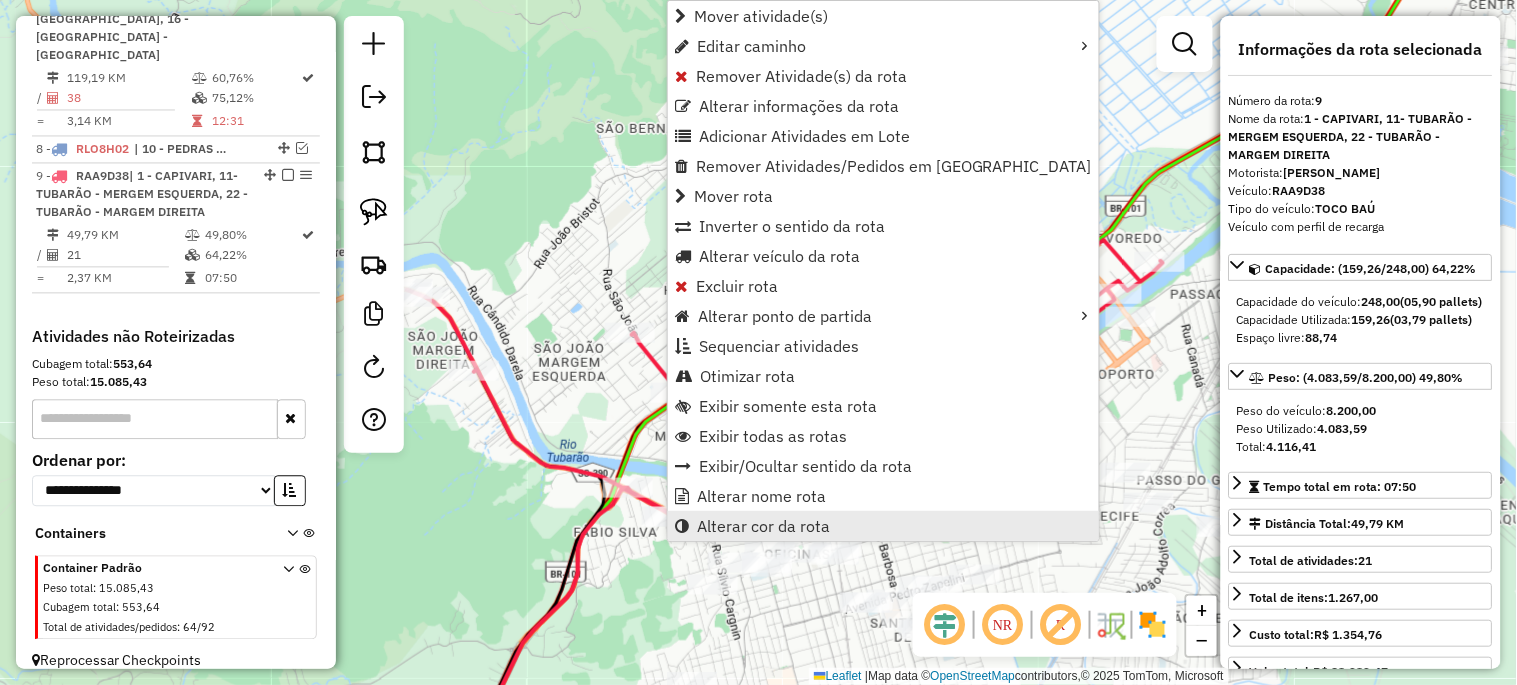 click on "Alterar cor da rota" at bounding box center [763, 526] 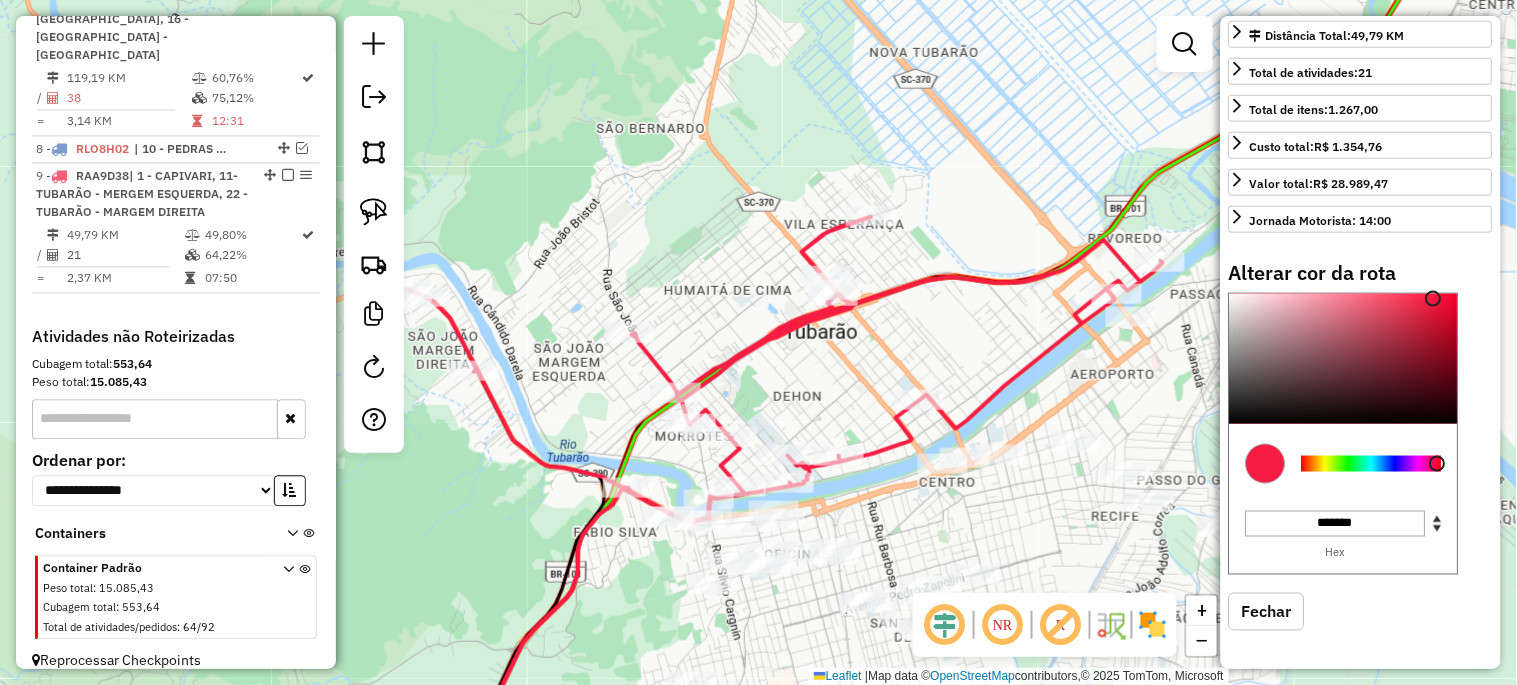 scroll, scrollTop: 518, scrollLeft: 0, axis: vertical 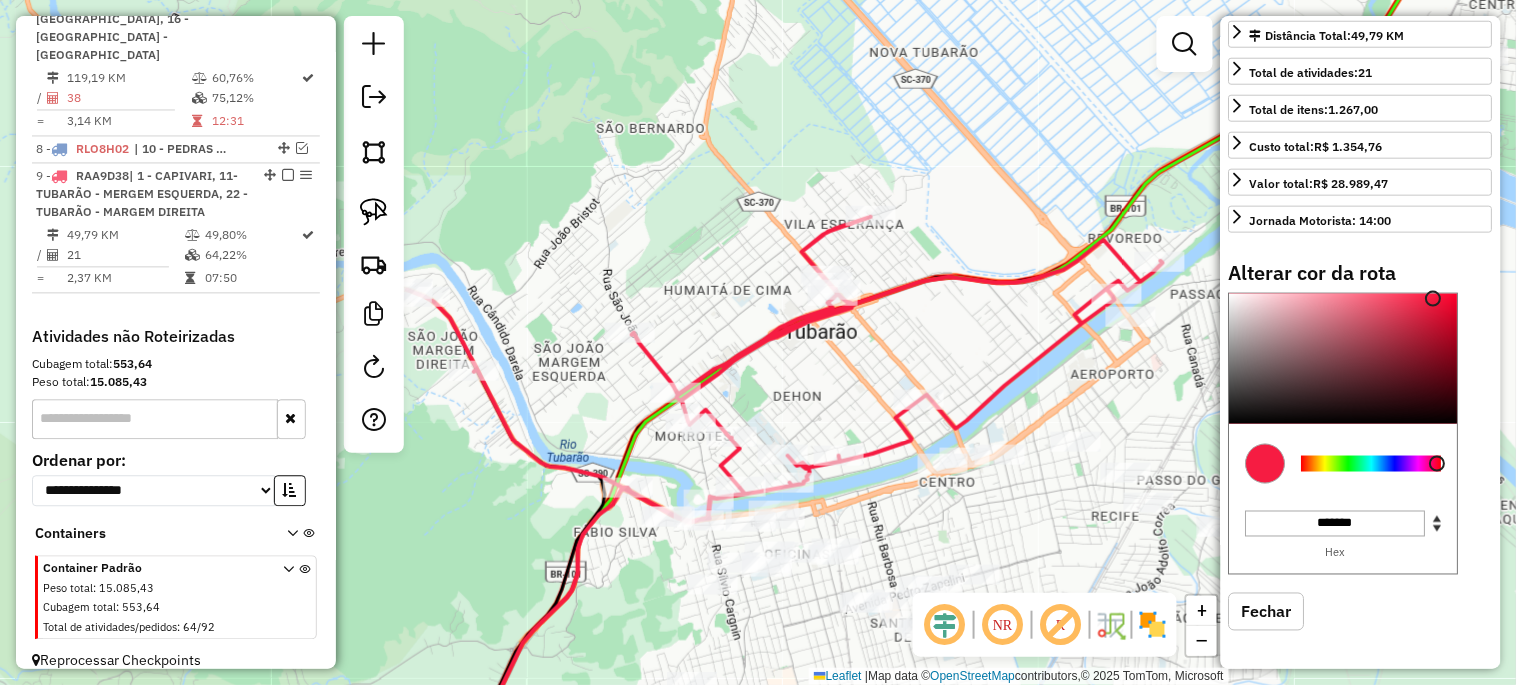 type on "*******" 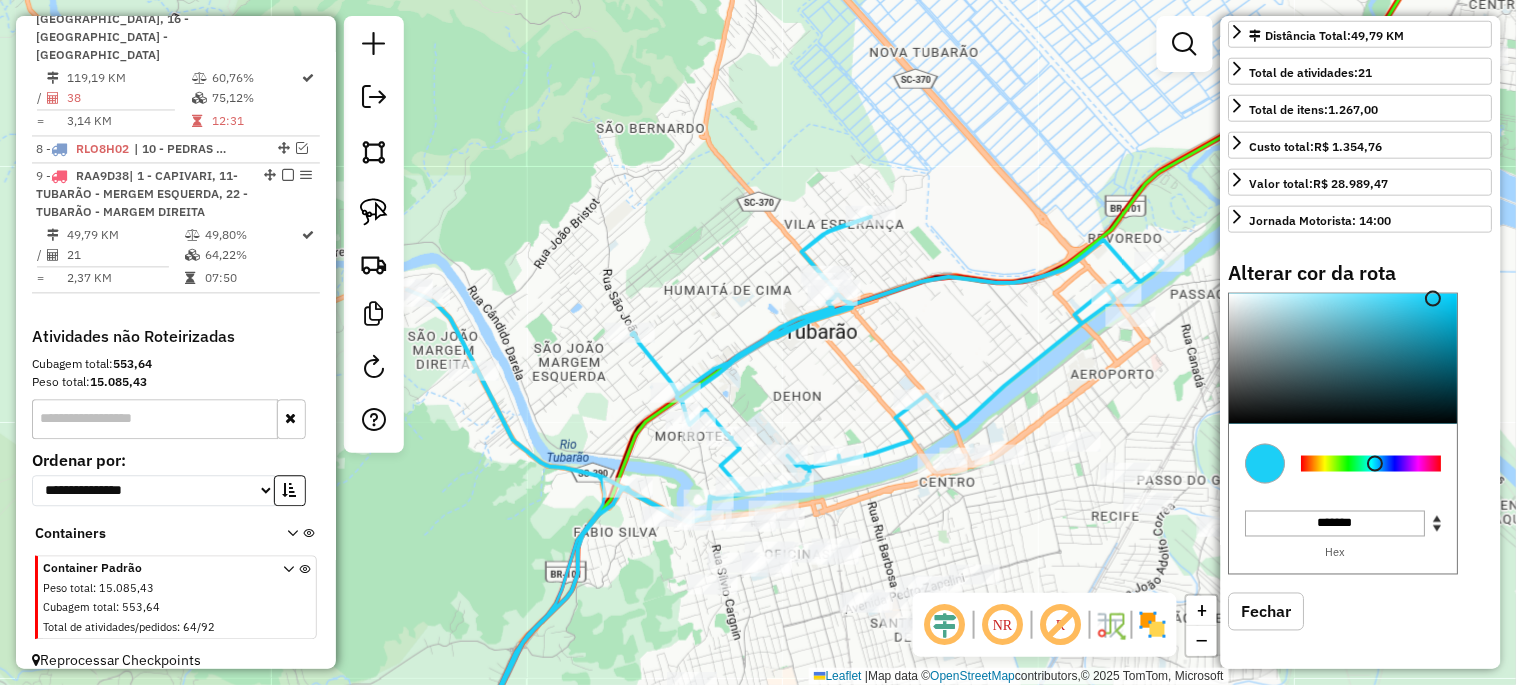click on "Janela de atendimento Grade de atendimento Capacidade Transportadoras Veículos Cliente Pedidos  Rotas Selecione os dias de semana para filtrar as janelas de atendimento  Seg   Ter   Qua   Qui   Sex   Sáb   Dom  Informe o período da janela de atendimento: De: Até:  Filtrar exatamente a janela do cliente  Considerar janela de atendimento padrão  Selecione os dias de semana para filtrar as grades de atendimento  Seg   Ter   Qua   Qui   Sex   Sáb   Dom   Considerar clientes sem dia de atendimento cadastrado  Clientes fora do dia de atendimento selecionado Filtrar as atividades entre os valores definidos abaixo:  Peso mínimo:   Peso máximo:   Cubagem mínima:   Cubagem máxima:   De:   Até:  Filtrar as atividades entre o tempo de atendimento definido abaixo:  De:   Até:   Considerar capacidade total dos clientes não roteirizados Transportadora: Selecione um ou mais itens Tipo de veículo: Selecione um ou mais itens Veículo: Selecione um ou mais itens Motorista: Selecione um ou mais itens Nome: Rótulo:" 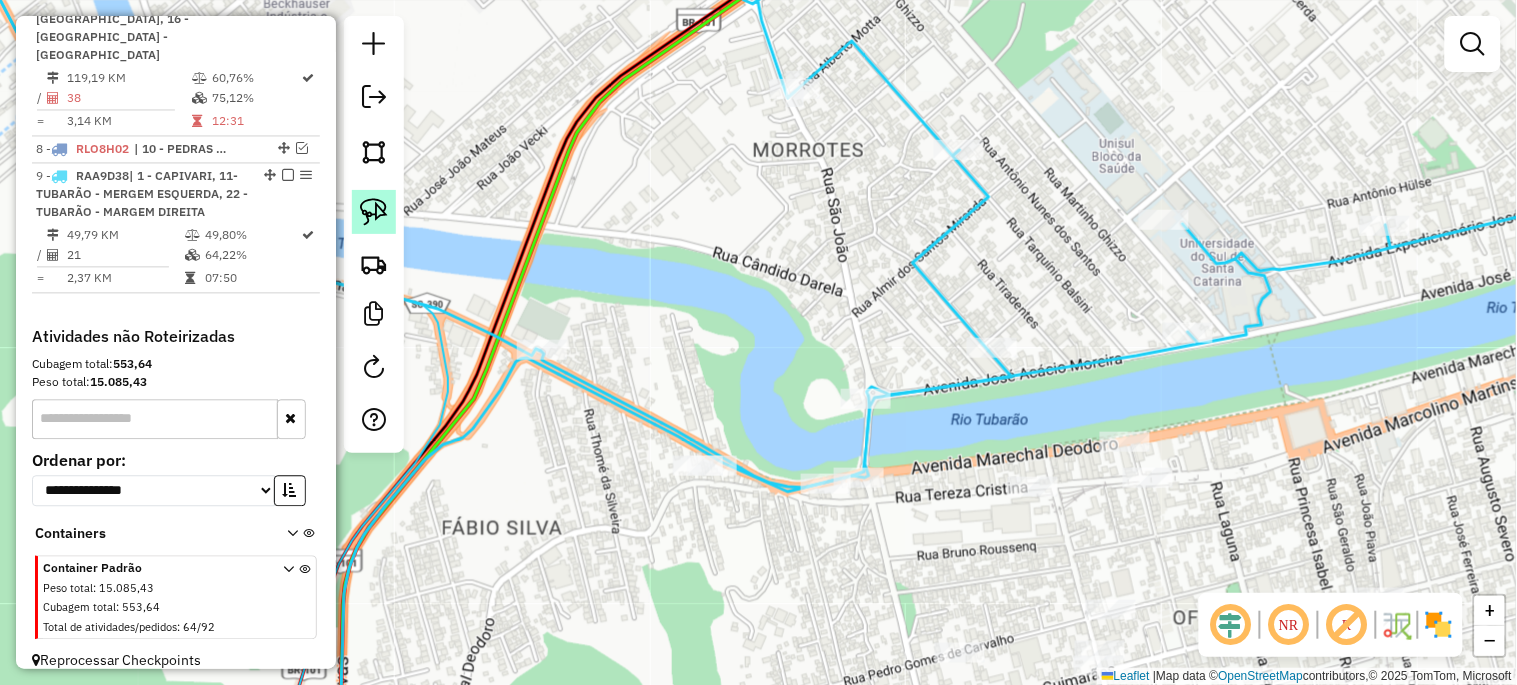 click 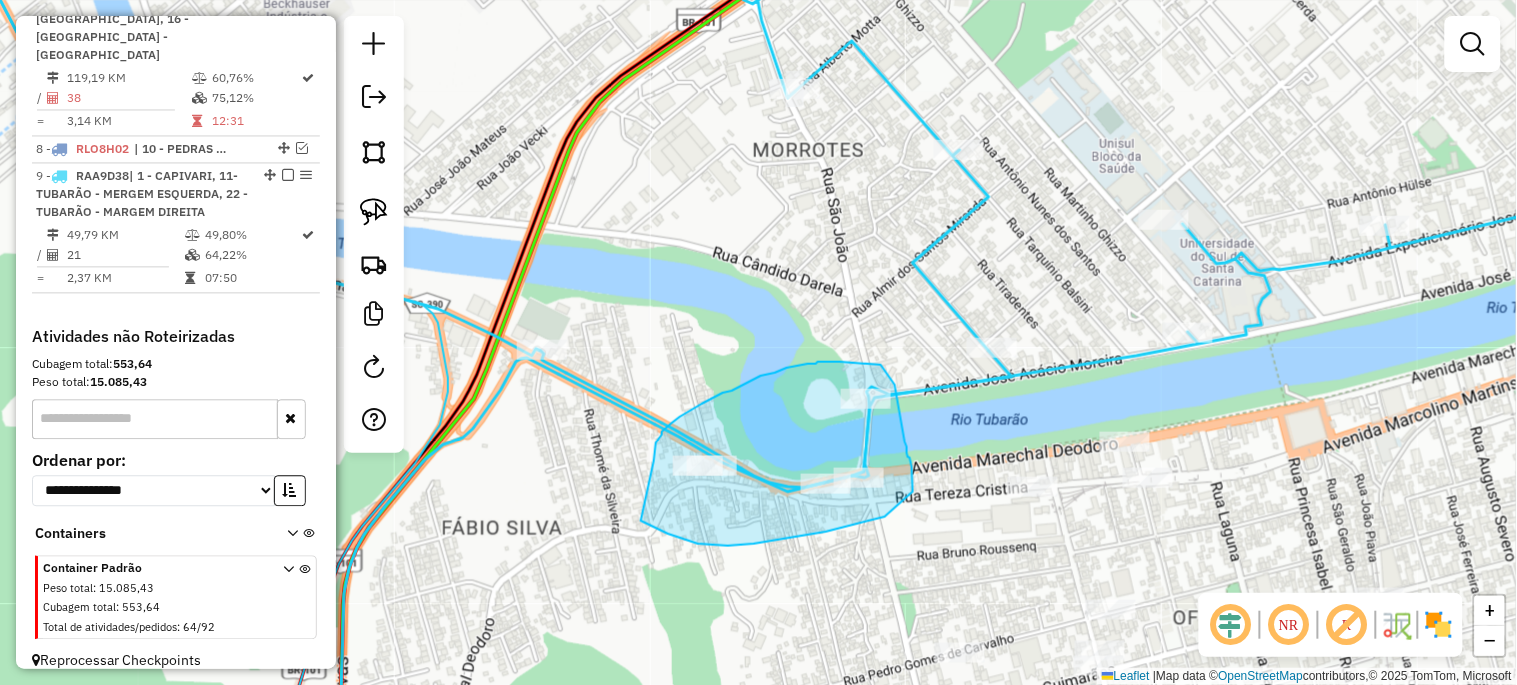 drag, startPoint x: 654, startPoint y: 454, endPoint x: 641, endPoint y: 521, distance: 68.24954 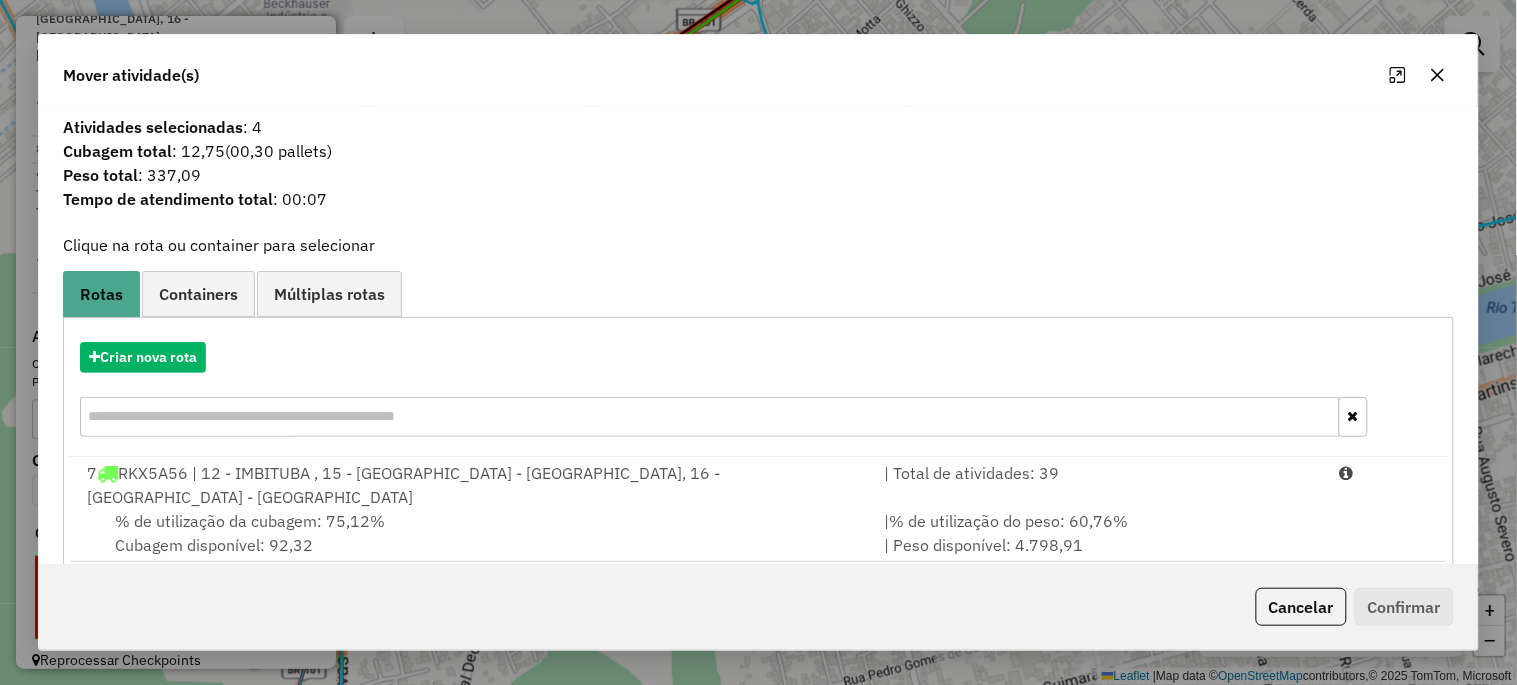 click on "9  RAA9D38 | 1 - CAPIVARI, 11- TUBARÃO - MERGEM ESQUERDA, 22 - TUBARÃO - MARGEM DIREITA" at bounding box center (473, 578) 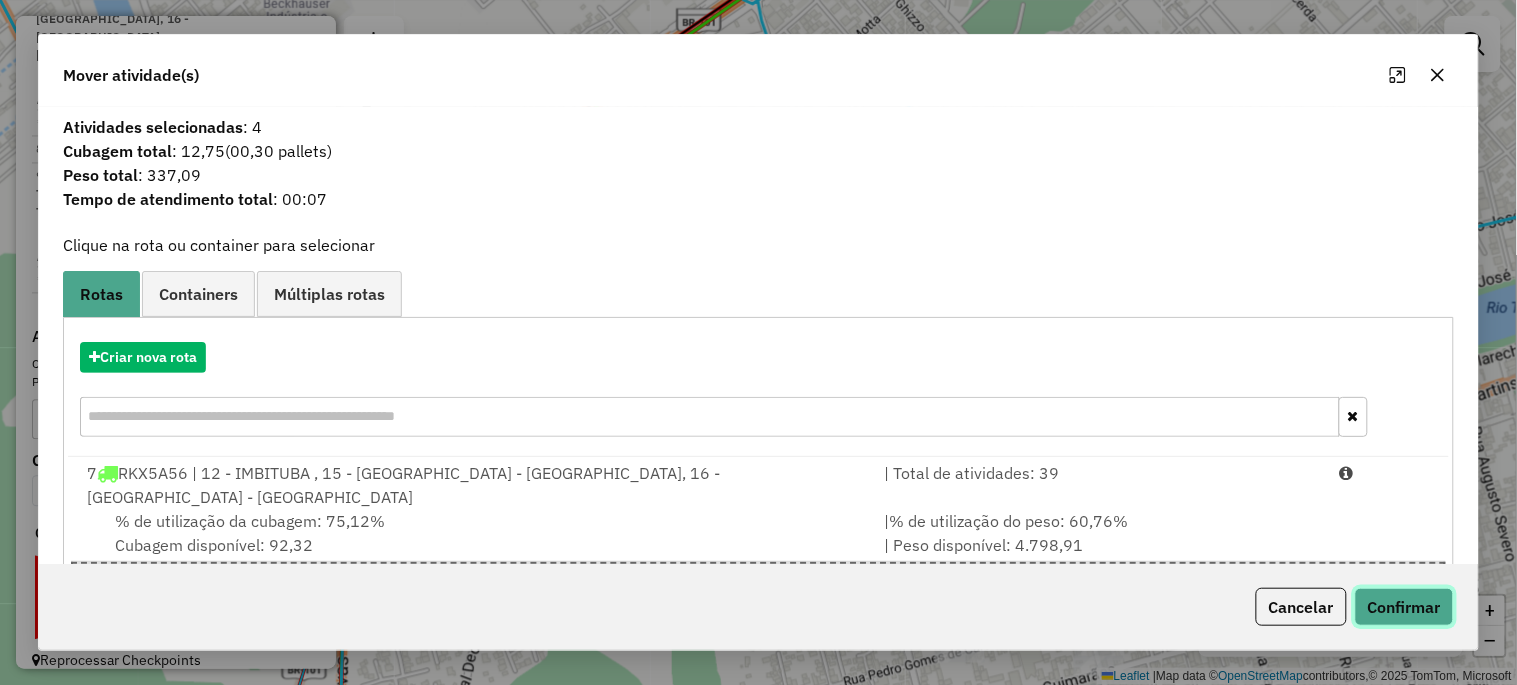 click on "Confirmar" 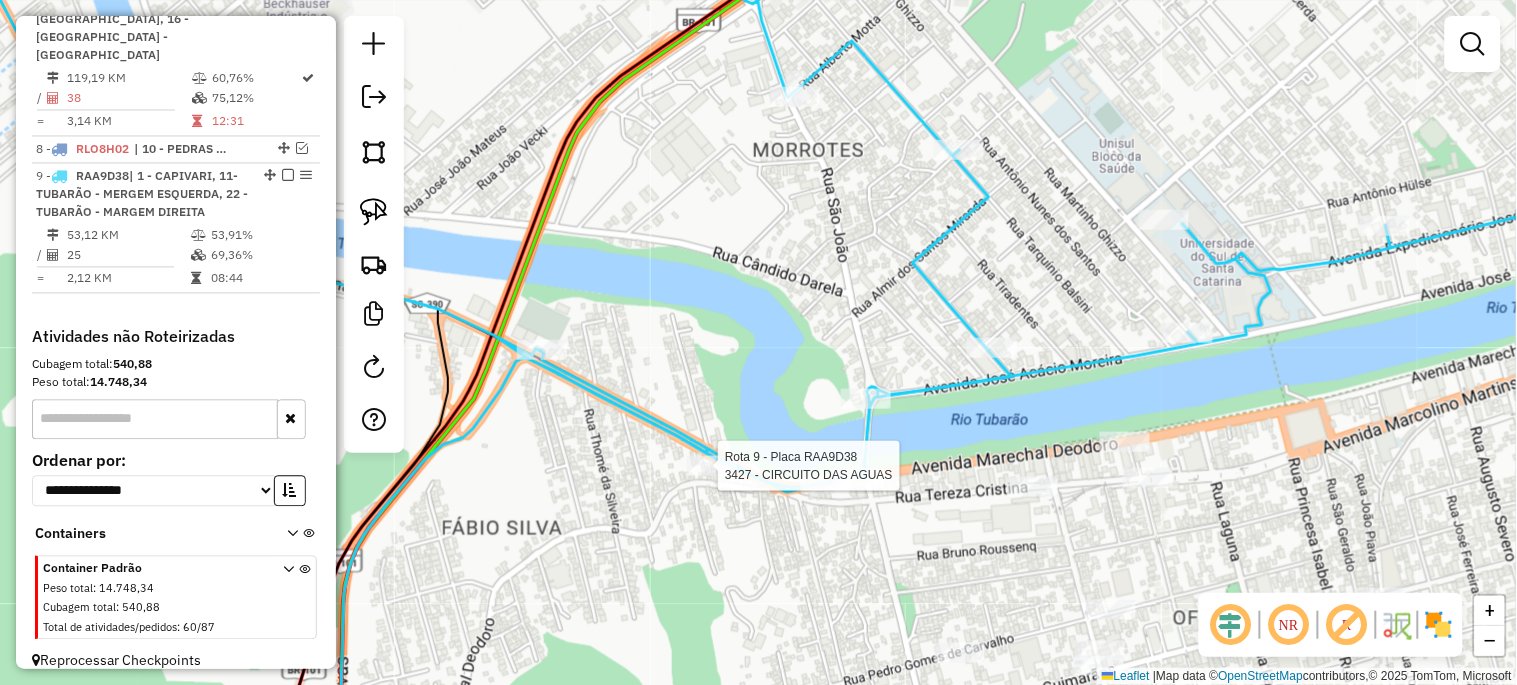 select on "*********" 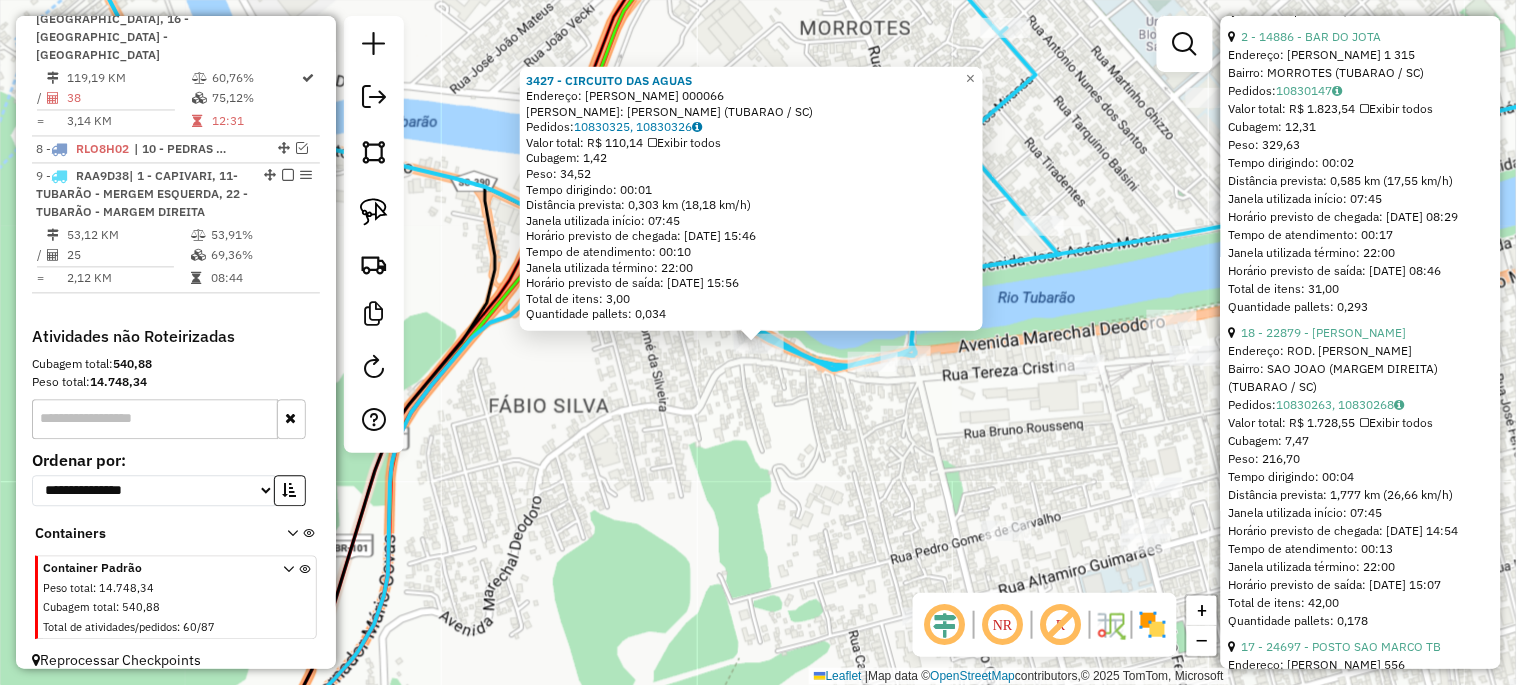 scroll, scrollTop: 1925, scrollLeft: 0, axis: vertical 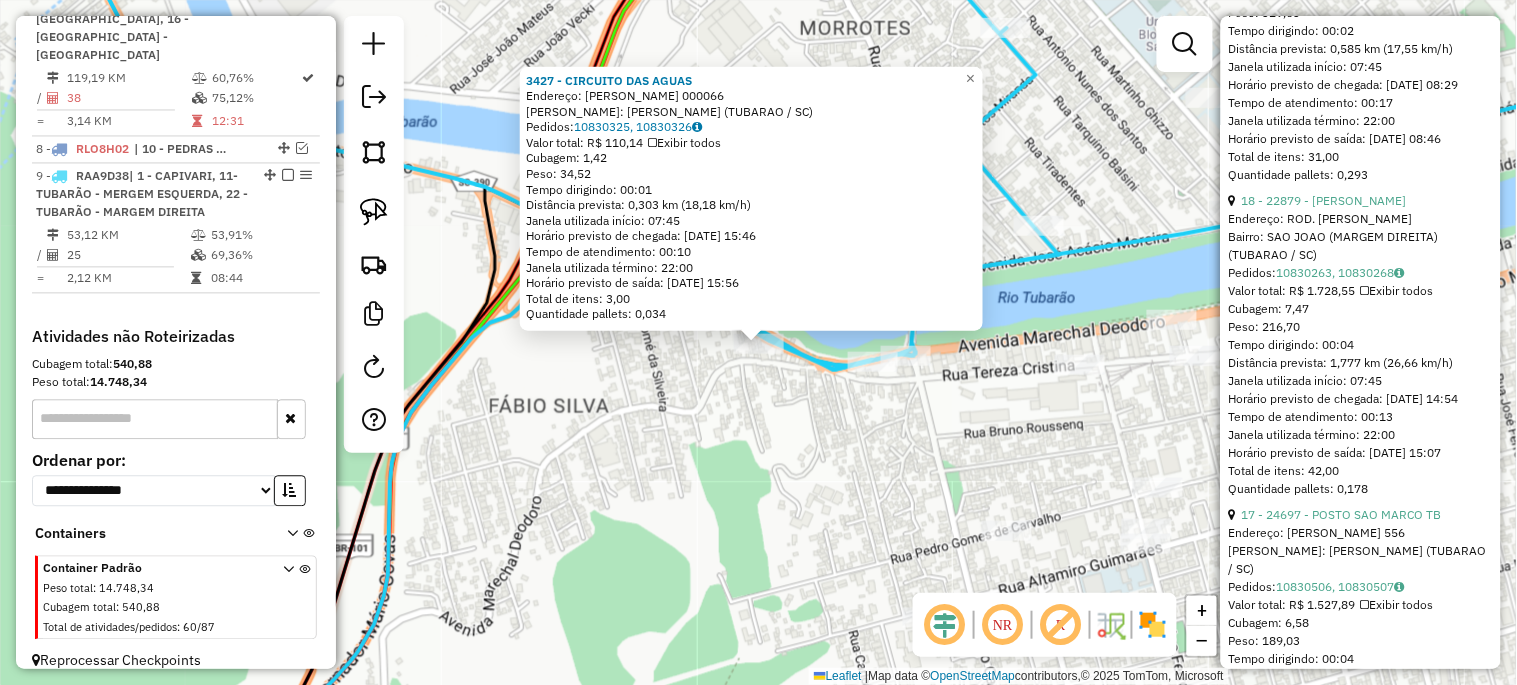 click on "3427 - CIRCUITO DAS AGUAS  Endereço:  SEVERIANO ALBINO CORREA 000066   Bairro: FABIO SILVA (TUBARAO / SC)   Pedidos:  10830325, 10830326   Valor total: R$ 110,14   Exibir todos   Cubagem: 1,42  Peso: 34,52  Tempo dirigindo: 00:01   Distância prevista: 0,303 km (18,18 km/h)   Janela utilizada início: 07:45   Horário previsto de chegada: 11/07/2025 15:46   Tempo de atendimento: 00:10   Janela utilizada término: 22:00   Horário previsto de saída: 11/07/2025 15:56   Total de itens: 3,00   Quantidade pallets: 0,034  × Janela de atendimento Grade de atendimento Capacidade Transportadoras Veículos Cliente Pedidos  Rotas Selecione os dias de semana para filtrar as janelas de atendimento  Seg   Ter   Qua   Qui   Sex   Sáb   Dom  Informe o período da janela de atendimento: De: Até:  Filtrar exatamente a janela do cliente  Considerar janela de atendimento padrão  Selecione os dias de semana para filtrar as grades de atendimento  Seg   Ter   Qua   Qui   Sex   Sáb   Dom   Peso mínimo:   Peso máximo:   De:" 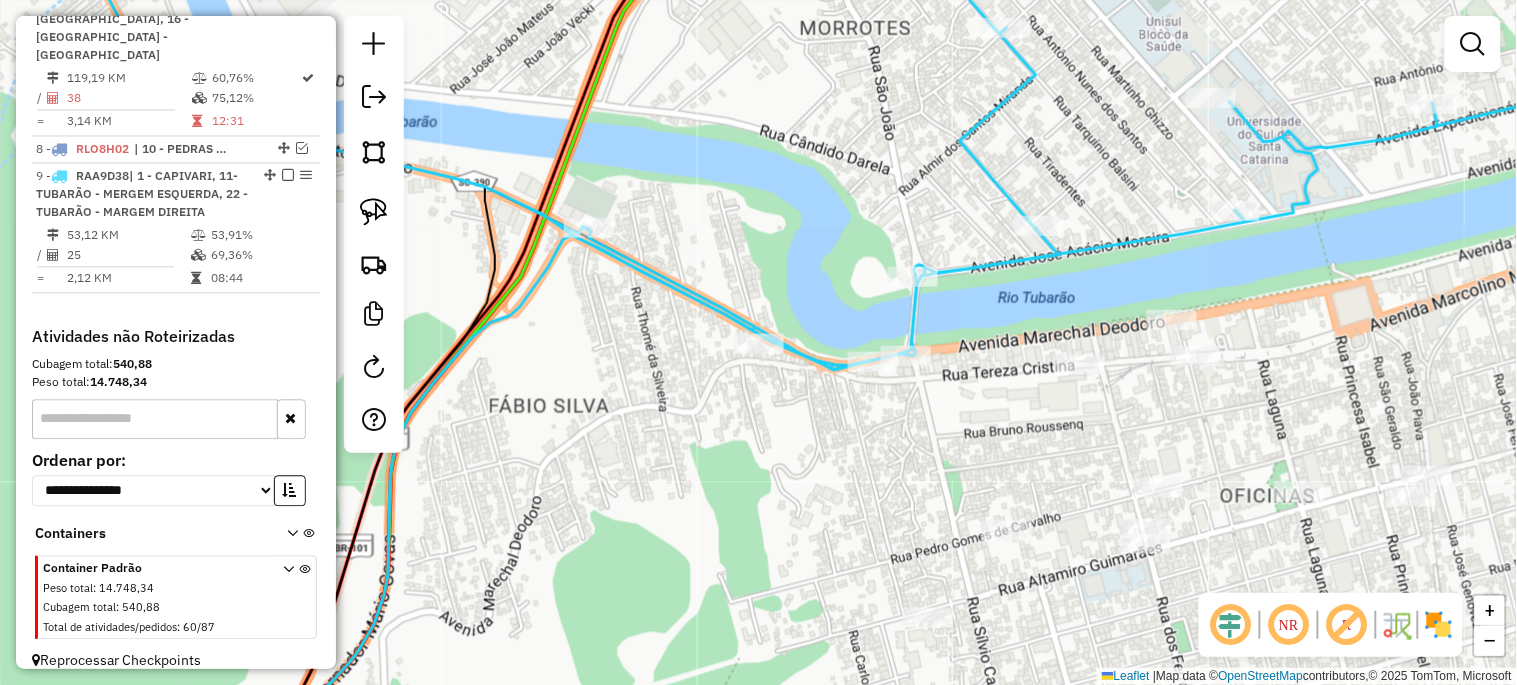 drag, startPoint x: 715, startPoint y: 430, endPoint x: 678, endPoint y: 487, distance: 67.95587 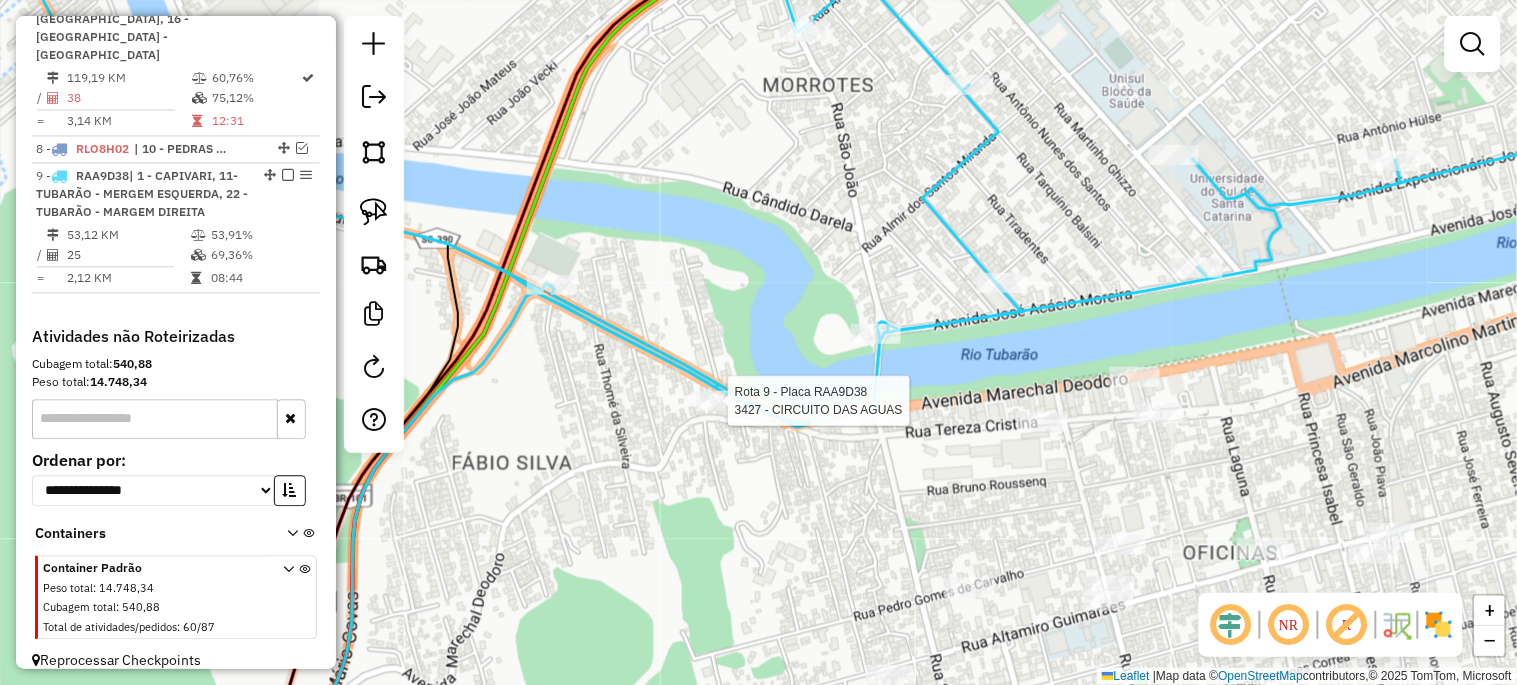 select on "*********" 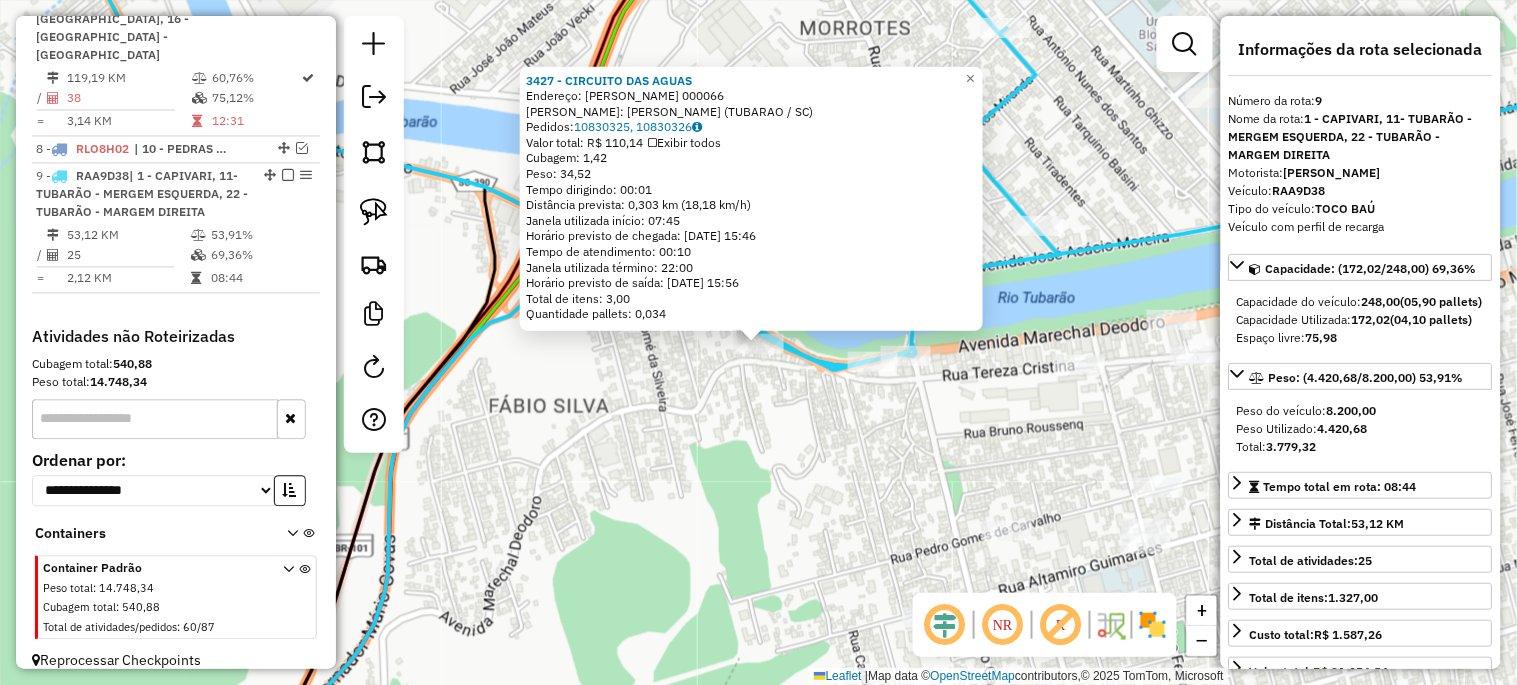 click on "3427 - CIRCUITO DAS AGUAS  Endereço:  SEVERIANO ALBINO CORREA 000066   Bairro: FABIO SILVA (TUBARAO / SC)   Pedidos:  10830325, 10830326   Valor total: R$ 110,14   Exibir todos   Cubagem: 1,42  Peso: 34,52  Tempo dirigindo: 00:01   Distância prevista: 0,303 km (18,18 km/h)   Janela utilizada início: 07:45   Horário previsto de chegada: 11/07/2025 15:46   Tempo de atendimento: 00:10   Janela utilizada término: 22:00   Horário previsto de saída: 11/07/2025 15:56   Total de itens: 3,00   Quantidade pallets: 0,034  × Janela de atendimento Grade de atendimento Capacidade Transportadoras Veículos Cliente Pedidos  Rotas Selecione os dias de semana para filtrar as janelas de atendimento  Seg   Ter   Qua   Qui   Sex   Sáb   Dom  Informe o período da janela de atendimento: De: Até:  Filtrar exatamente a janela do cliente  Considerar janela de atendimento padrão  Selecione os dias de semana para filtrar as grades de atendimento  Seg   Ter   Qua   Qui   Sex   Sáb   Dom   Peso mínimo:   Peso máximo:   De:" 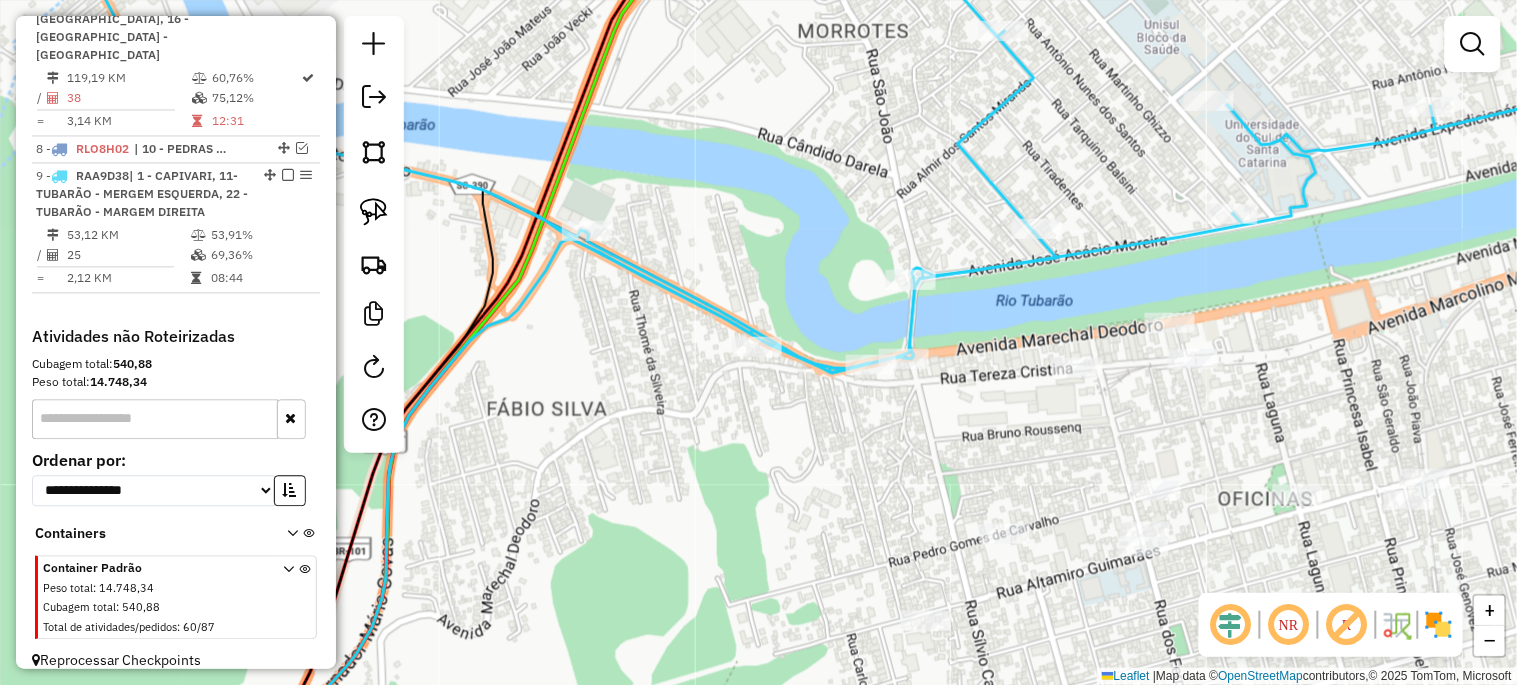 drag, startPoint x: 855, startPoint y: 475, endPoint x: 534, endPoint y: 616, distance: 350.60233 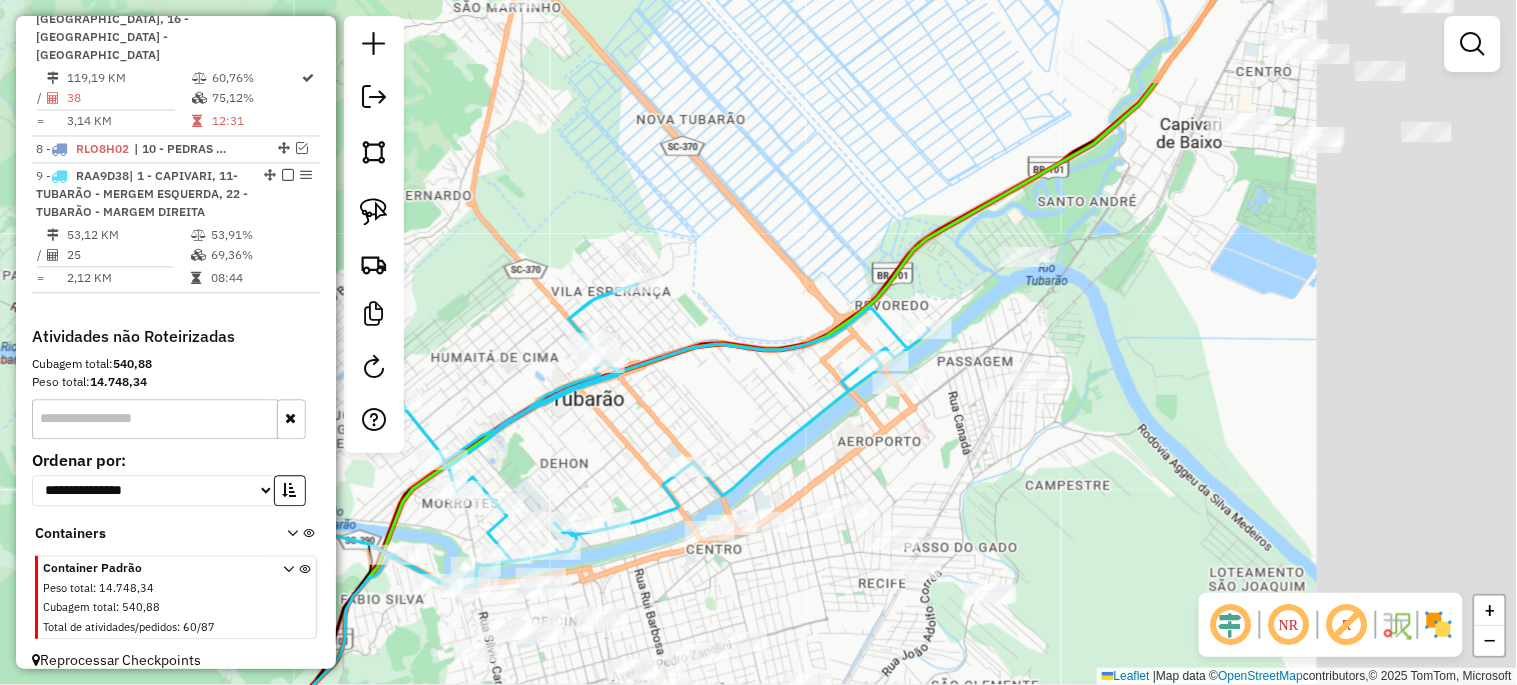 drag, startPoint x: 800, startPoint y: 354, endPoint x: 700, endPoint y: 433, distance: 127.440186 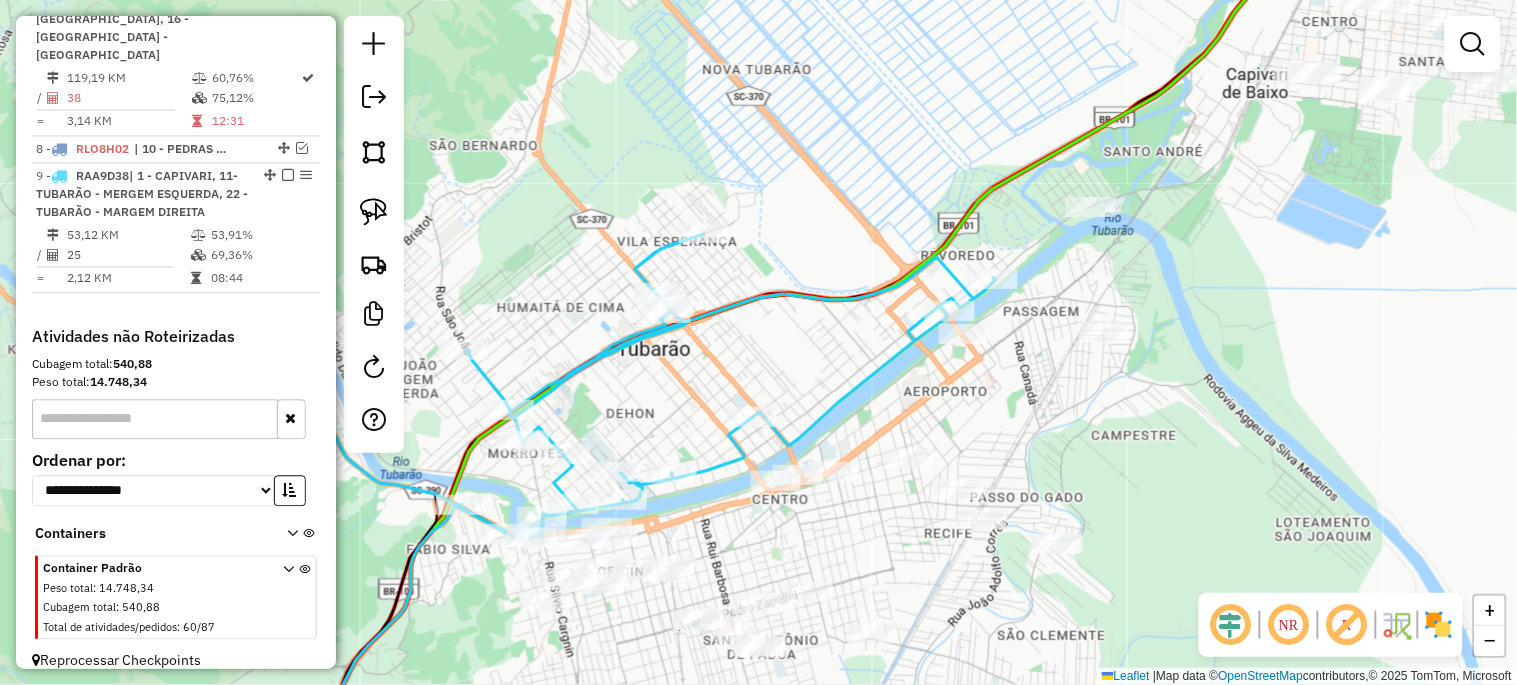 drag, startPoint x: 757, startPoint y: 435, endPoint x: 831, endPoint y: 371, distance: 97.8366 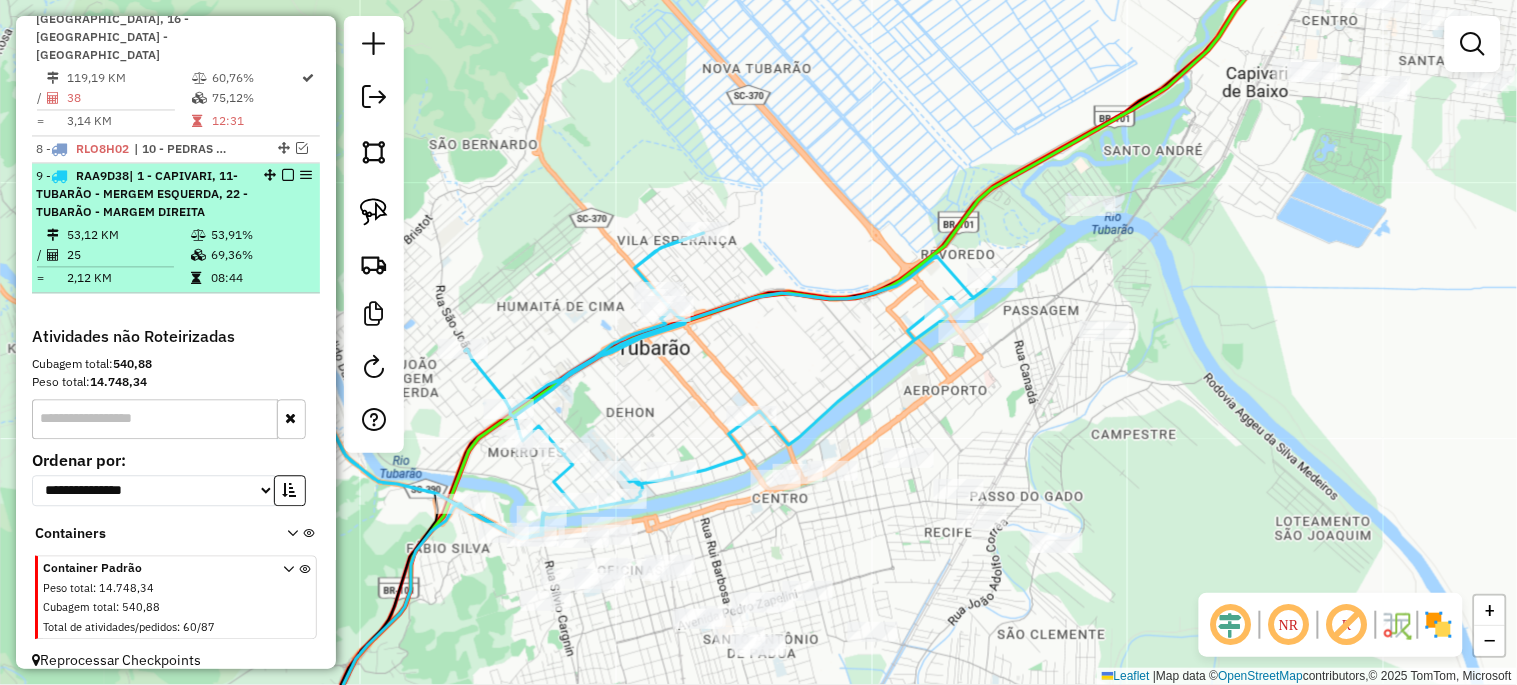 click at bounding box center [288, 176] 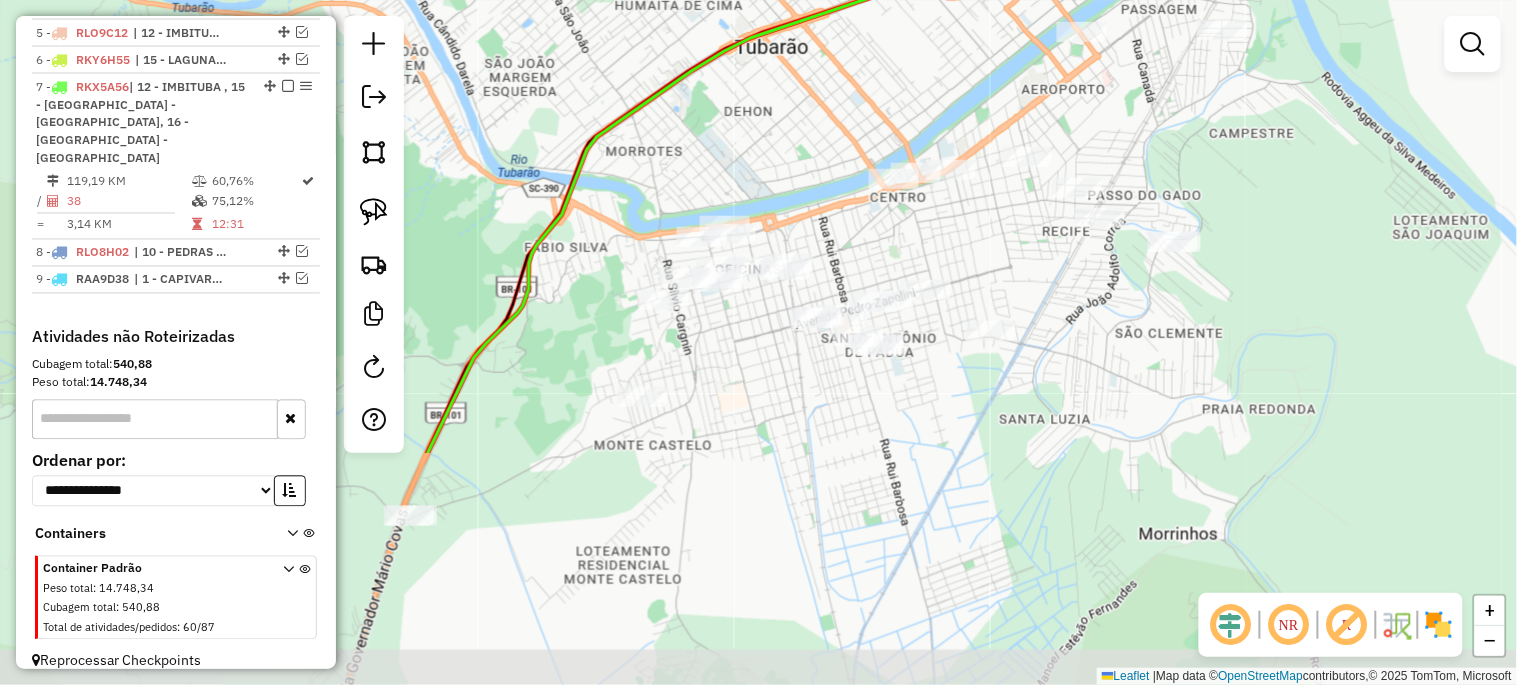 drag, startPoint x: 532, startPoint y: 478, endPoint x: 676, endPoint y: 224, distance: 291.97946 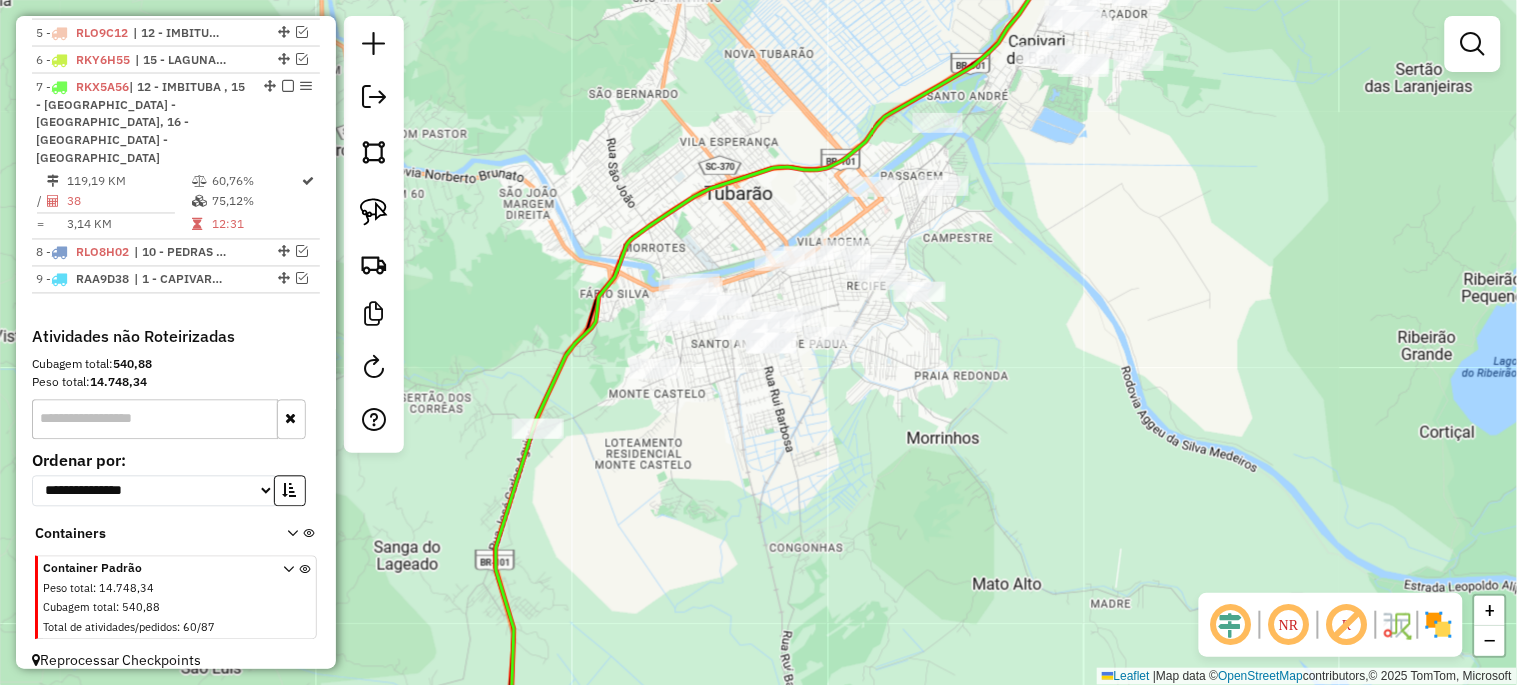 drag, startPoint x: 652, startPoint y: 471, endPoint x: 657, endPoint y: 530, distance: 59.211487 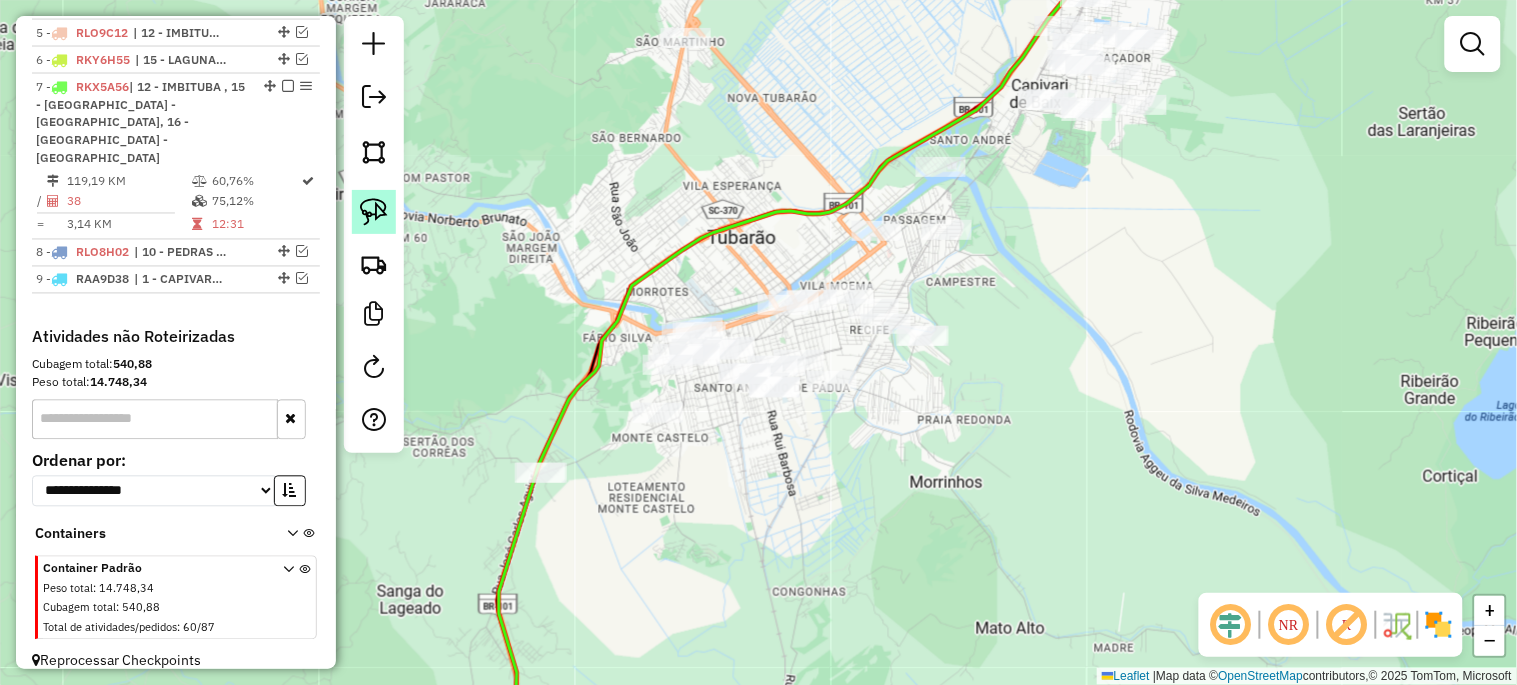 click 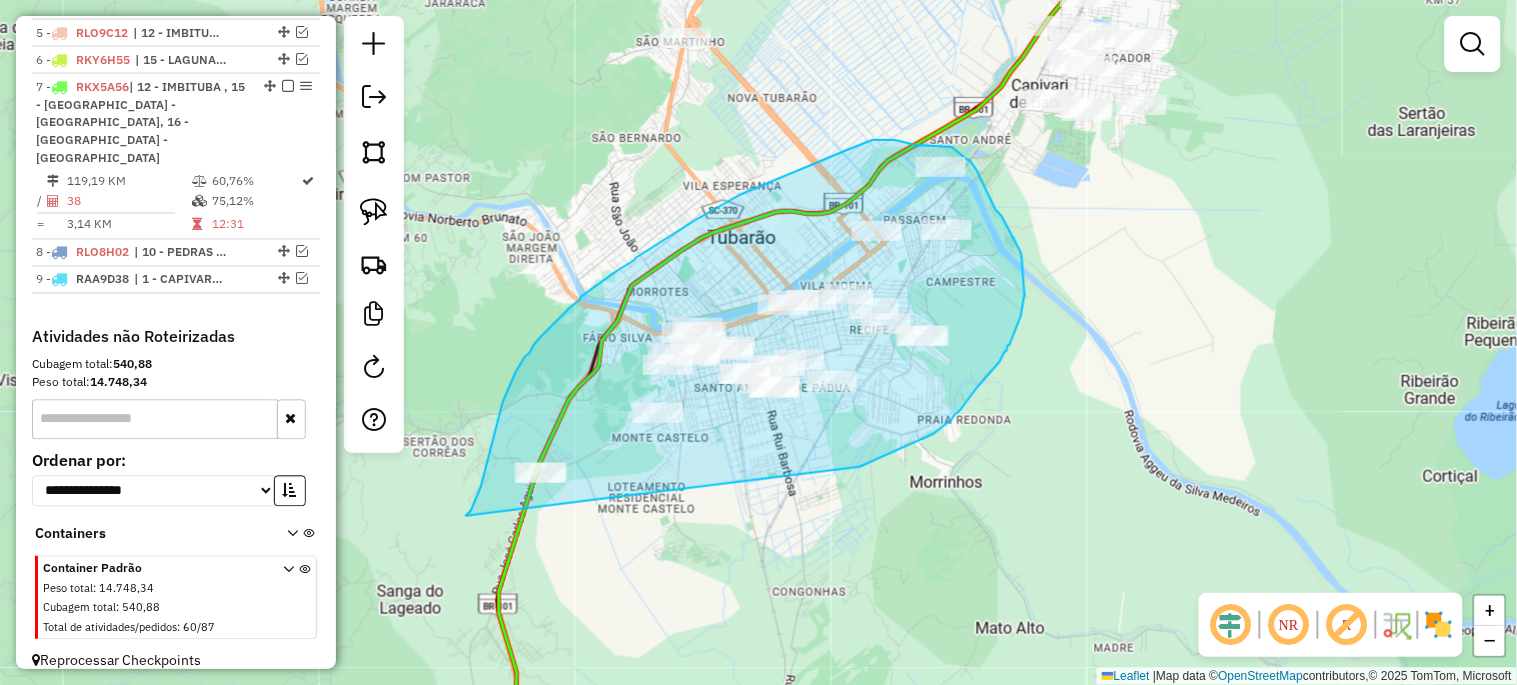 drag, startPoint x: 466, startPoint y: 516, endPoint x: 860, endPoint y: 467, distance: 397.03525 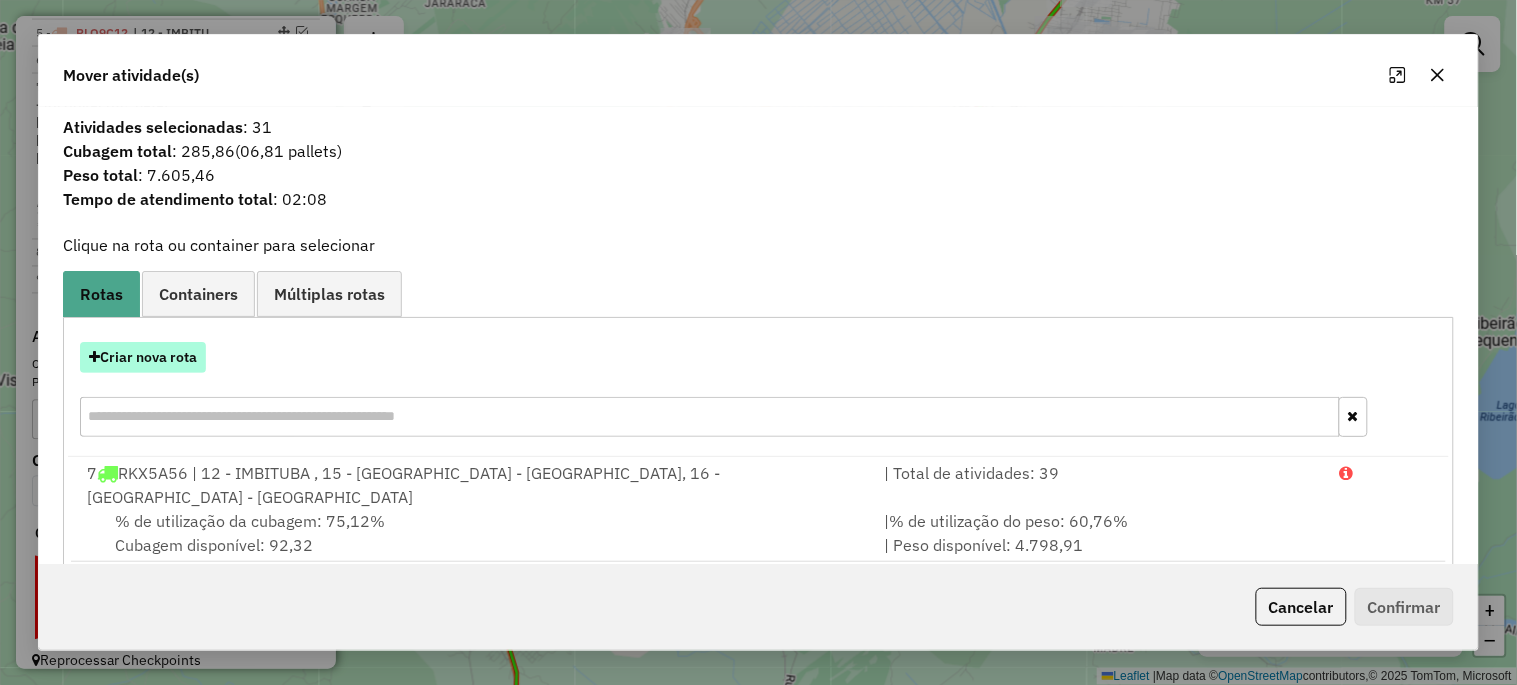 click on "Criar nova rota" at bounding box center [143, 357] 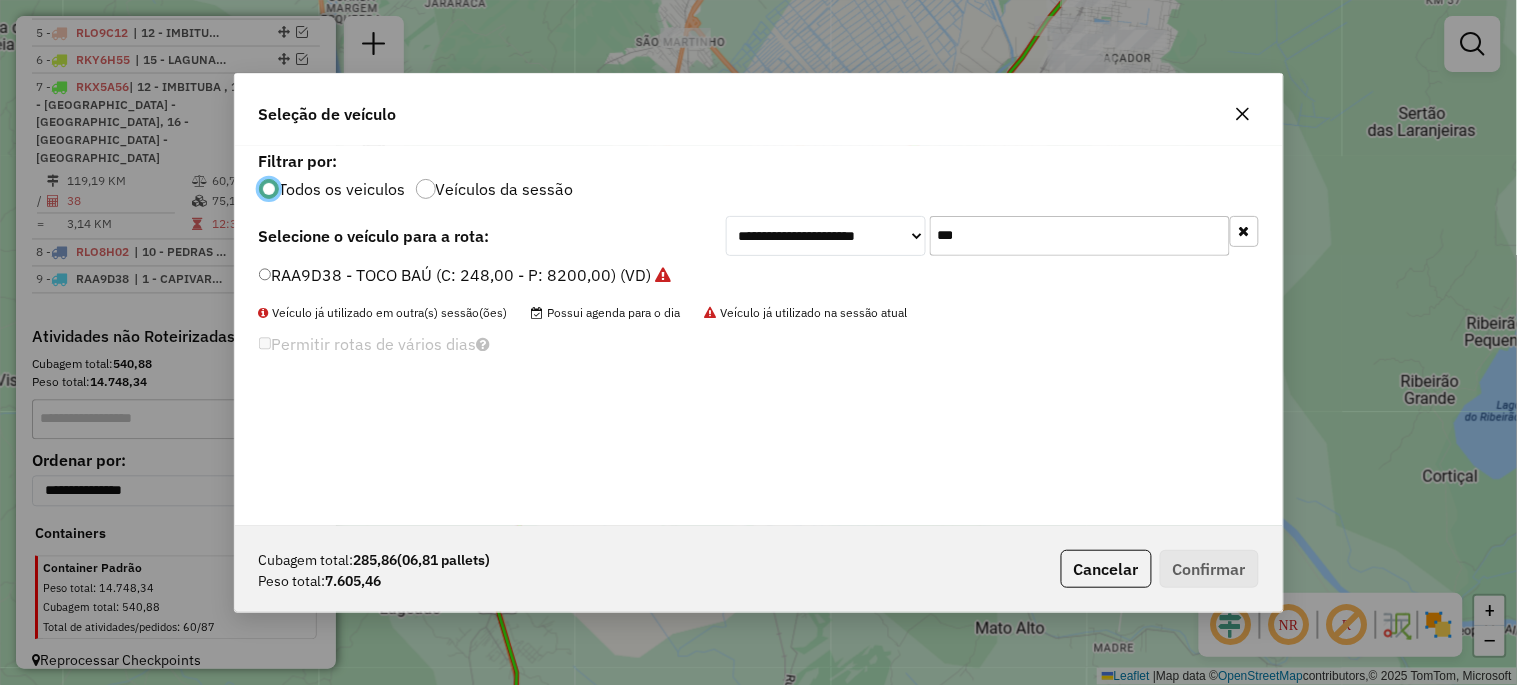 scroll, scrollTop: 11, scrollLeft: 5, axis: both 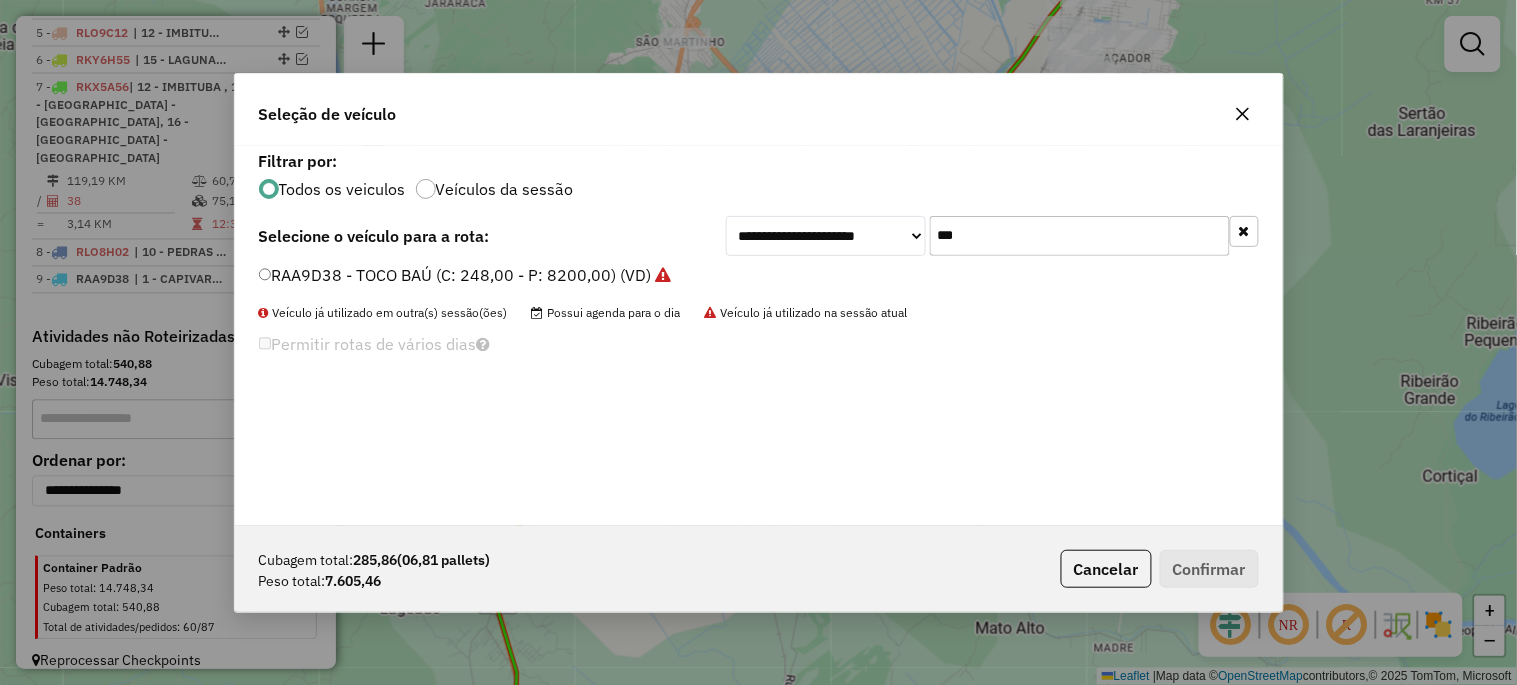 click on "***" 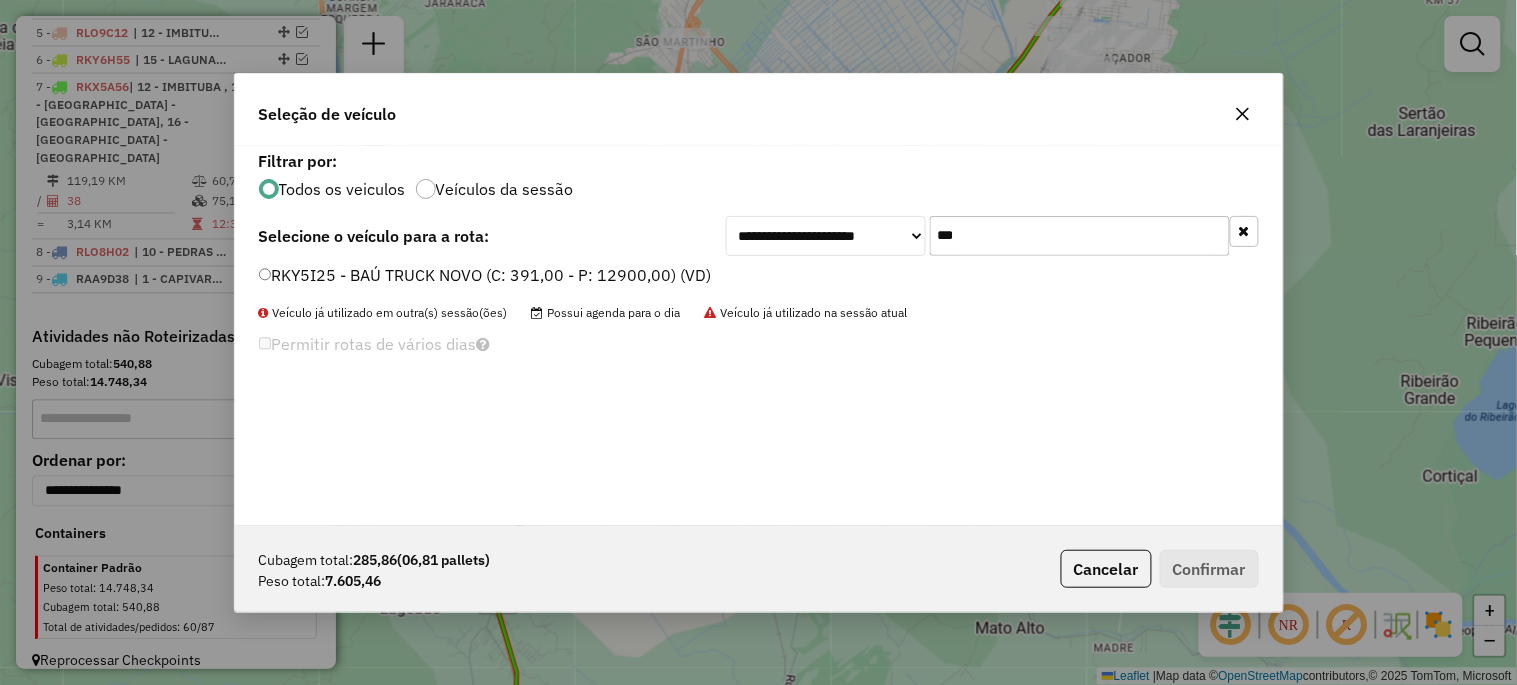 type on "***" 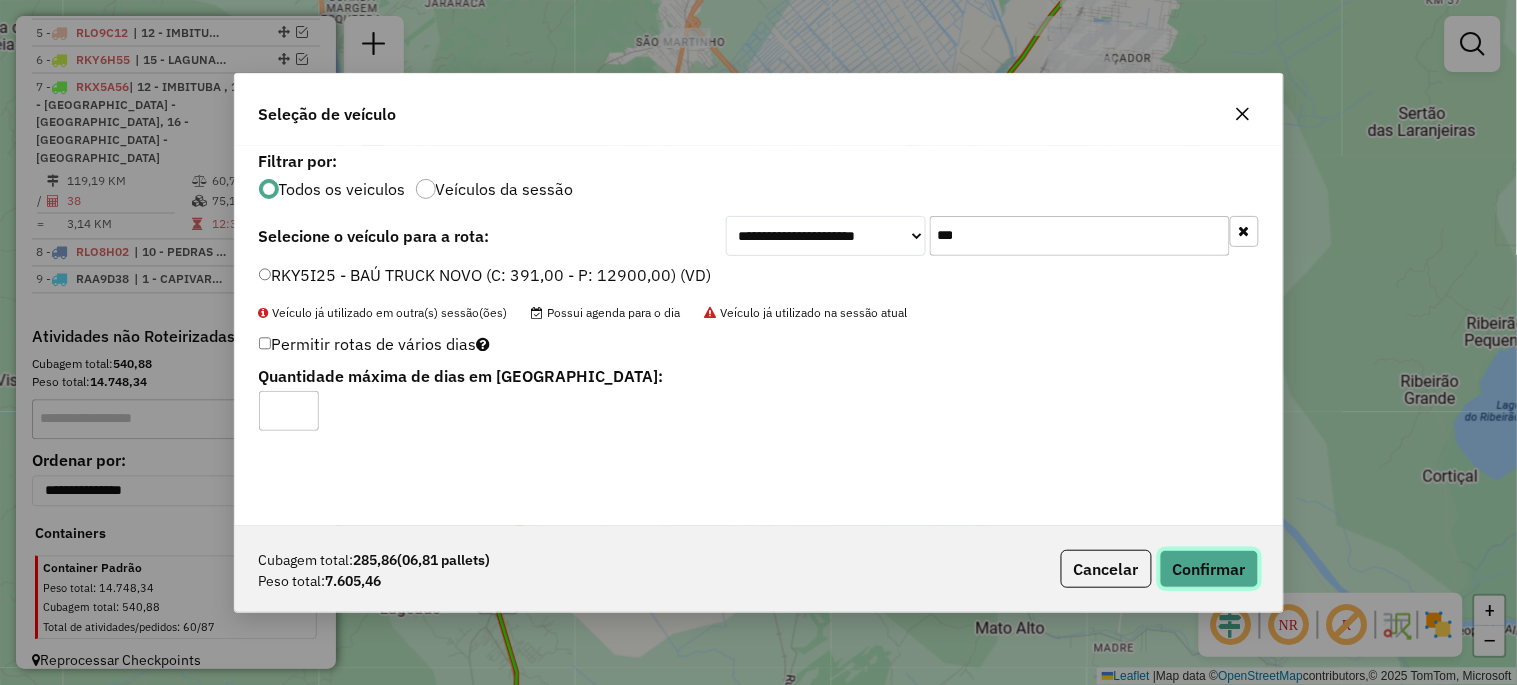 click on "Confirmar" 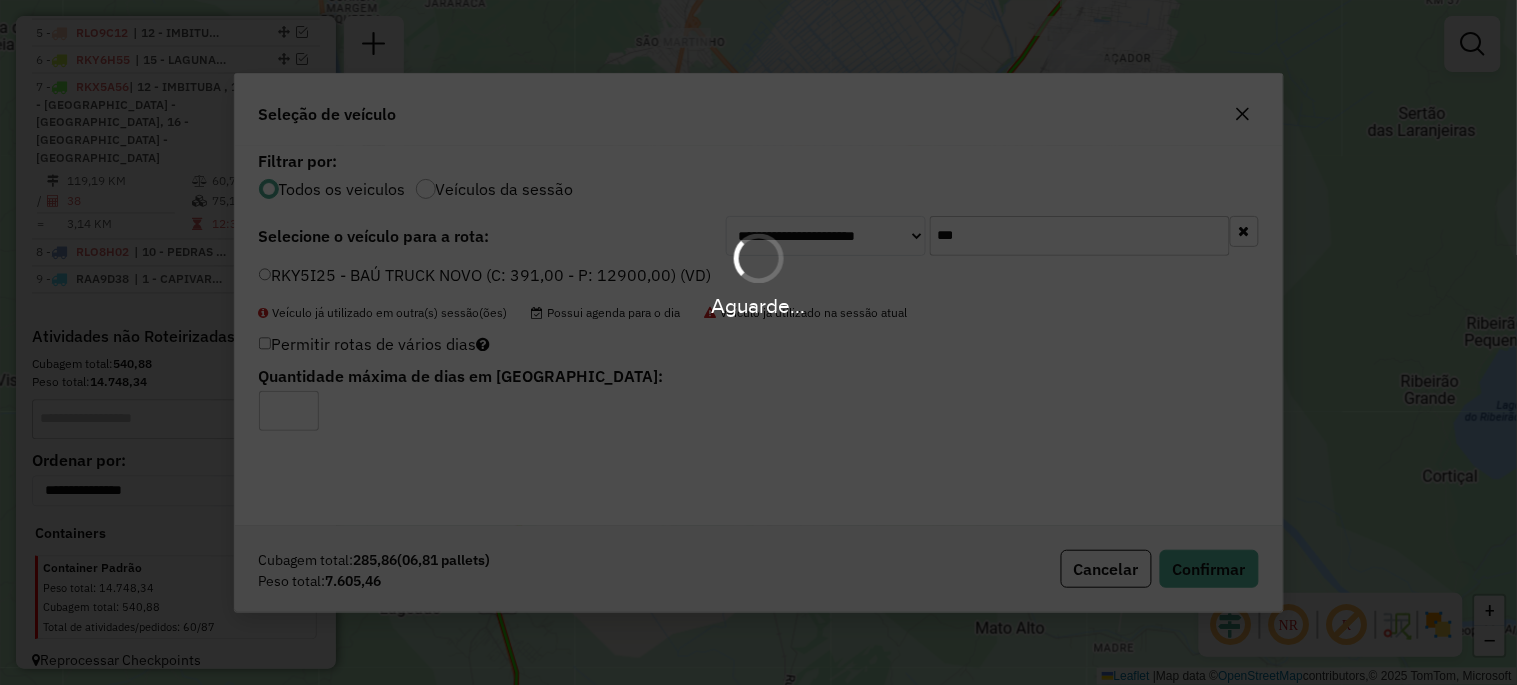 scroll, scrollTop: 981, scrollLeft: 0, axis: vertical 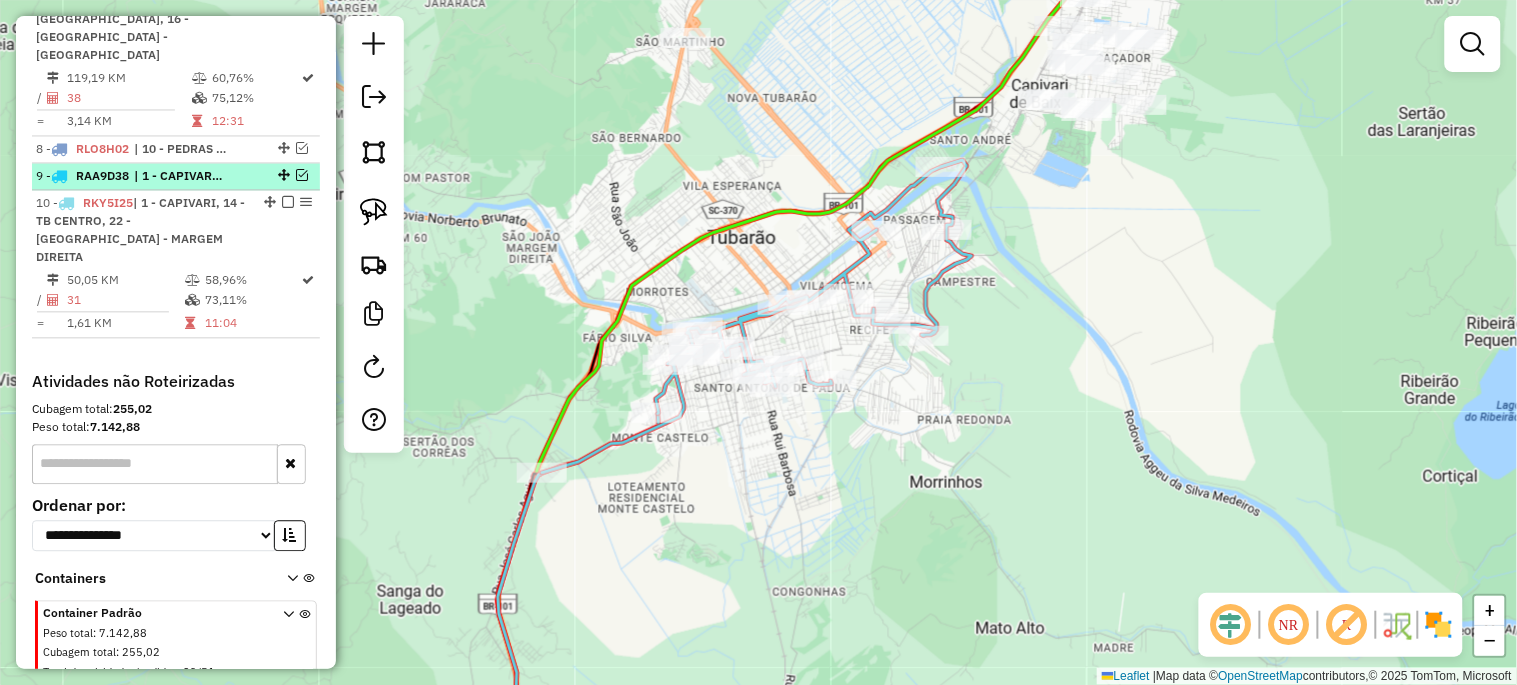click at bounding box center [302, 176] 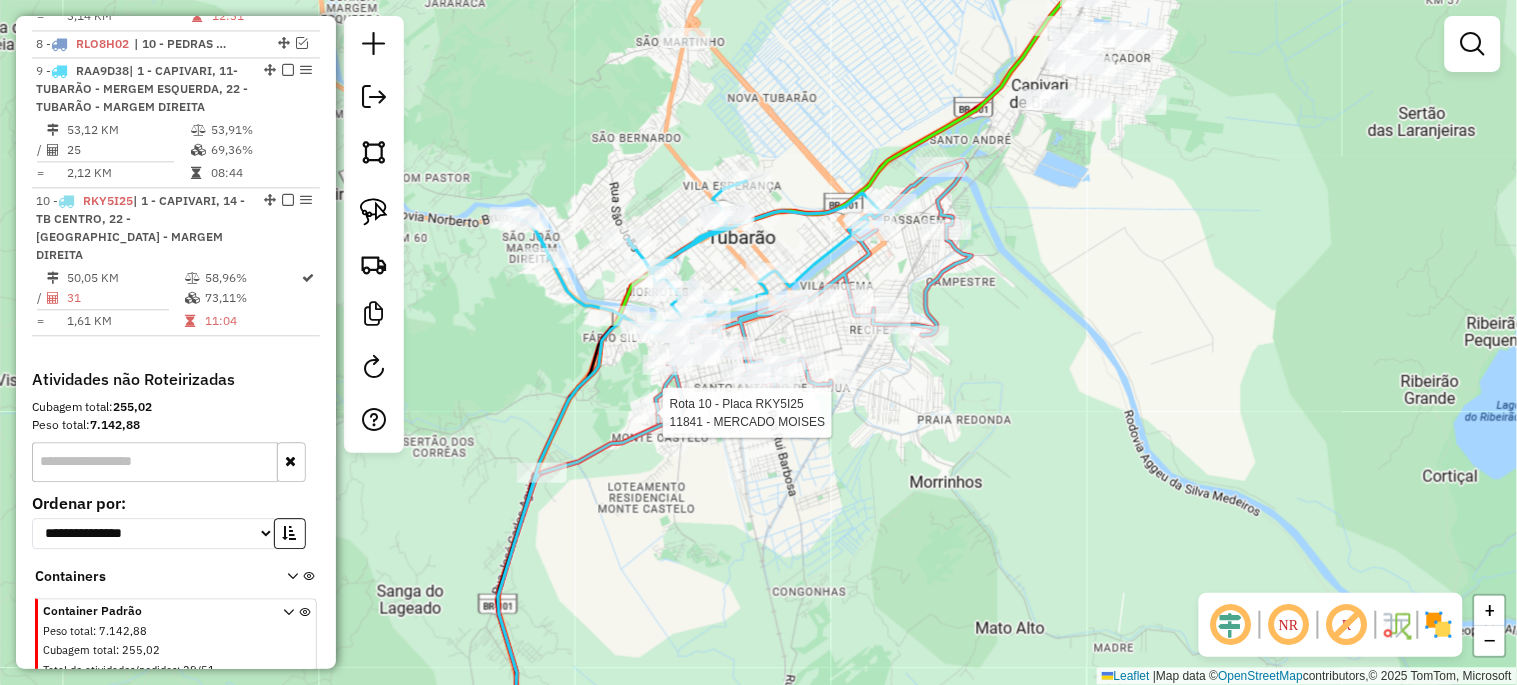 select on "*********" 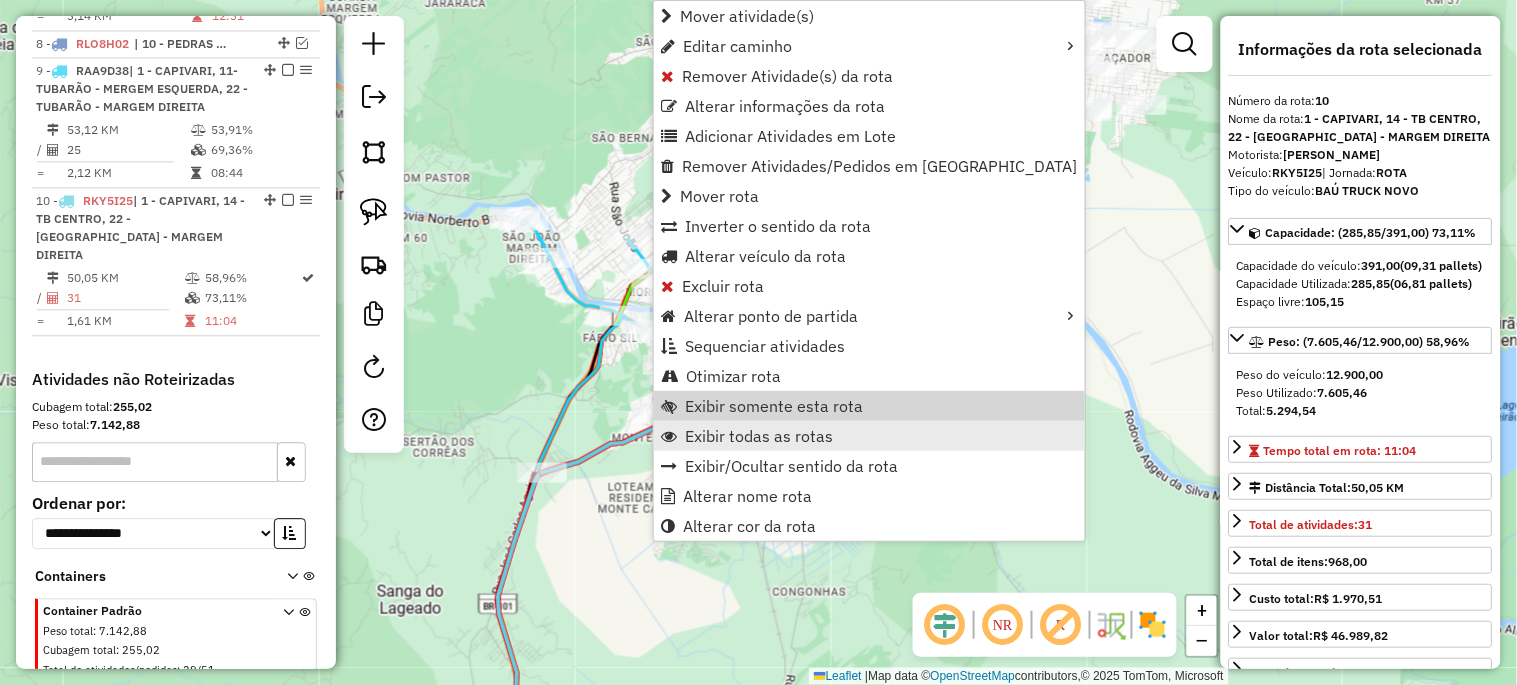 scroll, scrollTop: 1111, scrollLeft: 0, axis: vertical 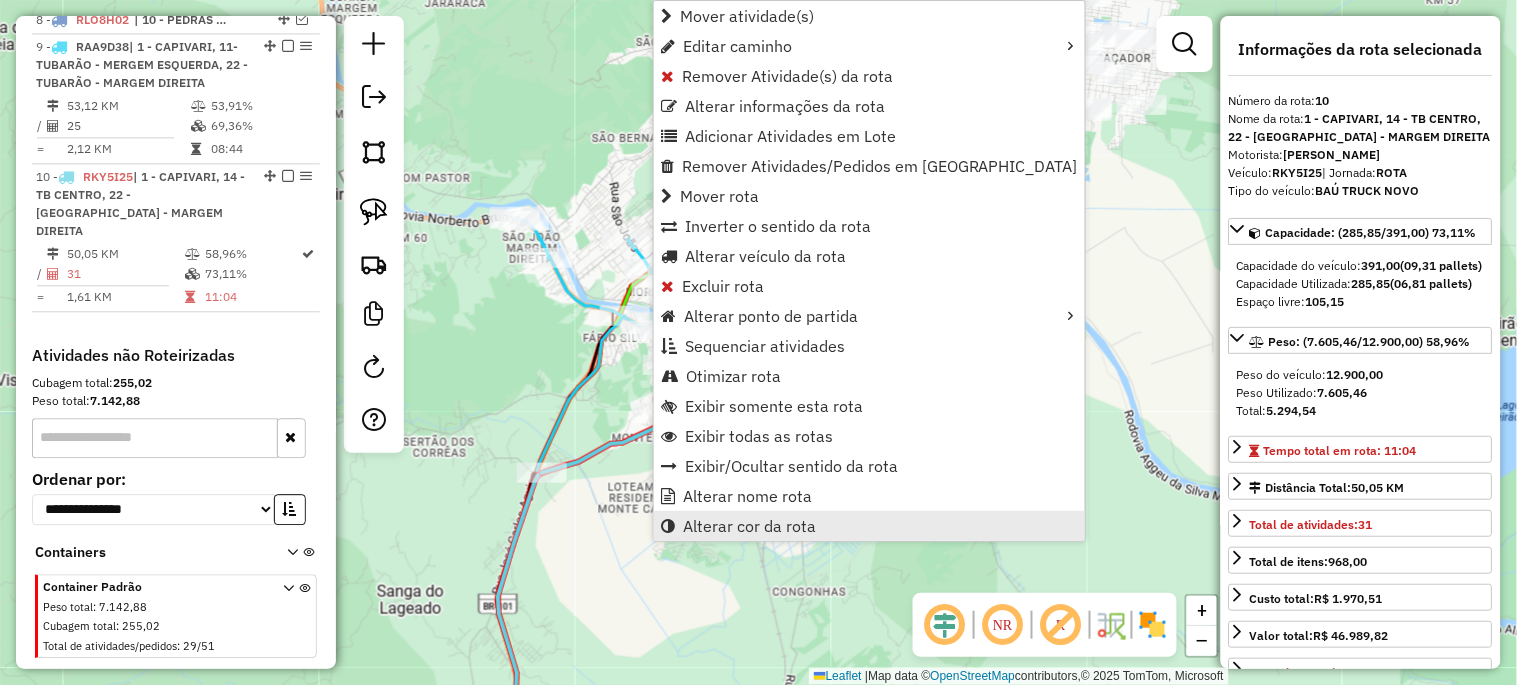 click on "Alterar cor da rota" at bounding box center [749, 526] 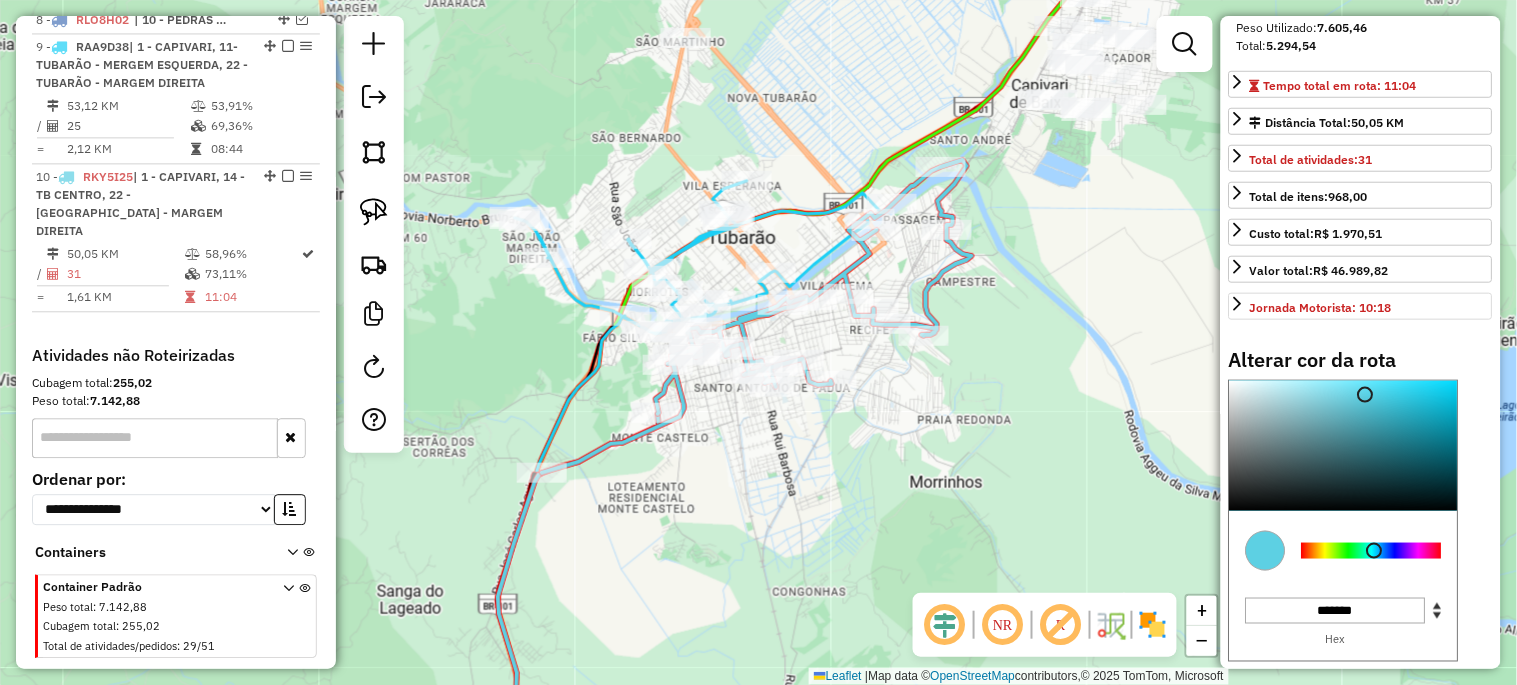 scroll, scrollTop: 444, scrollLeft: 0, axis: vertical 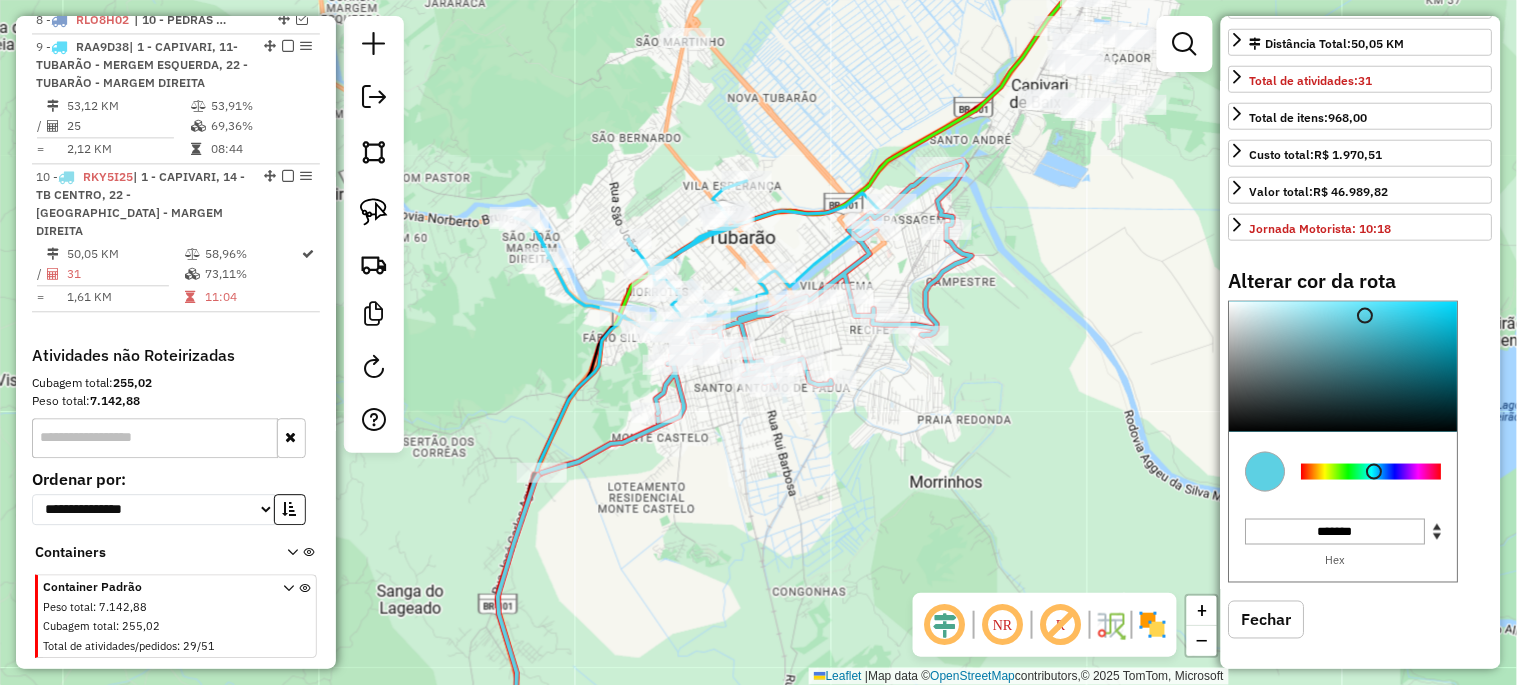 type on "*******" 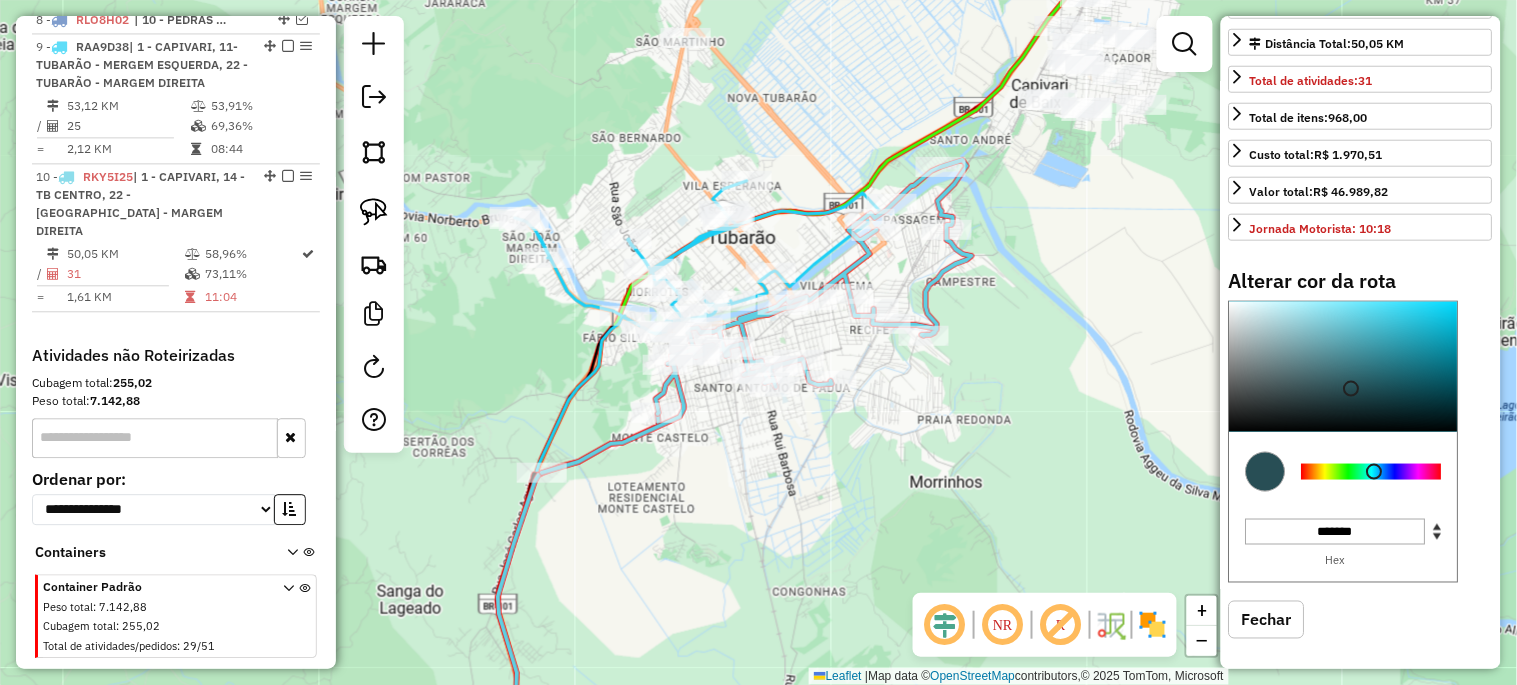 click at bounding box center (1344, 367) 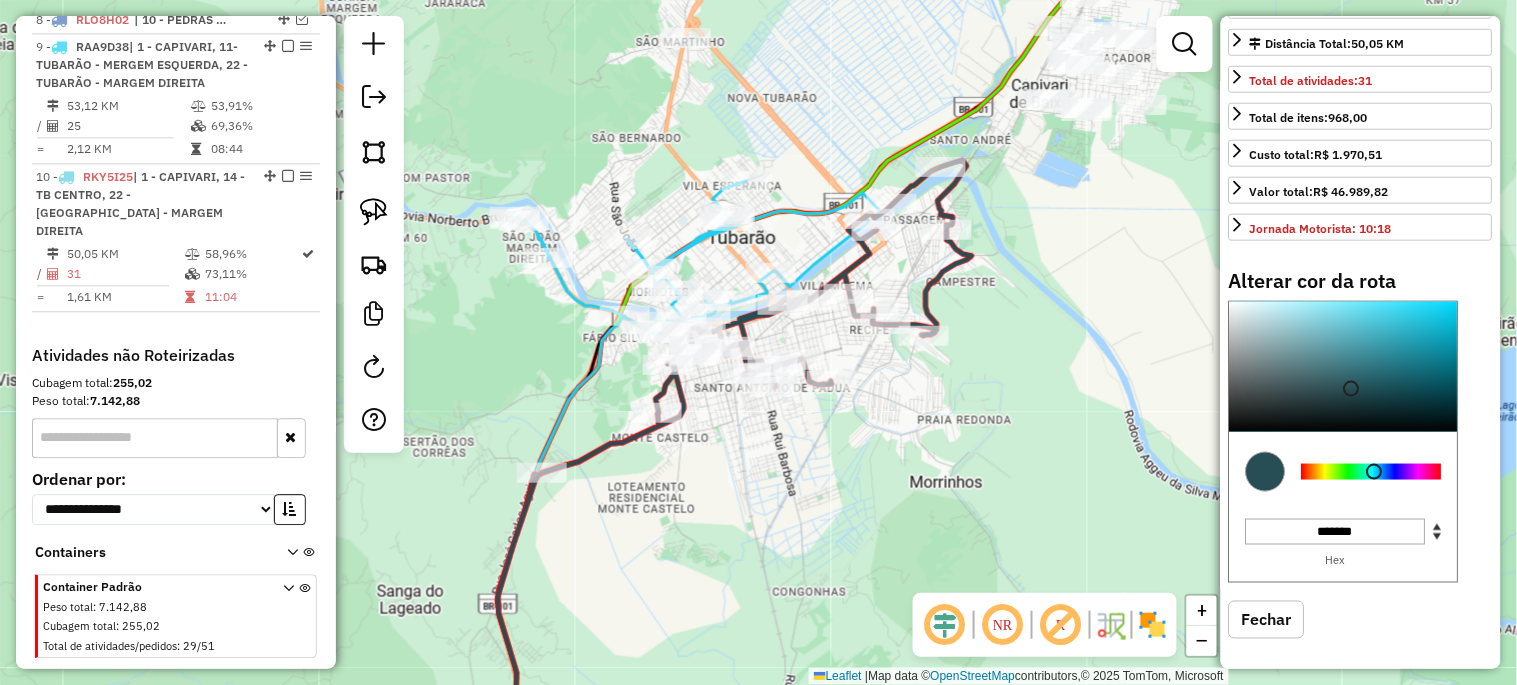 click on "Janela de atendimento Grade de atendimento Capacidade Transportadoras Veículos Cliente Pedidos  Rotas Selecione os dias de semana para filtrar as janelas de atendimento  Seg   Ter   Qua   Qui   Sex   Sáb   Dom  Informe o período da janela de atendimento: De: Até:  Filtrar exatamente a janela do cliente  Considerar janela de atendimento padrão  Selecione os dias de semana para filtrar as grades de atendimento  Seg   Ter   Qua   Qui   Sex   Sáb   Dom   Considerar clientes sem dia de atendimento cadastrado  Clientes fora do dia de atendimento selecionado Filtrar as atividades entre os valores definidos abaixo:  Peso mínimo:   Peso máximo:   Cubagem mínima:   Cubagem máxima:   De:   Até:  Filtrar as atividades entre o tempo de atendimento definido abaixo:  De:   Até:   Considerar capacidade total dos clientes não roteirizados Transportadora: Selecione um ou mais itens Tipo de veículo: Selecione um ou mais itens Veículo: Selecione um ou mais itens Motorista: Selecione um ou mais itens Nome: Rótulo:" 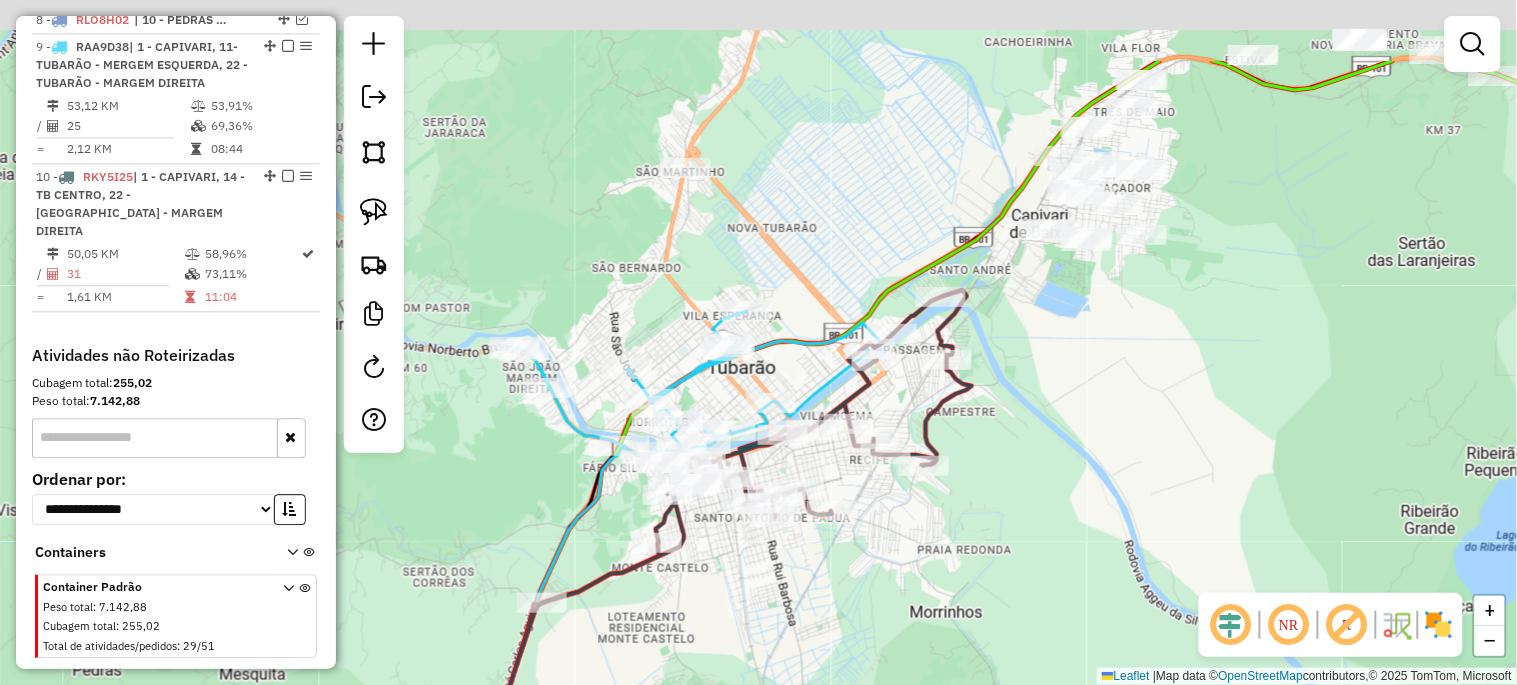 drag, startPoint x: 560, startPoint y: 242, endPoint x: 588, endPoint y: 291, distance: 56.435802 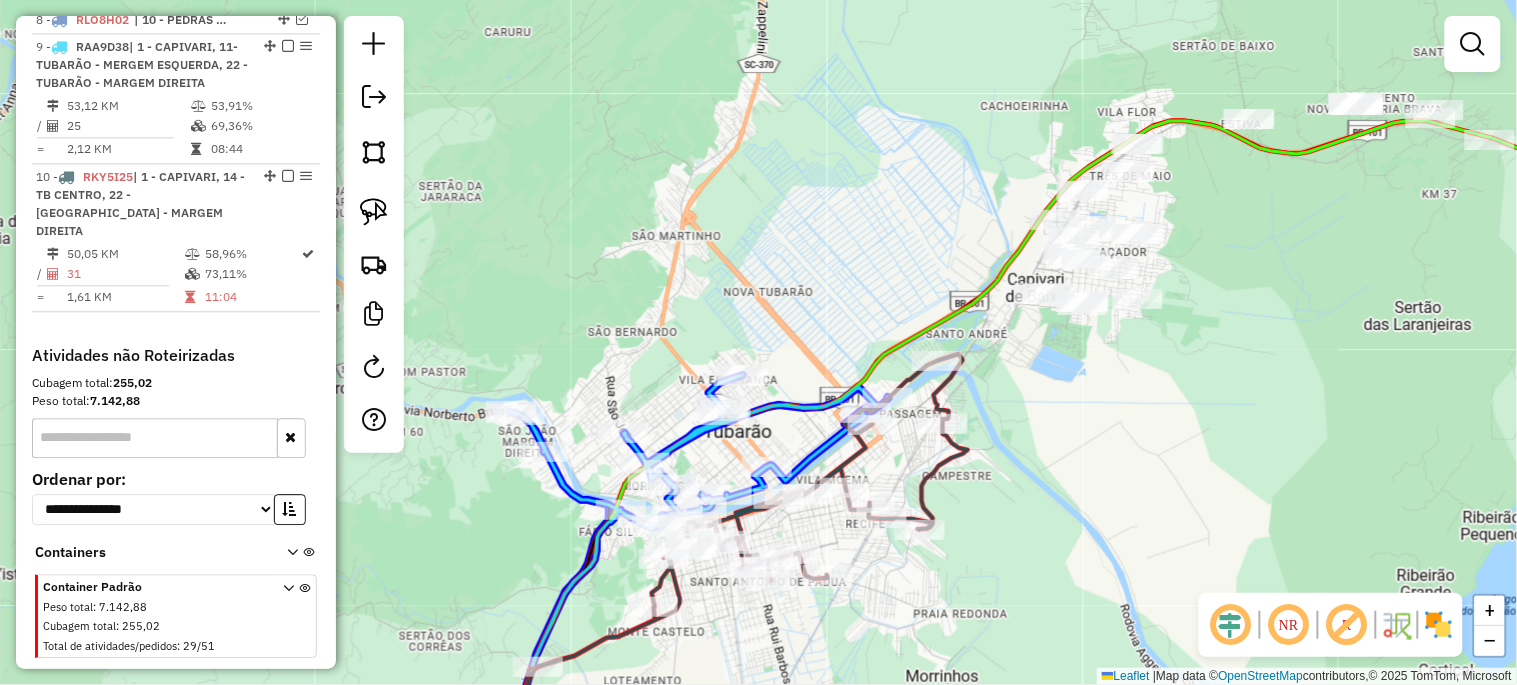 click 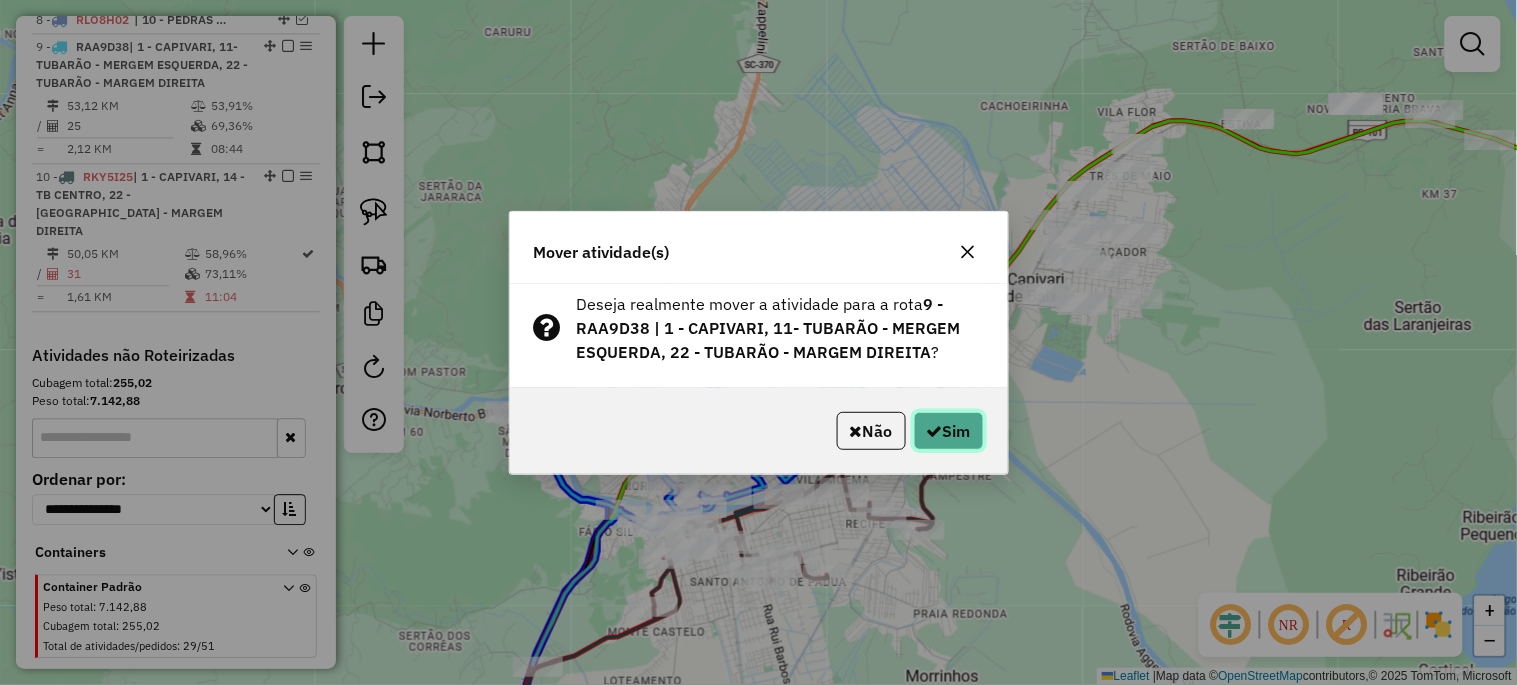 click on "Sim" 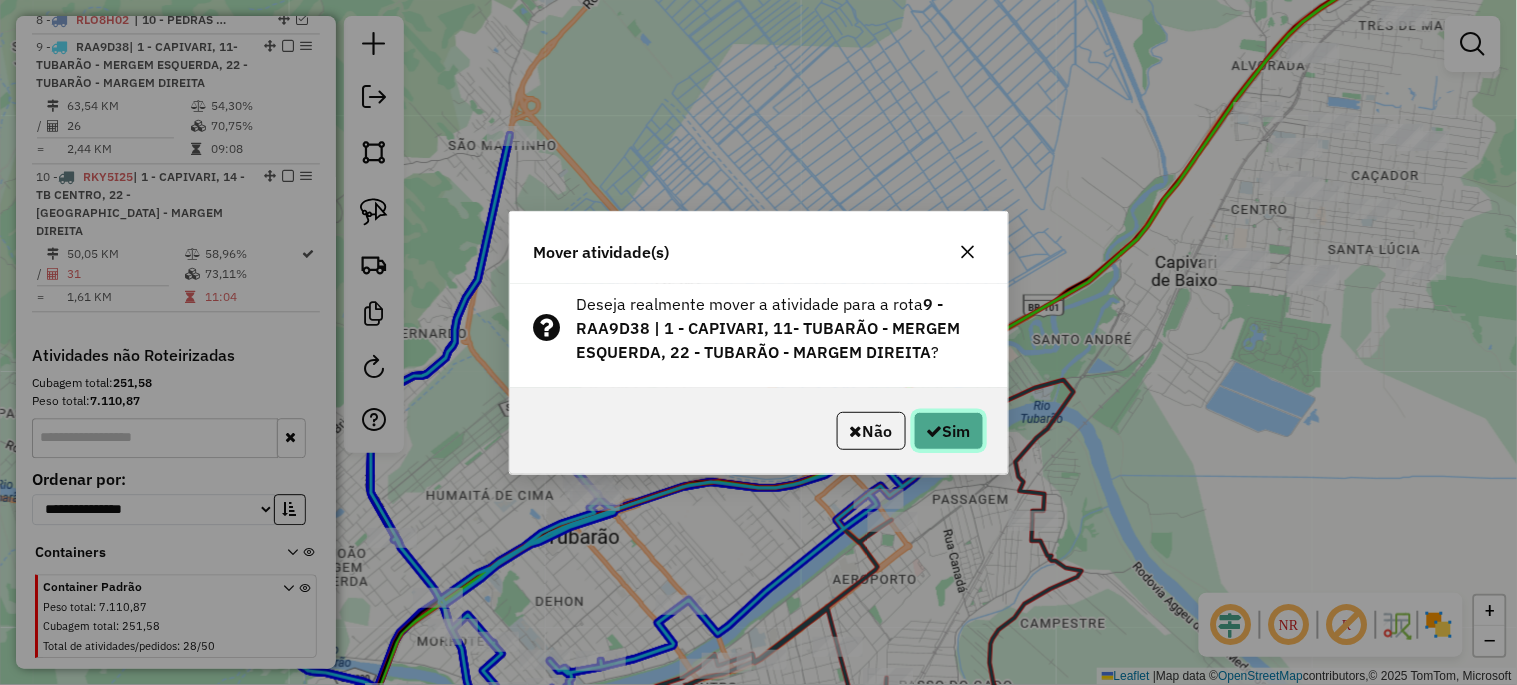 click on "Sim" 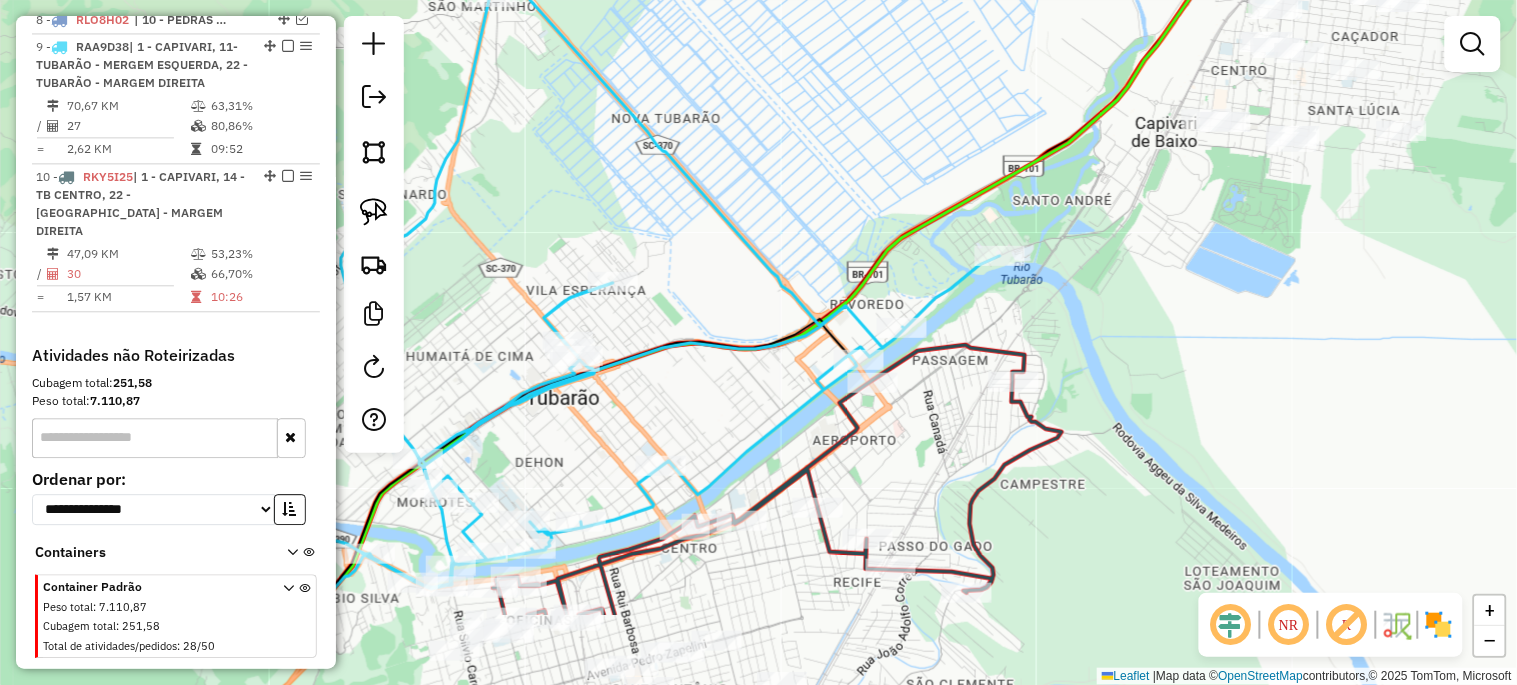 drag, startPoint x: 825, startPoint y: 323, endPoint x: 818, endPoint y: 181, distance: 142.17242 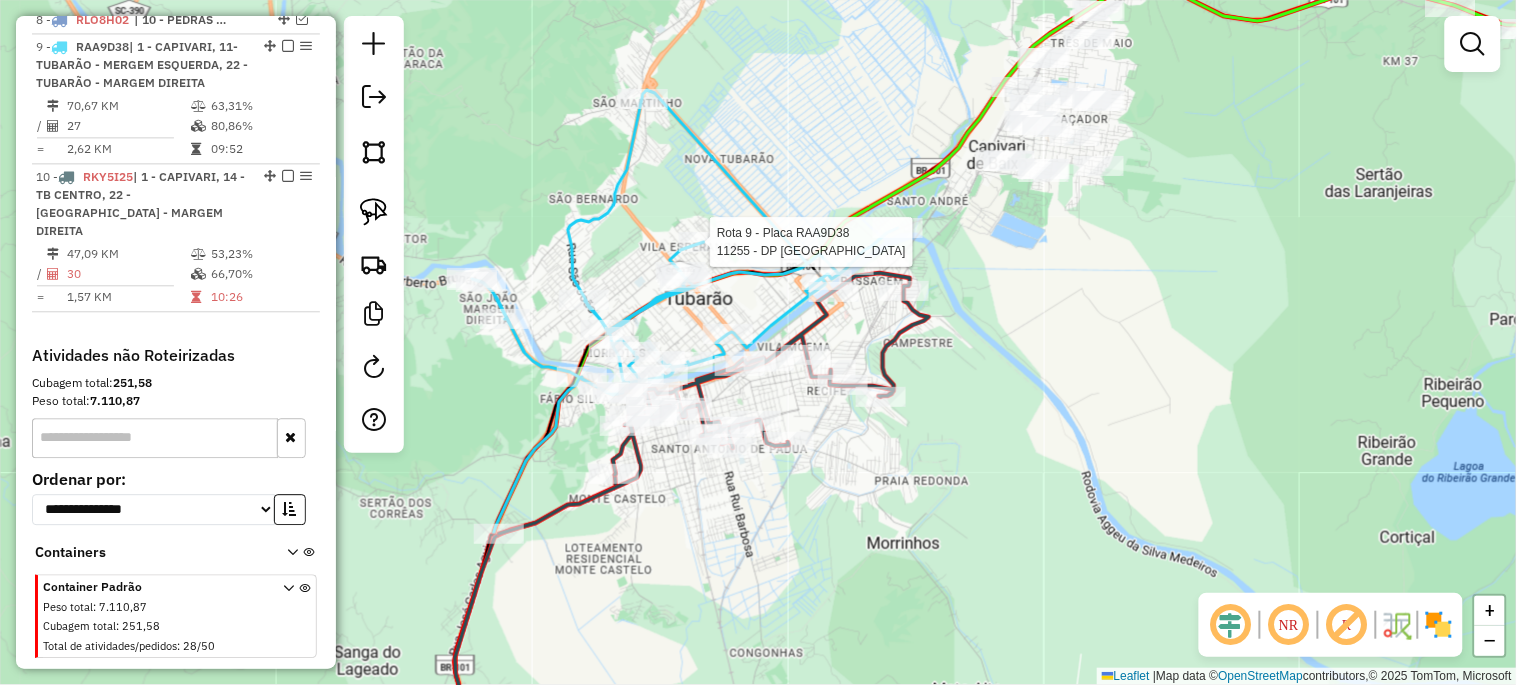 select on "*********" 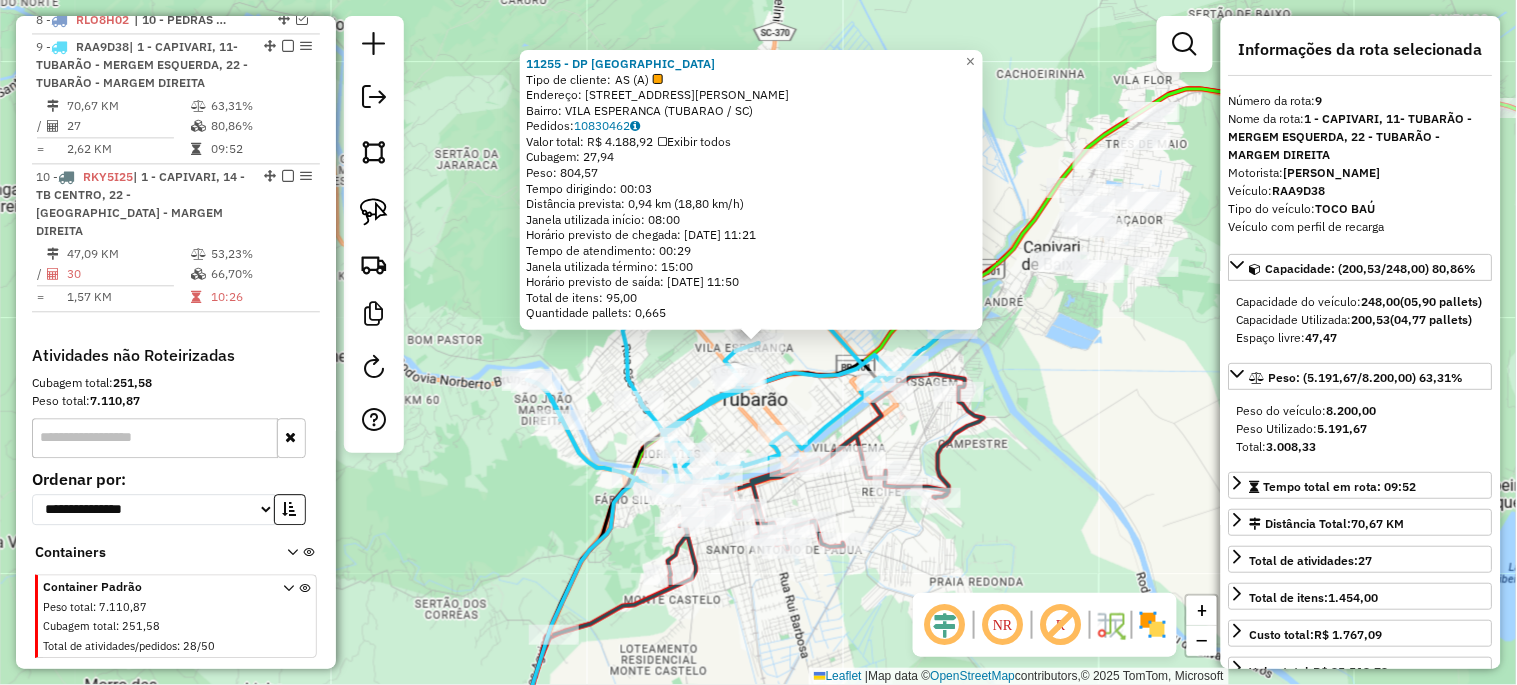 click on "11255 - DP VILA ESPERANCA  Tipo de cliente:   AS (A)   Endereço:  Rua Joao Fernandes Lima S/N   Bairro: VILA ESPERANCA (TUBARAO / SC)   Pedidos:  10830462   Valor total: R$ 4.188,92   Exibir todos   Cubagem: 27,94  Peso: 804,57  Tempo dirigindo: 00:03   Distância prevista: 0,94 km (18,80 km/h)   Janela utilizada início: 08:00   Horário previsto de chegada: 11/07/2025 11:21   Tempo de atendimento: 00:29   Janela utilizada término: 15:00   Horário previsto de saída: 11/07/2025 11:50   Total de itens: 95,00   Quantidade pallets: 0,665  × Janela de atendimento Grade de atendimento Capacidade Transportadoras Veículos Cliente Pedidos  Rotas Selecione os dias de semana para filtrar as janelas de atendimento  Seg   Ter   Qua   Qui   Sex   Sáb   Dom  Informe o período da janela de atendimento: De: Até:  Filtrar exatamente a janela do cliente  Considerar janela de atendimento padrão  Selecione os dias de semana para filtrar as grades de atendimento  Seg   Ter   Qua   Qui   Sex   Sáb   Dom   Peso mínimo:" 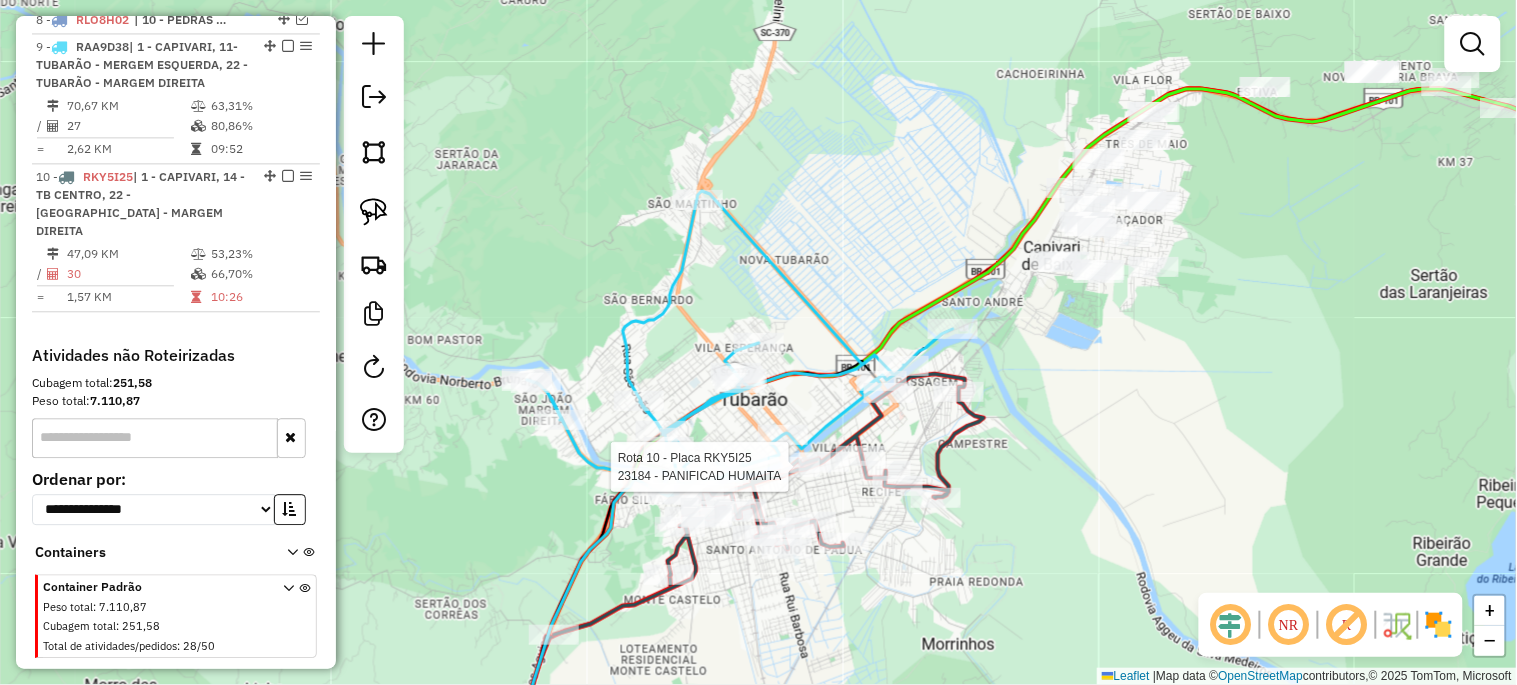 select on "*********" 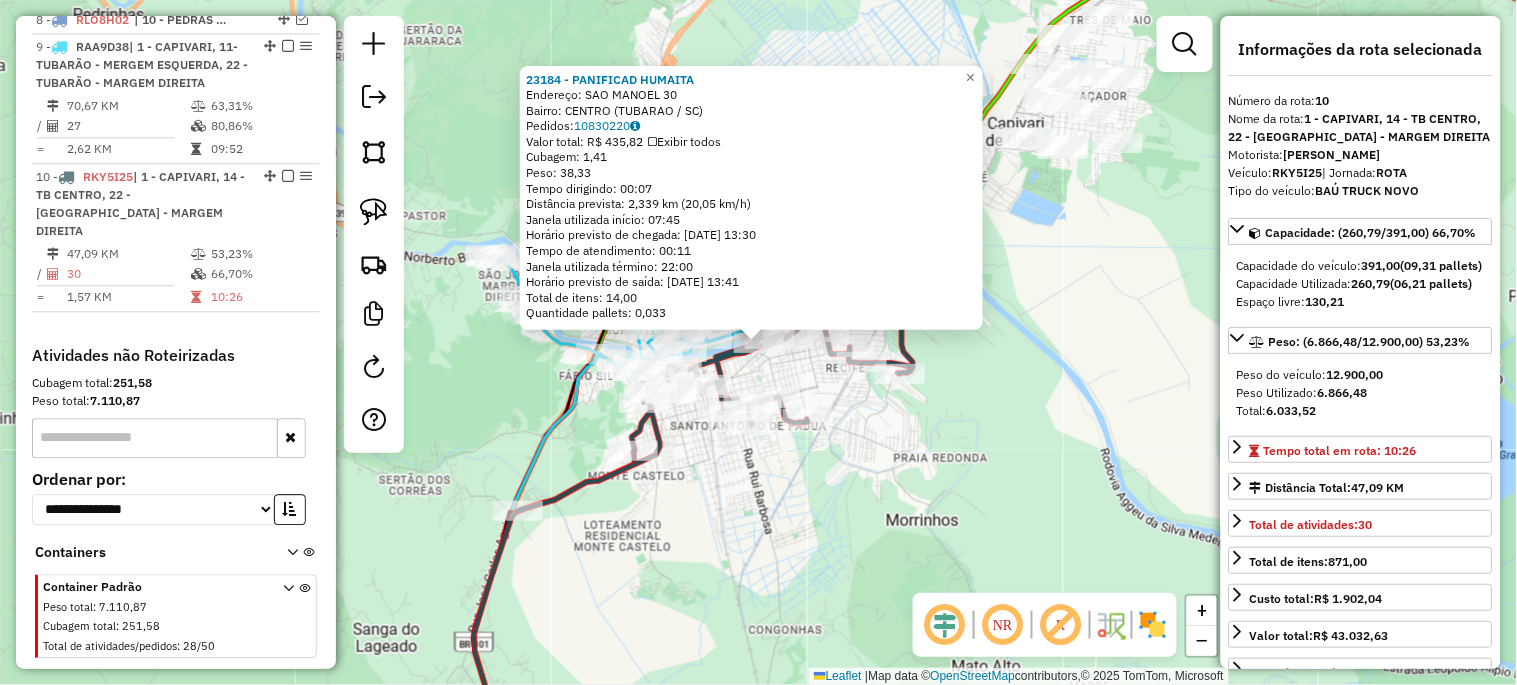 click on "23184 - PANIFICAD  HUMAITA  Endereço:  SAO MANOEL 30   Bairro: CENTRO (TUBARAO / SC)   Pedidos:  10830220   Valor total: R$ 435,82   Exibir todos   Cubagem: 1,41  Peso: 38,33  Tempo dirigindo: 00:07   Distância prevista: 2,339 km (20,05 km/h)   Janela utilizada início: 07:45   Horário previsto de chegada: 11/07/2025 13:30   Tempo de atendimento: 00:11   Janela utilizada término: 22:00   Horário previsto de saída: 11/07/2025 13:41   Total de itens: 14,00   Quantidade pallets: 0,033  × Janela de atendimento Grade de atendimento Capacidade Transportadoras Veículos Cliente Pedidos  Rotas Selecione os dias de semana para filtrar as janelas de atendimento  Seg   Ter   Qua   Qui   Sex   Sáb   Dom  Informe o período da janela de atendimento: De: Até:  Filtrar exatamente a janela do cliente  Considerar janela de atendimento padrão  Selecione os dias de semana para filtrar as grades de atendimento  Seg   Ter   Qua   Qui   Sex   Sáb   Dom   Considerar clientes sem dia de atendimento cadastrado  De:   De:" 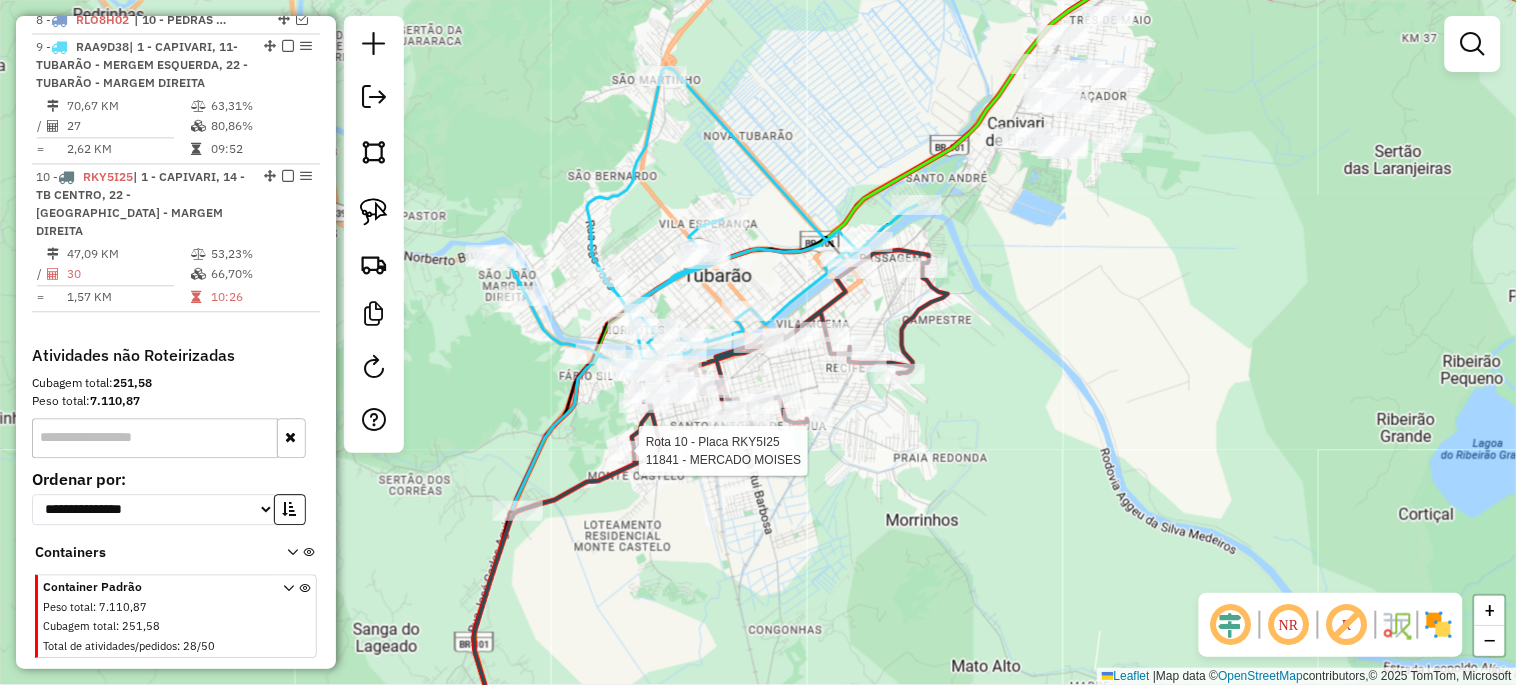 select on "*********" 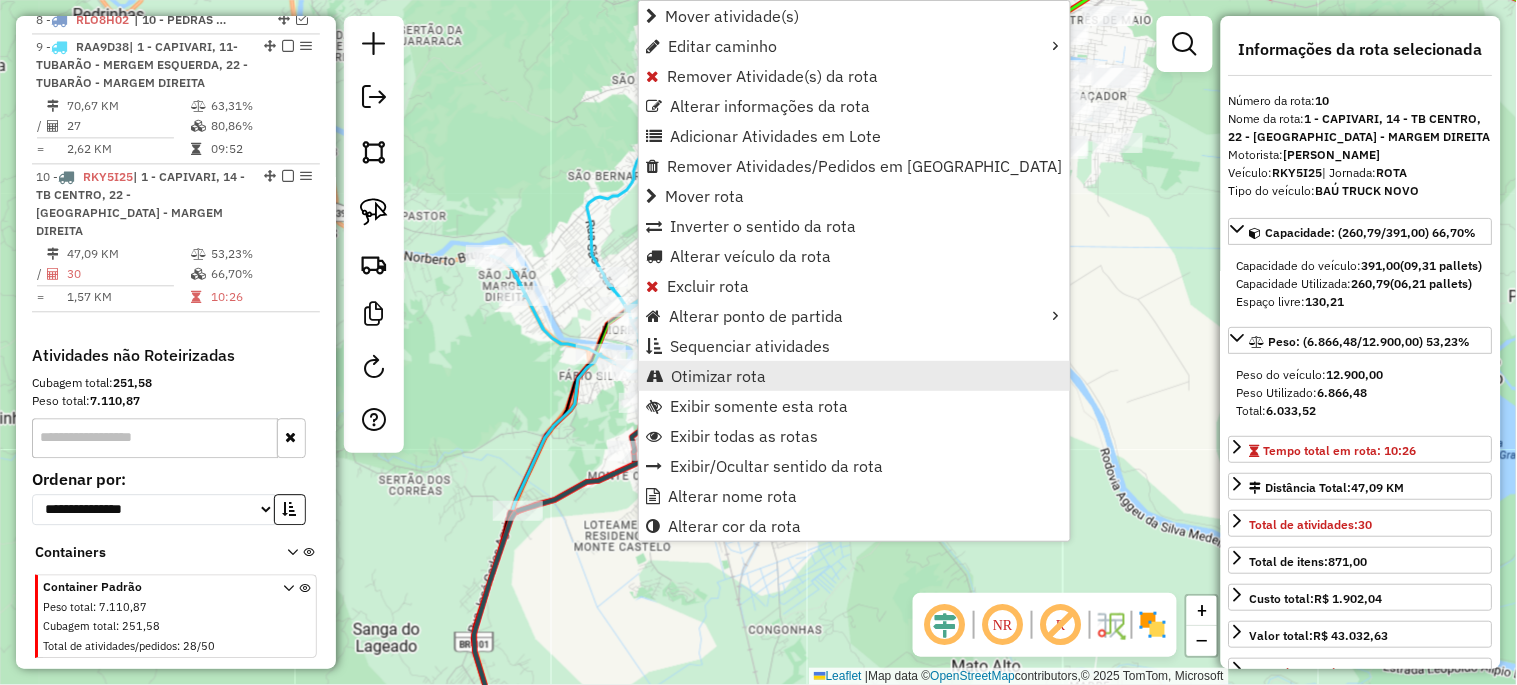 click on "Otimizar rota" at bounding box center [718, 376] 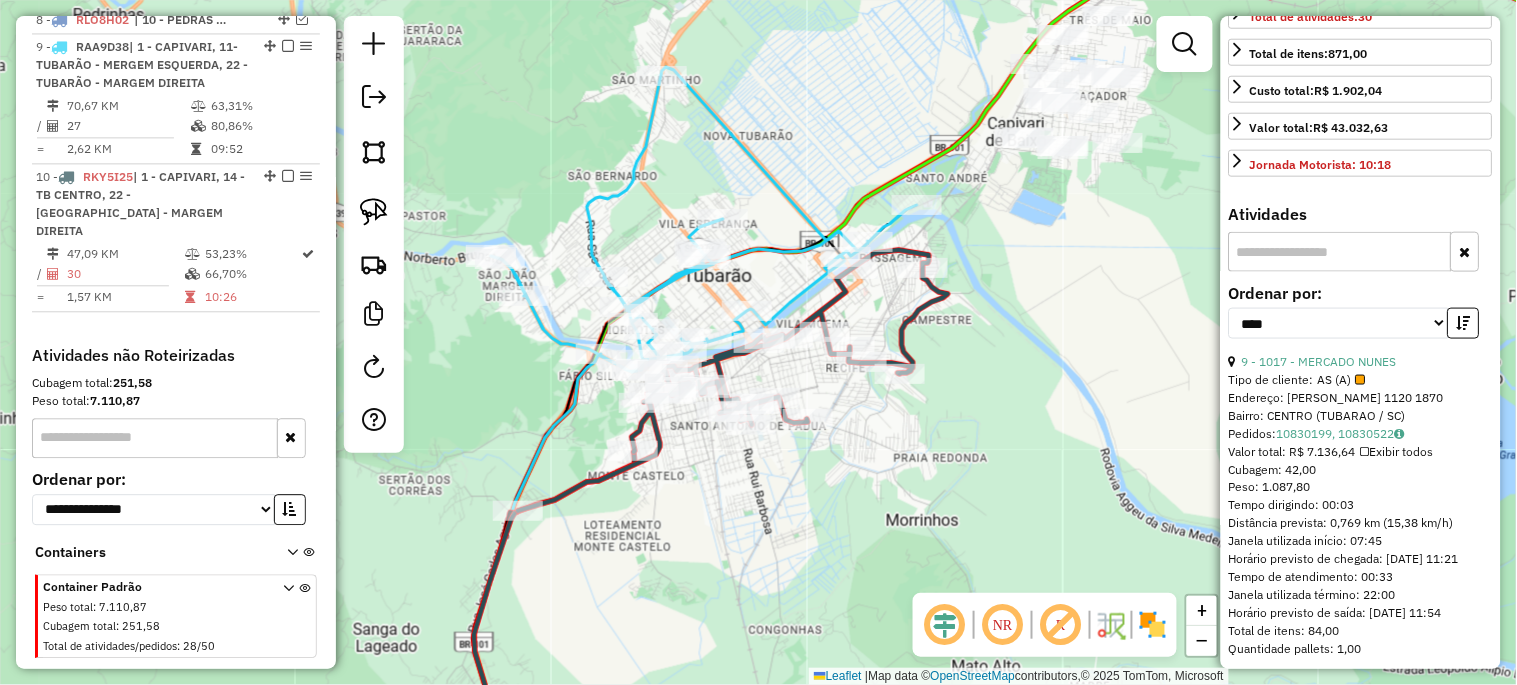 scroll, scrollTop: 222, scrollLeft: 0, axis: vertical 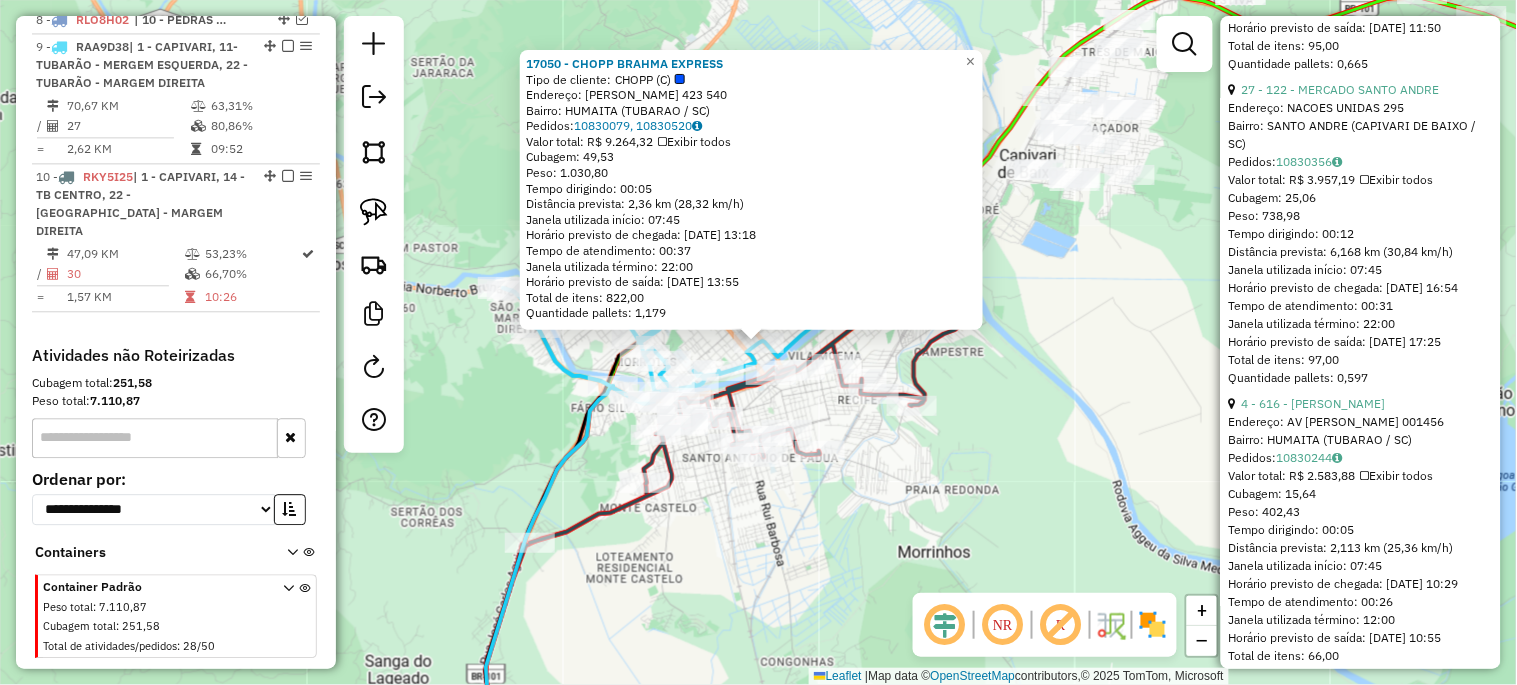 click on "17050 - CHOPP BRAHMA EXPRESS  Tipo de cliente:   CHOPP (C)   Endereço:  [PERSON_NAME] 423 540   Bairro: HUMAITA (TUBARAO / SC)   Pedidos:  10830079, 10830520   Valor total: R$ 9.264,32   Exibir todos   Cubagem: 49,53  Peso: 1.030,80  Tempo dirigindo: 00:05   Distância prevista: 2,36 km (28,32 km/h)   [GEOGRAPHIC_DATA] utilizada início: 07:45   Horário previsto de chegada: [DATE] 13:18   Tempo de atendimento: 00:37   Janela utilizada término: 22:00   Horário previsto de saída: [DATE] 13:55   Total de itens: 822,00   Quantidade pallets: 1,179  × Janela de atendimento Grade de atendimento Capacidade Transportadoras Veículos Cliente Pedidos  Rotas Selecione os dias de semana para filtrar as janelas de atendimento  Seg   Ter   Qua   Qui   Sex   Sáb   Dom  Informe o período da janela de atendimento: De: Até:  Filtrar exatamente a janela do cliente  Considerar janela de atendimento padrão  Selecione os dias de semana para filtrar as grades de atendimento  Seg   Ter   Qua   Qui   Sex   Sáb   Dom   De:  De:" 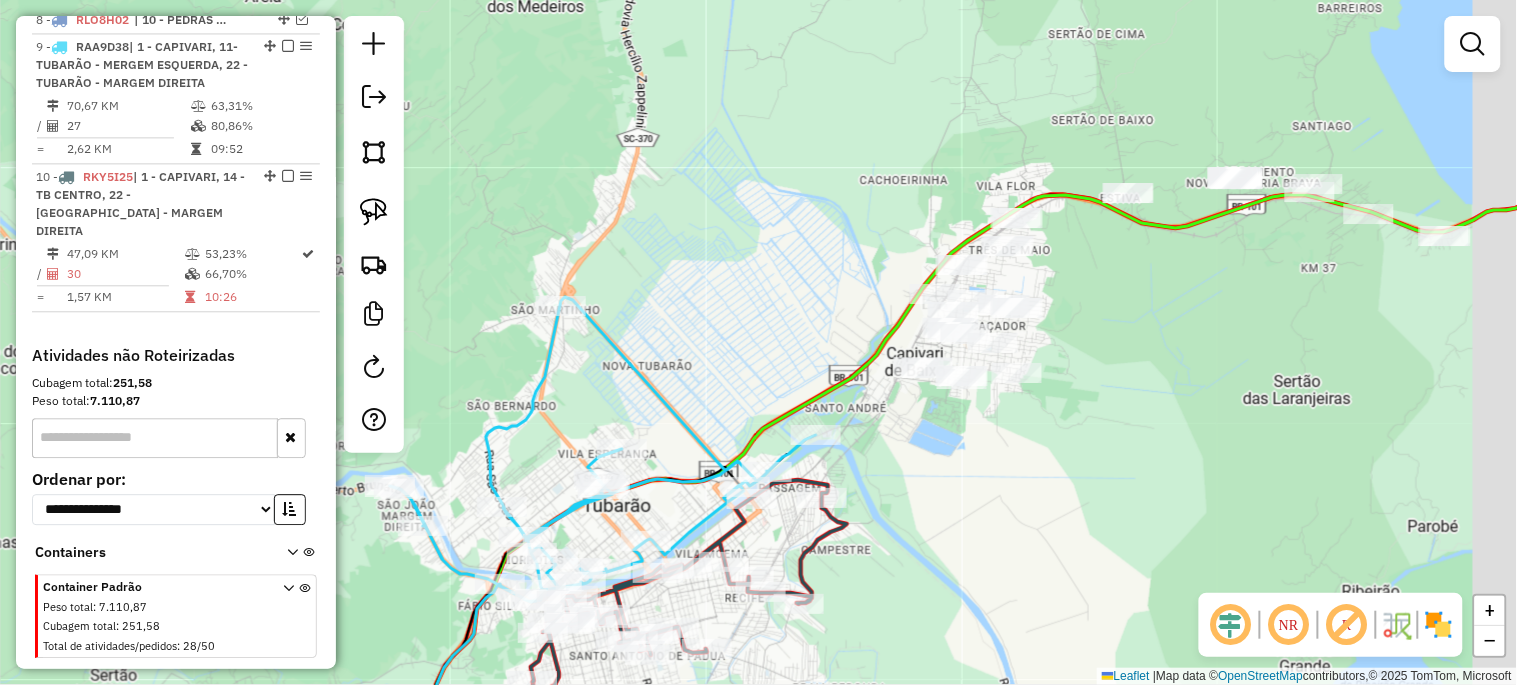 drag, startPoint x: 1124, startPoint y: 337, endPoint x: 1002, endPoint y: 556, distance: 250.68906 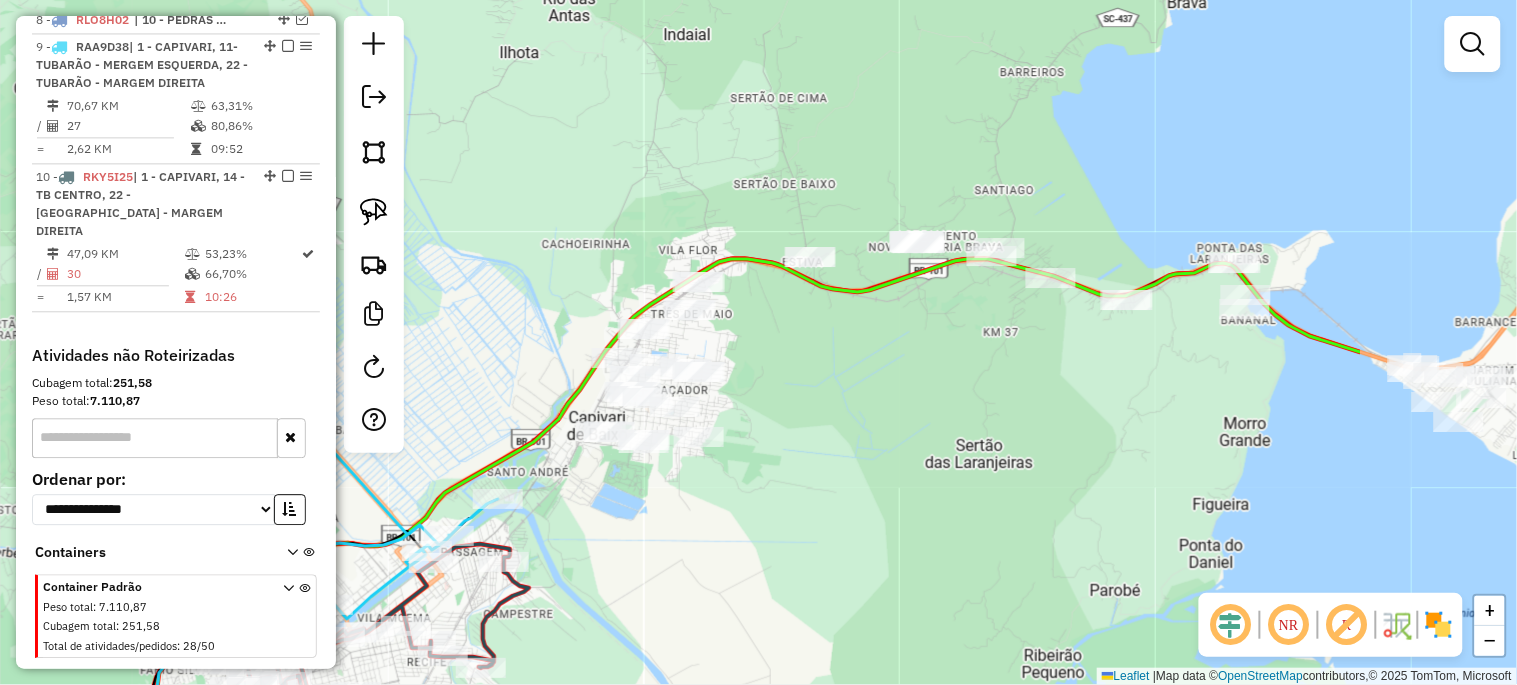 drag, startPoint x: 1057, startPoint y: 495, endPoint x: 748, endPoint y: 538, distance: 311.97757 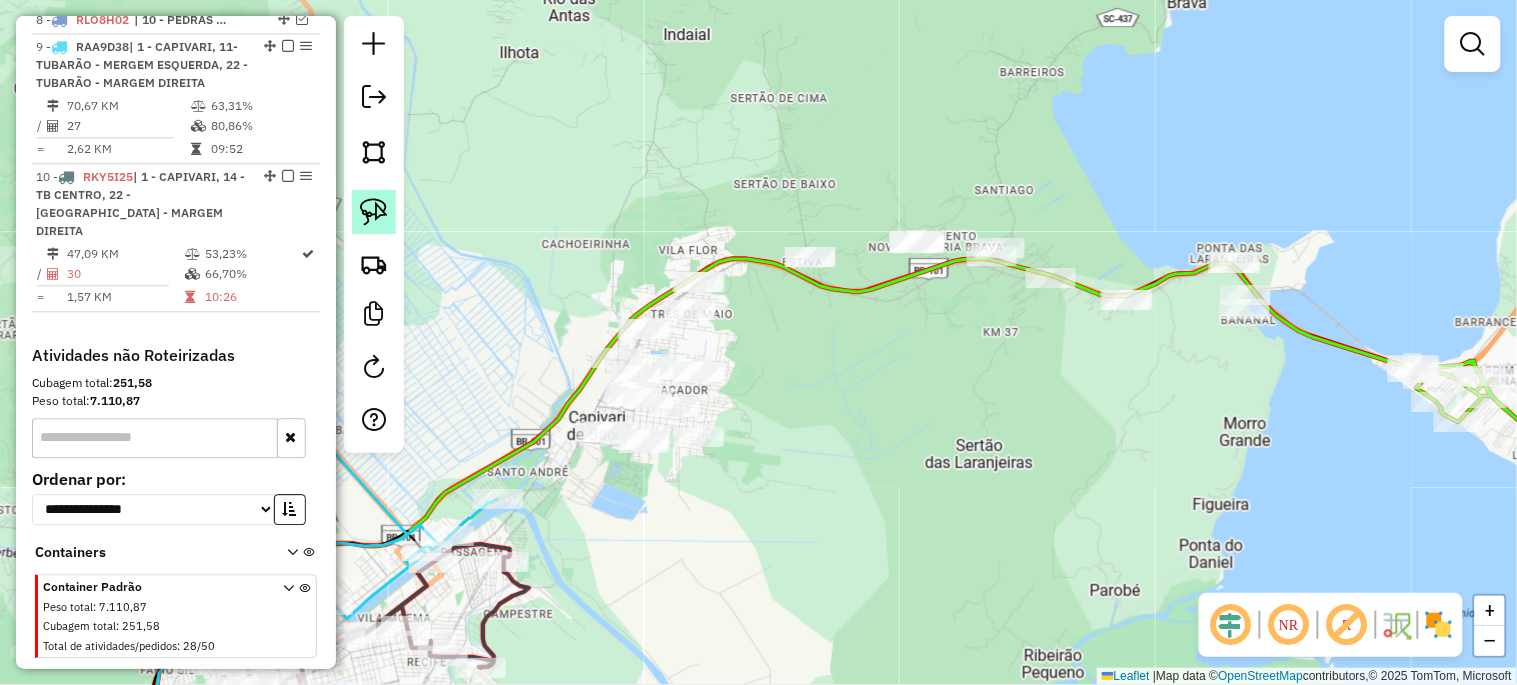 click 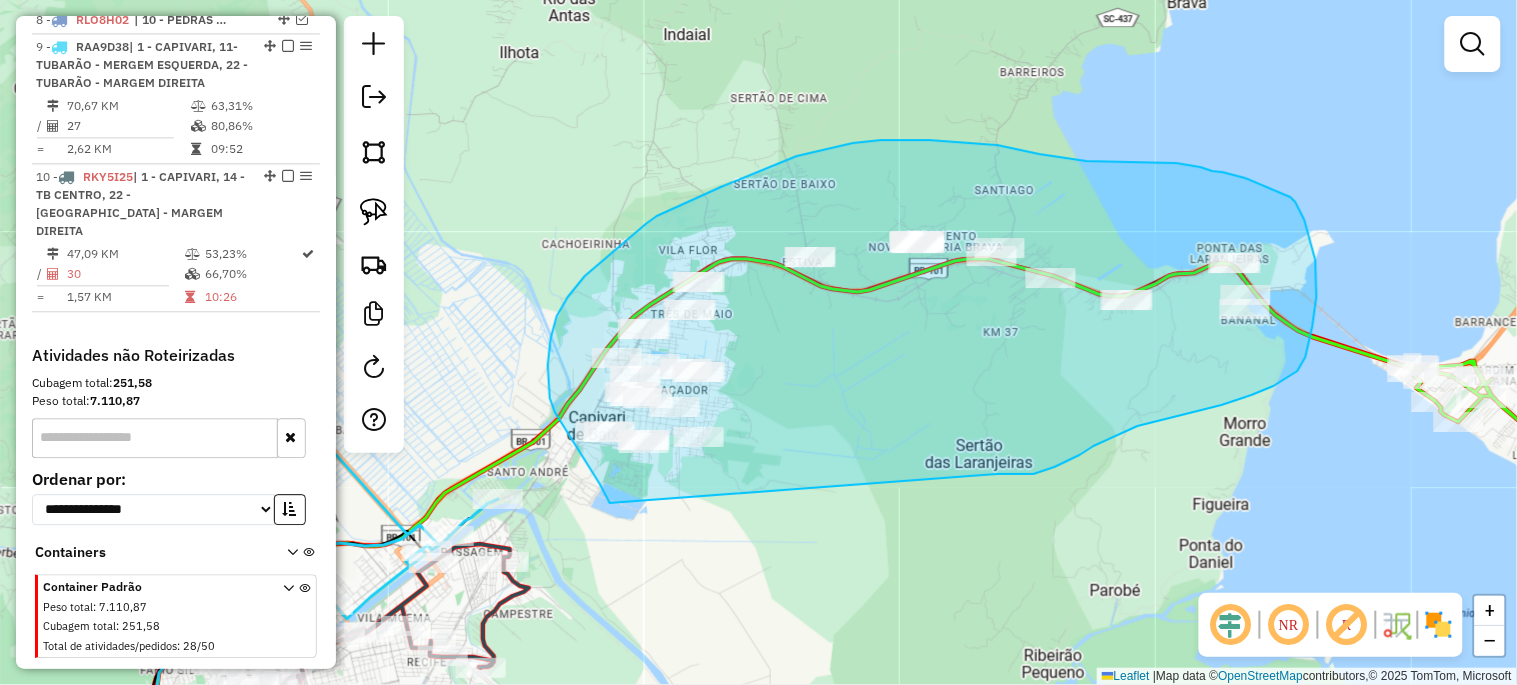 drag, startPoint x: 610, startPoint y: 503, endPoint x: 992, endPoint y: 474, distance: 383.0992 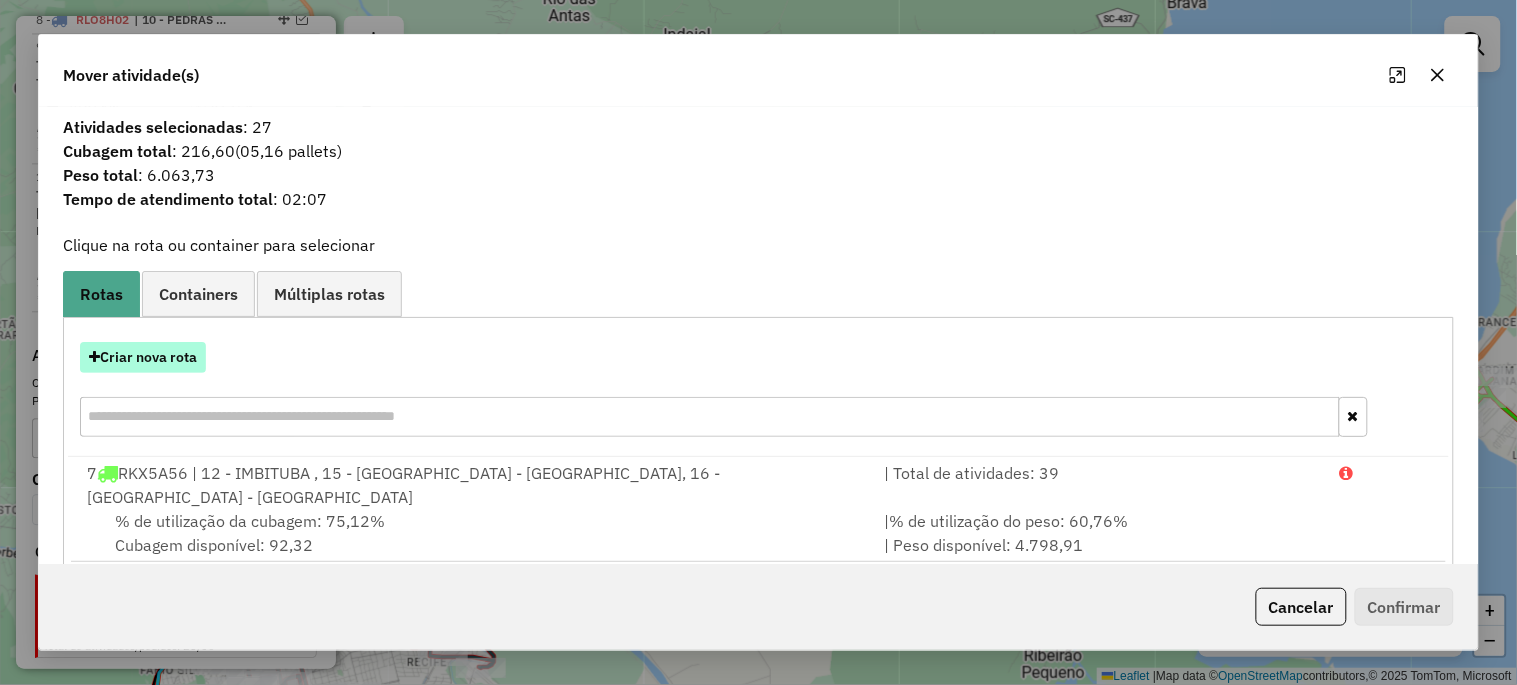 click on "Criar nova rota" at bounding box center (143, 357) 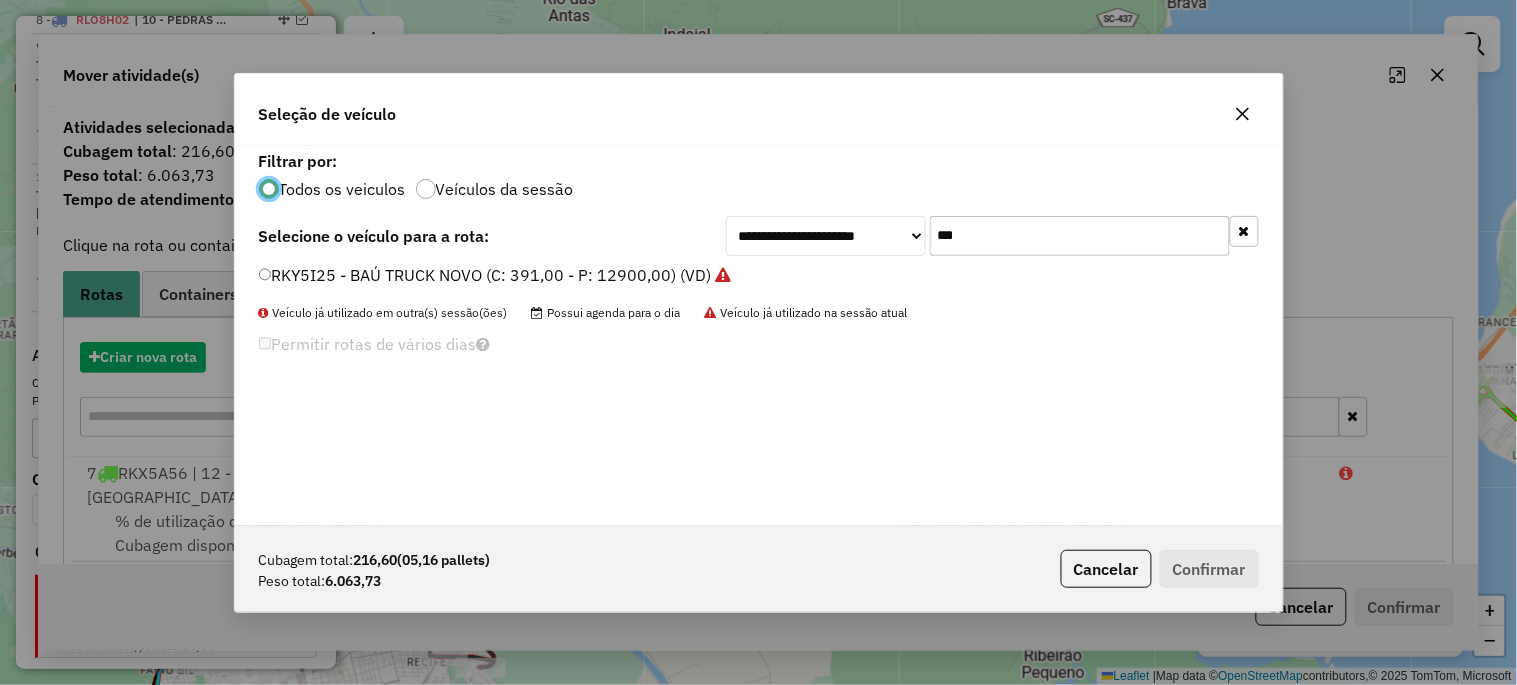 scroll, scrollTop: 11, scrollLeft: 5, axis: both 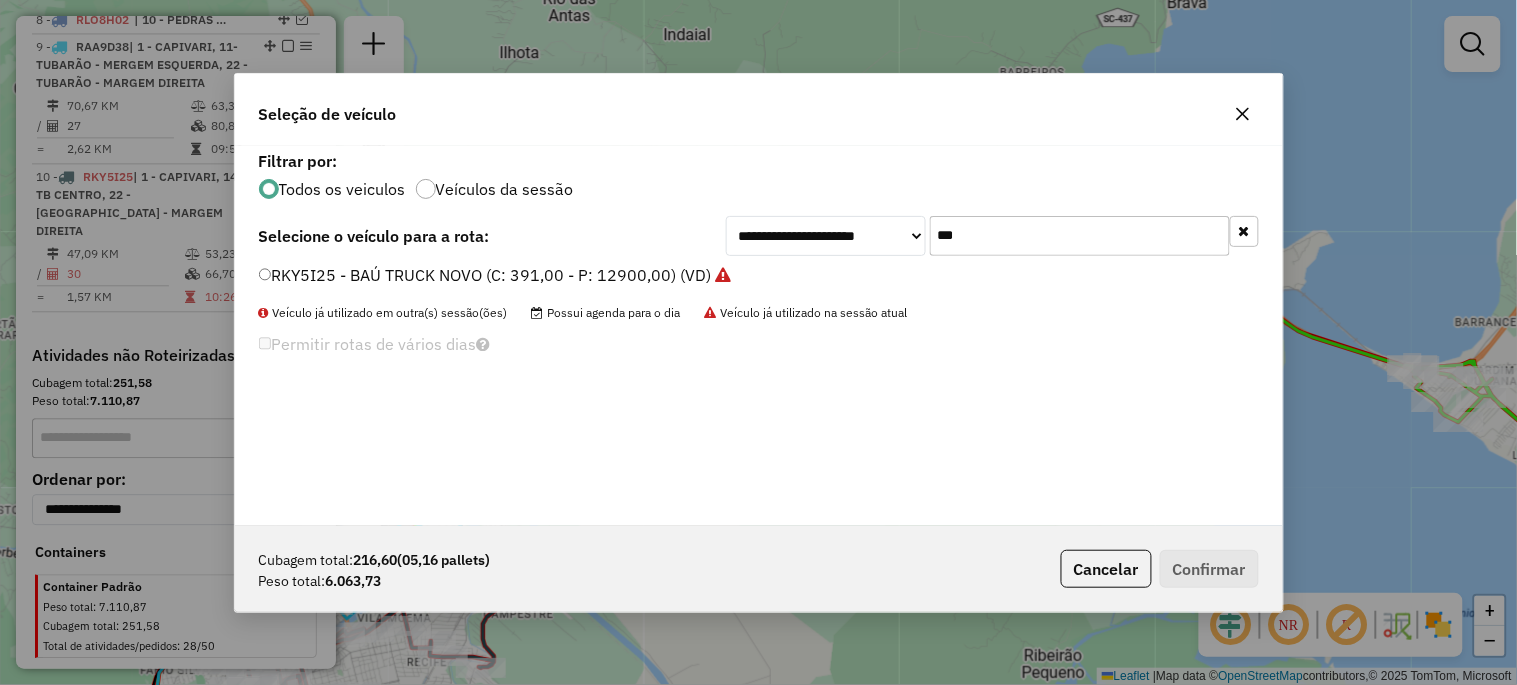 click on "***" 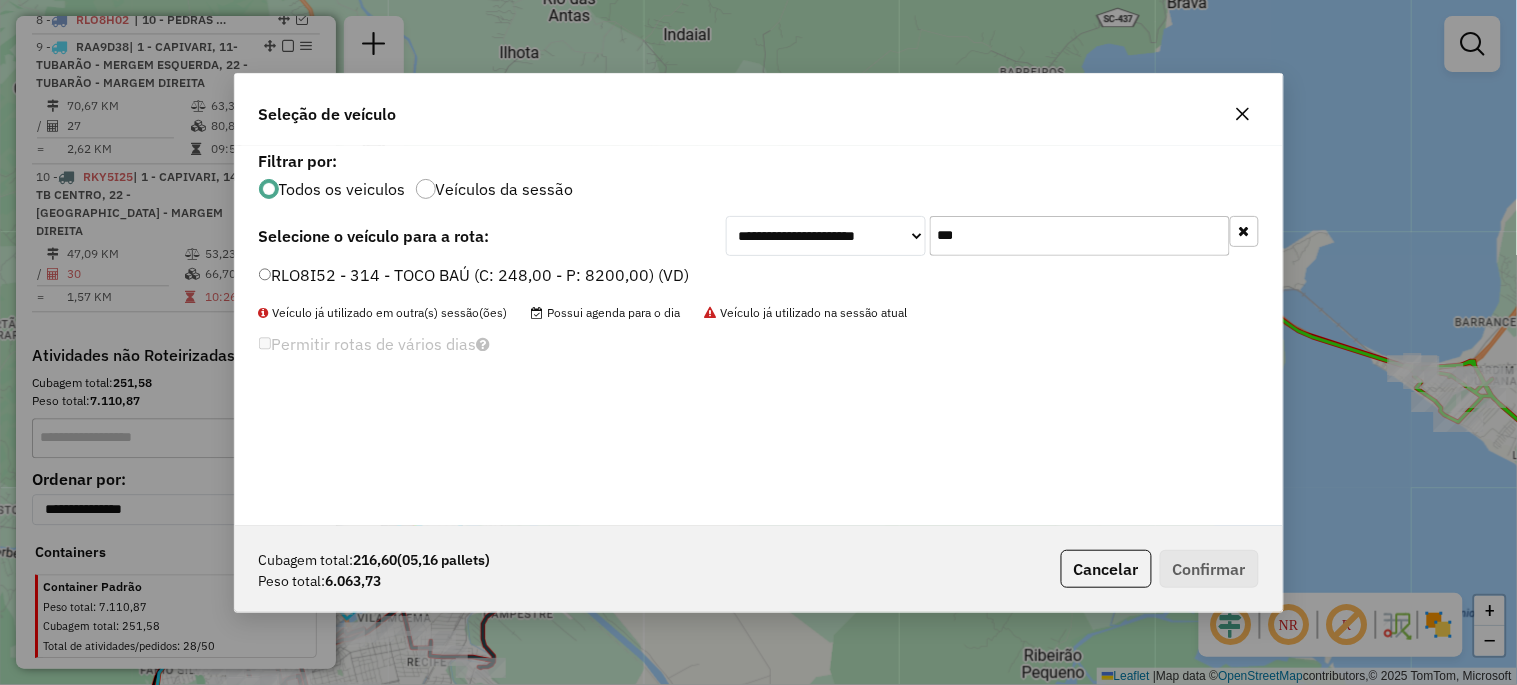 type on "***" 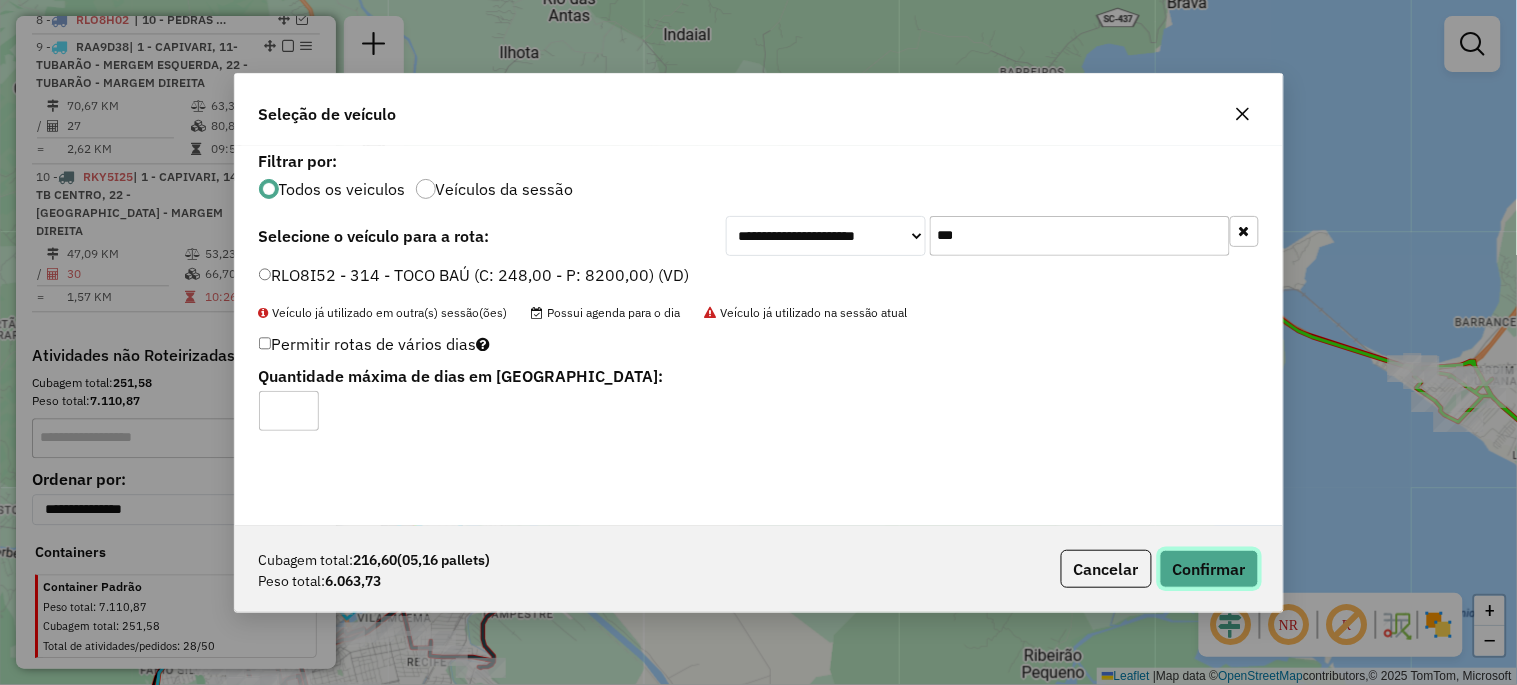click on "Confirmar" 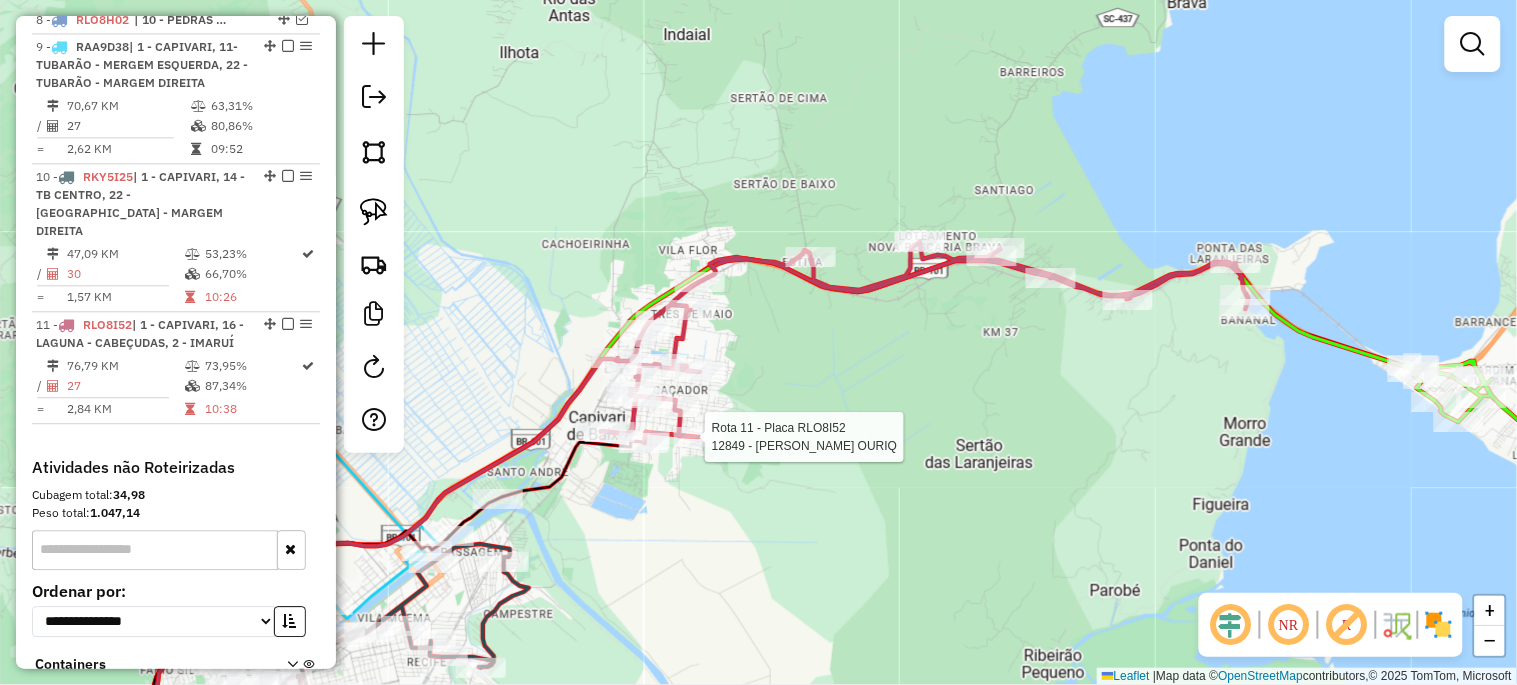 select on "*********" 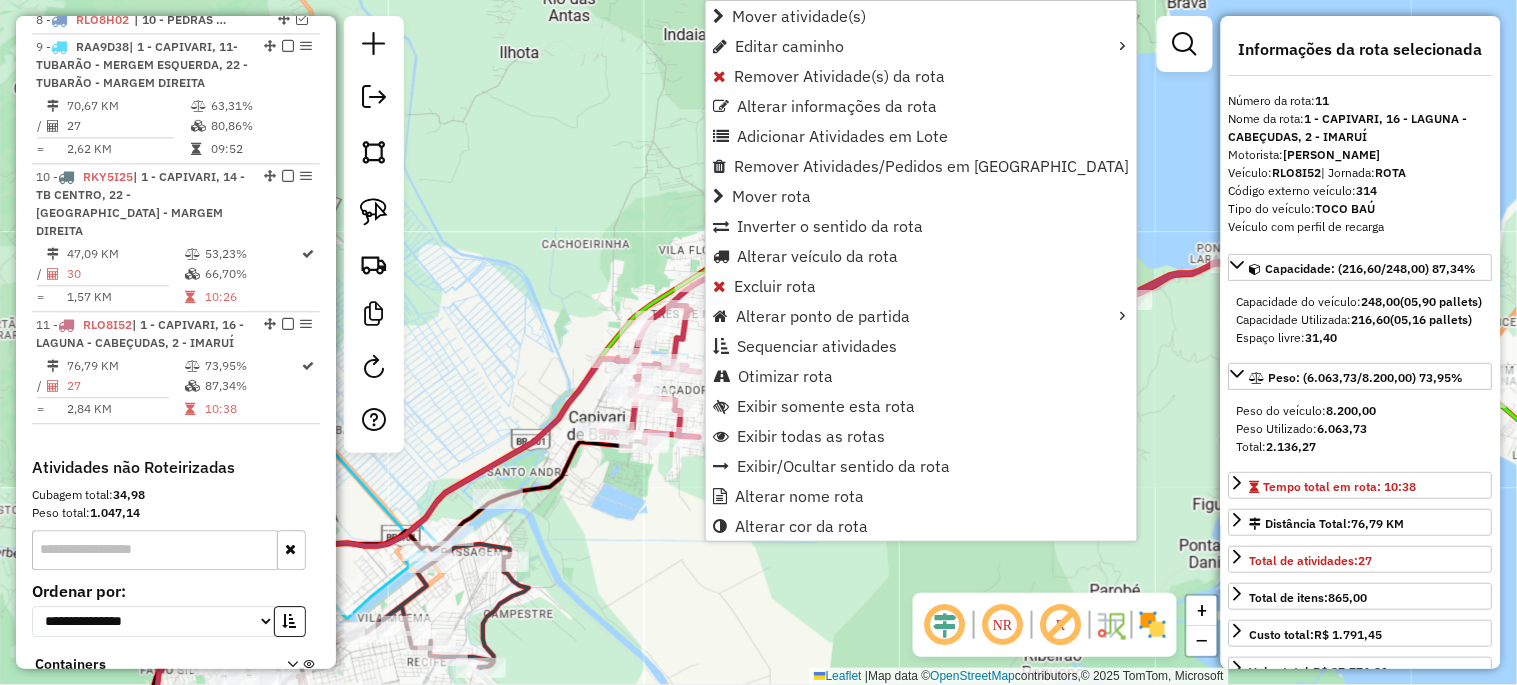 scroll, scrollTop: 1223, scrollLeft: 0, axis: vertical 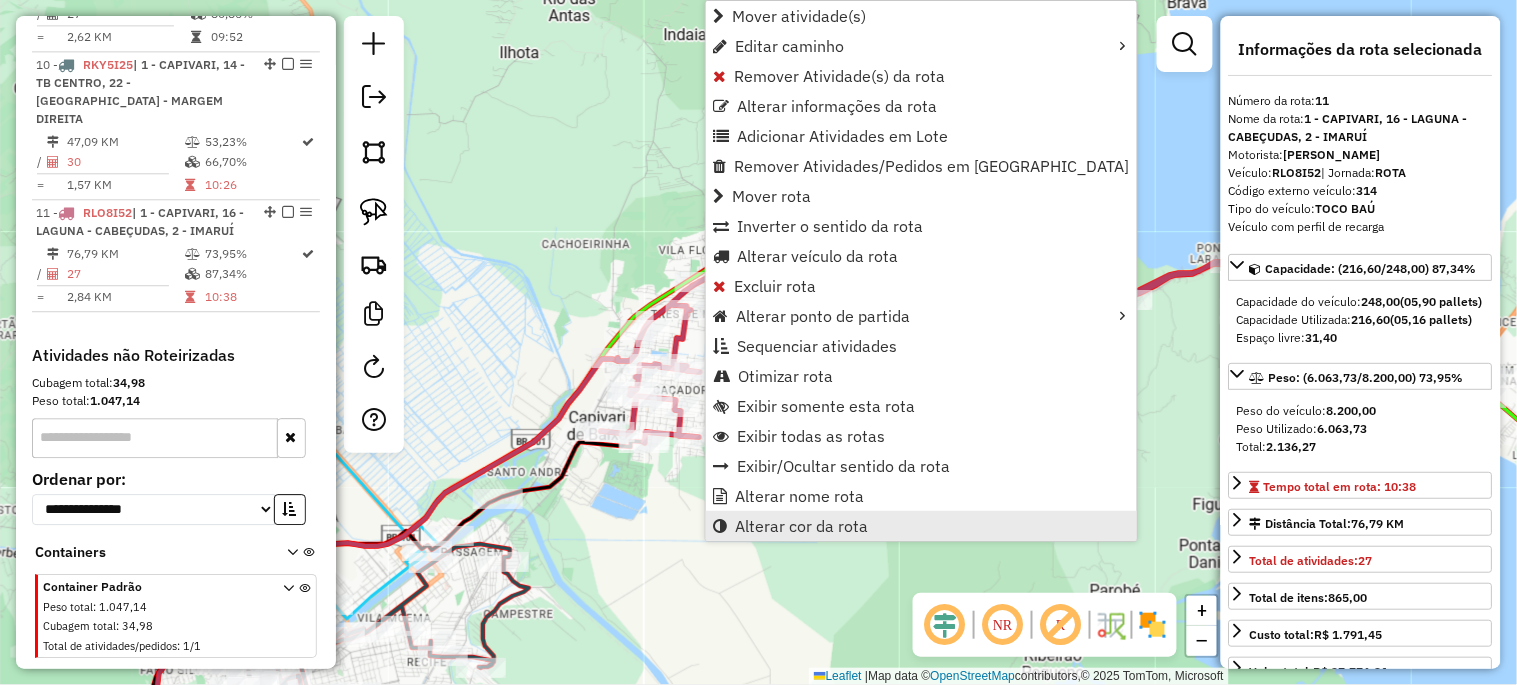 click on "Alterar cor da rota" at bounding box center [801, 526] 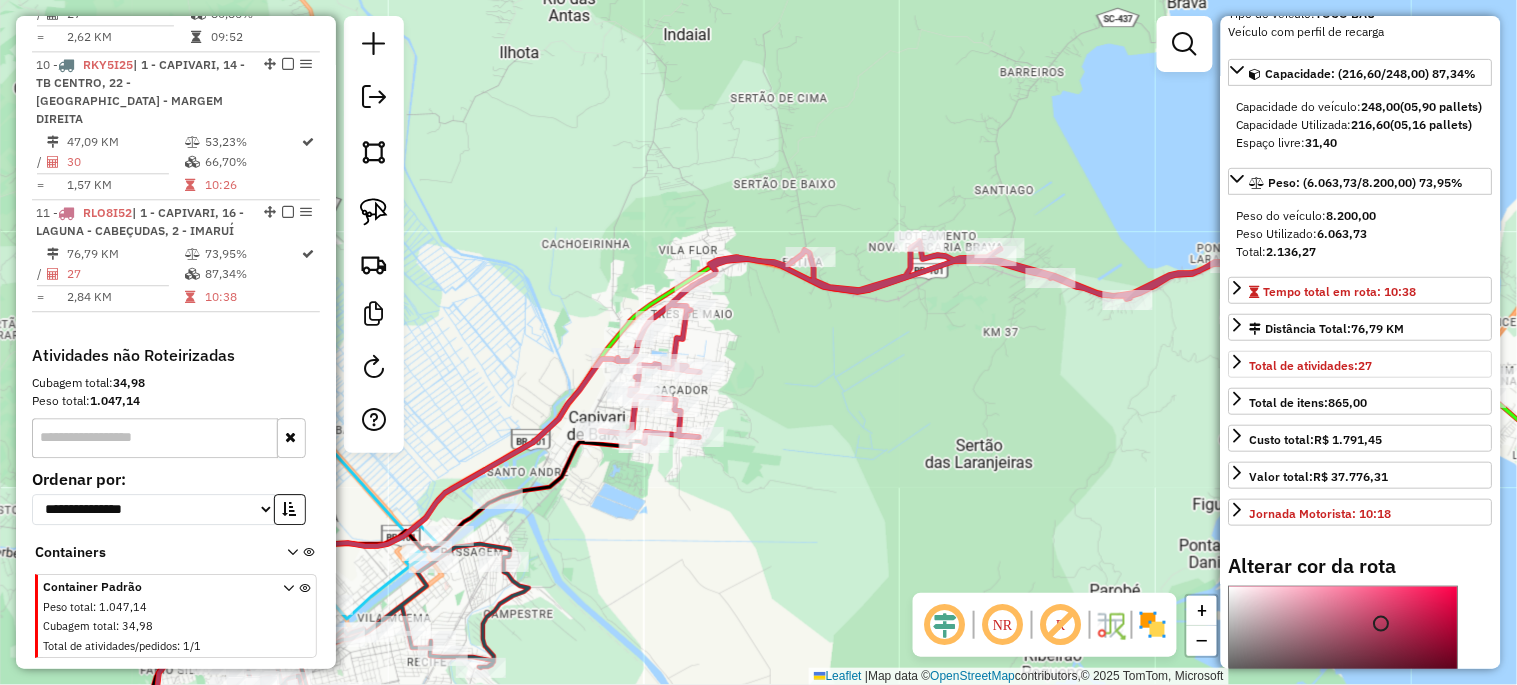 scroll, scrollTop: 370, scrollLeft: 0, axis: vertical 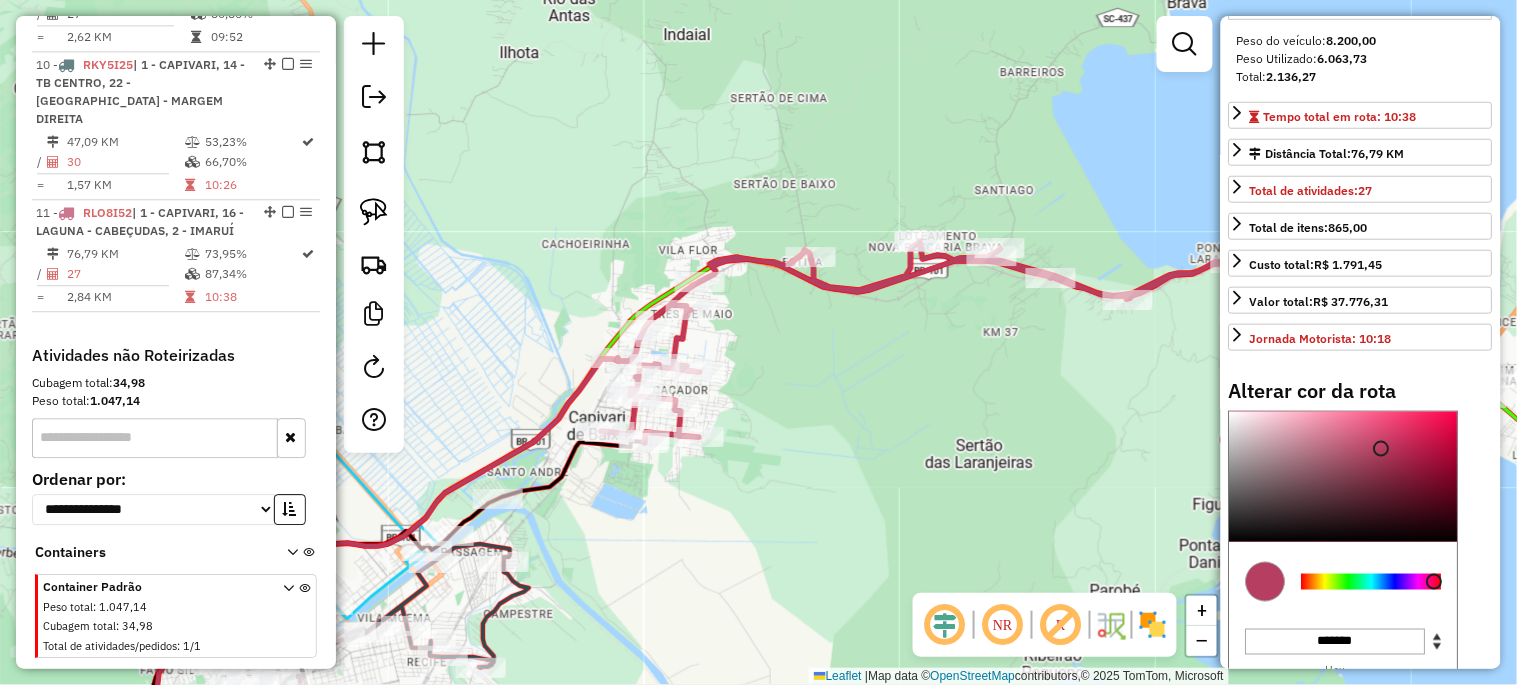 type on "*******" 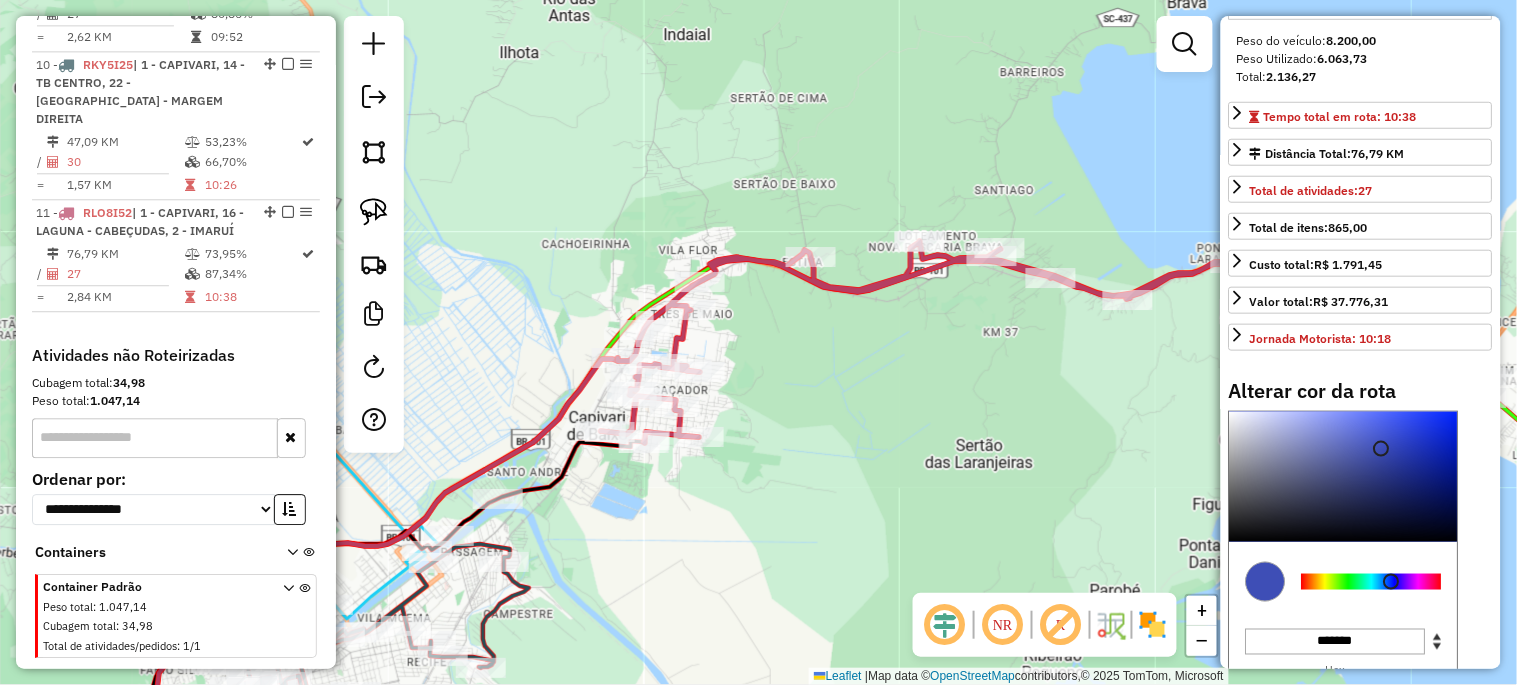 click at bounding box center (1372, 582) 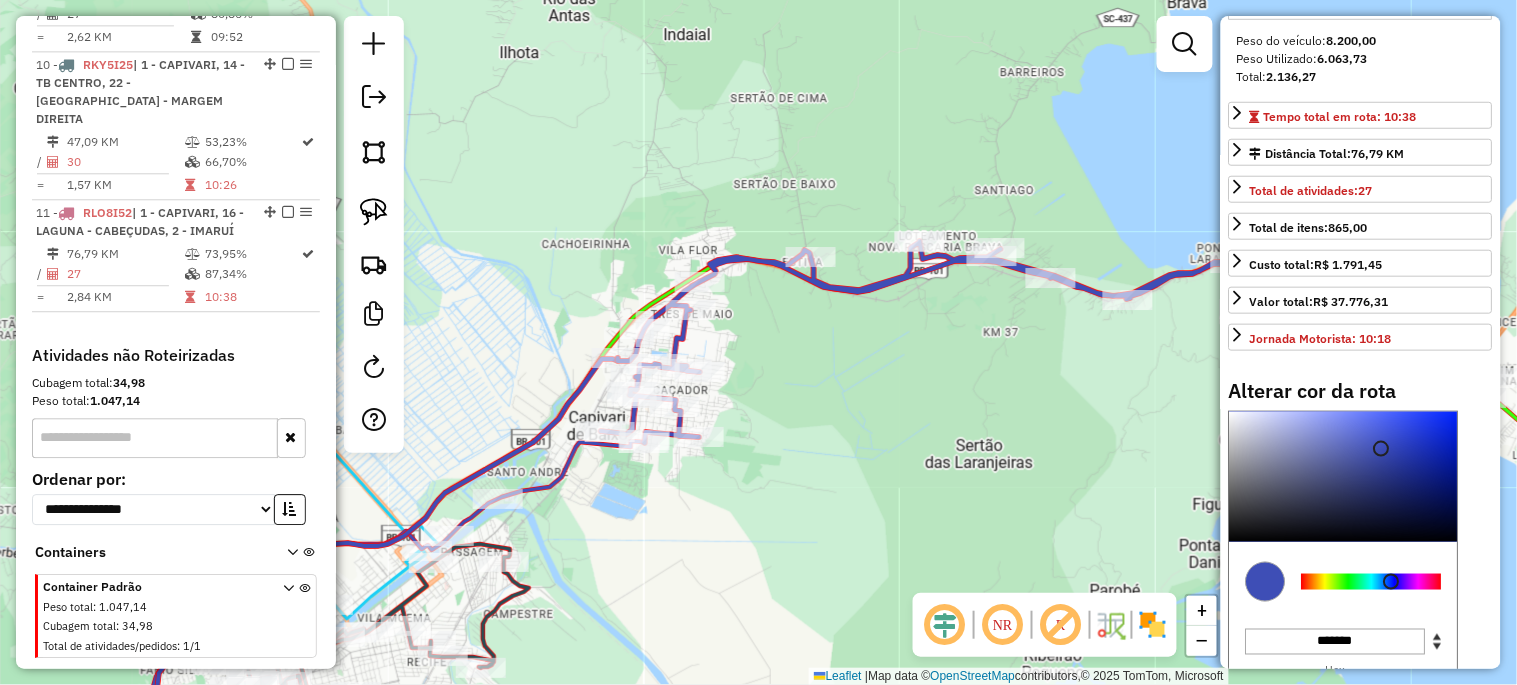 click on "Janela de atendimento Grade de atendimento Capacidade Transportadoras Veículos Cliente Pedidos  Rotas Selecione os dias de semana para filtrar as janelas de atendimento  Seg   Ter   Qua   Qui   Sex   Sáb   Dom  Informe o período da janela de atendimento: De: Até:  Filtrar exatamente a janela do cliente  Considerar janela de atendimento padrão  Selecione os dias de semana para filtrar as grades de atendimento  Seg   Ter   Qua   Qui   Sex   Sáb   Dom   Considerar clientes sem dia de atendimento cadastrado  Clientes fora do dia de atendimento selecionado Filtrar as atividades entre os valores definidos abaixo:  Peso mínimo:   Peso máximo:   Cubagem mínima:   Cubagem máxima:   De:   Até:  Filtrar as atividades entre o tempo de atendimento definido abaixo:  De:   Até:   Considerar capacidade total dos clientes não roteirizados Transportadora: Selecione um ou mais itens Tipo de veículo: Selecione um ou mais itens Veículo: Selecione um ou mais itens Motorista: Selecione um ou mais itens Nome: Rótulo:" 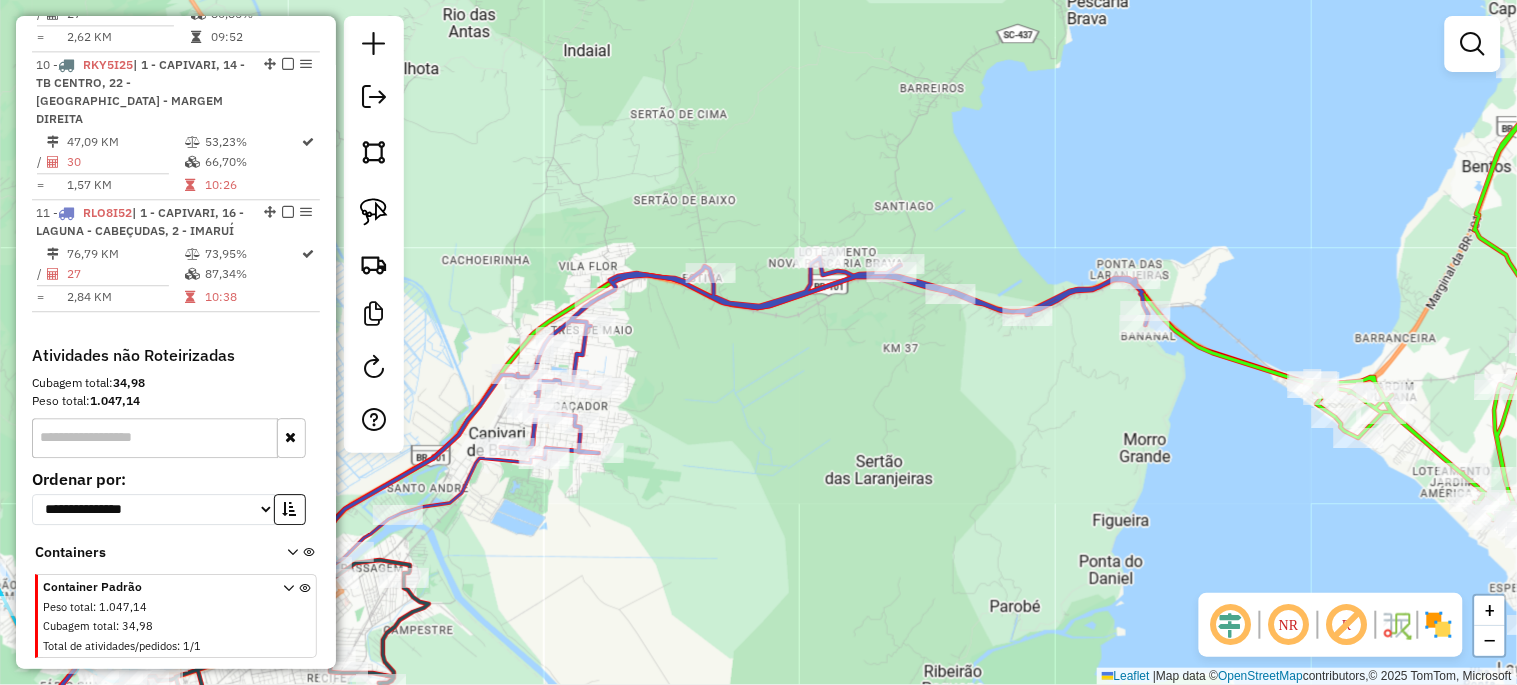 drag, startPoint x: 933, startPoint y: 506, endPoint x: 751, endPoint y: 523, distance: 182.79224 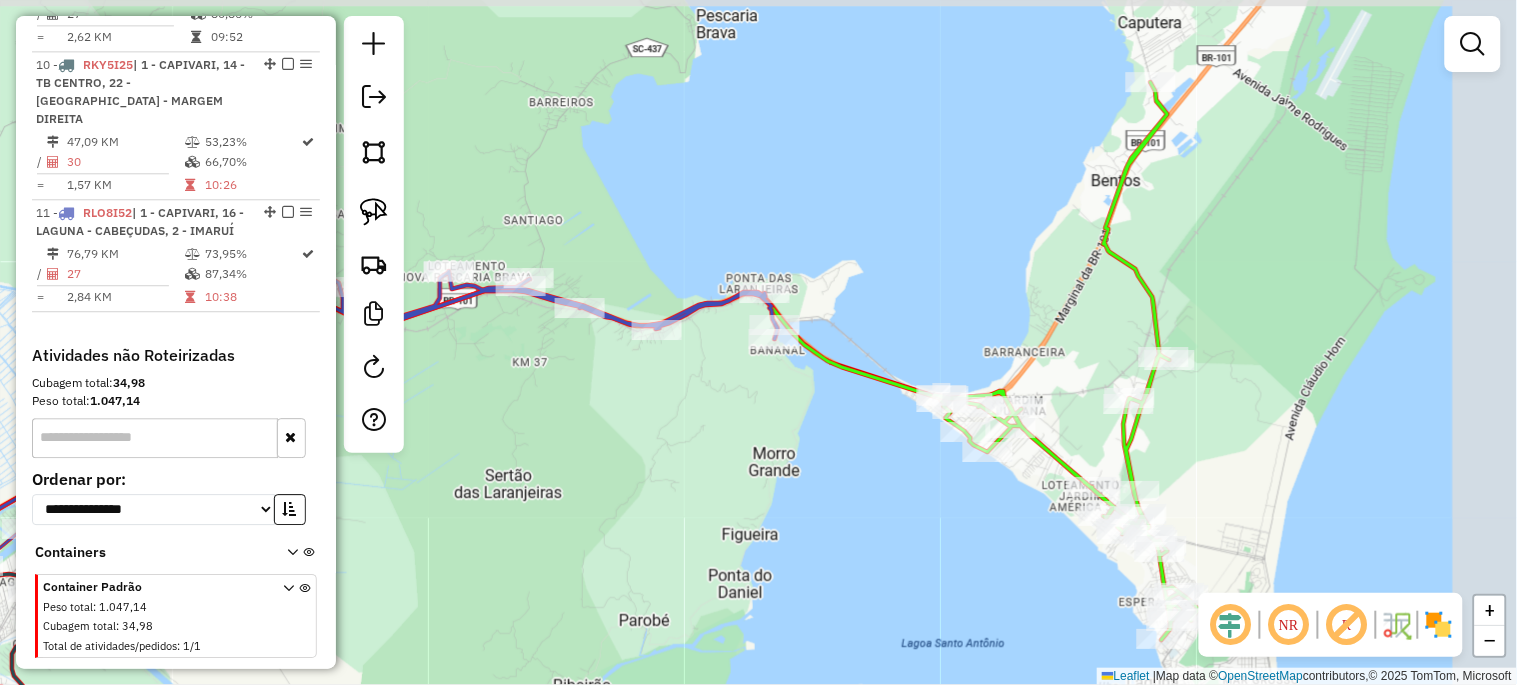 drag, startPoint x: 864, startPoint y: 512, endPoint x: 593, endPoint y: 520, distance: 271.11804 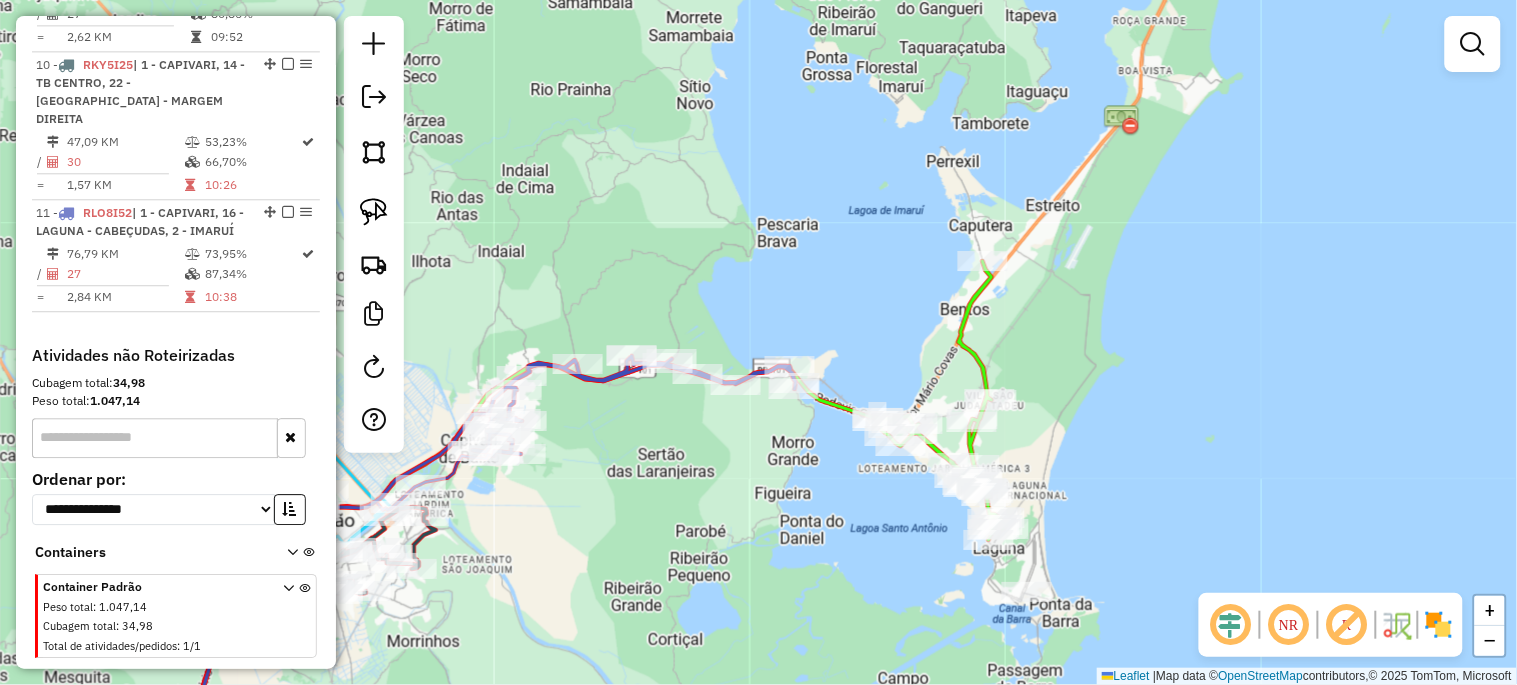 drag, startPoint x: 775, startPoint y: 521, endPoint x: 800, endPoint y: 461, distance: 65 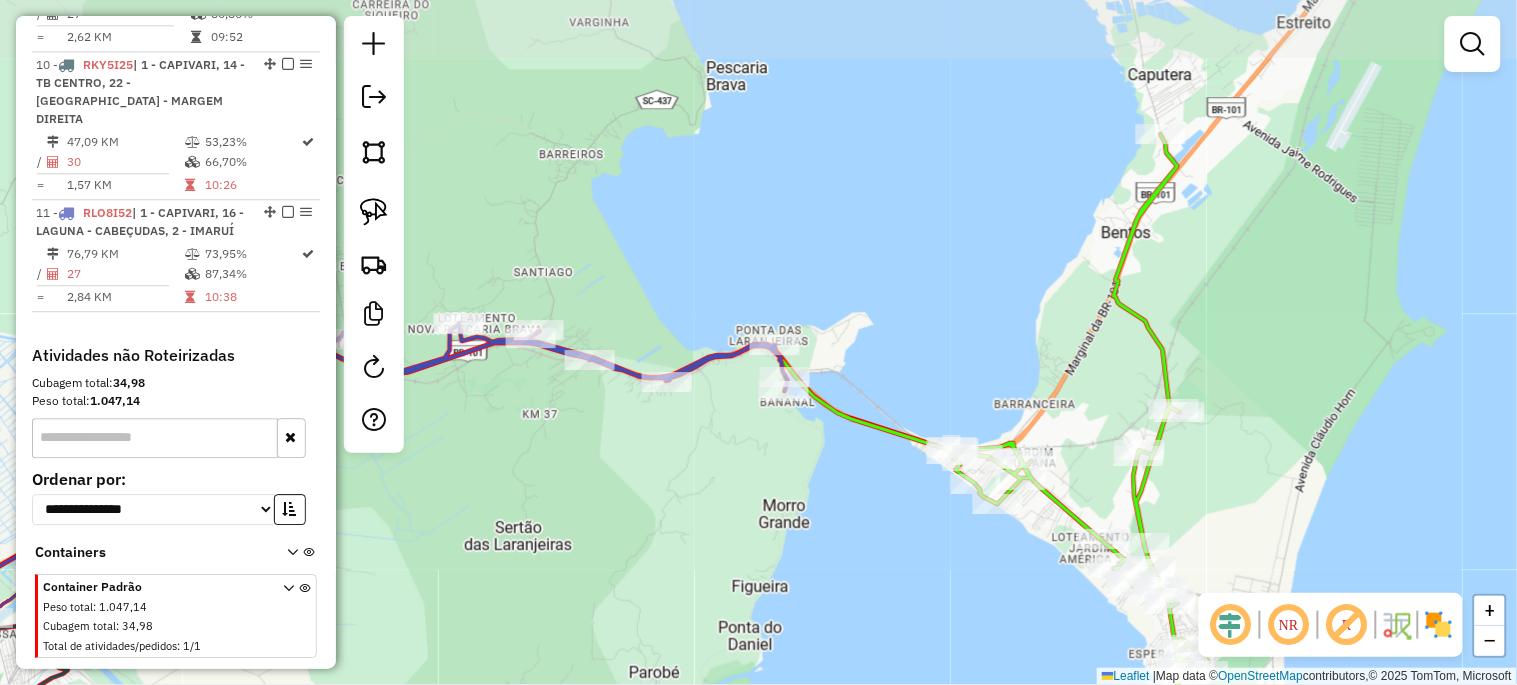 drag, startPoint x: 787, startPoint y: 545, endPoint x: 787, endPoint y: 600, distance: 55 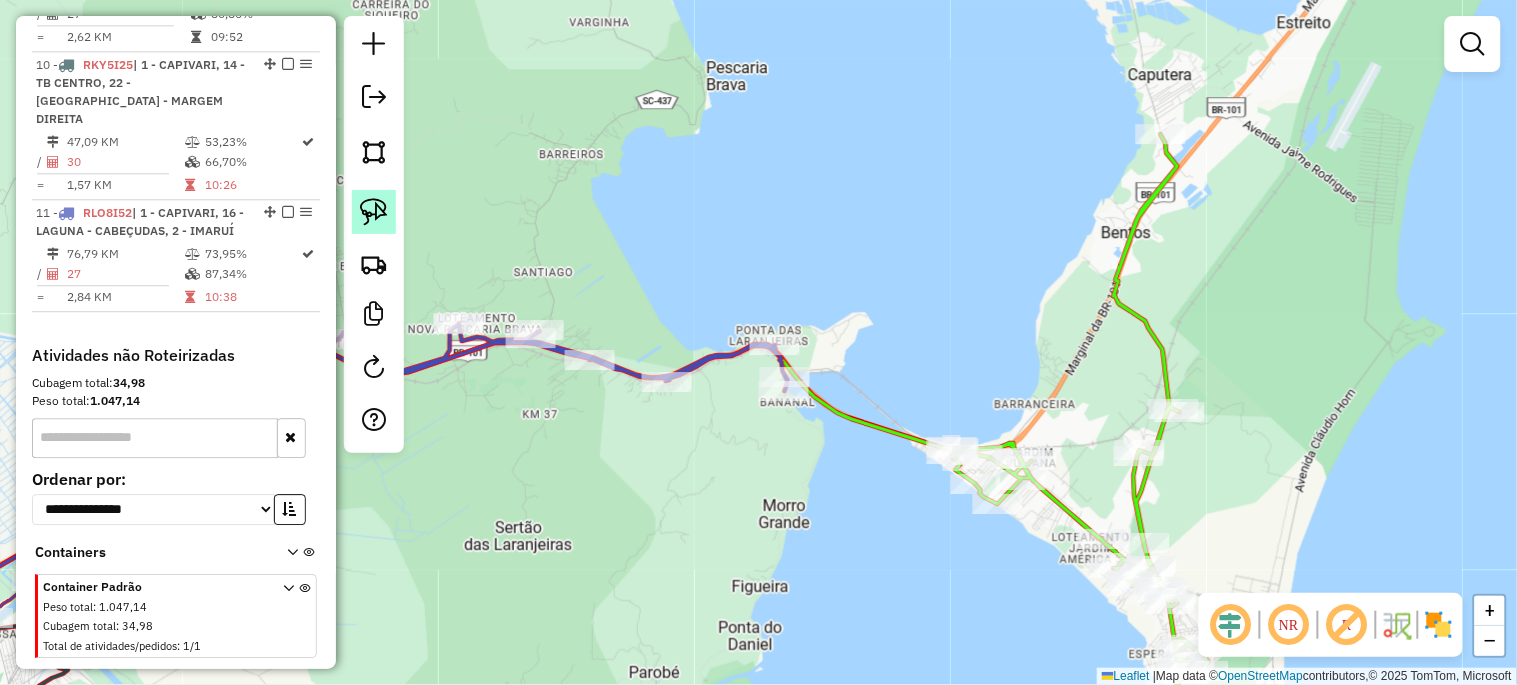 click 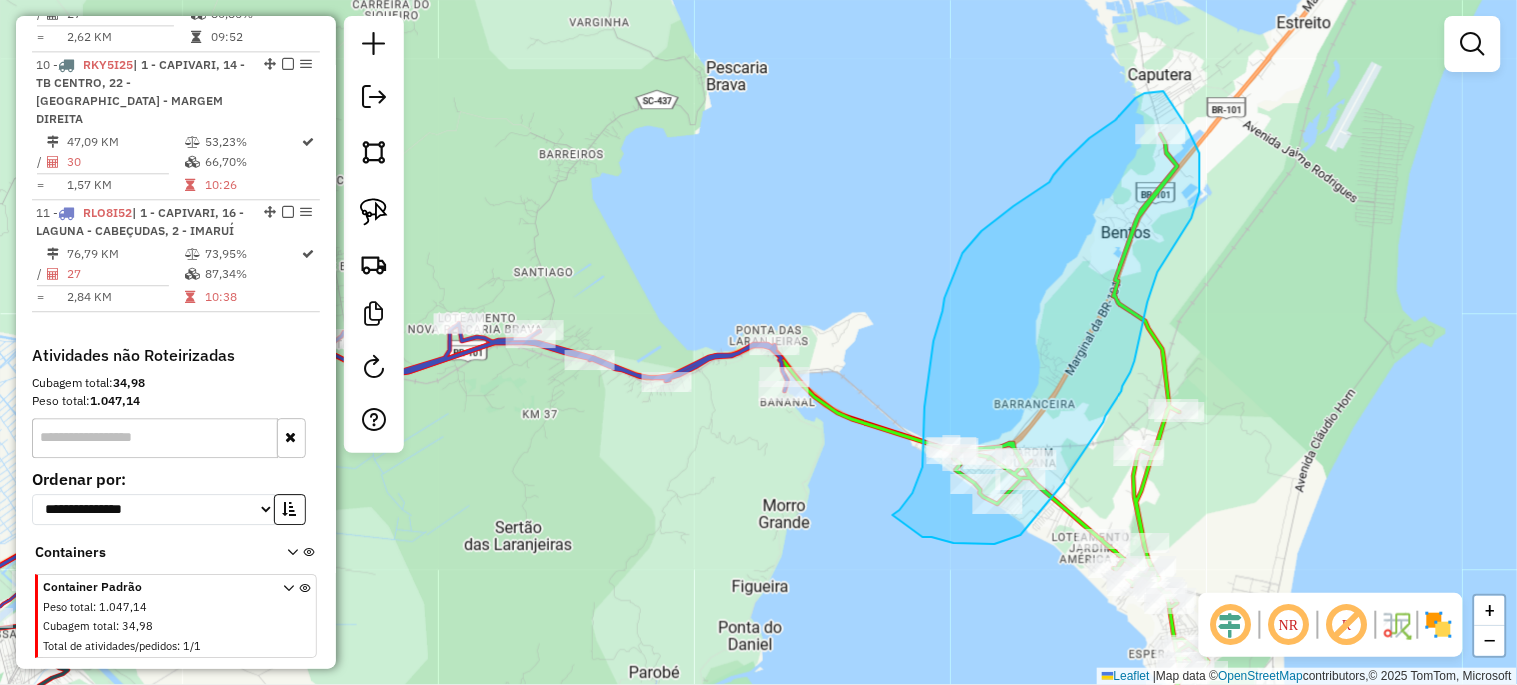 drag, startPoint x: 893, startPoint y: 515, endPoint x: 923, endPoint y: 537, distance: 37.202152 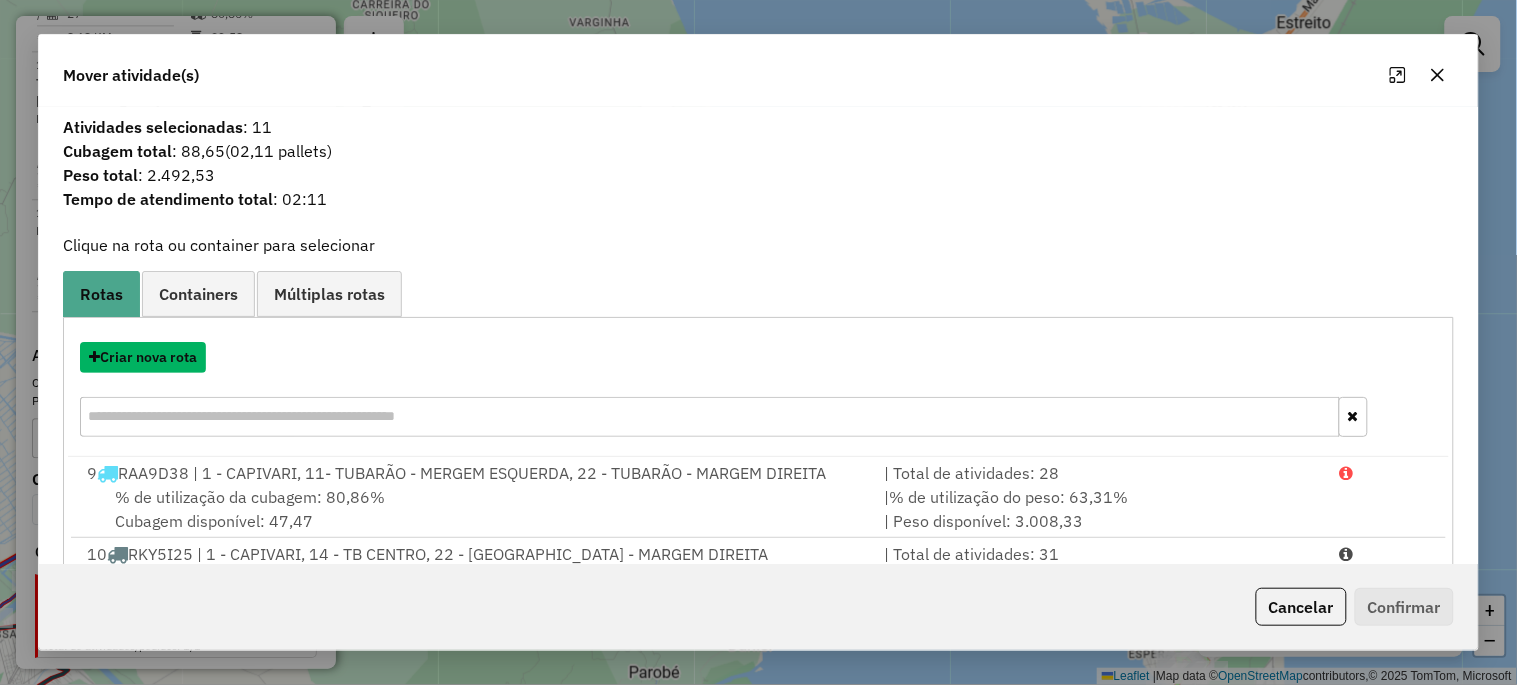 click on "Criar nova rota" at bounding box center (143, 357) 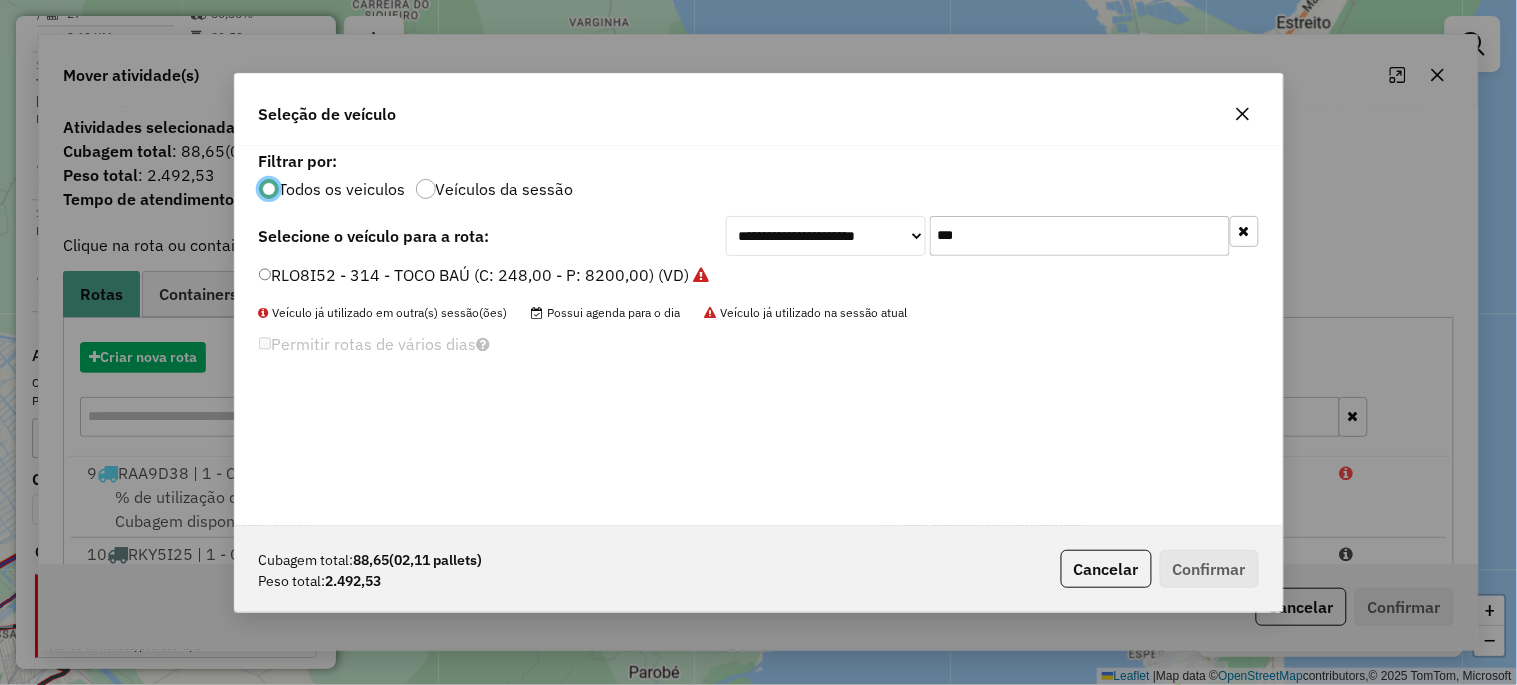 scroll, scrollTop: 11, scrollLeft: 5, axis: both 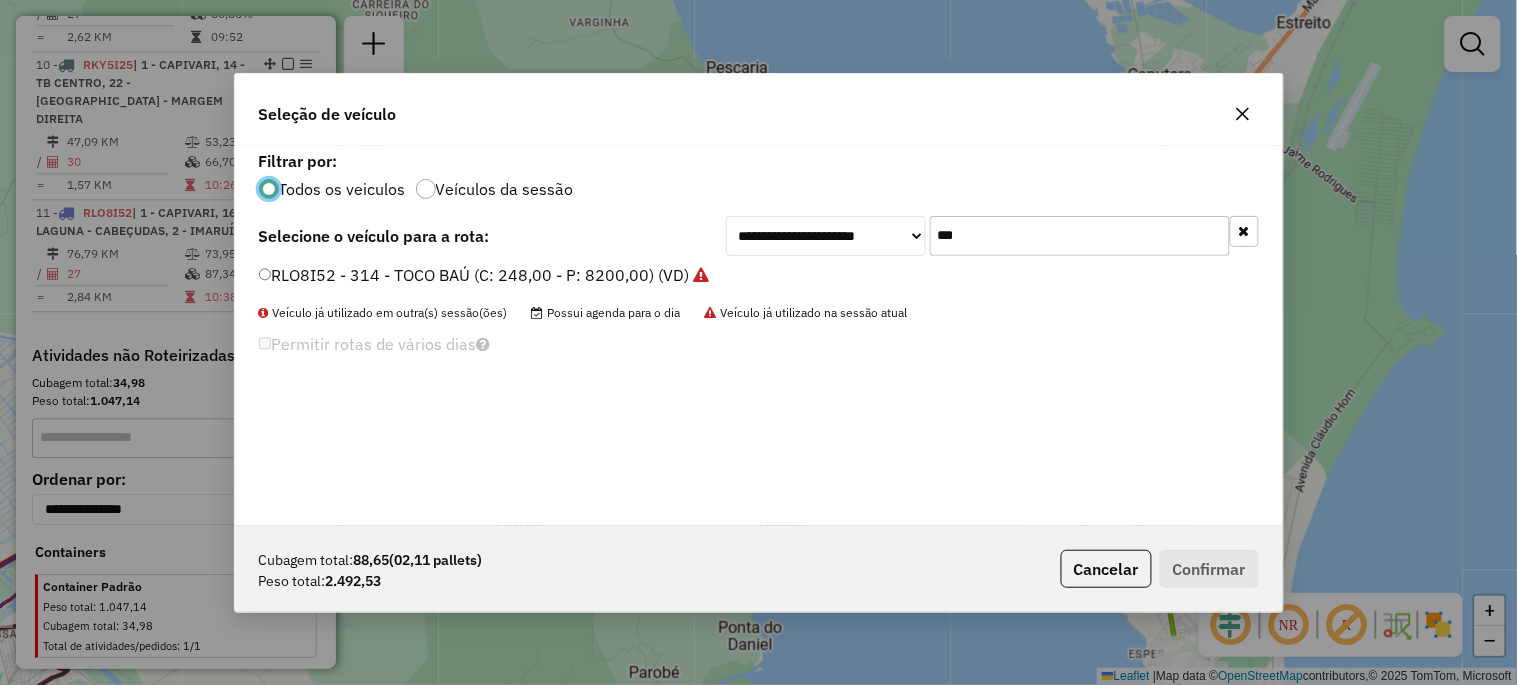 click on "***" 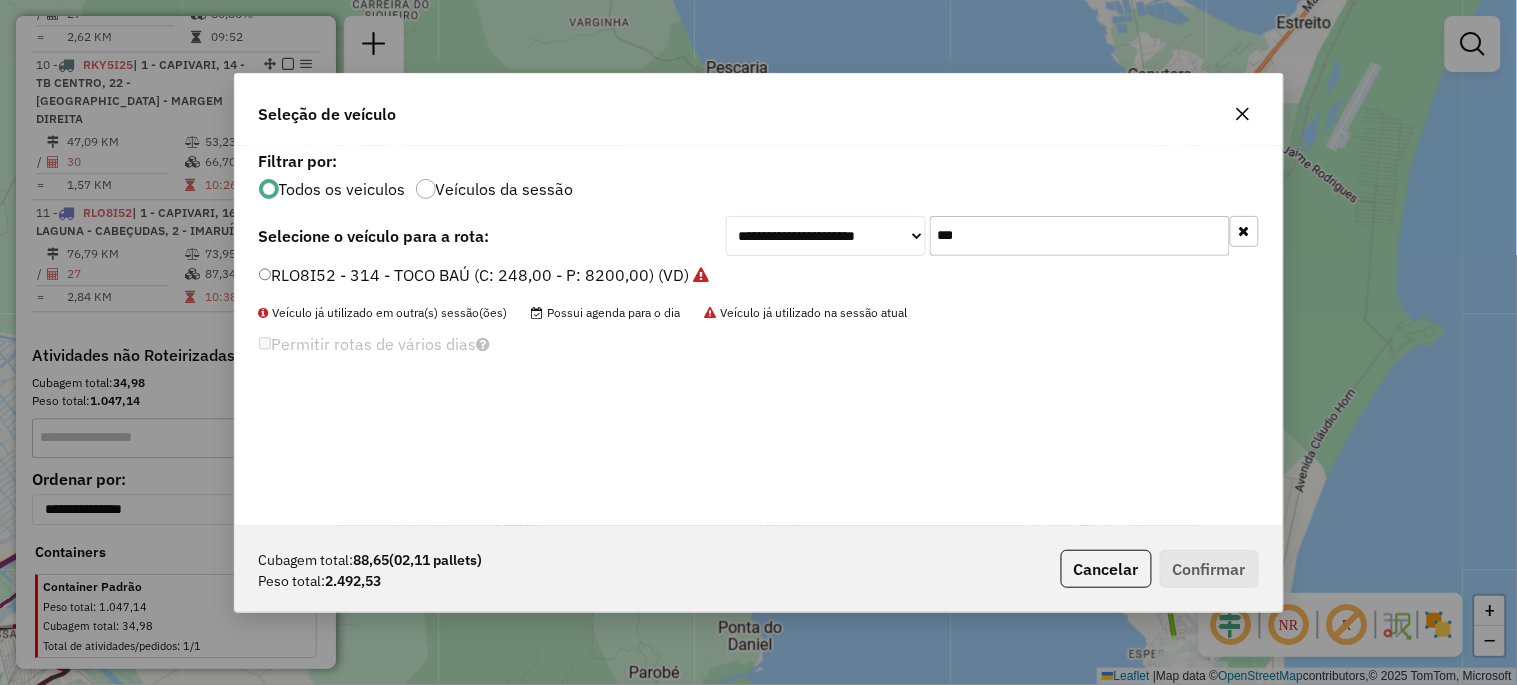 click on "***" 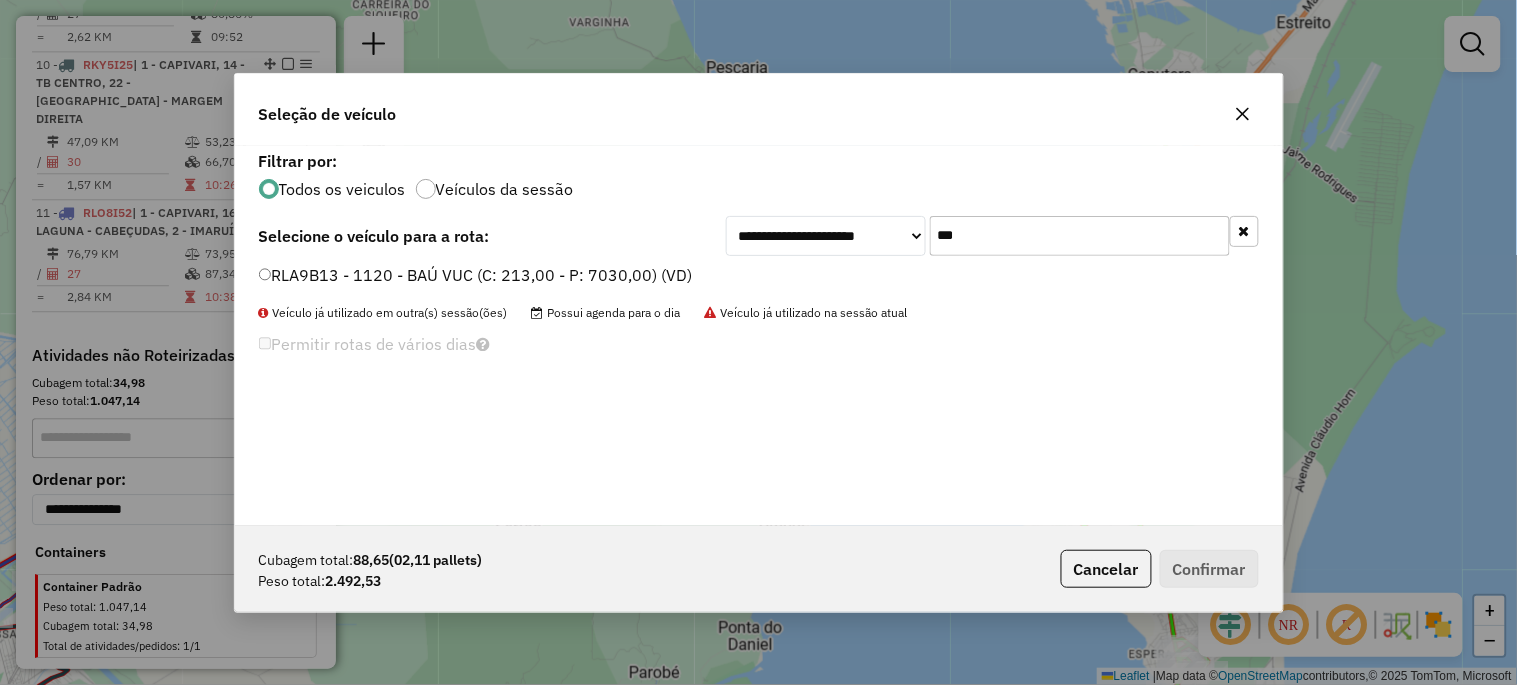 type on "***" 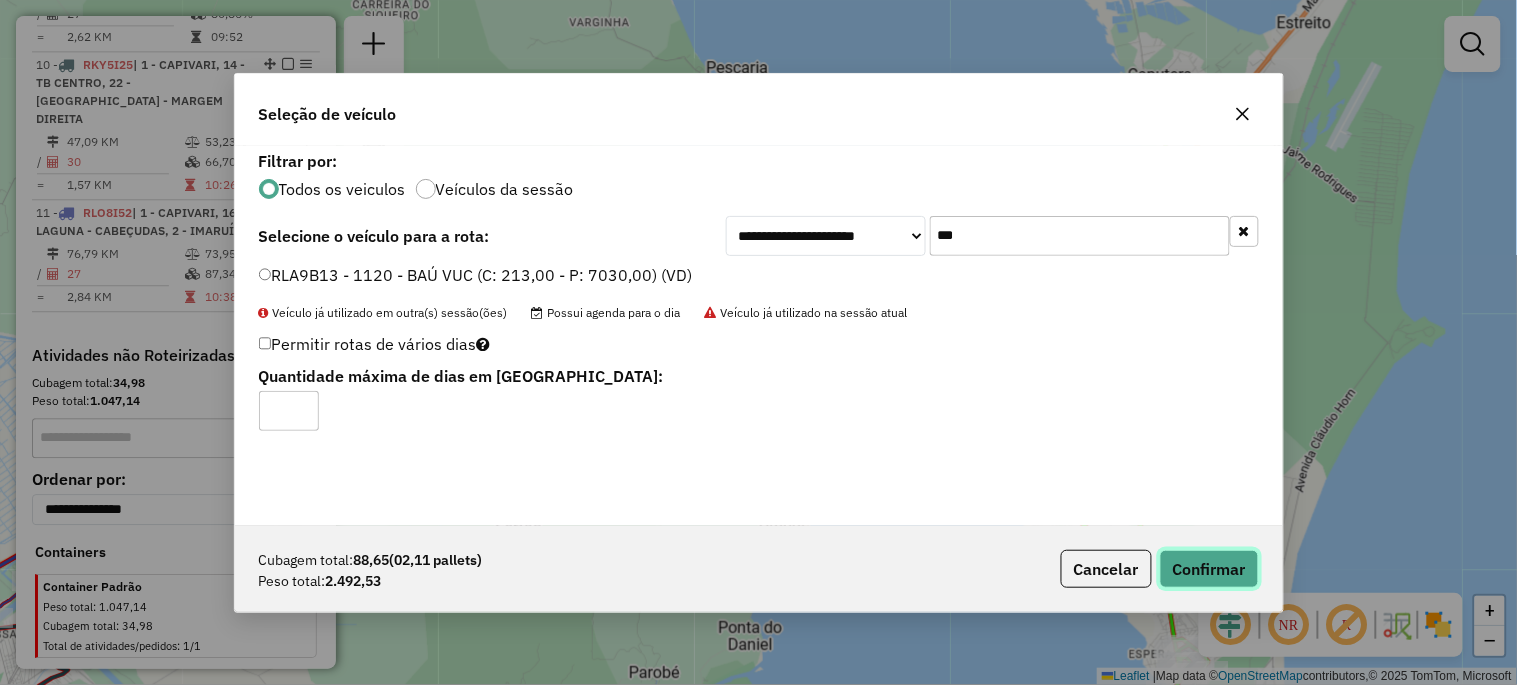 click on "Confirmar" 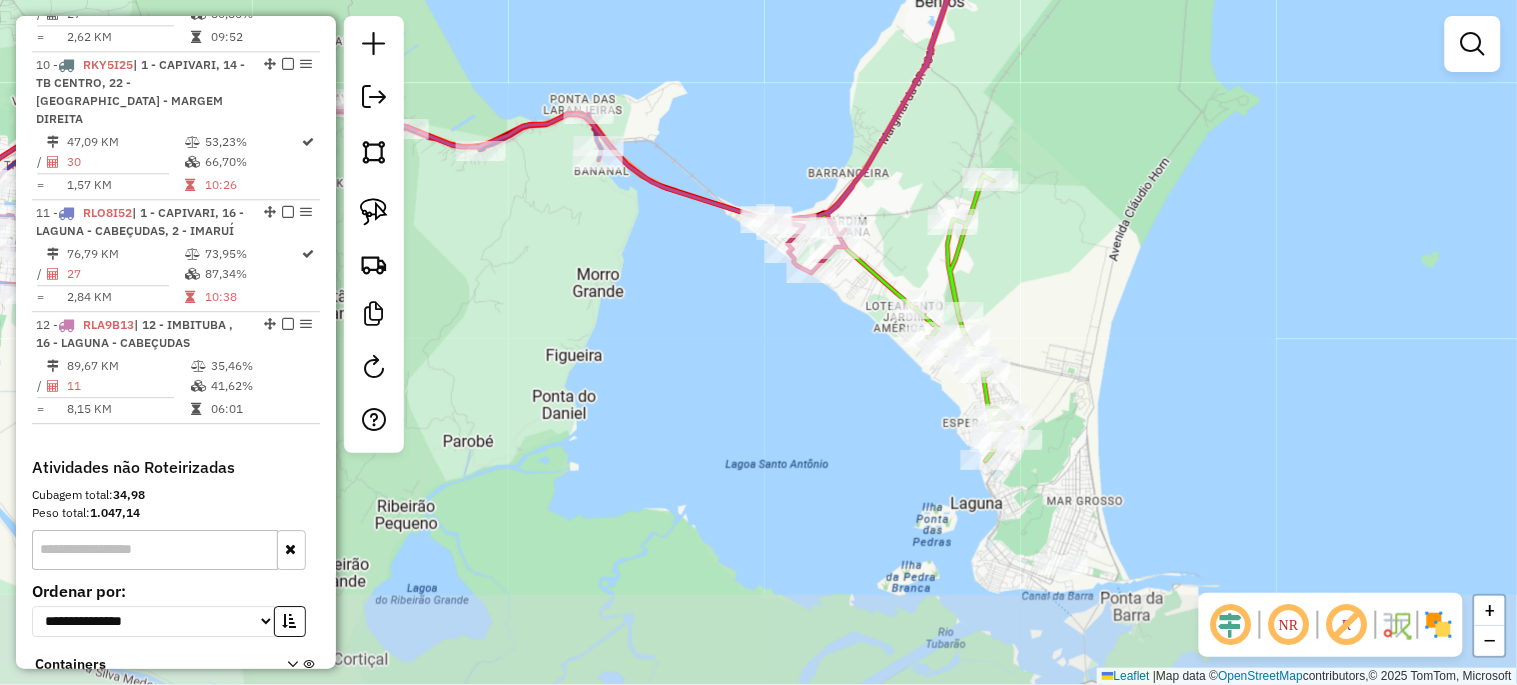 drag, startPoint x: 935, startPoint y: 588, endPoint x: 773, endPoint y: 327, distance: 307.18887 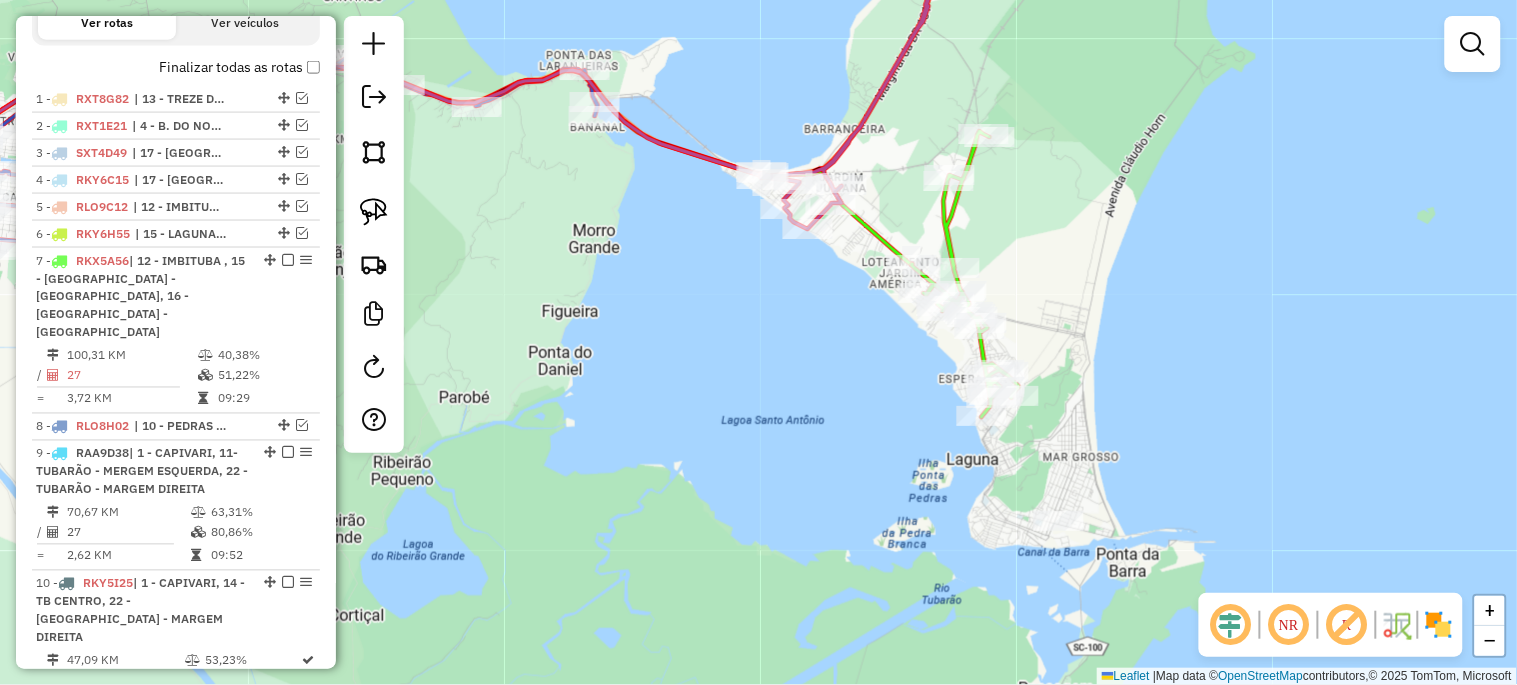 scroll, scrollTop: 556, scrollLeft: 0, axis: vertical 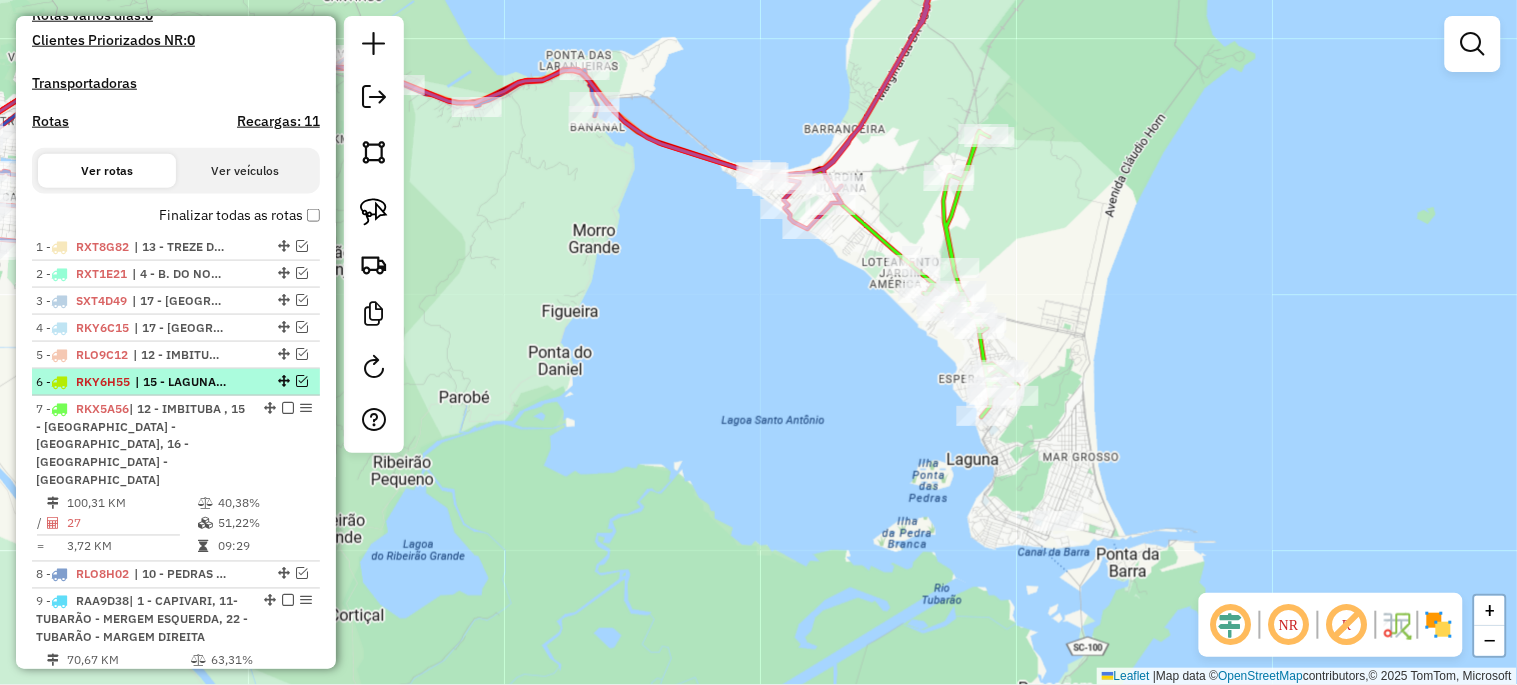 click at bounding box center (302, 381) 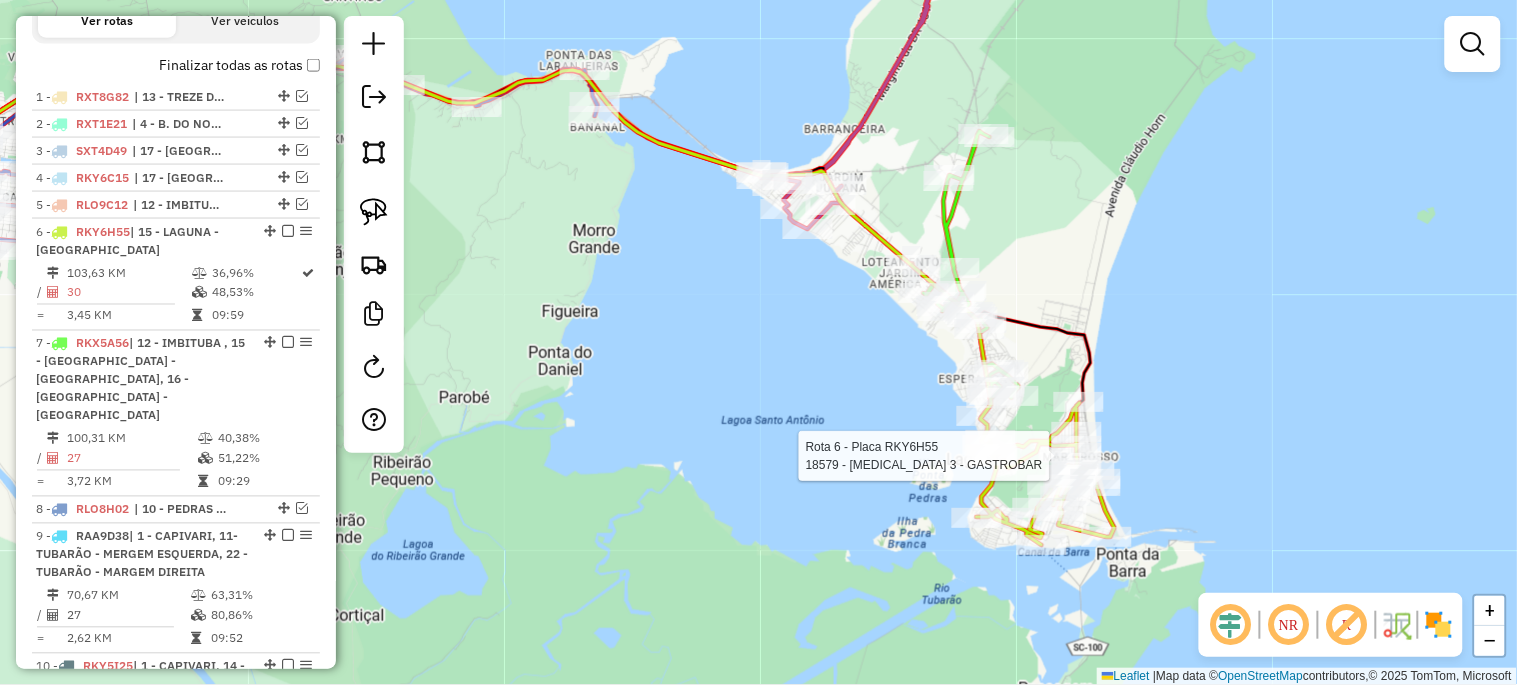 select on "*********" 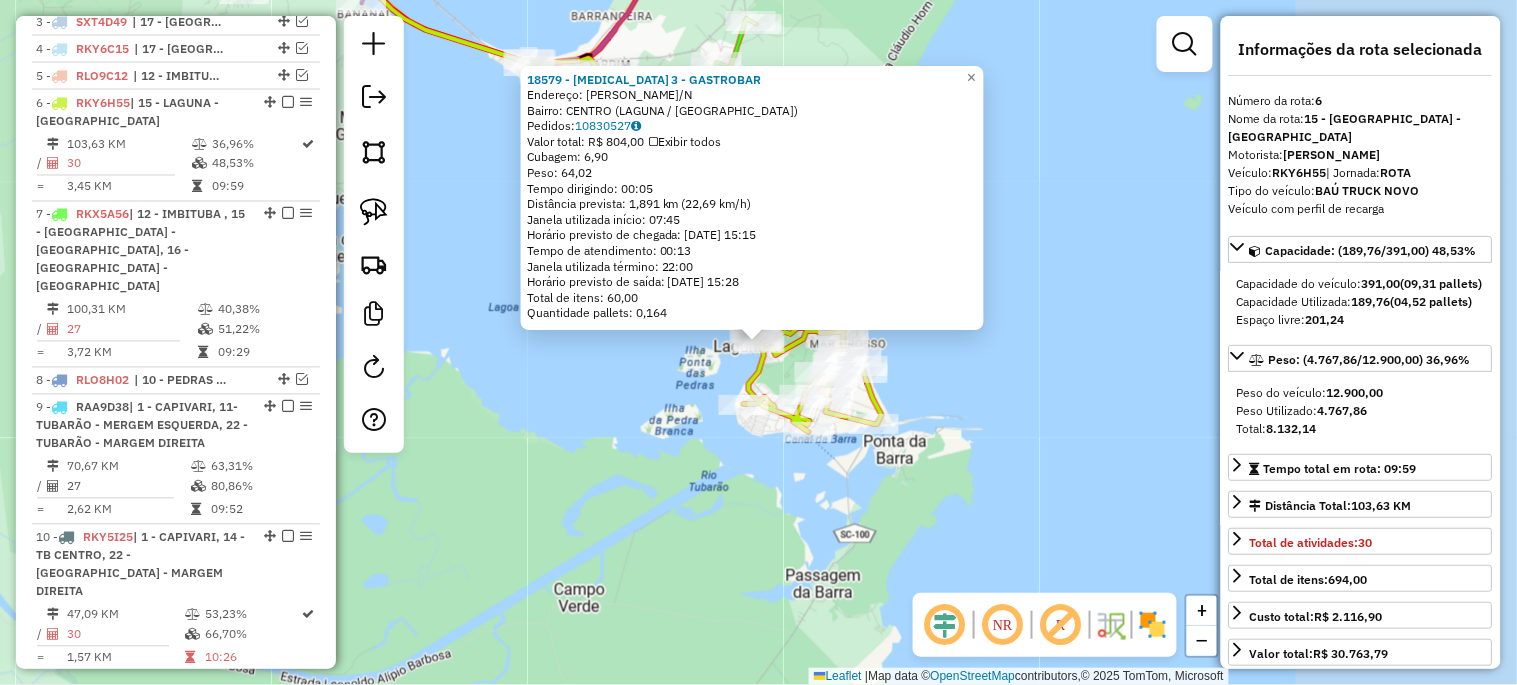 scroll, scrollTop: 926, scrollLeft: 0, axis: vertical 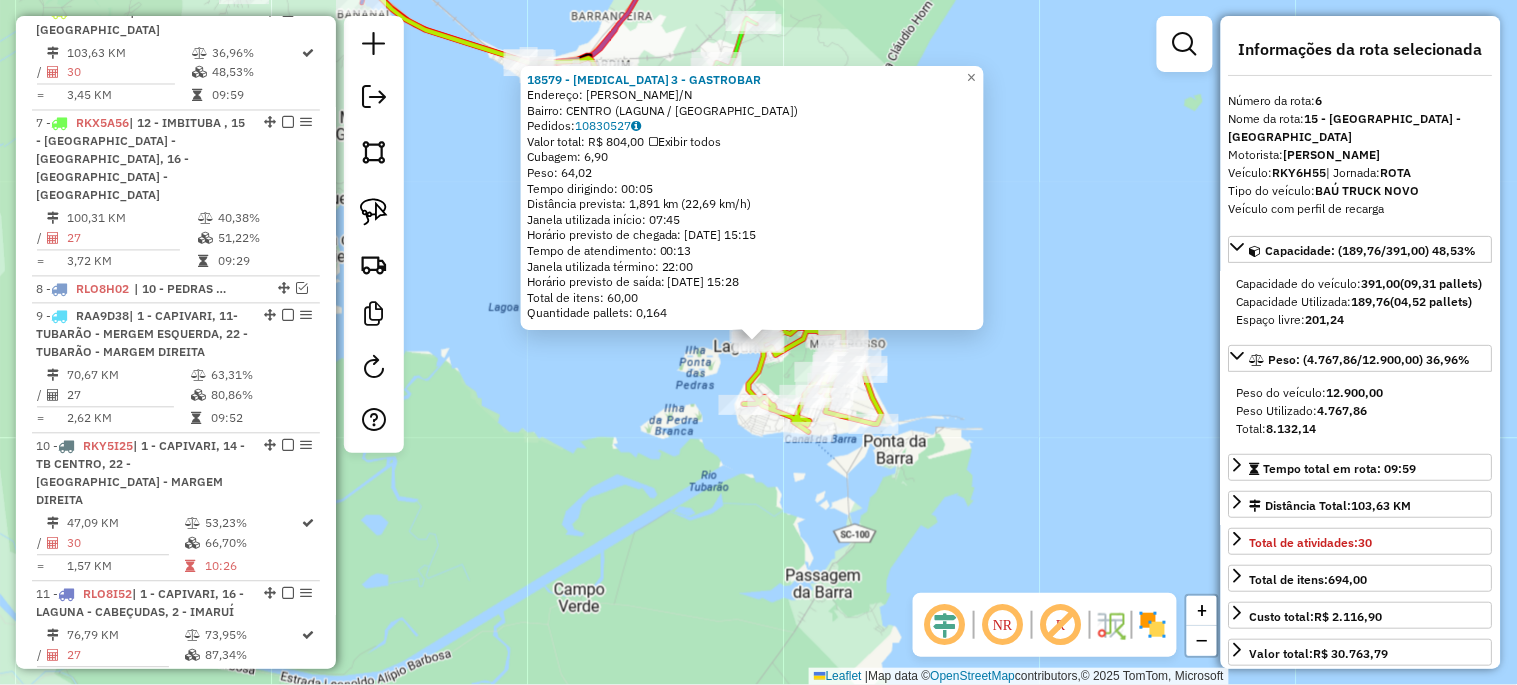 click on "18579 - DOCA 3 - GASTROBAR  Endereço:  GUSTAVO RICHARD S/N   Bairro: CENTRO (LAGUNA / SC)   Pedidos:  10830527   Valor total: R$ 804,00   Exibir todos   Cubagem: 6,90  Peso: 64,02  Tempo dirigindo: 00:05   Distância prevista: 1,891 km (22,69 km/h)   Janela utilizada início: 07:45   Horário previsto de chegada: 11/07/2025 15:15   Tempo de atendimento: 00:13   Janela utilizada término: 22:00   Horário previsto de saída: 11/07/2025 15:28   Total de itens: 60,00   Quantidade pallets: 0,164  × Janela de atendimento Grade de atendimento Capacidade Transportadoras Veículos Cliente Pedidos  Rotas Selecione os dias de semana para filtrar as janelas de atendimento  Seg   Ter   Qua   Qui   Sex   Sáb   Dom  Informe o período da janela de atendimento: De: Até:  Filtrar exatamente a janela do cliente  Considerar janela de atendimento padrão  Selecione os dias de semana para filtrar as grades de atendimento  Seg   Ter   Qua   Qui   Sex   Sáb   Dom   Considerar clientes sem dia de atendimento cadastrado  De:  +" 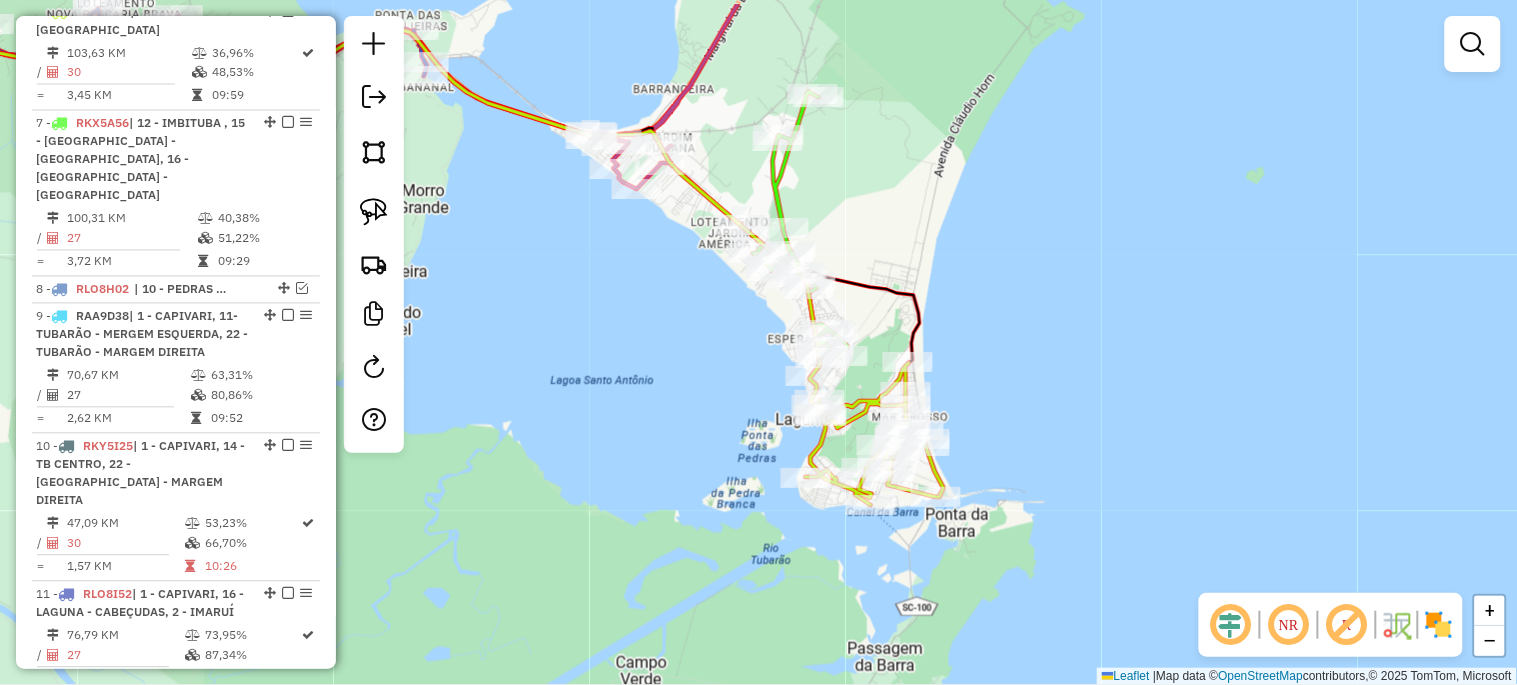 drag, startPoint x: 528, startPoint y: 352, endPoint x: 646, endPoint y: 495, distance: 185.39957 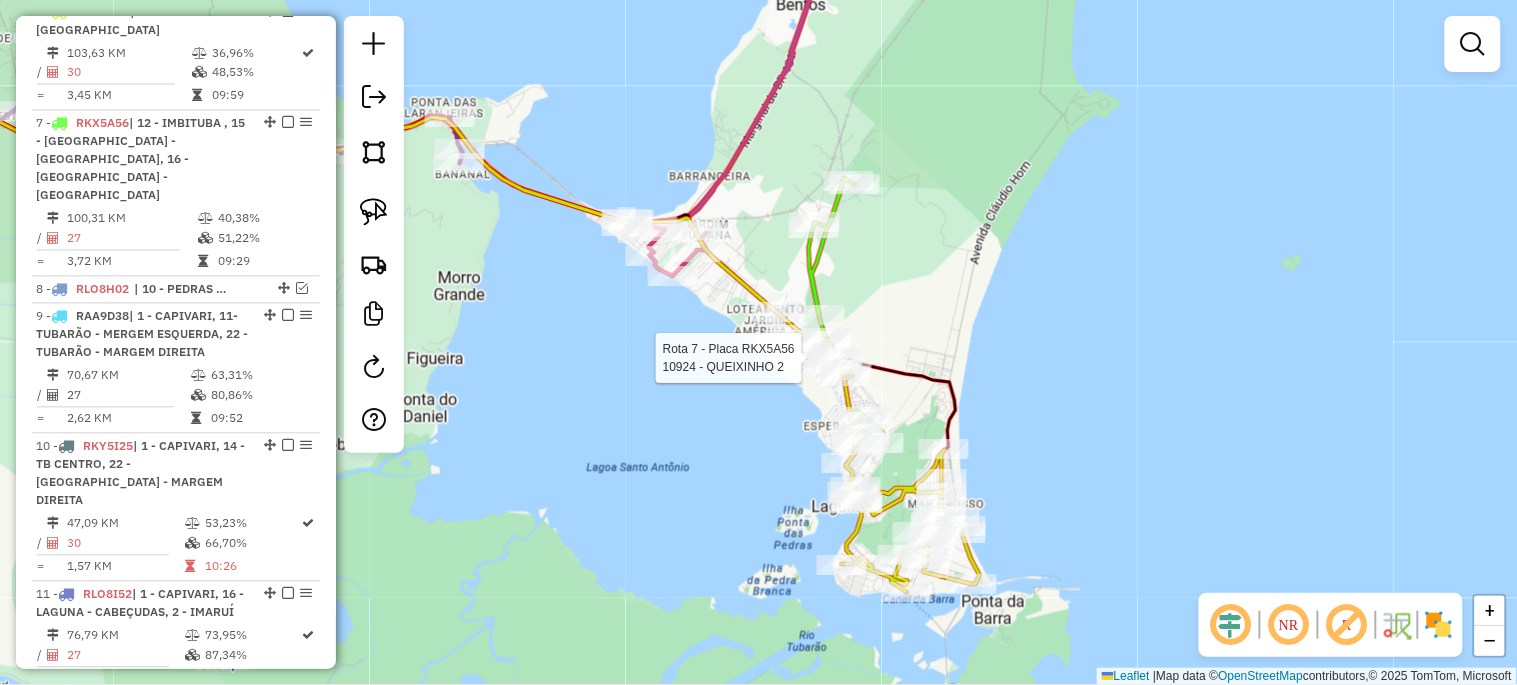 select on "*********" 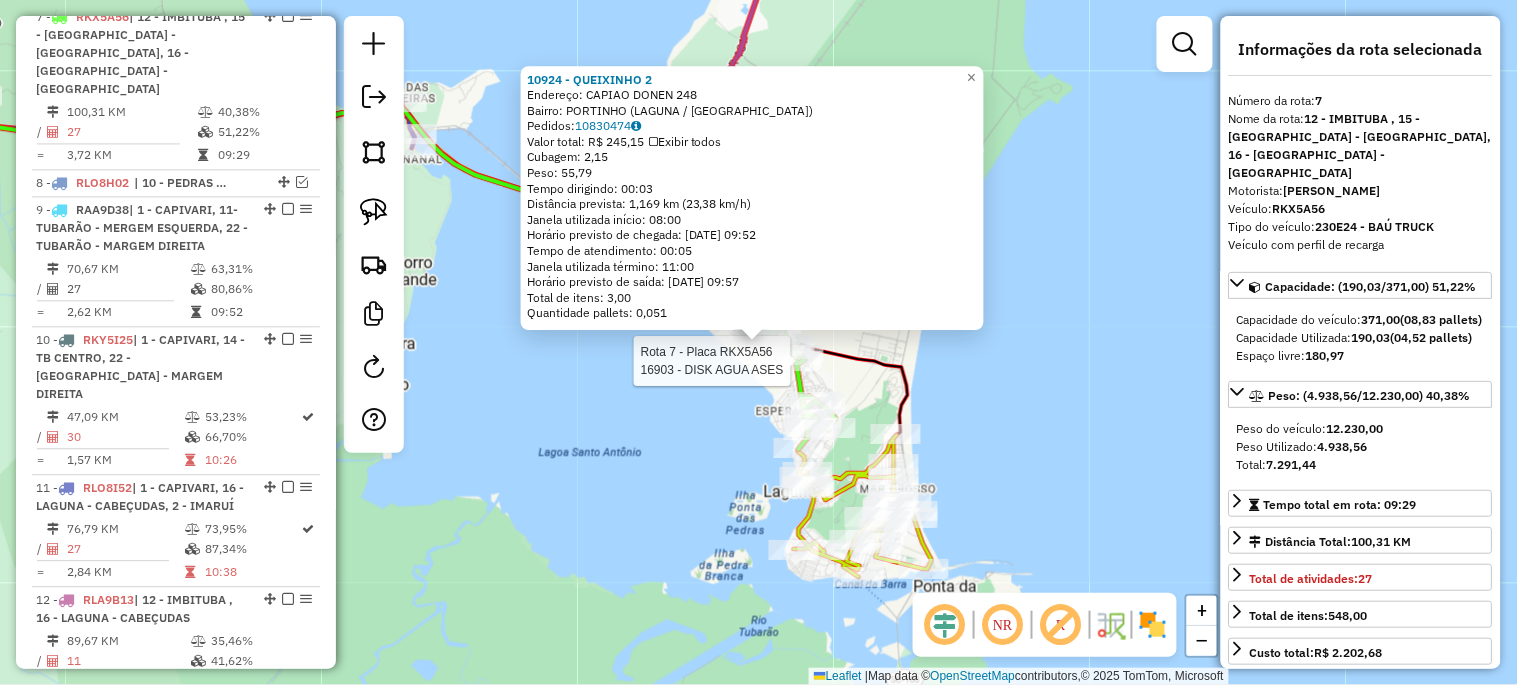 scroll, scrollTop: 1038, scrollLeft: 0, axis: vertical 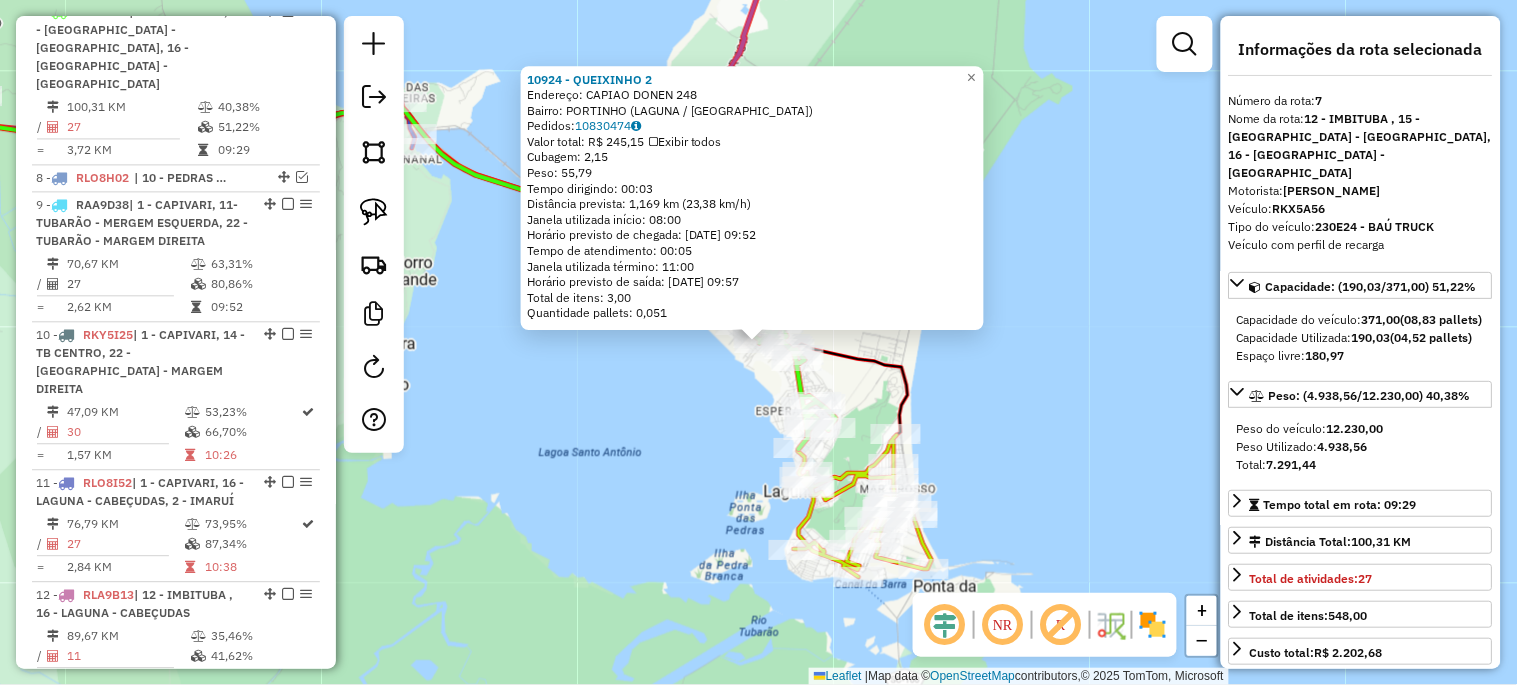 click on "10924 - QUEIXINHO  2  Endereço:  CAPIAO DONEN 248   Bairro: PORTINHO (LAGUNA / SC)   Pedidos:  10830474   Valor total: R$ 245,15   Exibir todos   Cubagem: 2,15  Peso: 55,79  Tempo dirigindo: 00:03   Distância prevista: 1,169 km (23,38 km/h)   Janela utilizada início: 08:00   Horário previsto de chegada: 11/07/2025 09:52   Tempo de atendimento: 00:05   Janela utilizada término: 11:00   Horário previsto de saída: 11/07/2025 09:57   Total de itens: 3,00   Quantidade pallets: 0,051  × Janela de atendimento Grade de atendimento Capacidade Transportadoras Veículos Cliente Pedidos  Rotas Selecione os dias de semana para filtrar as janelas de atendimento  Seg   Ter   Qua   Qui   Sex   Sáb   Dom  Informe o período da janela de atendimento: De: Até:  Filtrar exatamente a janela do cliente  Considerar janela de atendimento padrão  Selecione os dias de semana para filtrar as grades de atendimento  Seg   Ter   Qua   Qui   Sex   Sáb   Dom   Considerar clientes sem dia de atendimento cadastrado  Peso mínimo:" 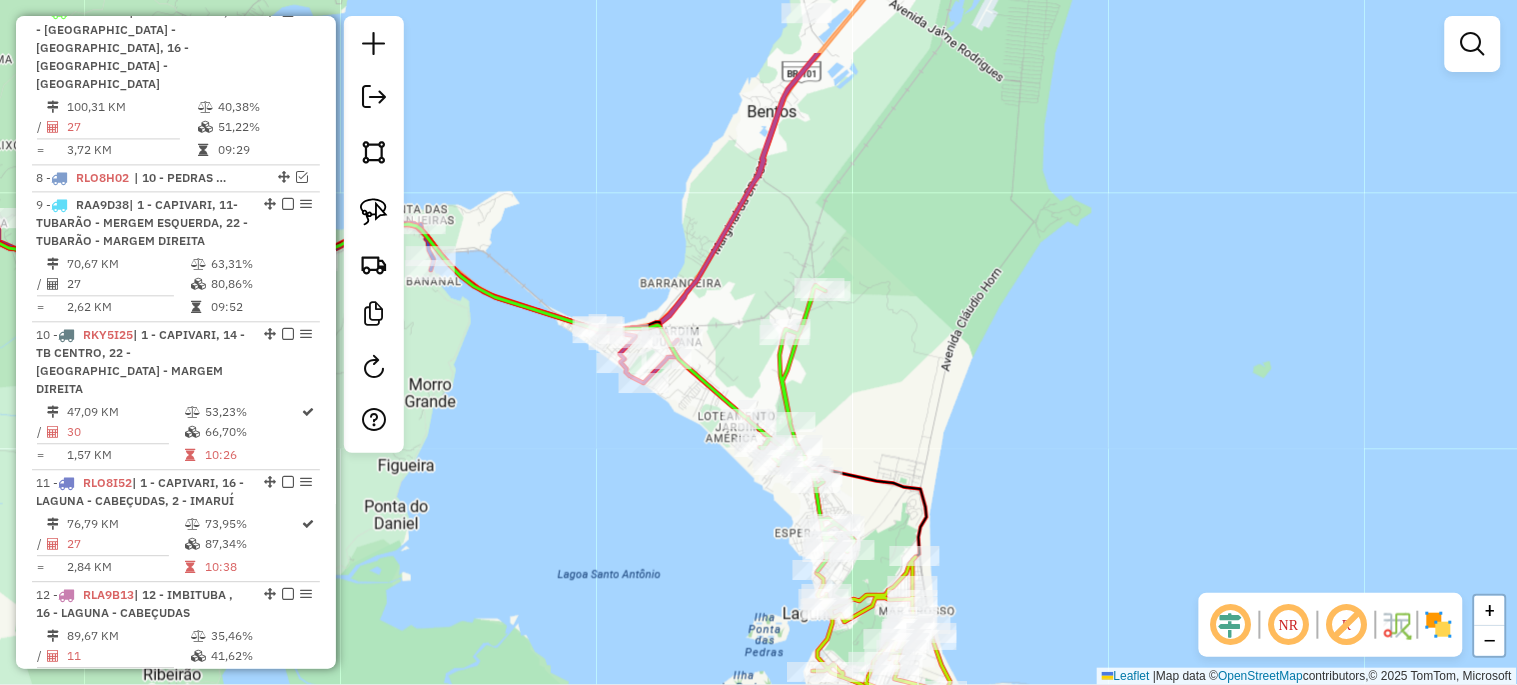 drag, startPoint x: 693, startPoint y: 402, endPoint x: 707, endPoint y: 528, distance: 126.77539 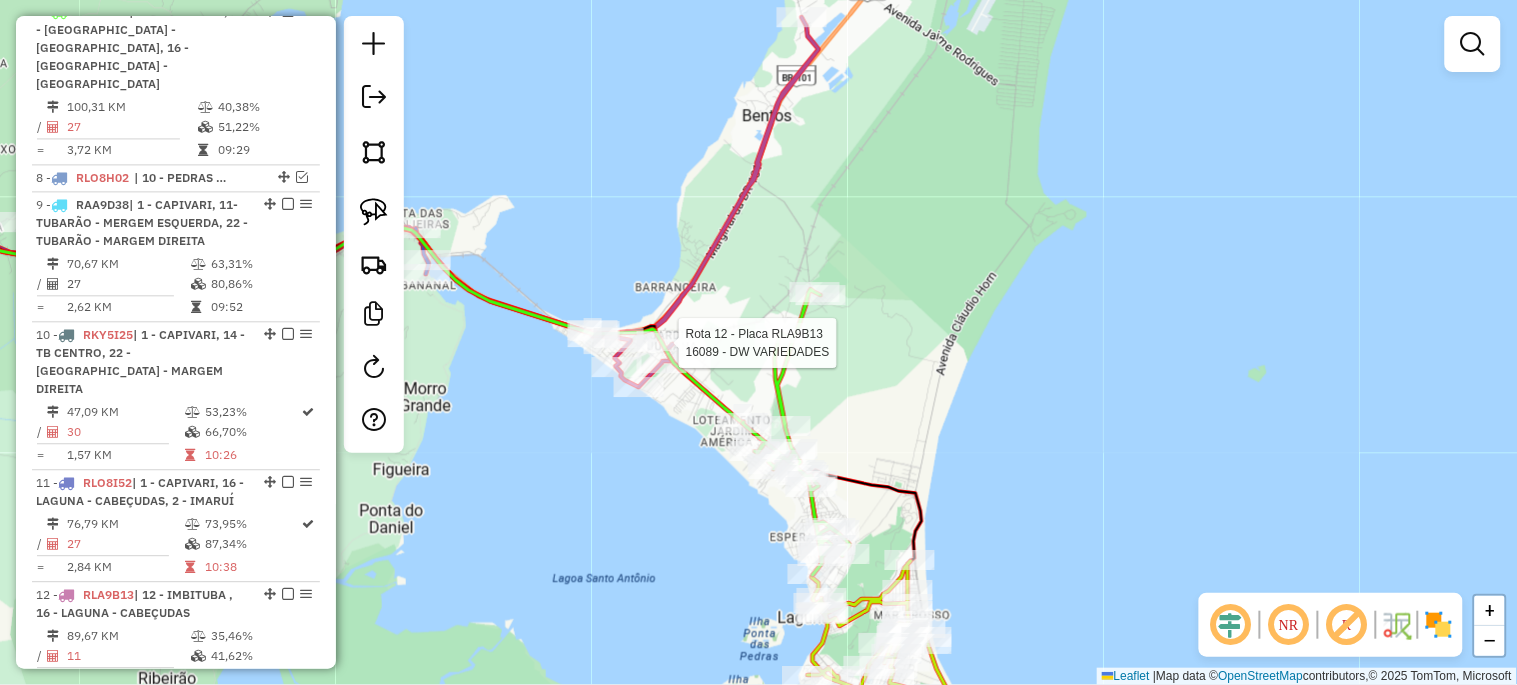 select on "*********" 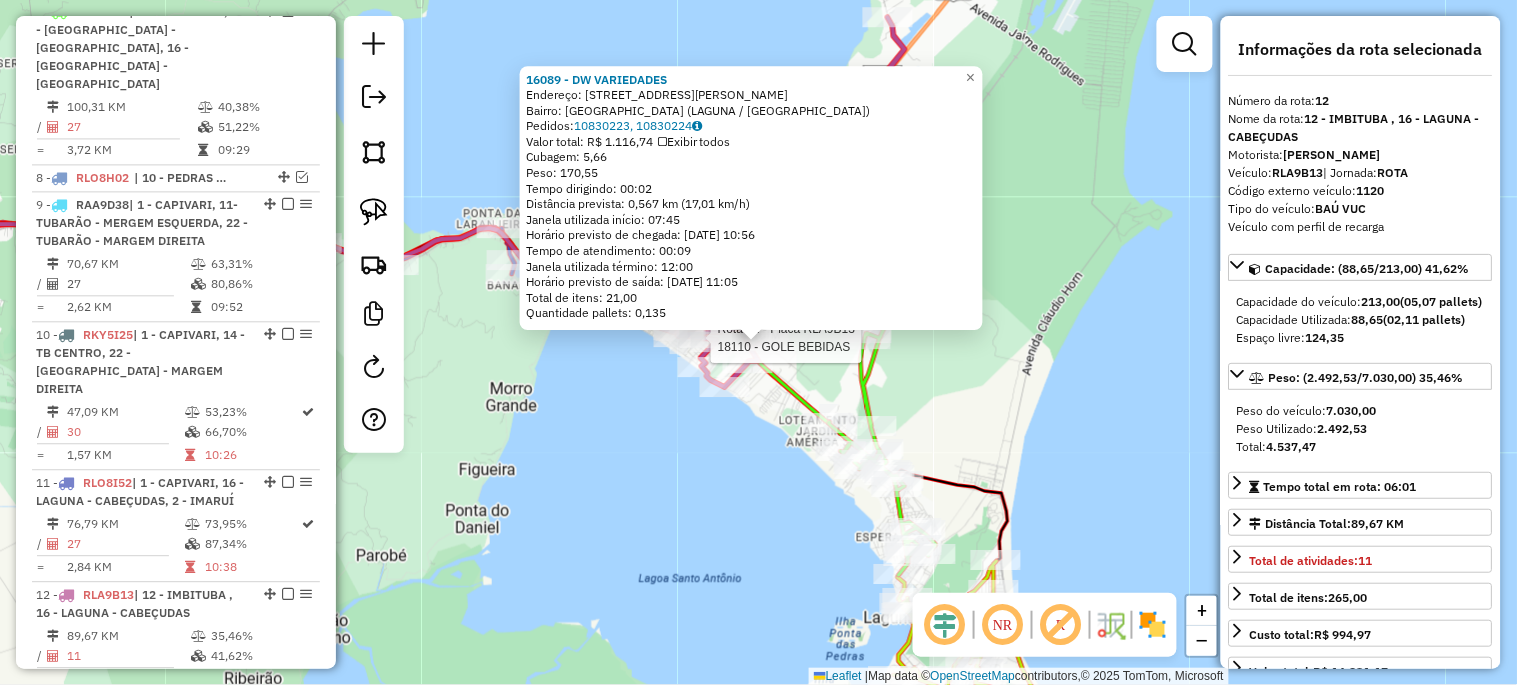 scroll, scrollTop: 1420, scrollLeft: 0, axis: vertical 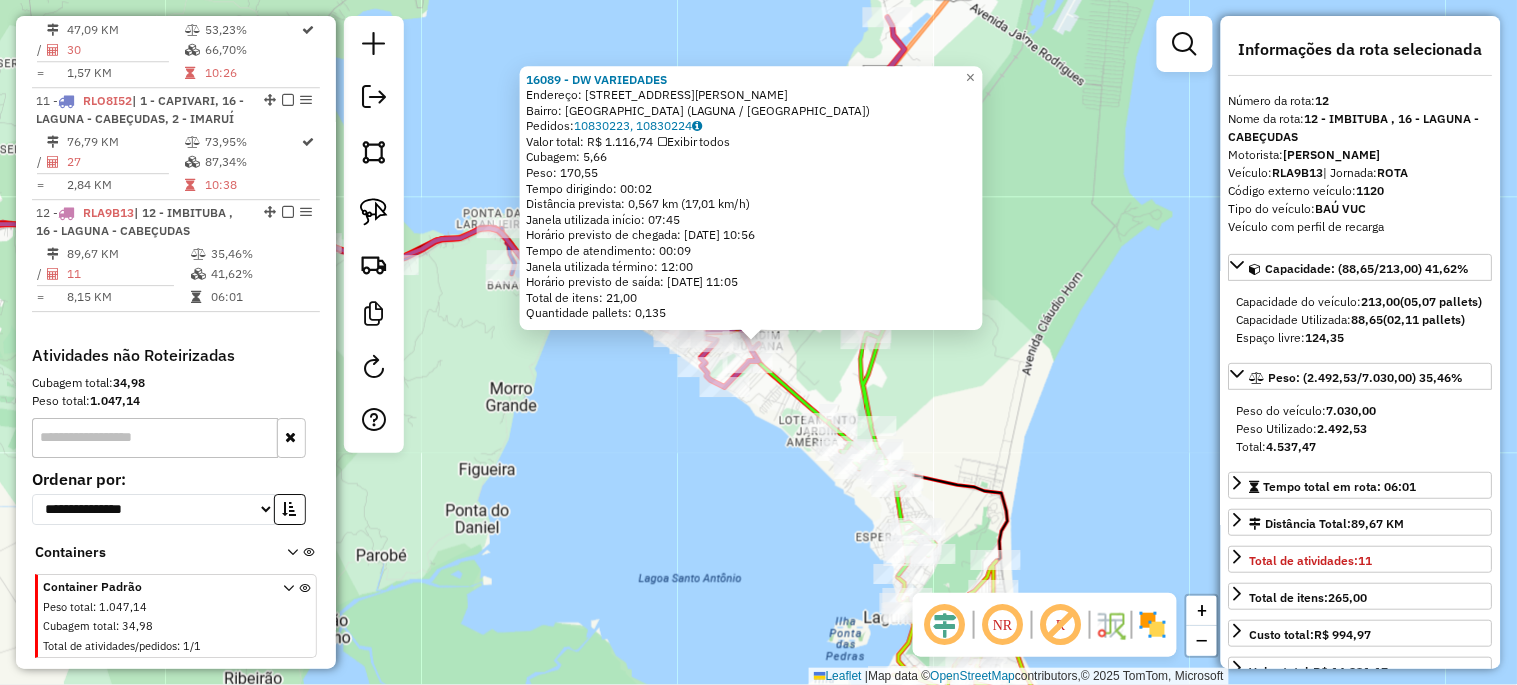 click on "16089 - DW VARIEDADES  Endereço:  RUA BENAVENUTO MARCOS PINHEIRO 143   Bairro: MATO ALTO (LAGUNA / SC)   Pedidos:  10830223, 10830224   Valor total: R$ 1.116,74   Exibir todos   Cubagem: 5,66  Peso: 170,55  Tempo dirigindo: 00:02   Distância prevista: 0,567 km (17,01 km/h)   Janela utilizada início: 07:45   Horário previsto de chegada: 11/07/2025 10:56   Tempo de atendimento: 00:09   Janela utilizada término: 12:00   Horário previsto de saída: 11/07/2025 11:05   Total de itens: 21,00   Quantidade pallets: 0,135  × Janela de atendimento Grade de atendimento Capacidade Transportadoras Veículos Cliente Pedidos  Rotas Selecione os dias de semana para filtrar as janelas de atendimento  Seg   Ter   Qua   Qui   Sex   Sáb   Dom  Informe o período da janela de atendimento: De: Até:  Filtrar exatamente a janela do cliente  Considerar janela de atendimento padrão  Selecione os dias de semana para filtrar as grades de atendimento  Seg   Ter   Qua   Qui   Sex   Sáb   Dom   Peso mínimo:   Peso máximo:  De:" 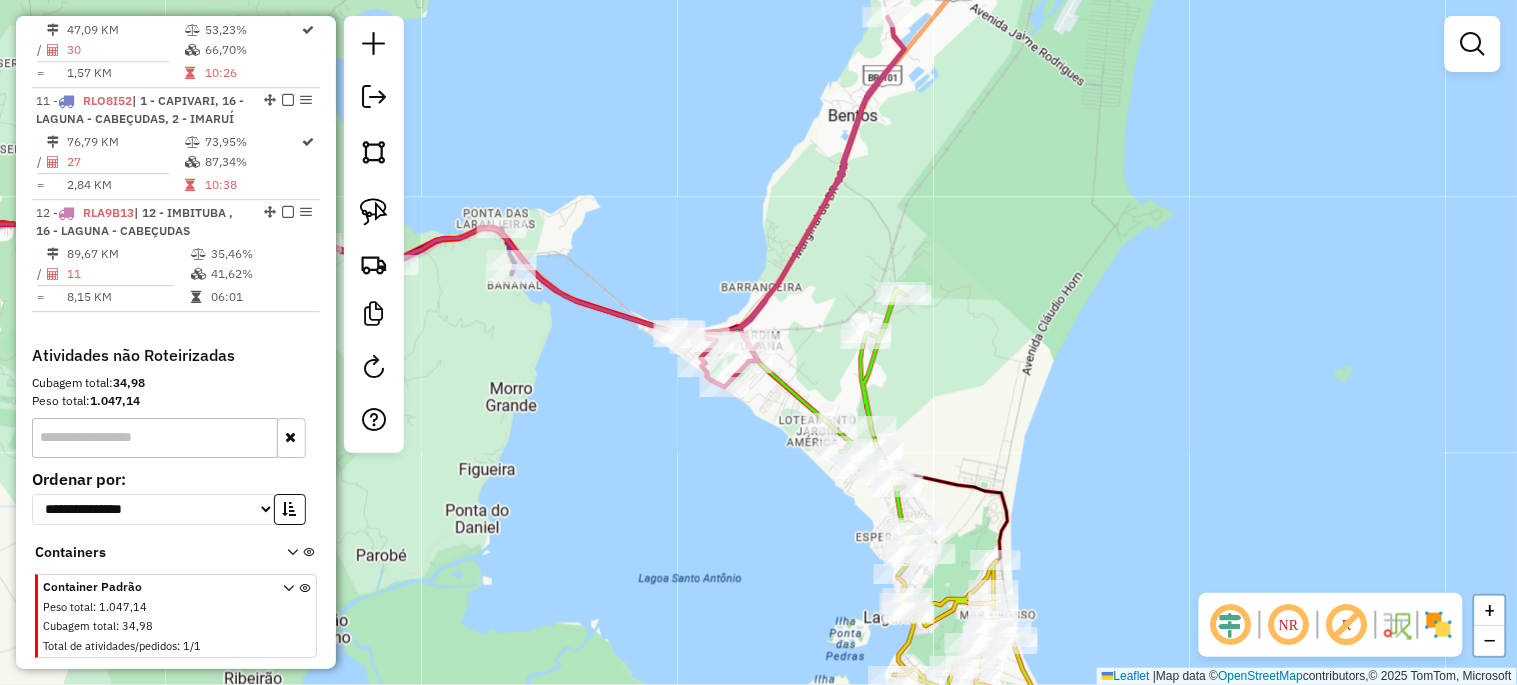drag, startPoint x: 645, startPoint y: 504, endPoint x: 614, endPoint y: 577, distance: 79.30952 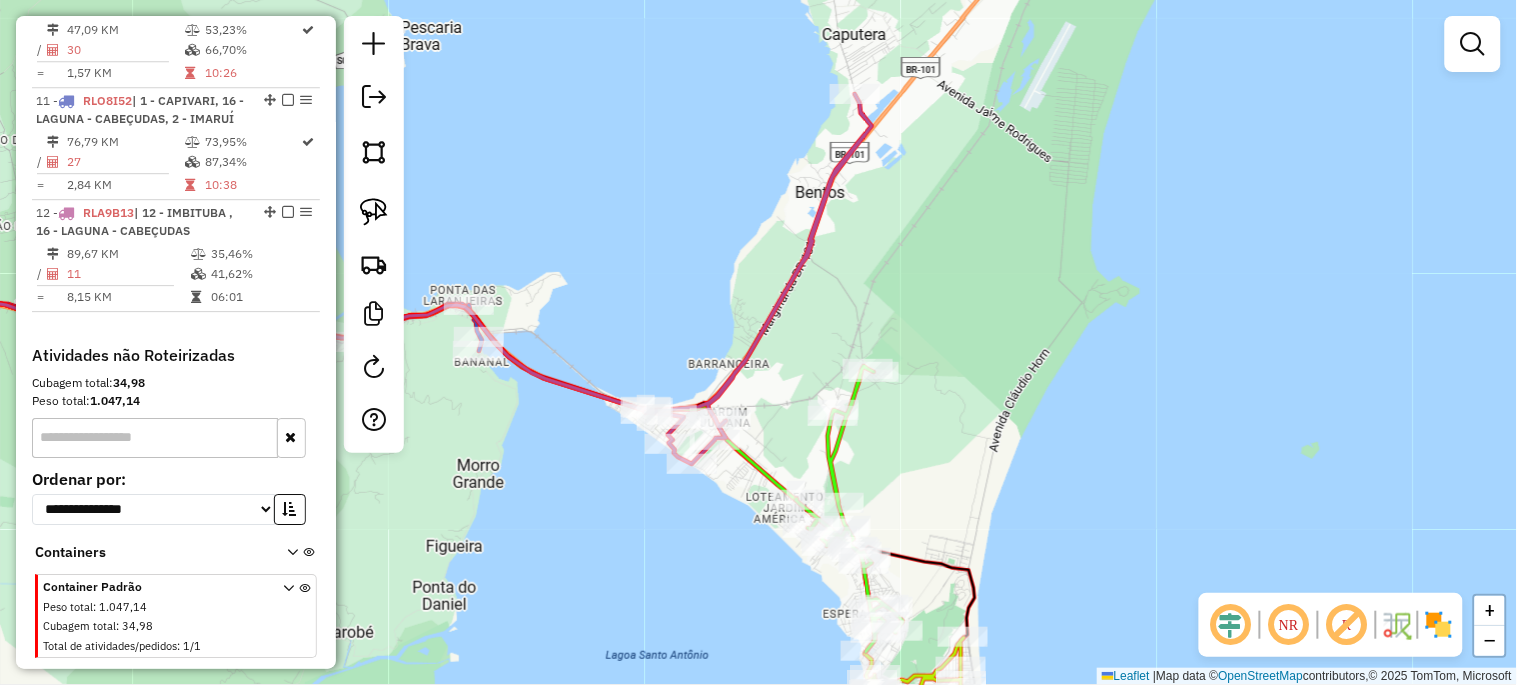 drag, startPoint x: 680, startPoint y: 227, endPoint x: 601, endPoint y: 461, distance: 246.97571 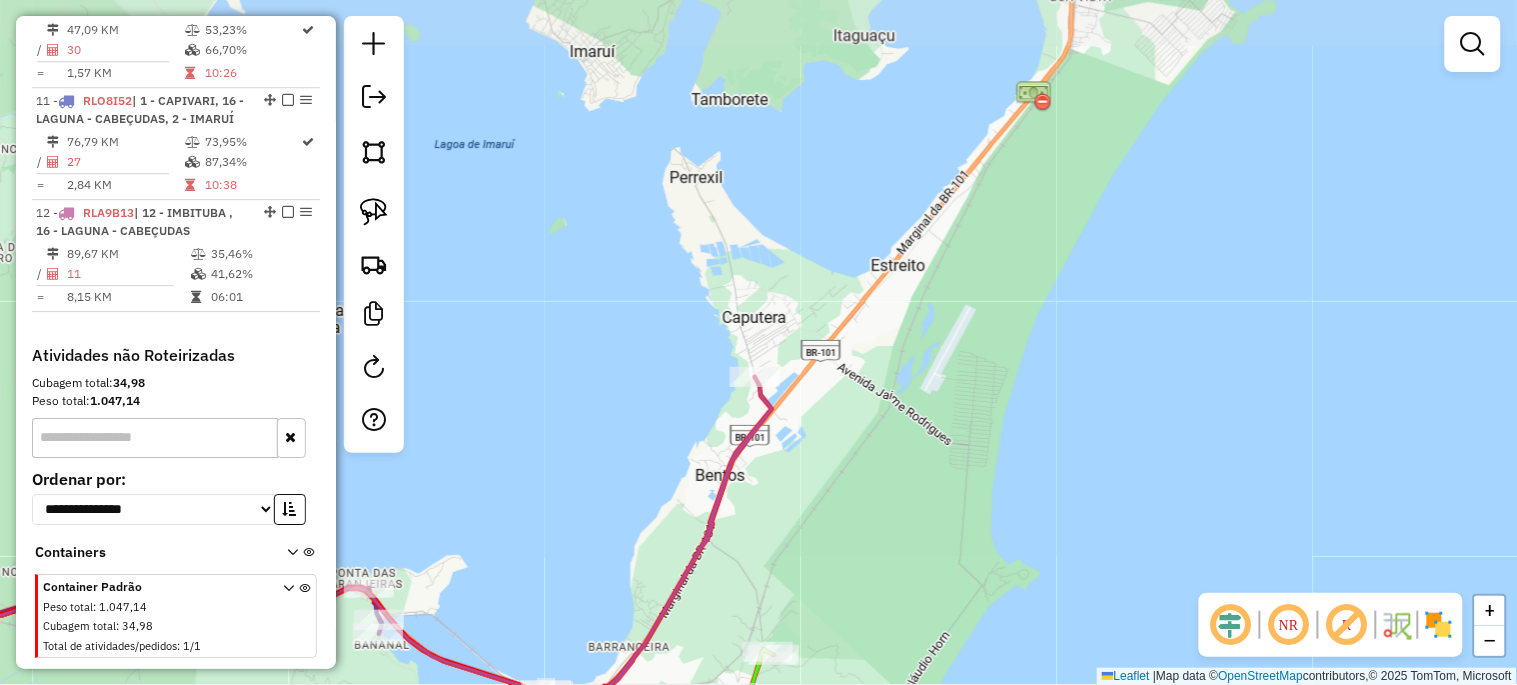 drag, startPoint x: 640, startPoint y: 311, endPoint x: 574, endPoint y: 403, distance: 113.22544 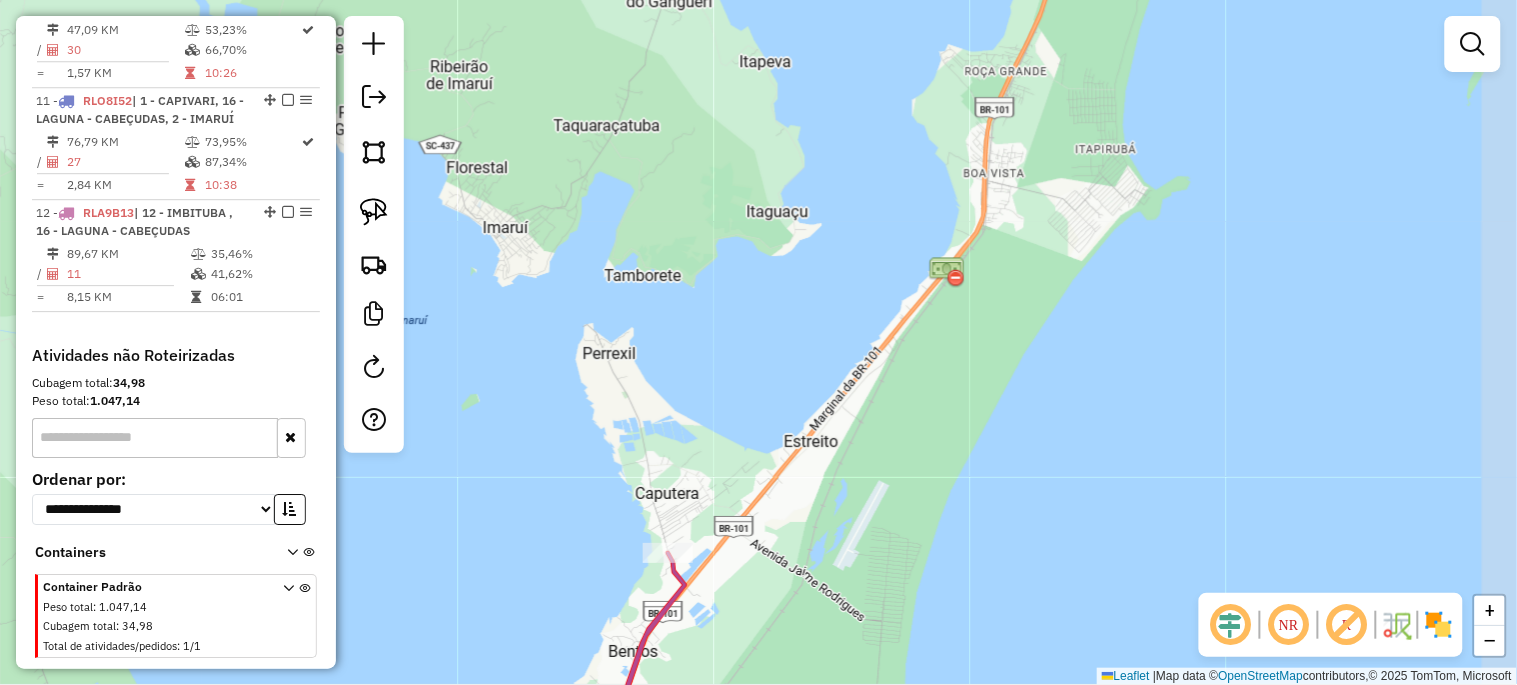 drag, startPoint x: 626, startPoint y: 291, endPoint x: 552, endPoint y: 460, distance: 184.4912 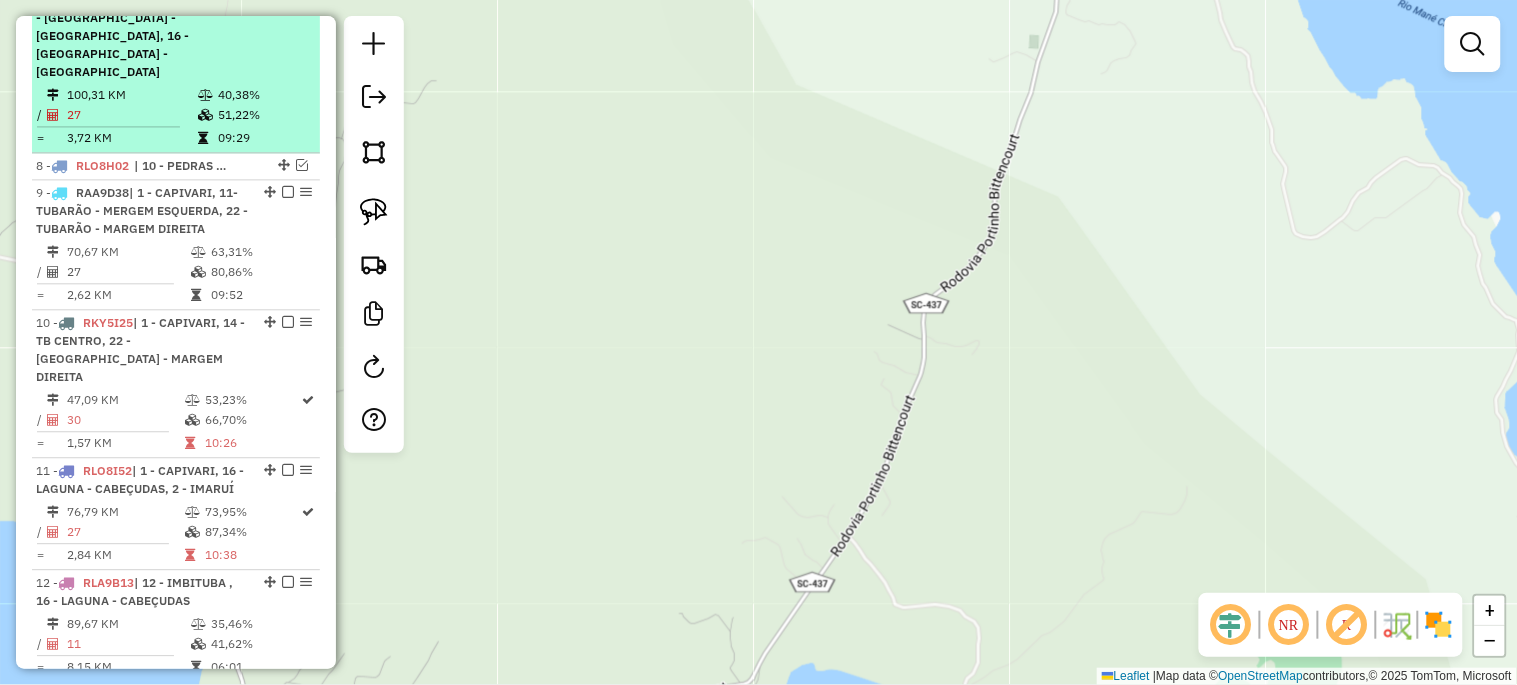 scroll, scrollTop: 605, scrollLeft: 0, axis: vertical 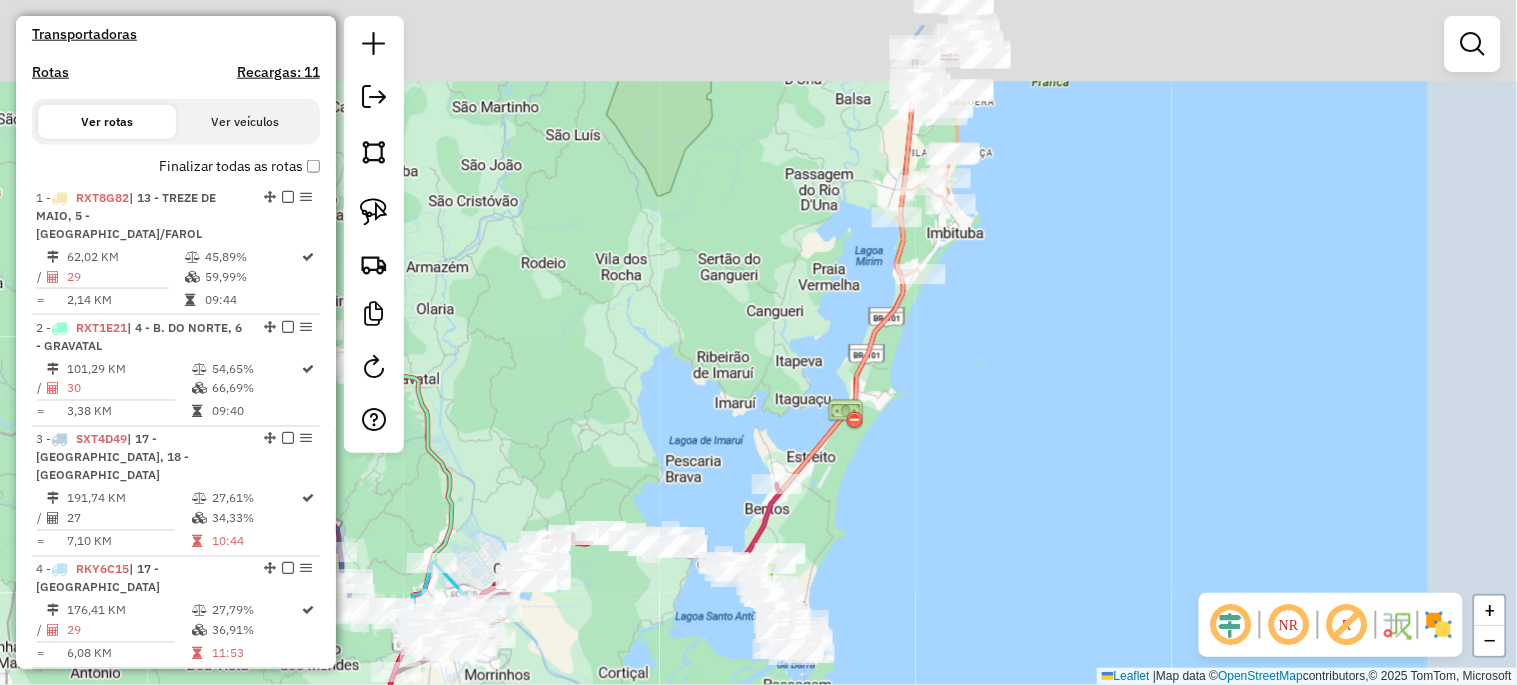 drag, startPoint x: 782, startPoint y: 337, endPoint x: 685, endPoint y: 392, distance: 111.50785 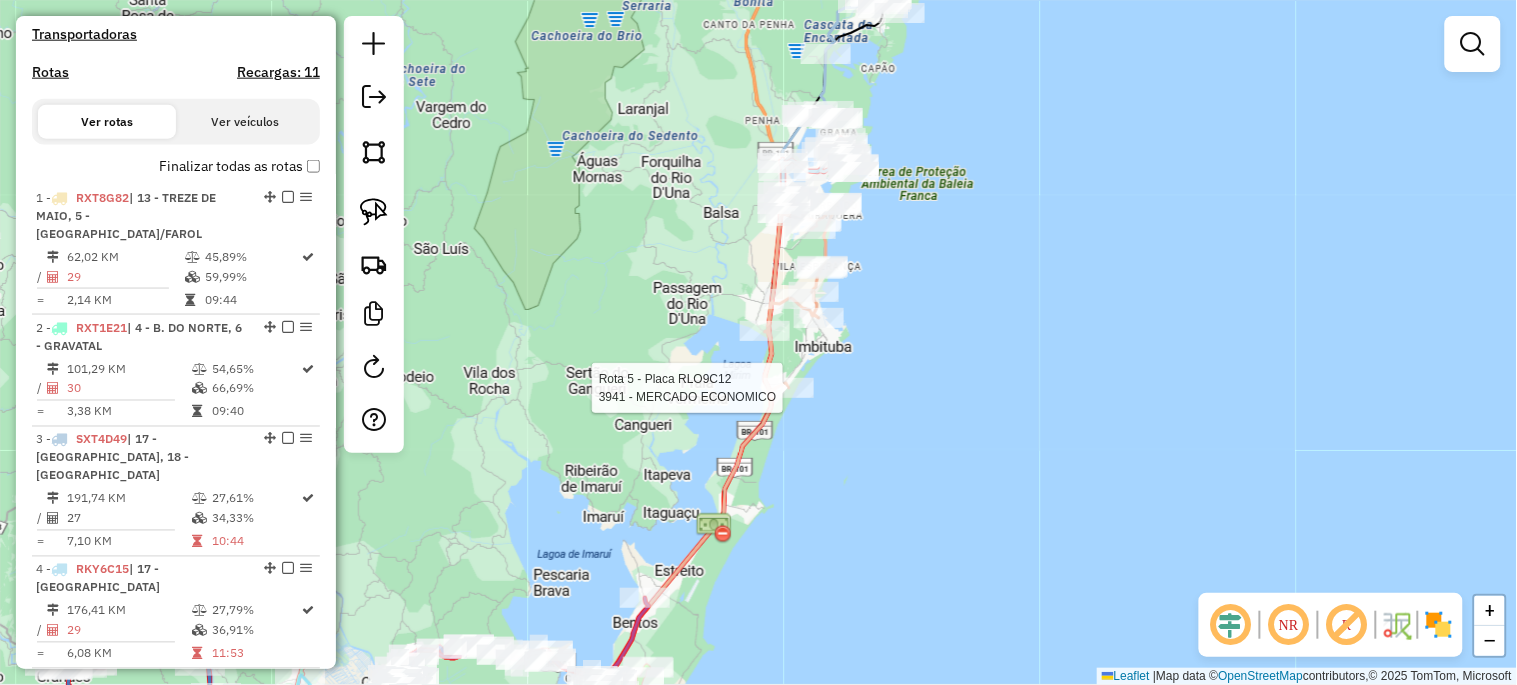 select on "*********" 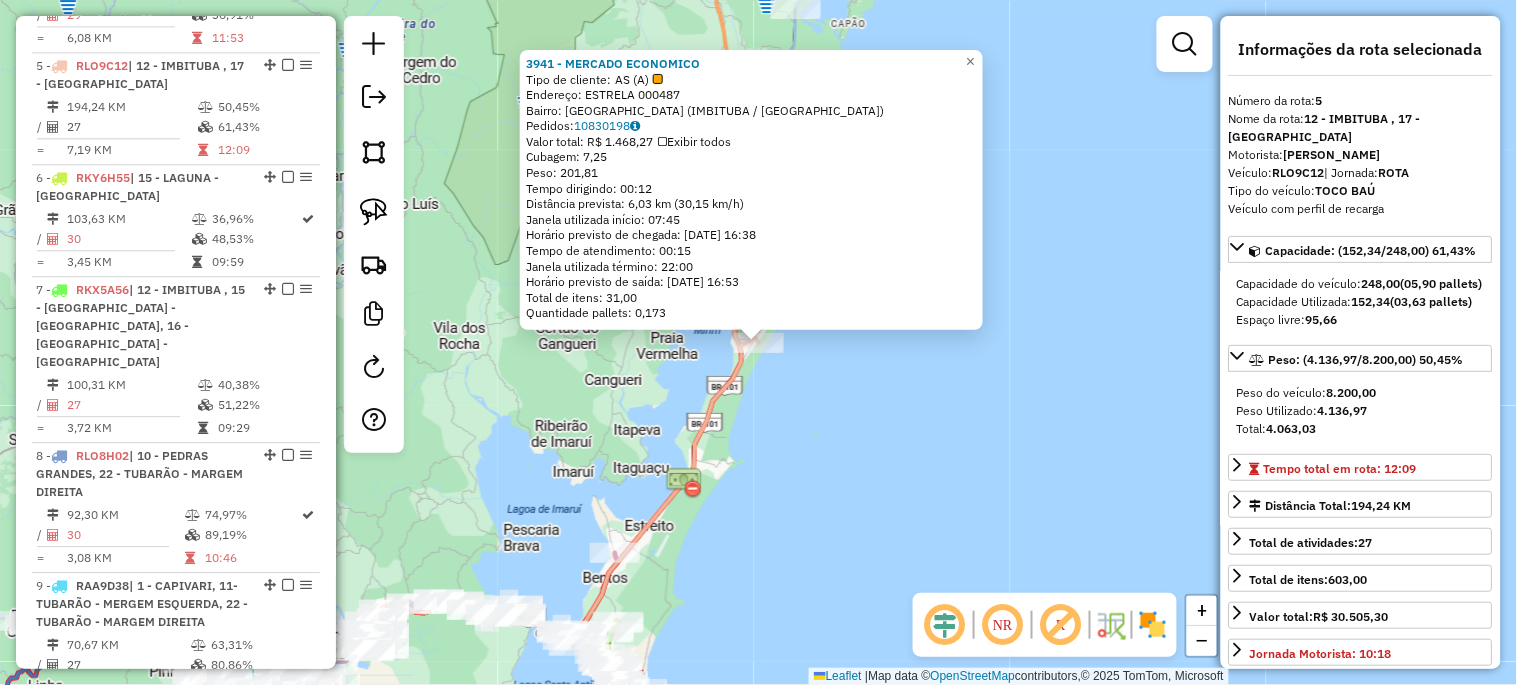 scroll, scrollTop: 1221, scrollLeft: 0, axis: vertical 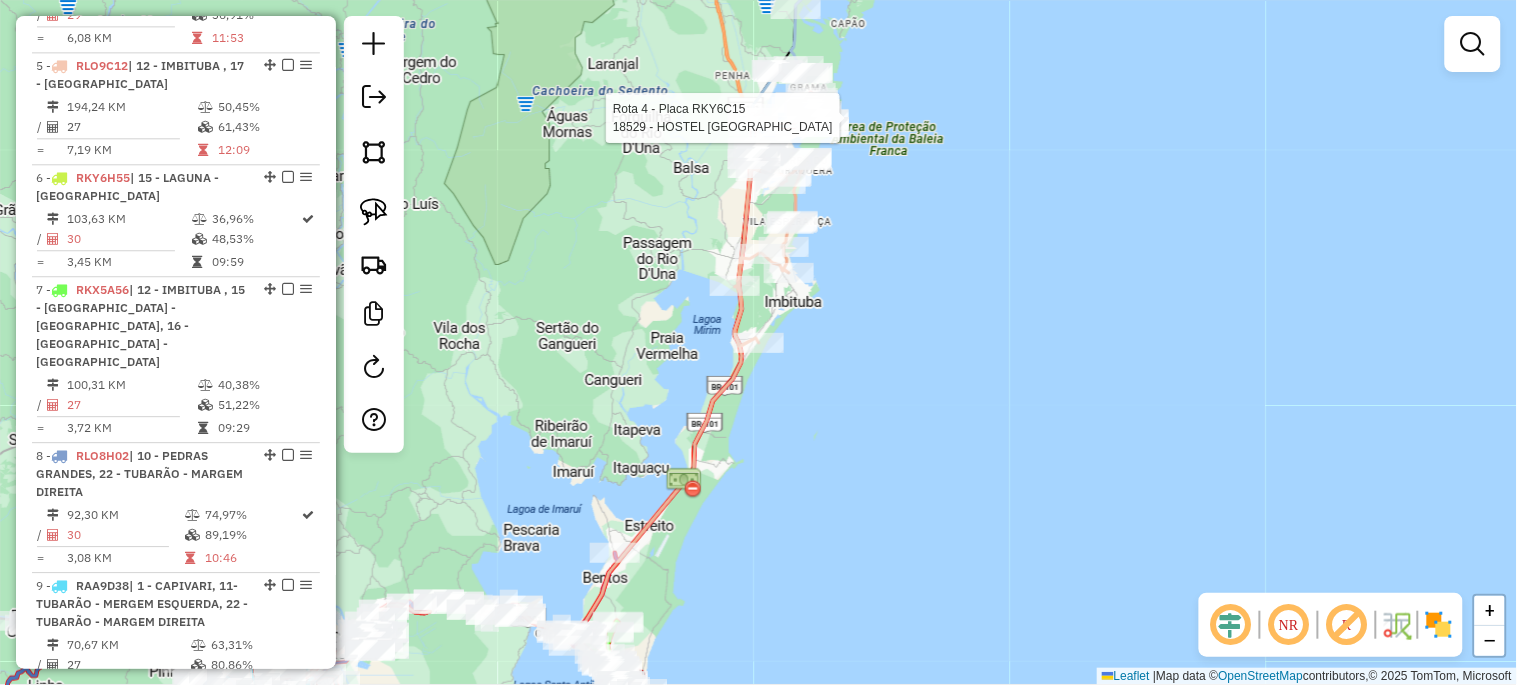 select on "*********" 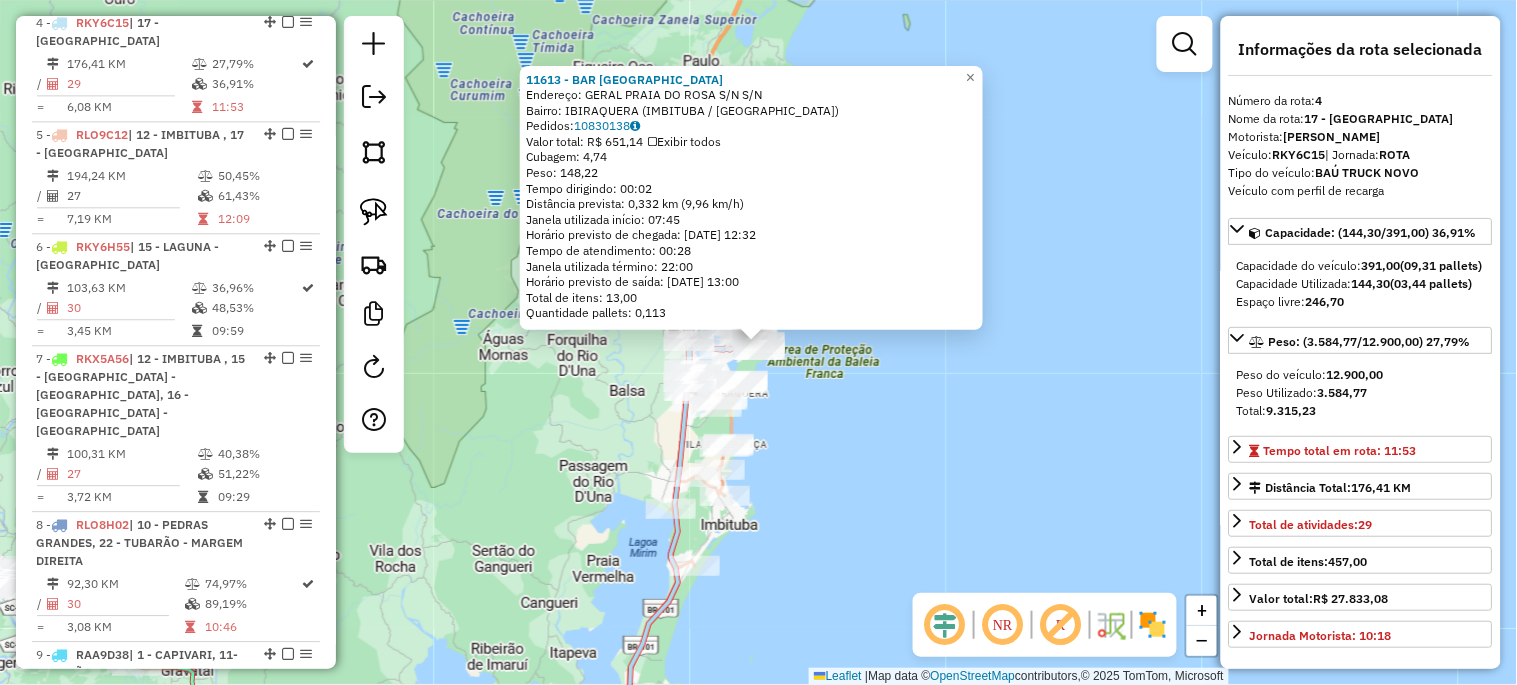 scroll, scrollTop: 1126, scrollLeft: 0, axis: vertical 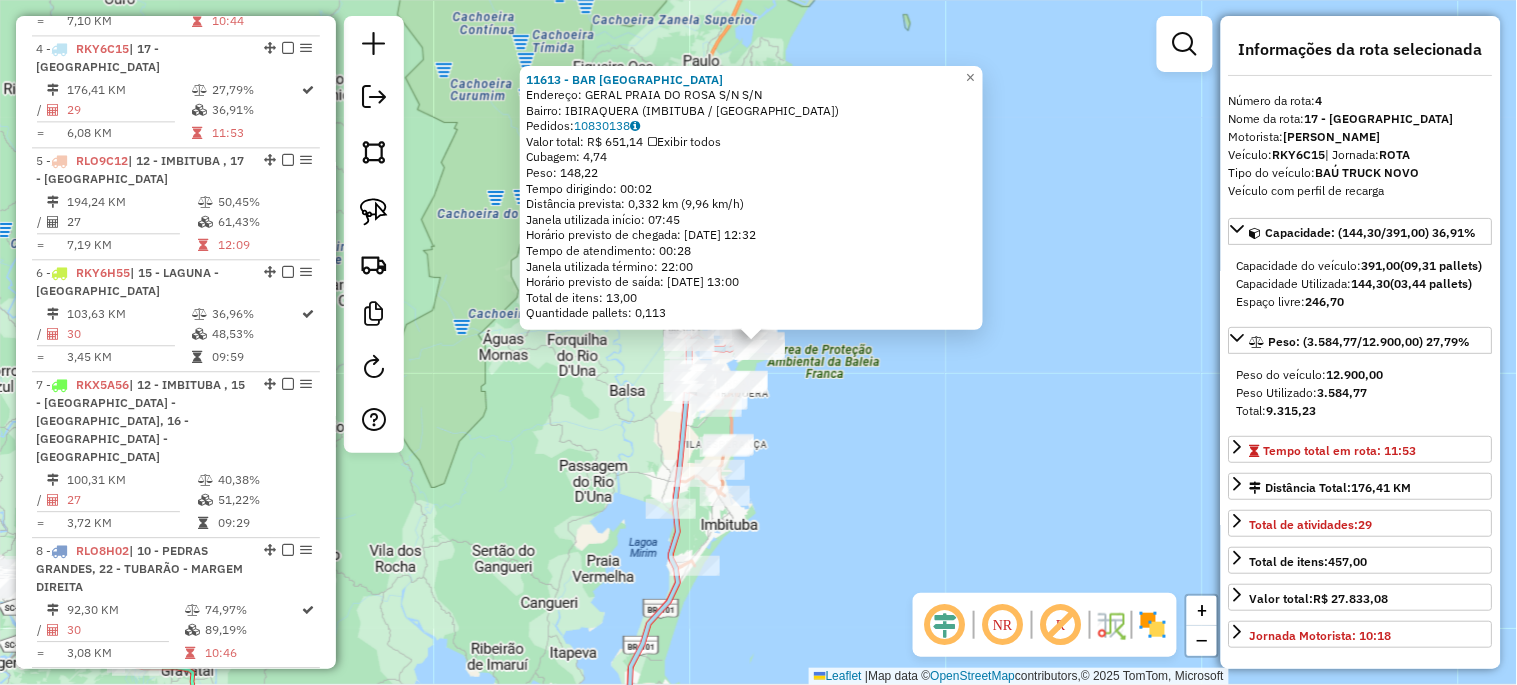 click on "11613 - BAR SAN DIEGO  Endereço:  GERAL PRAIA DO ROSA S/N S/N   Bairro: IBIRAQUERA (IMBITUBA / SC)   Pedidos:  10830138   Valor total: R$ 651,14   Exibir todos   Cubagem: 4,74  Peso: 148,22  Tempo dirigindo: 00:02   Distância prevista: 0,332 km (9,96 km/h)   Janela utilizada início: 07:45   Horário previsto de chegada: 11/07/2025 12:32   Tempo de atendimento: 00:28   Janela utilizada término: 22:00   Horário previsto de saída: 11/07/2025 13:00   Total de itens: 13,00   Quantidade pallets: 0,113  × Janela de atendimento Grade de atendimento Capacidade Transportadoras Veículos Cliente Pedidos  Rotas Selecione os dias de semana para filtrar as janelas de atendimento  Seg   Ter   Qua   Qui   Sex   Sáb   Dom  Informe o período da janela de atendimento: De: Até:  Filtrar exatamente a janela do cliente  Considerar janela de atendimento padrão  Selecione os dias de semana para filtrar as grades de atendimento  Seg   Ter   Qua   Qui   Sex   Sáb   Dom   Clientes fora do dia de atendimento selecionado De:" 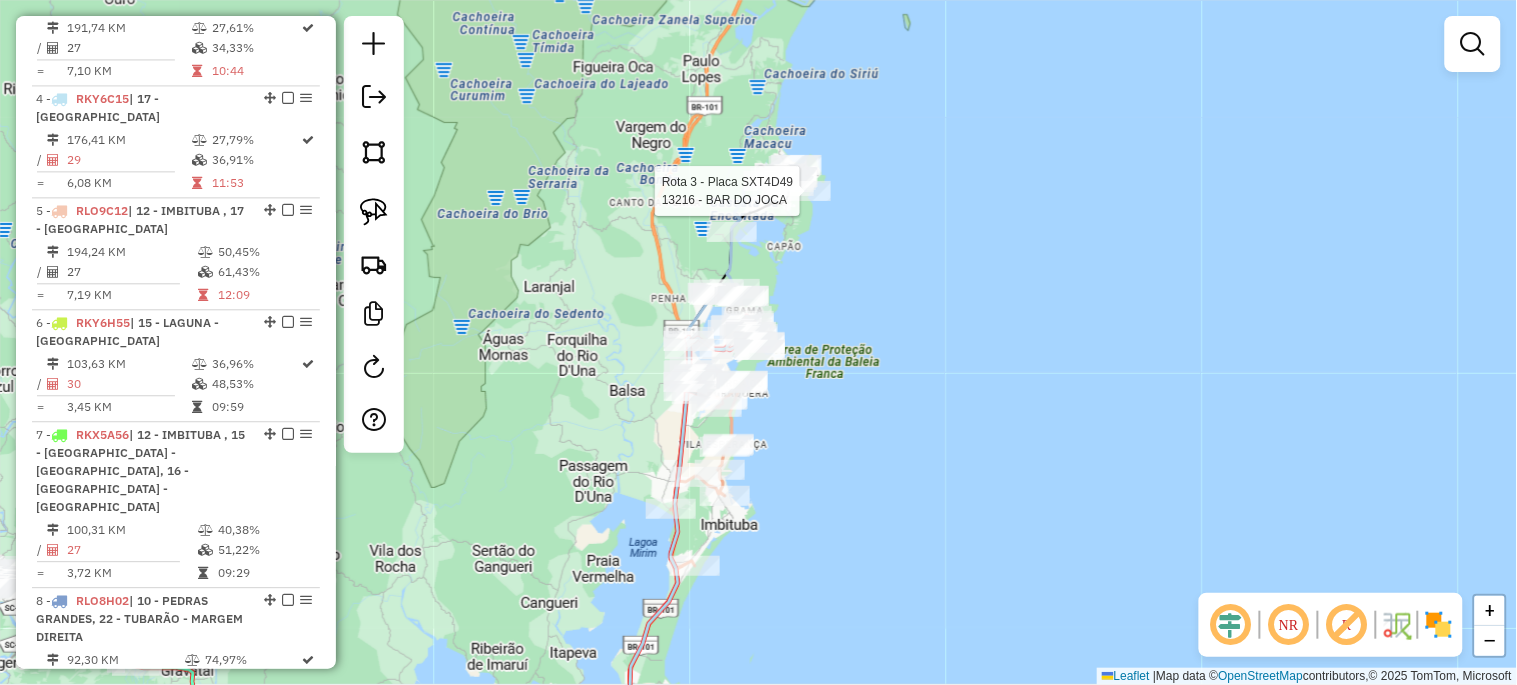 select on "*********" 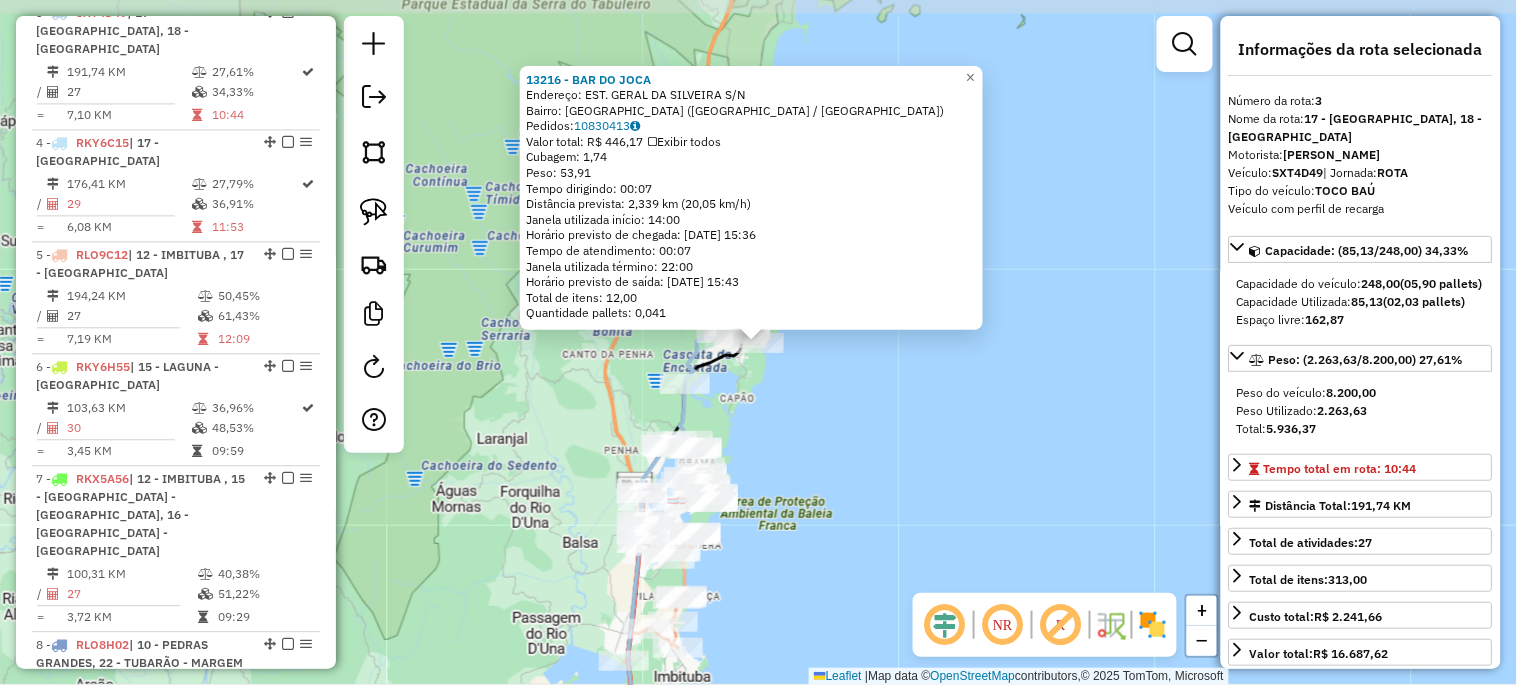 scroll, scrollTop: 1015, scrollLeft: 0, axis: vertical 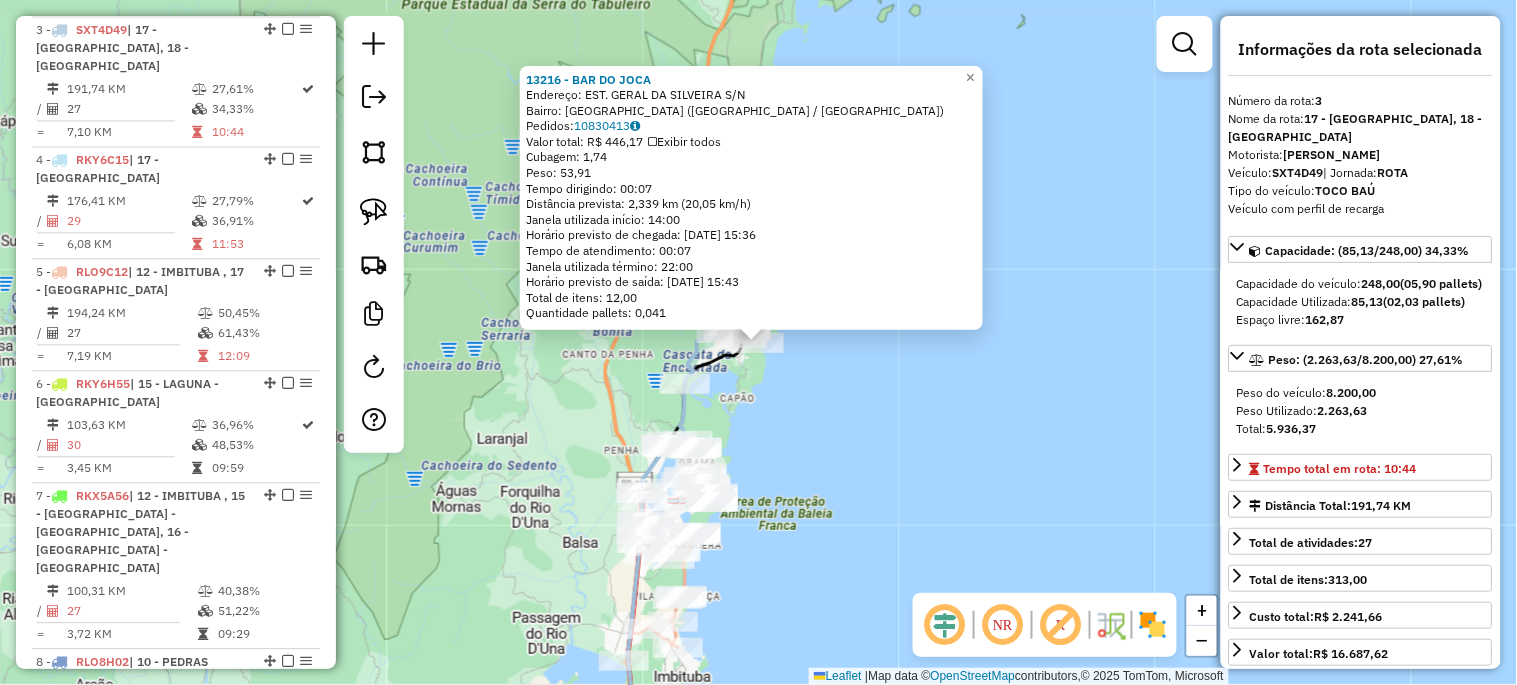 click on "13216 - BAR DO JOCA  Endereço:  EST. GERAL DA SILVEIRA S/N   Bairro: PRAIA DA SILVEIRA (GAROPABA / SC)   Pedidos:  10830413   Valor total: R$ 446,17   Exibir todos   Cubagem: 1,74  Peso: 53,91  Tempo dirigindo: 00:07   Distância prevista: 2,339 km (20,05 km/h)   Janela utilizada início: 14:00   Horário previsto de chegada: 11/07/2025 15:36   Tempo de atendimento: 00:07   Janela utilizada término: 22:00   Horário previsto de saída: 11/07/2025 15:43   Total de itens: 12,00   Quantidade pallets: 0,041  × Janela de atendimento Grade de atendimento Capacidade Transportadoras Veículos Cliente Pedidos  Rotas Selecione os dias de semana para filtrar as janelas de atendimento  Seg   Ter   Qua   Qui   Sex   Sáb   Dom  Informe o período da janela de atendimento: De: Até:  Filtrar exatamente a janela do cliente  Considerar janela de atendimento padrão  Selecione os dias de semana para filtrar as grades de atendimento  Seg   Ter   Qua   Qui   Sex   Sáb   Dom   Clientes fora do dia de atendimento selecionado" 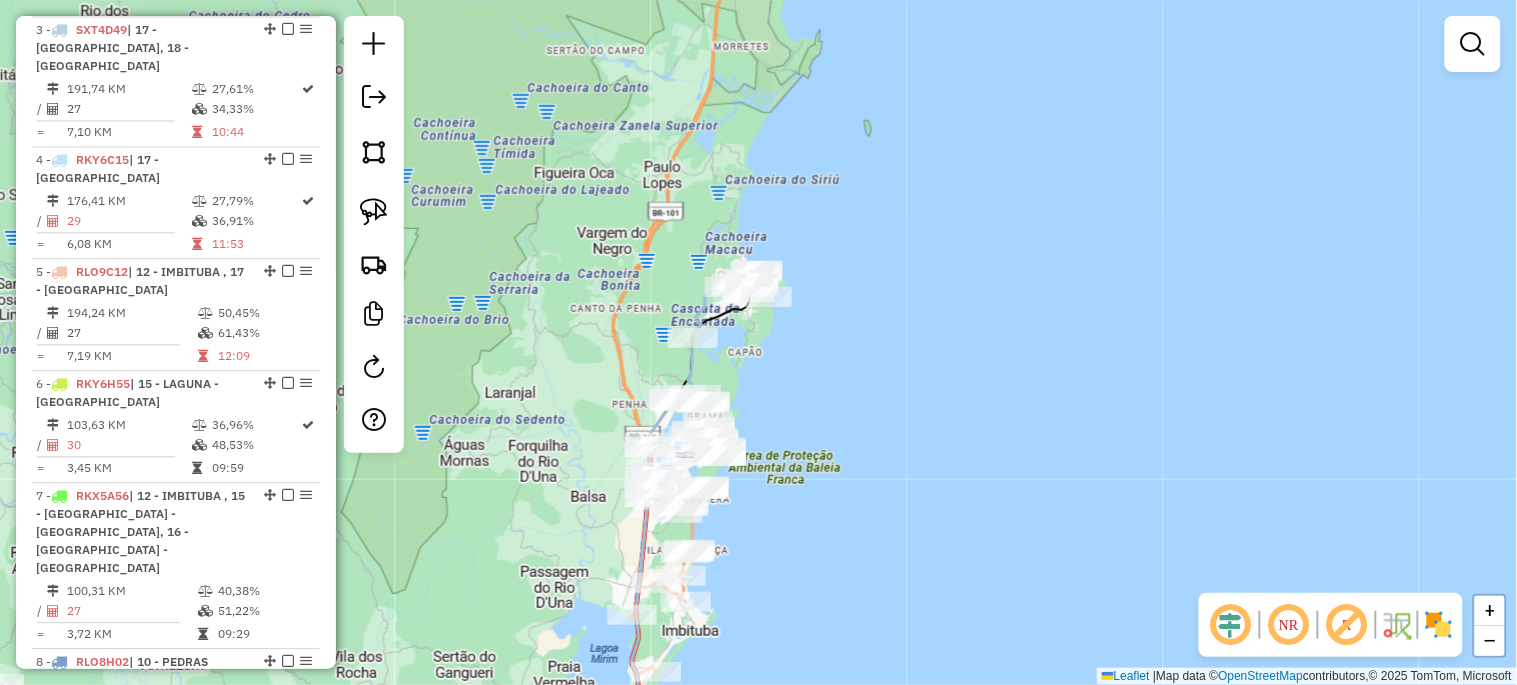 drag, startPoint x: 784, startPoint y: 523, endPoint x: 806, endPoint y: 234, distance: 289.83615 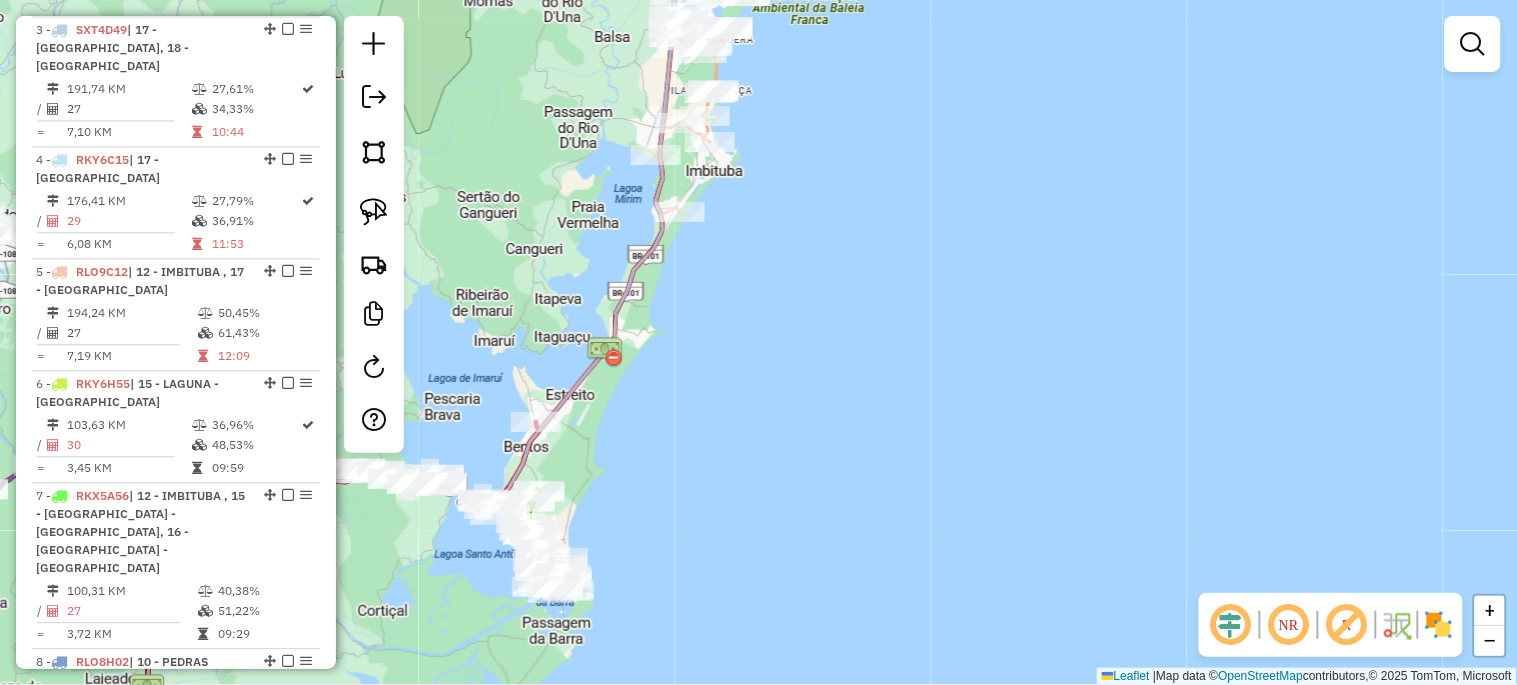 drag, startPoint x: 754, startPoint y: 438, endPoint x: 944, endPoint y: 286, distance: 243.31873 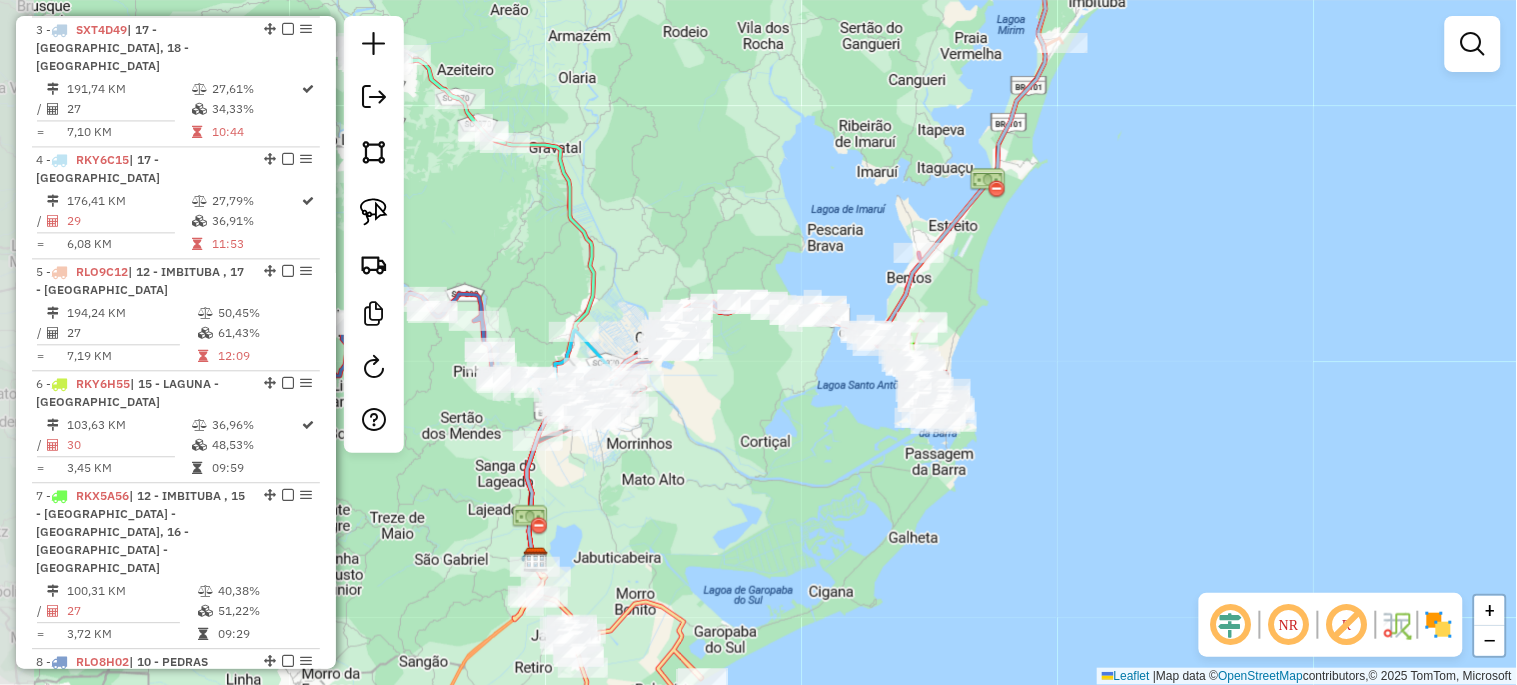 drag, startPoint x: 870, startPoint y: 383, endPoint x: 1066, endPoint y: 363, distance: 197.01776 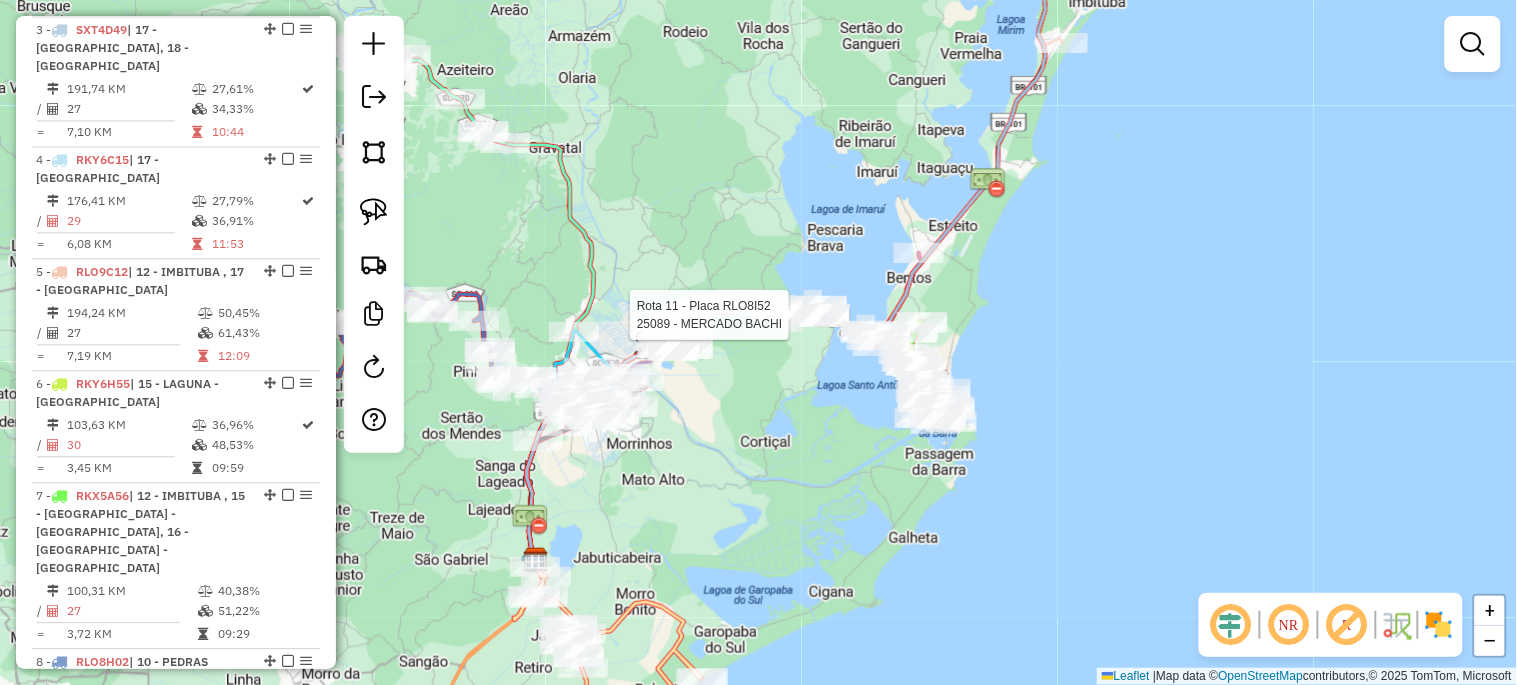 select on "*********" 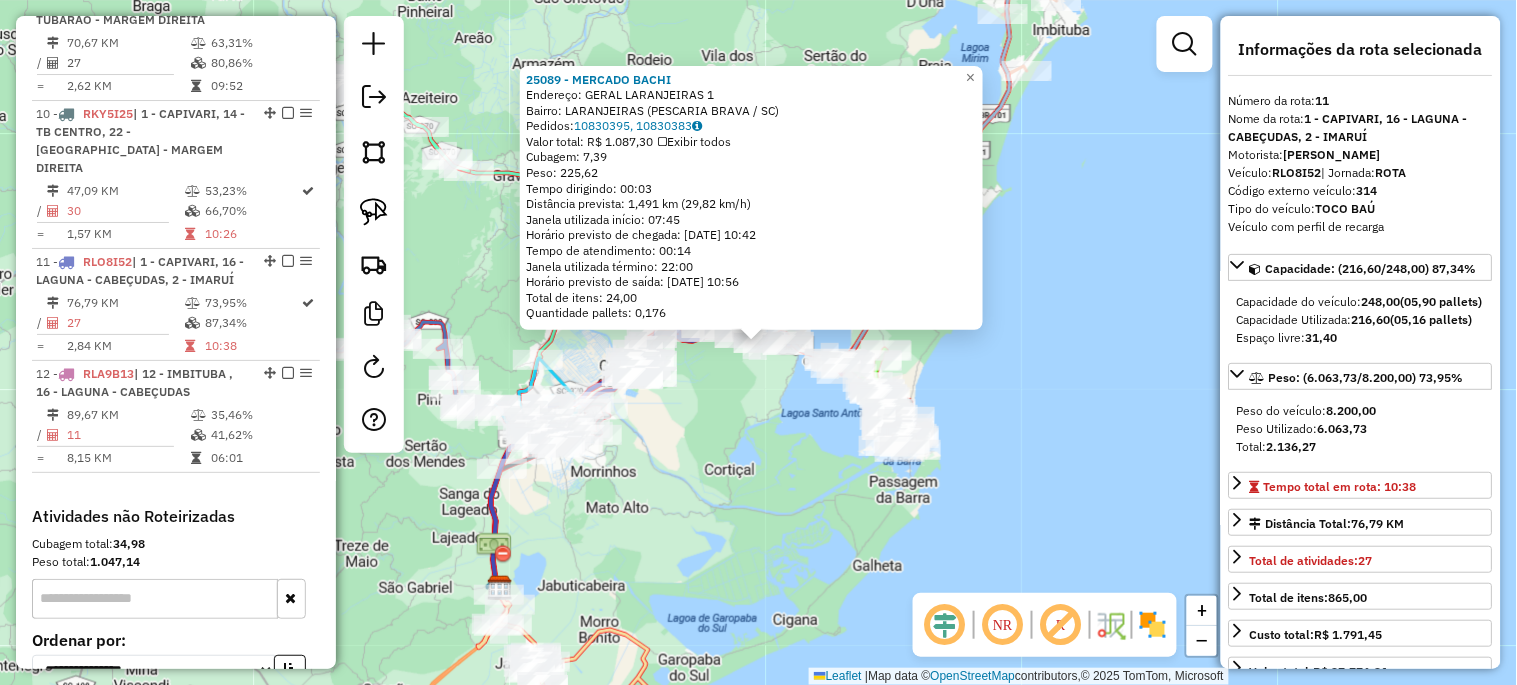 scroll, scrollTop: 1928, scrollLeft: 0, axis: vertical 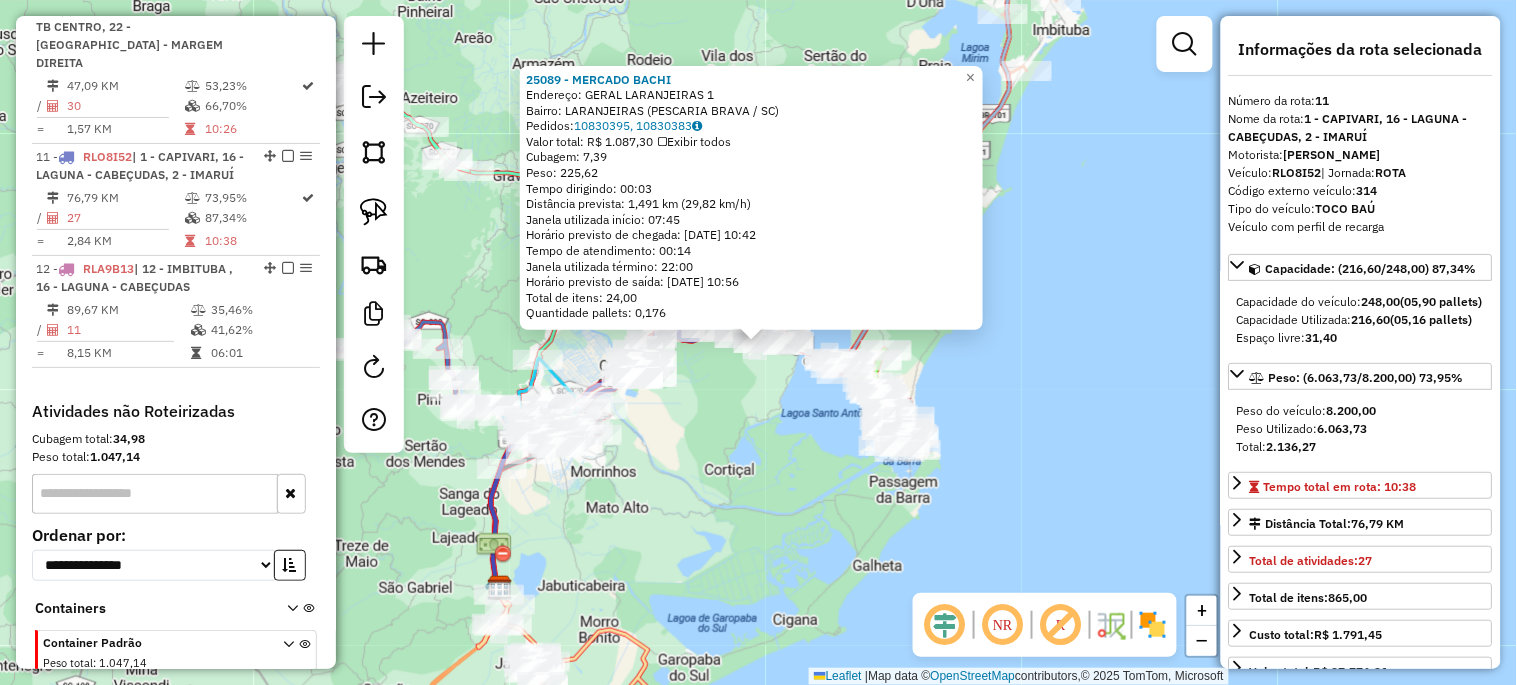click on "25089 - MERCADO BACHI  Endereço:  GERAL LARANJEIRAS 1   Bairro: LARANJEIRAS (PESCARIA BRAVA / SC)   Pedidos:  10830395, 10830383   Valor total: R$ 1.087,30   Exibir todos   Cubagem: 7,39  Peso: 225,62  Tempo dirigindo: 00:03   Distância prevista: 1,491 km (29,82 km/h)   Janela utilizada início: 07:45   Horário previsto de chegada: 11/07/2025 10:42   Tempo de atendimento: 00:14   Janela utilizada término: 22:00   Horário previsto de saída: 11/07/2025 10:56   Total de itens: 24,00   Quantidade pallets: 0,176  × Janela de atendimento Grade de atendimento Capacidade Transportadoras Veículos Cliente Pedidos  Rotas Selecione os dias de semana para filtrar as janelas de atendimento  Seg   Ter   Qua   Qui   Sex   Sáb   Dom  Informe o período da janela de atendimento: De: Até:  Filtrar exatamente a janela do cliente  Considerar janela de atendimento padrão  Selecione os dias de semana para filtrar as grades de atendimento  Seg   Ter   Qua   Qui   Sex   Sáb   Dom   Peso mínimo:   Peso máximo:   De:  De:" 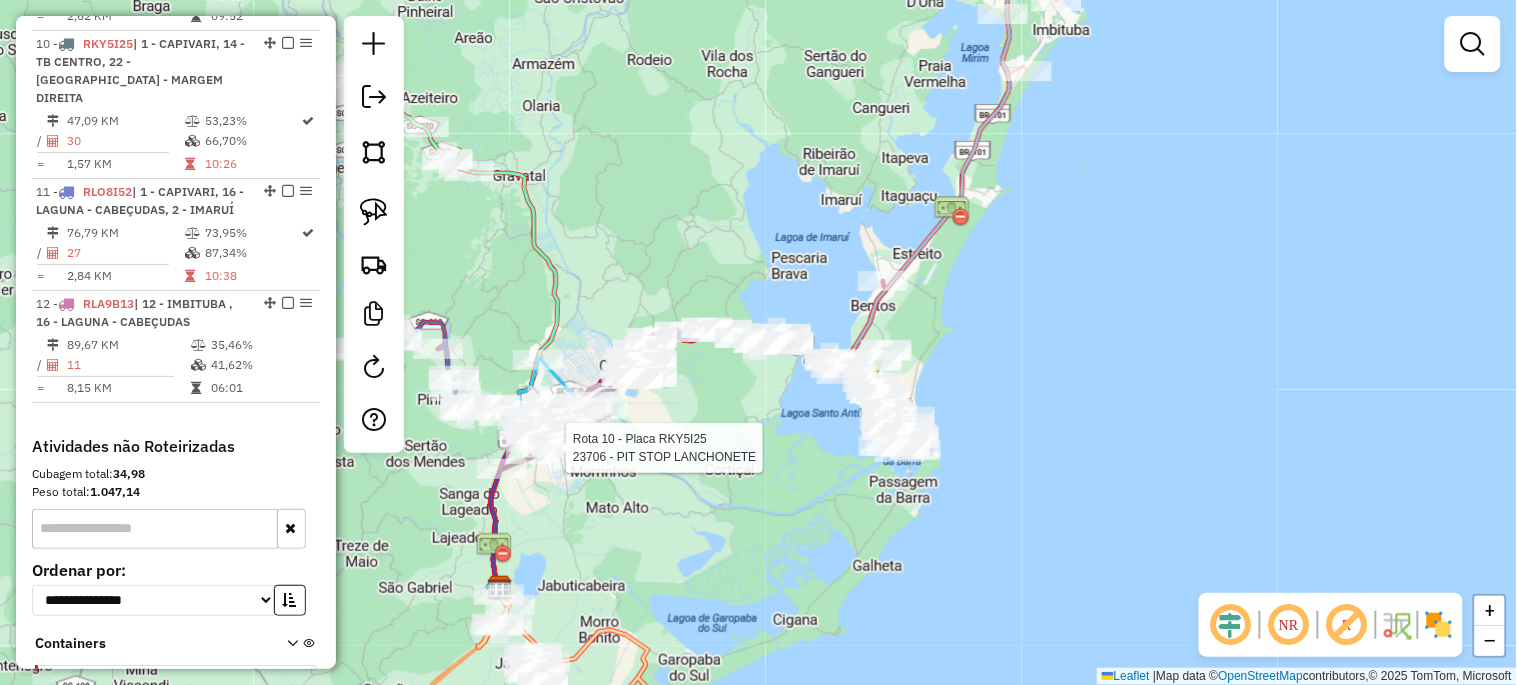 select on "*********" 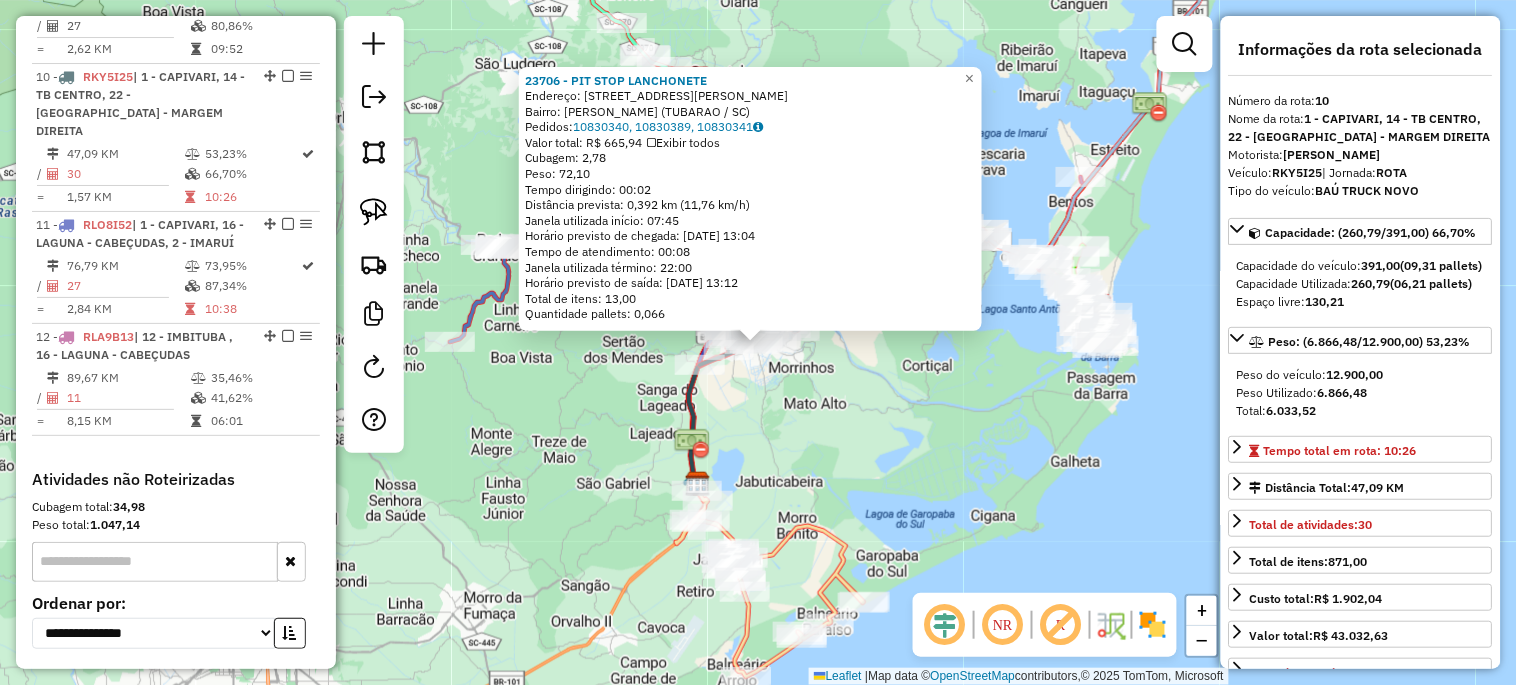 scroll, scrollTop: 1835, scrollLeft: 0, axis: vertical 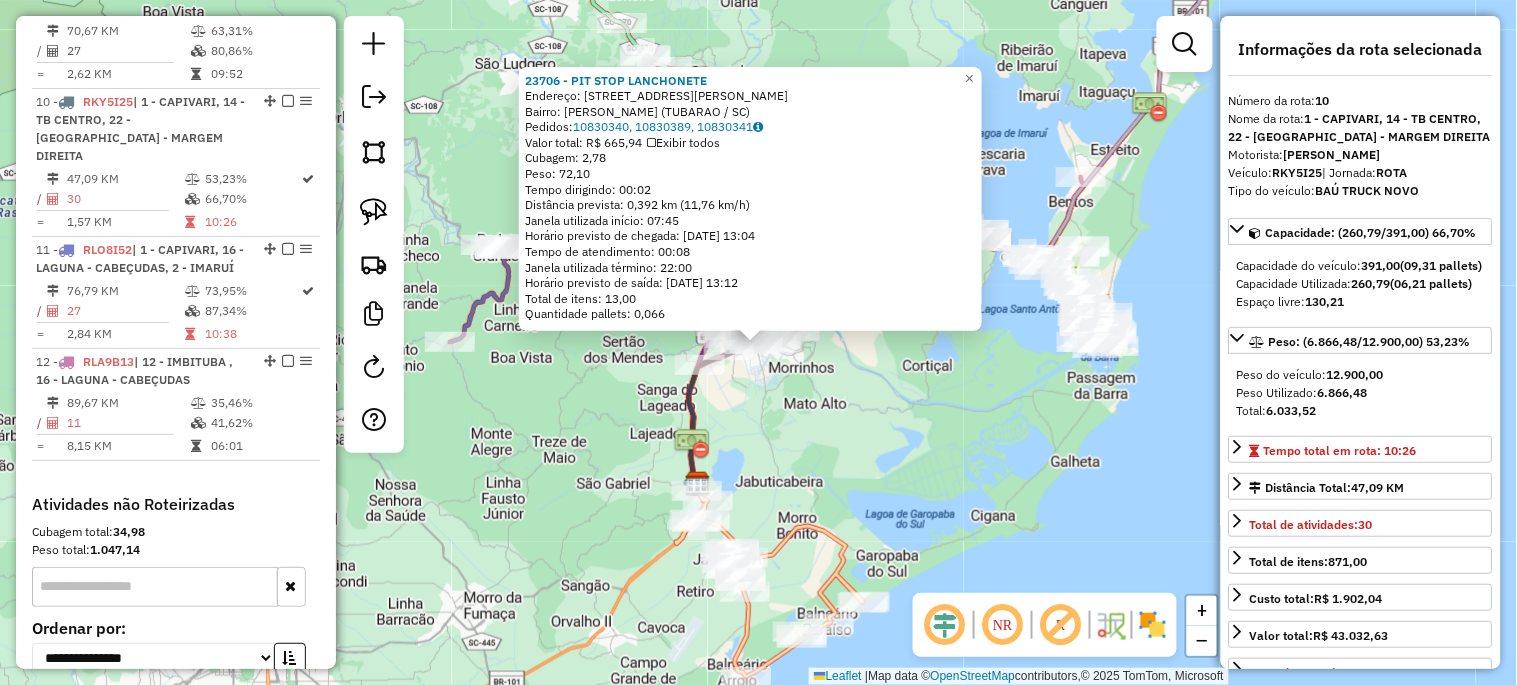 click on "23706 - PIT STOP LANCHONETE  Endereço:  RUA LUIZ MARTINS COLLACO 820   Bairro: SANTO ANTONIO DE PADUA (TUBARAO / SC)   Pedidos:  10830340, 10830389, 10830341   Valor total: R$ 665,94   Exibir todos   Cubagem: 2,78  Peso: 72,10  Tempo dirigindo: 00:02   Distância prevista: 0,392 km (11,76 km/h)   Janela utilizada início: 07:45   Horário previsto de chegada: 11/07/2025 13:04   Tempo de atendimento: 00:08   Janela utilizada término: 22:00   Horário previsto de saída: 11/07/2025 13:12   Total de itens: 13,00   Quantidade pallets: 0,066  × Janela de atendimento Grade de atendimento Capacidade Transportadoras Veículos Cliente Pedidos  Rotas Selecione os dias de semana para filtrar as janelas de atendimento  Seg   Ter   Qua   Qui   Sex   Sáb   Dom  Informe o período da janela de atendimento: De: Até:  Filtrar exatamente a janela do cliente  Considerar janela de atendimento padrão  Selecione os dias de semana para filtrar as grades de atendimento  Seg   Ter   Qua   Qui   Sex   Sáb   Dom   Peso mínimo:" 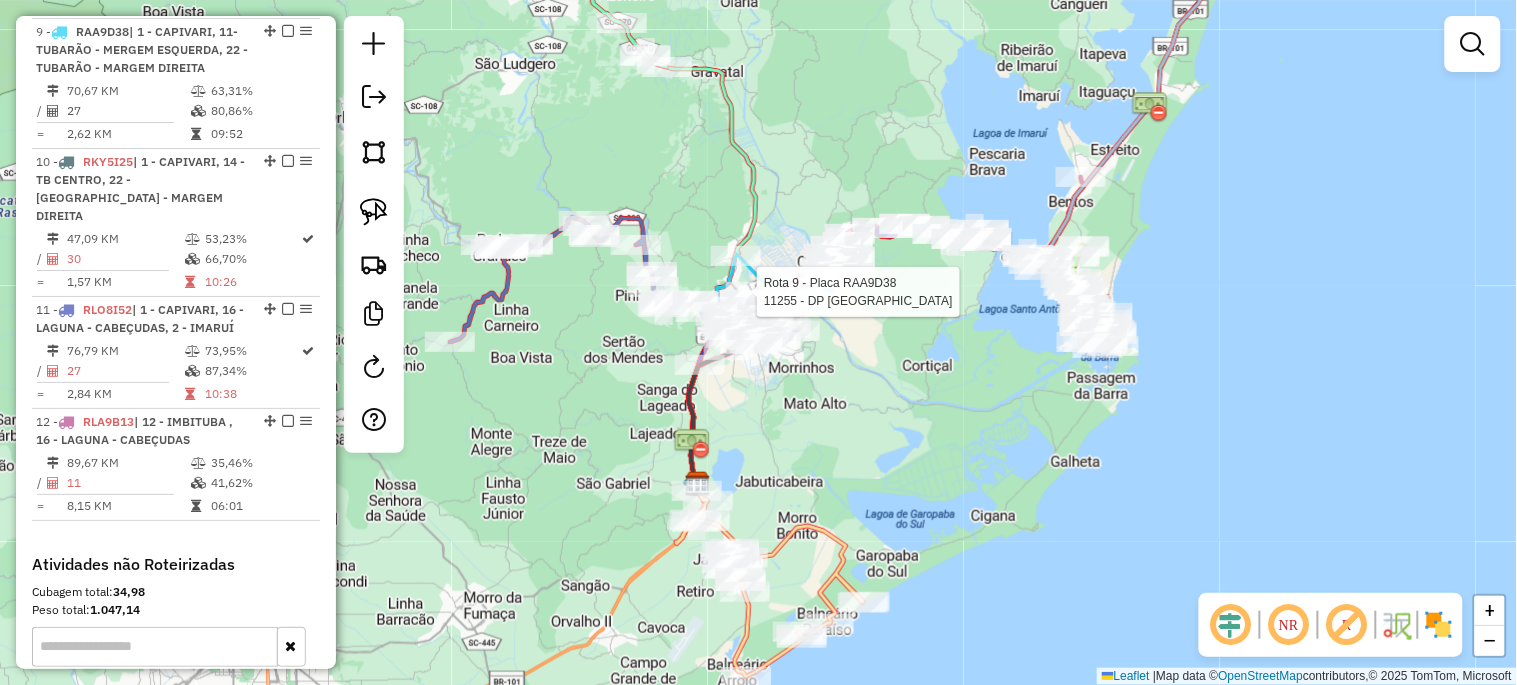 select on "*********" 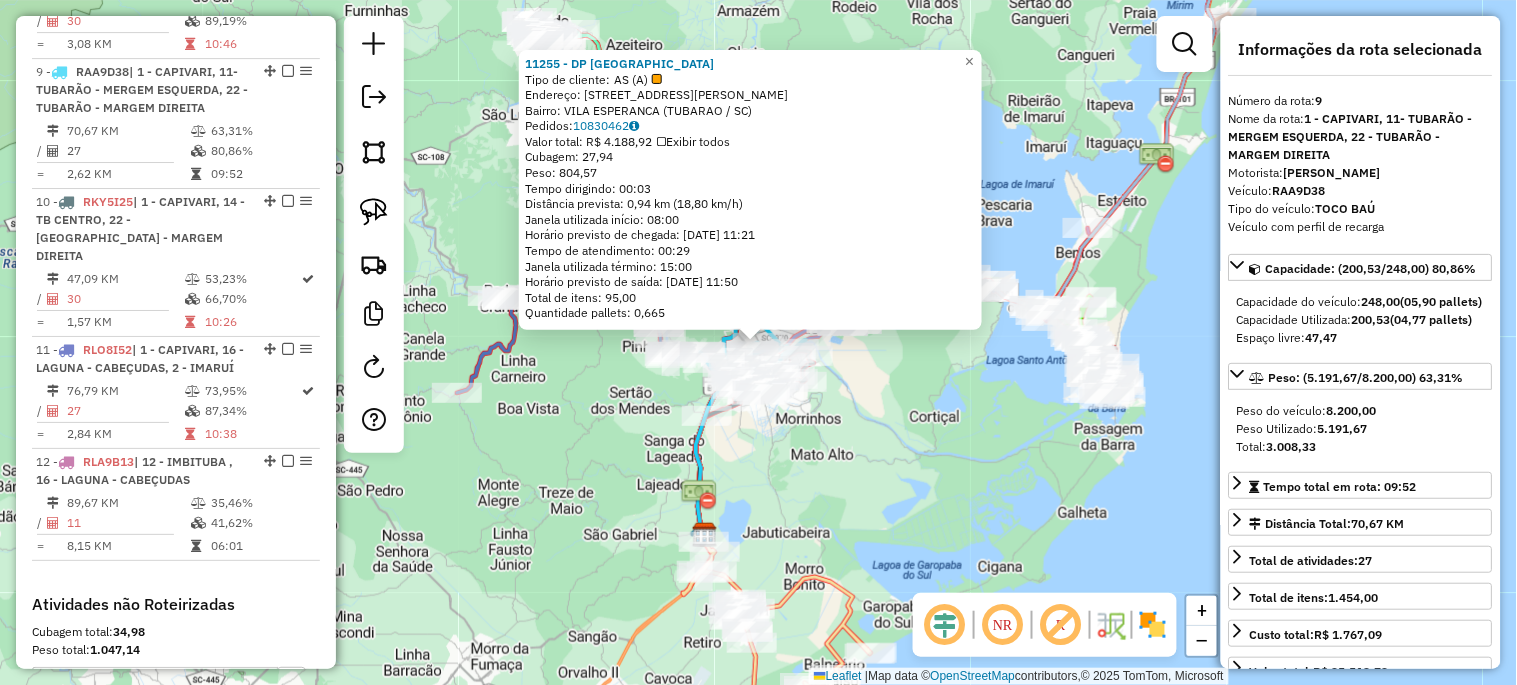 scroll, scrollTop: 1705, scrollLeft: 0, axis: vertical 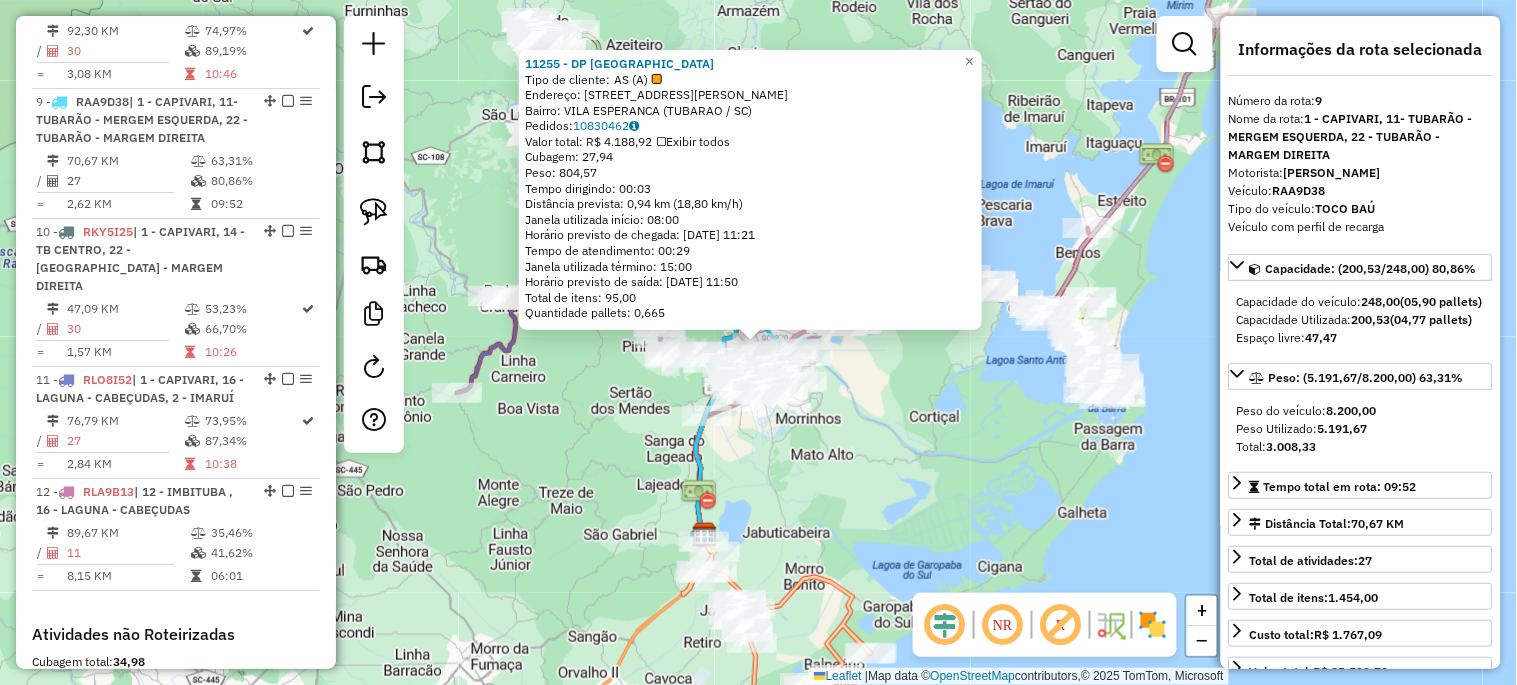 click on "11255 - DP VILA ESPERANCA  Tipo de cliente:   AS (A)   Endereço:  Rua Joao Fernandes Lima S/N   Bairro: VILA ESPERANCA (TUBARAO / SC)   Pedidos:  10830462   Valor total: R$ 4.188,92   Exibir todos   Cubagem: 27,94  Peso: 804,57  Tempo dirigindo: 00:03   Distância prevista: 0,94 km (18,80 km/h)   Janela utilizada início: 08:00   Horário previsto de chegada: 11/07/2025 11:21   Tempo de atendimento: 00:29   Janela utilizada término: 15:00   Horário previsto de saída: 11/07/2025 11:50   Total de itens: 95,00   Quantidade pallets: 0,665  × Janela de atendimento Grade de atendimento Capacidade Transportadoras Veículos Cliente Pedidos  Rotas Selecione os dias de semana para filtrar as janelas de atendimento  Seg   Ter   Qua   Qui   Sex   Sáb   Dom  Informe o período da janela de atendimento: De: Até:  Filtrar exatamente a janela do cliente  Considerar janela de atendimento padrão  Selecione os dias de semana para filtrar as grades de atendimento  Seg   Ter   Qua   Qui   Sex   Sáb   Dom   Peso mínimo:" 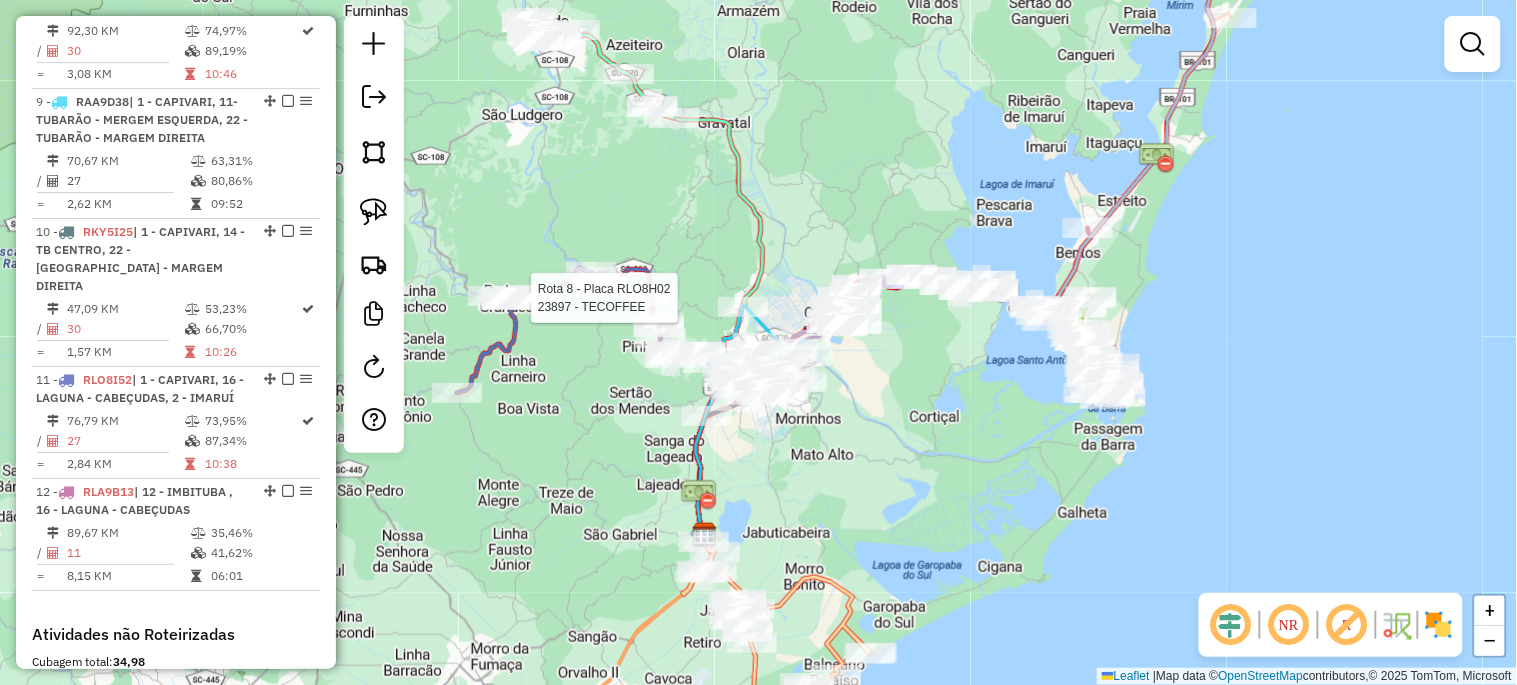 select on "*********" 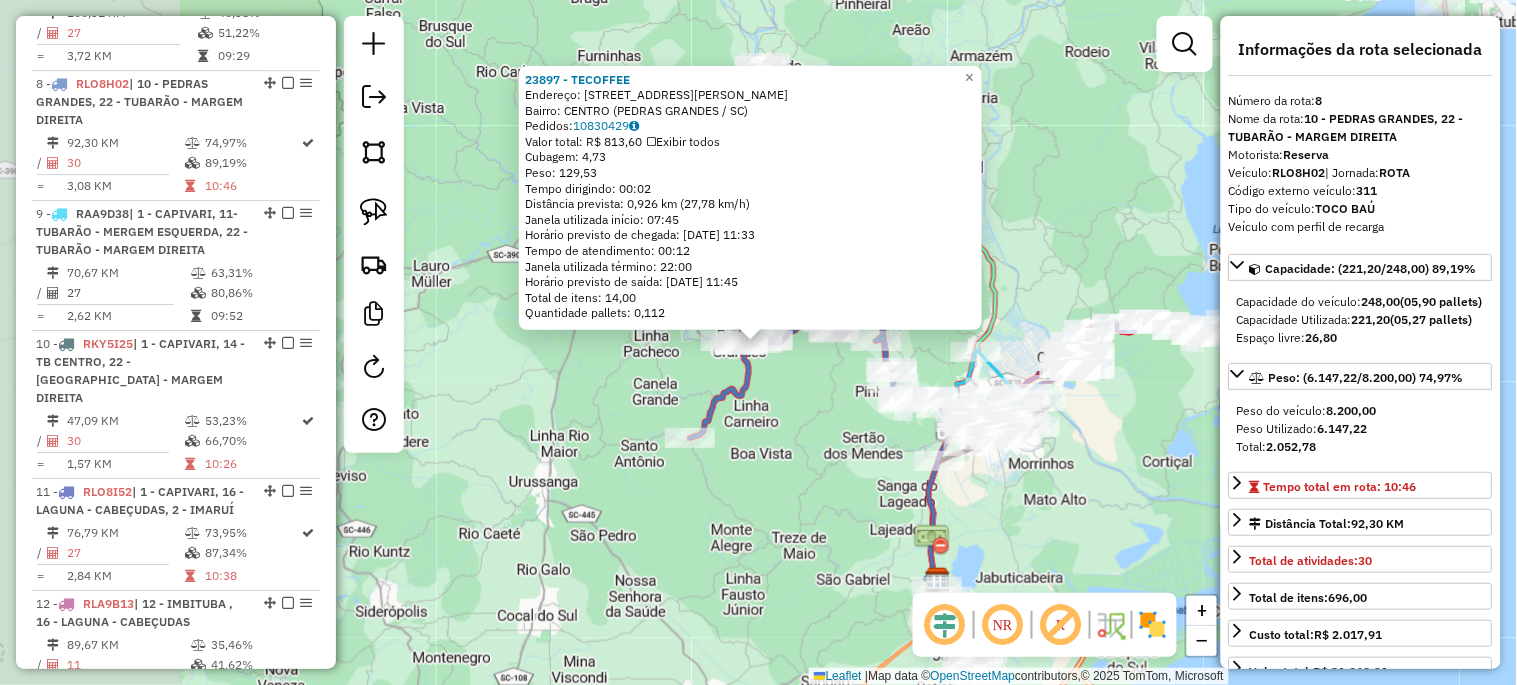scroll, scrollTop: 1575, scrollLeft: 0, axis: vertical 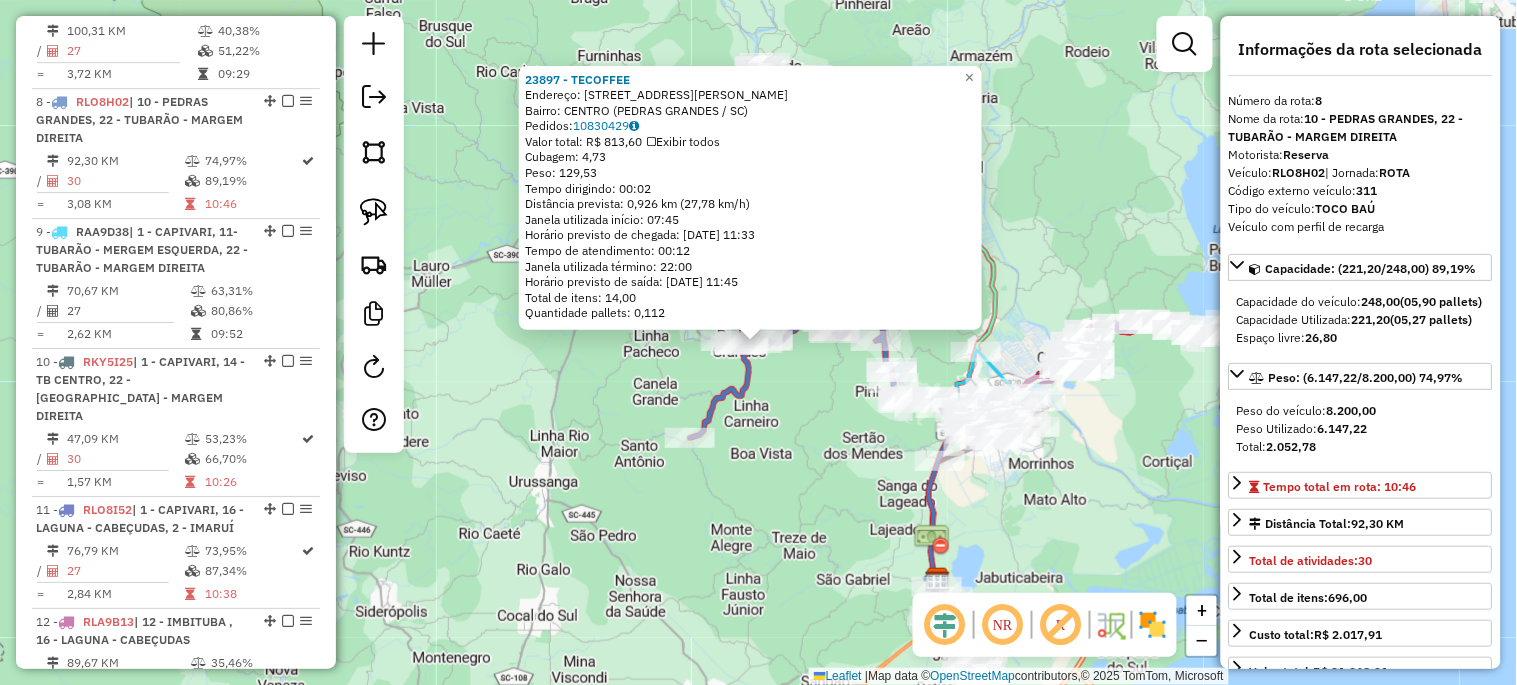 click on "23897 - TECOFFEE  Endereço:  RUA TEODORO ZABOT 28   Bairro: CENTRO (PEDRAS GRANDES / SC)   Pedidos:  10830429   Valor total: R$ 813,60   Exibir todos   Cubagem: 4,73  Peso: 129,53  Tempo dirigindo: 00:02   Distância prevista: 0,926 km (27,78 km/h)   Janela utilizada início: 07:45   Horário previsto de chegada: 11/07/2025 11:33   Tempo de atendimento: 00:12   Janela utilizada término: 22:00   Horário previsto de saída: 11/07/2025 11:45   Total de itens: 14,00   Quantidade pallets: 0,112  × Janela de atendimento Grade de atendimento Capacidade Transportadoras Veículos Cliente Pedidos  Rotas Selecione os dias de semana para filtrar as janelas de atendimento  Seg   Ter   Qua   Qui   Sex   Sáb   Dom  Informe o período da janela de atendimento: De: Até:  Filtrar exatamente a janela do cliente  Considerar janela de atendimento padrão  Selecione os dias de semana para filtrar as grades de atendimento  Seg   Ter   Qua   Qui   Sex   Sáb   Dom   Considerar clientes sem dia de atendimento cadastrado  De:  +" 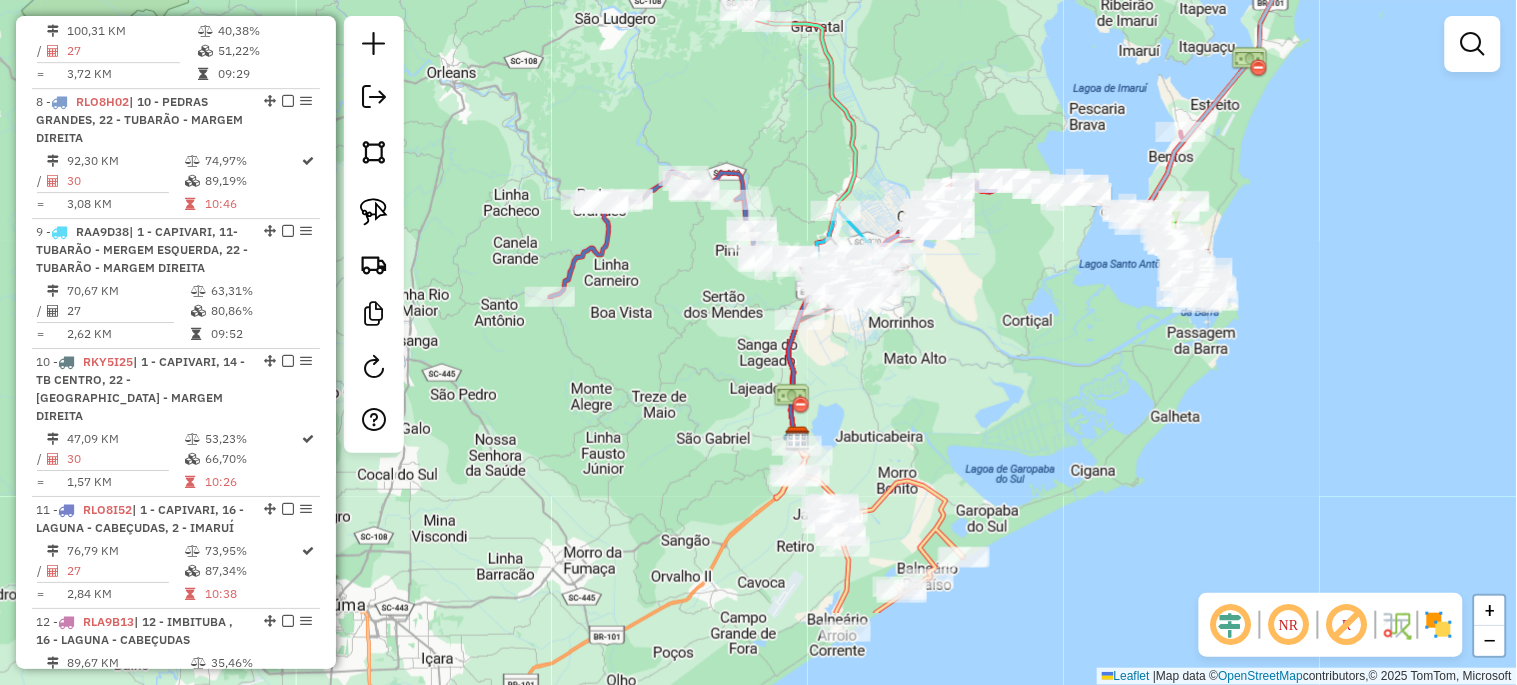 drag, startPoint x: 785, startPoint y: 594, endPoint x: 615, endPoint y: 468, distance: 211.60341 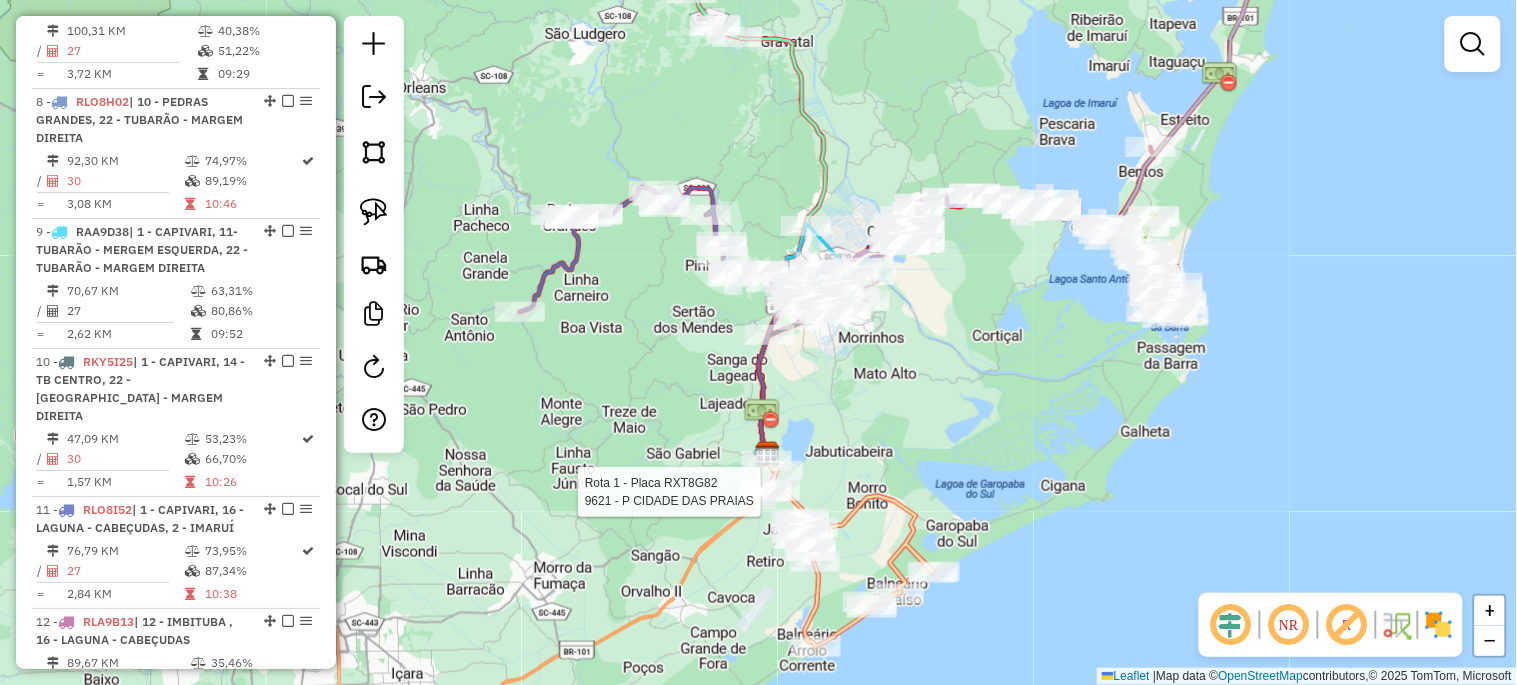 select on "*********" 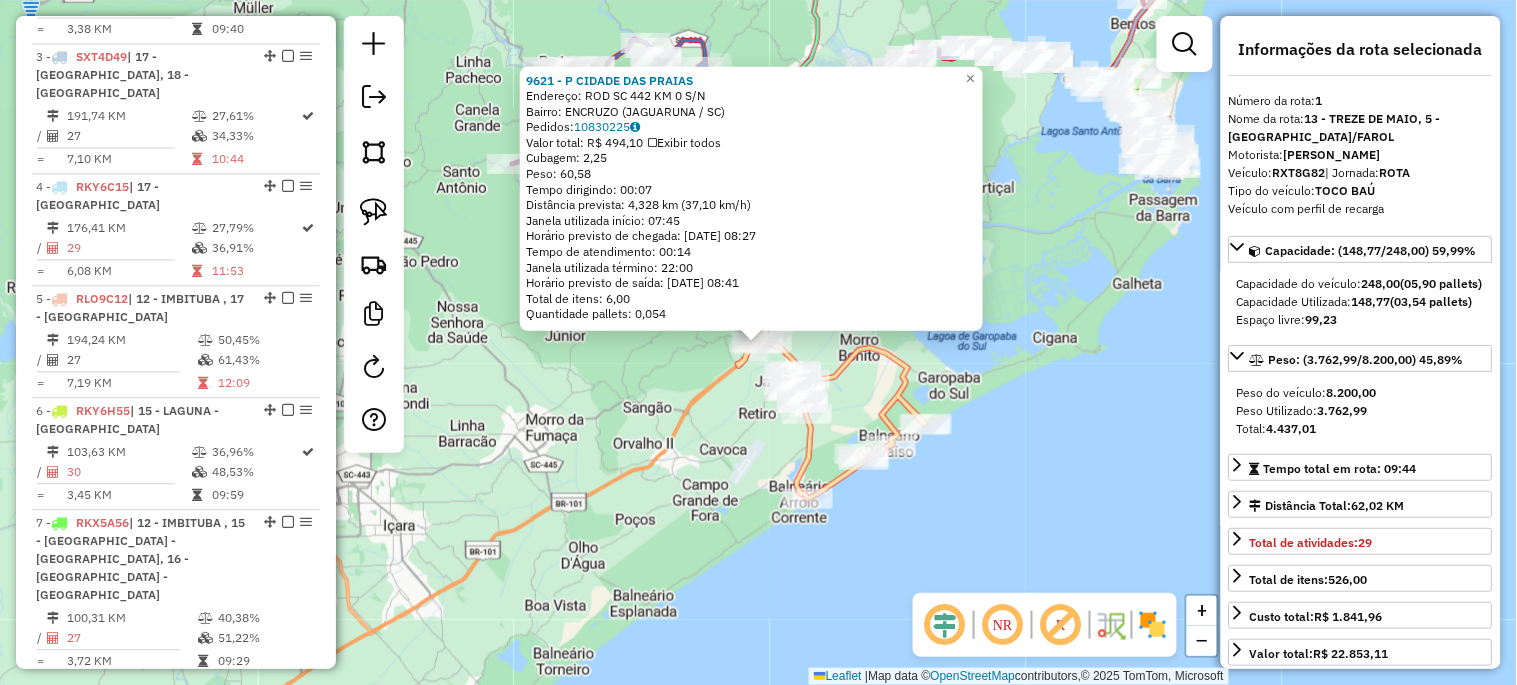 scroll, scrollTop: 791, scrollLeft: 0, axis: vertical 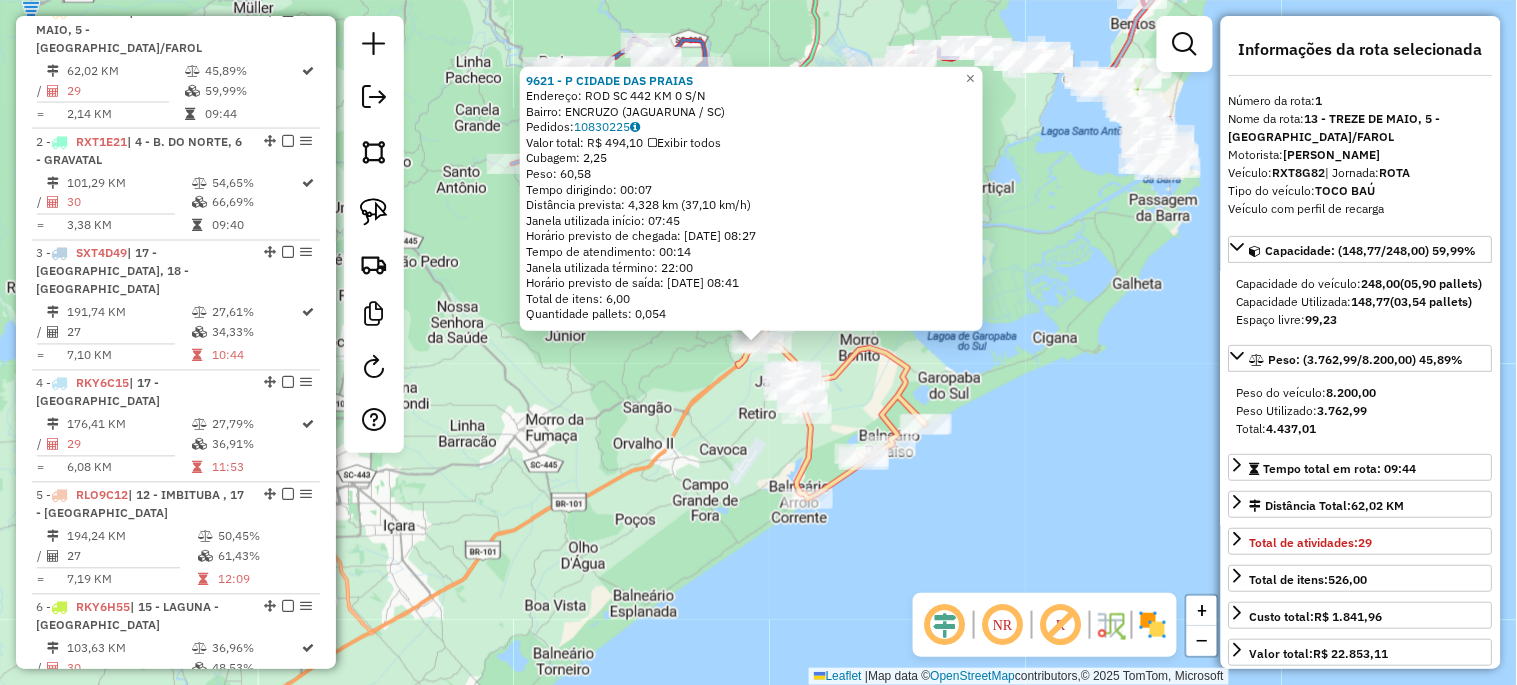click on "9621 - P CIDADE DAS PRAIAS  Endereço:  ROD SC 442 KM 0 S/N   Bairro: ENCRUZO (JAGUARUNA / SC)   Pedidos:  10830225   Valor total: R$ 494,10   Exibir todos   Cubagem: 2,25  Peso: 60,58  Tempo dirigindo: 00:07   Distância prevista: 4,328 km (37,10 km/h)   Janela utilizada início: 07:45   Horário previsto de chegada: 11/07/2025 08:27   Tempo de atendimento: 00:14   Janela utilizada término: 22:00   Horário previsto de saída: 11/07/2025 08:41   Total de itens: 6,00   Quantidade pallets: 0,054  × Janela de atendimento Grade de atendimento Capacidade Transportadoras Veículos Cliente Pedidos  Rotas Selecione os dias de semana para filtrar as janelas de atendimento  Seg   Ter   Qua   Qui   Sex   Sáb   Dom  Informe o período da janela de atendimento: De: Até:  Filtrar exatamente a janela do cliente  Considerar janela de atendimento padrão  Selecione os dias de semana para filtrar as grades de atendimento  Seg   Ter   Qua   Qui   Sex   Sáb   Dom   Considerar clientes sem dia de atendimento cadastrado De:" 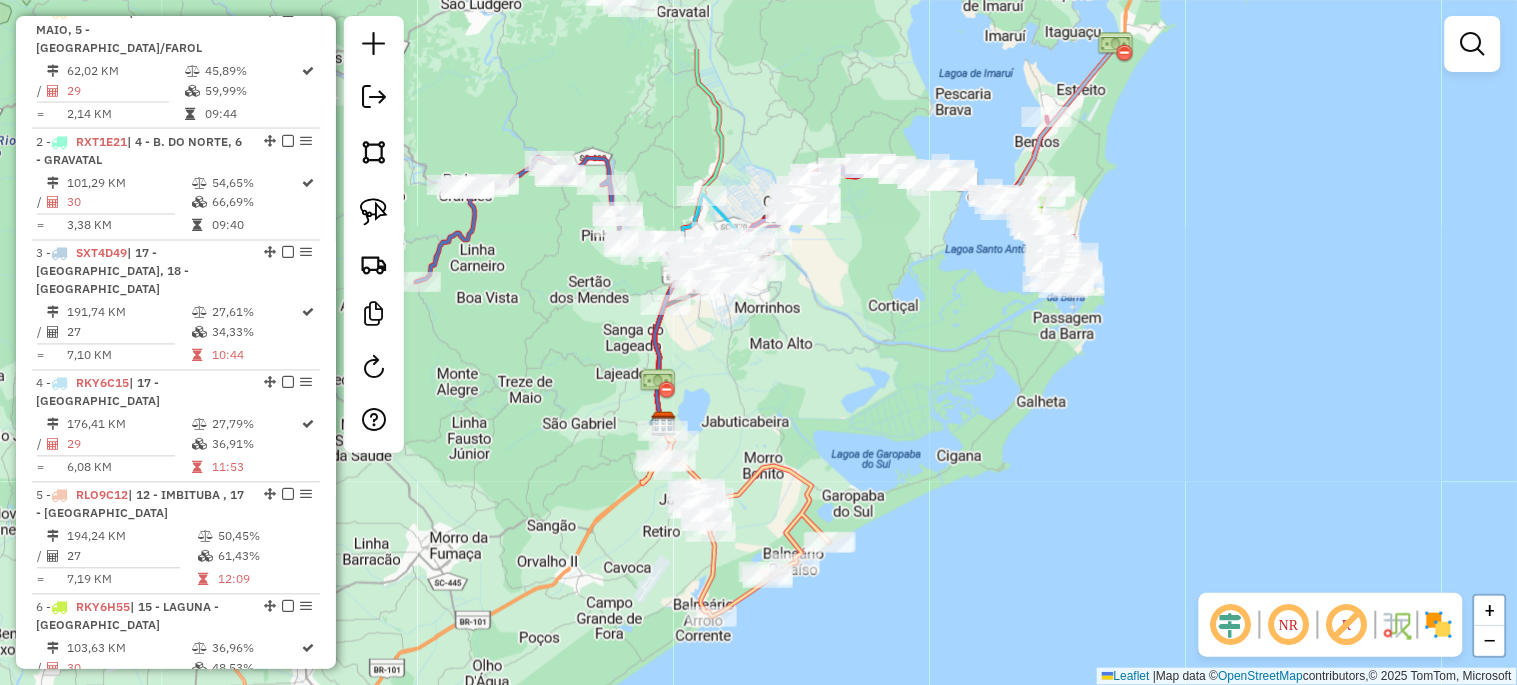 drag, startPoint x: 726, startPoint y: 416, endPoint x: 637, endPoint y: 525, distance: 140.71957 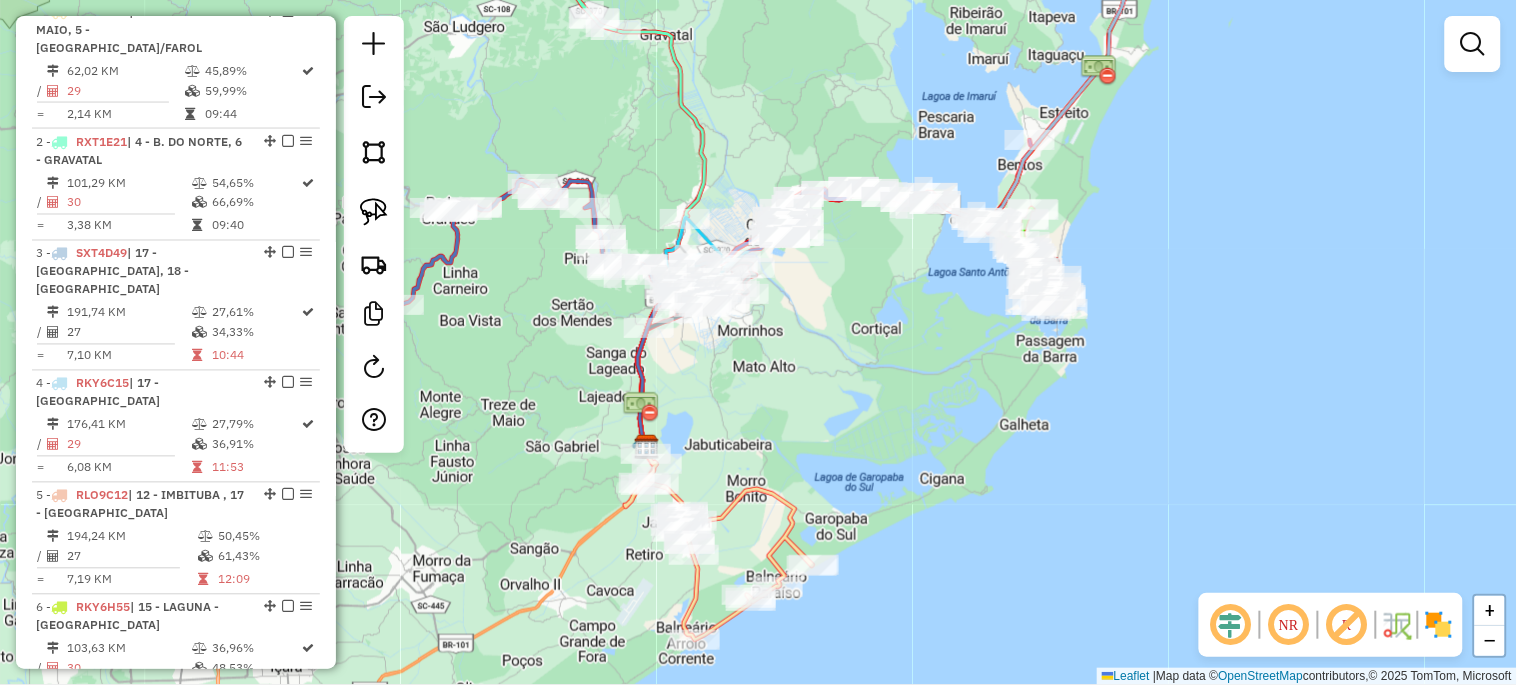 drag, startPoint x: 801, startPoint y: 381, endPoint x: 725, endPoint y: 464, distance: 112.53888 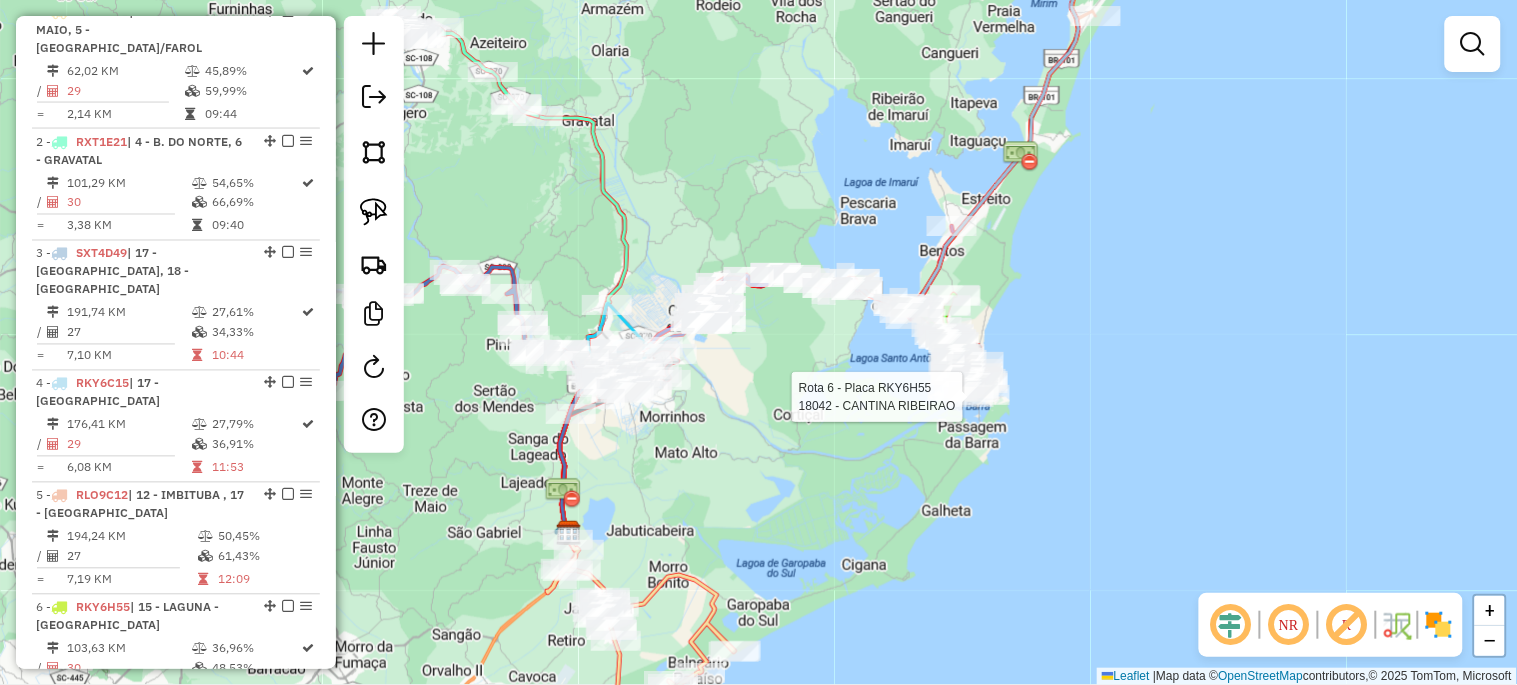 select on "*********" 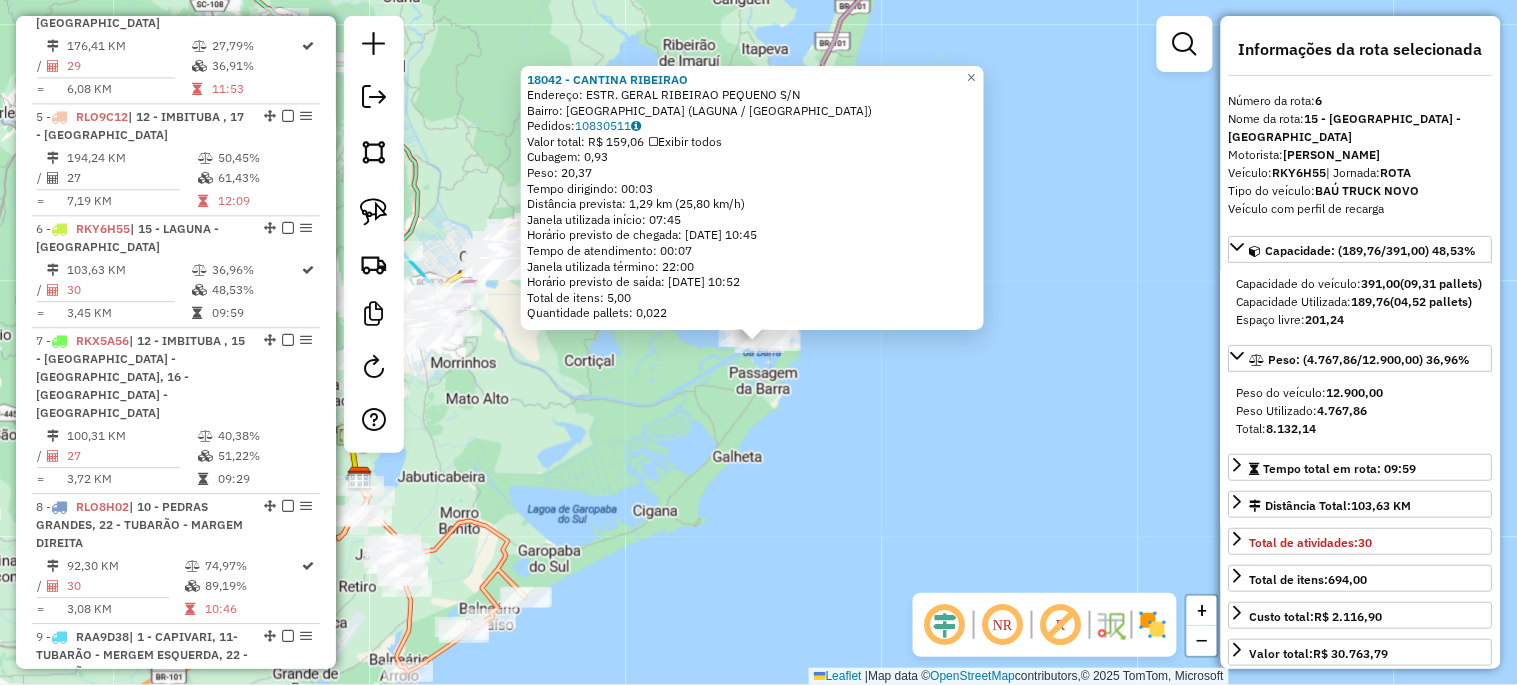 scroll, scrollTop: 1333, scrollLeft: 0, axis: vertical 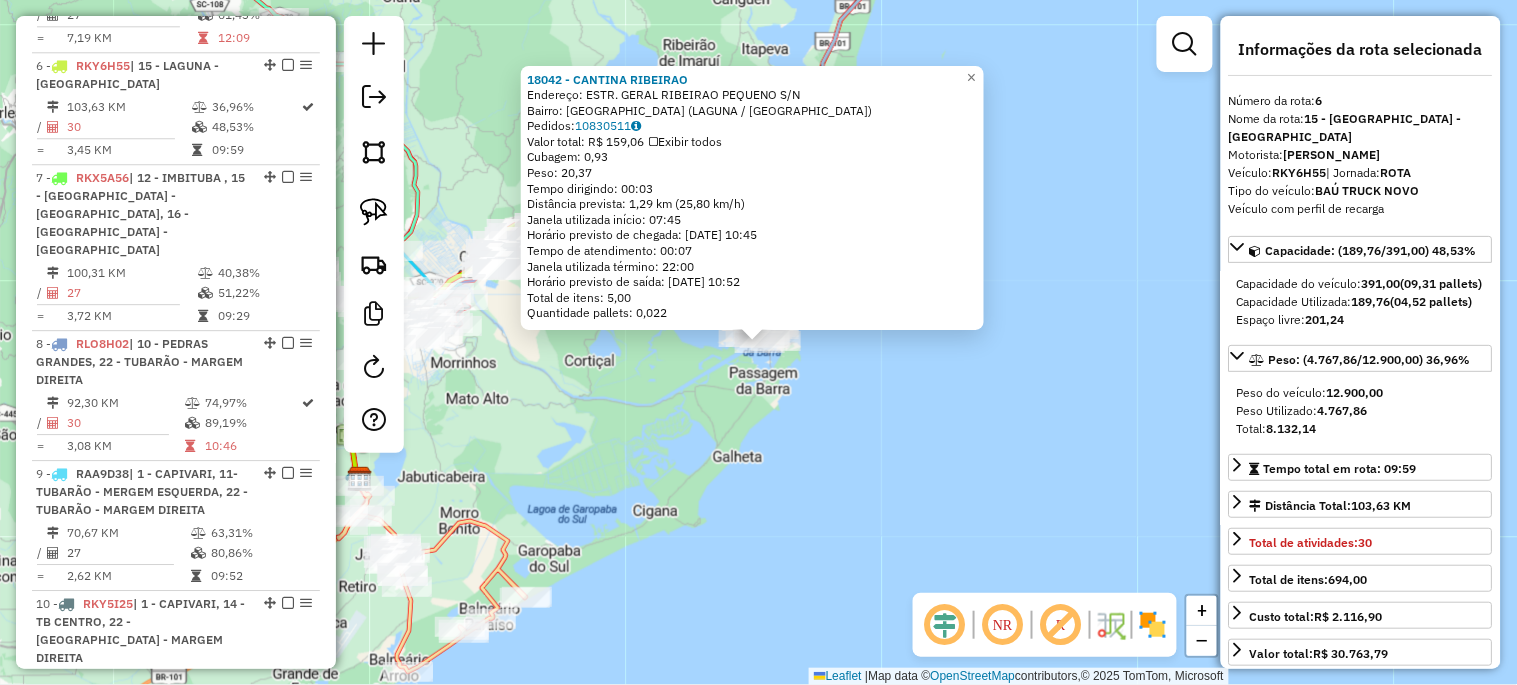 click on "18042 - CANTINA RIBEIRAO  Endereço:  ESTR. GERAL RIBEIRAO PEQUENO S/N   Bairro: RIBEIRAO PEQUENO (LAGUNA / SC)   Pedidos:  10830511   Valor total: R$ 159,06   Exibir todos   Cubagem: 0,93  Peso: 20,37  Tempo dirigindo: 00:03   Distância prevista: 1,29 km (25,80 km/h)   Janela utilizada início: 07:45   Horário previsto de chegada: 11/07/2025 10:45   Tempo de atendimento: 00:07   Janela utilizada término: 22:00   Horário previsto de saída: 11/07/2025 10:52   Total de itens: 5,00   Quantidade pallets: 0,022  × Janela de atendimento Grade de atendimento Capacidade Transportadoras Veículos Cliente Pedidos  Rotas Selecione os dias de semana para filtrar as janelas de atendimento  Seg   Ter   Qua   Qui   Sex   Sáb   Dom  Informe o período da janela de atendimento: De: Até:  Filtrar exatamente a janela do cliente  Considerar janela de atendimento padrão  Selecione os dias de semana para filtrar as grades de atendimento  Seg   Ter   Qua   Qui   Sex   Sáb   Dom   Peso mínimo:   Peso máximo:   De:   De:" 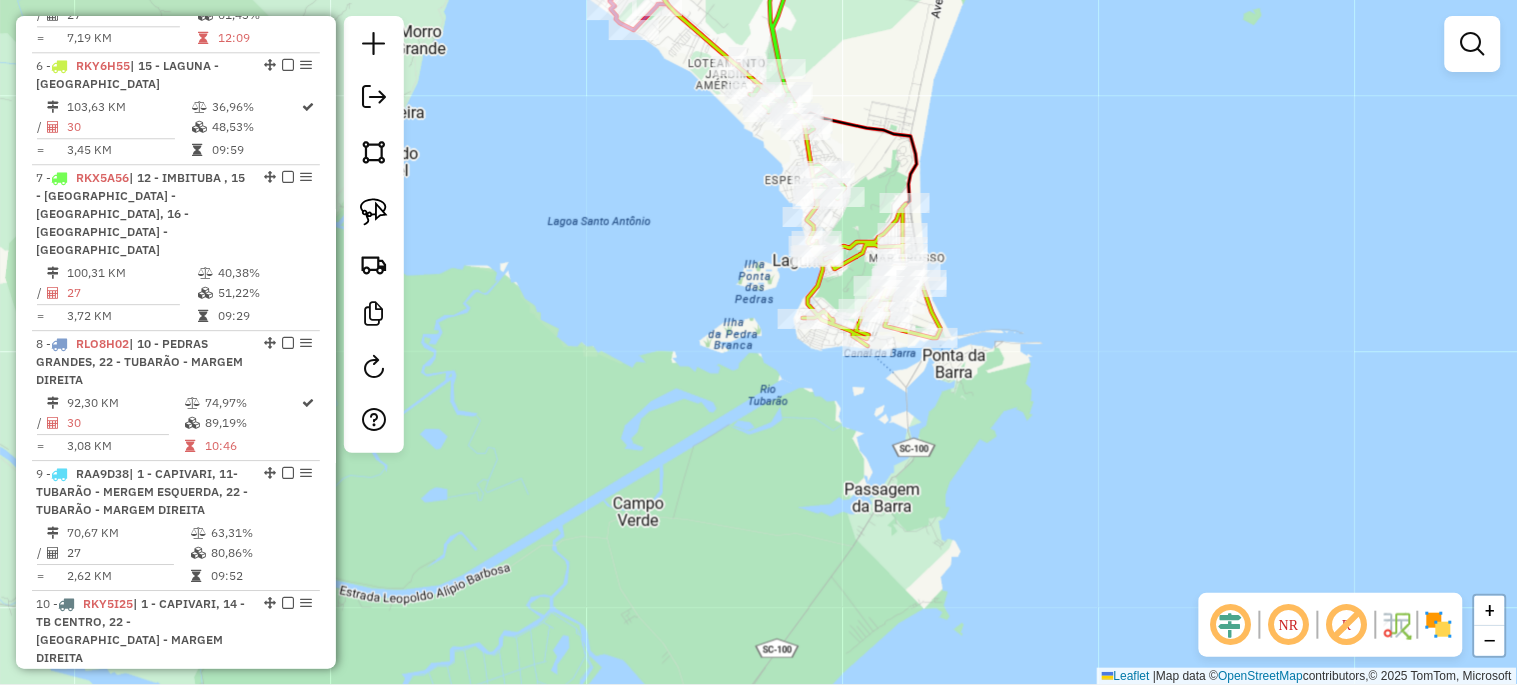 drag, startPoint x: 690, startPoint y: 290, endPoint x: 762, endPoint y: 533, distance: 253.4423 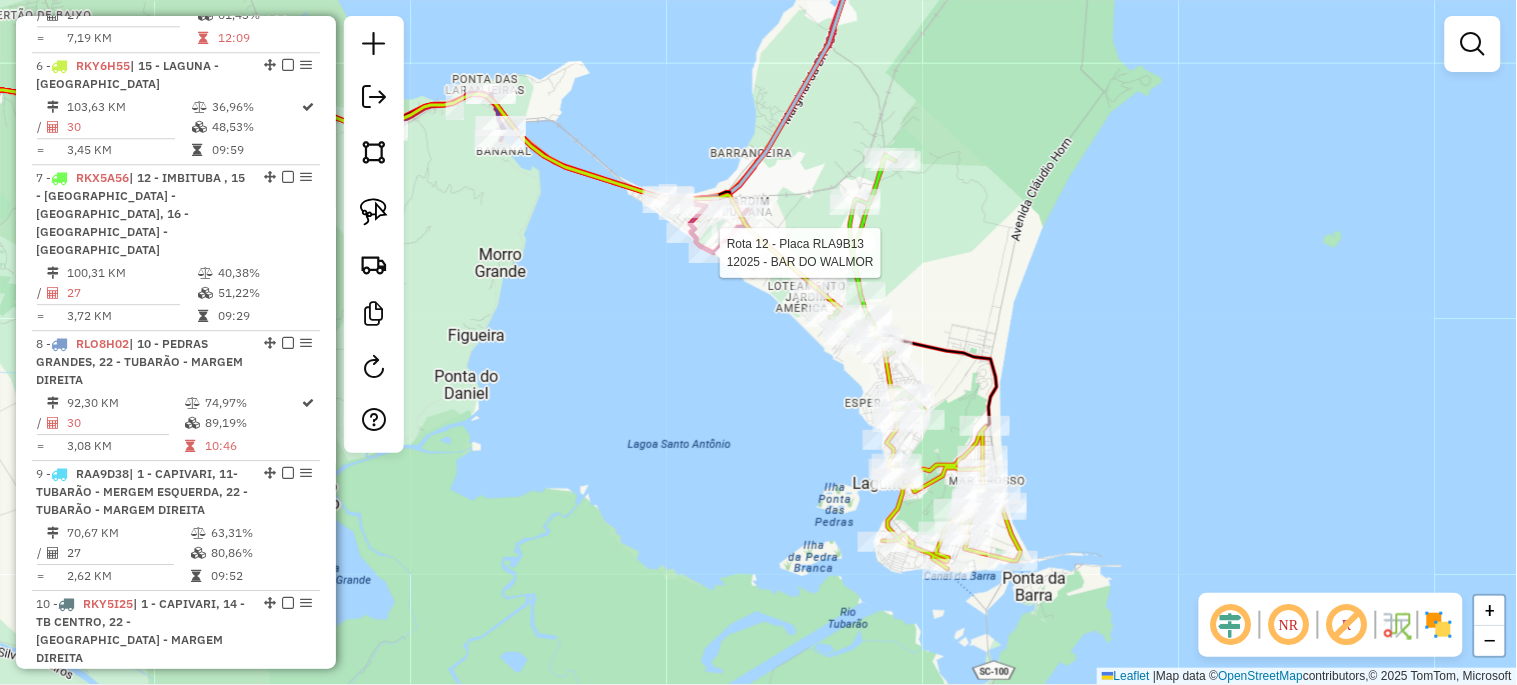 click 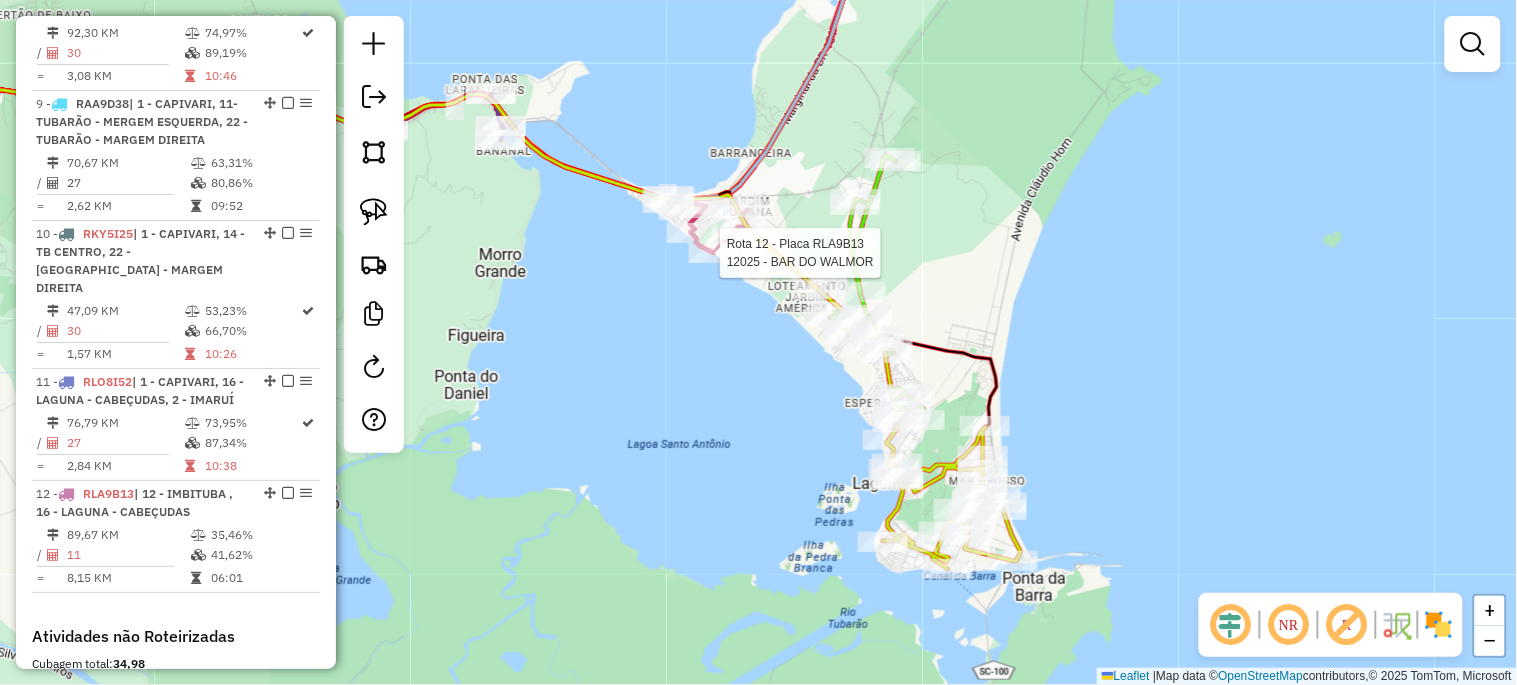 select on "*********" 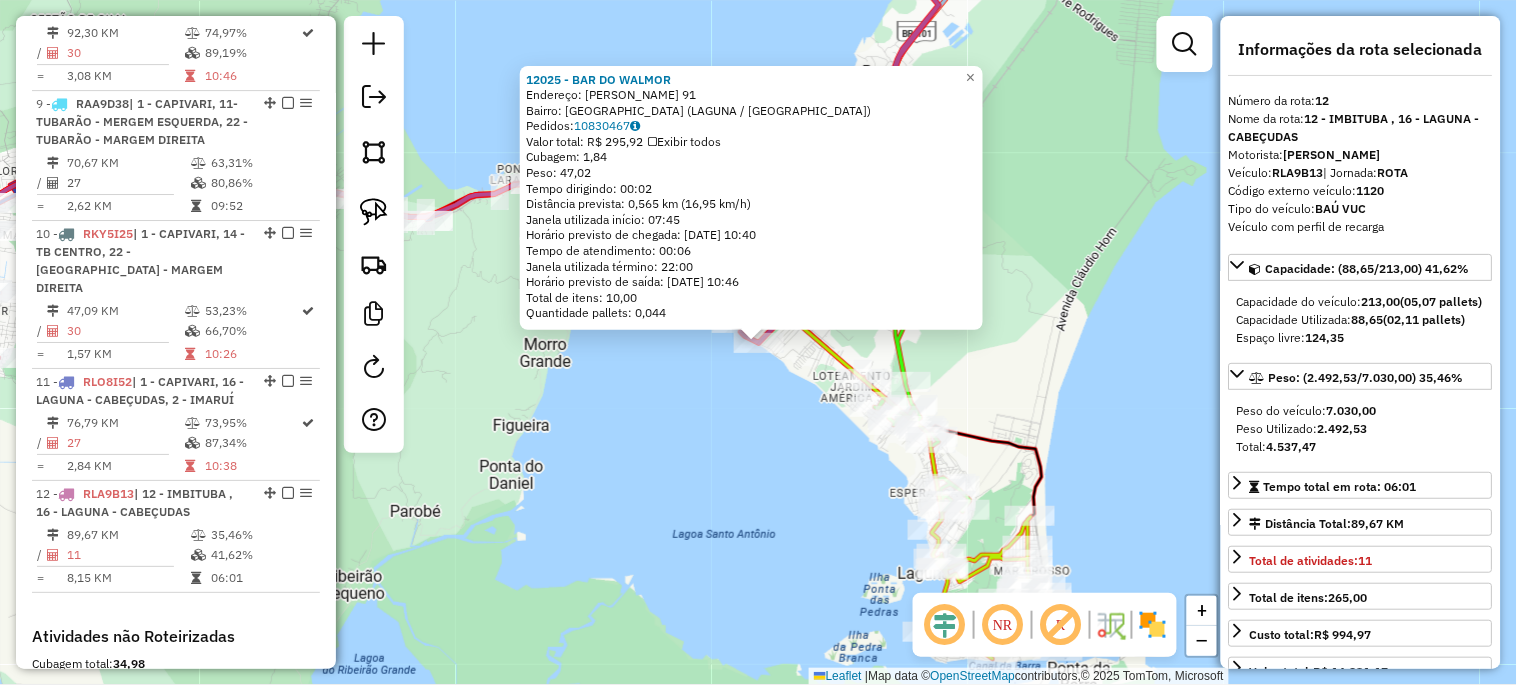scroll, scrollTop: 1928, scrollLeft: 0, axis: vertical 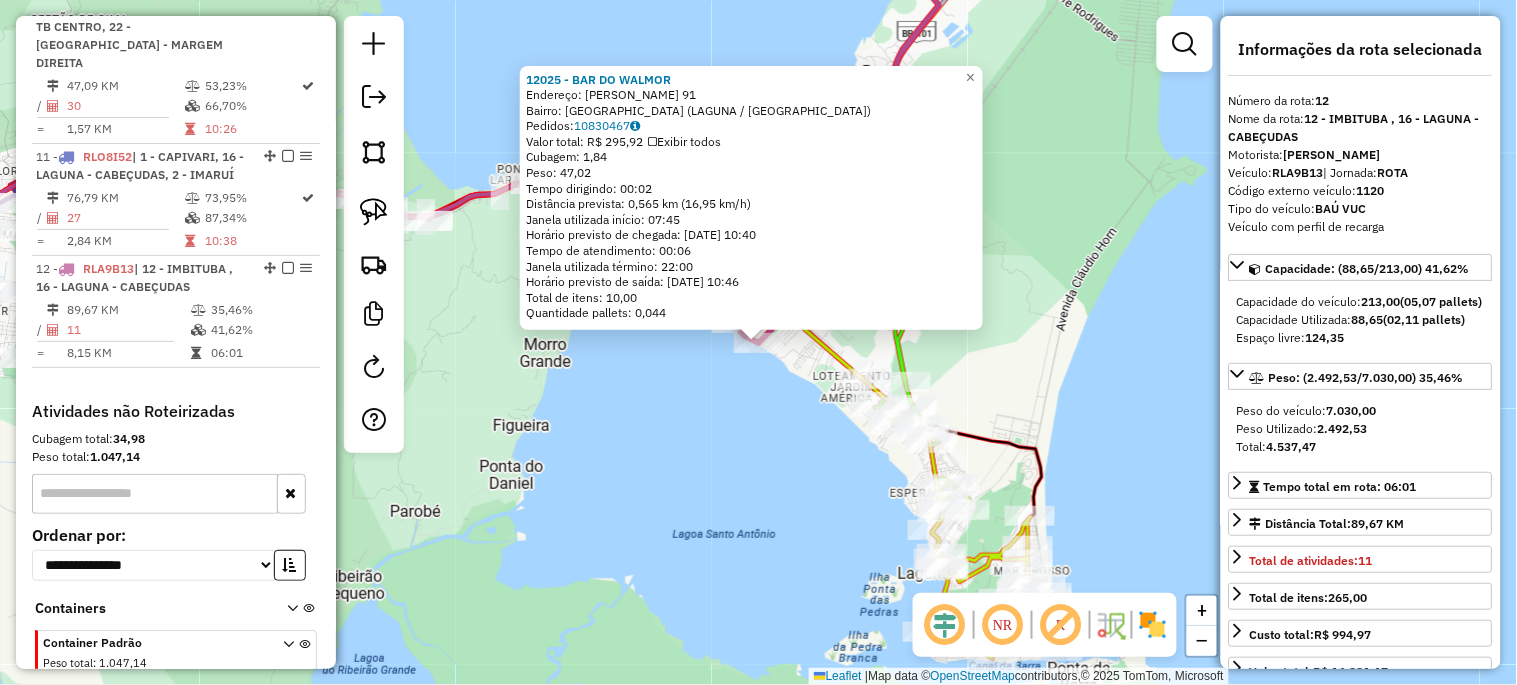 click on "12025 - BAR DO WALMOR  Endereço:  GIOCONDO TASSO 91   Bairro: MATO ALTO (LAGUNA / SC)   Pedidos:  10830467   Valor total: R$ 295,92   Exibir todos   Cubagem: 1,84  Peso: 47,02  Tempo dirigindo: 00:02   Distância prevista: 0,565 km (16,95 km/h)   Janela utilizada início: 07:45   Horário previsto de chegada: 11/07/2025 10:40   Tempo de atendimento: 00:06   Janela utilizada término: 22:00   Horário previsto de saída: 11/07/2025 10:46   Total de itens: 10,00   Quantidade pallets: 0,044  × Janela de atendimento Grade de atendimento Capacidade Transportadoras Veículos Cliente Pedidos  Rotas Selecione os dias de semana para filtrar as janelas de atendimento  Seg   Ter   Qua   Qui   Sex   Sáb   Dom  Informe o período da janela de atendimento: De: Até:  Filtrar exatamente a janela do cliente  Considerar janela de atendimento padrão  Selecione os dias de semana para filtrar as grades de atendimento  Seg   Ter   Qua   Qui   Sex   Sáb   Dom   Considerar clientes sem dia de atendimento cadastrado  De:   De:" 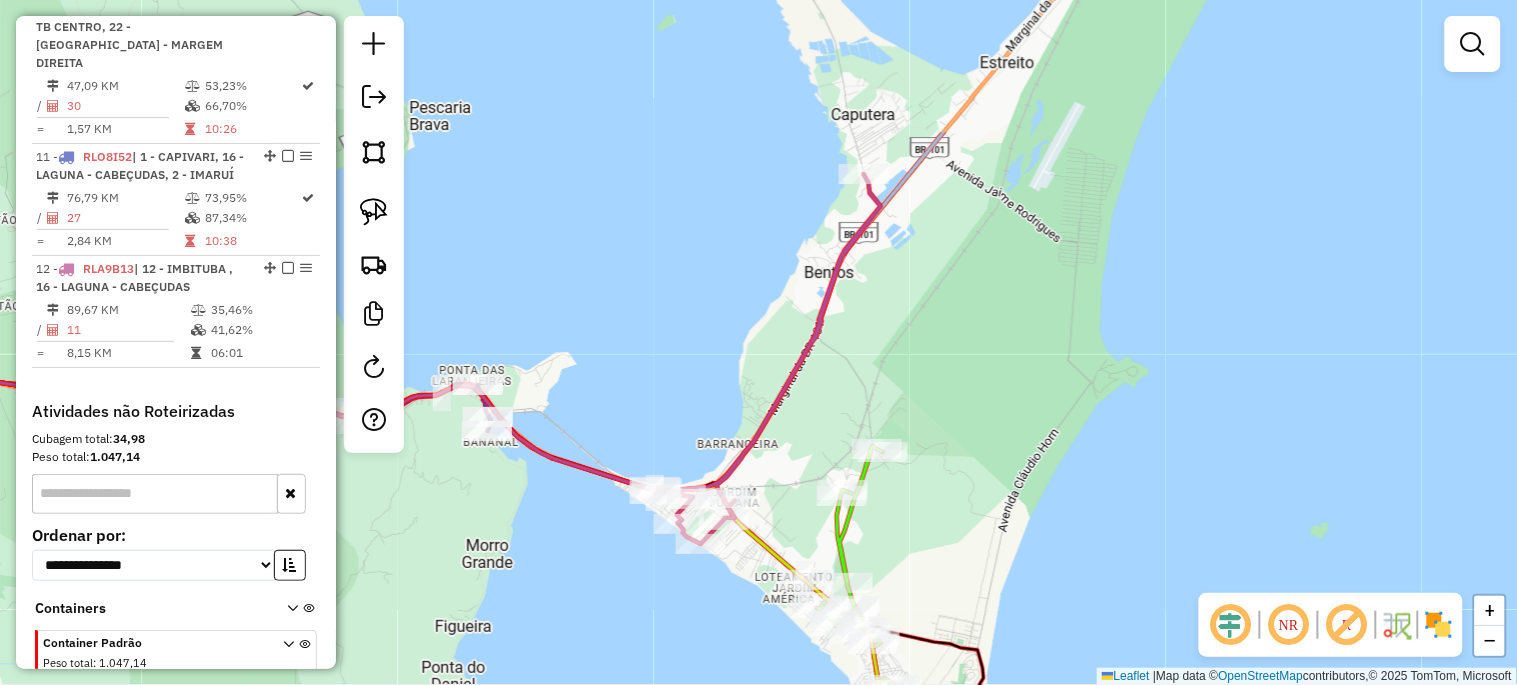 drag, startPoint x: 746, startPoint y: 174, endPoint x: 692, endPoint y: 362, distance: 195.60164 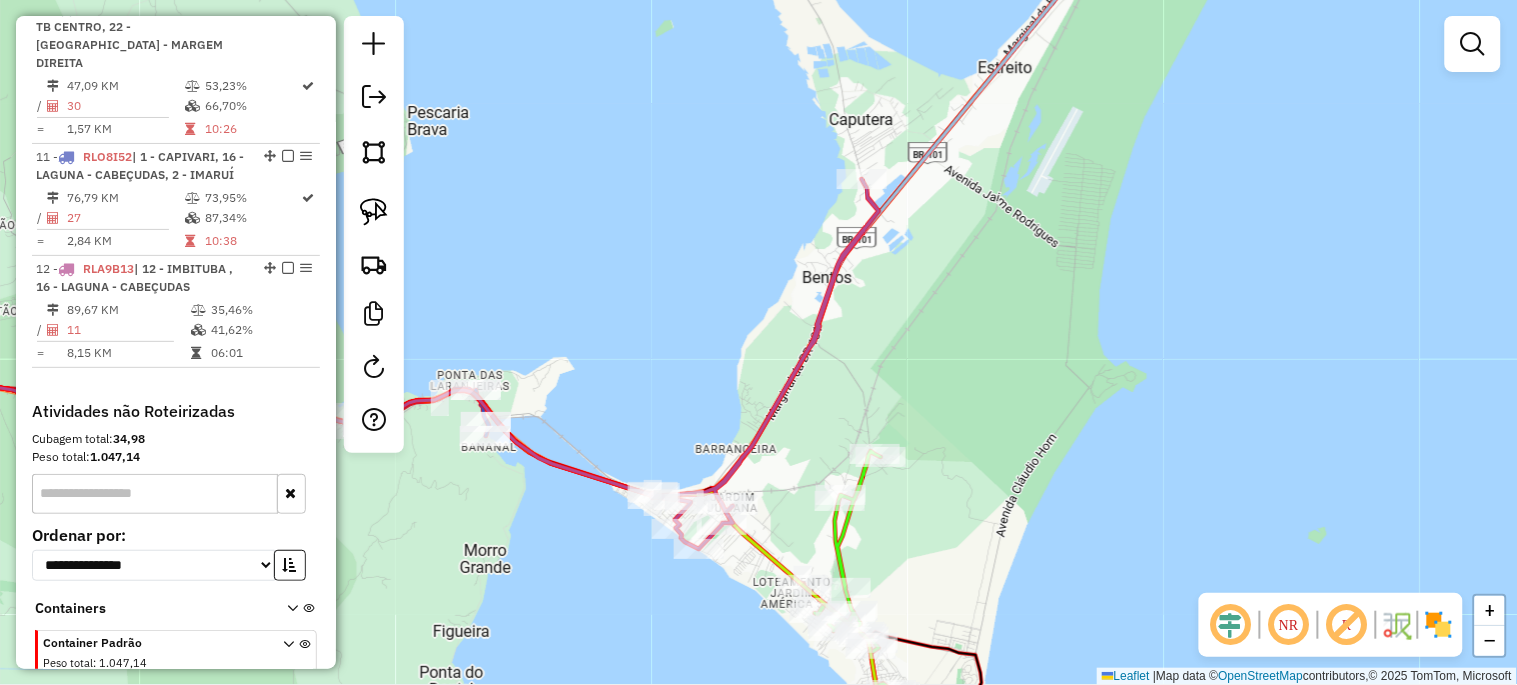 click on "Janela de atendimento Grade de atendimento Capacidade Transportadoras Veículos Cliente Pedidos  Rotas Selecione os dias de semana para filtrar as janelas de atendimento  Seg   Ter   Qua   Qui   Sex   Sáb   Dom  Informe o período da janela de atendimento: De: Até:  Filtrar exatamente a janela do cliente  Considerar janela de atendimento padrão  Selecione os dias de semana para filtrar as grades de atendimento  Seg   Ter   Qua   Qui   Sex   Sáb   Dom   Considerar clientes sem dia de atendimento cadastrado  Clientes fora do dia de atendimento selecionado Filtrar as atividades entre os valores definidos abaixo:  Peso mínimo:   Peso máximo:   Cubagem mínima:   Cubagem máxima:   De:   Até:  Filtrar as atividades entre o tempo de atendimento definido abaixo:  De:   Até:   Considerar capacidade total dos clientes não roteirizados Transportadora: Selecione um ou mais itens Tipo de veículo: Selecione um ou mais itens Veículo: Selecione um ou mais itens Motorista: Selecione um ou mais itens Nome: Rótulo:" 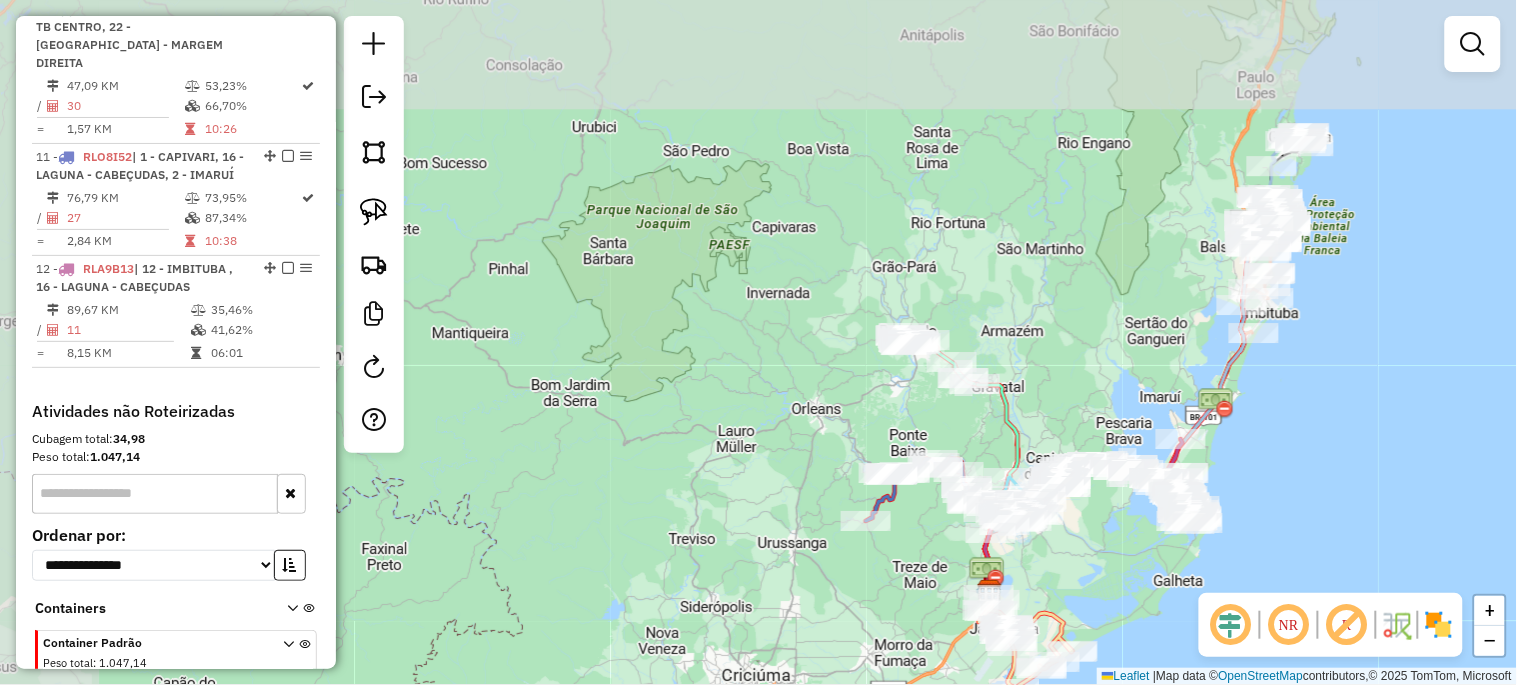 drag, startPoint x: 918, startPoint y: 250, endPoint x: 1034, endPoint y: 376, distance: 171.26587 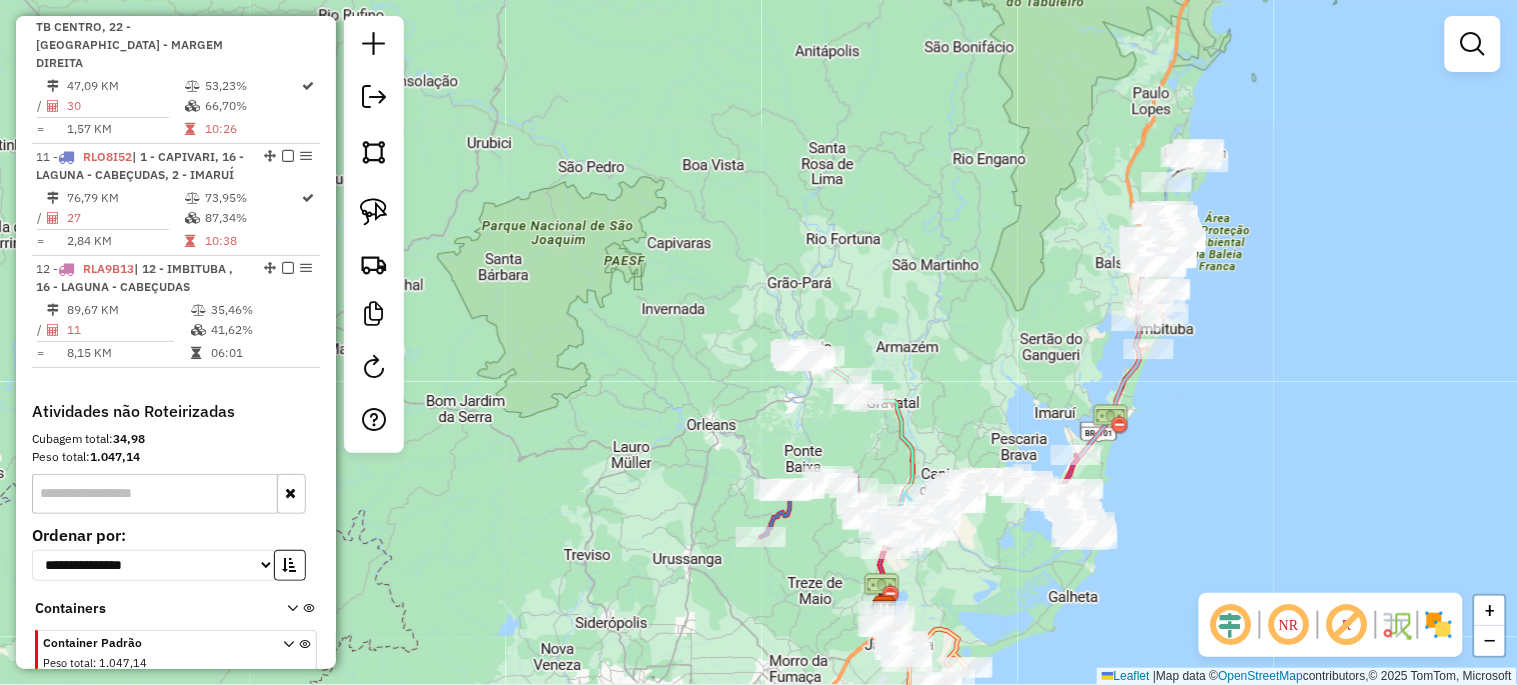drag, startPoint x: 806, startPoint y: 436, endPoint x: 697, endPoint y: 446, distance: 109.457756 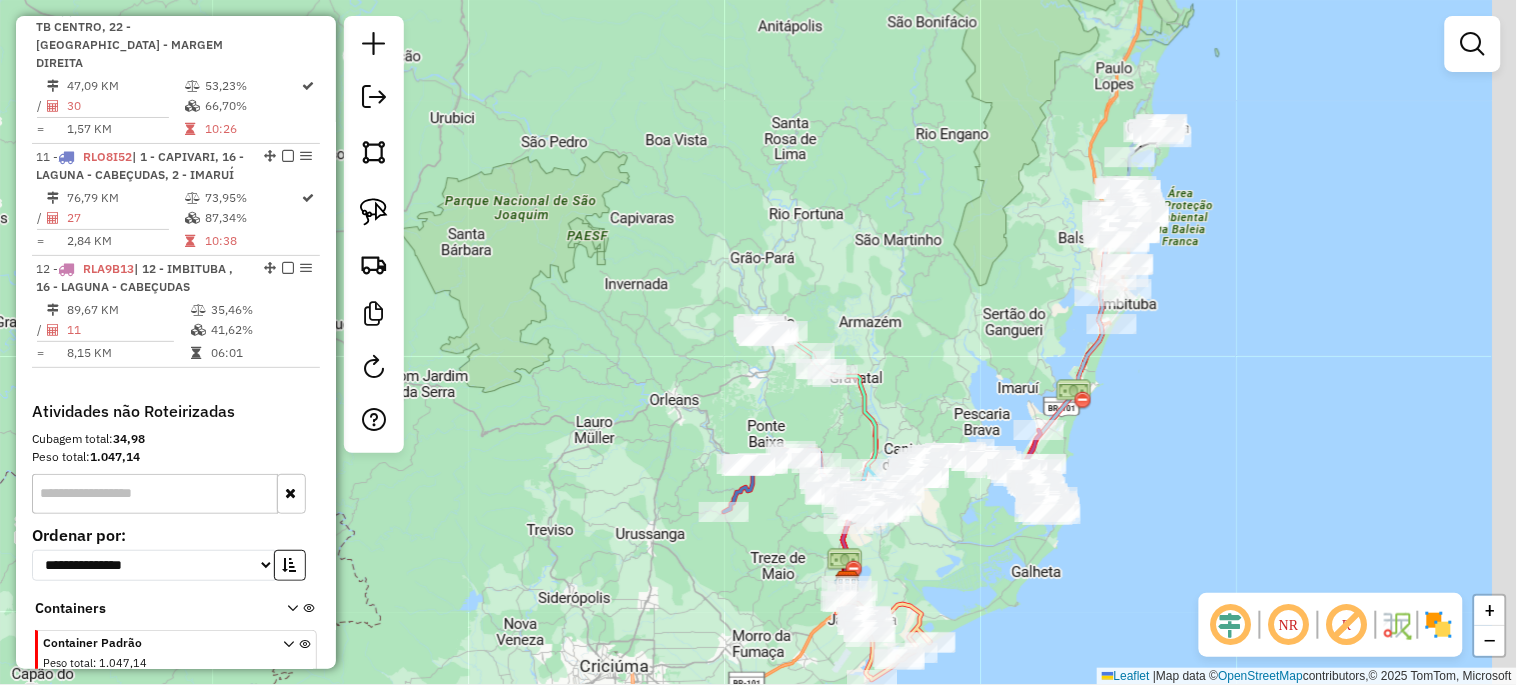 drag, startPoint x: 681, startPoint y: 412, endPoint x: 507, endPoint y: 341, distance: 187.92818 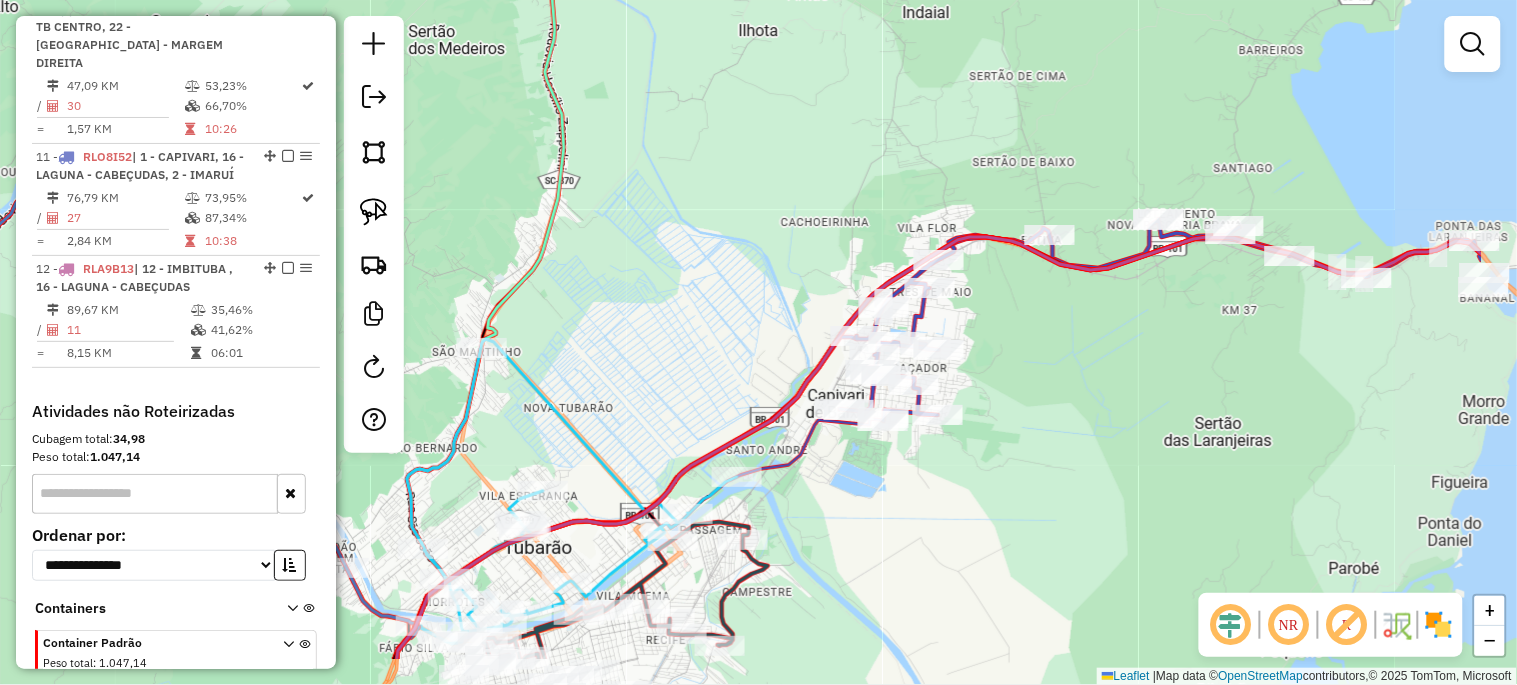 drag, startPoint x: 885, startPoint y: 424, endPoint x: 737, endPoint y: 327, distance: 176.9548 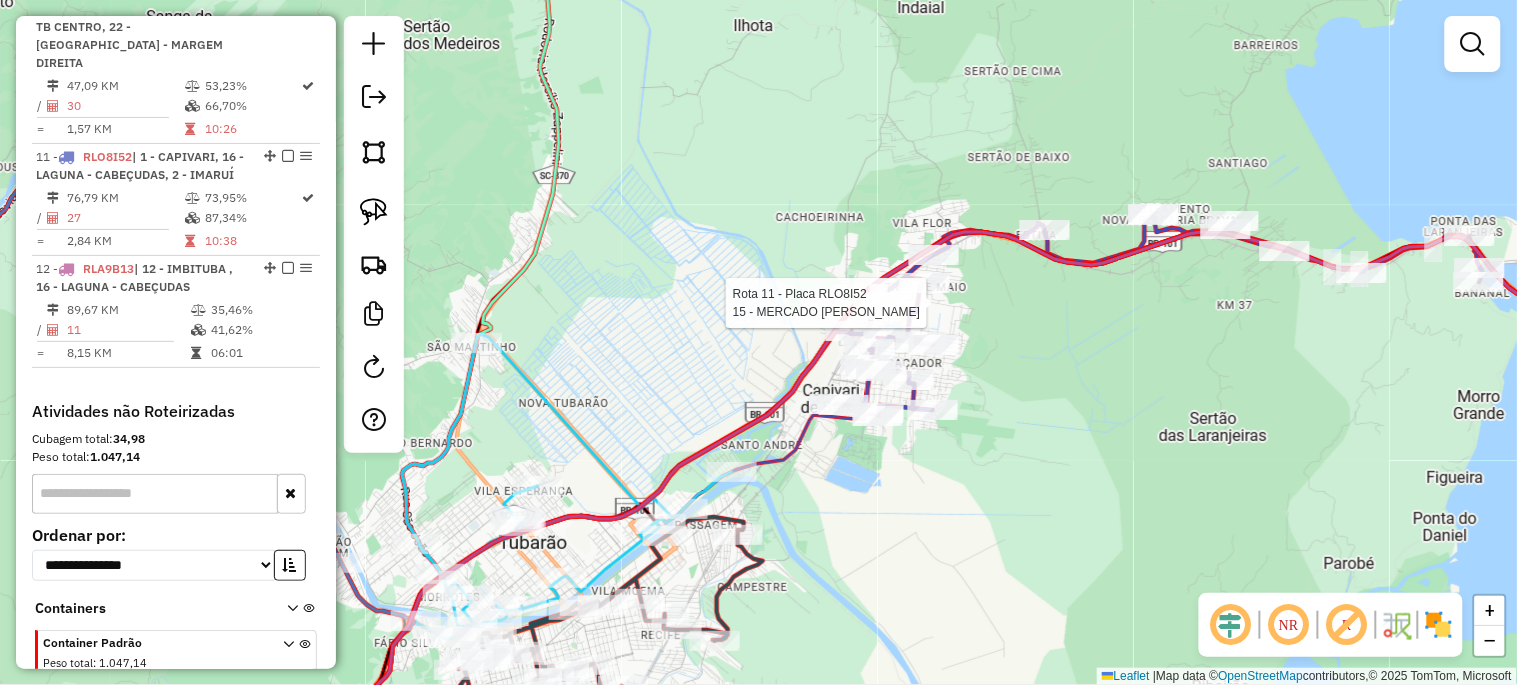 select on "*********" 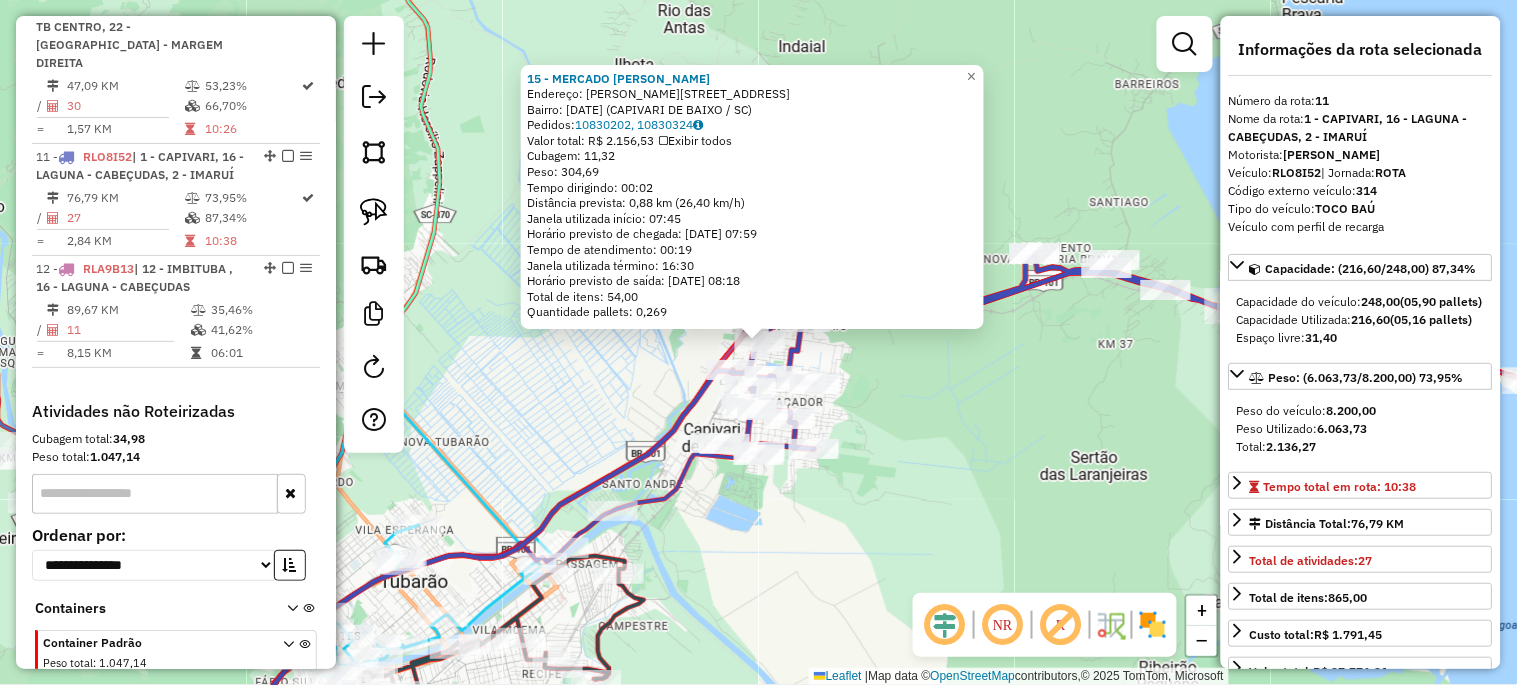 click on "15 - MERCADO SONIA  Endereço:  MANOEL PEDRO FLOR 1082   Bairro: 3 DE MAIO (CAPIVARI DE BAIXO / SC)   Pedidos:  10830202, 10830324   Valor total: R$ 2.156,53   Exibir todos   Cubagem: 11,32  Peso: 304,69  Tempo dirigindo: 00:02   Distância prevista: 0,88 km (26,40 km/h)   Janela utilizada início: 07:45   Horário previsto de chegada: 11/07/2025 07:59   Tempo de atendimento: 00:19   Janela utilizada término: 16:30   Horário previsto de saída: 11/07/2025 08:18   Total de itens: 54,00   Quantidade pallets: 0,269  × Janela de atendimento Grade de atendimento Capacidade Transportadoras Veículos Cliente Pedidos  Rotas Selecione os dias de semana para filtrar as janelas de atendimento  Seg   Ter   Qua   Qui   Sex   Sáb   Dom  Informe o período da janela de atendimento: De: Até:  Filtrar exatamente a janela do cliente  Considerar janela de atendimento padrão  Selecione os dias de semana para filtrar as grades de atendimento  Seg   Ter   Qua   Qui   Sex   Sáb   Dom   Peso mínimo:   Peso máximo:   De:  +" 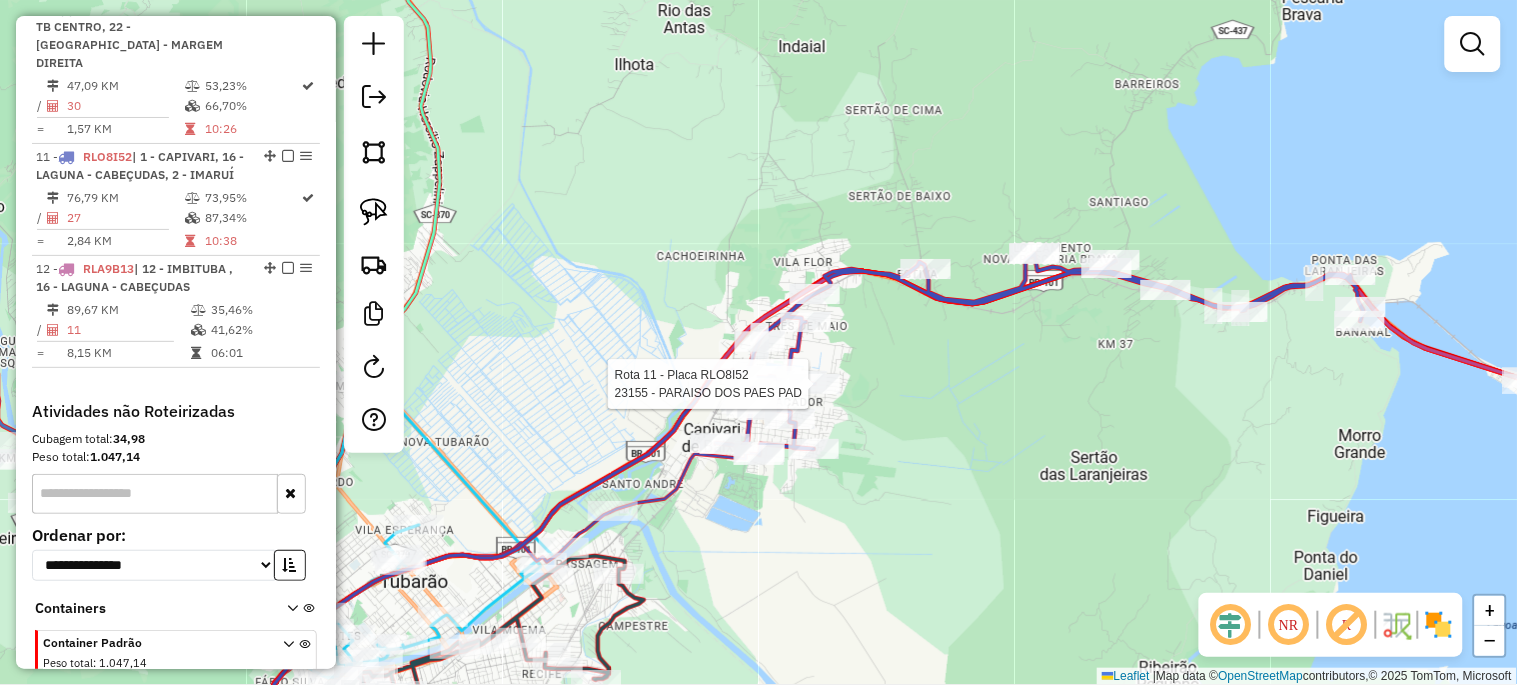 select on "*********" 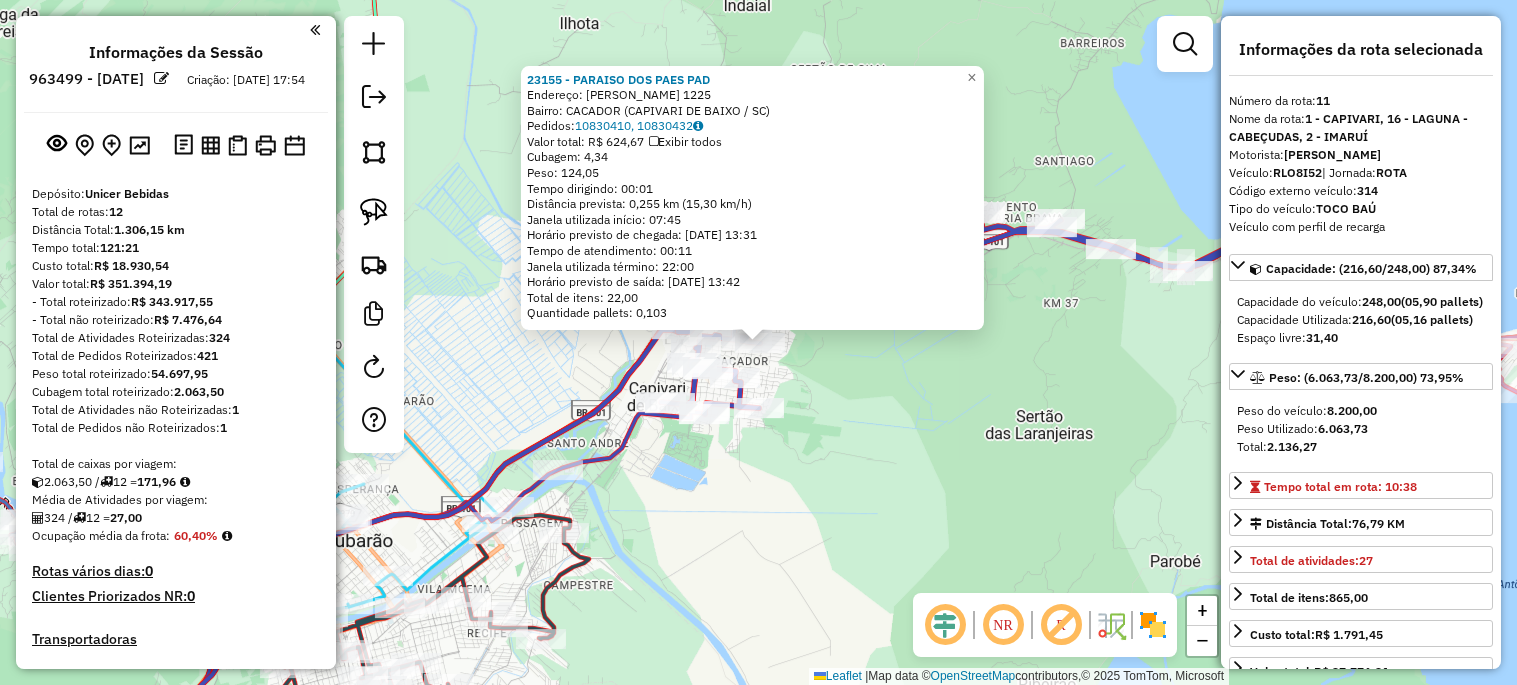 select on "*********" 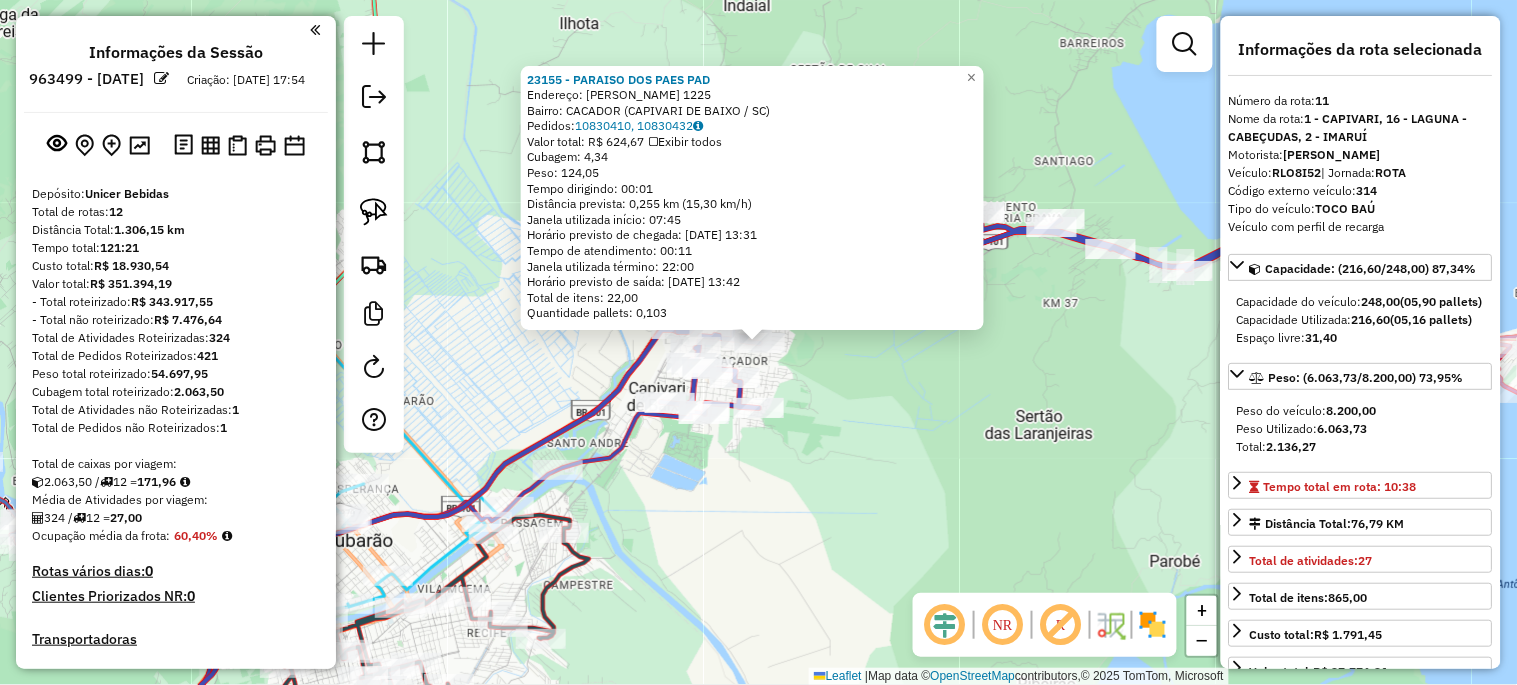 scroll, scrollTop: 1928, scrollLeft: 0, axis: vertical 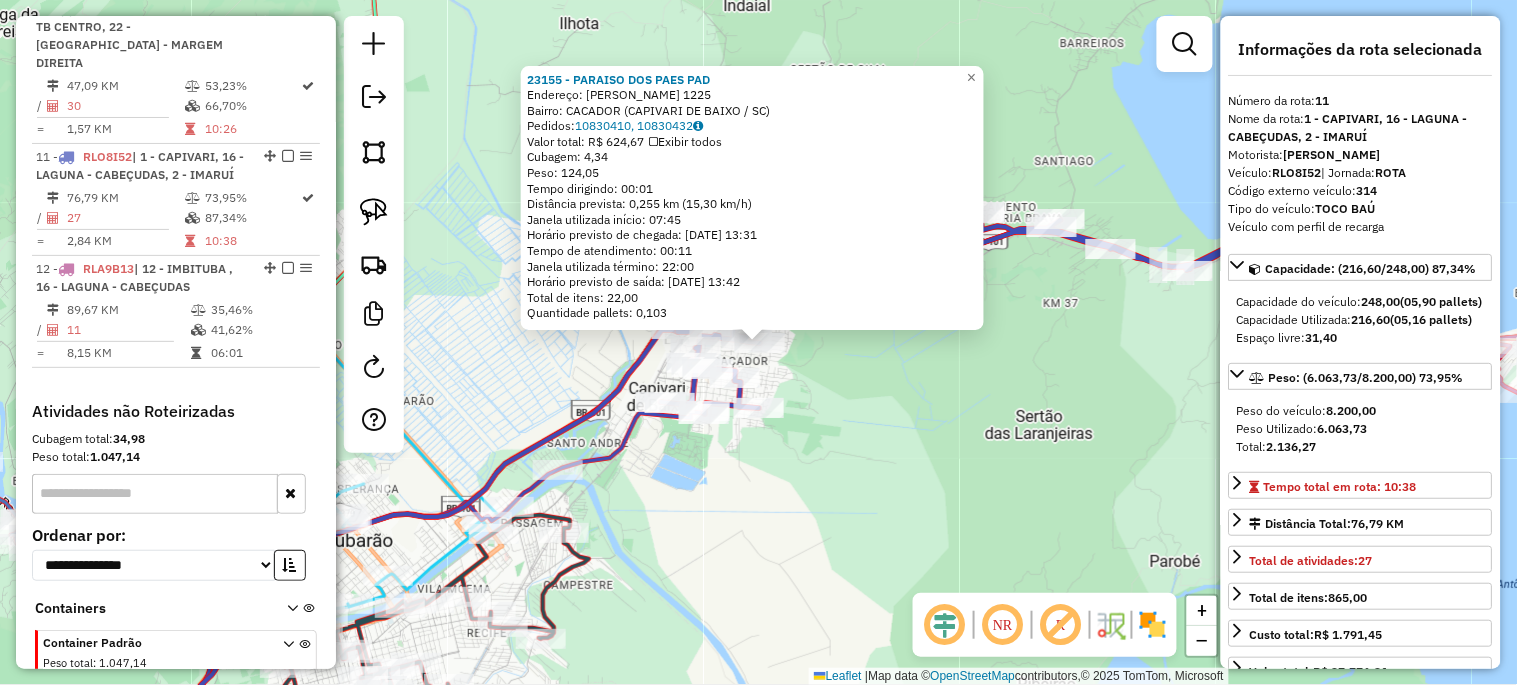 click on "23155 - PARAISO DOS PAES PAD  Endereço:  JOAO GOULART 1225   Bairro: CACADOR (CAPIVARI DE BAIXO / SC)   Pedidos:  10830410, 10830432   Valor total: R$ 624,67   Exibir todos   Cubagem: 4,34  Peso: 124,05  Tempo dirigindo: 00:01   Distância prevista: 0,255 km (15,30 km/h)   Janela utilizada início: 07:45   Horário previsto de chegada: 11/07/2025 13:31   Tempo de atendimento: 00:11   Janela utilizada término: 22:00   Horário previsto de saída: 11/07/2025 13:42   Total de itens: 22,00   Quantidade pallets: 0,103  × Janela de atendimento Grade de atendimento Capacidade Transportadoras Veículos Cliente Pedidos  Rotas Selecione os dias de semana para filtrar as janelas de atendimento  Seg   Ter   Qua   Qui   Sex   Sáb   Dom  Informe o período da janela de atendimento: De: Até:  Filtrar exatamente a janela do cliente  Considerar janela de atendimento padrão  Selecione os dias de semana para filtrar as grades de atendimento  Seg   Ter   Qua   Qui   Sex   Sáb   Dom   Peso mínimo:   Peso máximo:   De:  +" 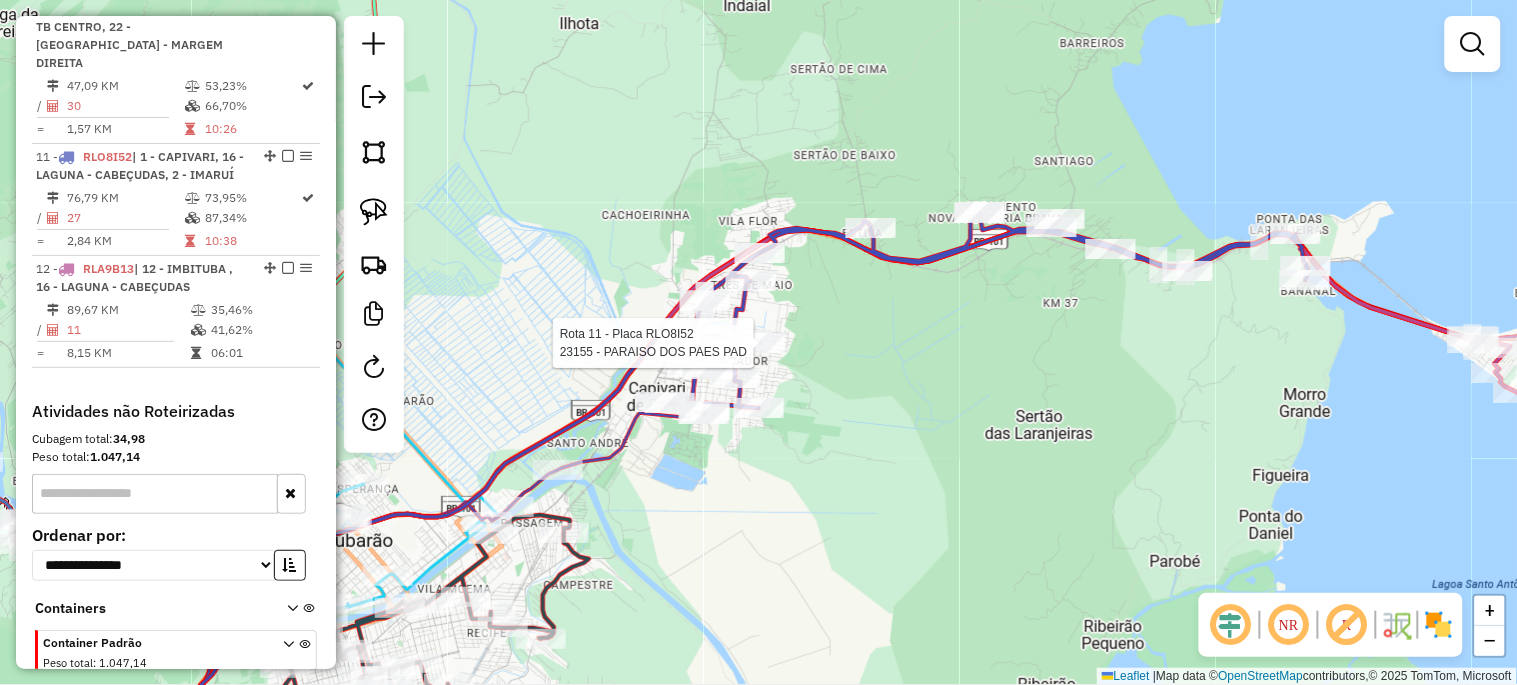 select on "*********" 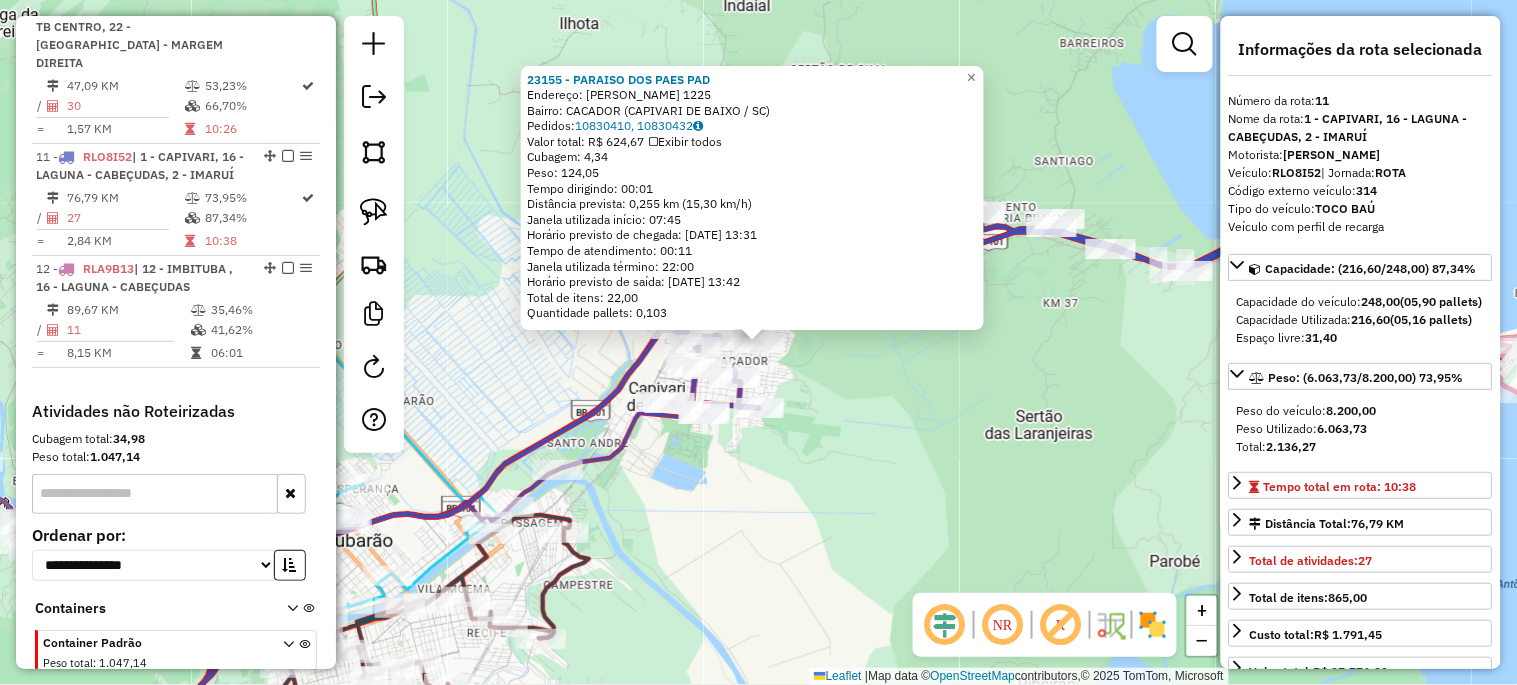 click on "23155 - PARAISO DOS PAES PAD  Endereço:  JOAO GOULART 1225   Bairro: CACADOR (CAPIVARI DE BAIXO / SC)   Pedidos:  10830410, 10830432   Valor total: R$ 624,67   Exibir todos   Cubagem: 4,34  Peso: 124,05  Tempo dirigindo: 00:01   Distância prevista: 0,255 km (15,30 km/h)   Janela utilizada início: 07:45   Horário previsto de chegada: 11/07/2025 13:31   Tempo de atendimento: 00:11   Janela utilizada término: 22:00   Horário previsto de saída: 11/07/2025 13:42   Total de itens: 22,00   Quantidade pallets: 0,103  × Janela de atendimento Grade de atendimento Capacidade Transportadoras Veículos Cliente Pedidos  Rotas Selecione os dias de semana para filtrar as janelas de atendimento  Seg   Ter   Qua   Qui   Sex   Sáb   Dom  Informe o período da janela de atendimento: De: Até:  Filtrar exatamente a janela do cliente  Considerar janela de atendimento padrão  Selecione os dias de semana para filtrar as grades de atendimento  Seg   Ter   Qua   Qui   Sex   Sáb   Dom   Peso mínimo:   Peso máximo:   De:  +" 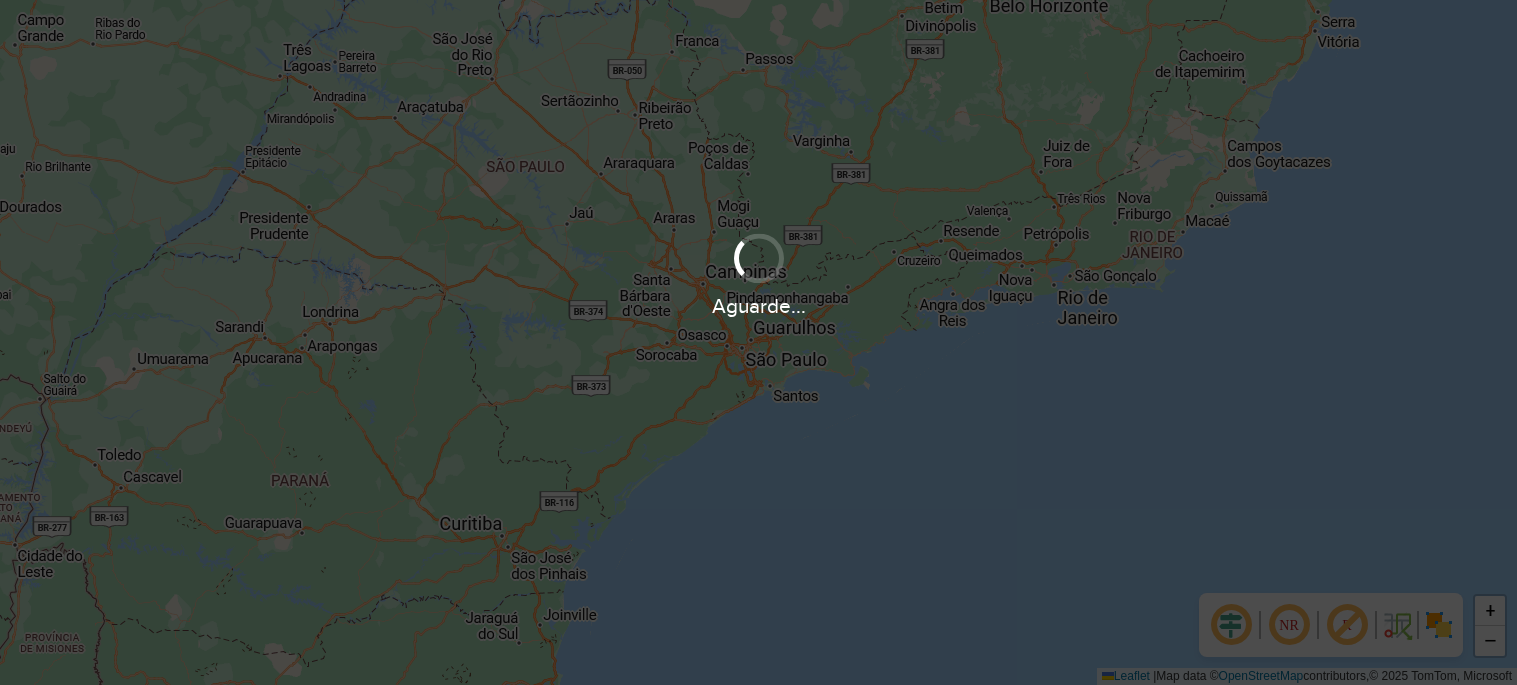scroll, scrollTop: 0, scrollLeft: 0, axis: both 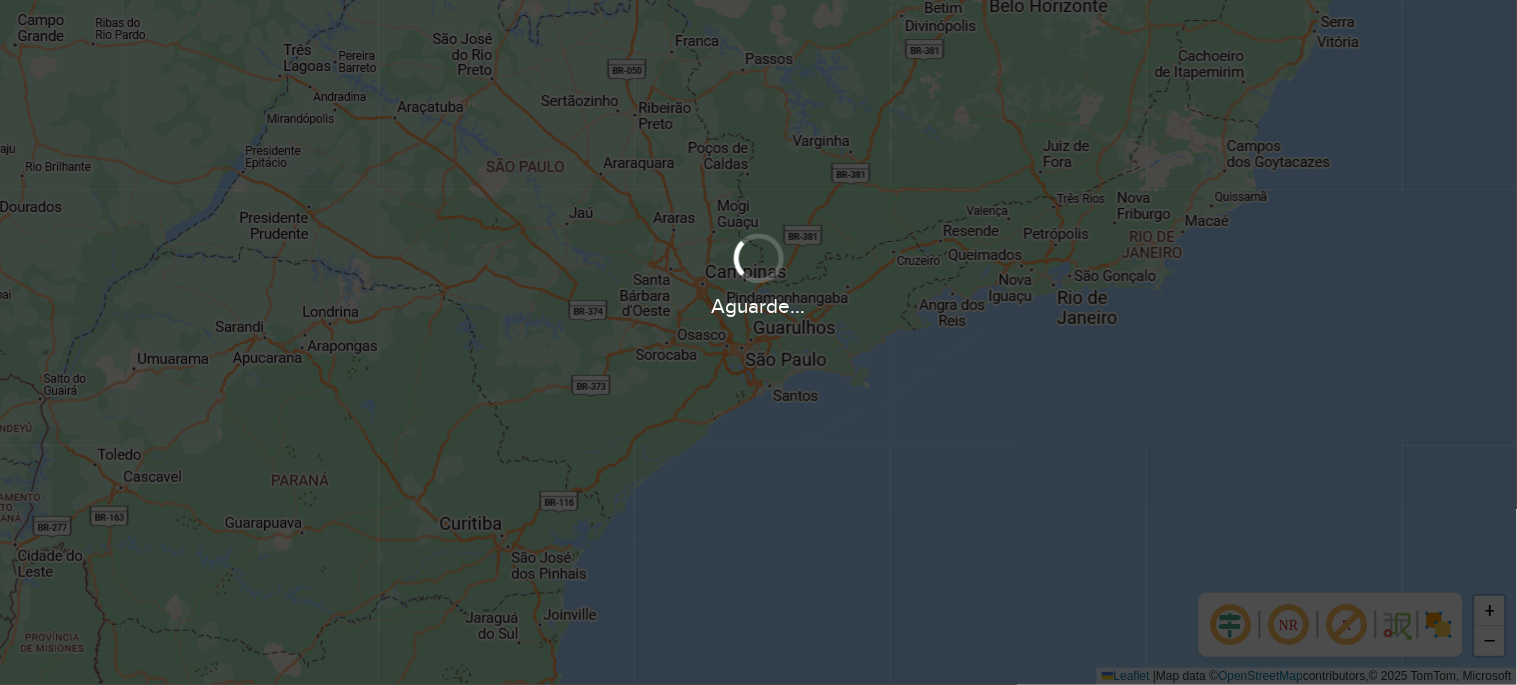 click on "Aguarde..." at bounding box center (758, 305) 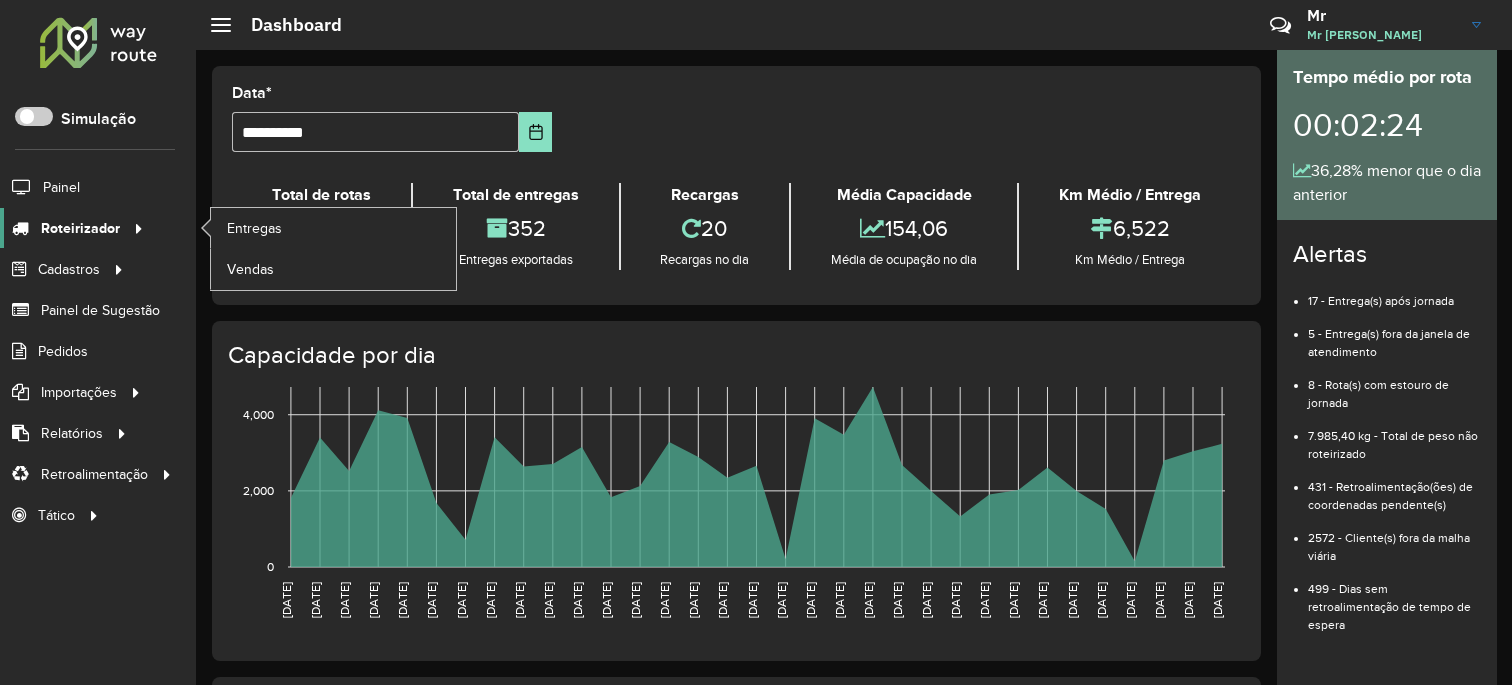 scroll, scrollTop: 0, scrollLeft: 0, axis: both 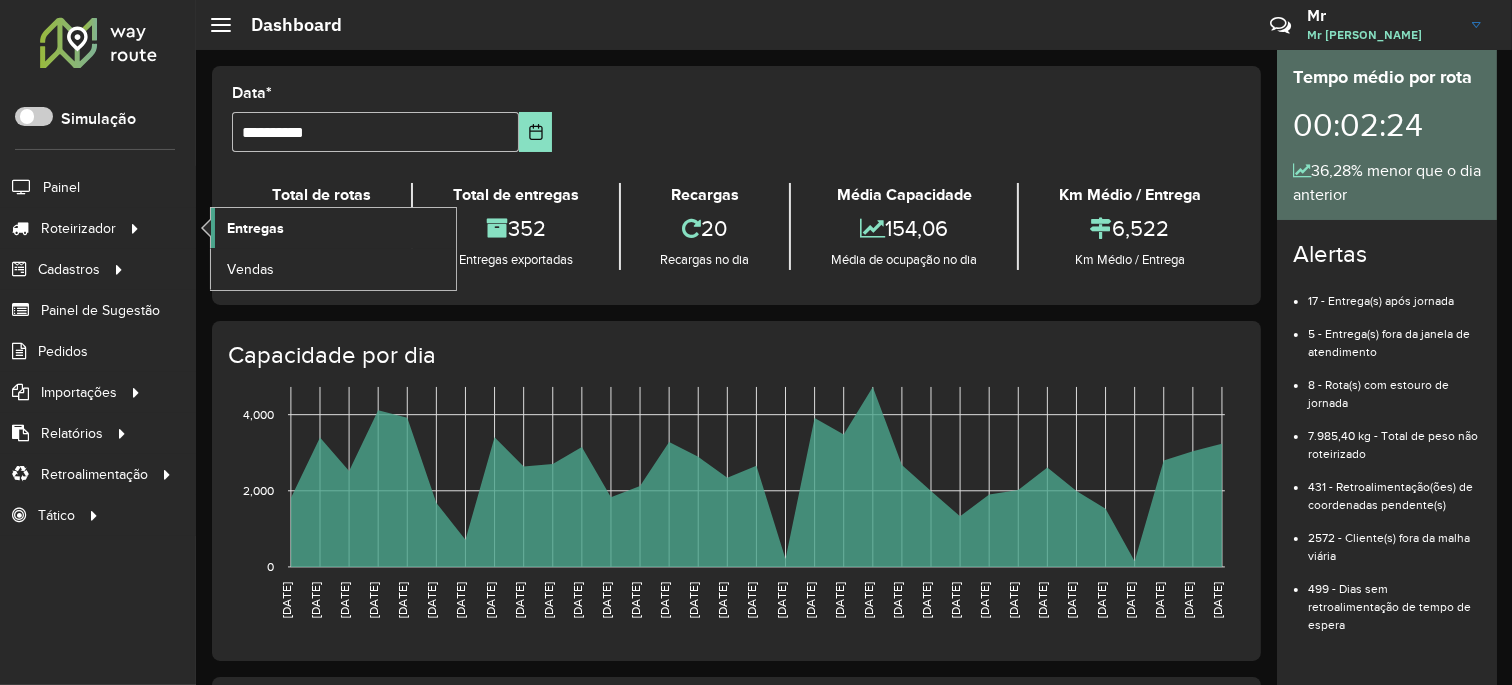 click on "Entregas" 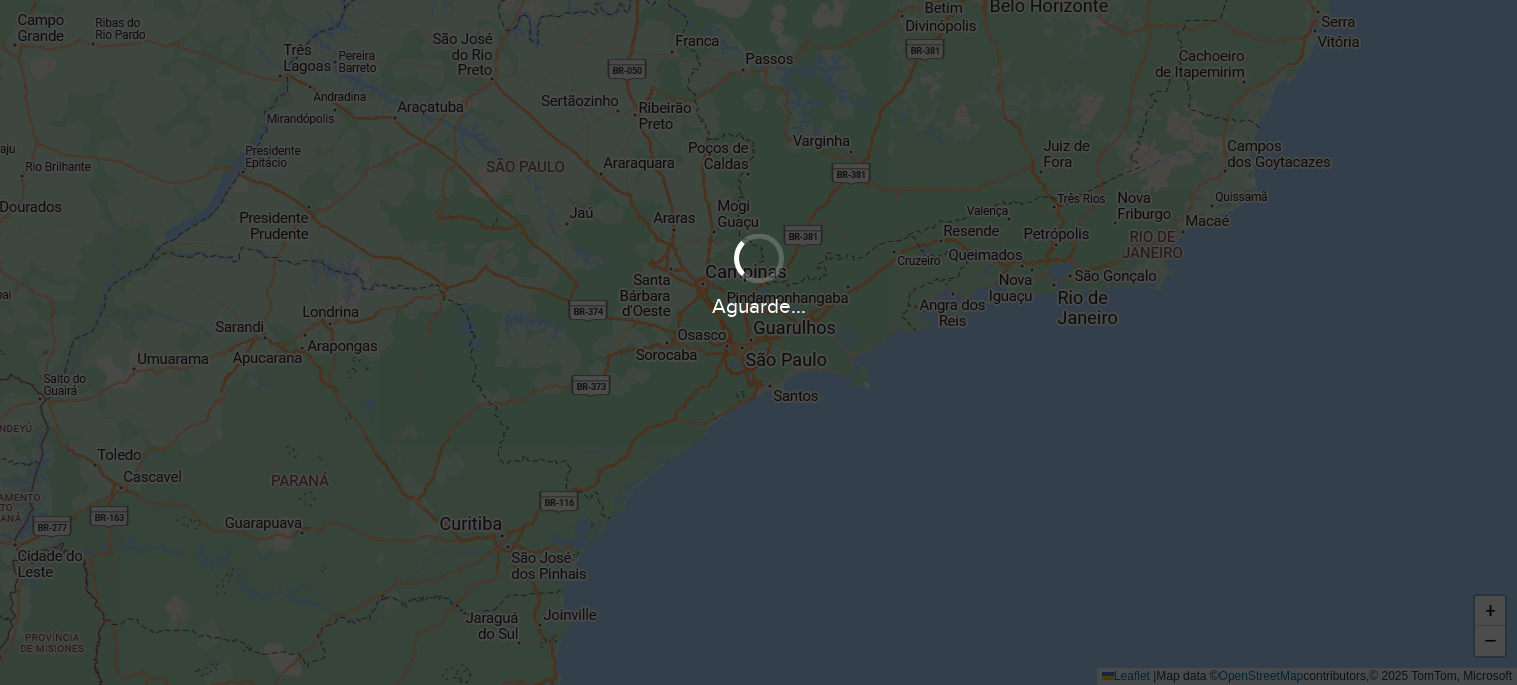 scroll, scrollTop: 0, scrollLeft: 0, axis: both 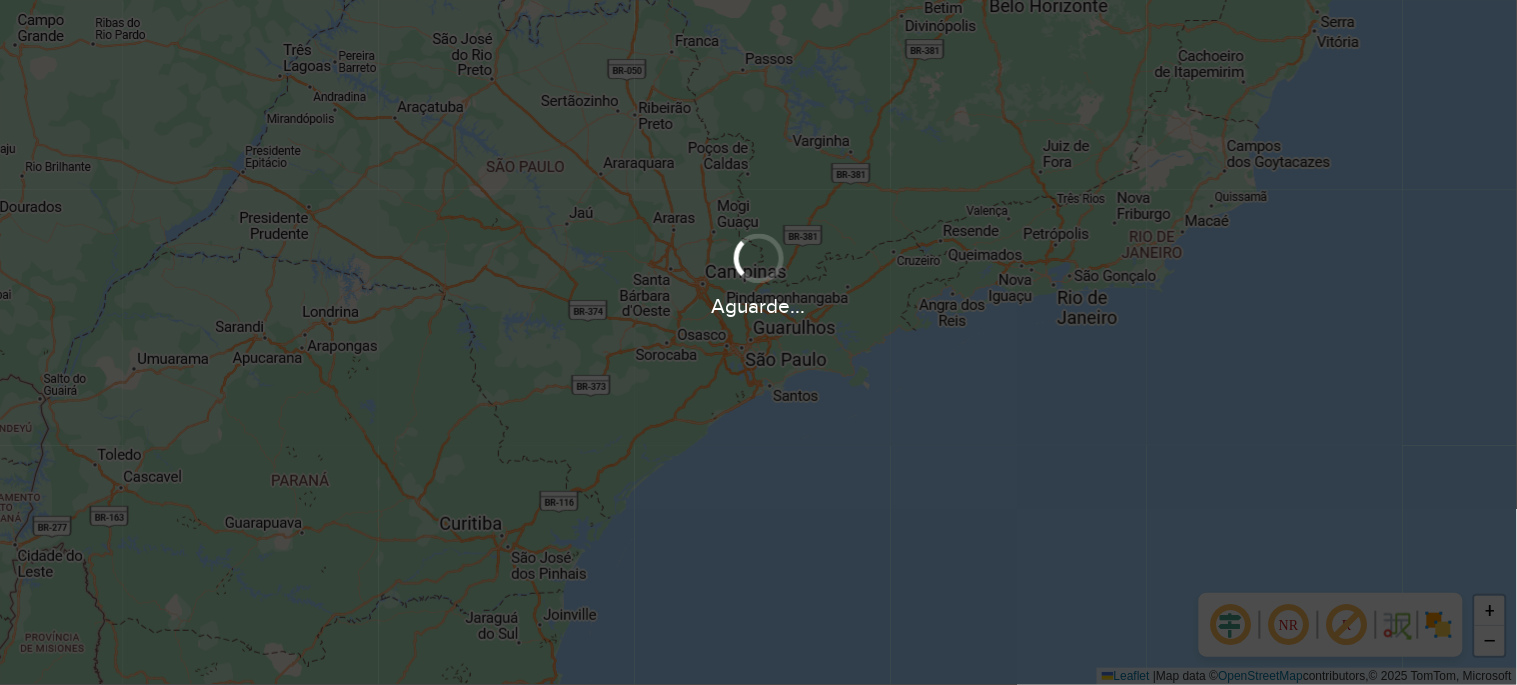 click on "Aguarde..." at bounding box center [758, 342] 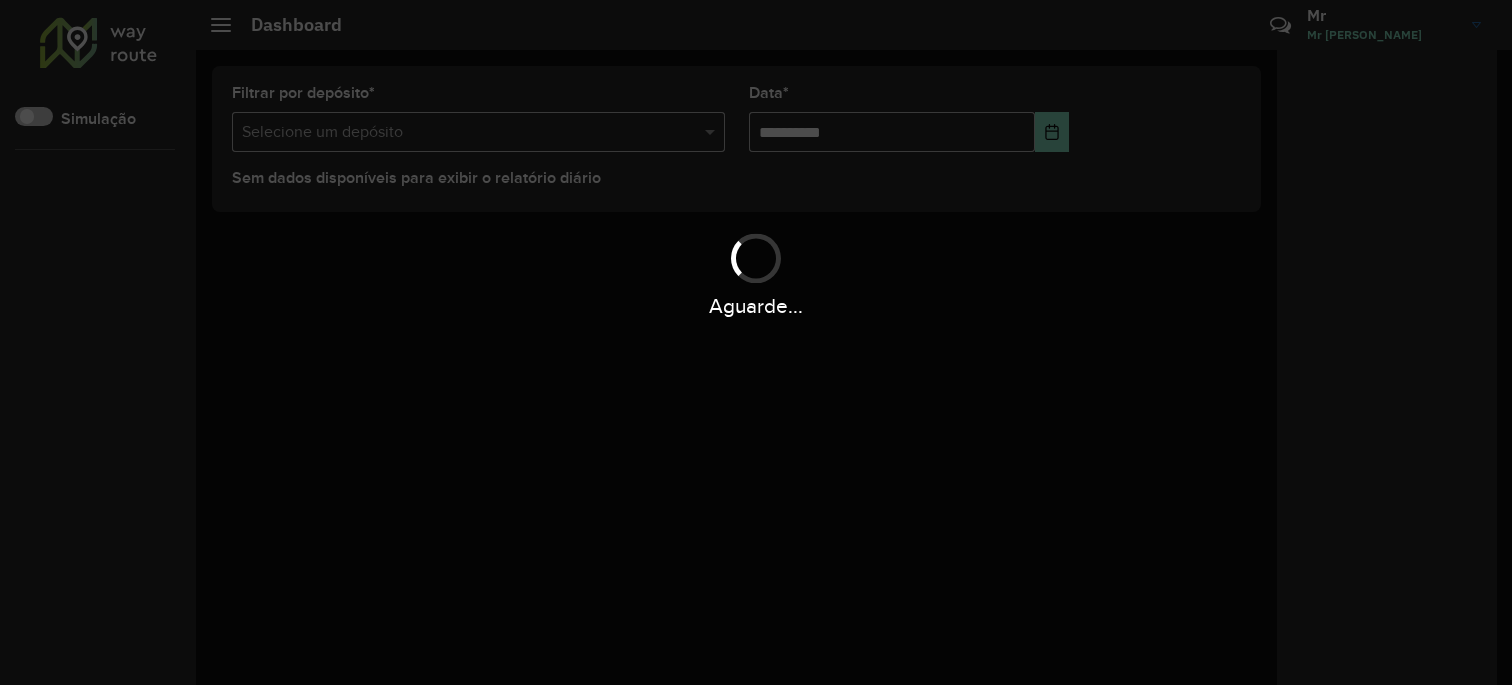 scroll, scrollTop: 0, scrollLeft: 0, axis: both 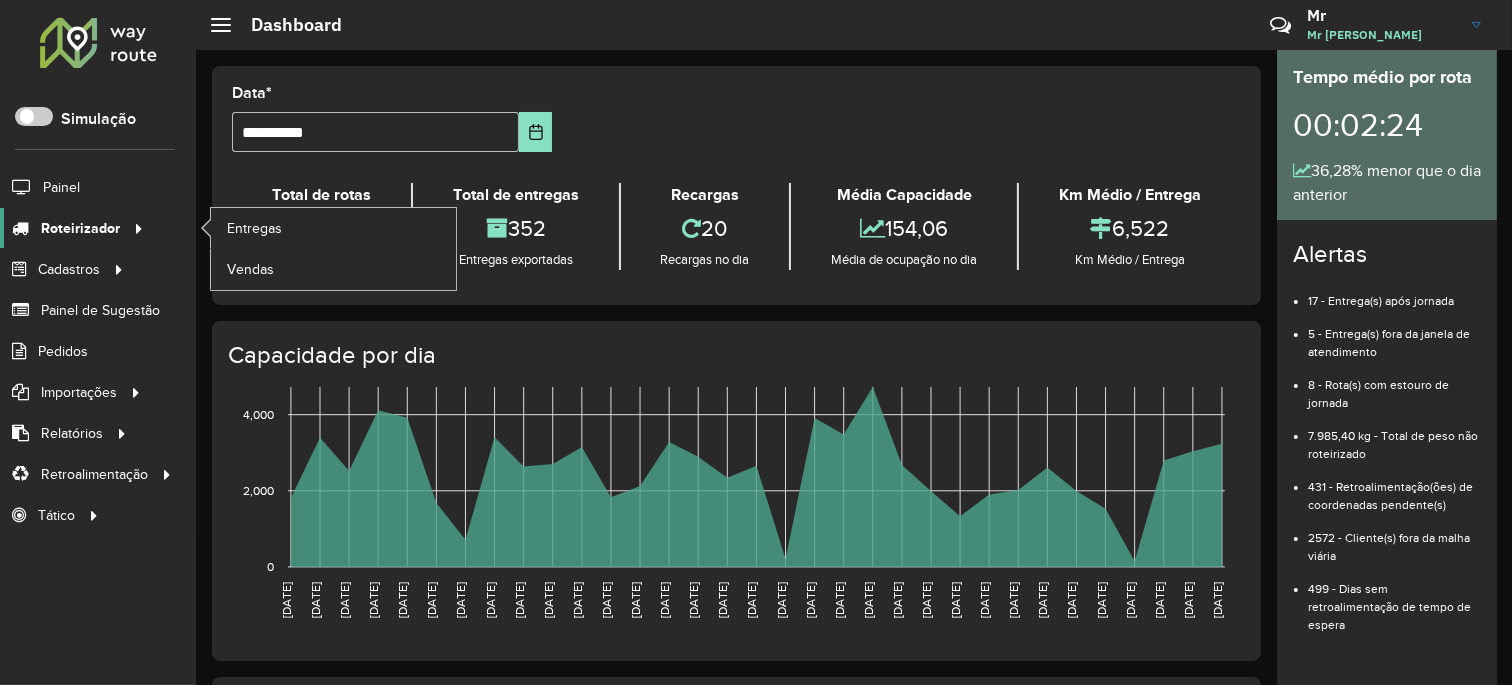 click 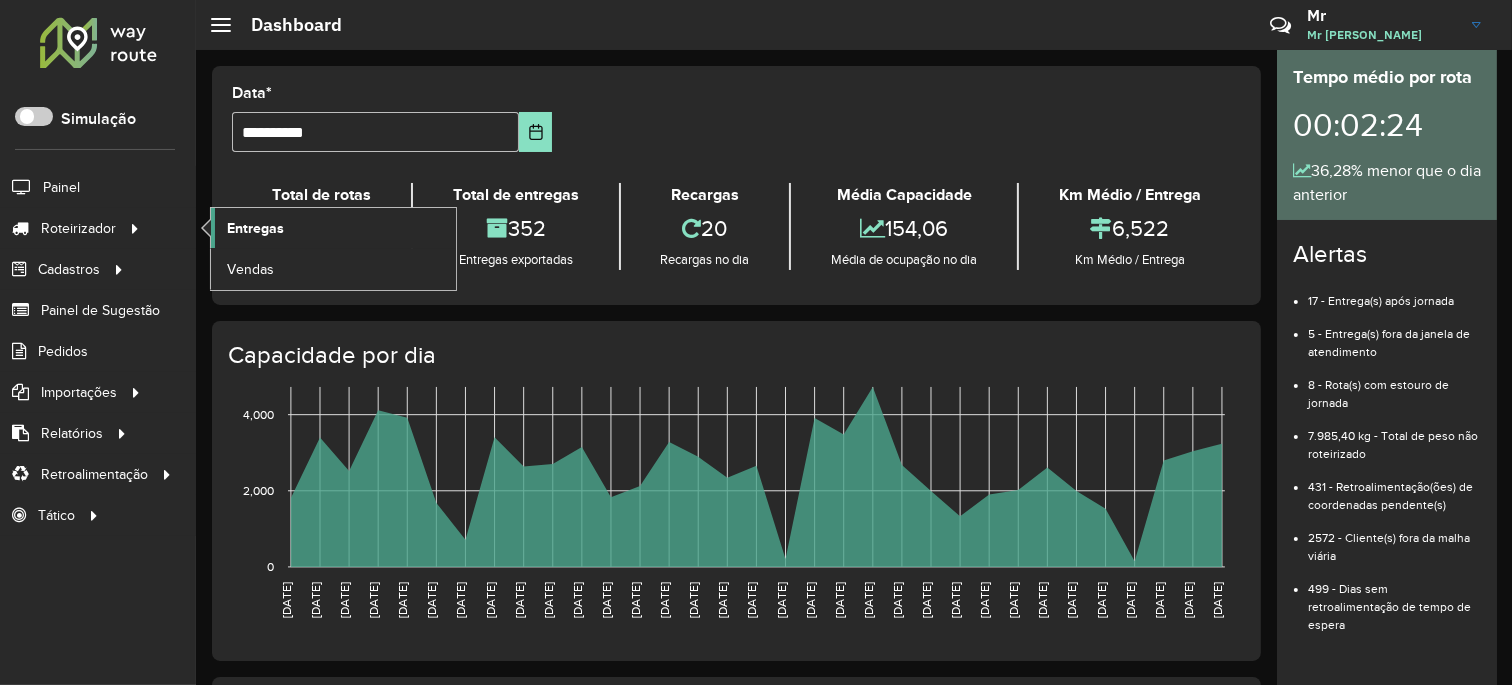 click on "Entregas" 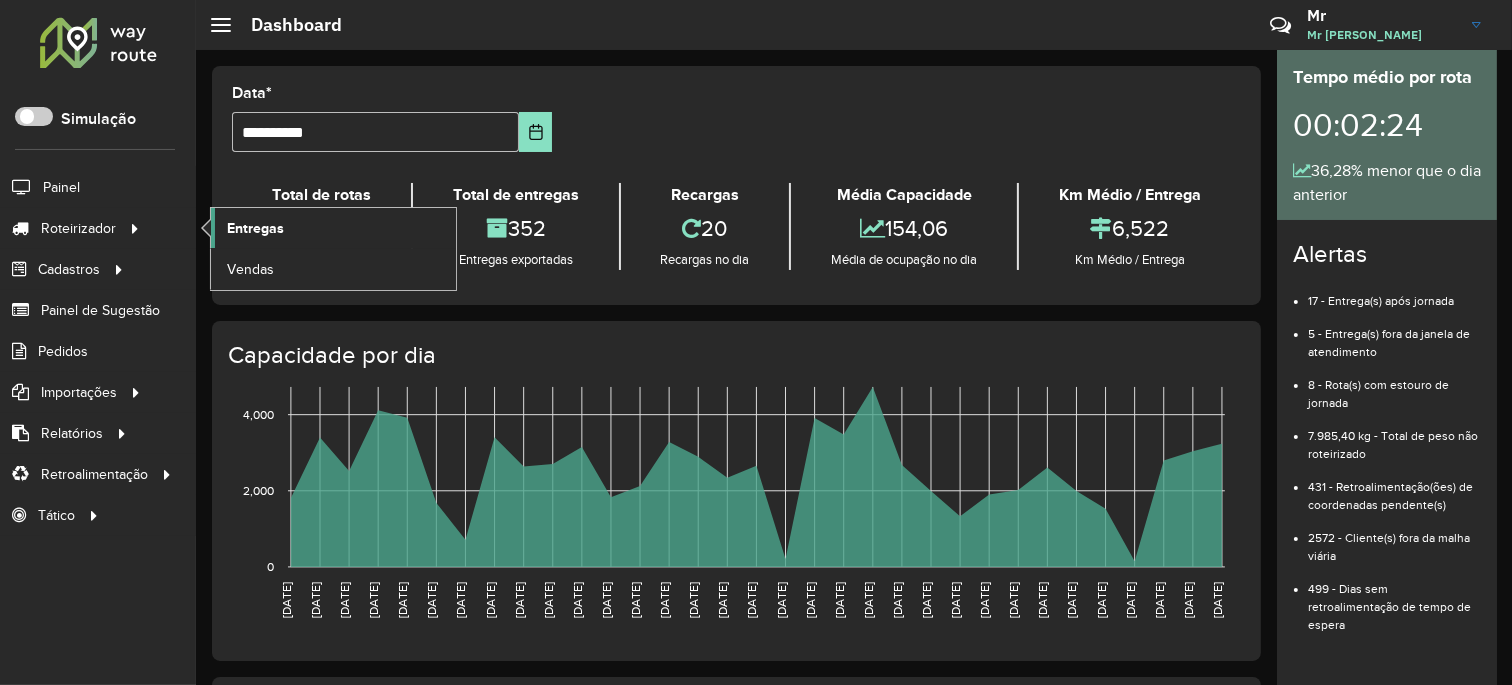 click on "Entregas" 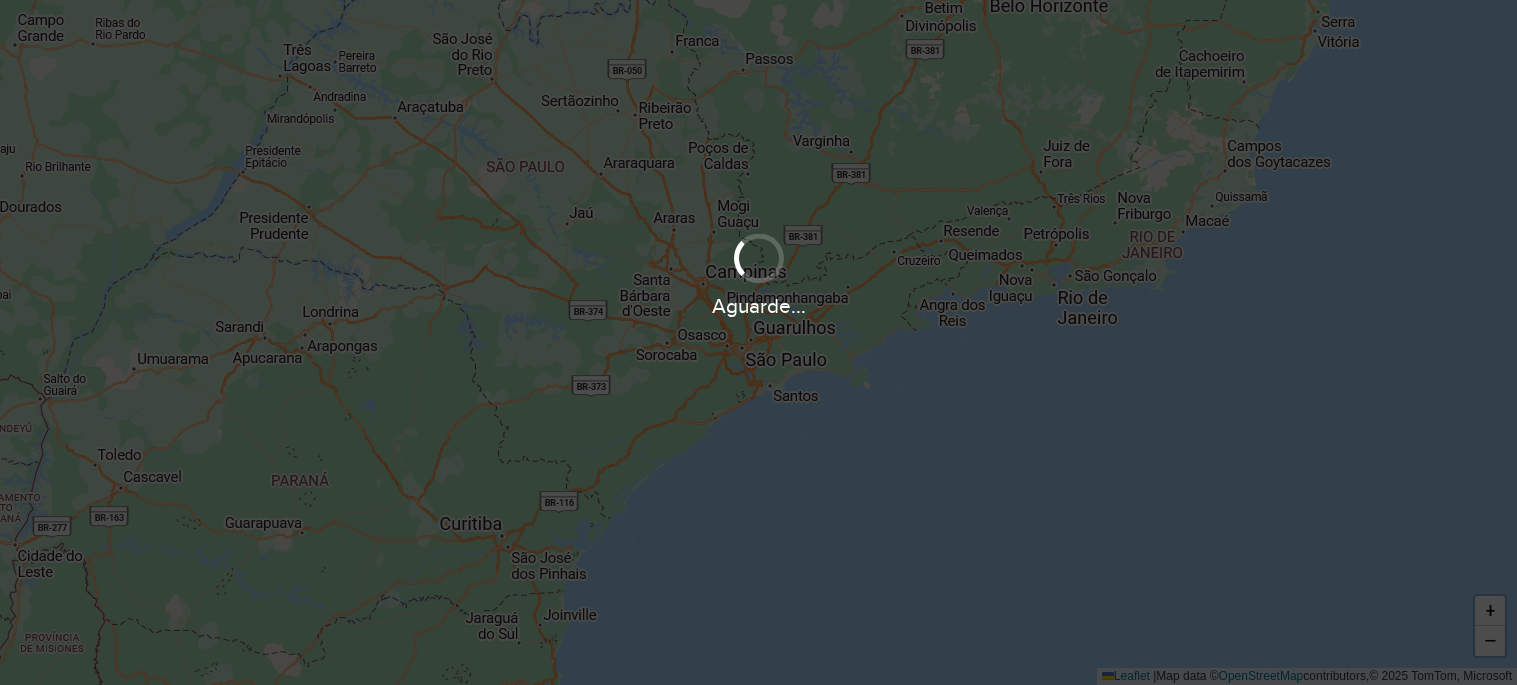 scroll, scrollTop: 0, scrollLeft: 0, axis: both 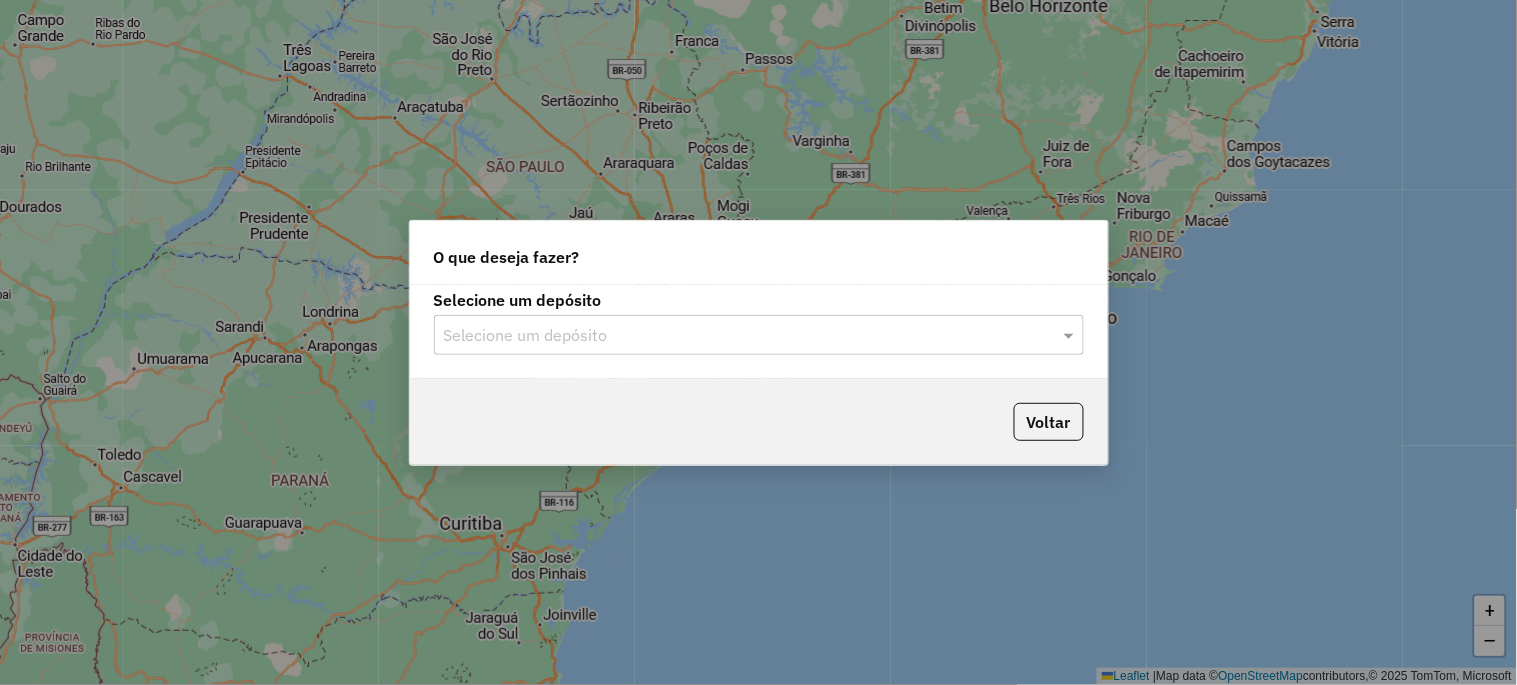 click 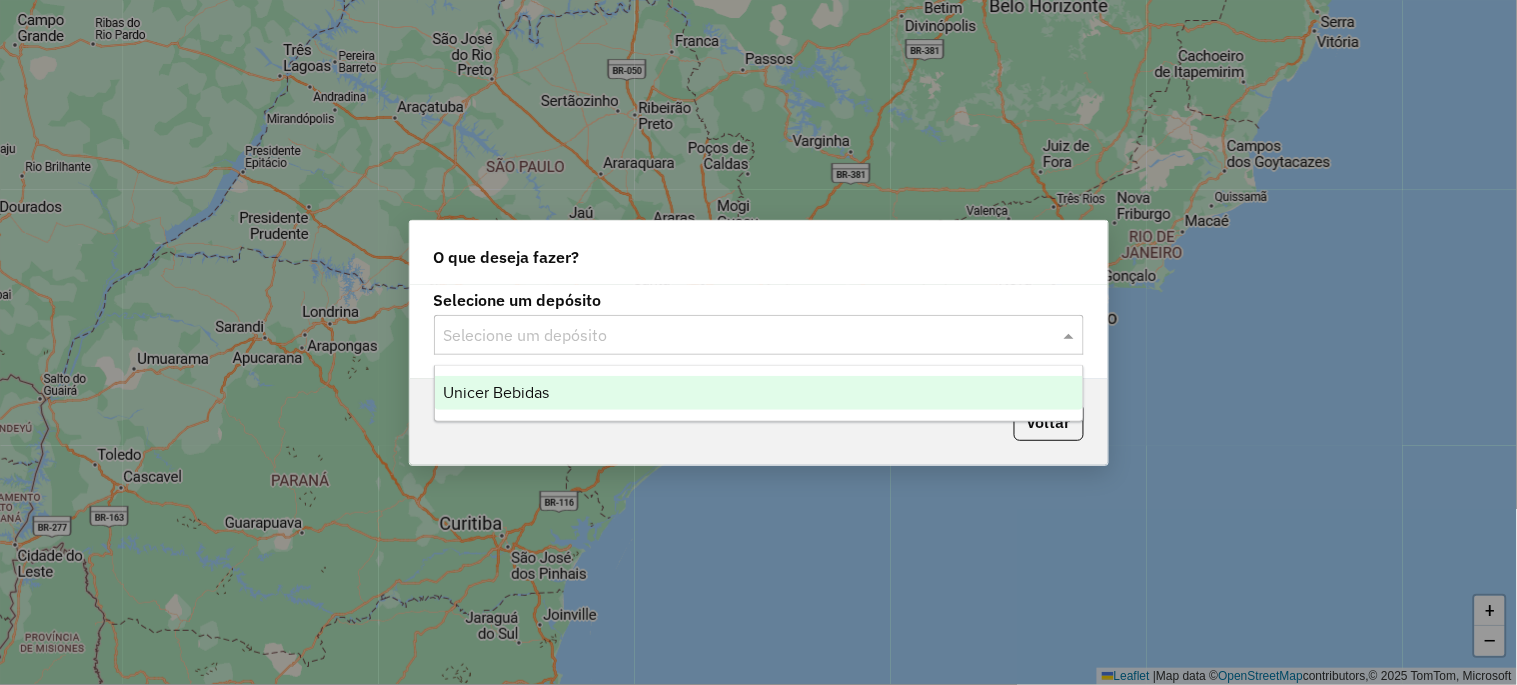 click on "Unicer Bebidas" at bounding box center [496, 392] 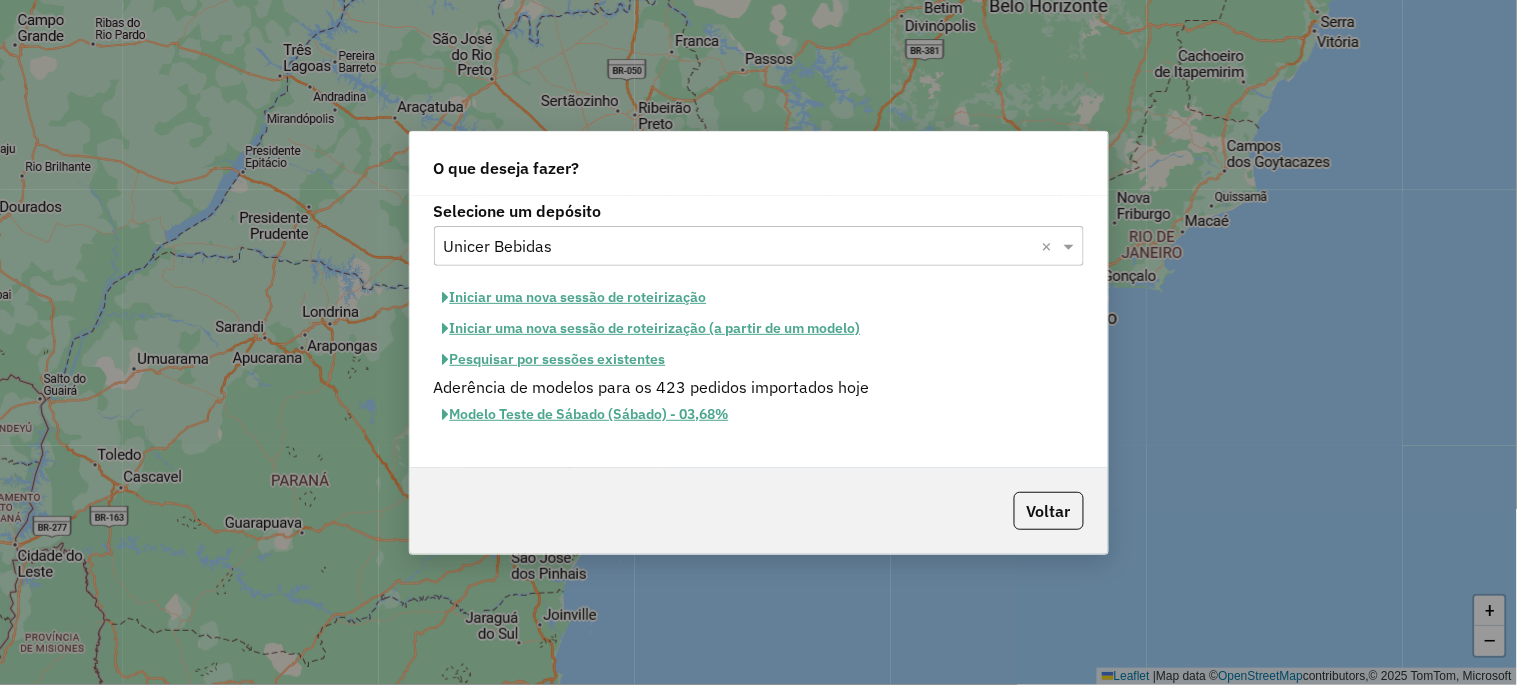 click on "Pesquisar por sessões existentes" 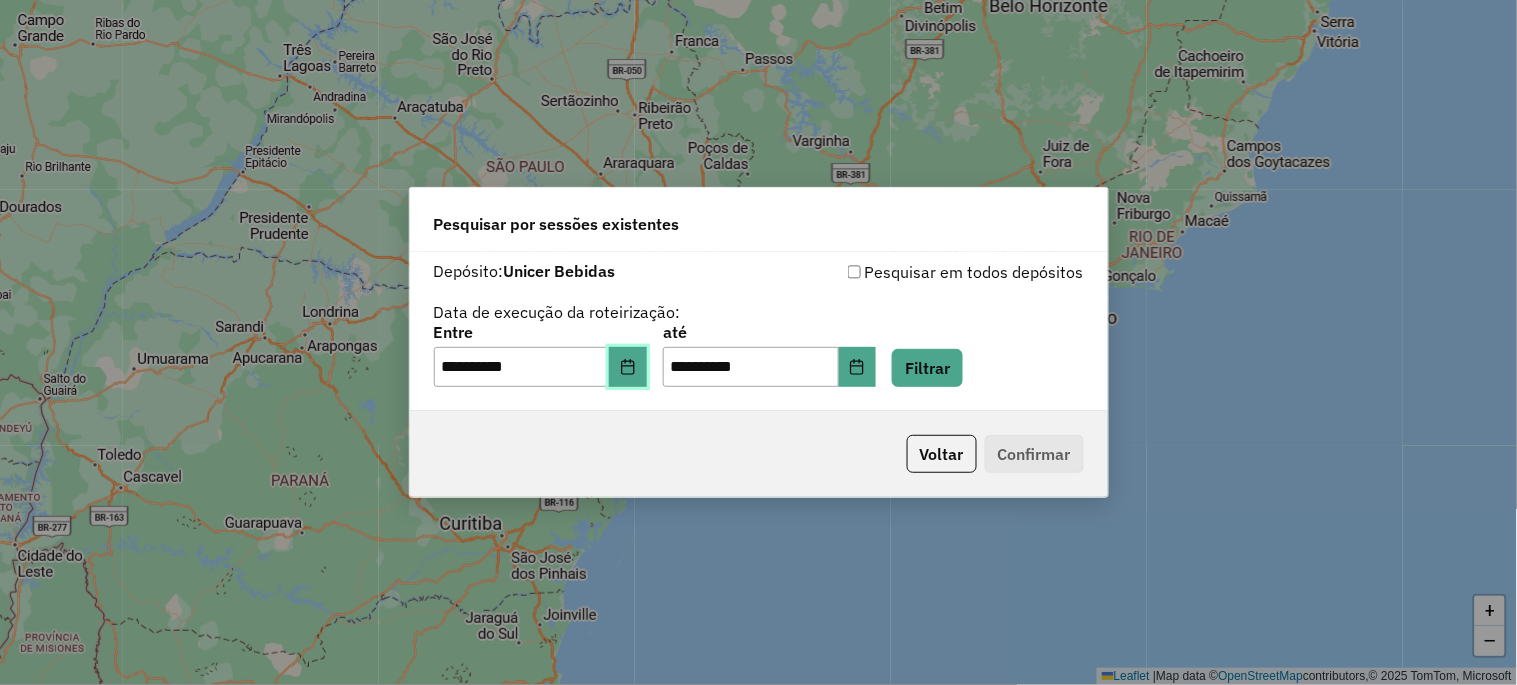 click at bounding box center (628, 367) 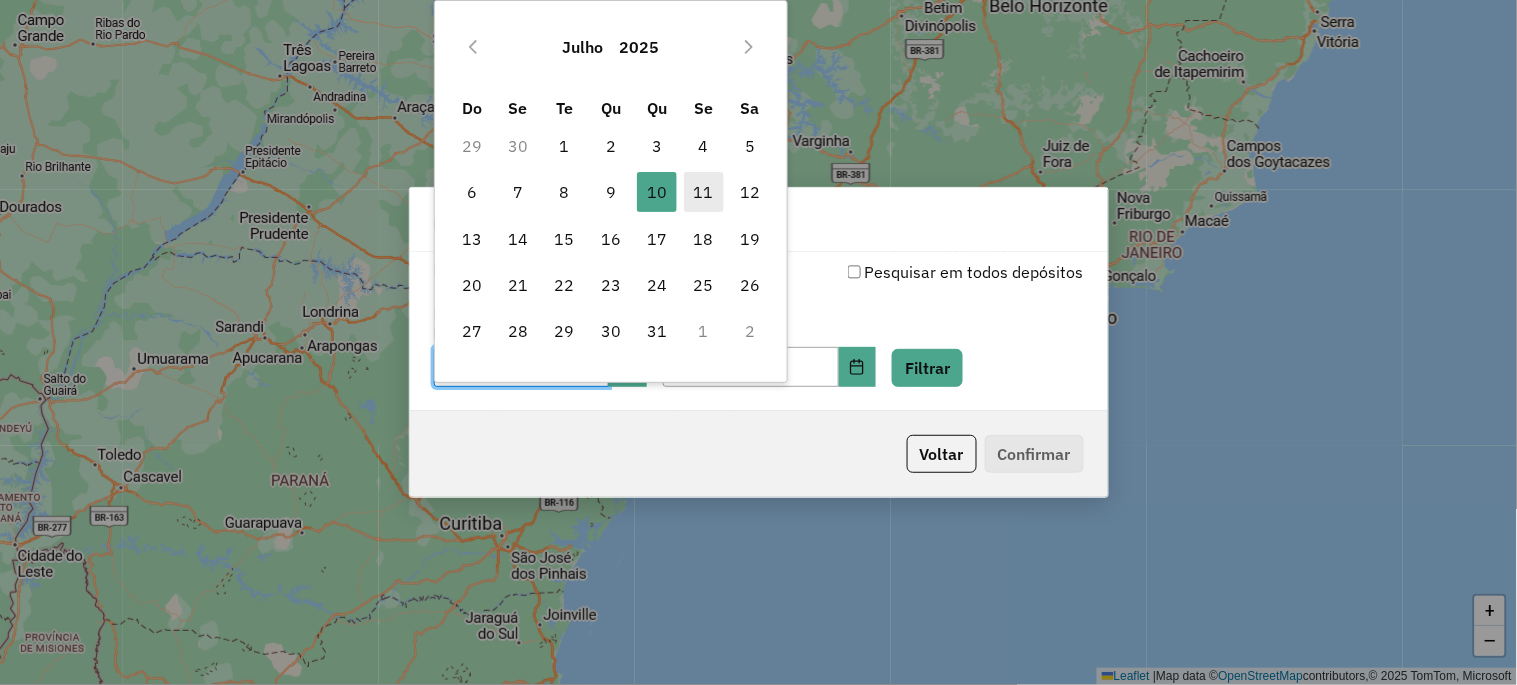 click on "11" at bounding box center [704, 192] 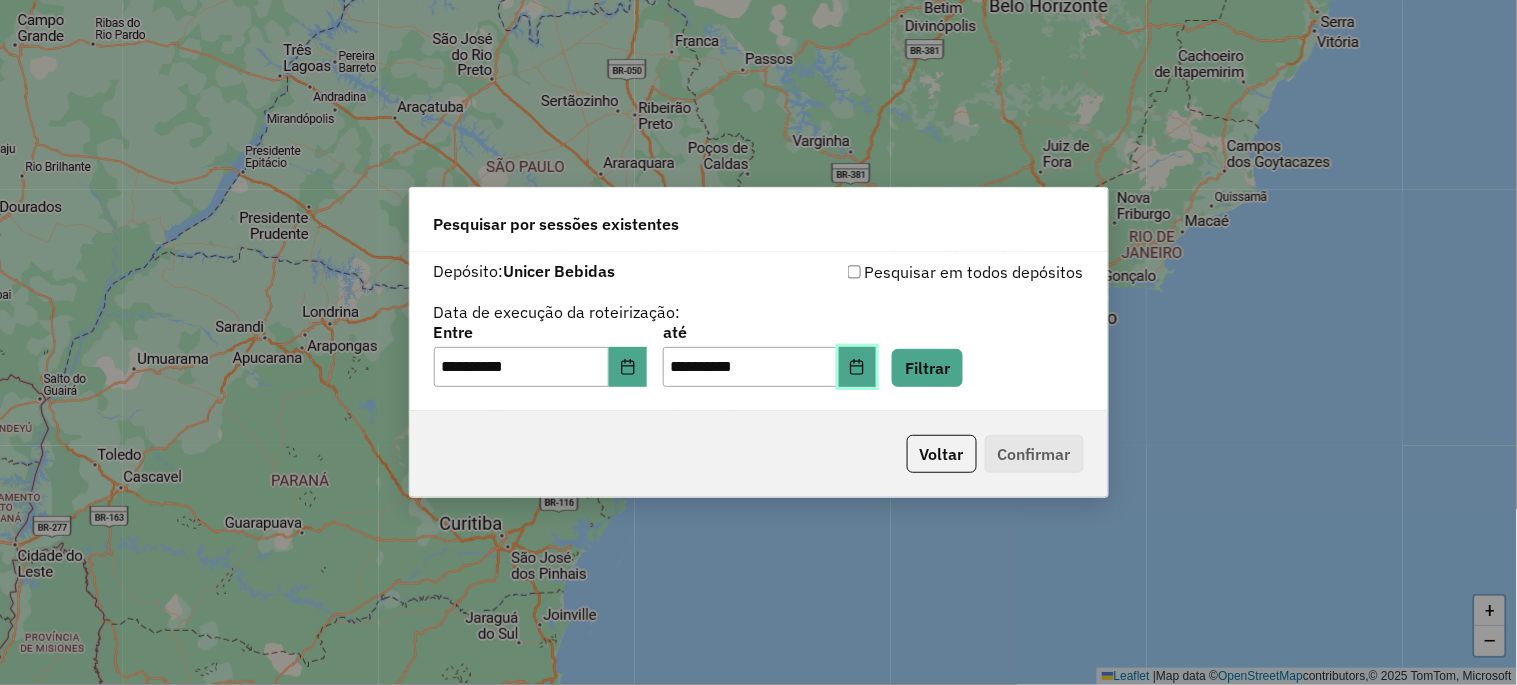click at bounding box center [858, 367] 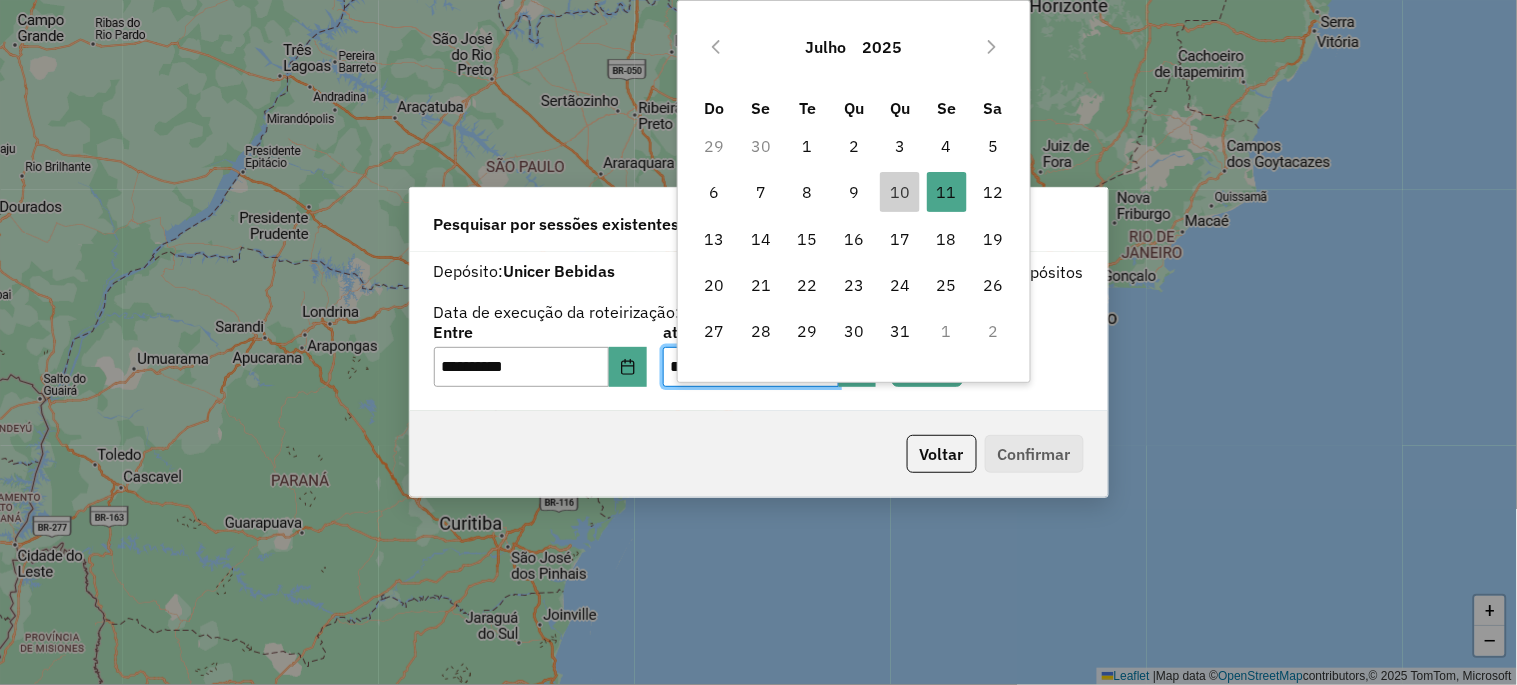 click on "Julho   2025  Do Se Te Qu Qu Se Sa 29 30 1 2 3 4 5 6 7 8 9 10 11  11  12 13 14 15 16 17 18 19 20 21 22 23 24 25 26 27 28 29 30 31 1 2" at bounding box center [854, 191] 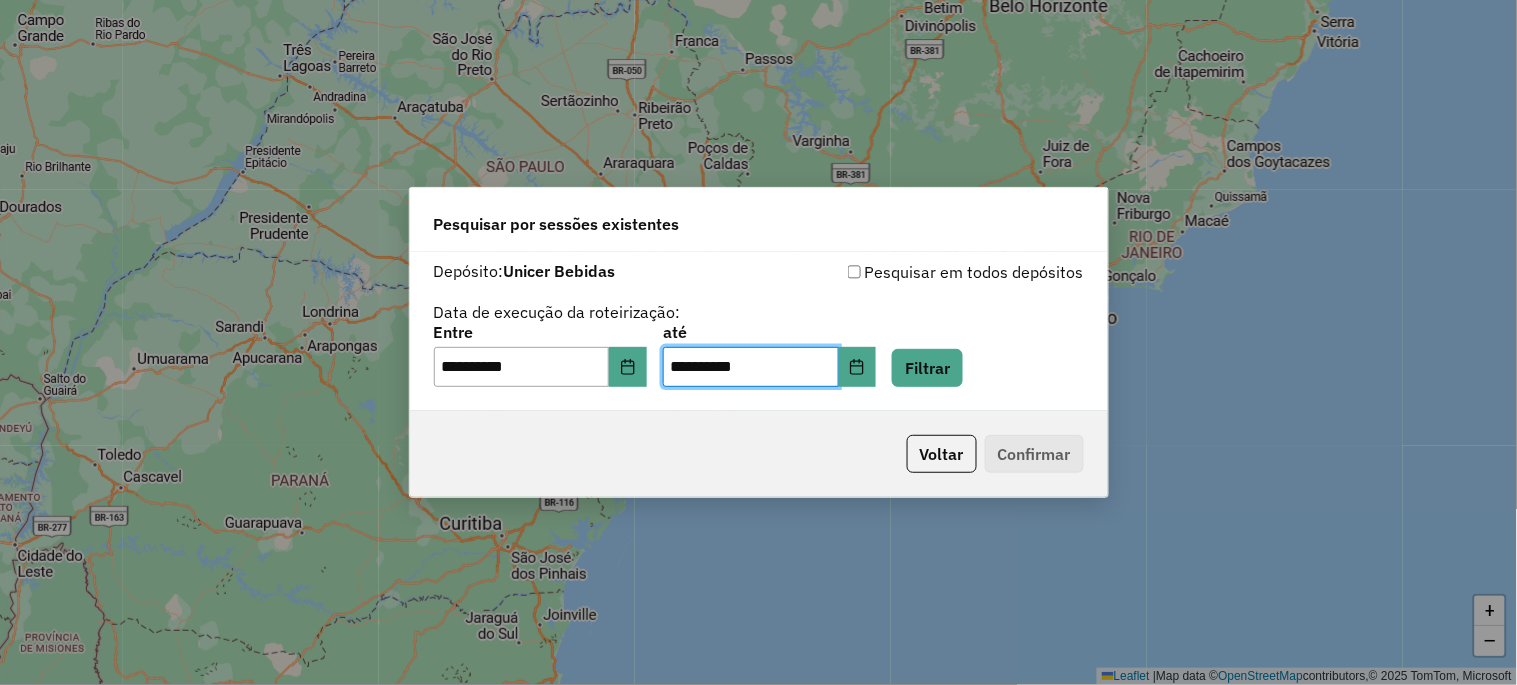 click on "Voltar   Confirmar" 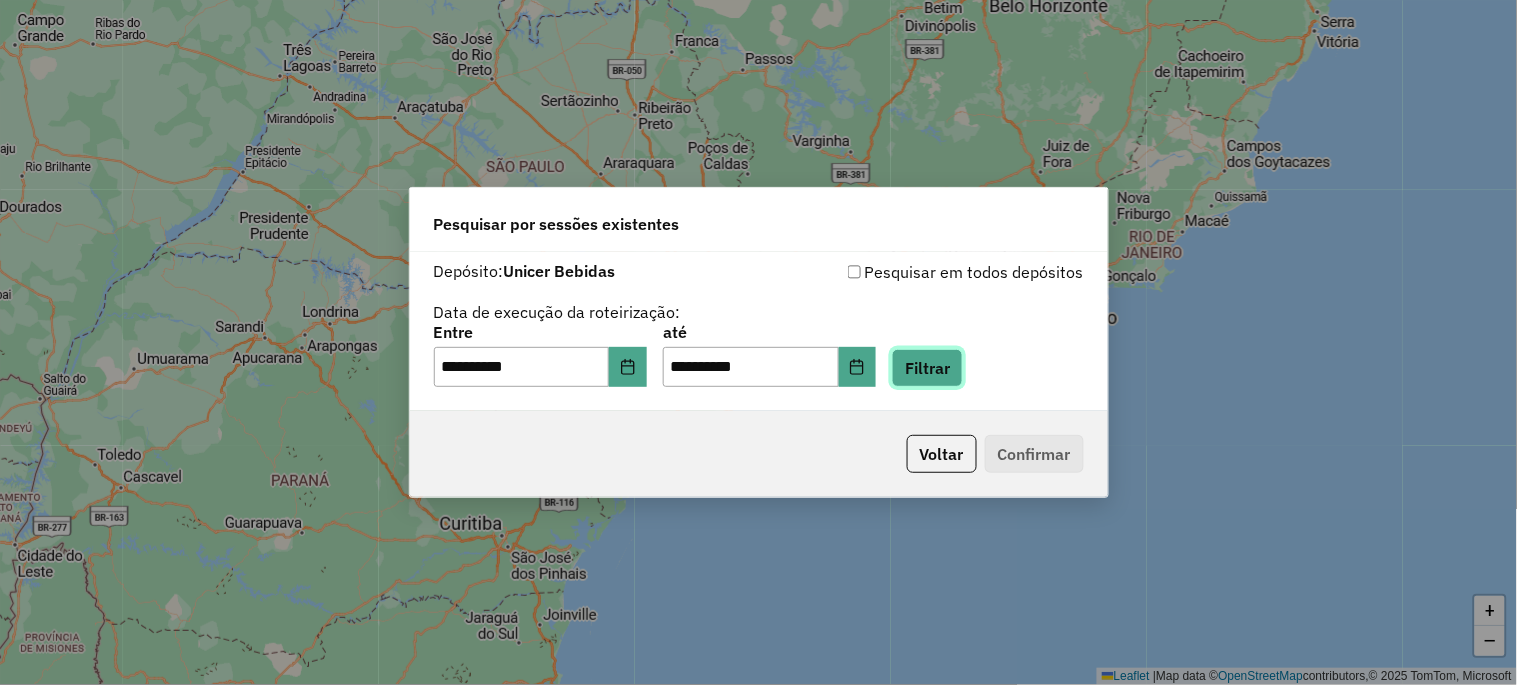 click on "Filtrar" 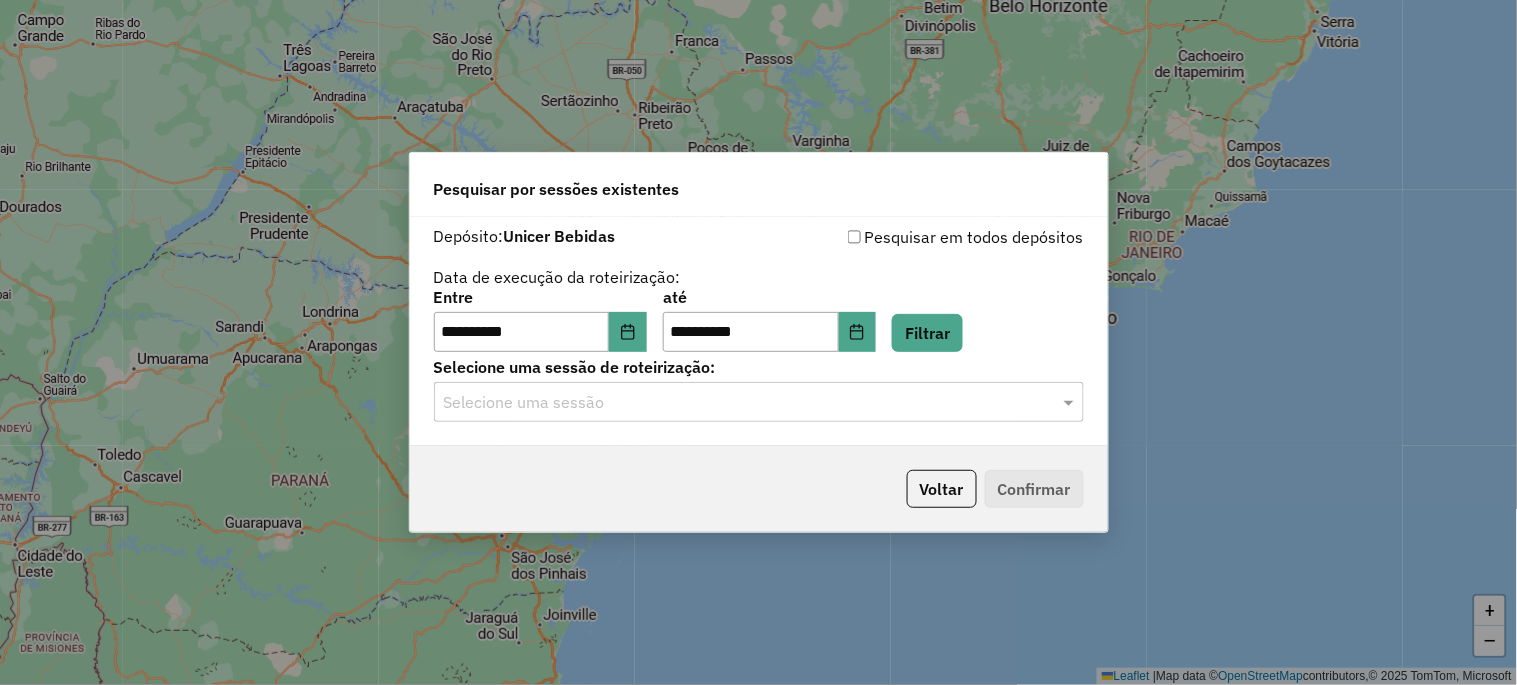 click 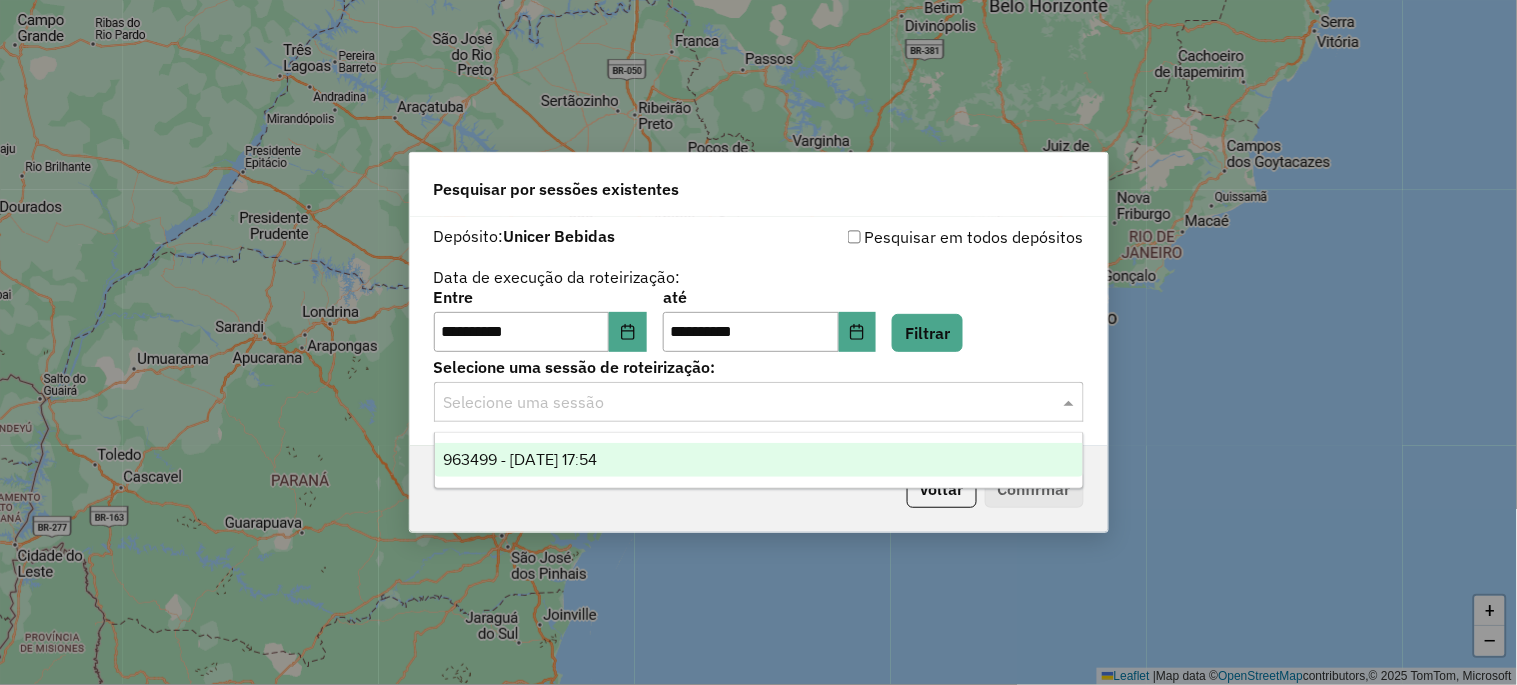 click on "963499 - 11/07/2025 17:54" at bounding box center (520, 459) 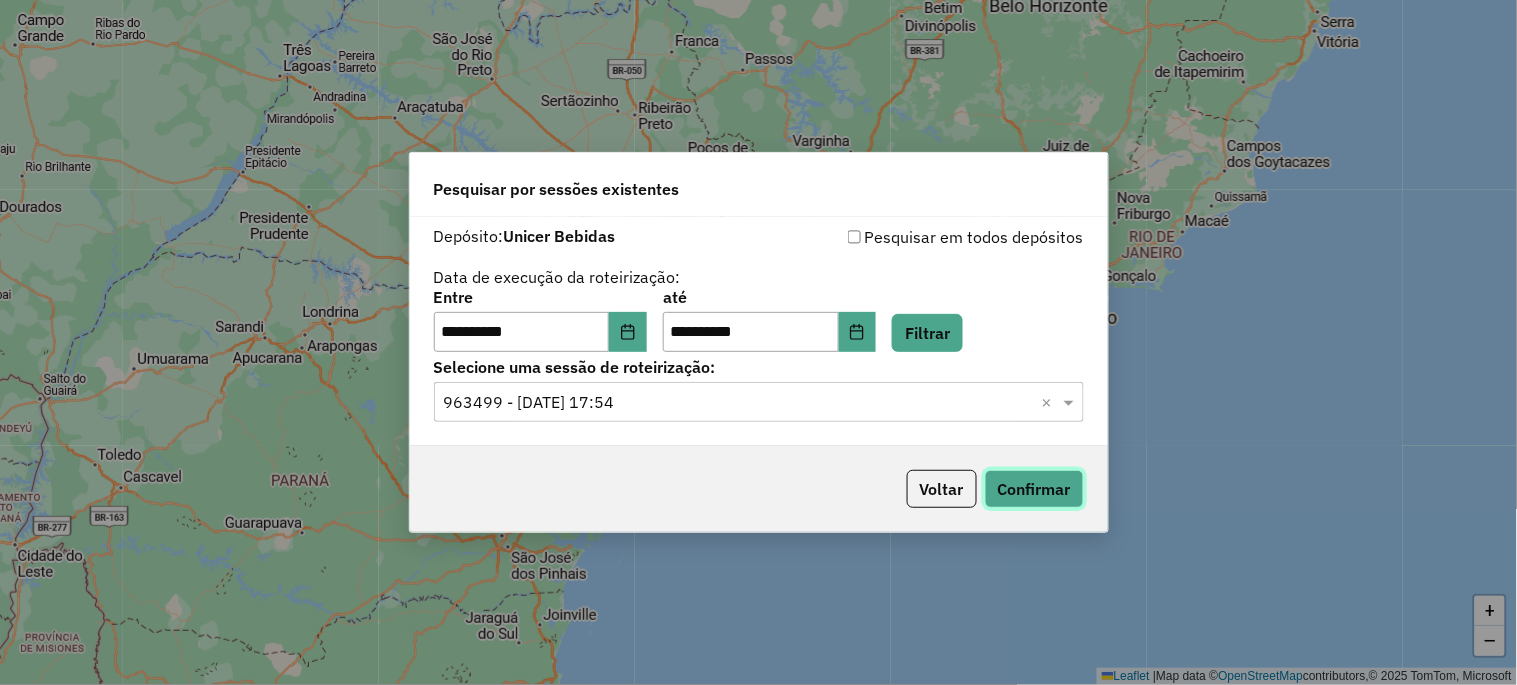 click on "Confirmar" 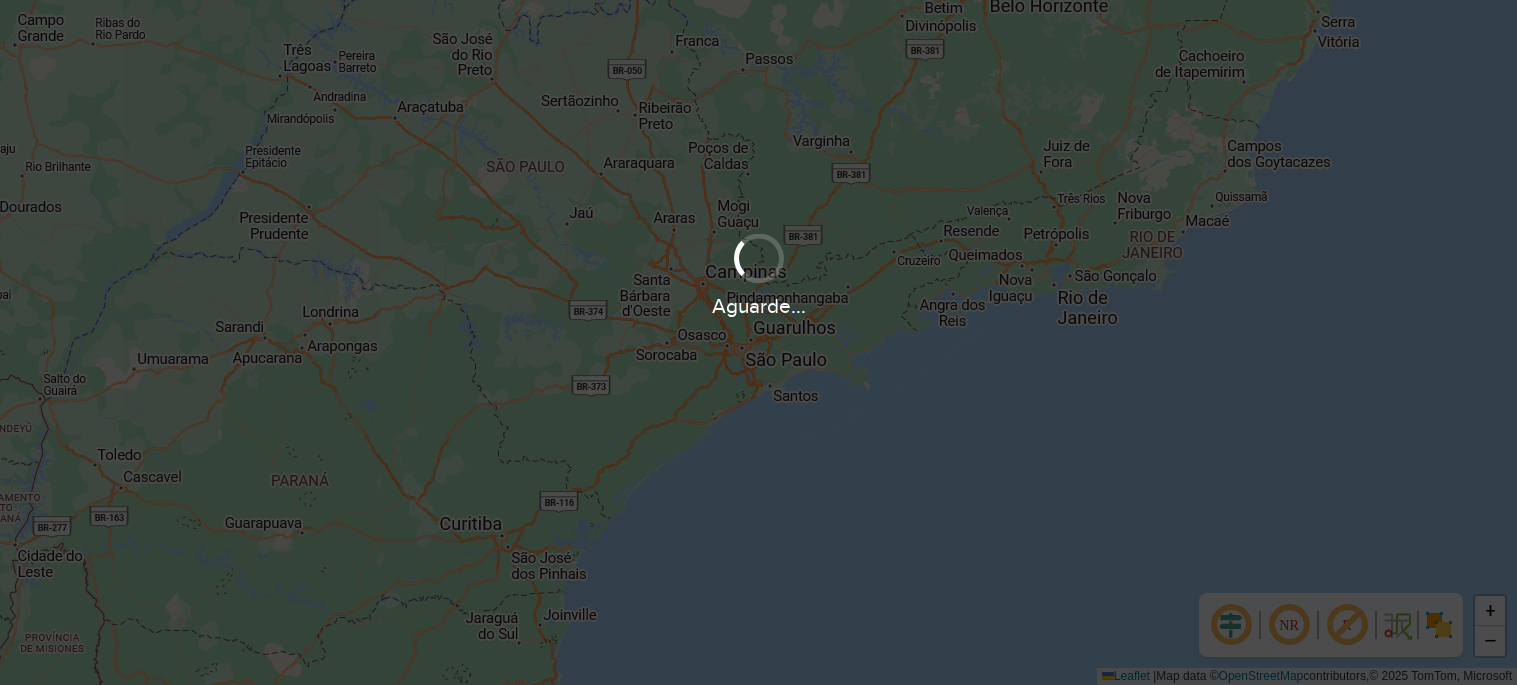 scroll, scrollTop: 0, scrollLeft: 0, axis: both 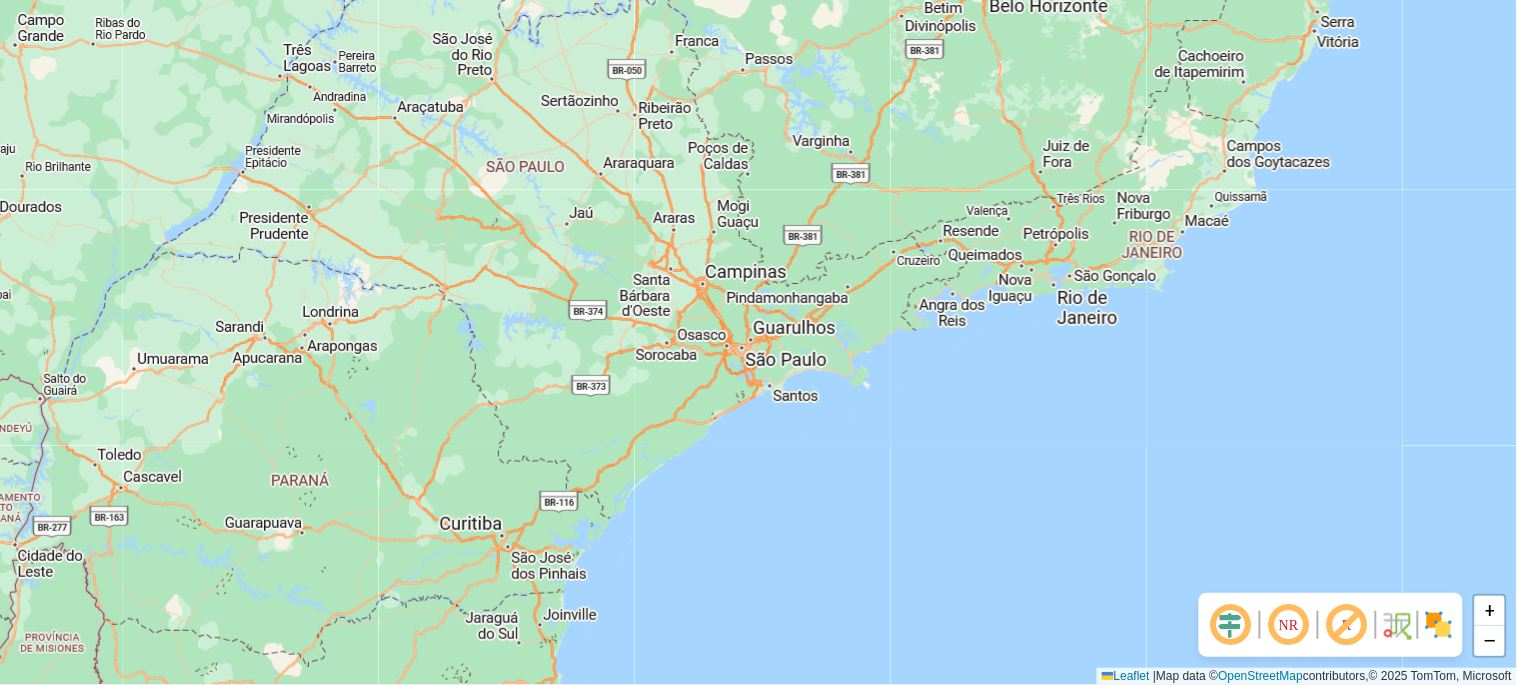 click on "+ −  Leaflet   |  Map data ©  OpenStreetMap  contributors,© 2025 TomTom, Microsoft" 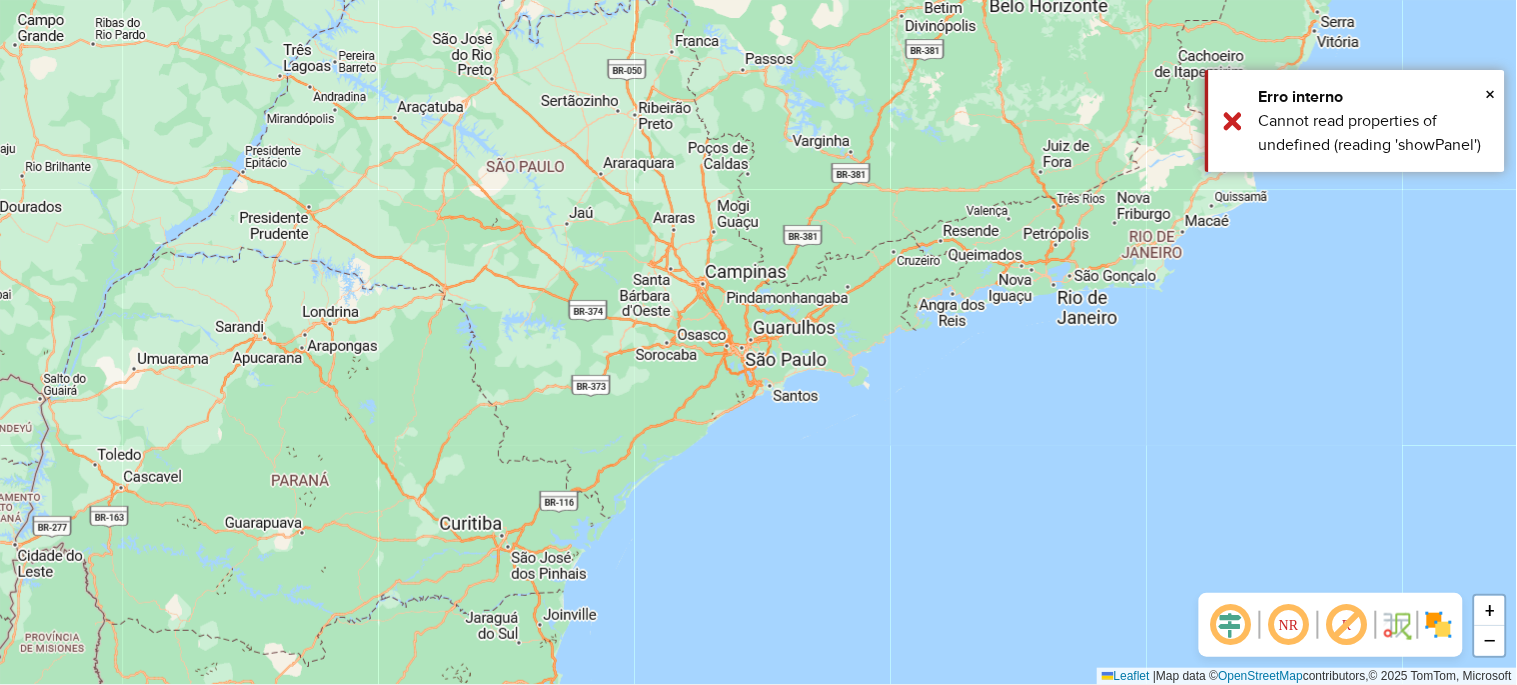 click on "+ −  Leaflet   |  Map data ©  OpenStreetMap  contributors,© 2025 TomTom, Microsoft" 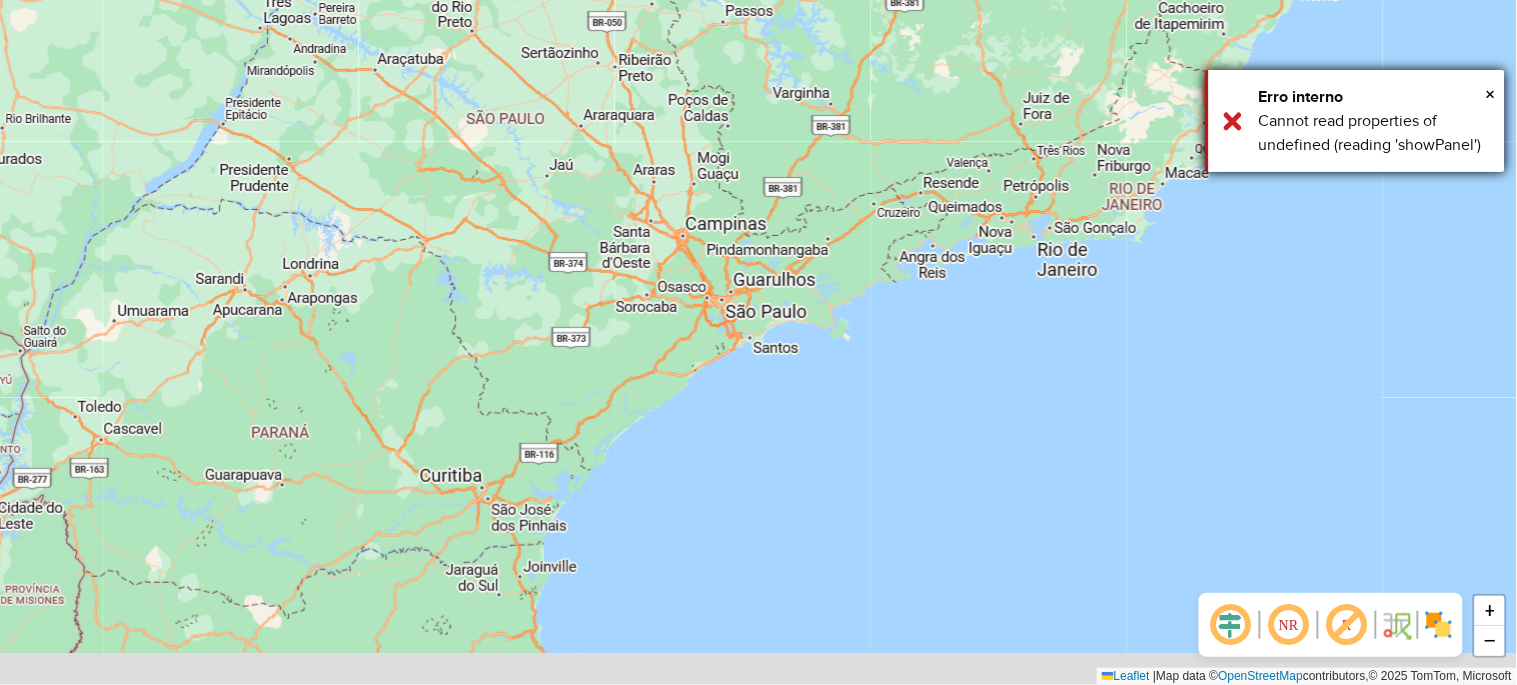 drag, startPoint x: 676, startPoint y: 462, endPoint x: 1358, endPoint y: 88, distance: 777.81744 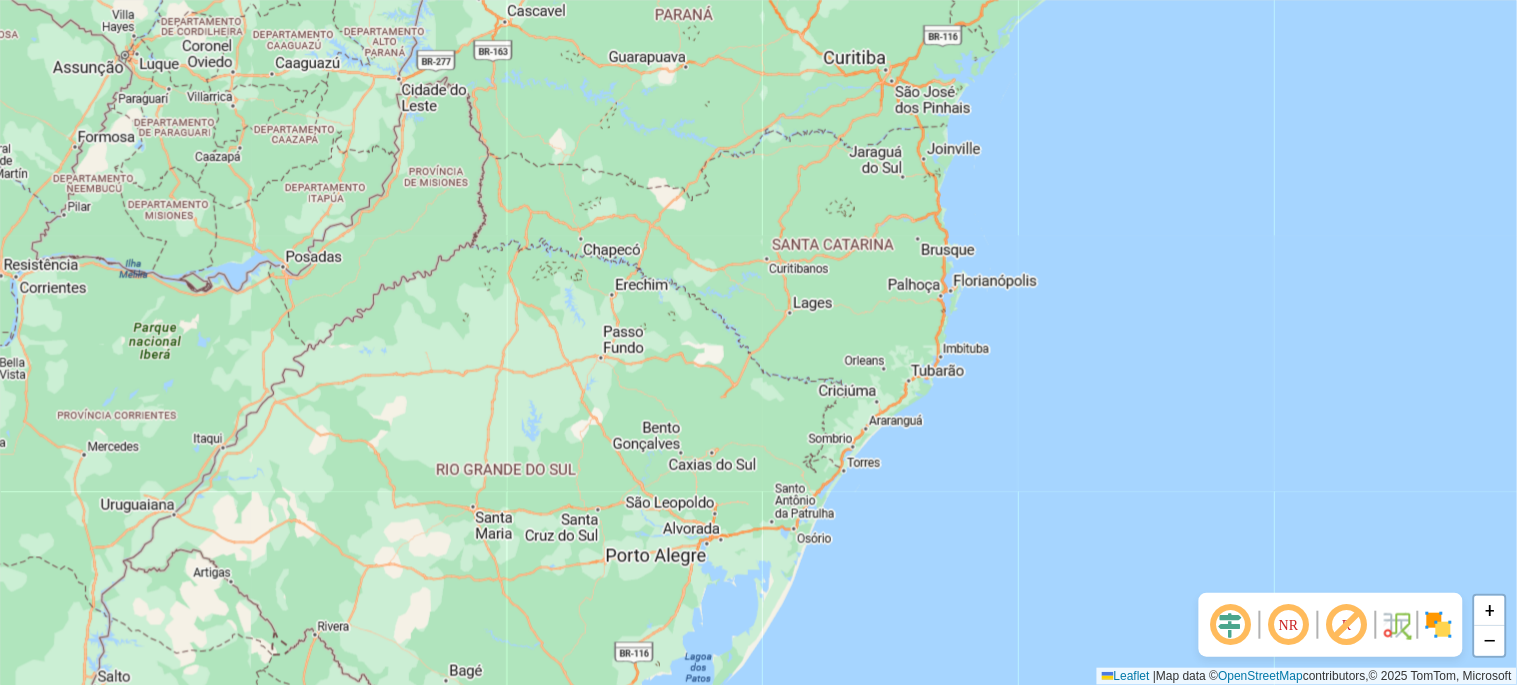 drag, startPoint x: 895, startPoint y: 401, endPoint x: 610, endPoint y: 325, distance: 294.95932 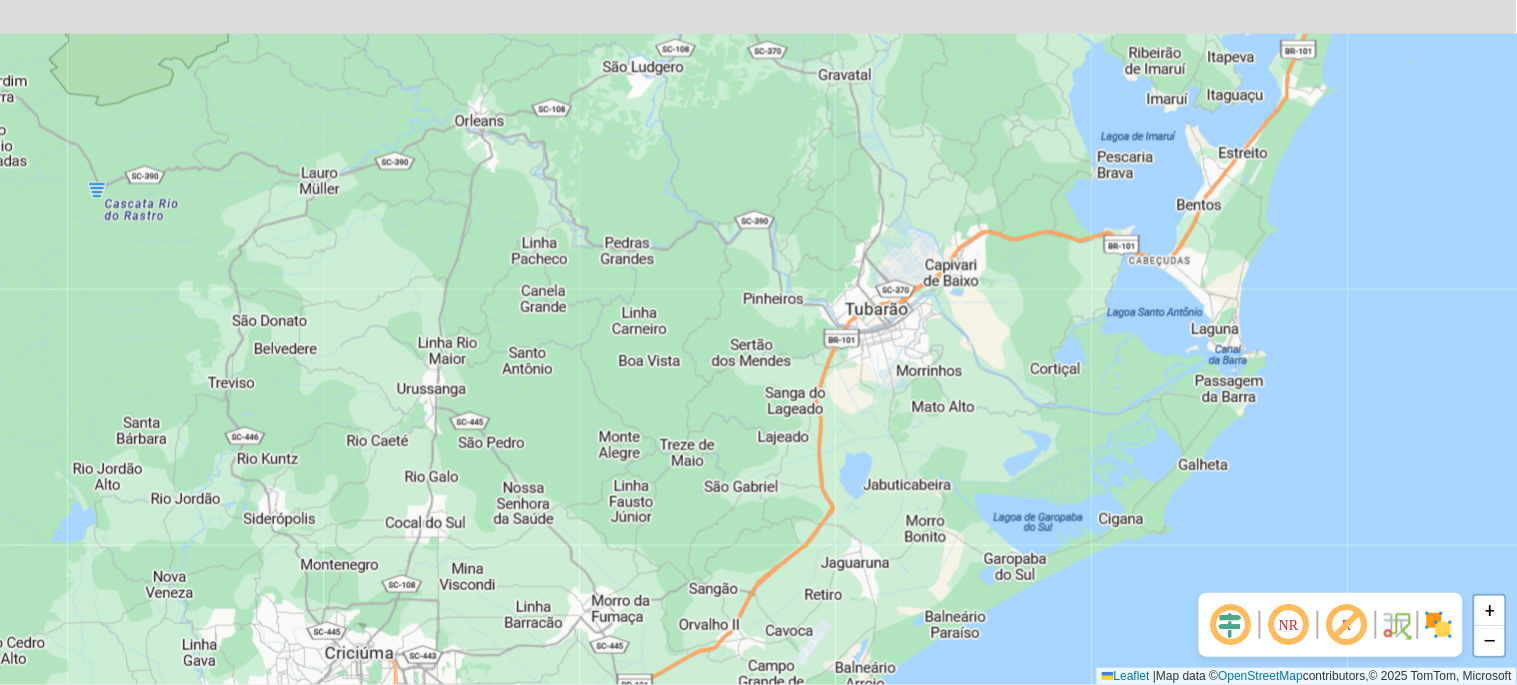 drag, startPoint x: 974, startPoint y: 230, endPoint x: 825, endPoint y: 453, distance: 268.1977 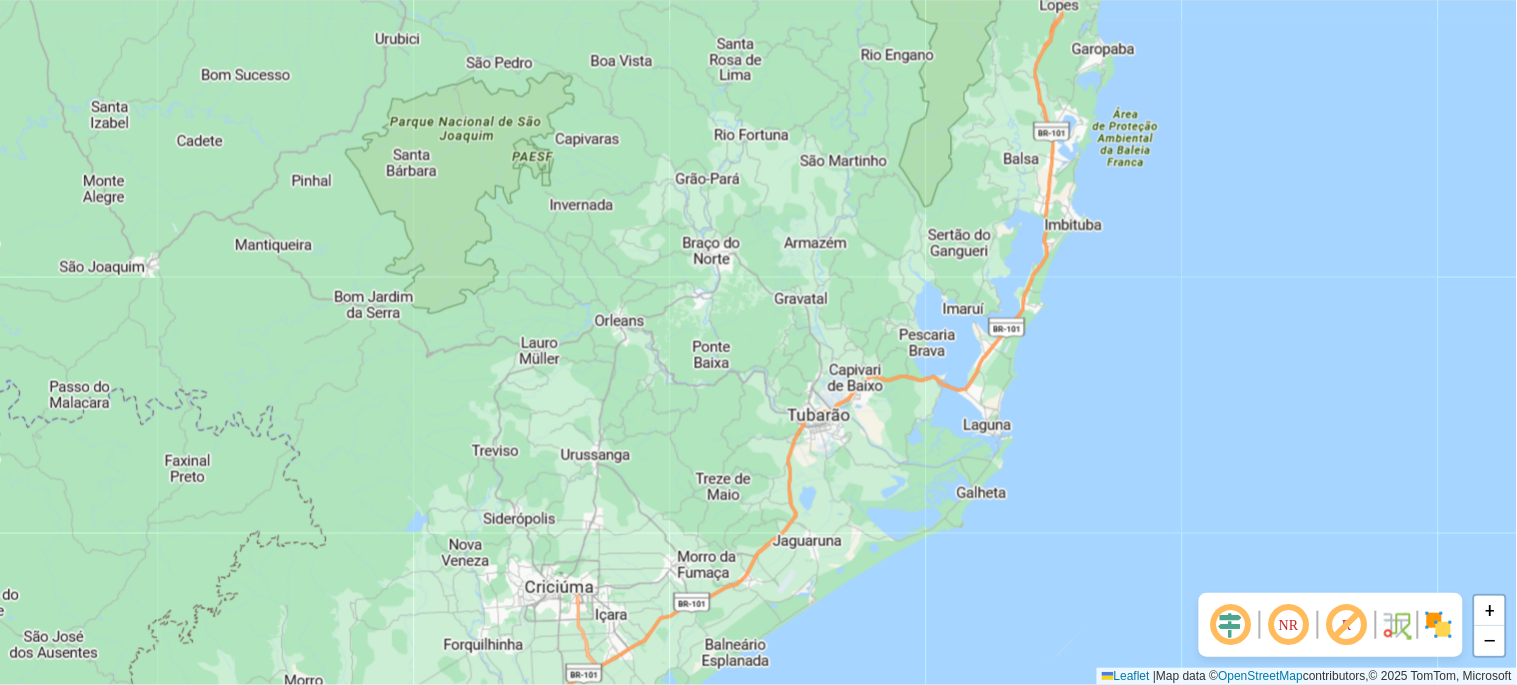 click on "+ −  Leaflet   |  Map data ©  OpenStreetMap  contributors,© 2025 TomTom, Microsoft" 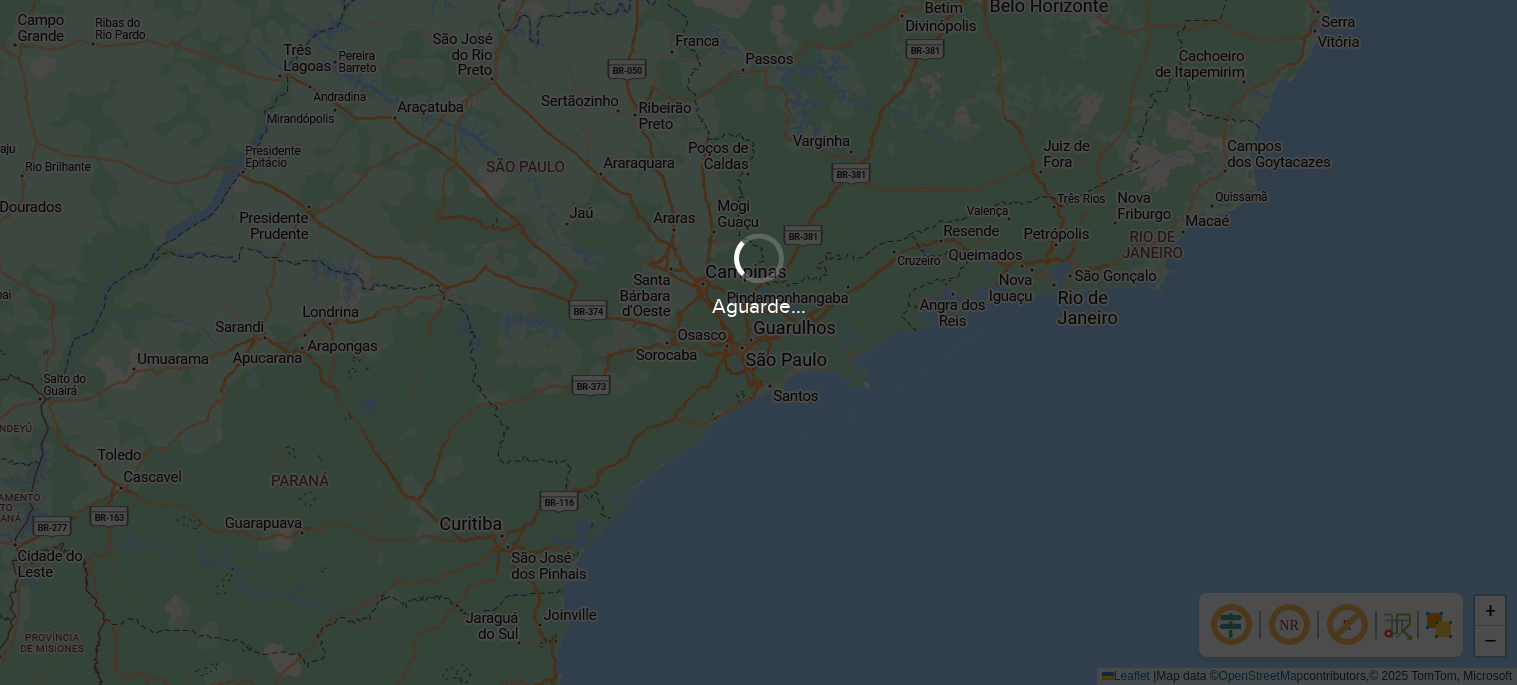 scroll, scrollTop: 0, scrollLeft: 0, axis: both 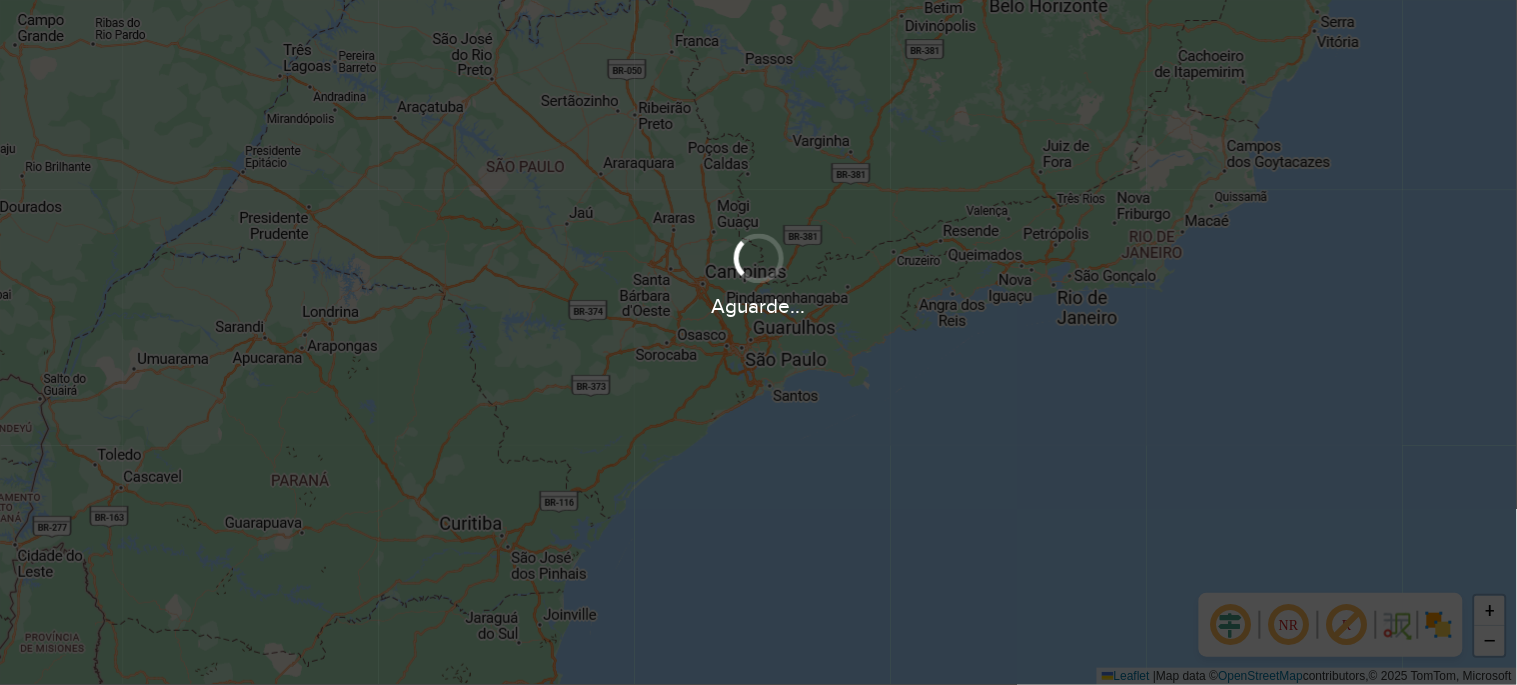 click on "Aguarde..." at bounding box center (758, 342) 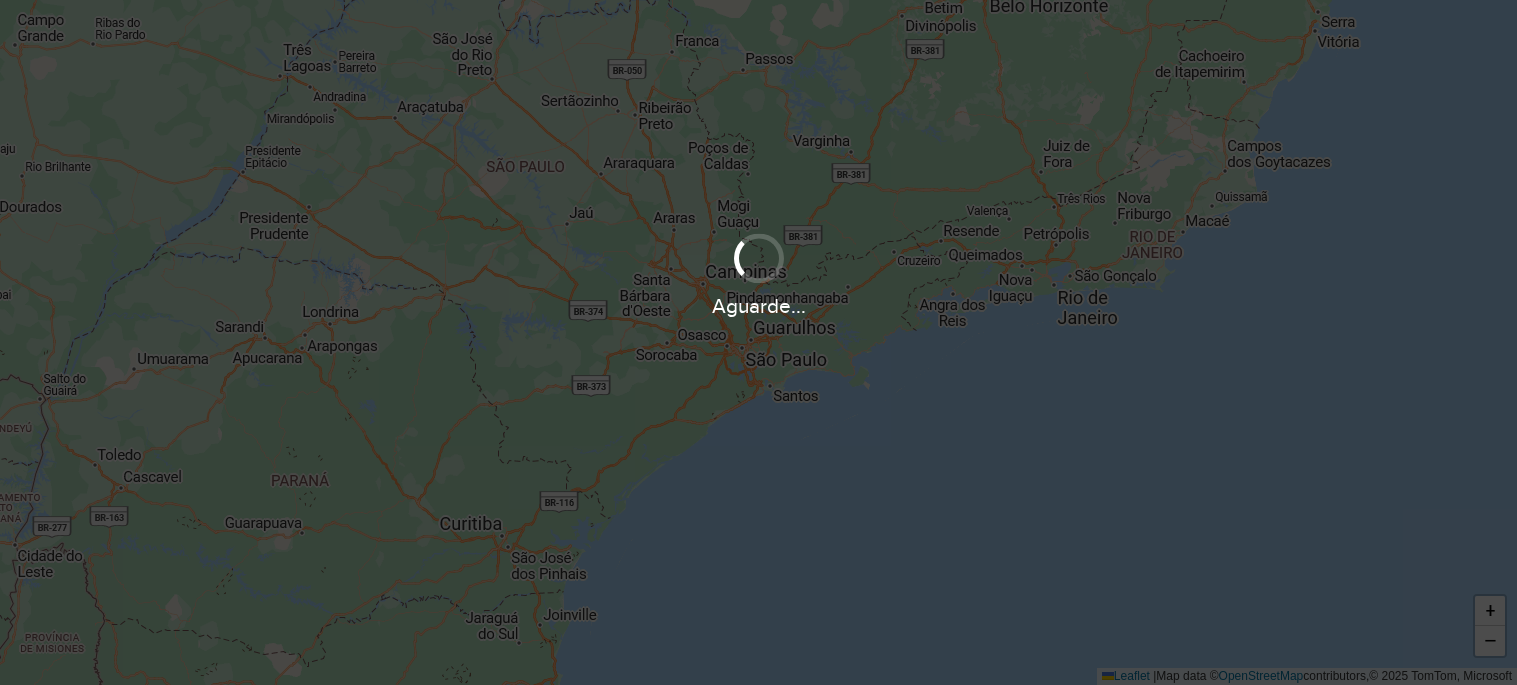 scroll, scrollTop: 0, scrollLeft: 0, axis: both 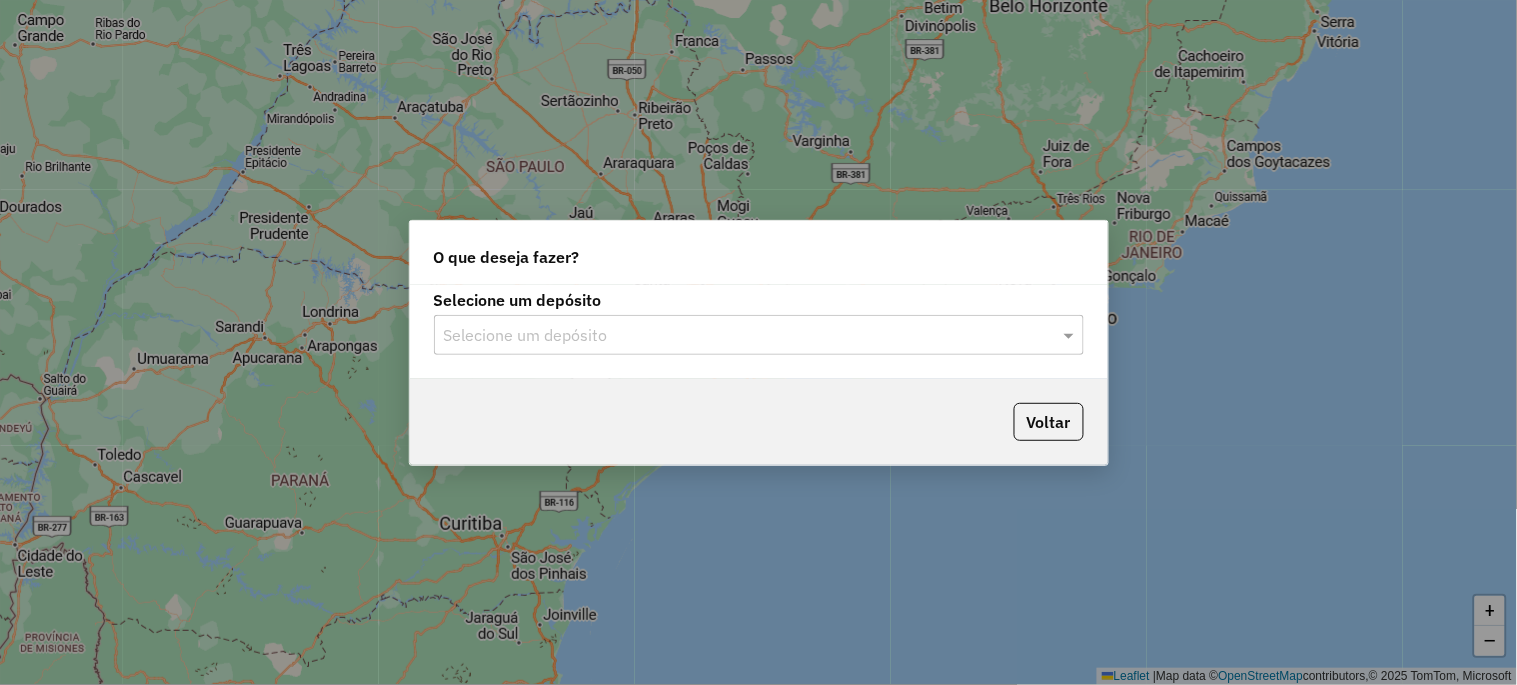 click 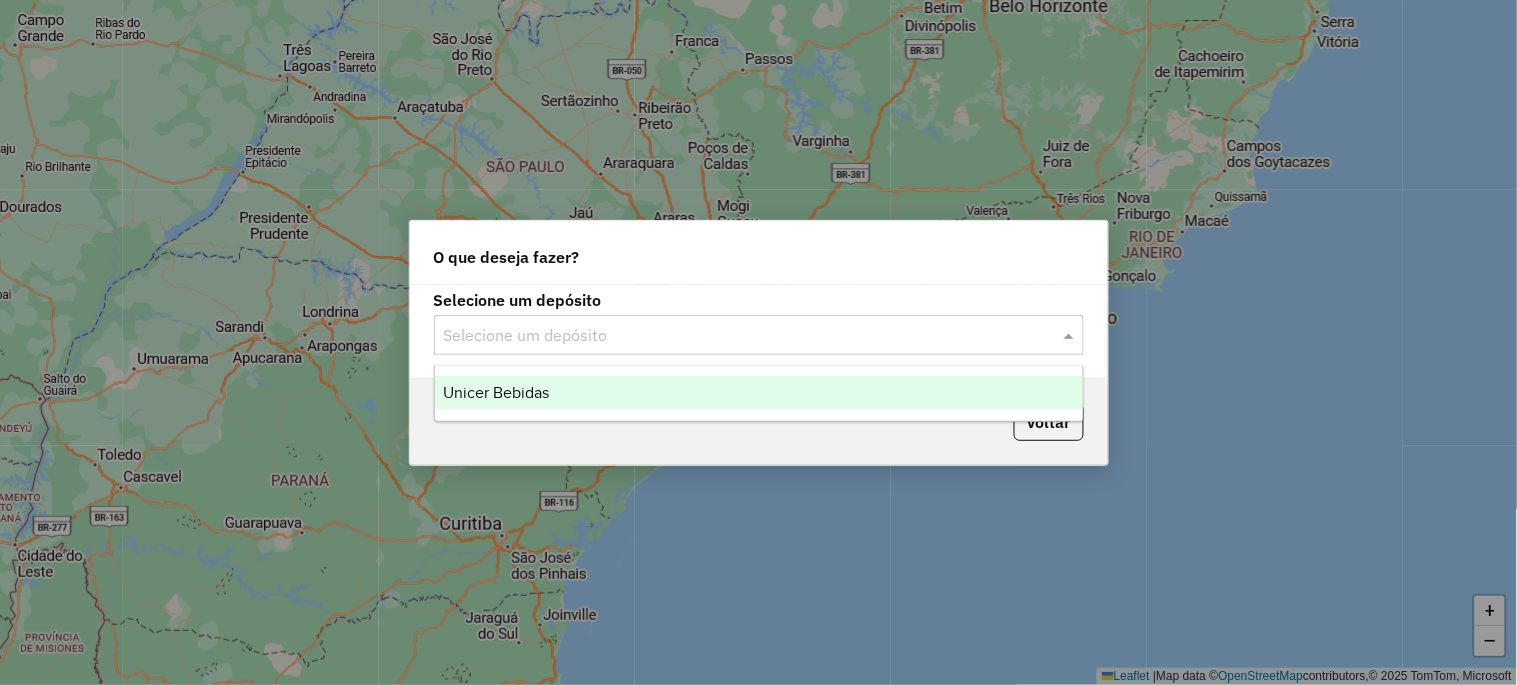 click on "Unicer Bebidas" at bounding box center [759, 393] 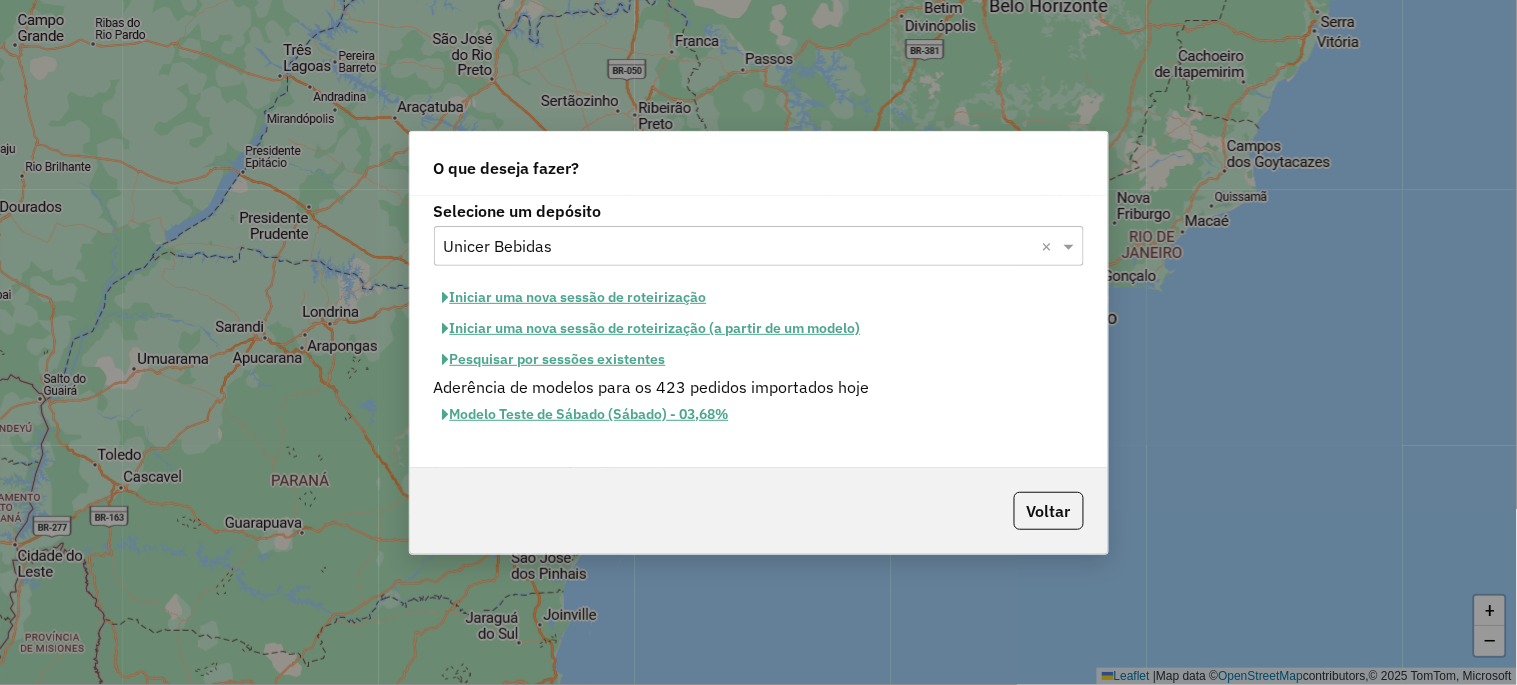 click on "Iniciar uma nova sessão de roteirização" 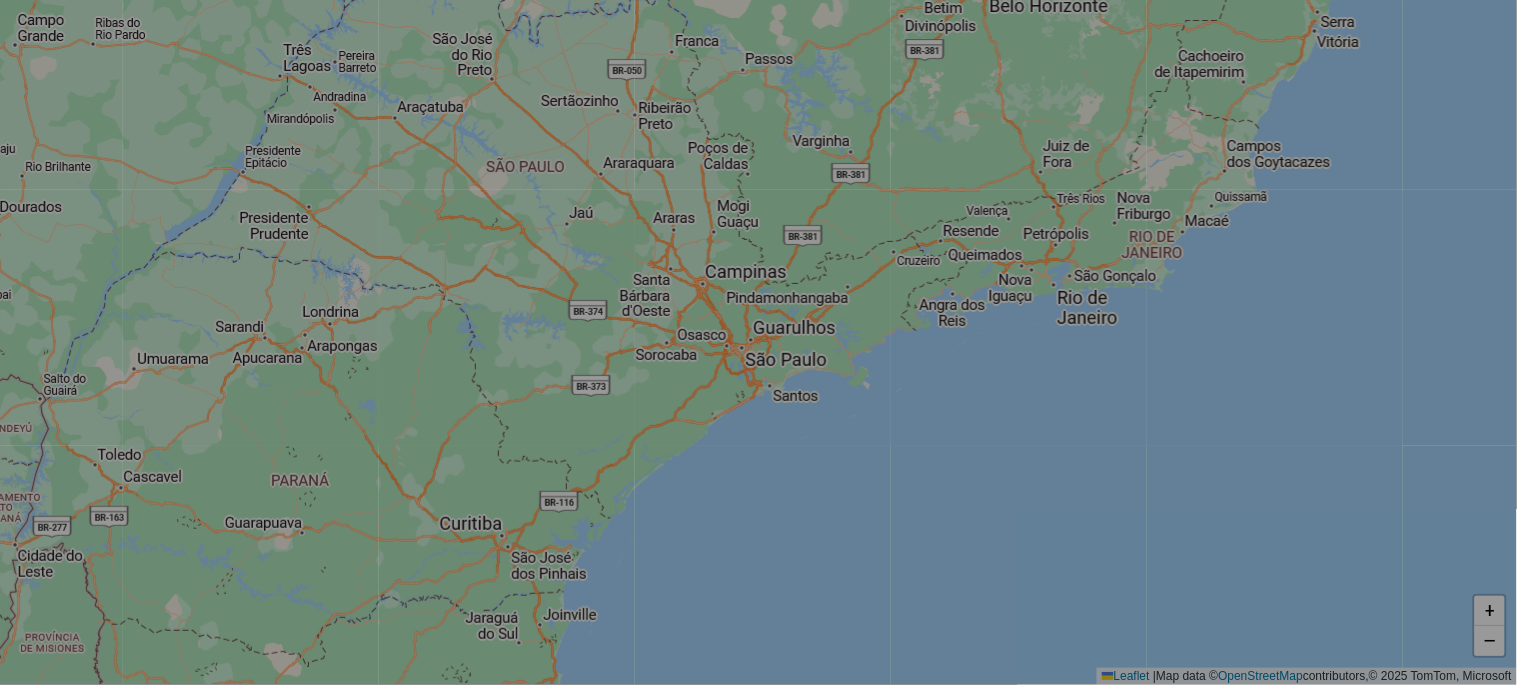 select on "*" 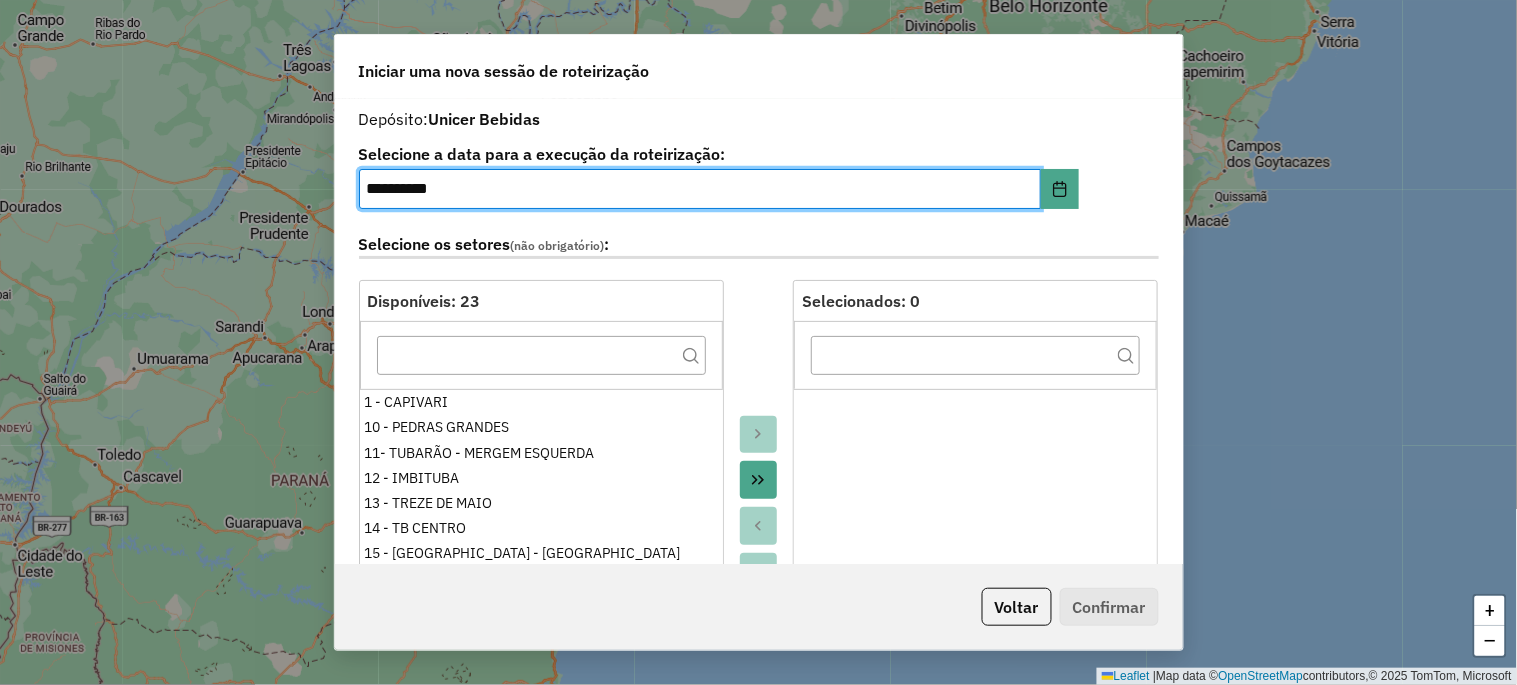 click 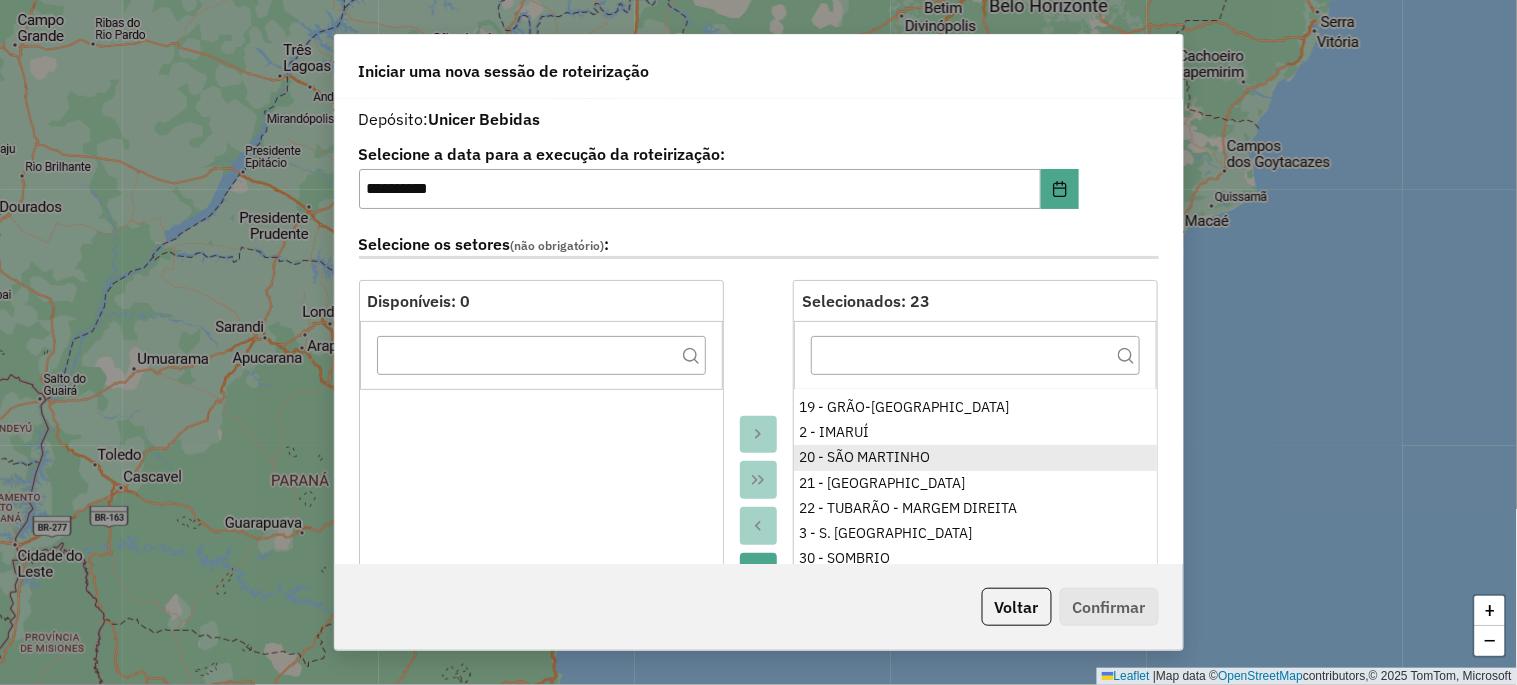 scroll, scrollTop: 260, scrollLeft: 0, axis: vertical 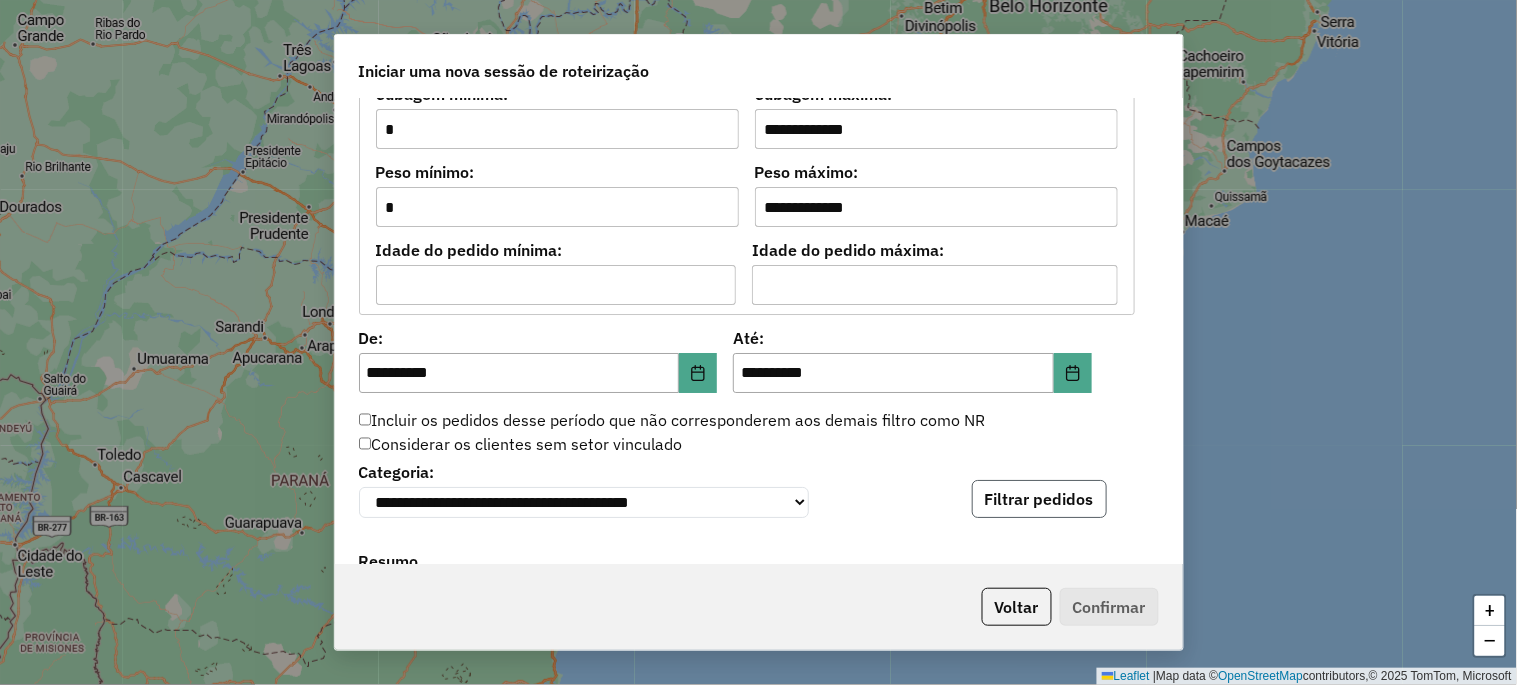 click on "Filtrar pedidos" 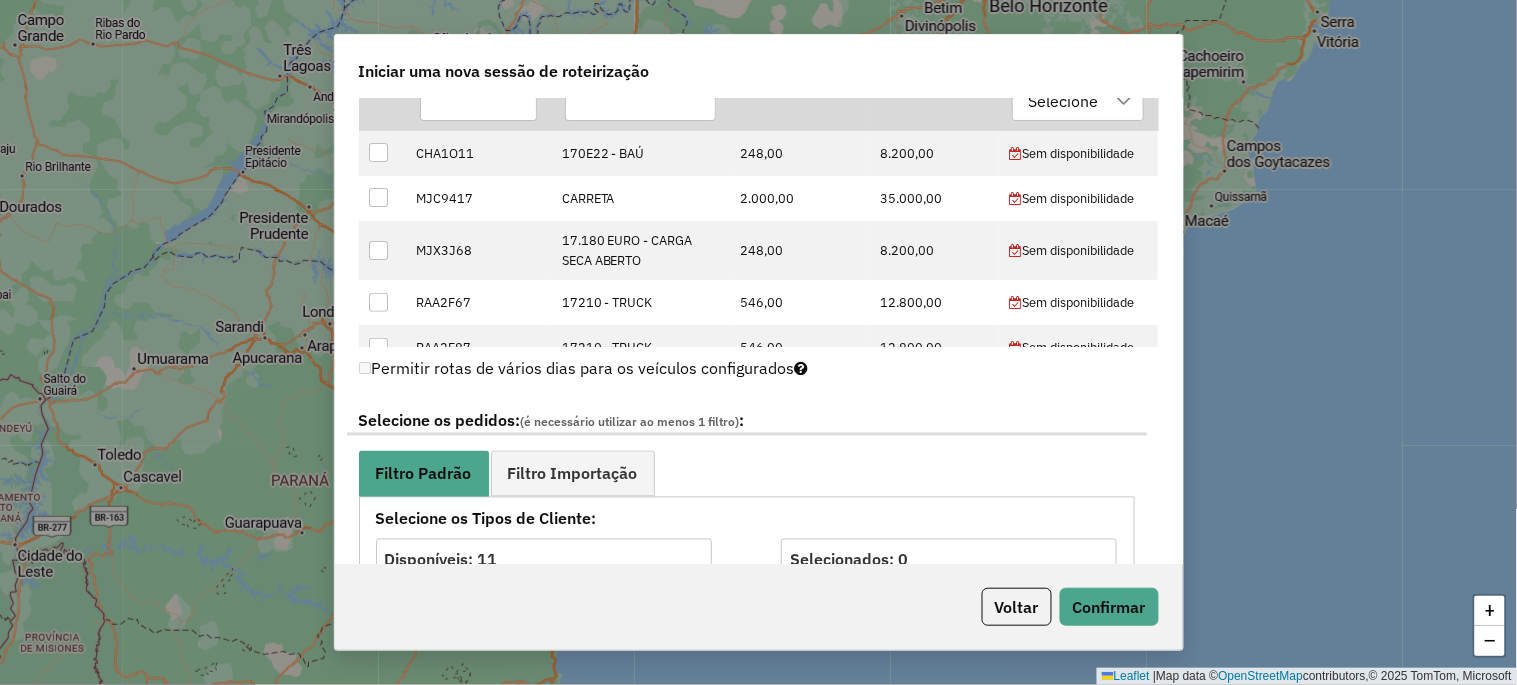 scroll, scrollTop: 554, scrollLeft: 0, axis: vertical 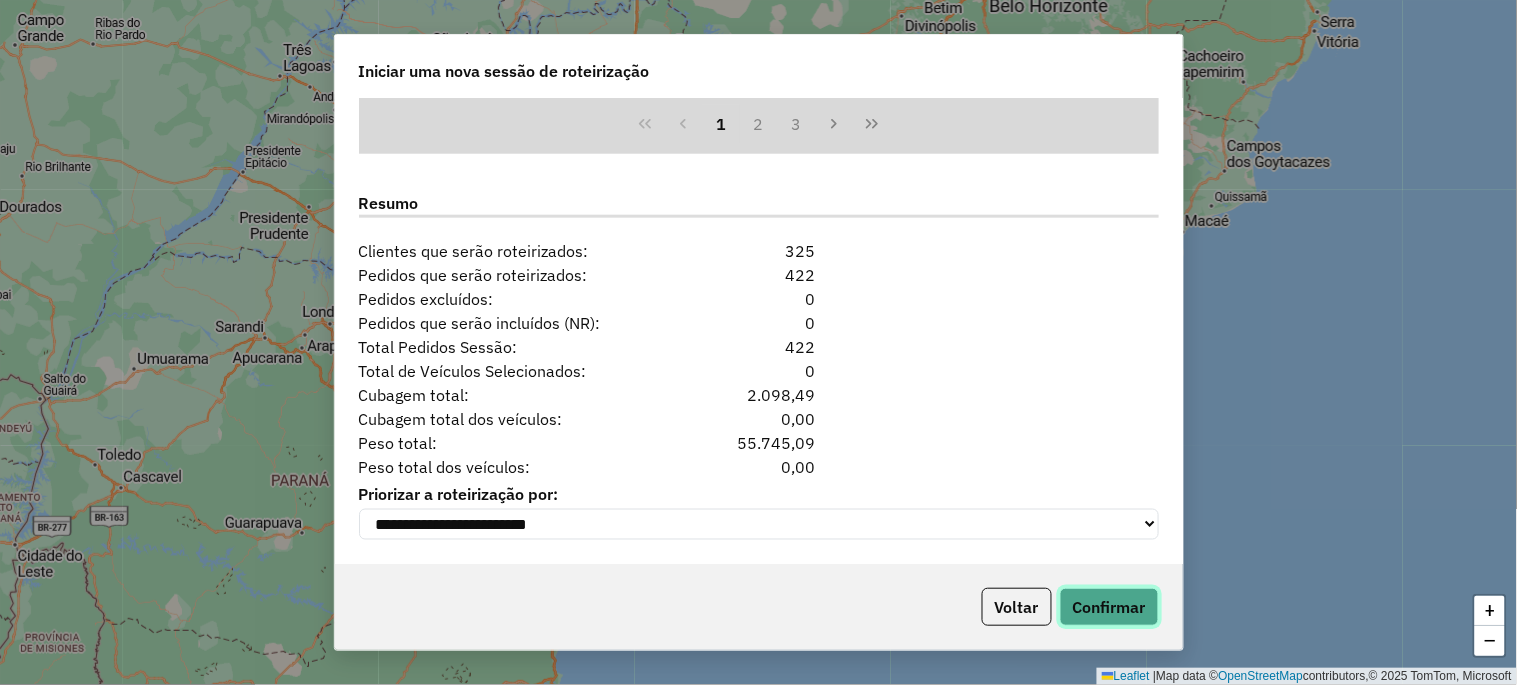 click on "Confirmar" 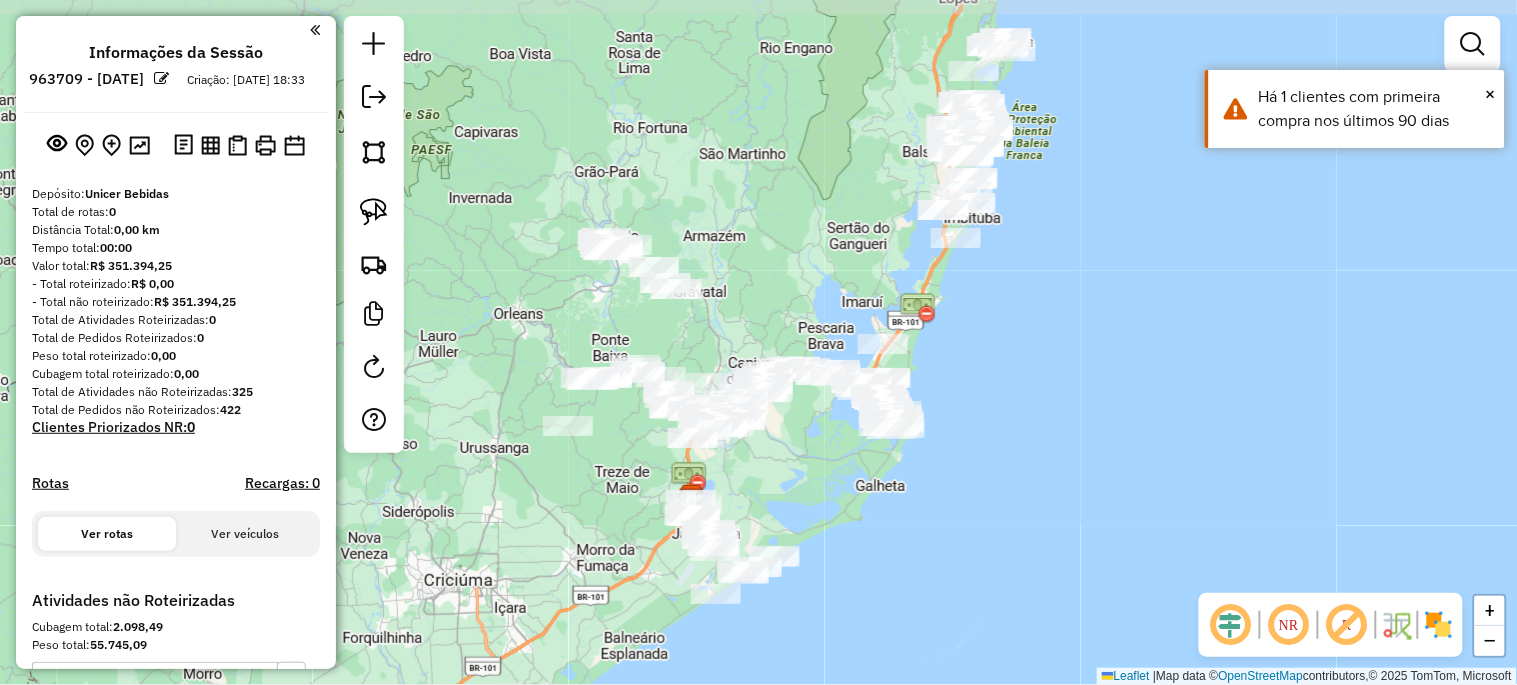 drag, startPoint x: 801, startPoint y: 106, endPoint x: 734, endPoint y: 260, distance: 167.94344 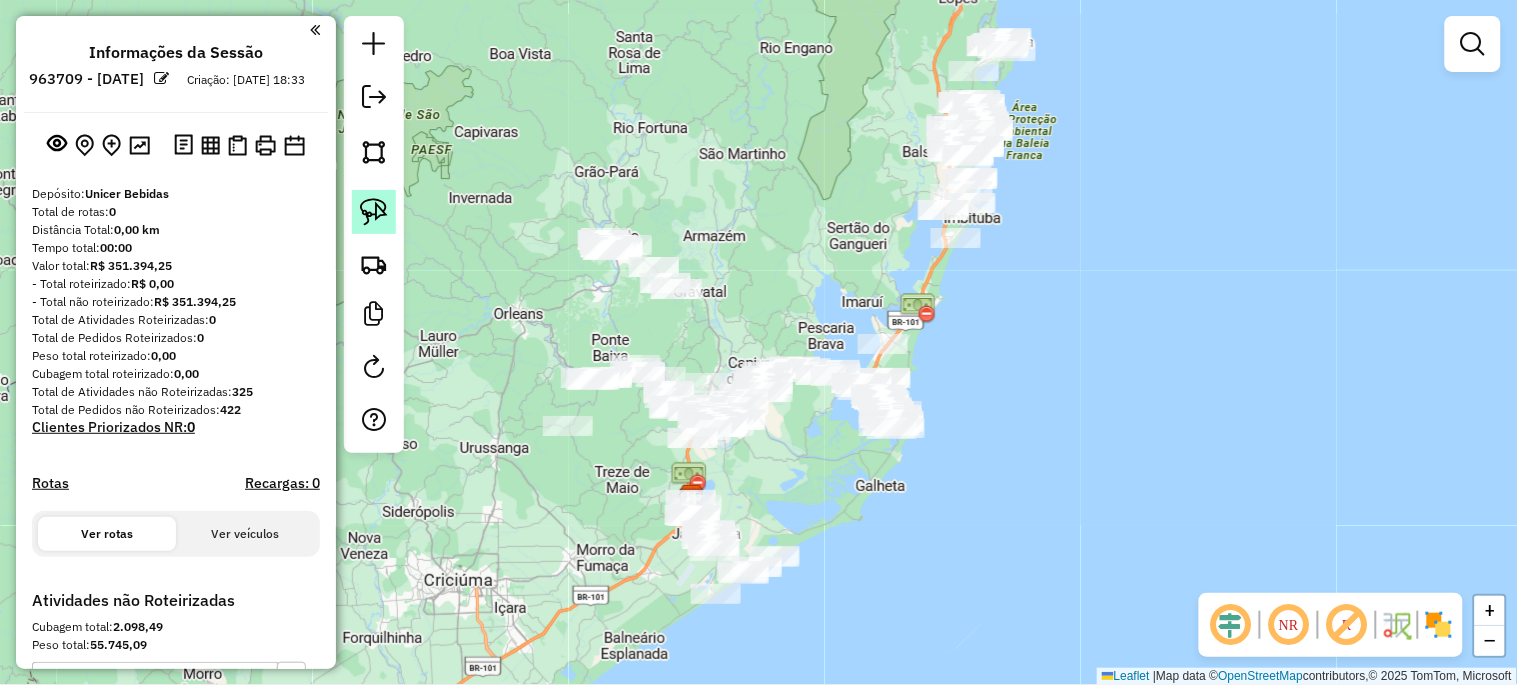 click 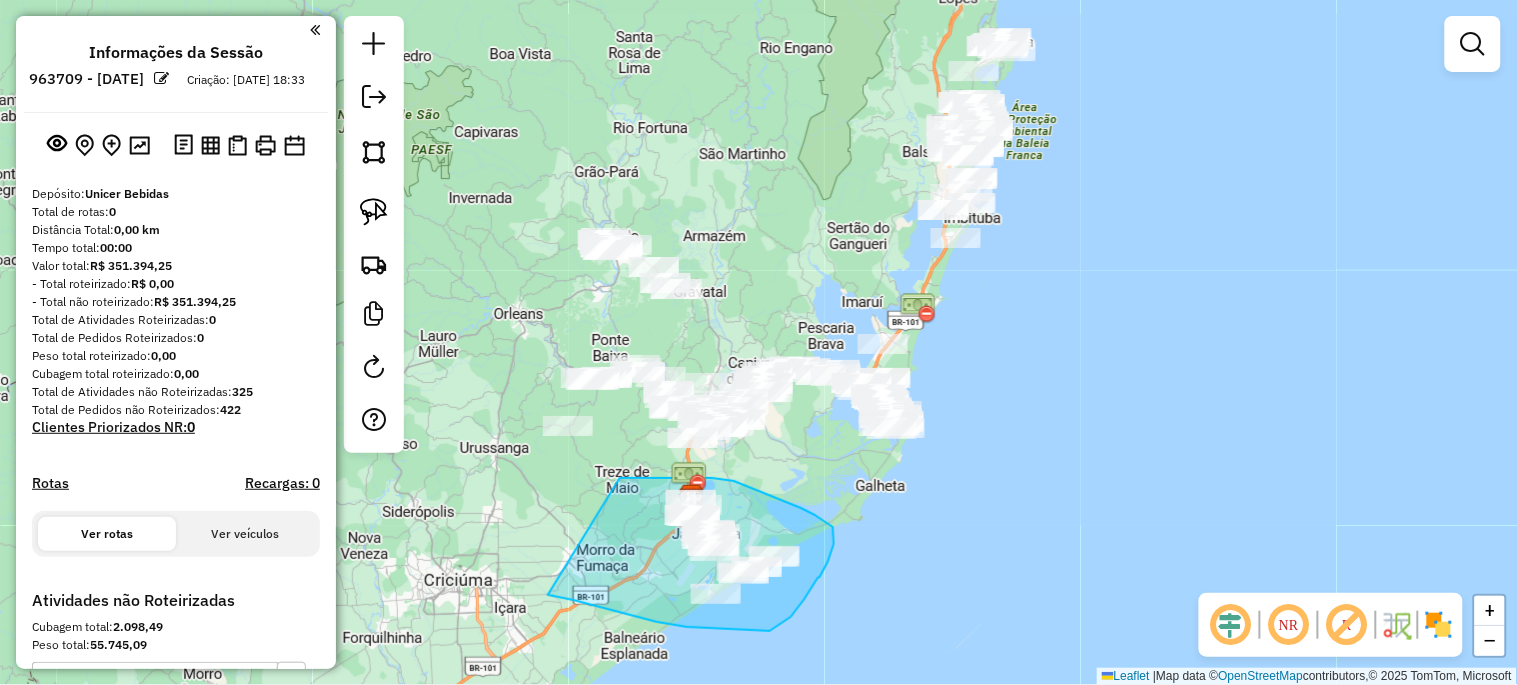 drag, startPoint x: 621, startPoint y: 478, endPoint x: 548, endPoint y: 595, distance: 137.90576 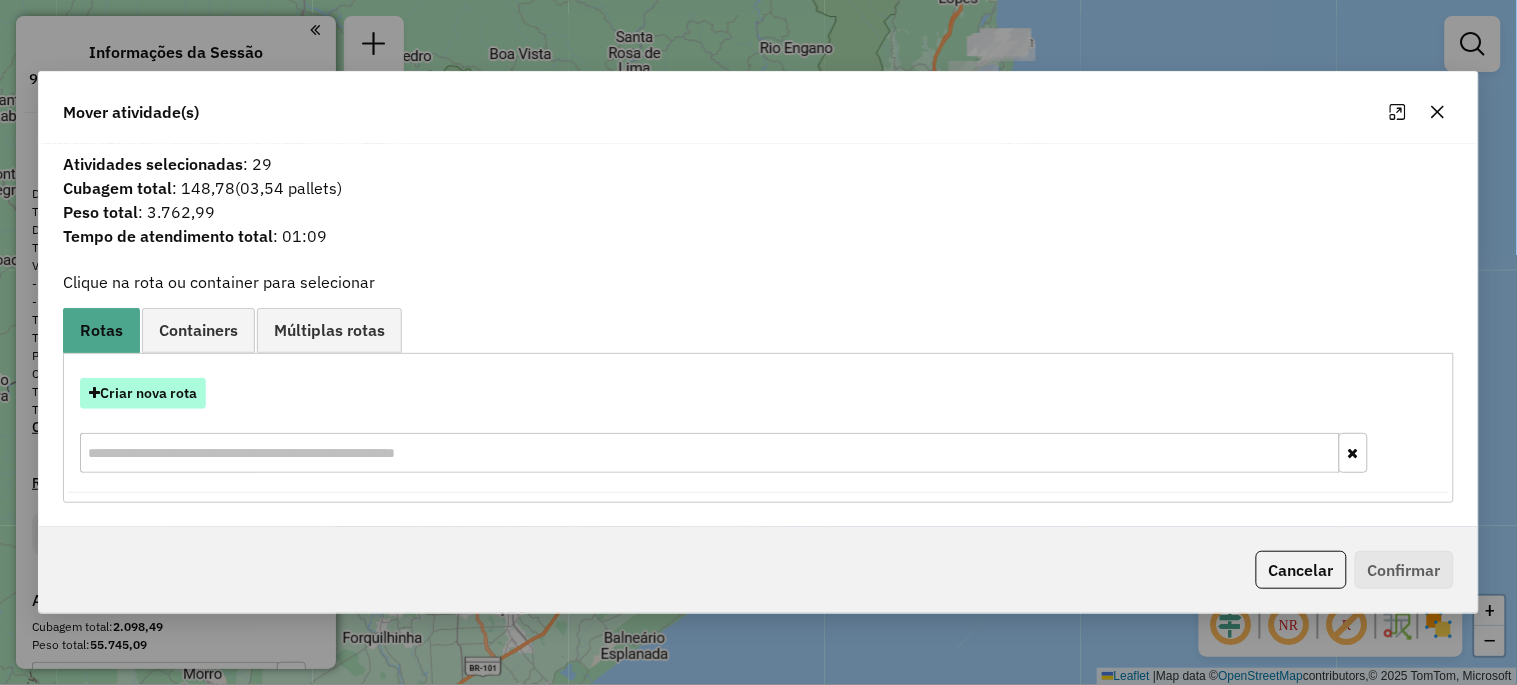 click on "Criar nova rota" at bounding box center [143, 393] 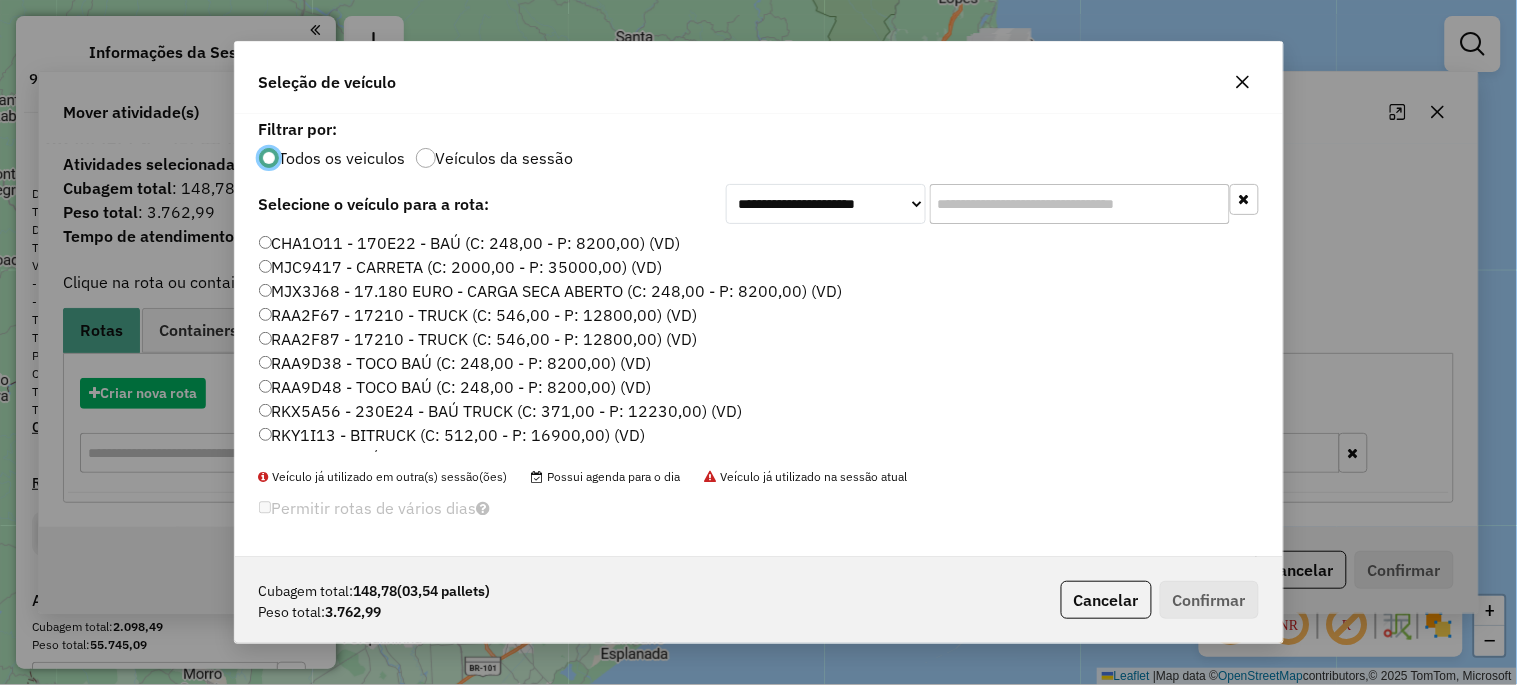 scroll, scrollTop: 11, scrollLeft: 5, axis: both 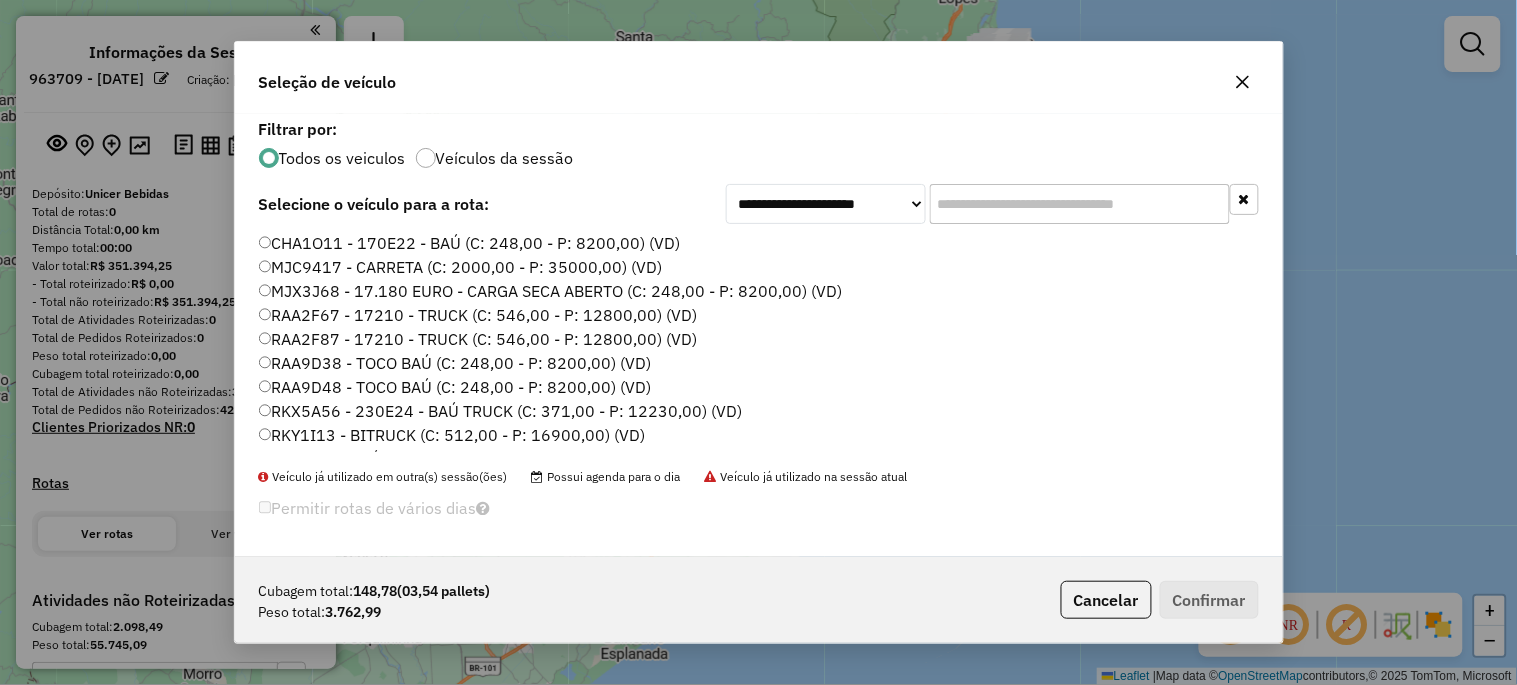 click 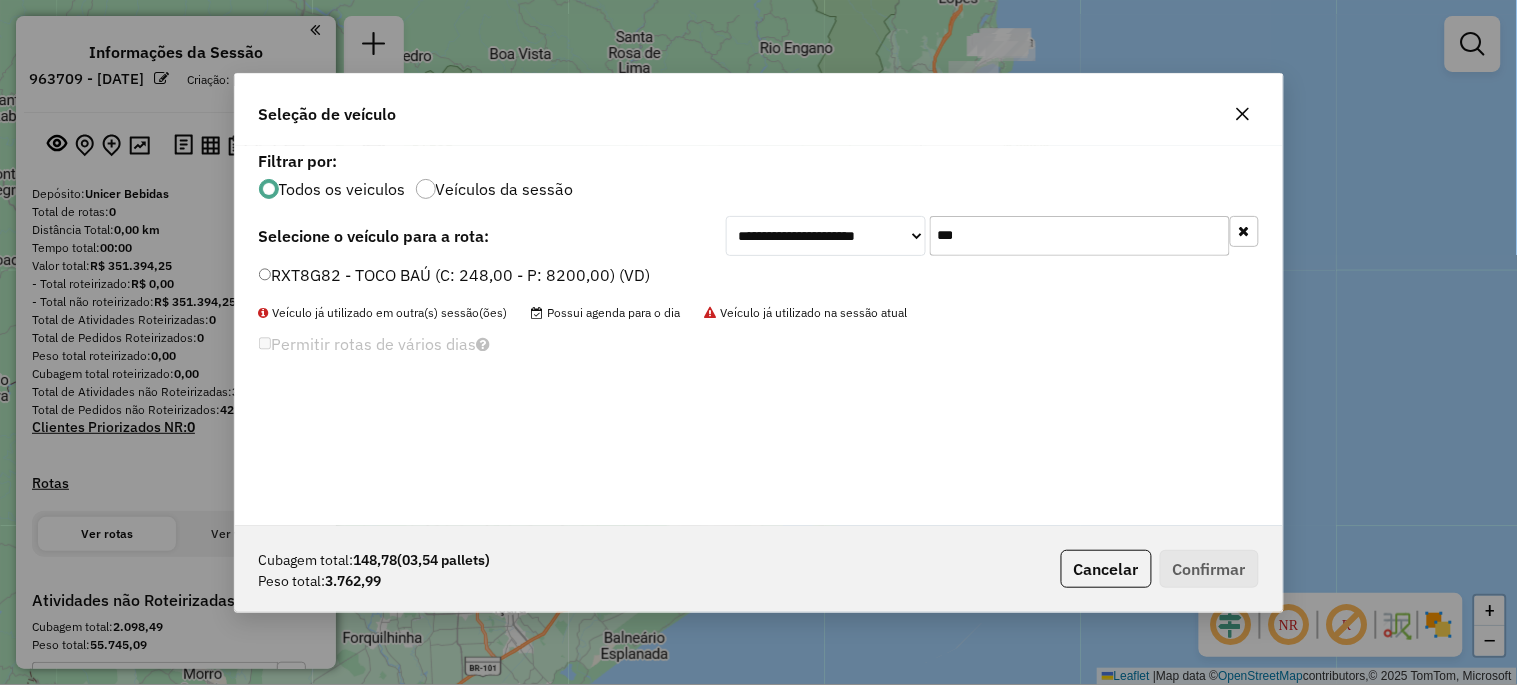 type on "***" 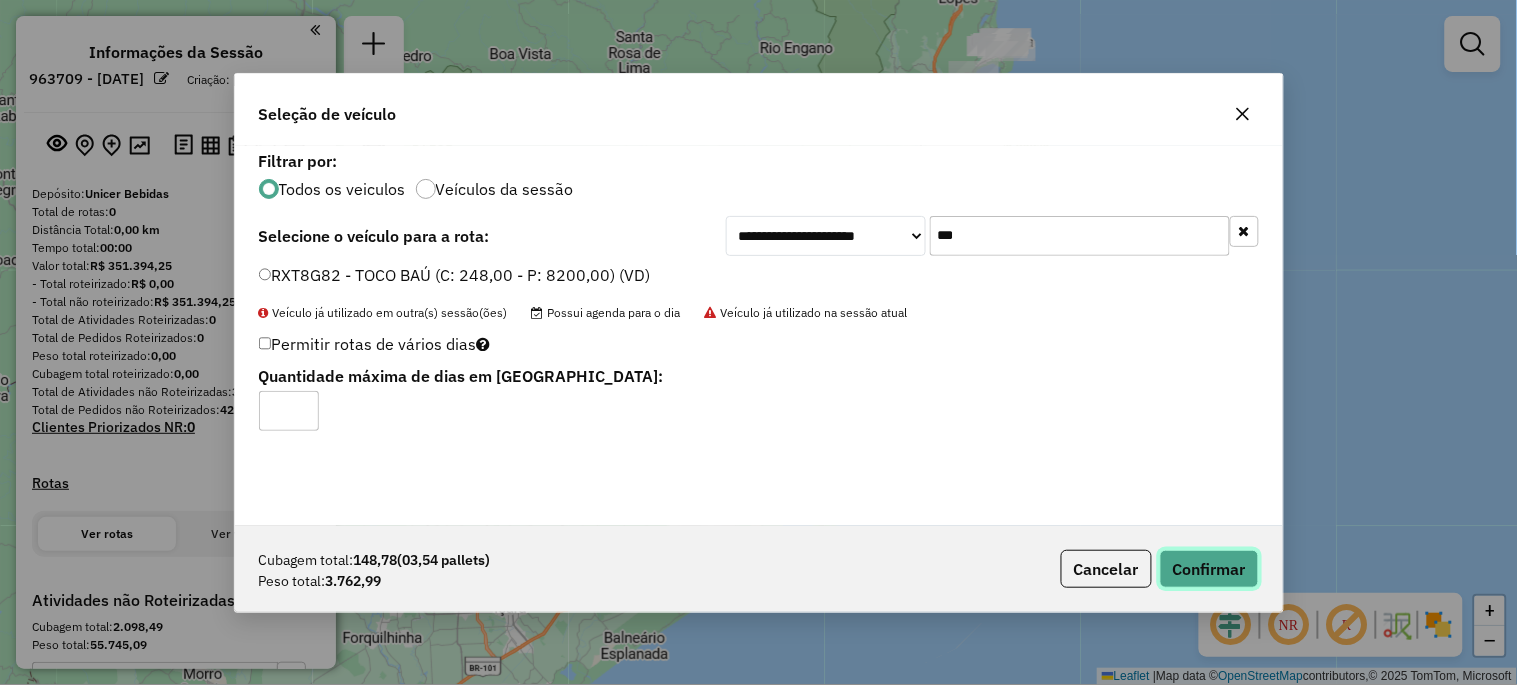 click on "Confirmar" 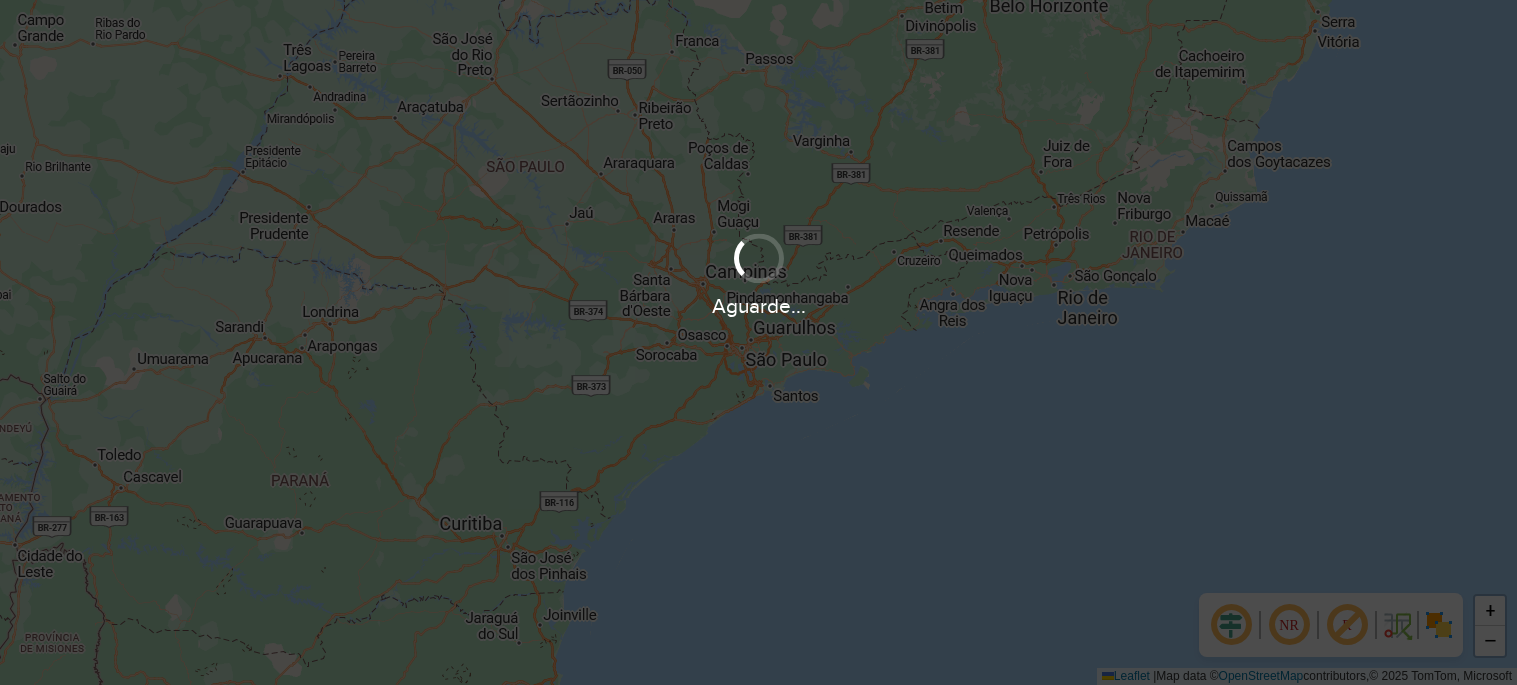 scroll, scrollTop: 0, scrollLeft: 0, axis: both 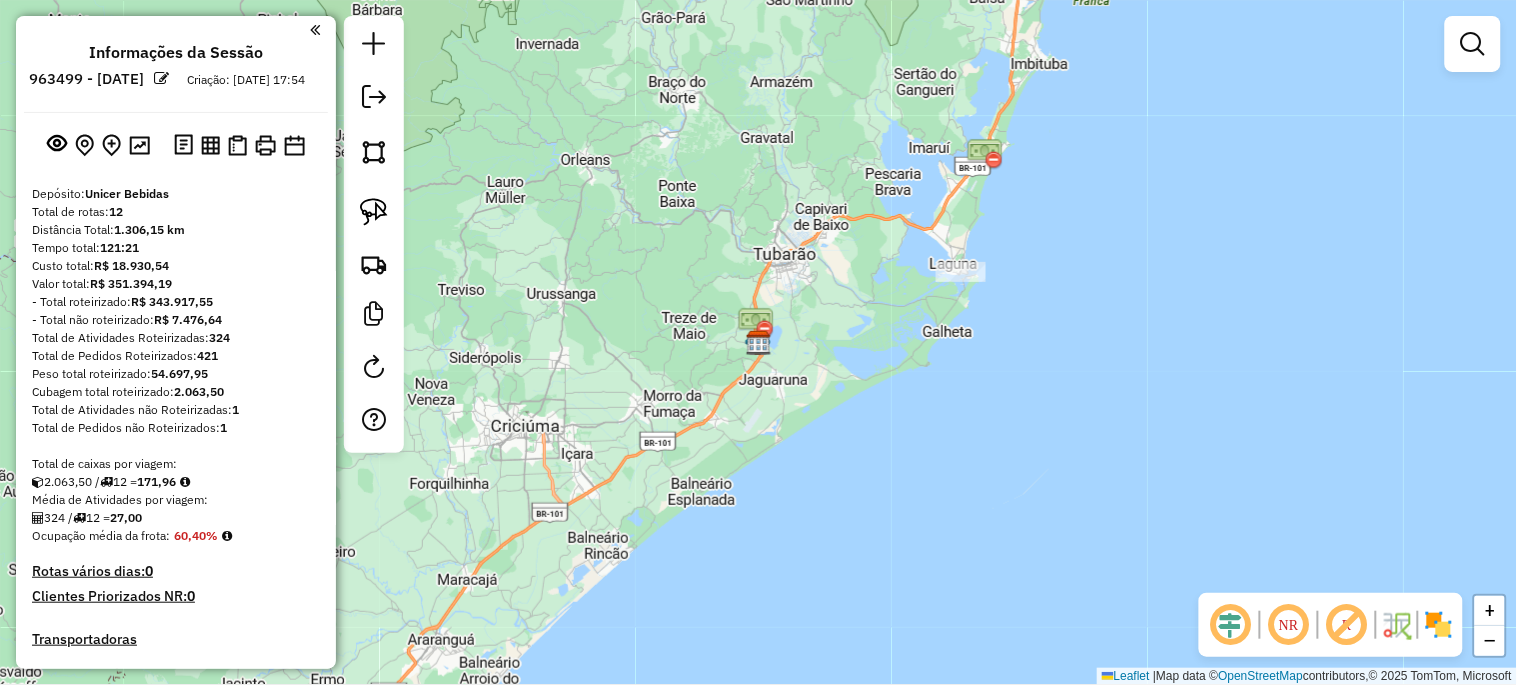 click 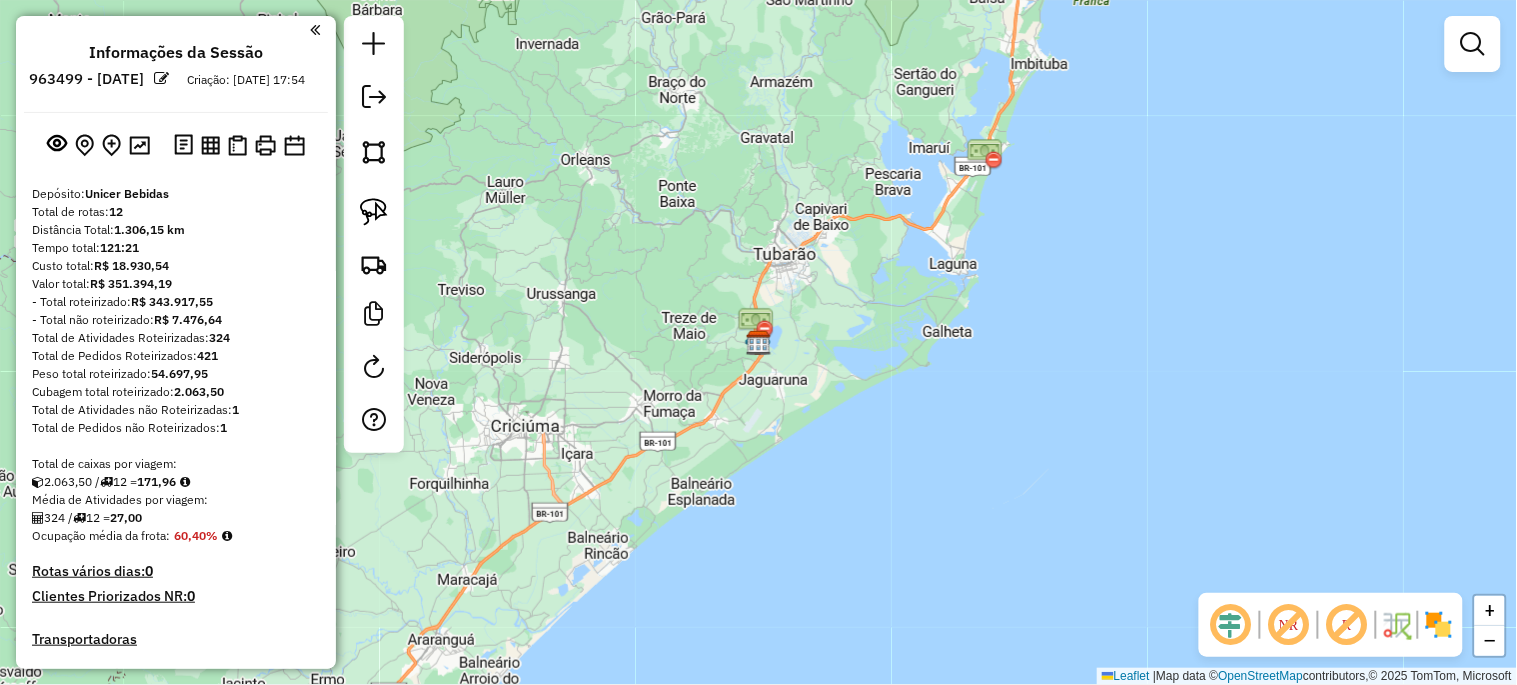 click 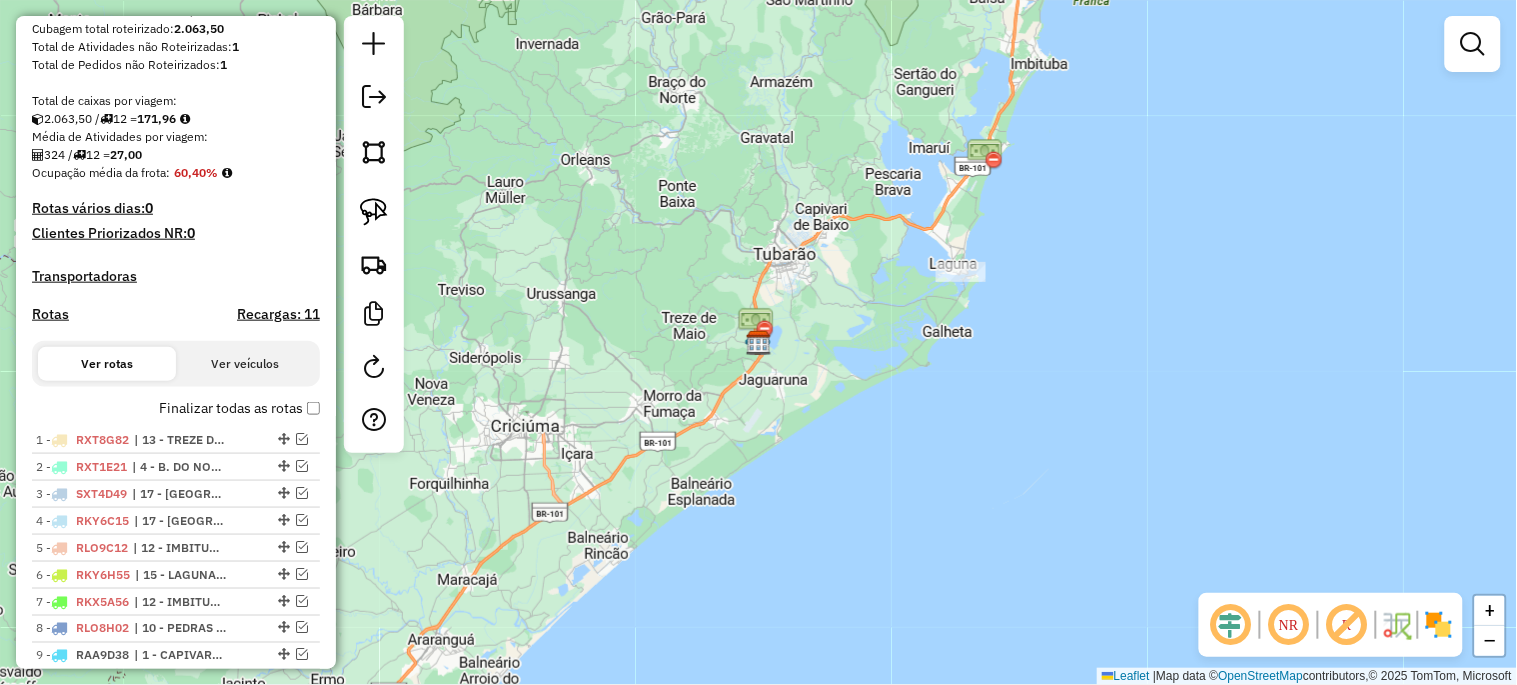 scroll, scrollTop: 370, scrollLeft: 0, axis: vertical 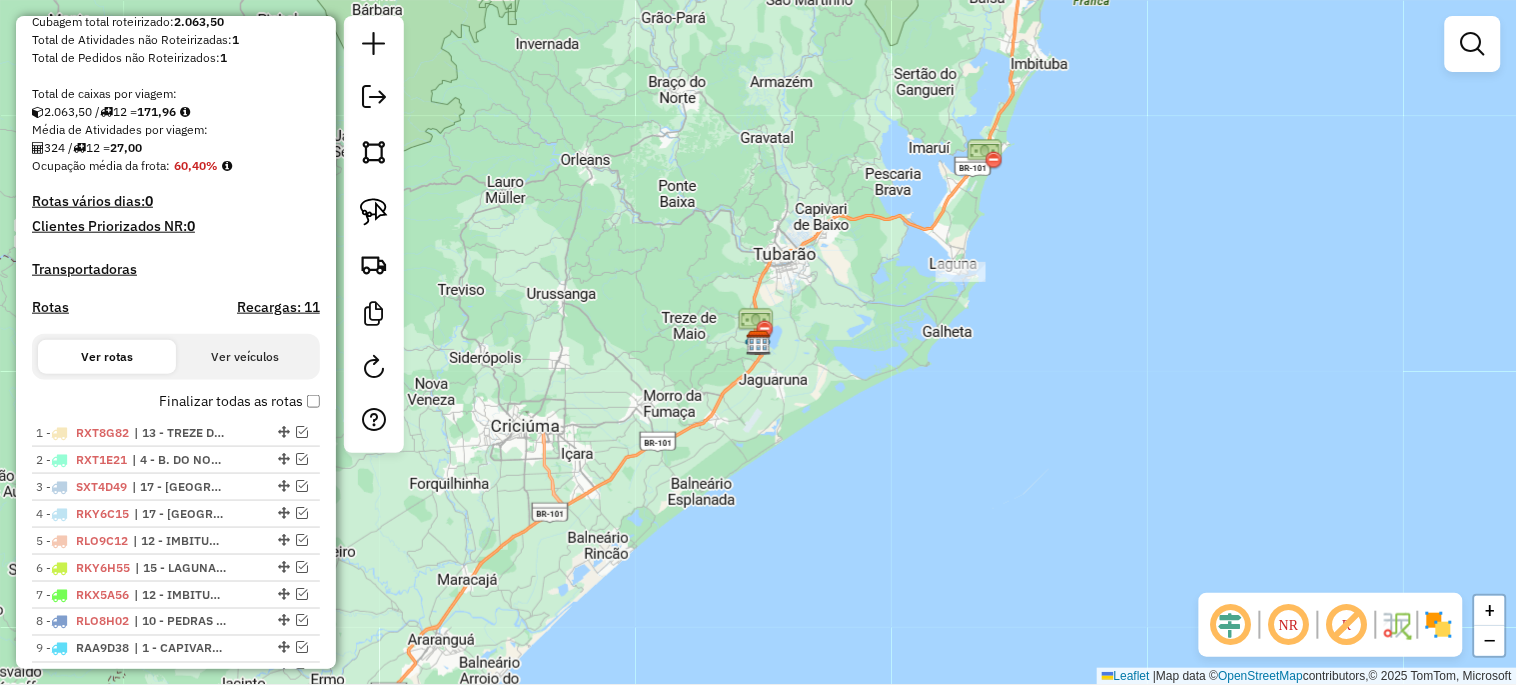 click on "Janela de atendimento Grade de atendimento Capacidade Transportadoras Veículos Cliente Pedidos  Rotas Selecione os dias de semana para filtrar as janelas de atendimento  Seg   Ter   Qua   Qui   Sex   Sáb   Dom  Informe o período da janela de atendimento: De: Até:  Filtrar exatamente a janela do cliente  Considerar janela de atendimento padrão  Selecione os dias de semana para filtrar as grades de atendimento  Seg   Ter   Qua   Qui   Sex   Sáb   Dom   Considerar clientes sem dia de atendimento cadastrado  Clientes fora do dia de atendimento selecionado Filtrar as atividades entre os valores definidos abaixo:  Peso mínimo:   Peso máximo:   Cubagem mínima:   Cubagem máxima:   De:   Até:  Filtrar as atividades entre o tempo de atendimento definido abaixo:  De:   Até:   Considerar capacidade total dos clientes não roteirizados Transportadora: Selecione um ou mais itens Tipo de veículo: Selecione um ou mais itens Veículo: Selecione um ou mais itens Motorista: Selecione um ou mais itens Nome: Rótulo:" 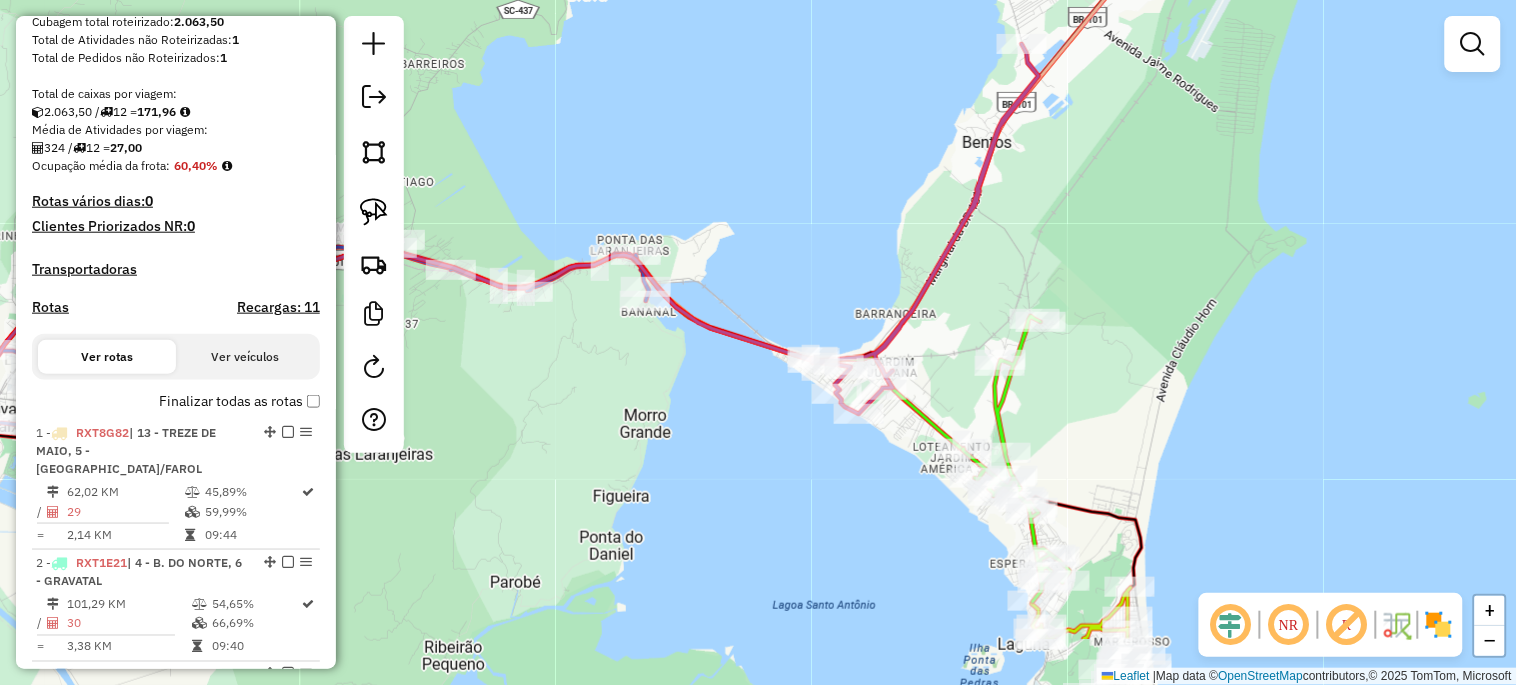drag, startPoint x: 675, startPoint y: 306, endPoint x: 788, endPoint y: 191, distance: 161.22655 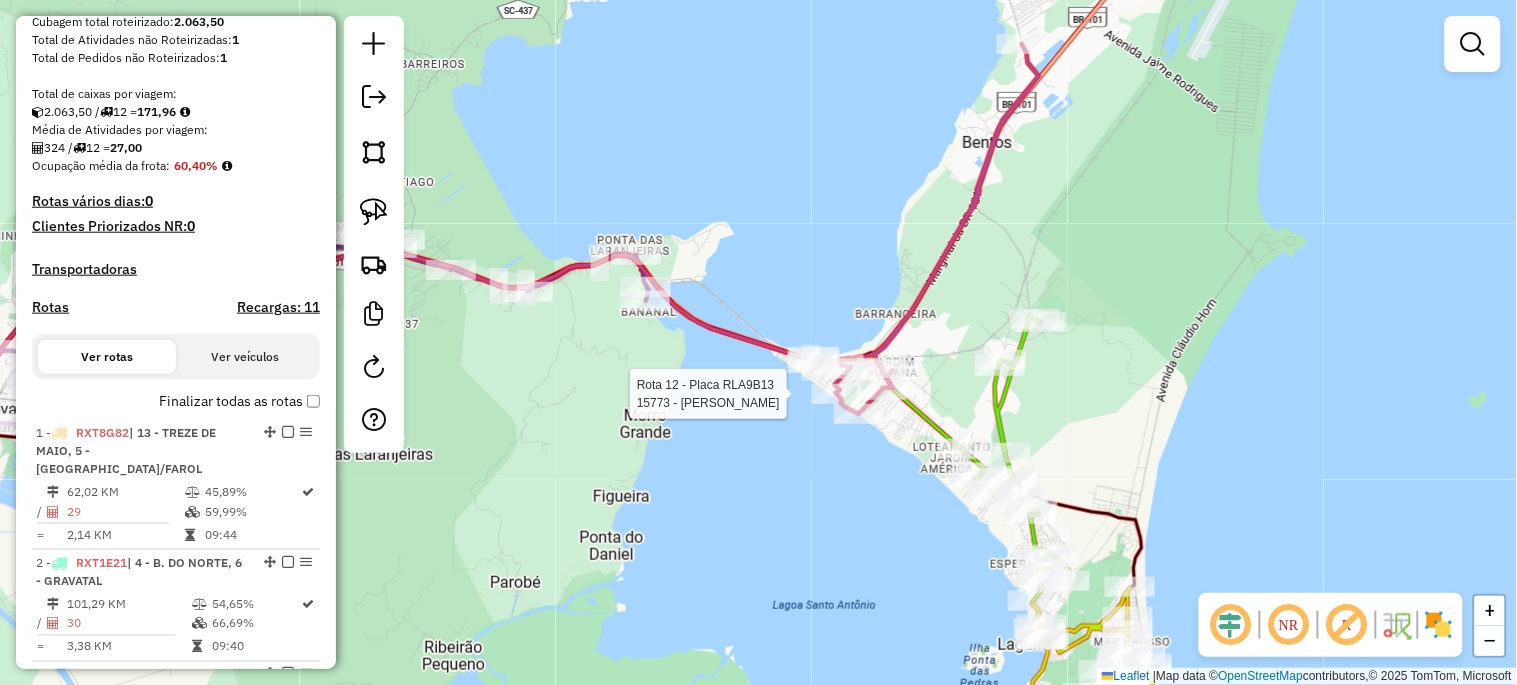select on "**********" 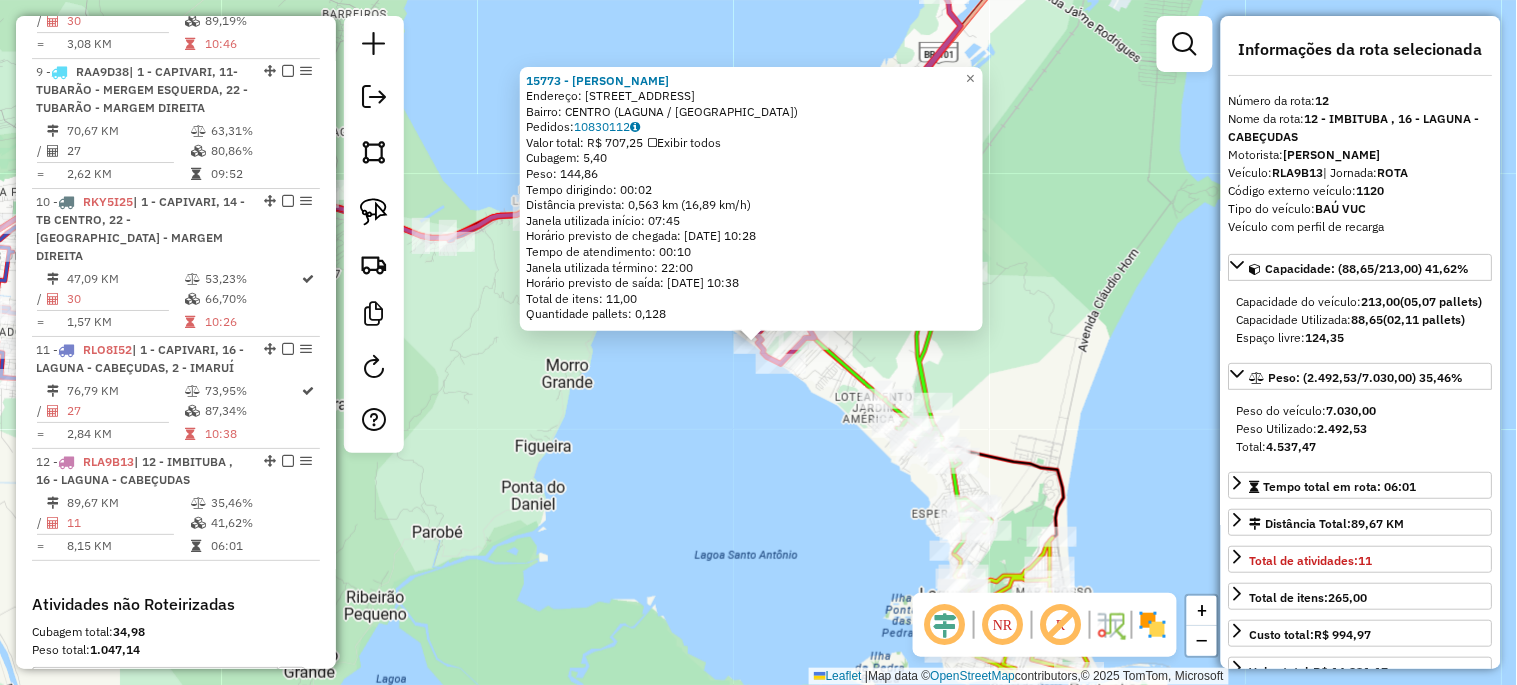 scroll, scrollTop: 1928, scrollLeft: 0, axis: vertical 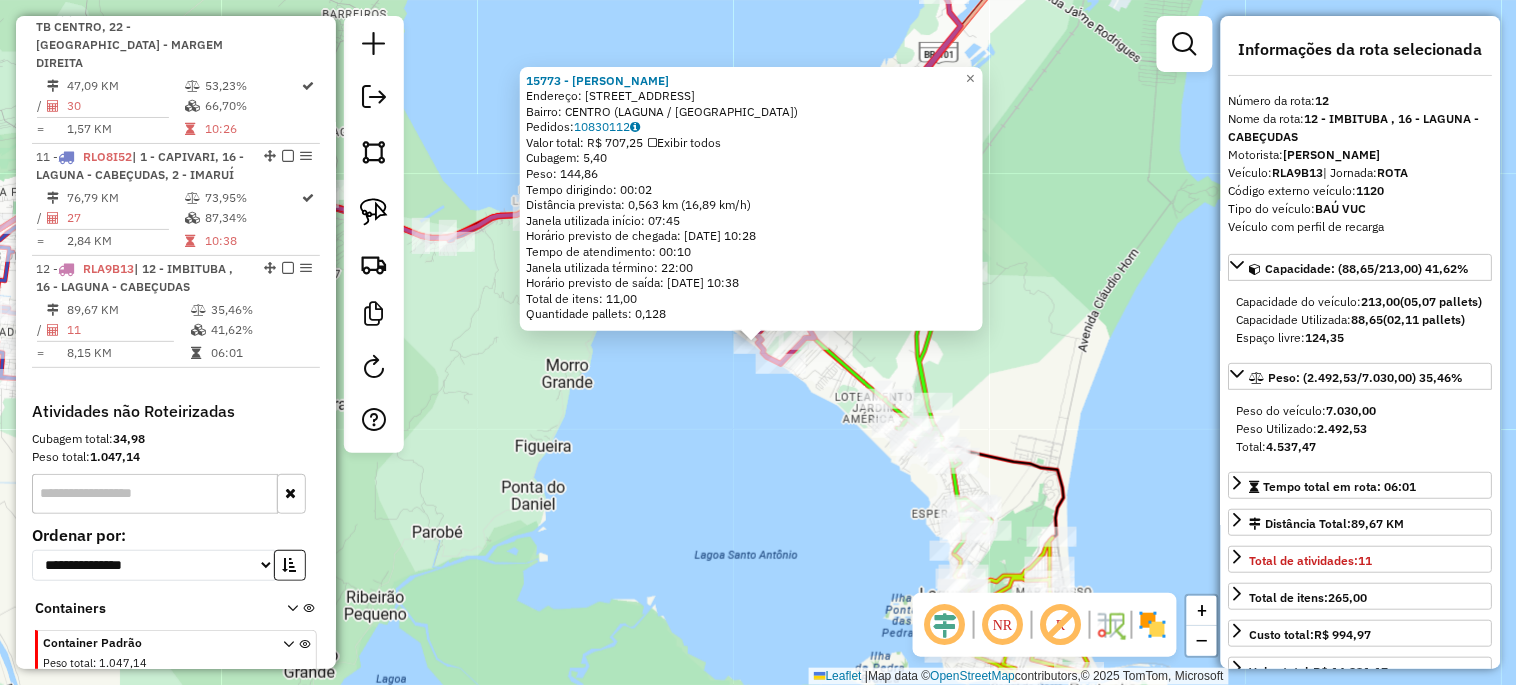 click on "15773 - [PERSON_NAME]  Endereço: R   GIOCONDO TASSO                1205   Bairro: CENTRO (LAGUNA / [GEOGRAPHIC_DATA])   Pedidos:  10830112   Valor total: R$ 707,25   Exibir todos   Cubagem: 5,40  Peso: 144,86  Tempo dirigindo: 00:02   Distância prevista: 0,563 km (16,89 km/h)   [GEOGRAPHIC_DATA] utilizada início: 07:45   Horário previsto de chegada: [DATE] 10:28   Tempo de atendimento: 00:10   Janela utilizada término: 22:00   Horário previsto de saída: [DATE] 10:38   Total de itens: 11,00   Quantidade pallets: 0,128  × Janela de atendimento Grade de atendimento Capacidade Transportadoras Veículos Cliente Pedidos  Rotas Selecione os dias de semana para filtrar as janelas de atendimento  Seg   Ter   Qua   Qui   Sex   Sáb   Dom  Informe o período da janela de atendimento: De: Até:  Filtrar exatamente a janela do cliente  Considerar janela de atendimento padrão  Selecione os dias de semana para filtrar as grades de atendimento  Seg   Ter   Qua   Qui   Sex   Sáb   Dom   Peso mínimo:   Peso máximo:   De:  De:" 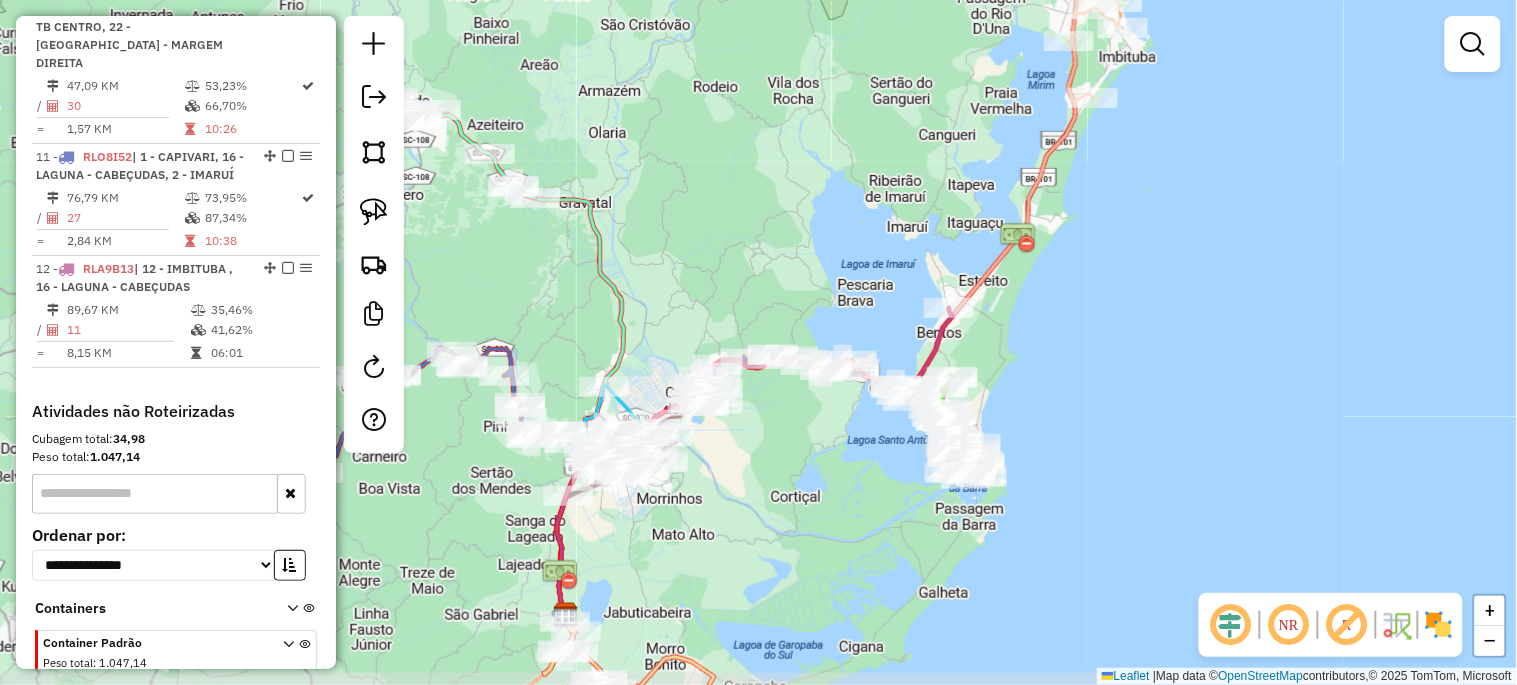 drag, startPoint x: 568, startPoint y: 486, endPoint x: 866, endPoint y: 463, distance: 298.88626 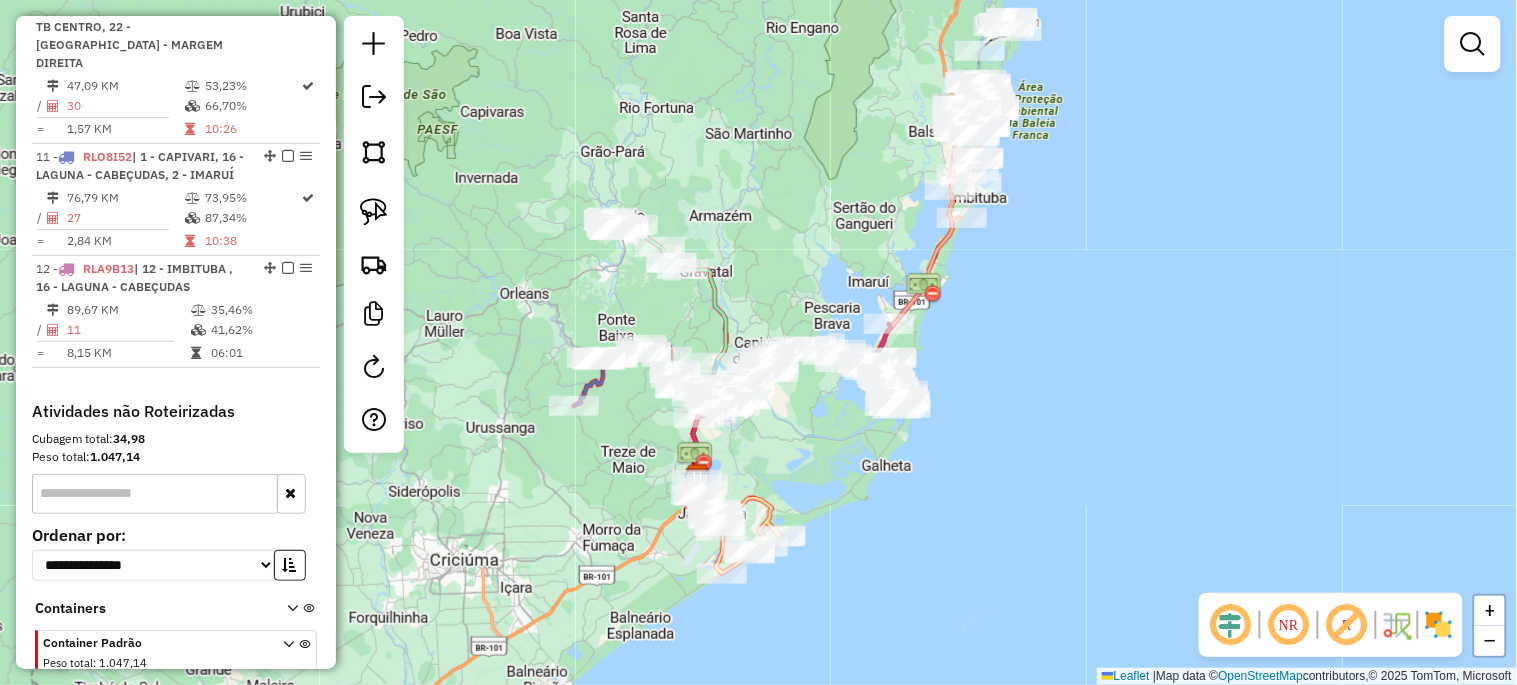 drag, startPoint x: 730, startPoint y: 508, endPoint x: 780, endPoint y: 437, distance: 86.83893 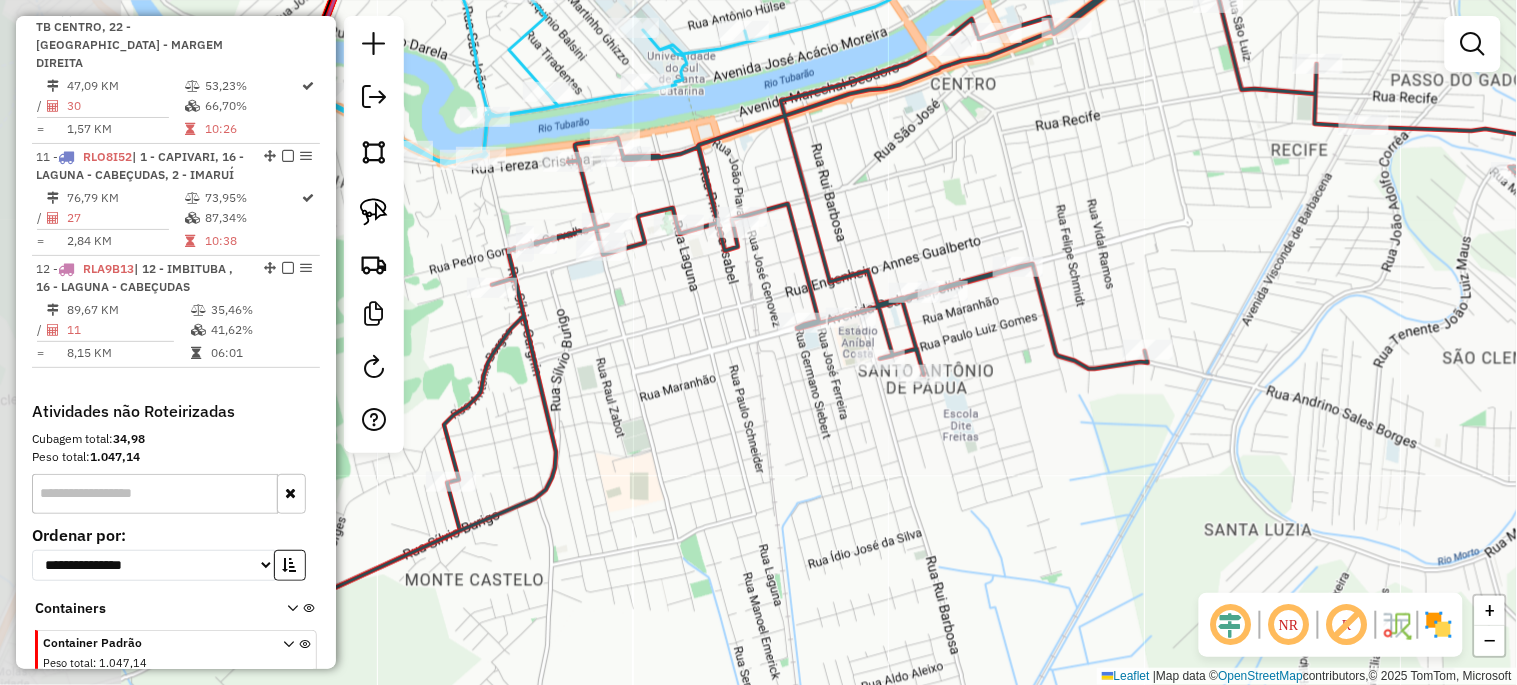 drag, startPoint x: 564, startPoint y: 271, endPoint x: 957, endPoint y: 220, distance: 396.29535 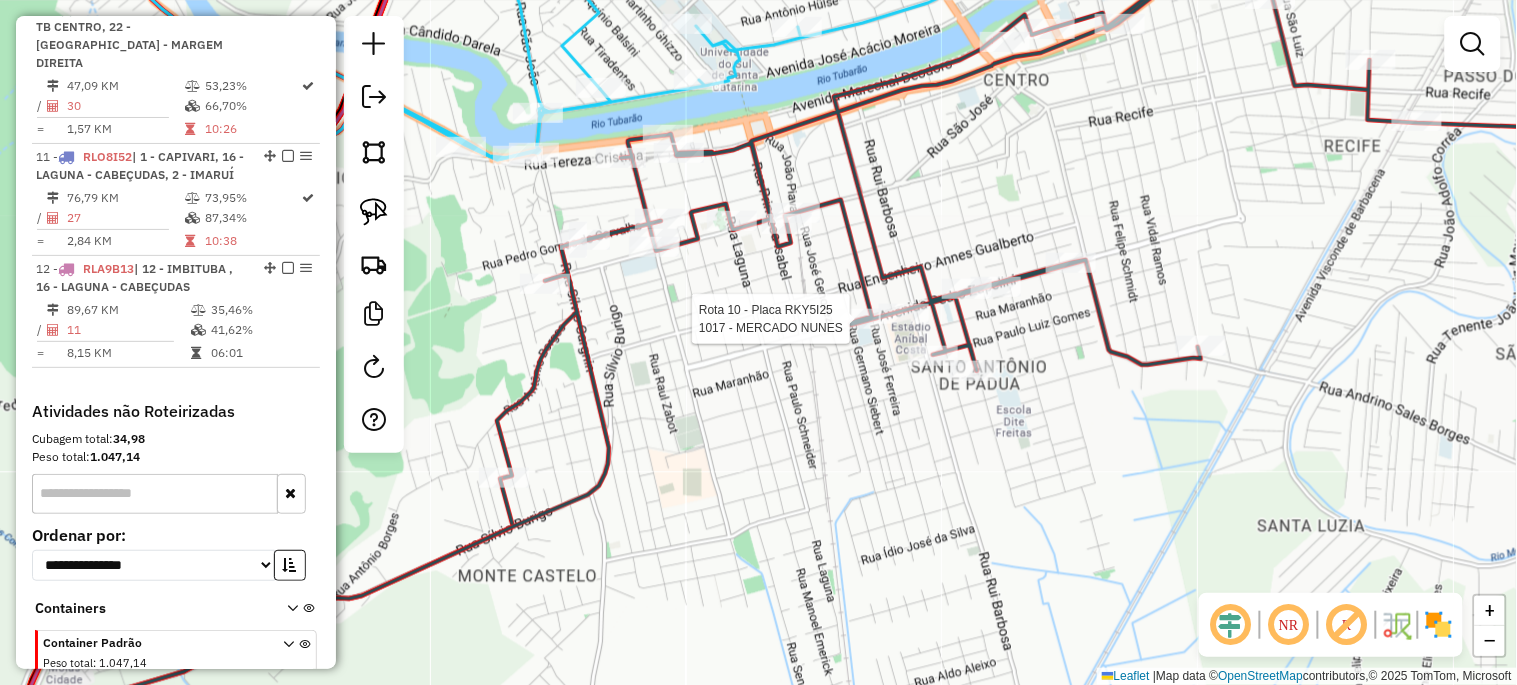 select on "**********" 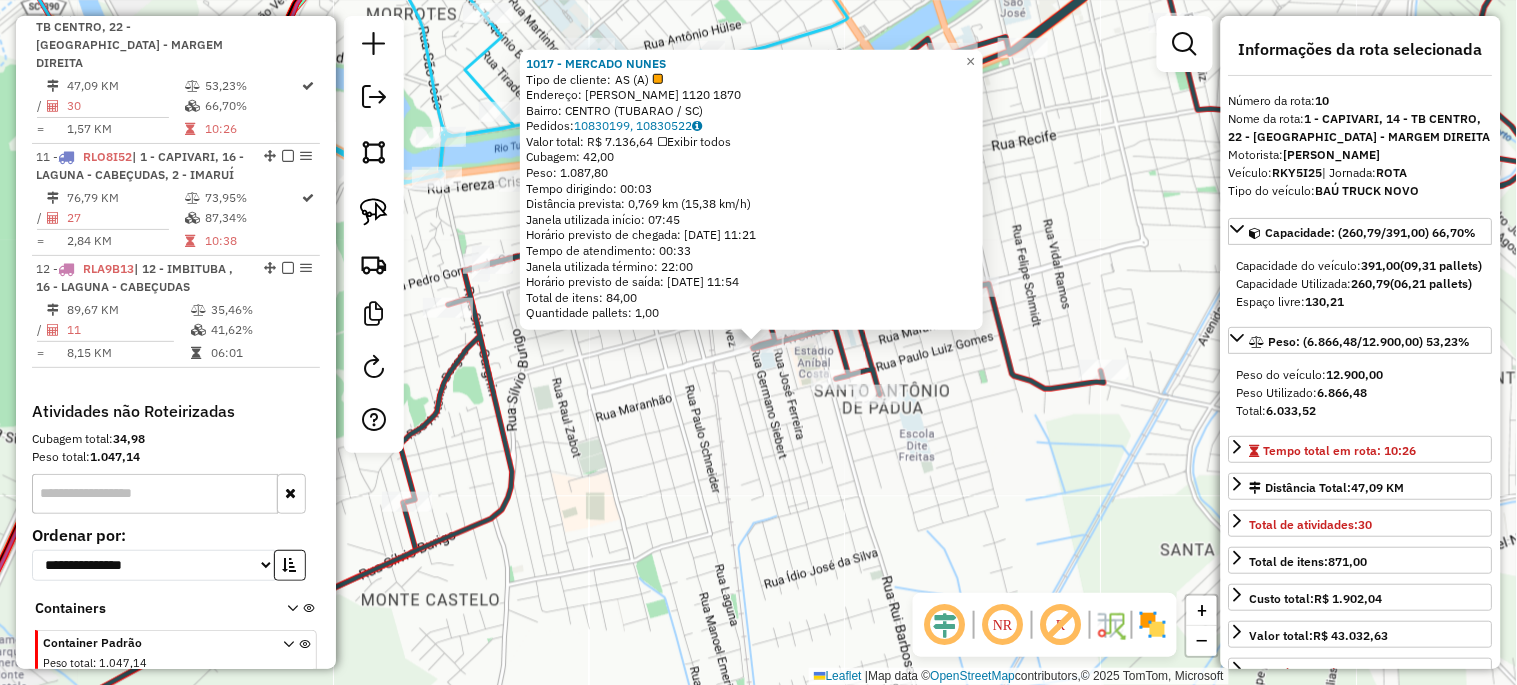 scroll, scrollTop: 1835, scrollLeft: 0, axis: vertical 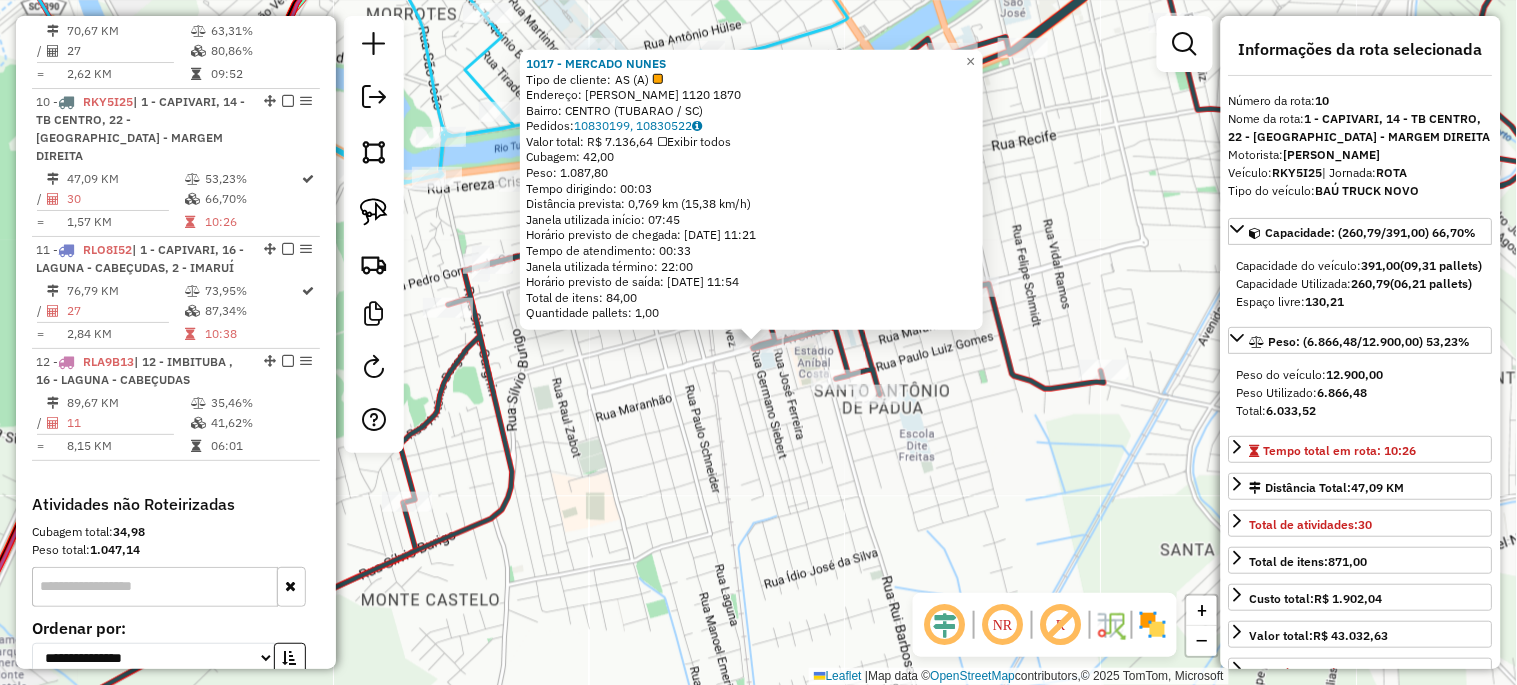 click on "1017 - MERCADO NUNES  Tipo de cliente:   AS (A)   Endereço:  [PERSON_NAME] 1120 1870   [GEOGRAPHIC_DATA]: CENTRO ([GEOGRAPHIC_DATA] / [GEOGRAPHIC_DATA])   Pedidos:  10830199, 10830522   Valor total: R$ 7.136,64   Exibir todos   Cubagem: 42,00  Peso: 1.087,80  Tempo dirigindo: 00:03   Distância prevista: 0,769 km (15,38 km/h)   [GEOGRAPHIC_DATA] utilizada início: 07:45   Horário previsto de chegada: [DATE] 11:21   Tempo de atendimento: 00:33   Janela utilizada término: 22:00   Horário previsto de saída: [DATE] 11:54   Total de itens: 84,00   Quantidade pallets: 1,00  × Janela de atendimento Grade de atendimento Capacidade Transportadoras Veículos Cliente Pedidos  Rotas Selecione os dias de semana para filtrar as janelas de atendimento  Seg   Ter   Qua   Qui   Sex   Sáb   Dom  Informe o período da janela de atendimento: De: Até:  Filtrar exatamente a janela do cliente  Considerar janela de atendimento padrão  Selecione os dias de semana para filtrar as grades de atendimento  Seg   Ter   Qua   Qui   Sex   Sáb   Dom   Peso mínimo:  De:" 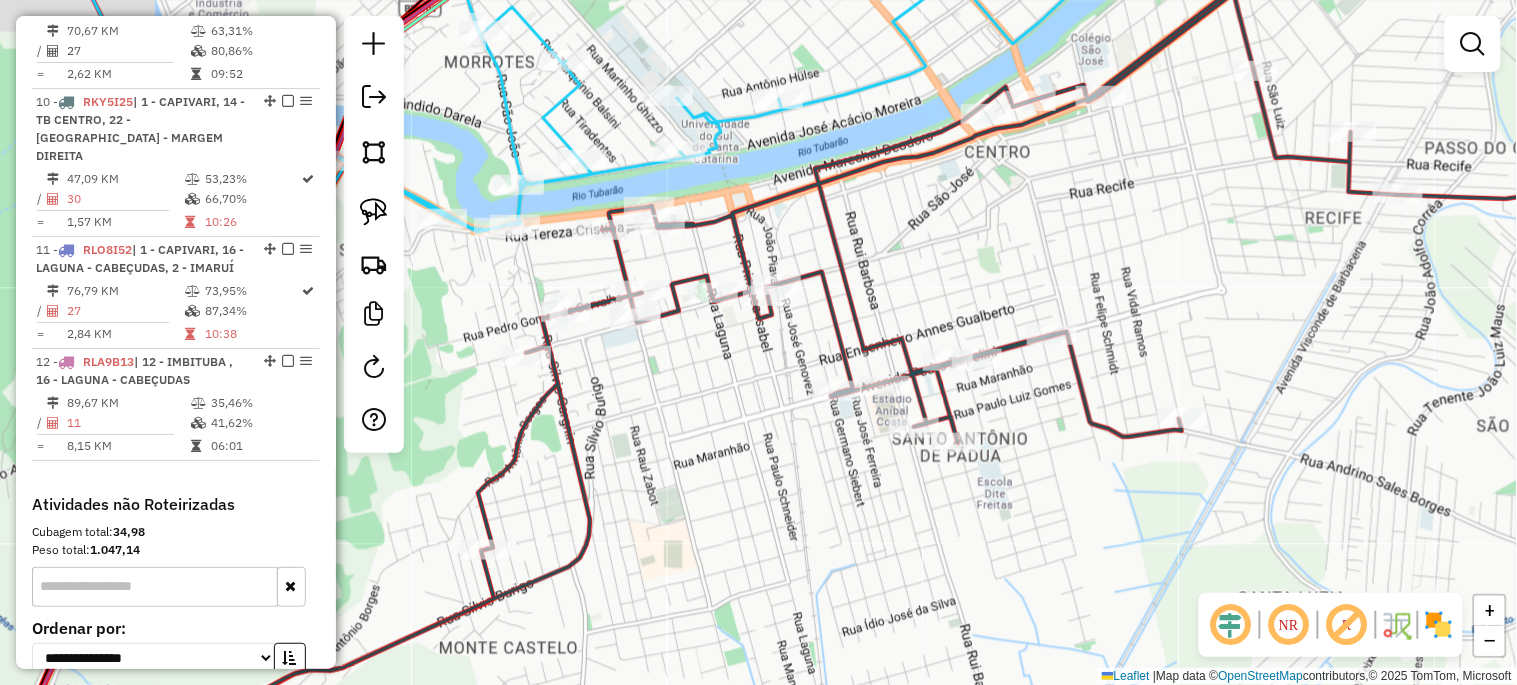 drag, startPoint x: 603, startPoint y: 393, endPoint x: 796, endPoint y: 490, distance: 216.00462 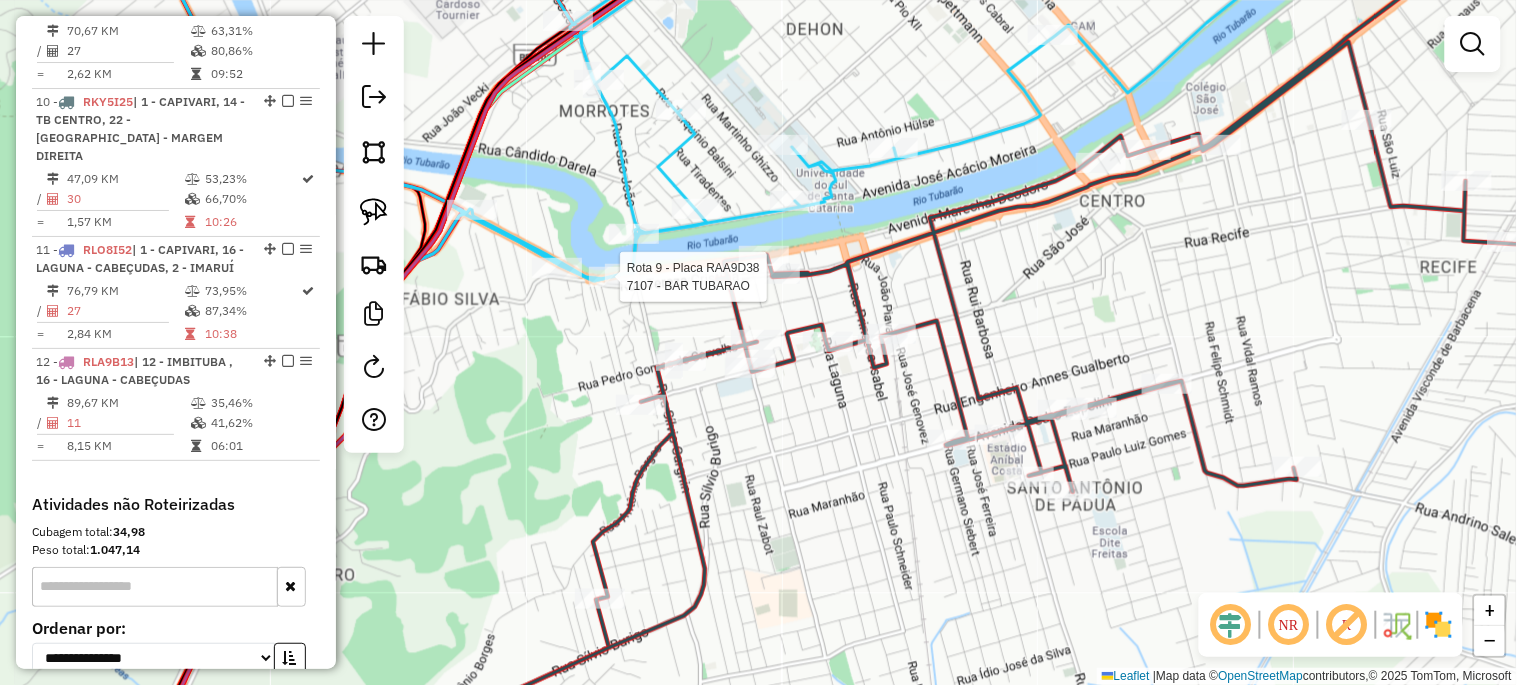 select on "**********" 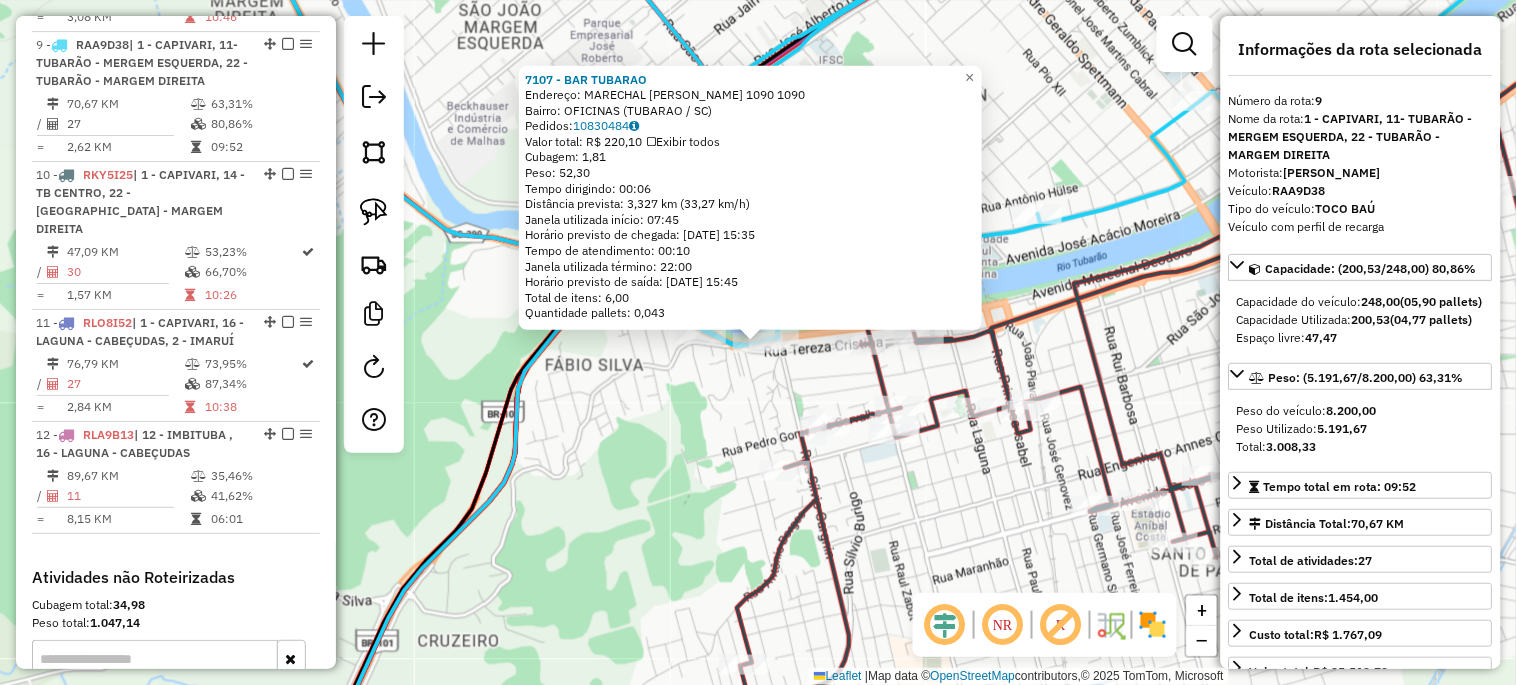 scroll, scrollTop: 1705, scrollLeft: 0, axis: vertical 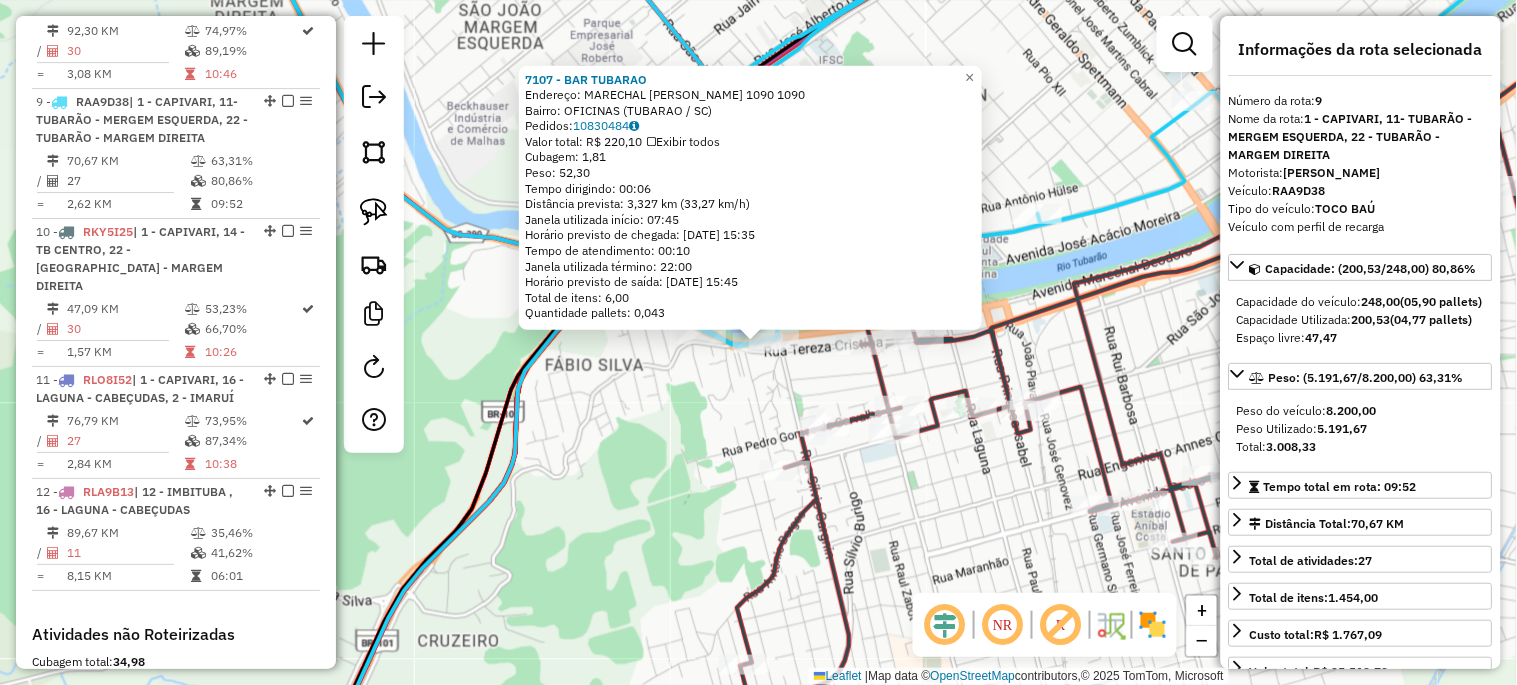 click on "Rota 10 - Placa RKY5I25  16478 - BETO S BAR E LANCH. 7107 - BAR TUBARAO  Endereço:  MARECHAL [PERSON_NAME] 1090 1090   Bairro: OFICINAS (TUBARAO / [GEOGRAPHIC_DATA])   Pedidos:  10830484   Valor total: R$ 220,10   Exibir todos   Cubagem: 1,81  Peso: 52,30  Tempo dirigindo: 00:06   Distância prevista: 3,327 km (33,27 km/h)   Janela utilizada início: 07:45   Horário previsto de chegada: [DATE] 15:35   Tempo de atendimento: 00:10   Janela utilizada término: 22:00   Horário previsto de saída: [DATE] 15:45   Total de itens: 6,00   Quantidade pallets: 0,043  × Janela de atendimento Grade de atendimento Capacidade Transportadoras Veículos Cliente Pedidos  Rotas Selecione os dias de semana para filtrar as janelas de atendimento  Seg   Ter   Qua   Qui   Sex   Sáb   Dom  Informe o período da janela de atendimento: De: Até:  Filtrar exatamente a janela do cliente  Considerar janela de atendimento padrão  Selecione os dias de semana para filtrar as grades de atendimento  Seg   Ter   Qua   Qui   Sex   Sáb   Dom   De:  +" 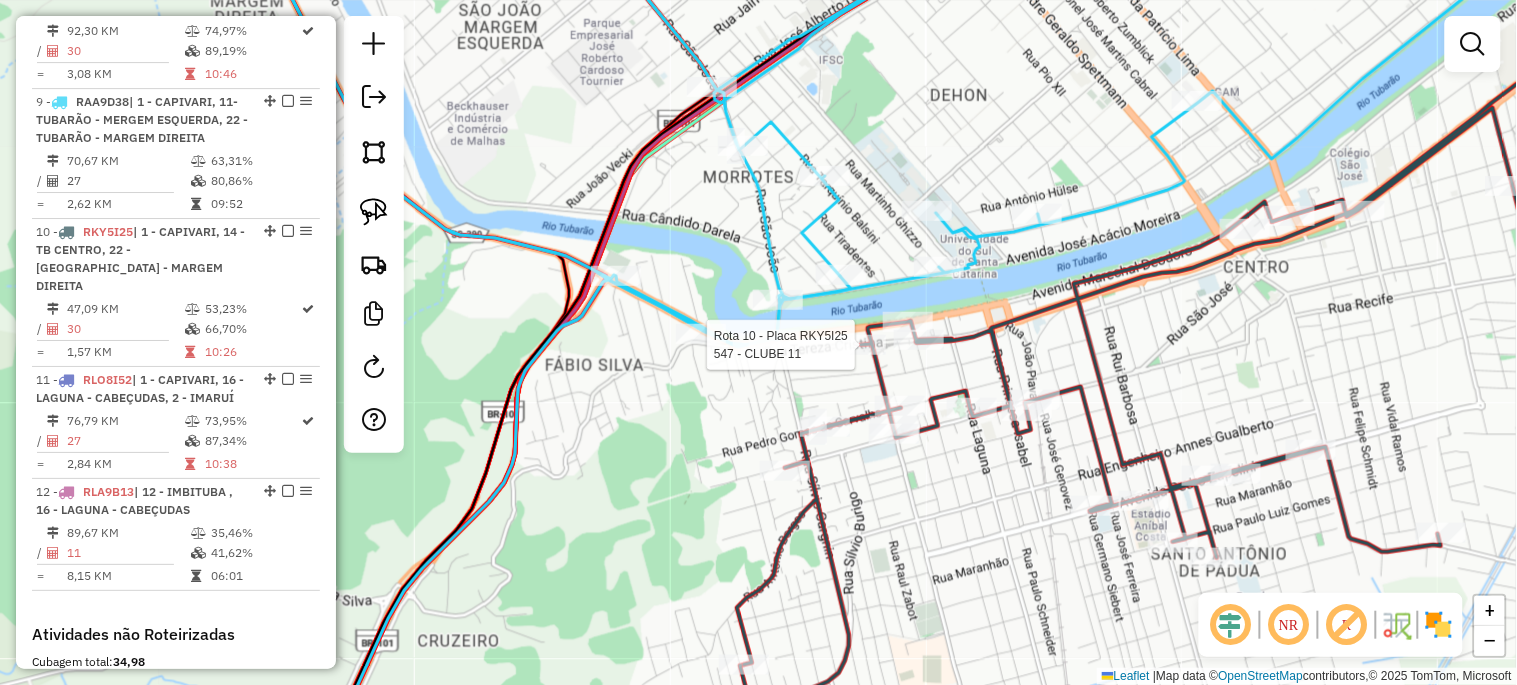 select on "**********" 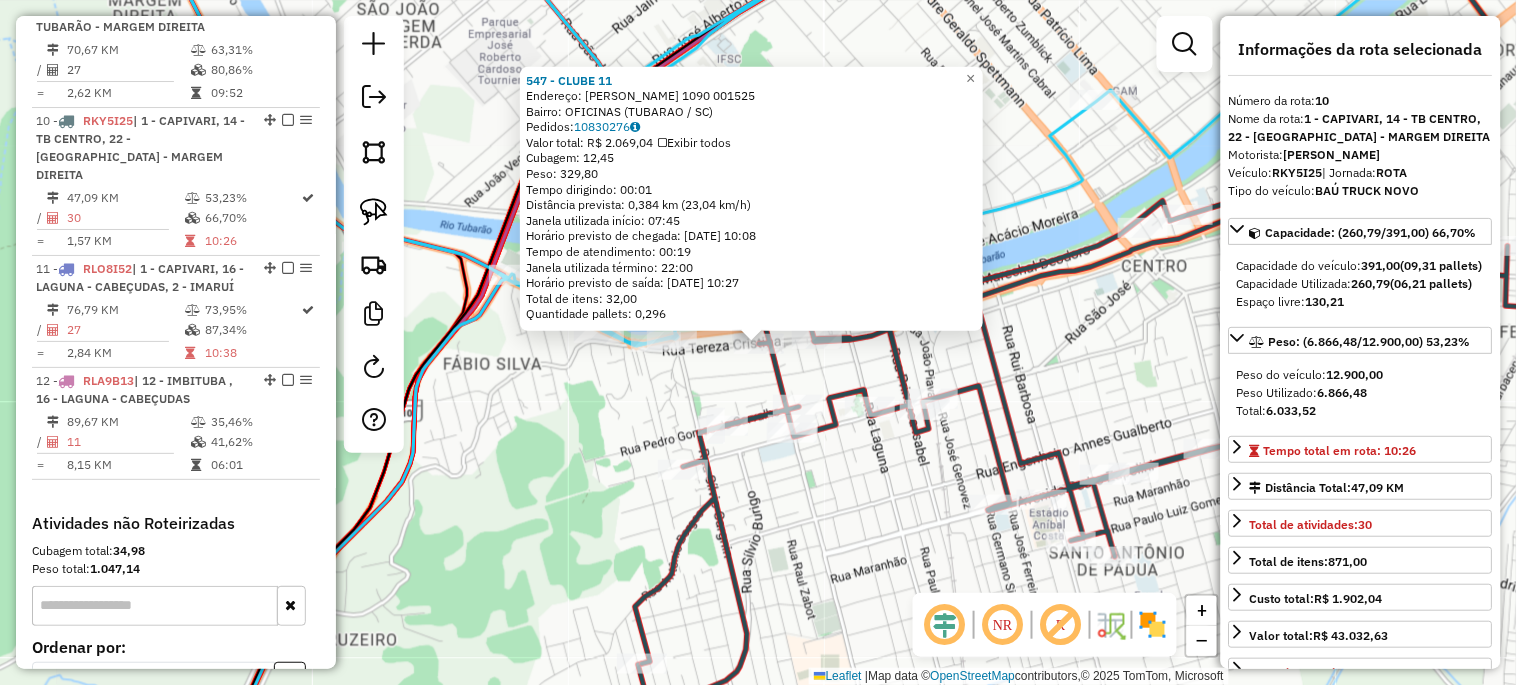 scroll, scrollTop: 1835, scrollLeft: 0, axis: vertical 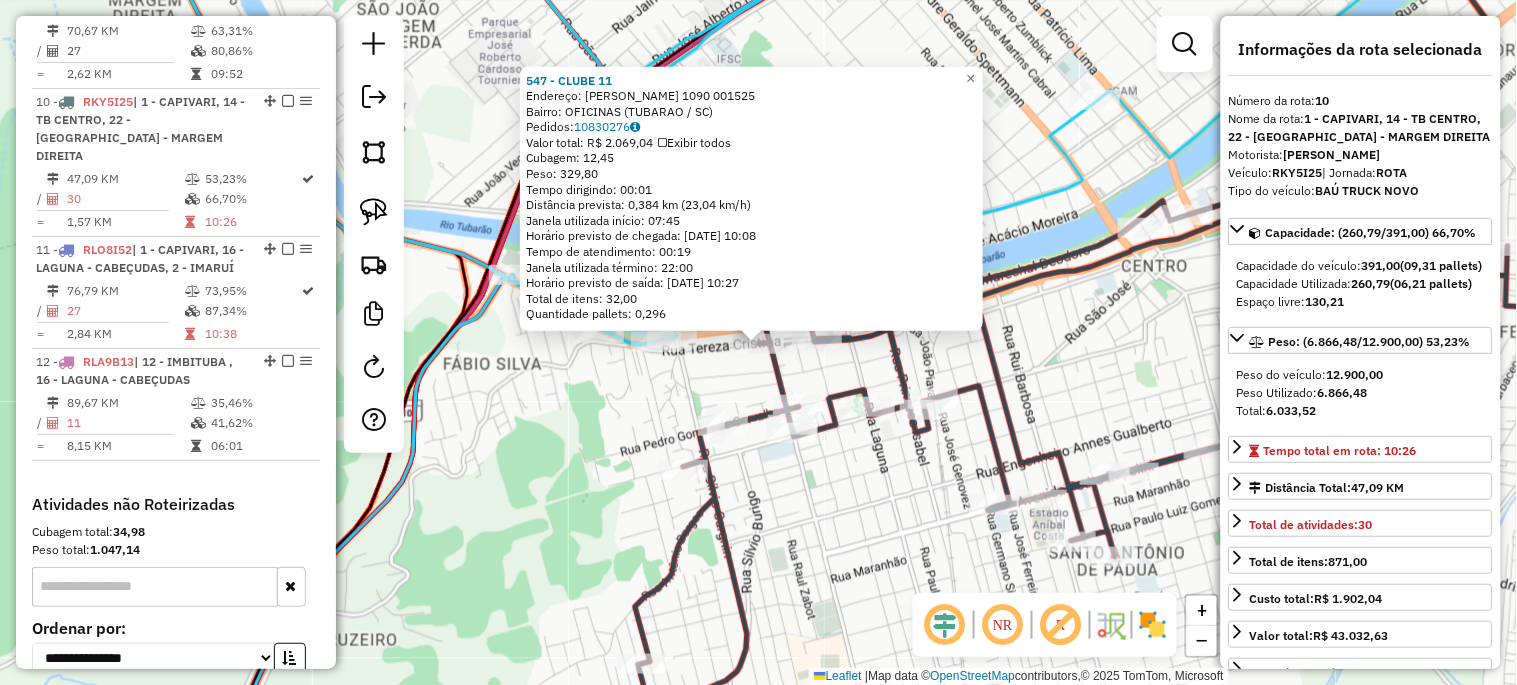 click on "547 - CLUBE 11  Endereço:  MARECHAL DEODORO 1090 001525   Bairro: OFICINAS (TUBARAO / [GEOGRAPHIC_DATA])   Pedidos:  10830276   Valor total: R$ 2.069,04   Exibir todos   Cubagem: 12,45  Peso: 329,80  Tempo dirigindo: 00:01   Distância prevista: 0,384 km (23,04 km/h)   [GEOGRAPHIC_DATA] utilizada início: 07:45   Horário previsto de chegada: [DATE] 10:08   Tempo de atendimento: 00:19   Janela utilizada término: 22:00   Horário previsto de saída: [DATE] 10:27   Total de itens: 32,00   Quantidade pallets: 0,296  × Janela de atendimento Grade de atendimento Capacidade Transportadoras Veículos Cliente Pedidos  Rotas Selecione os dias de semana para filtrar as janelas de atendimento  Seg   Ter   Qua   Qui   Sex   Sáb   Dom  Informe o período da janela de atendimento: De: Até:  Filtrar exatamente a janela do cliente  Considerar janela de atendimento padrão  Selecione os dias de semana para filtrar as grades de atendimento  Seg   Ter   Qua   Qui   Sex   Sáb   Dom   Considerar clientes sem dia de atendimento cadastrado De:" 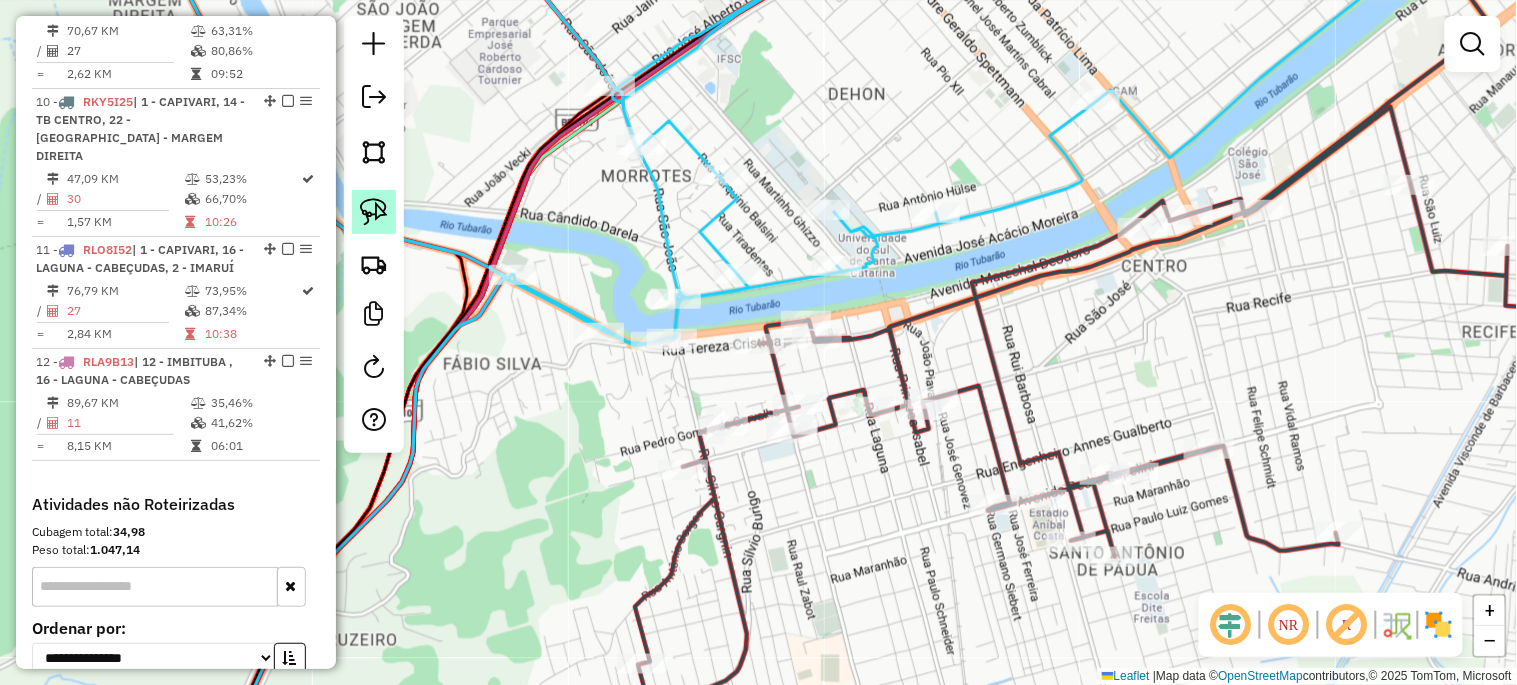 click 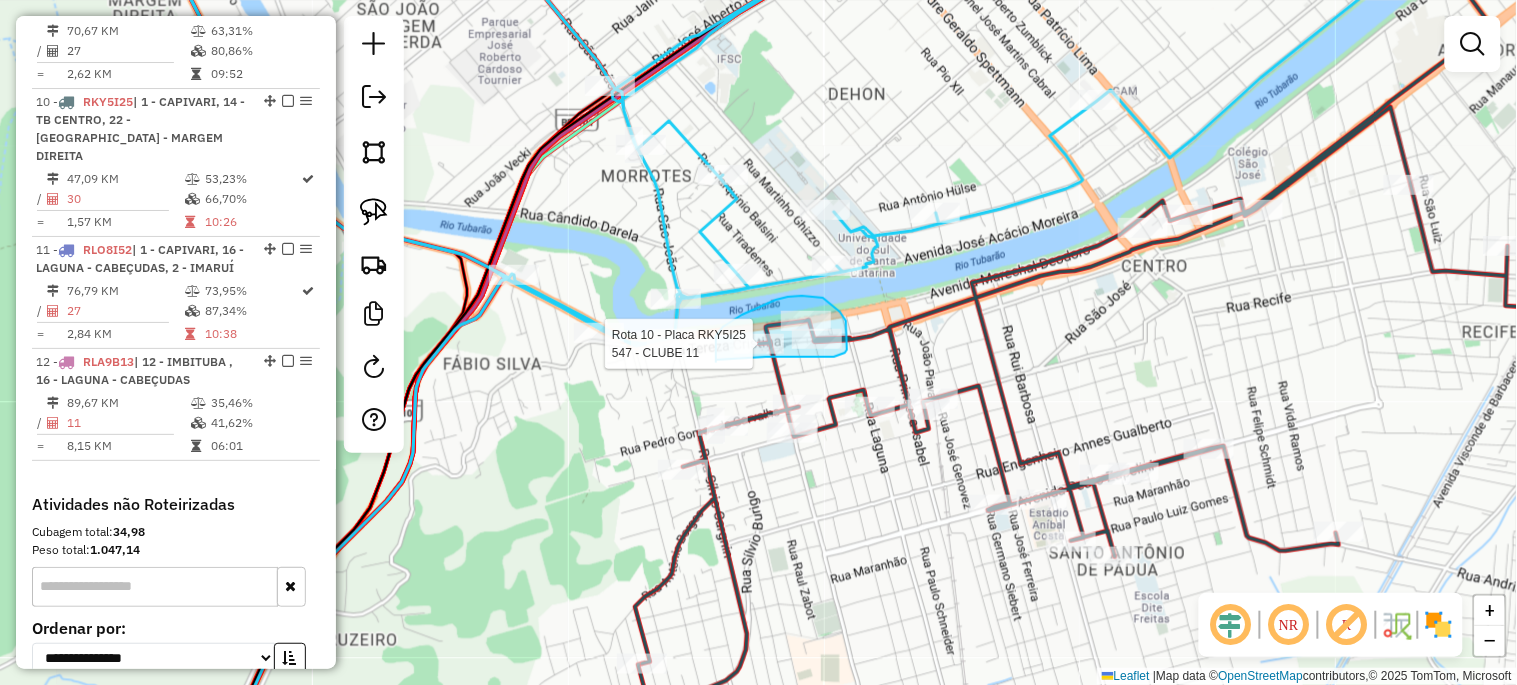drag, startPoint x: 716, startPoint y: 360, endPoint x: 766, endPoint y: 357, distance: 50.08992 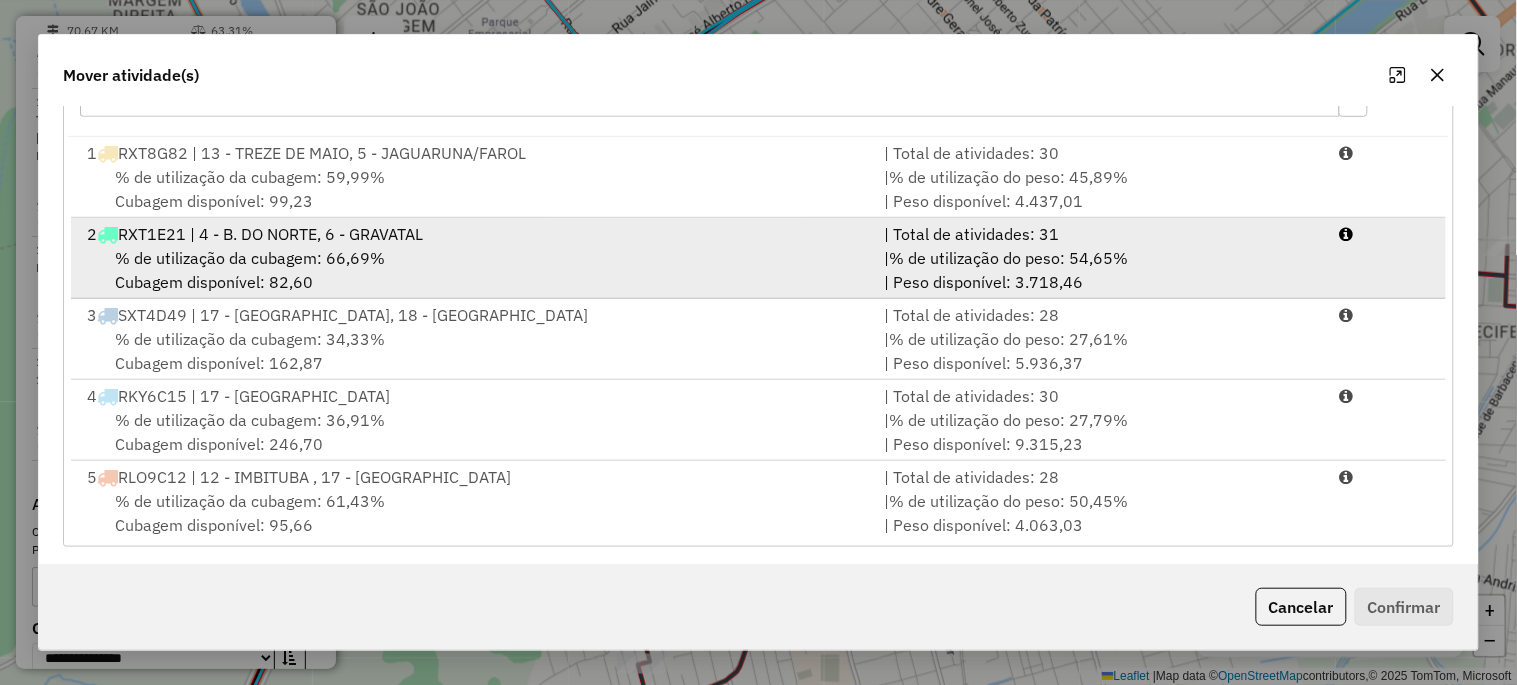 scroll, scrollTop: 326, scrollLeft: 0, axis: vertical 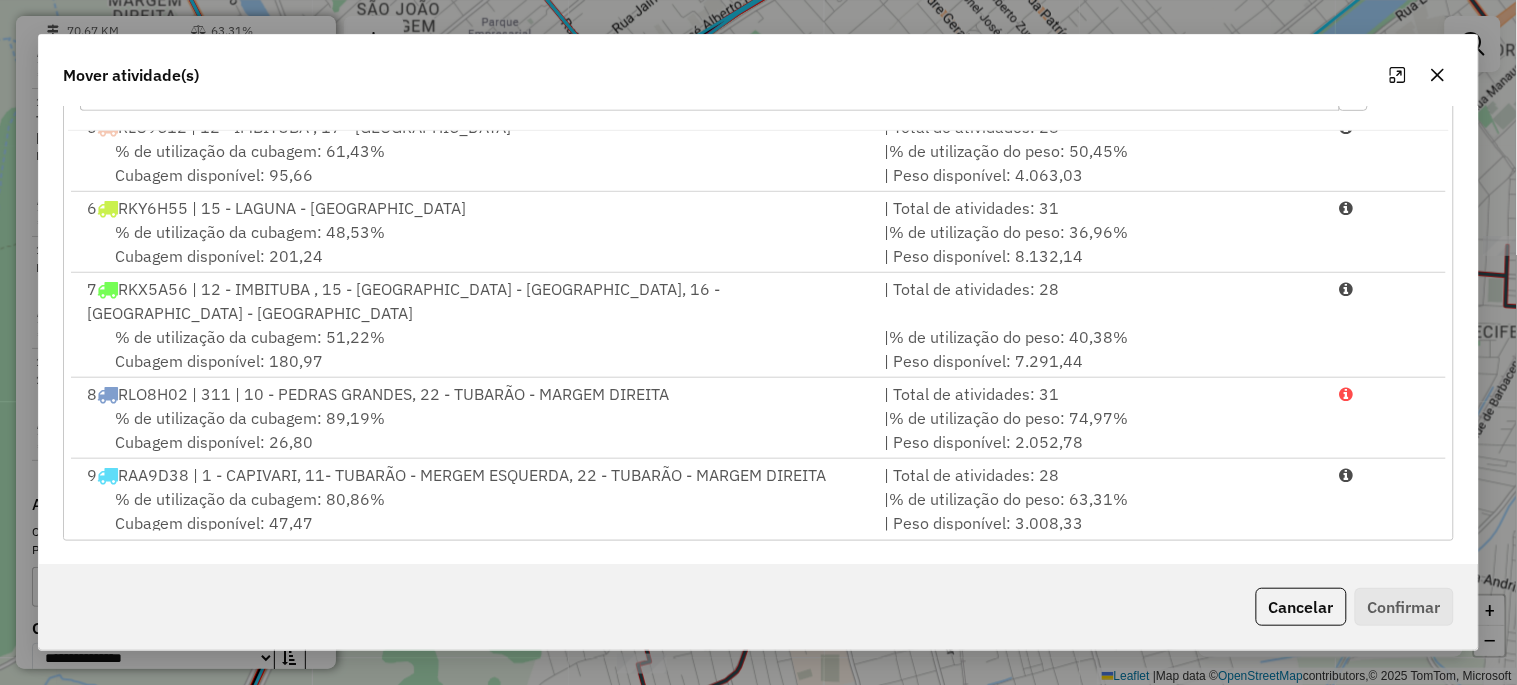 click 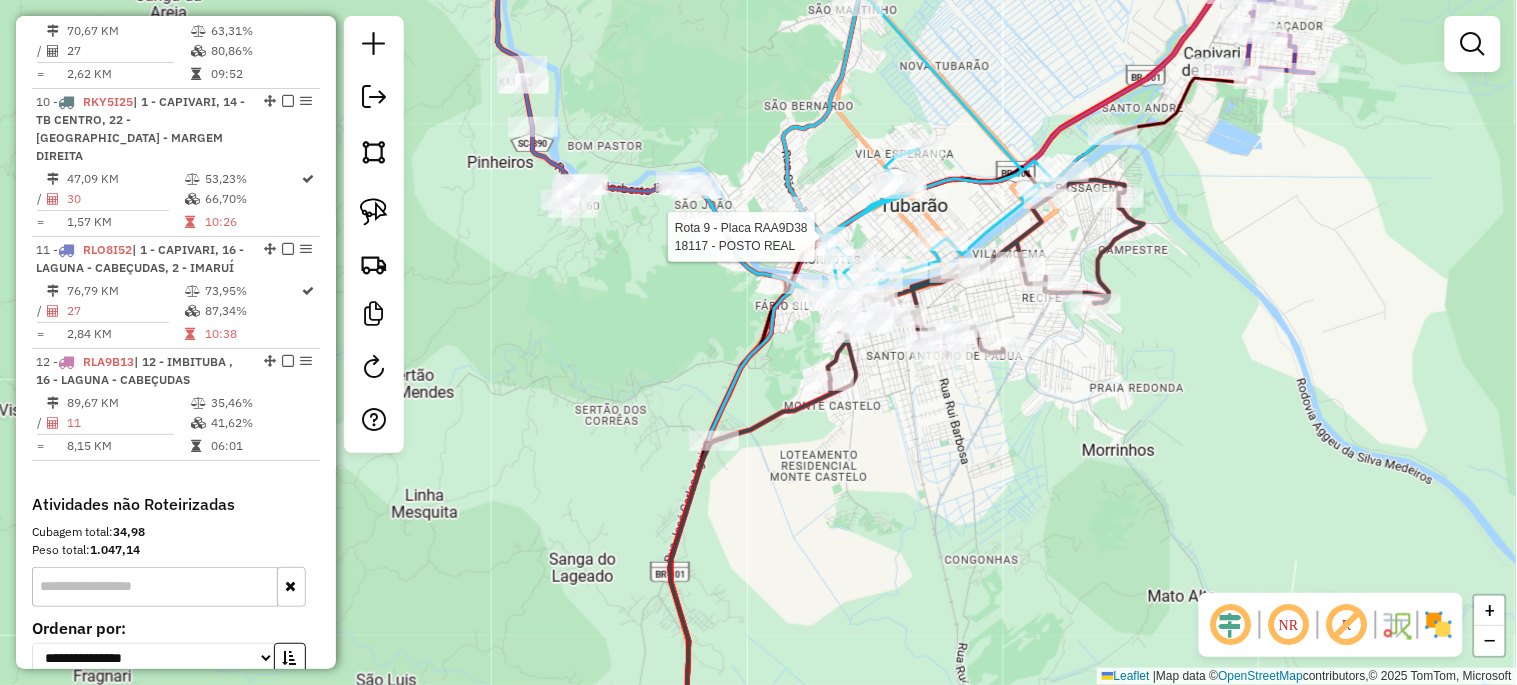 select on "**********" 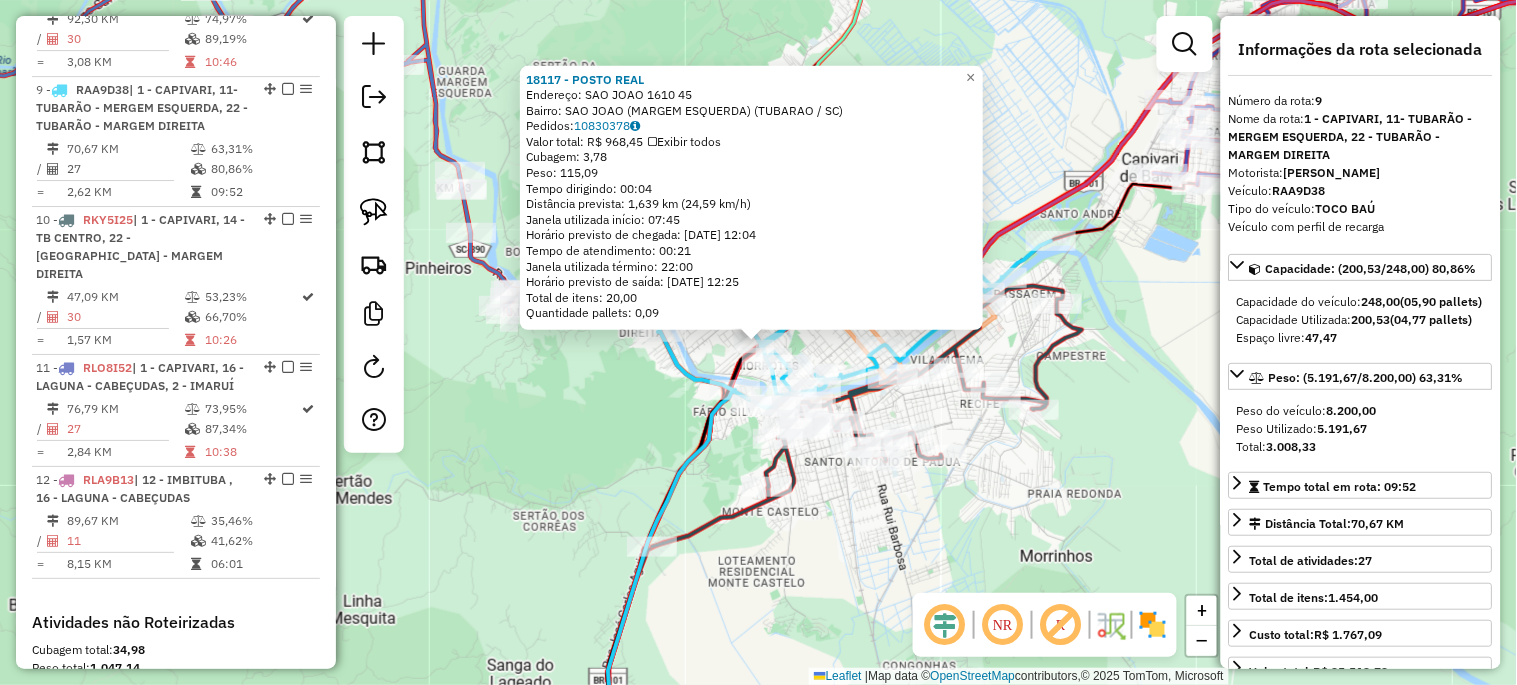 scroll, scrollTop: 1705, scrollLeft: 0, axis: vertical 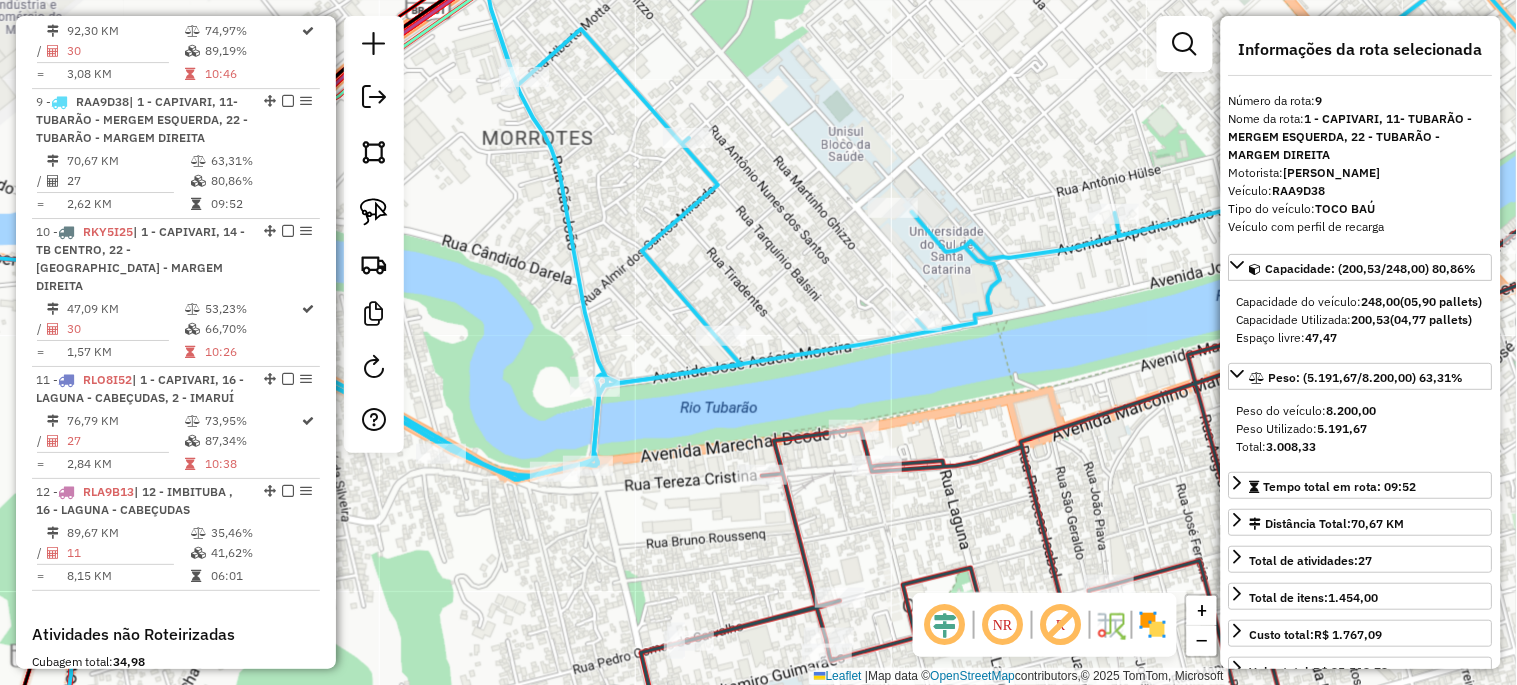 click on "18117 - POSTO REAL  Endereço:  SAO JOAO 1610 45   Bairro: SAO JOAO (MARGEM ESQUERDA) (TUBARAO / SC)   Pedidos:  10830378   Valor total: R$ 968,45   Exibir todos   Cubagem: 3,78  Peso: 115,09  Tempo dirigindo: 00:04   Distância prevista: 1,639 km (24,59 km/h)   [GEOGRAPHIC_DATA] utilizada início: 07:45   Horário previsto de chegada: [DATE] 12:04   Tempo de atendimento: 00:21   Janela utilizada término: 22:00   Horário previsto de saída: [DATE] 12:25   Total de itens: 20,00   Quantidade pallets: 0,09  × Janela de atendimento Grade de atendimento Capacidade Transportadoras Veículos Cliente Pedidos  Rotas Selecione os dias de semana para filtrar as janelas de atendimento  Seg   Ter   Qua   Qui   Sex   Sáb   Dom  Informe o período da janela de atendimento: De: Até:  Filtrar exatamente a janela do cliente  Considerar janela de atendimento padrão  Selecione os dias de semana para filtrar as grades de atendimento  Seg   Ter   Qua   Qui   Sex   Sáb   Dom   Clientes fora do dia de atendimento selecionado De:" 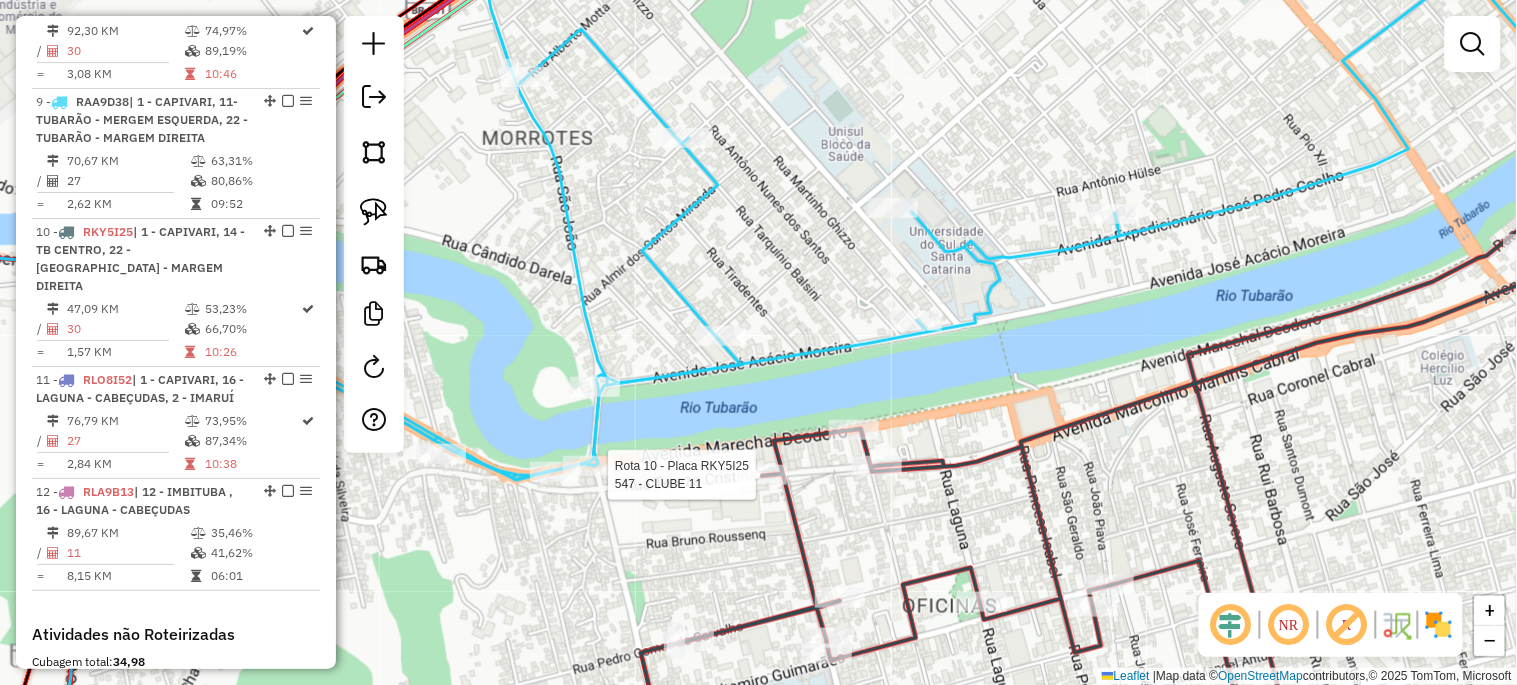select on "**********" 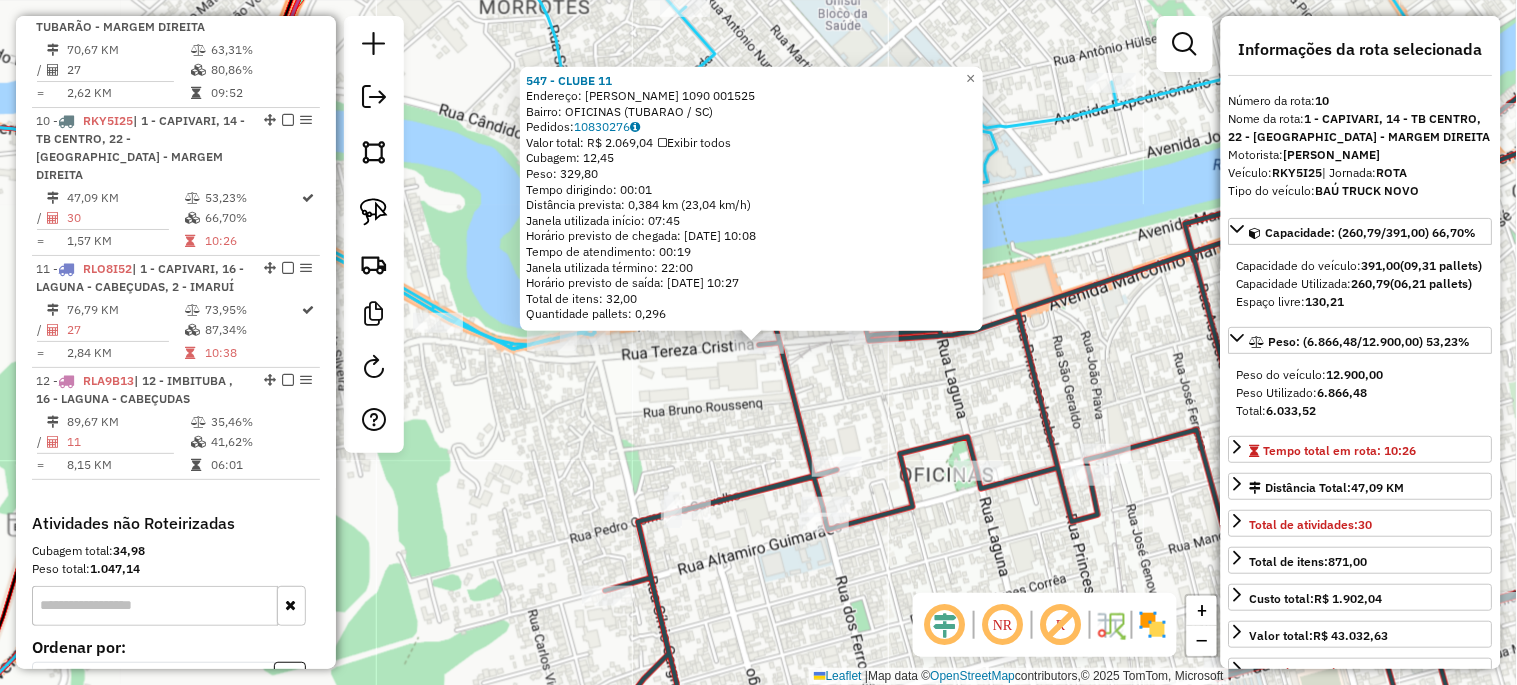 scroll, scrollTop: 1835, scrollLeft: 0, axis: vertical 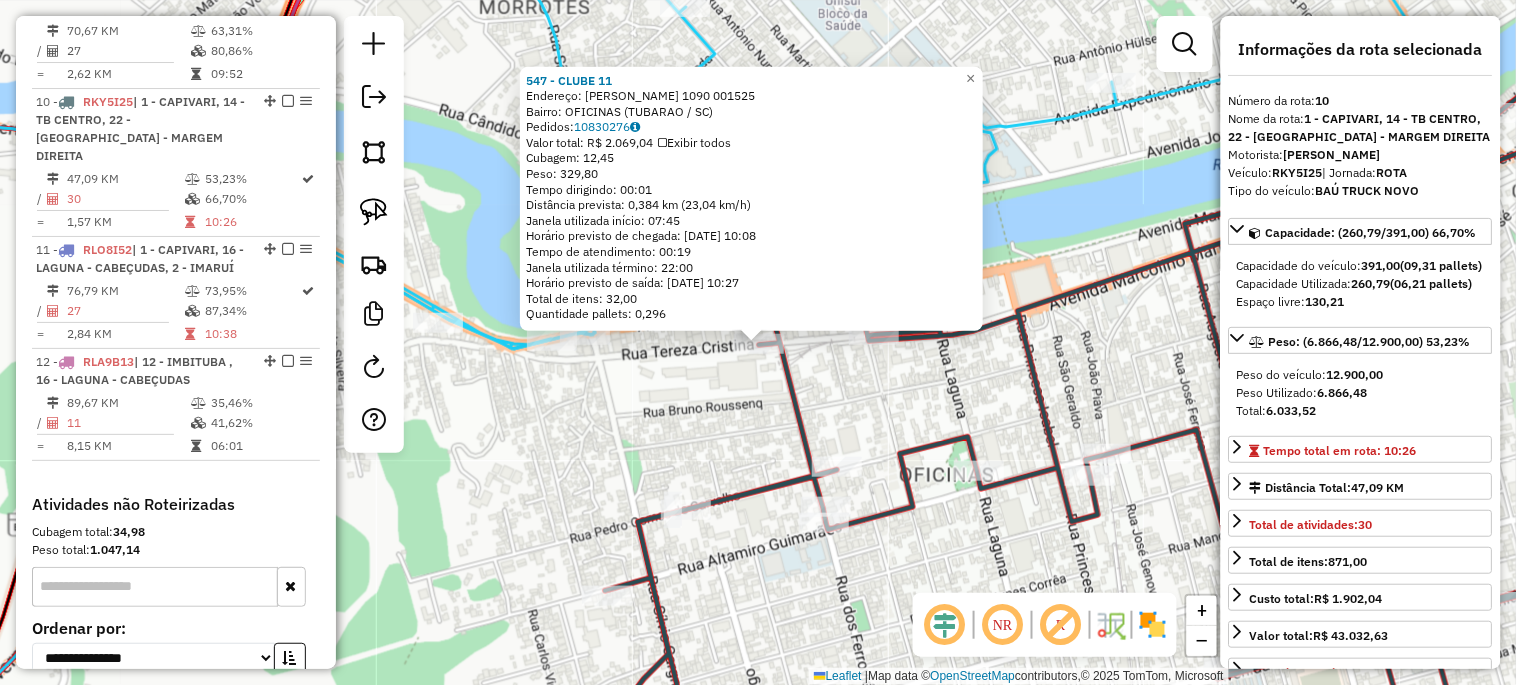 click on "547 - CLUBE 11  Endereço:  MARECHAL DEODORO 1090 001525   Bairro: OFICINAS (TUBARAO / [GEOGRAPHIC_DATA])   Pedidos:  10830276   Valor total: R$ 2.069,04   Exibir todos   Cubagem: 12,45  Peso: 329,80  Tempo dirigindo: 00:01   Distância prevista: 0,384 km (23,04 km/h)   [GEOGRAPHIC_DATA] utilizada início: 07:45   Horário previsto de chegada: [DATE] 10:08   Tempo de atendimento: 00:19   Janela utilizada término: 22:00   Horário previsto de saída: [DATE] 10:27   Total de itens: 32,00   Quantidade pallets: 0,296  × Janela de atendimento Grade de atendimento Capacidade Transportadoras Veículos Cliente Pedidos  Rotas Selecione os dias de semana para filtrar as janelas de atendimento  Seg   Ter   Qua   Qui   Sex   Sáb   Dom  Informe o período da janela de atendimento: De: Até:  Filtrar exatamente a janela do cliente  Considerar janela de atendimento padrão  Selecione os dias de semana para filtrar as grades de atendimento  Seg   Ter   Qua   Qui   Sex   Sáb   Dom   Considerar clientes sem dia de atendimento cadastrado De:" 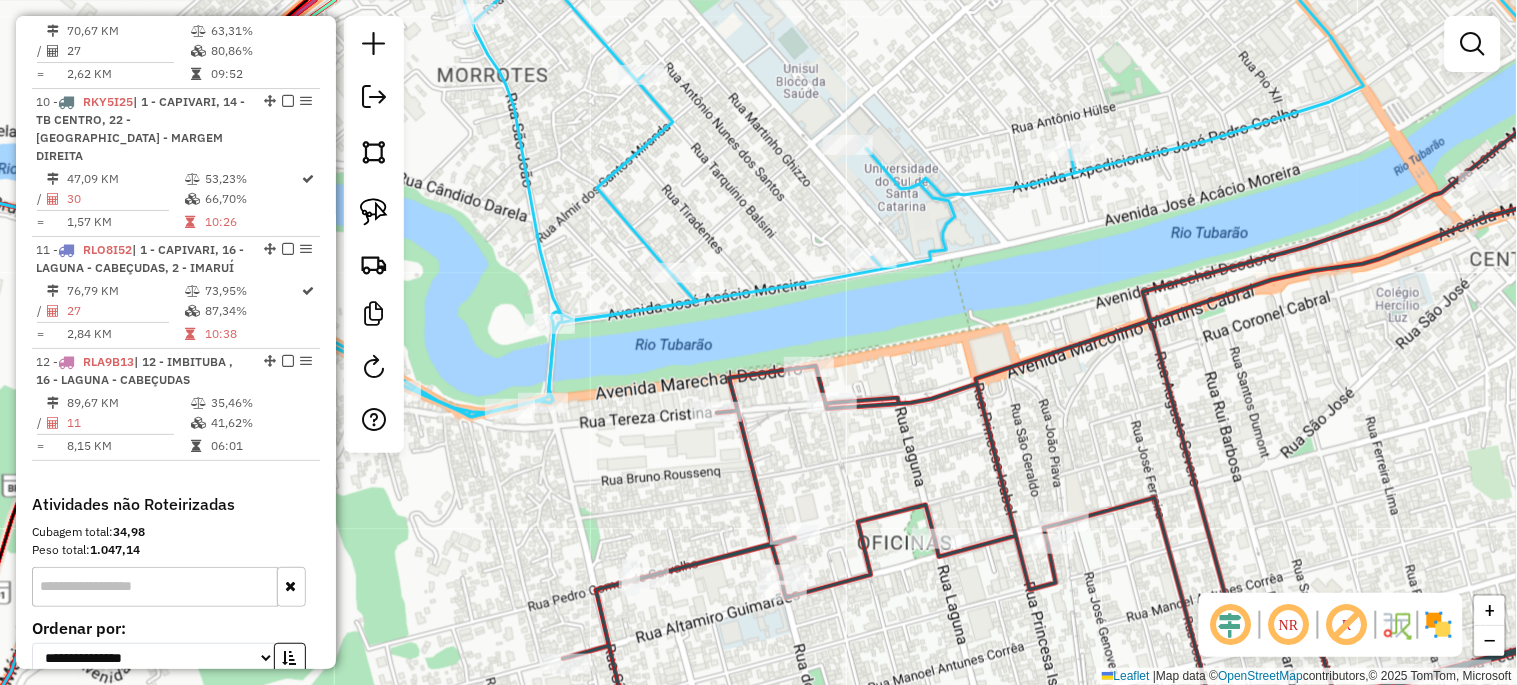 drag, startPoint x: 697, startPoint y: 412, endPoint x: 634, endPoint y: 463, distance: 81.055534 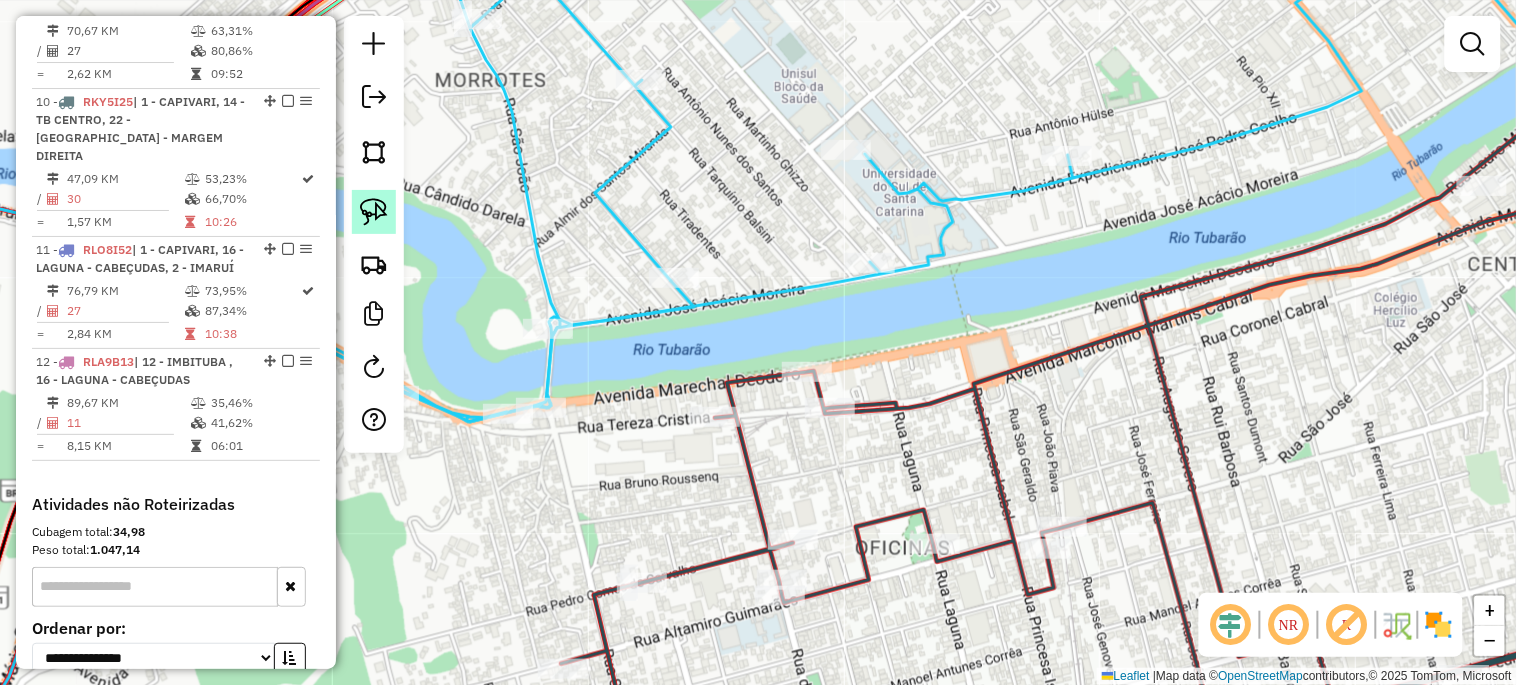 click 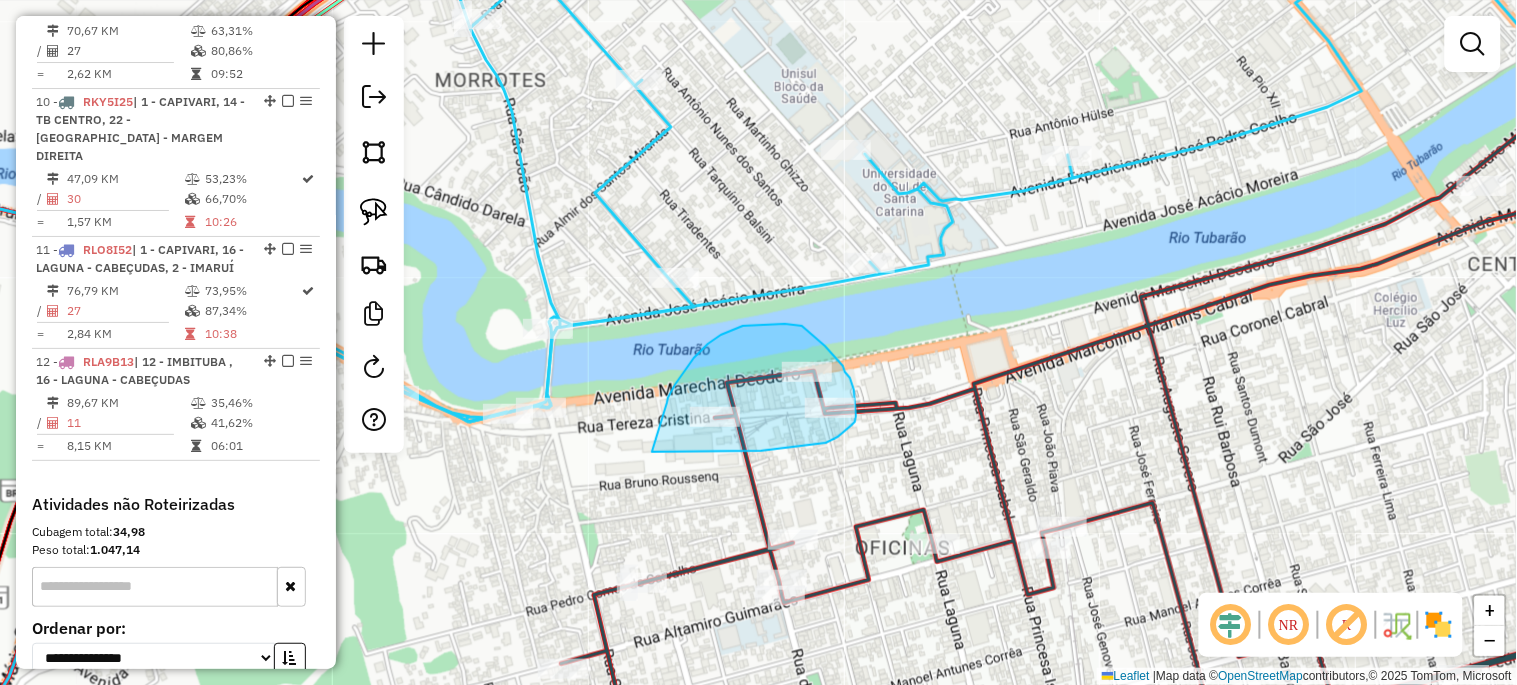 drag, startPoint x: 667, startPoint y: 403, endPoint x: 652, endPoint y: 452, distance: 51.24451 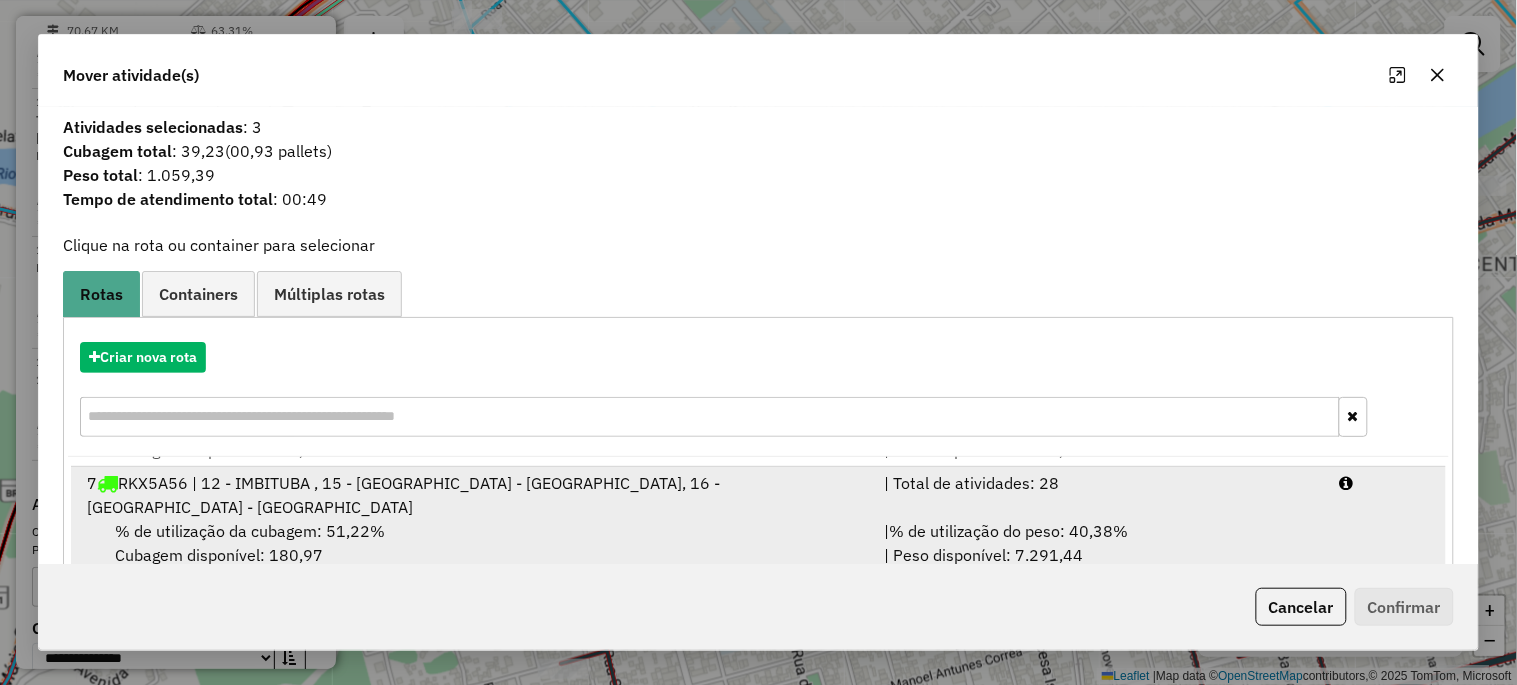 scroll, scrollTop: 492, scrollLeft: 0, axis: vertical 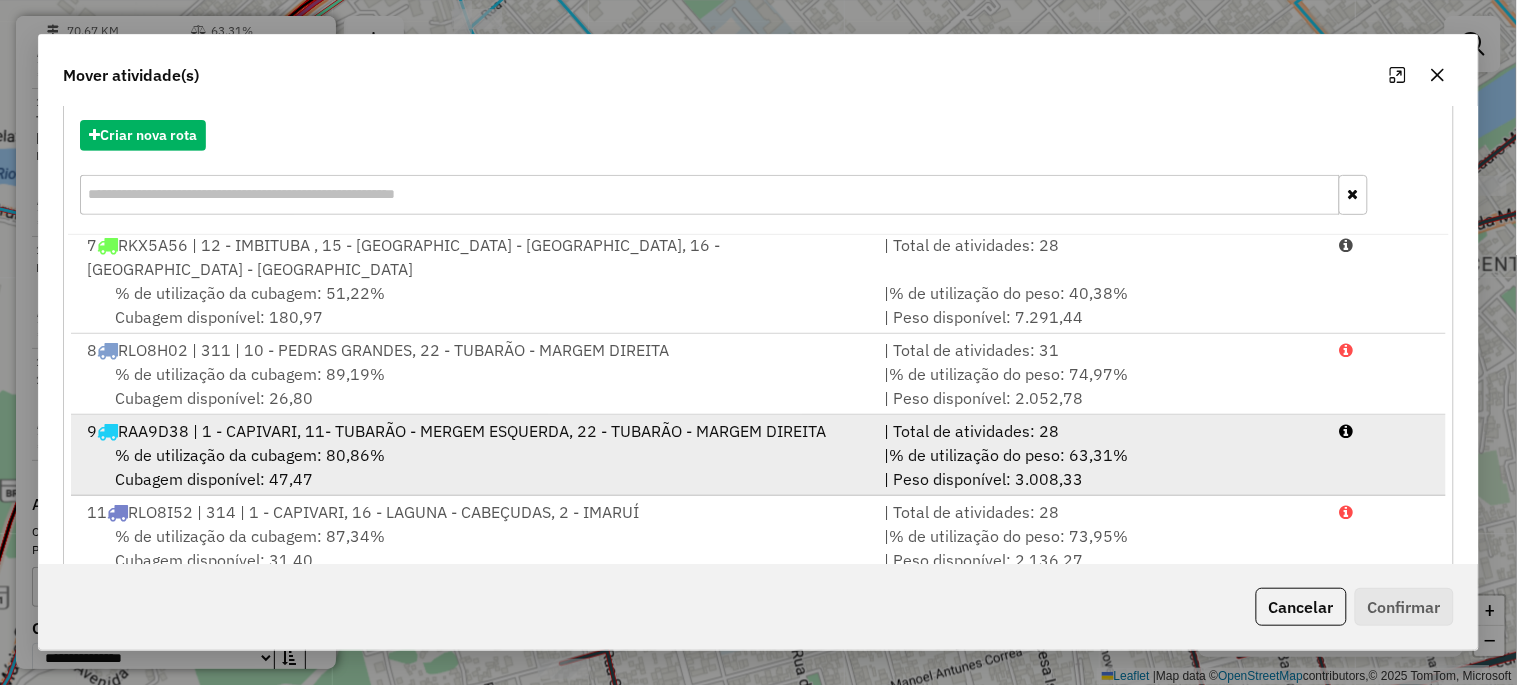 click on "% de utilização da cubagem: 80,86%" at bounding box center [250, 455] 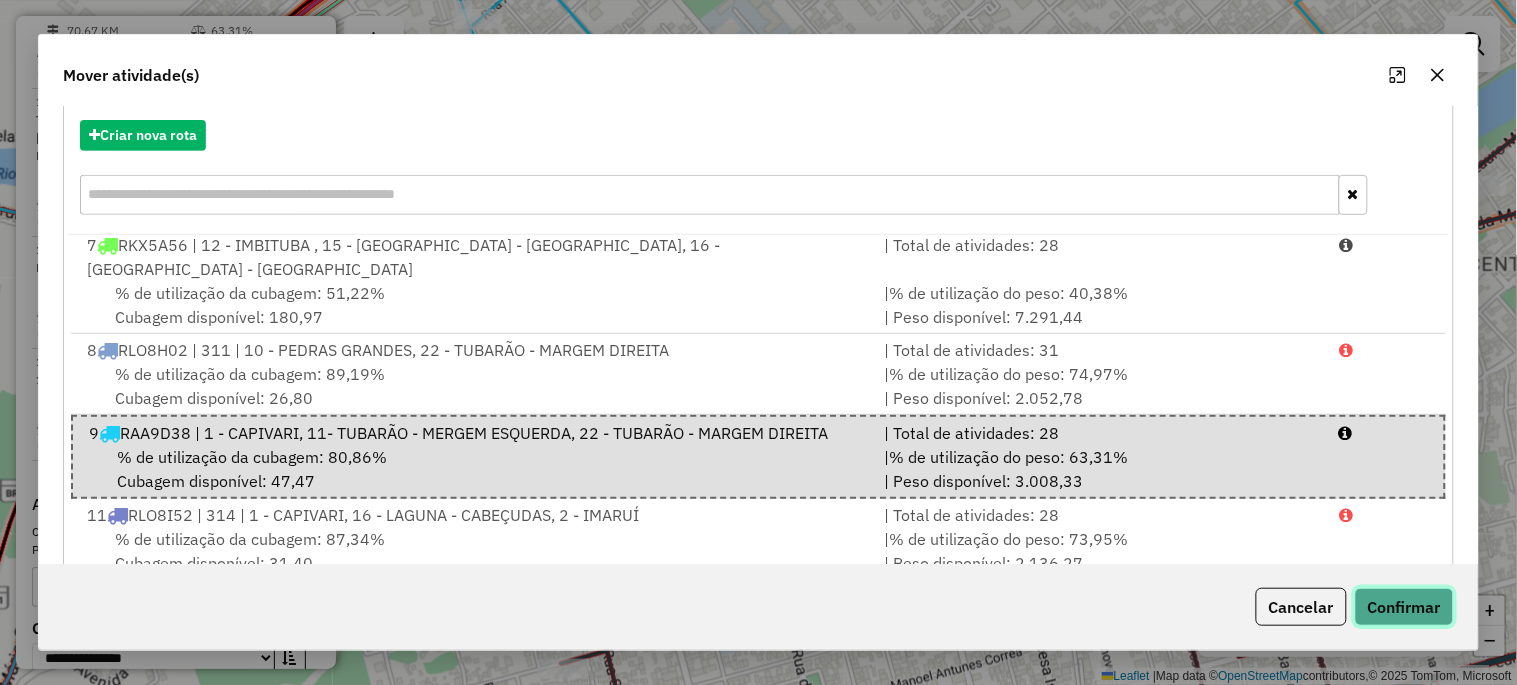 click on "Confirmar" 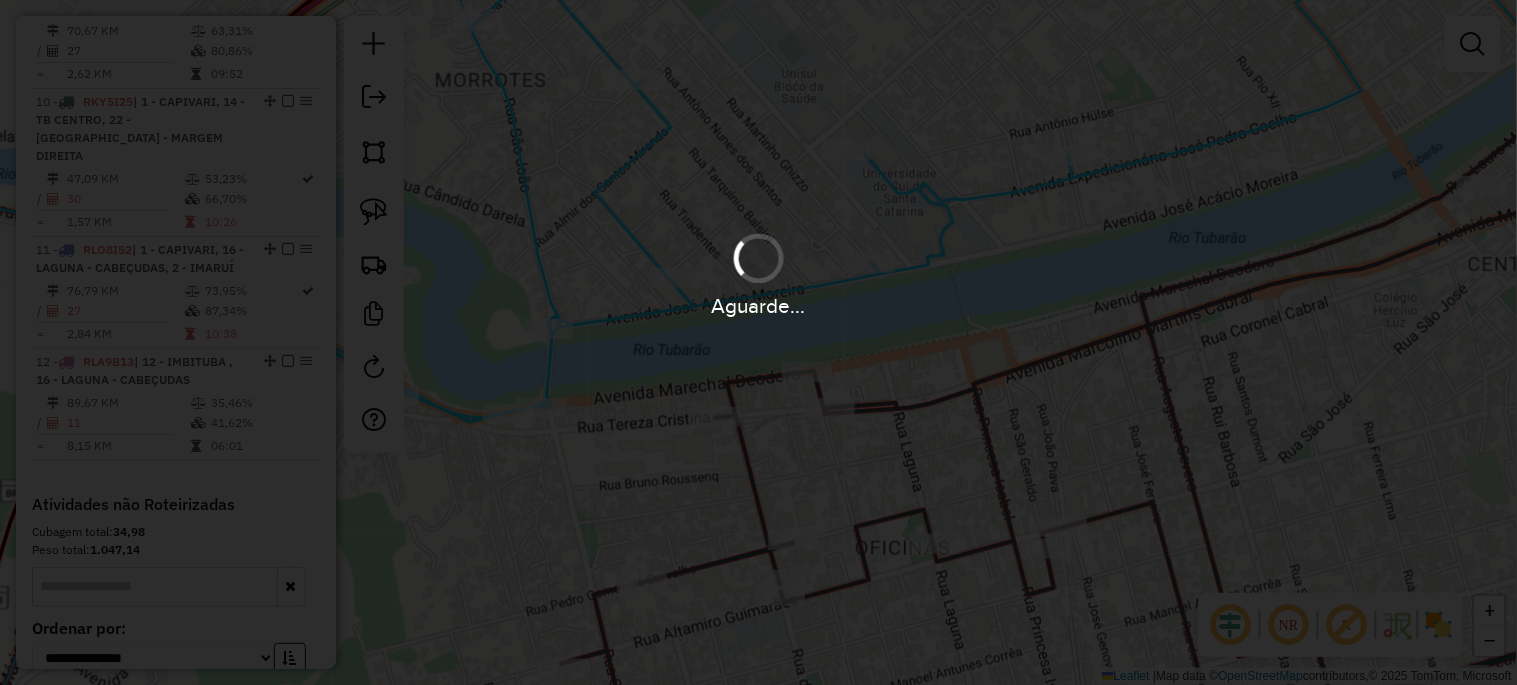scroll, scrollTop: 0, scrollLeft: 0, axis: both 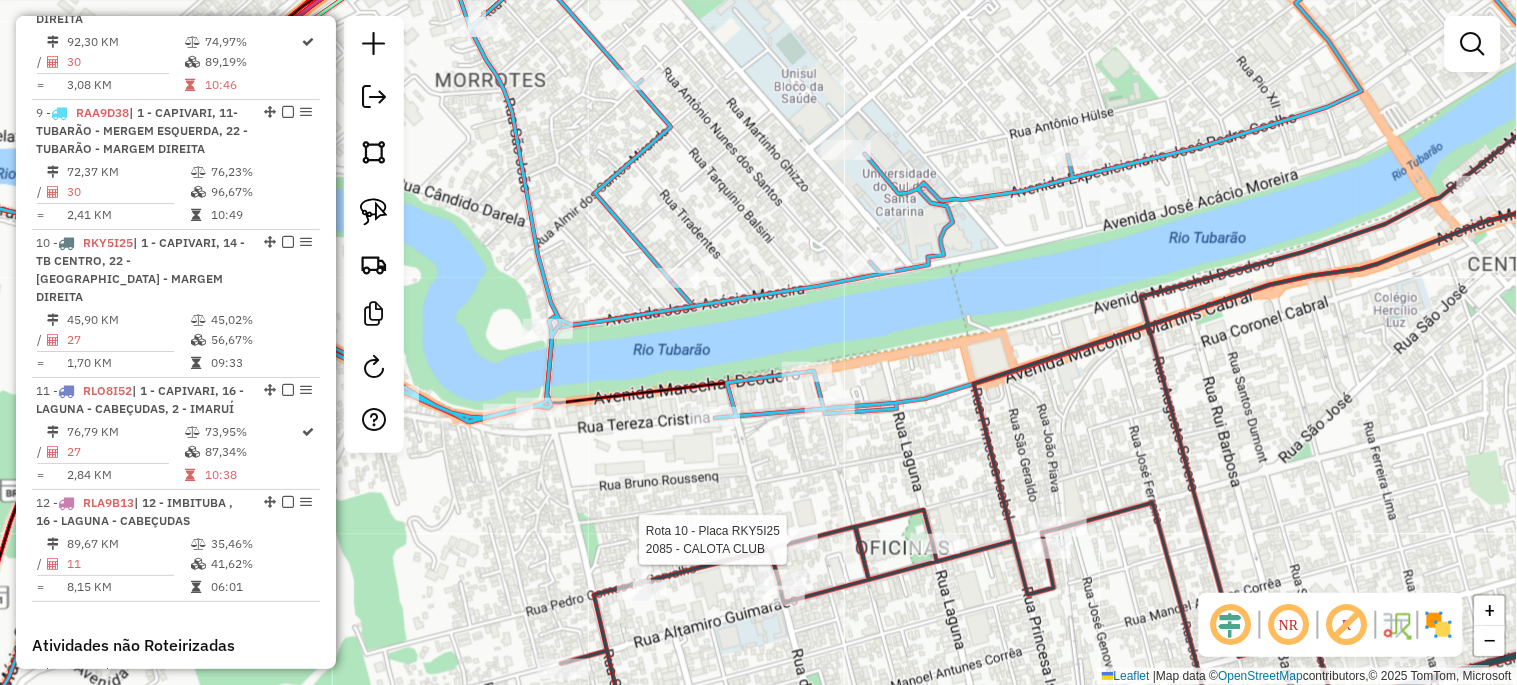 select on "**********" 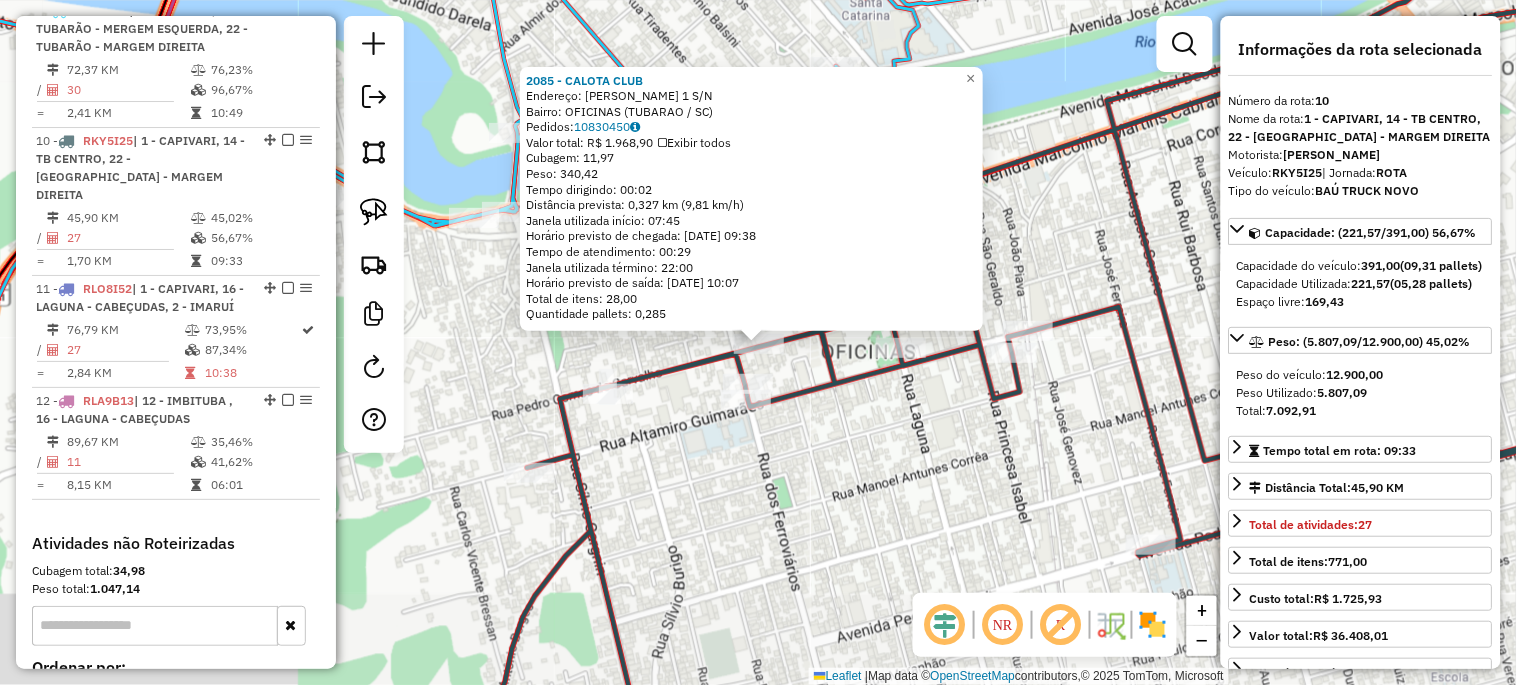 scroll, scrollTop: 1835, scrollLeft: 0, axis: vertical 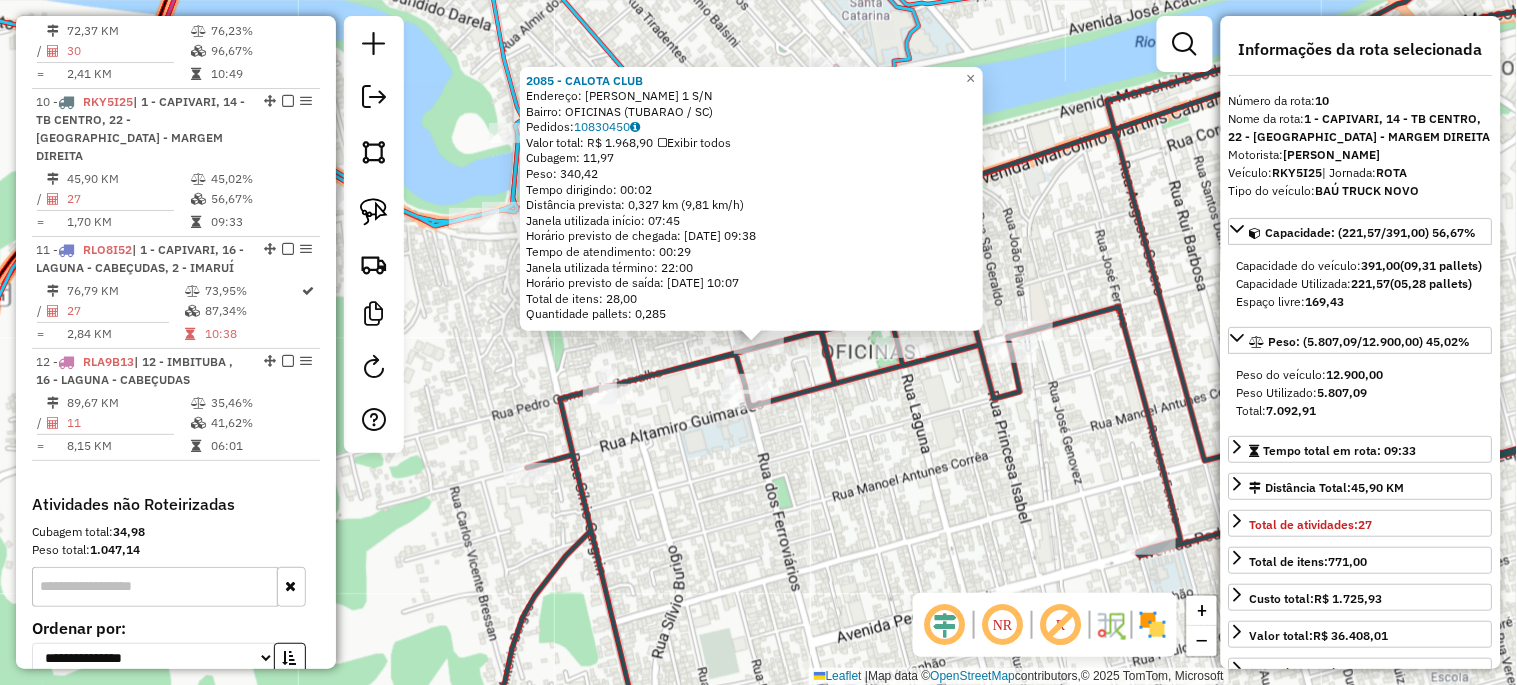 click on "2085 - CALOTA CLUB  Endereço:  [PERSON_NAME] 1 S/N   Bairro: OFICINAS (TUBARAO / SC)   Pedidos:  10830450   Valor total: R$ 1.968,90   Exibir todos   Cubagem: 11,97  Peso: 340,42  Tempo dirigindo: 00:02   Distância prevista: 0,327 km (9,81 km/h)   [GEOGRAPHIC_DATA] utilizada início: 07:45   Horário previsto de chegada: [DATE] 09:38   Tempo de atendimento: 00:29   Janela utilizada término: 22:00   Horário previsto de saída: [DATE] 10:07   Total de itens: 28,00   Quantidade pallets: 0,285  × Janela de atendimento Grade de atendimento Capacidade Transportadoras Veículos Cliente Pedidos  Rotas Selecione os dias de semana para filtrar as janelas de atendimento  Seg   Ter   Qua   Qui   Sex   Sáb   Dom  Informe o período da janela de atendimento: De: Até:  Filtrar exatamente a janela do cliente  Considerar janela de atendimento padrão  Selecione os dias de semana para filtrar as grades de atendimento  Seg   Ter   Qua   Qui   Sex   Sáb   Dom   Considerar clientes sem dia de atendimento cadastrado" 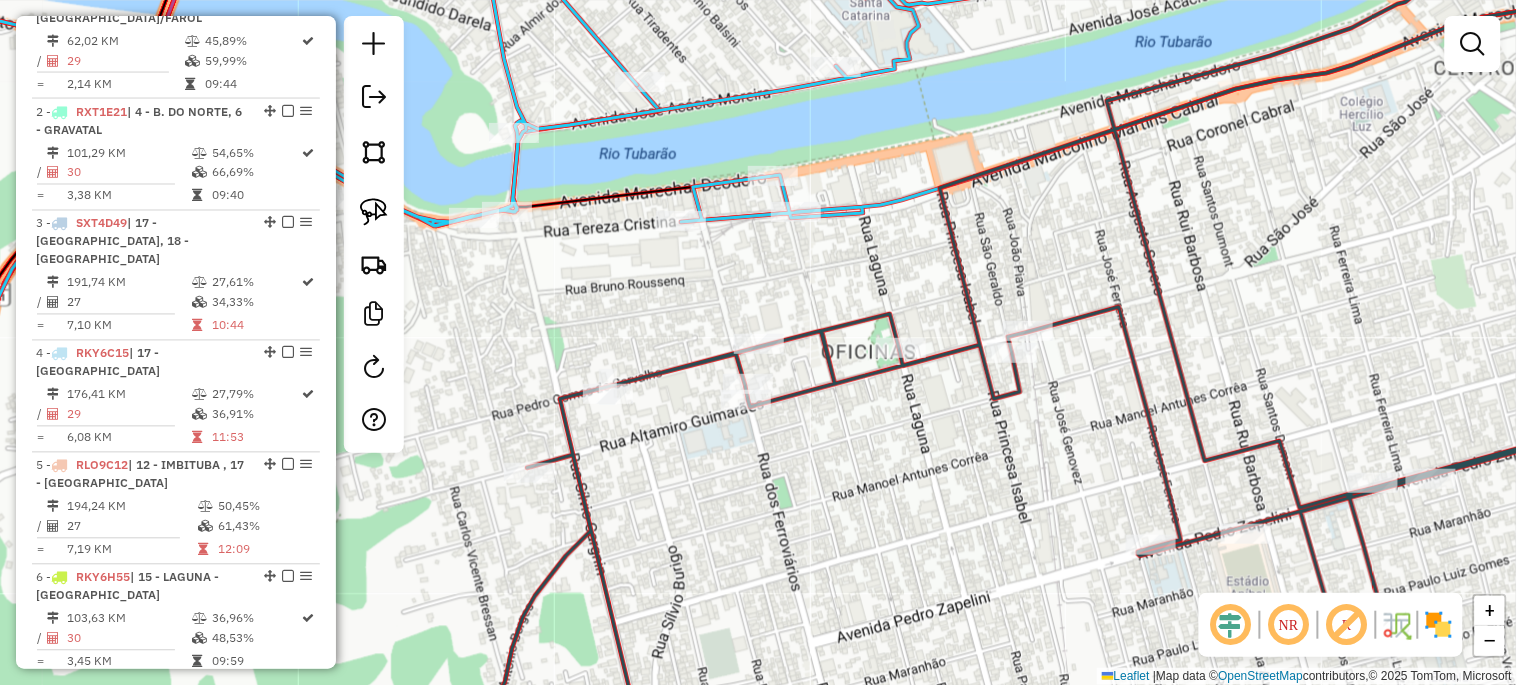 scroll, scrollTop: 576, scrollLeft: 0, axis: vertical 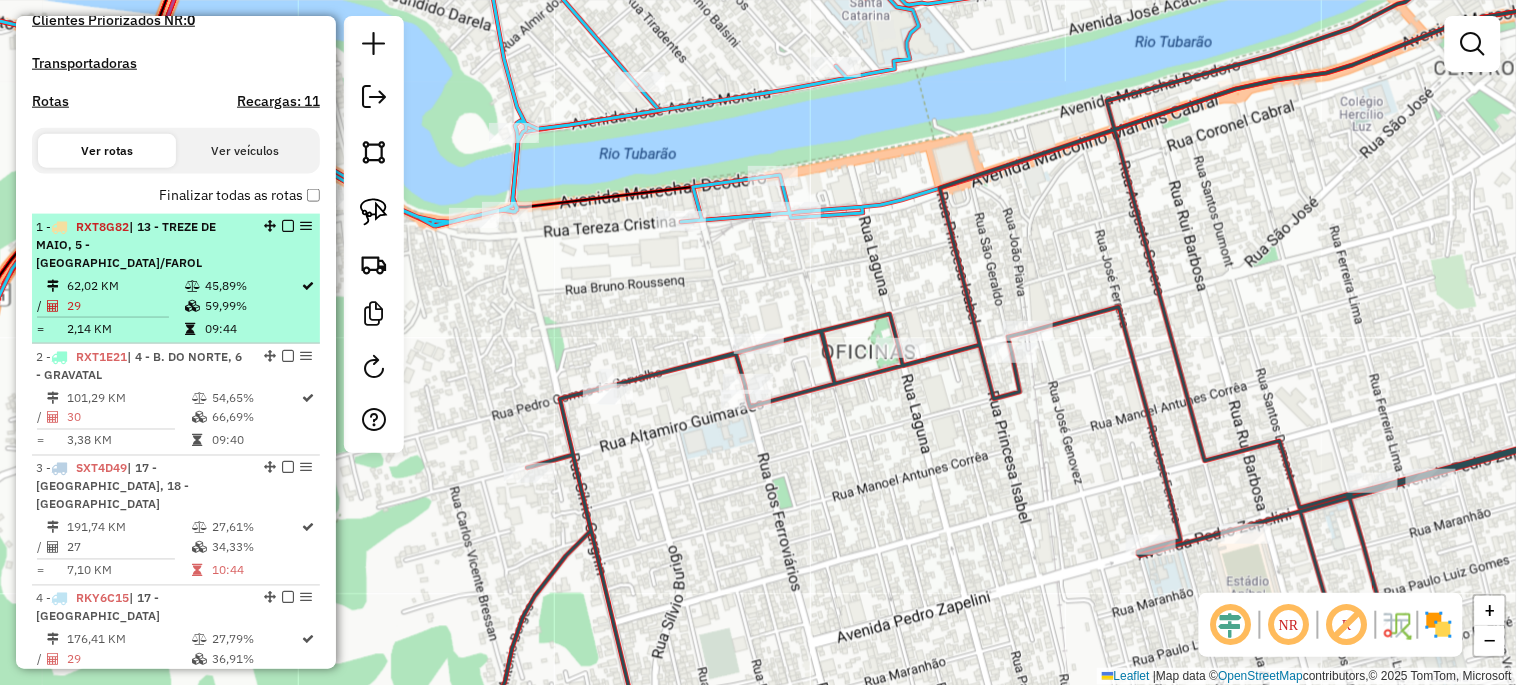 click on "1 -       RXT8G82   | 13 - TREZE DE MAIO, 5 - JAGUARUNA/FAROL  62,02 KM   45,89%  /  29   59,99%     =  2,14 KM   09:44" at bounding box center [176, 279] 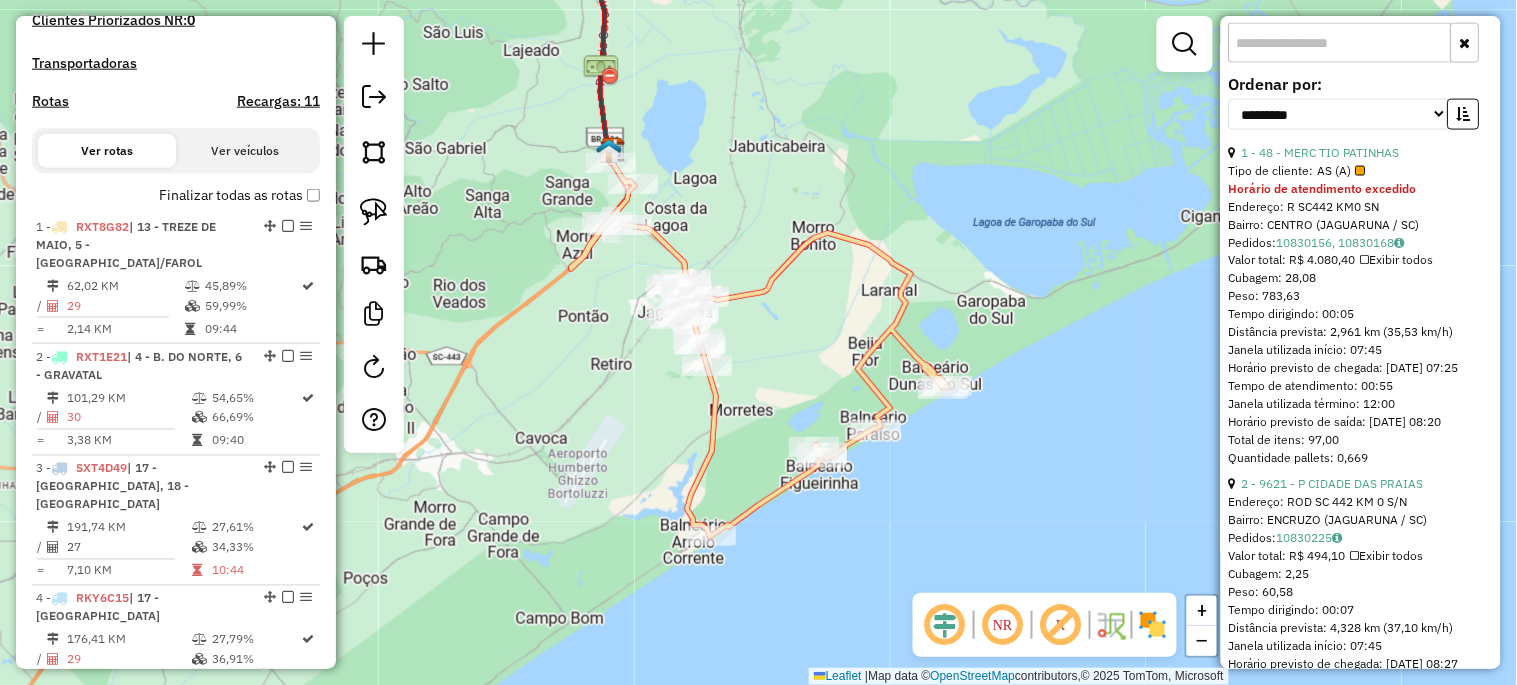 scroll, scrollTop: 741, scrollLeft: 0, axis: vertical 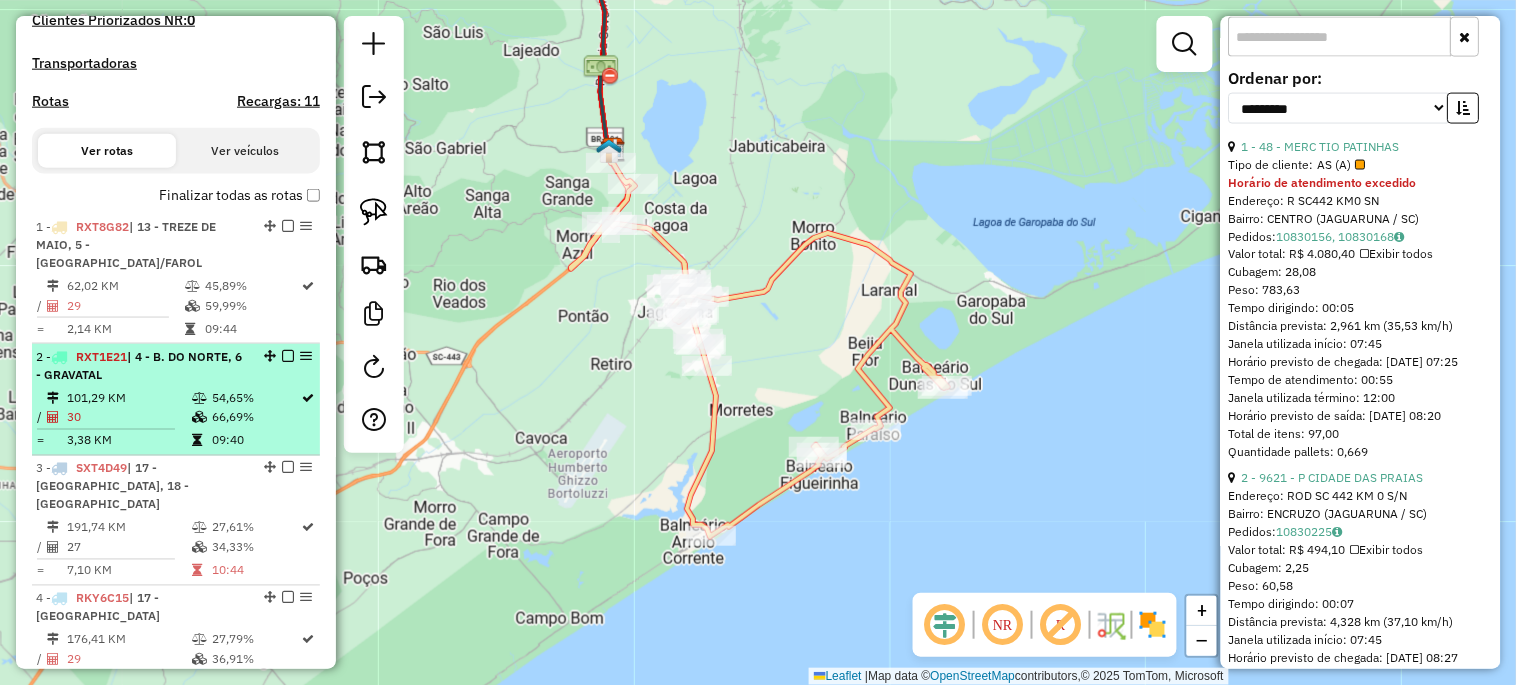 click on "2 -       RXT1E21   | 4 - B. DO NORTE, 6 - GRAVATAL" at bounding box center (142, 366) 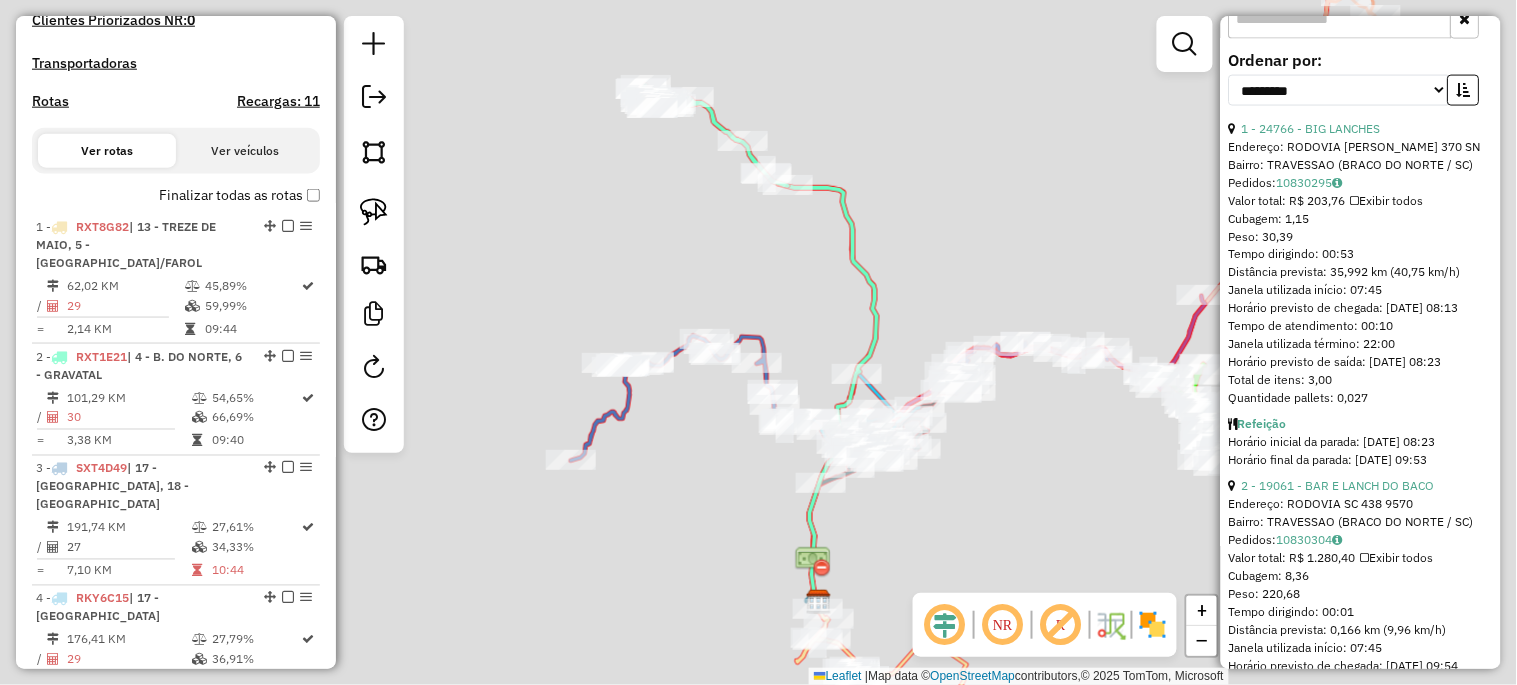 scroll, scrollTop: 722, scrollLeft: 0, axis: vertical 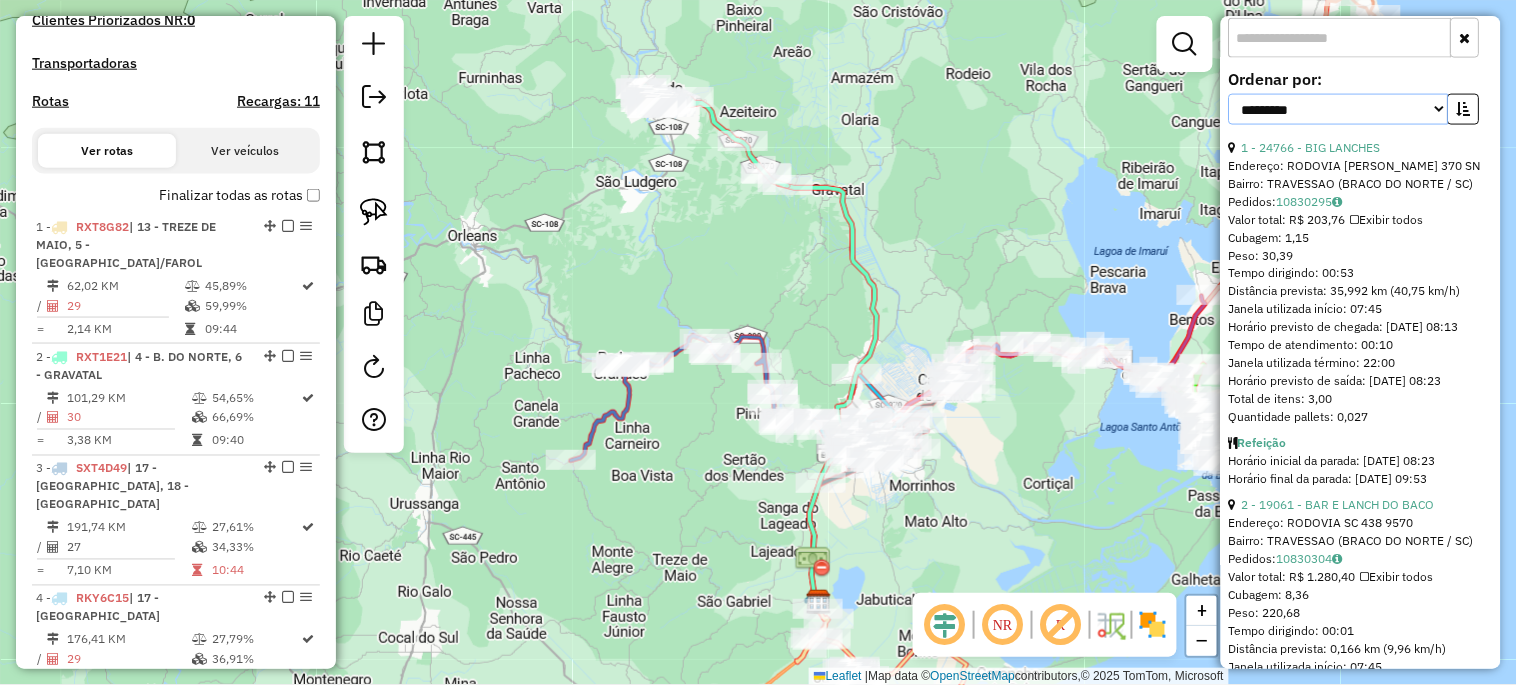 click on "**********" at bounding box center (1339, 109) 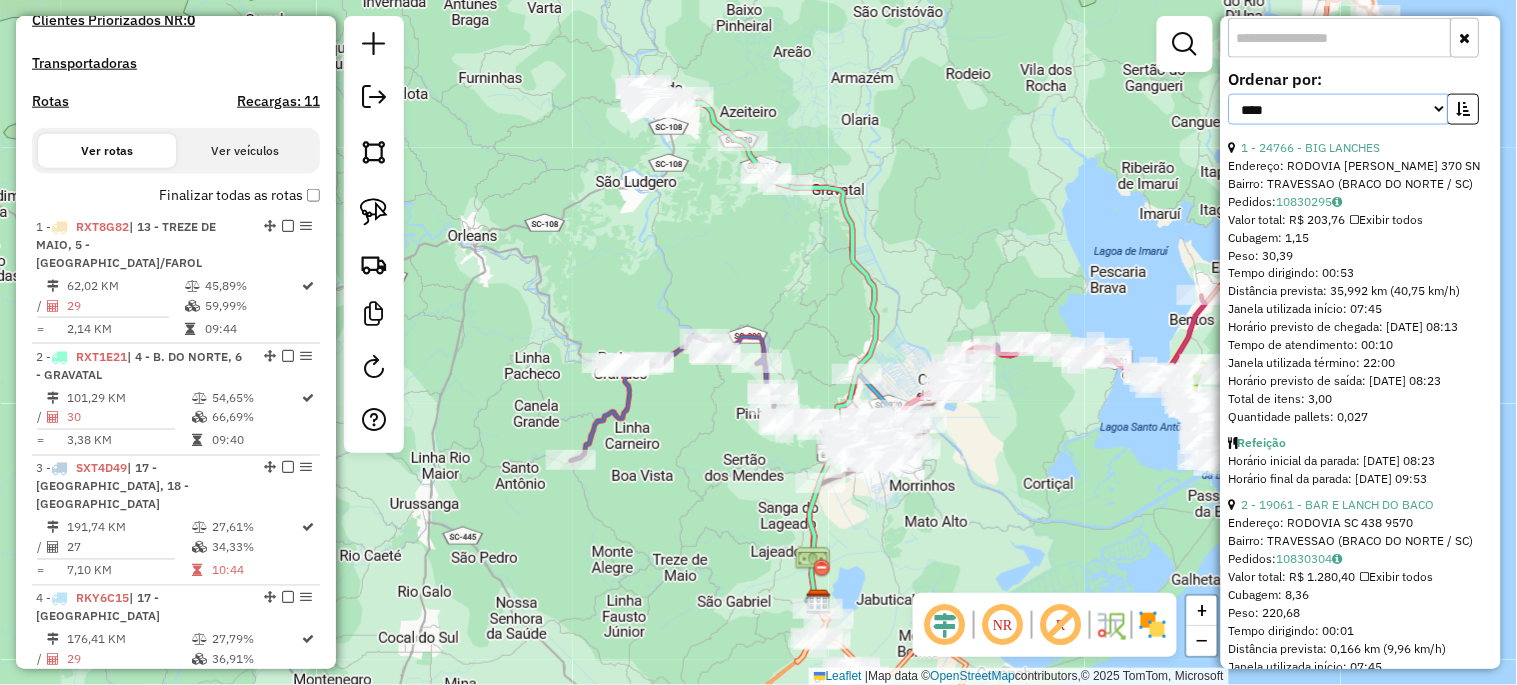 click on "**********" at bounding box center (1339, 109) 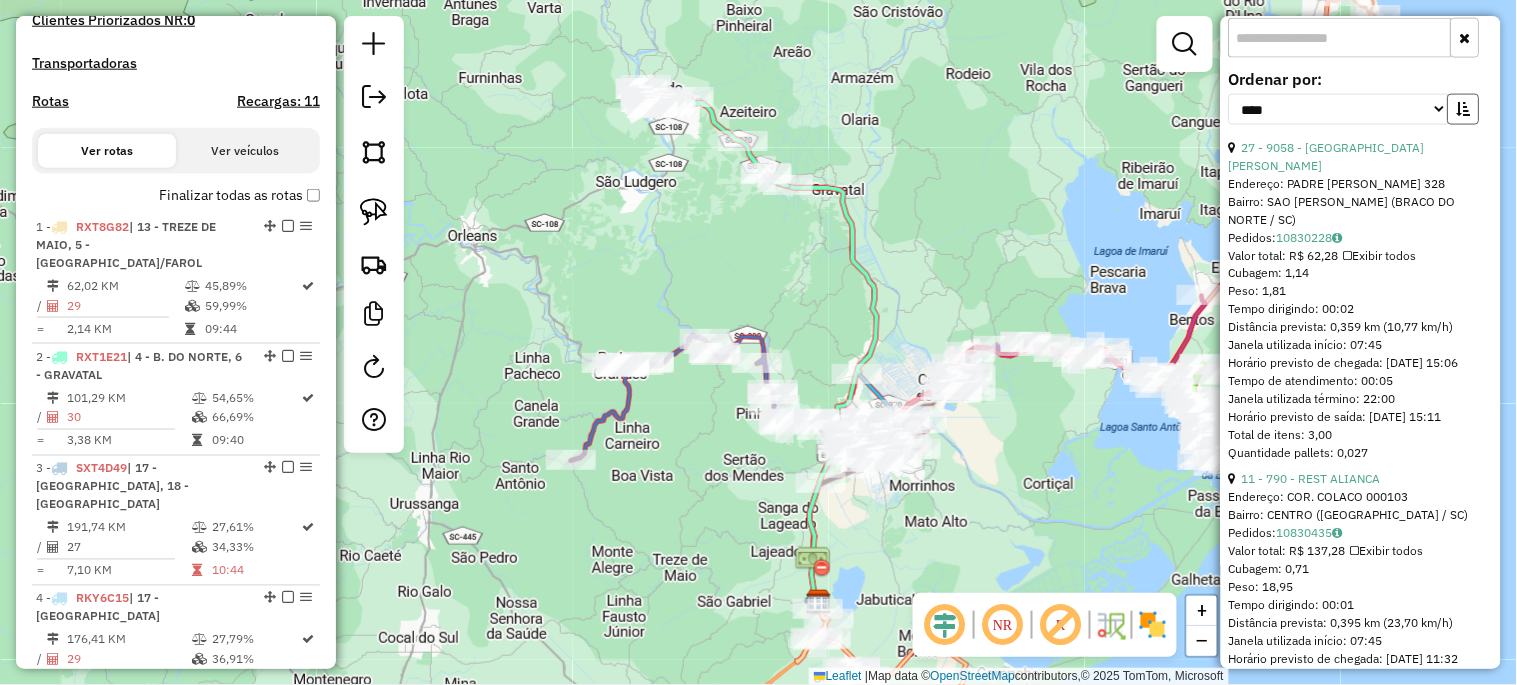 click at bounding box center [1464, 109] 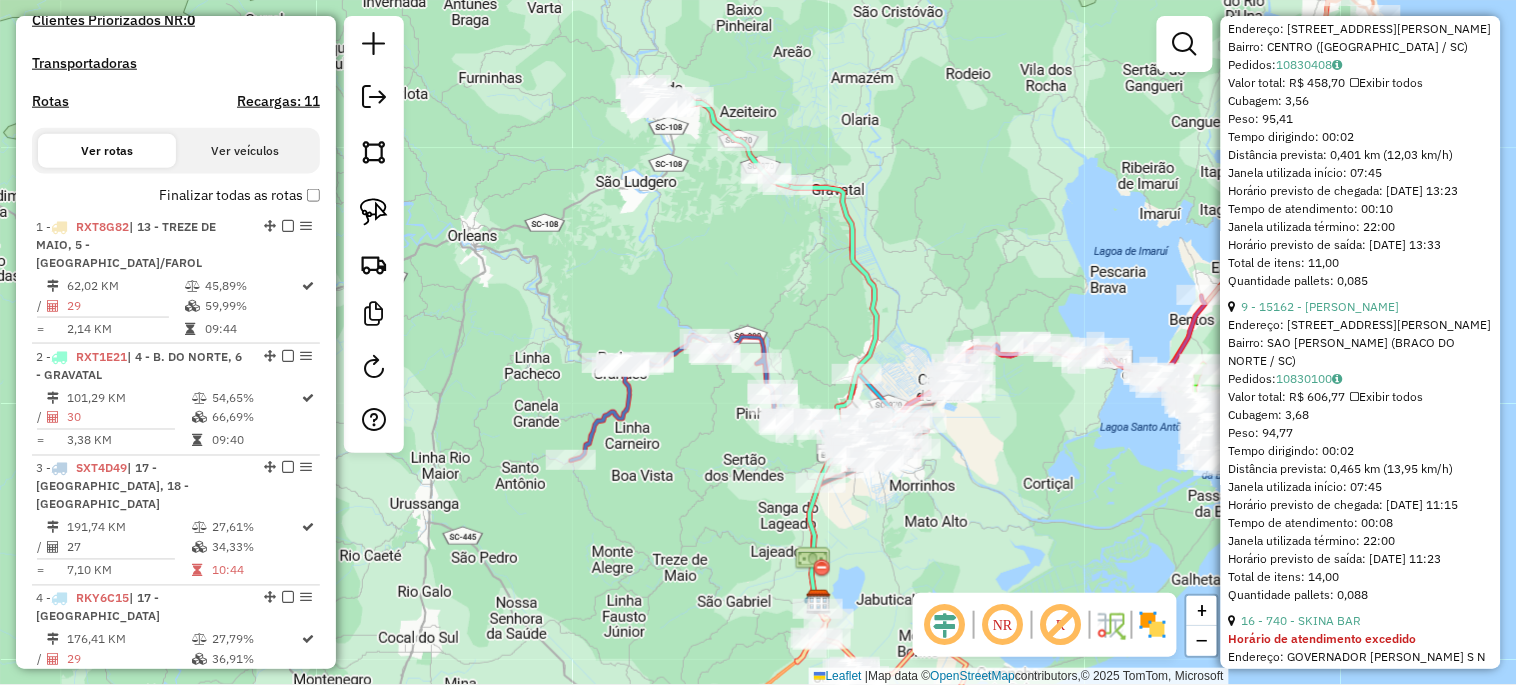 scroll, scrollTop: 4870, scrollLeft: 0, axis: vertical 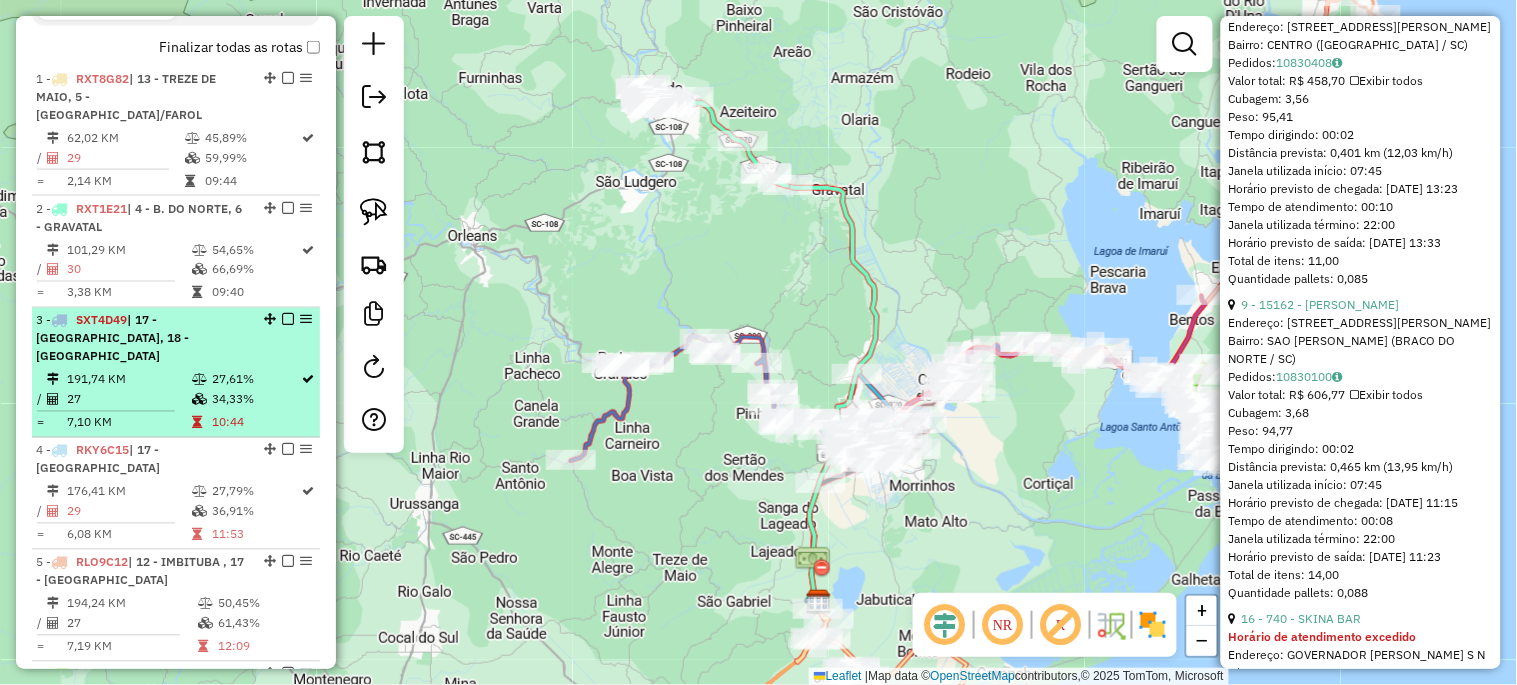 click on "191,74 KM" at bounding box center [128, 380] 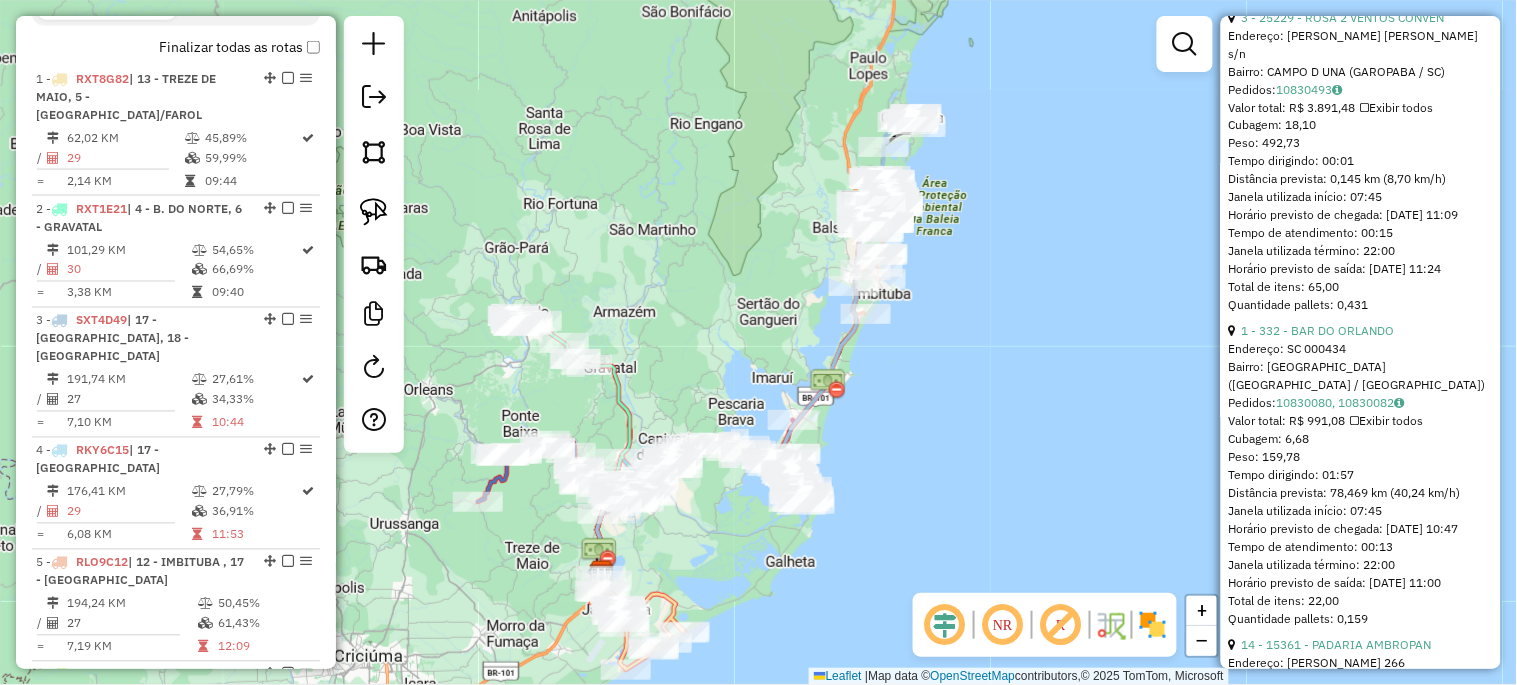 scroll, scrollTop: 795, scrollLeft: 0, axis: vertical 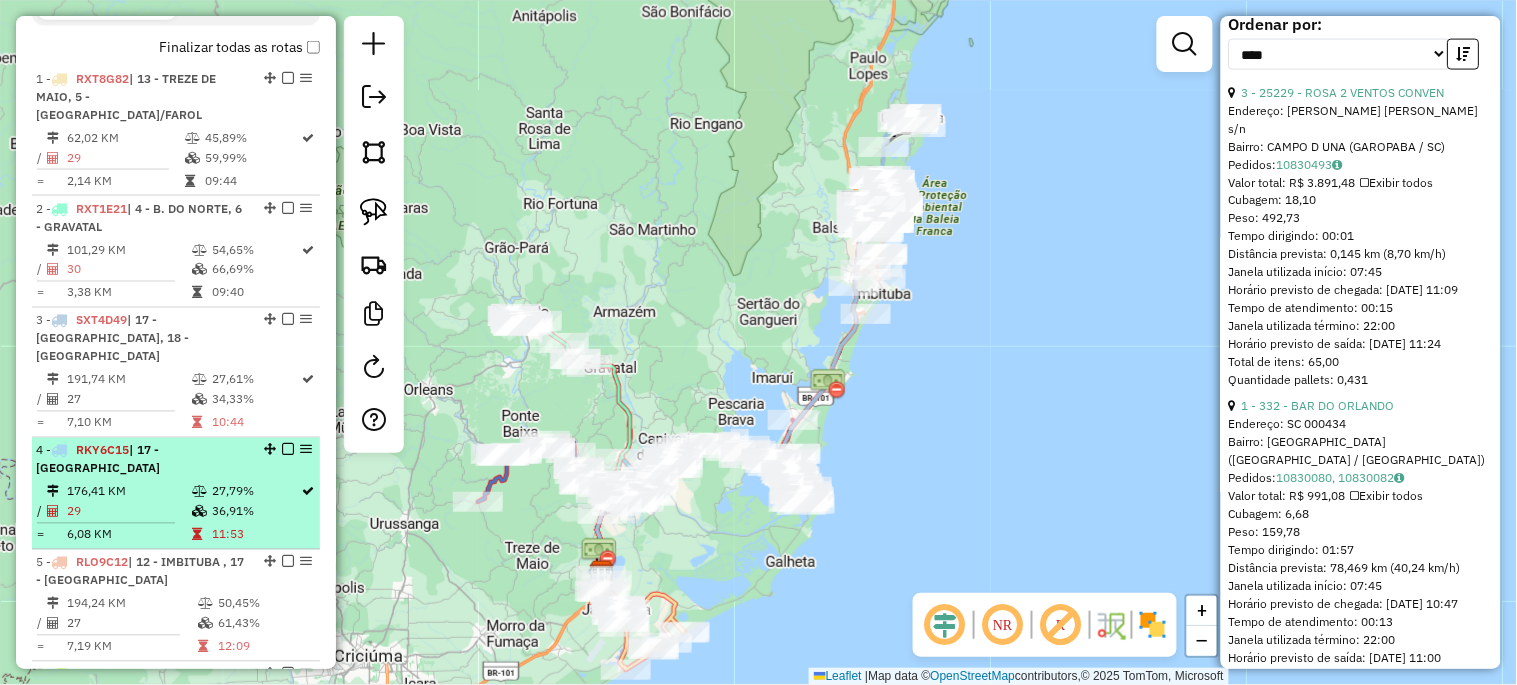 click on "176,41 KM" at bounding box center [128, 492] 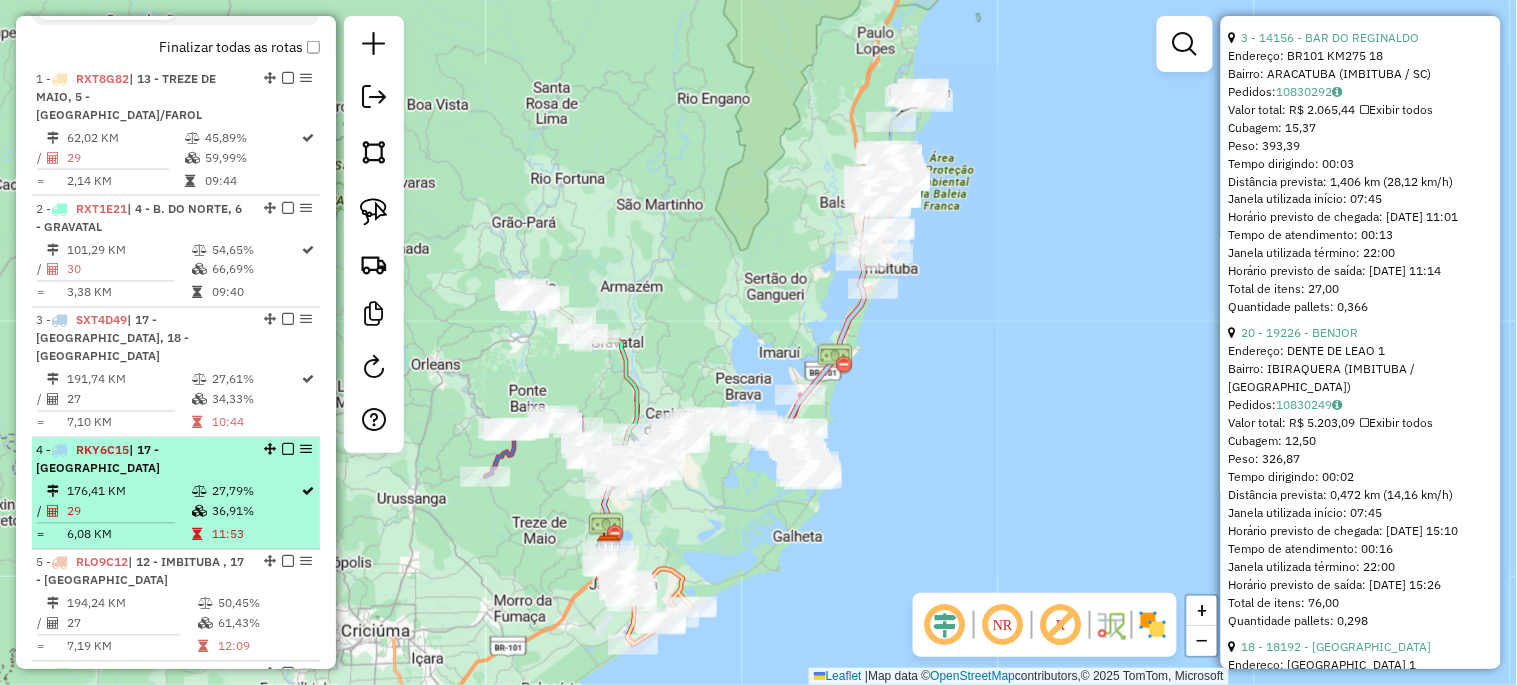 scroll, scrollTop: 758, scrollLeft: 0, axis: vertical 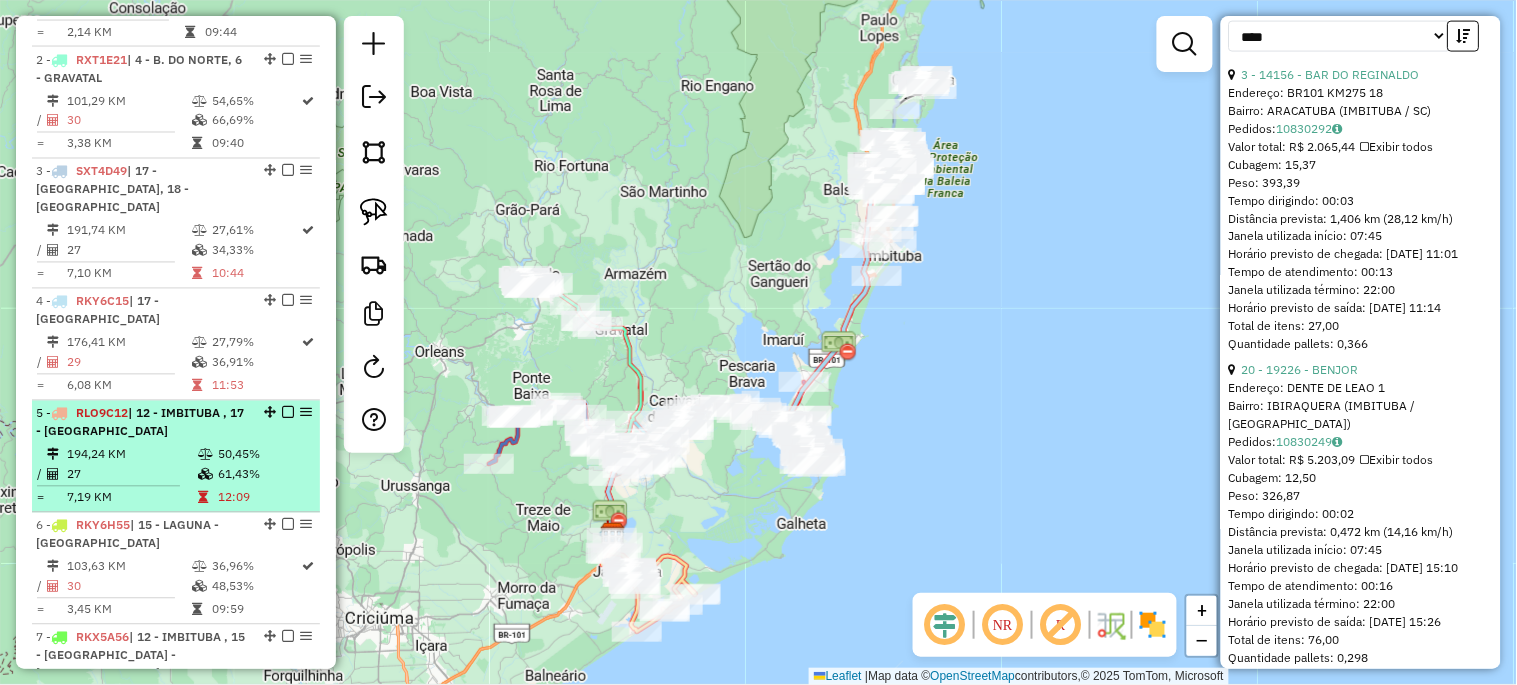 click on "27" at bounding box center (131, 475) 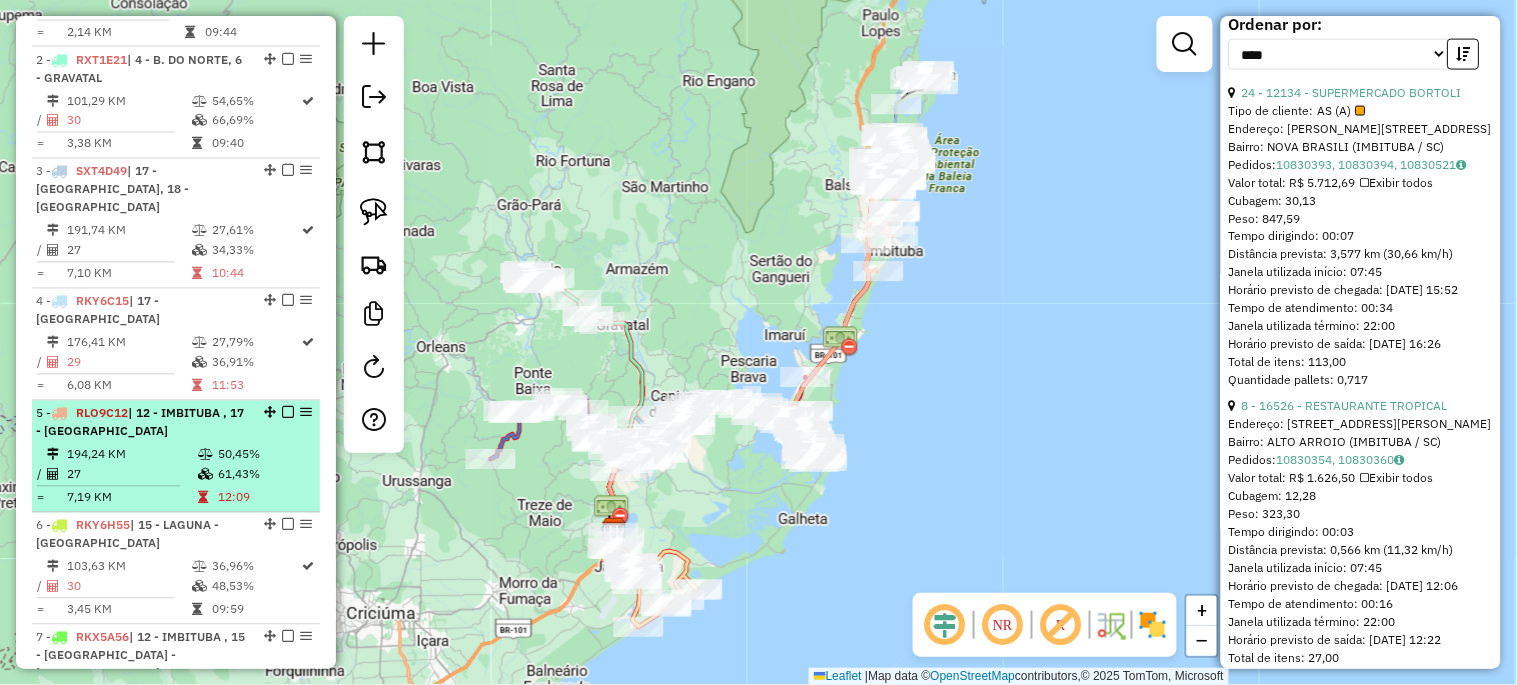scroll, scrollTop: 776, scrollLeft: 0, axis: vertical 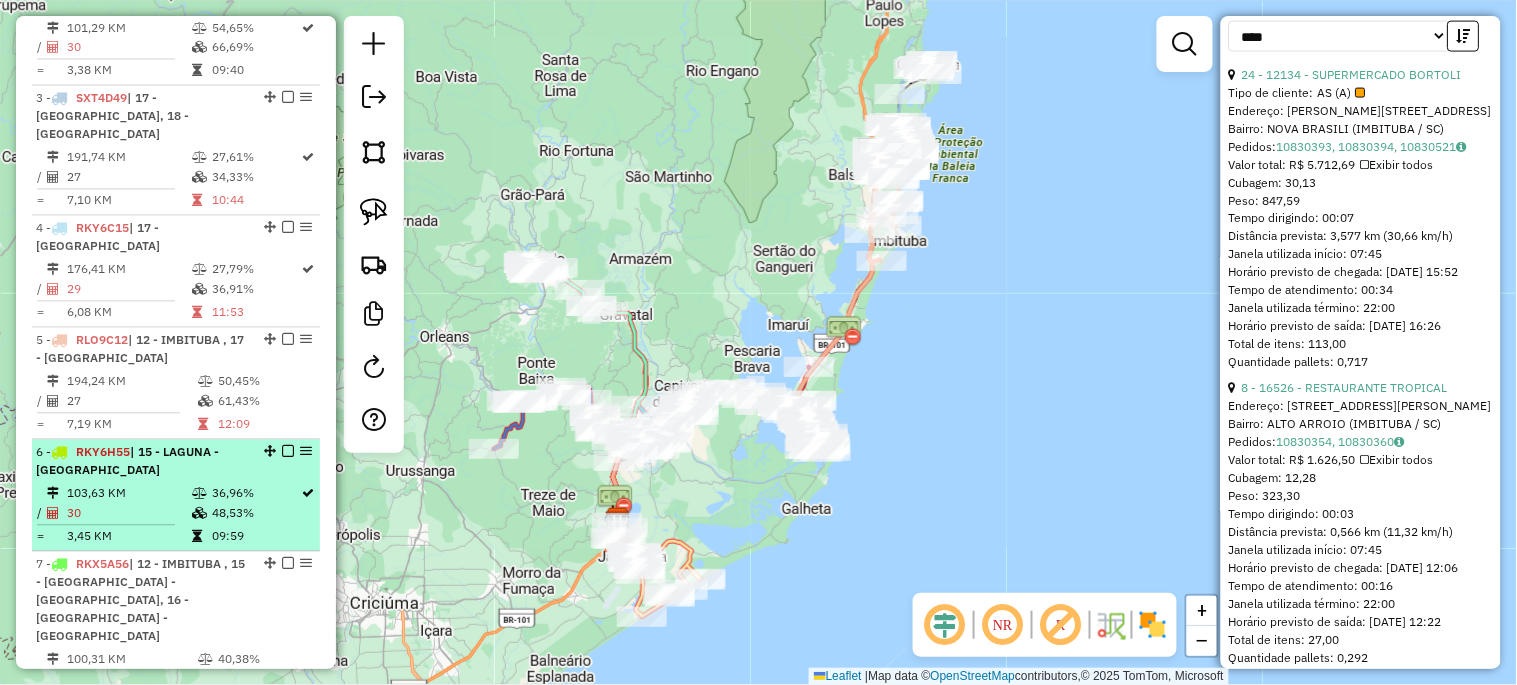 click on "6 -       RKY6H55   | 15 - LAGUNA - [GEOGRAPHIC_DATA]" at bounding box center (142, 462) 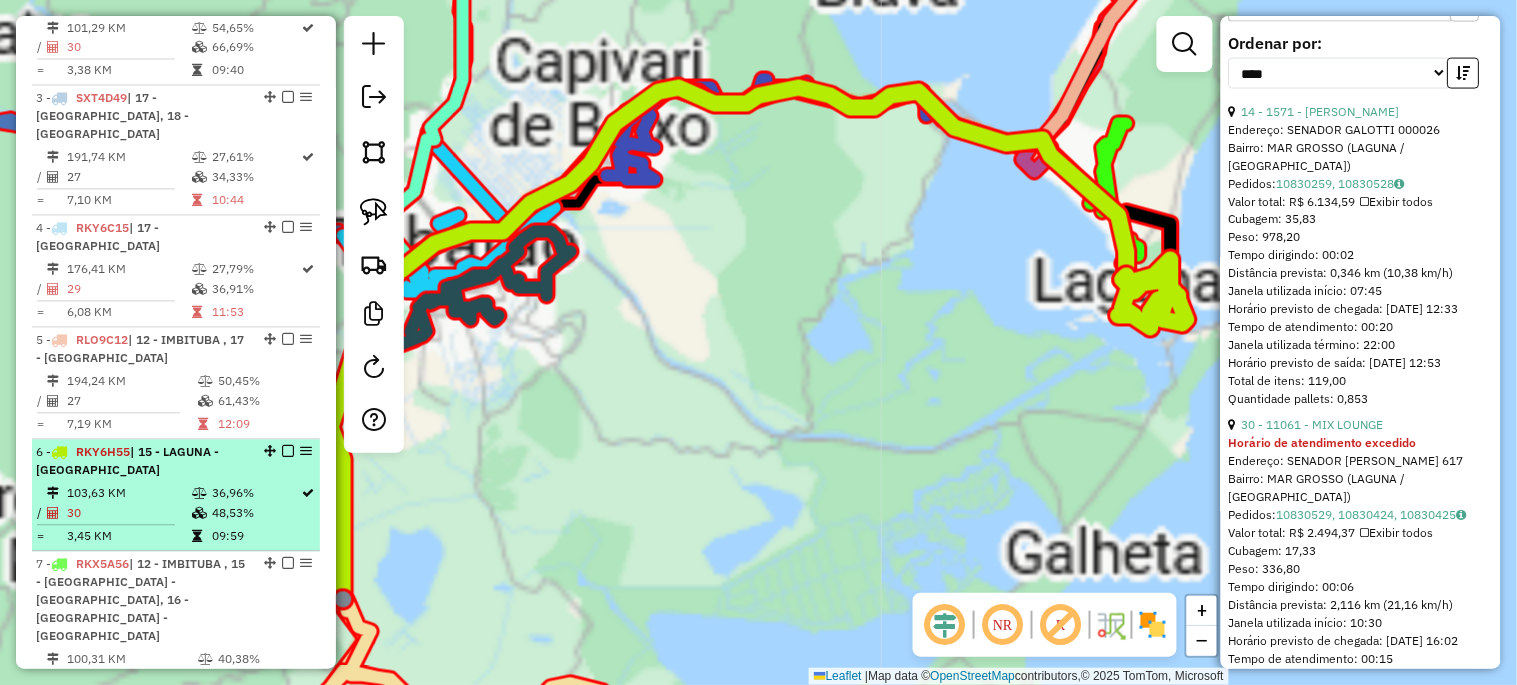 scroll, scrollTop: 795, scrollLeft: 0, axis: vertical 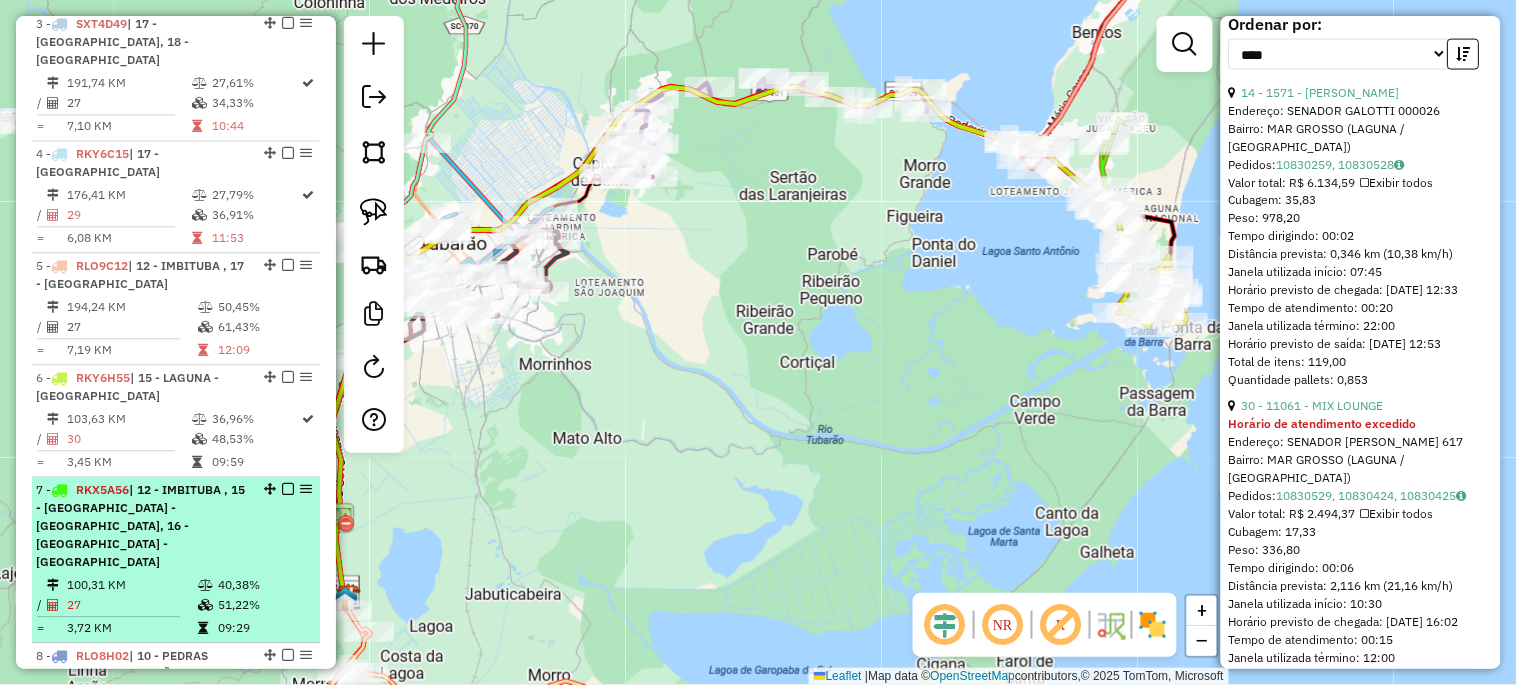click on "| 12 - IMBITUBA , 15 - [GEOGRAPHIC_DATA] - [GEOGRAPHIC_DATA], 16 - [GEOGRAPHIC_DATA] - [GEOGRAPHIC_DATA]" at bounding box center [140, 525] 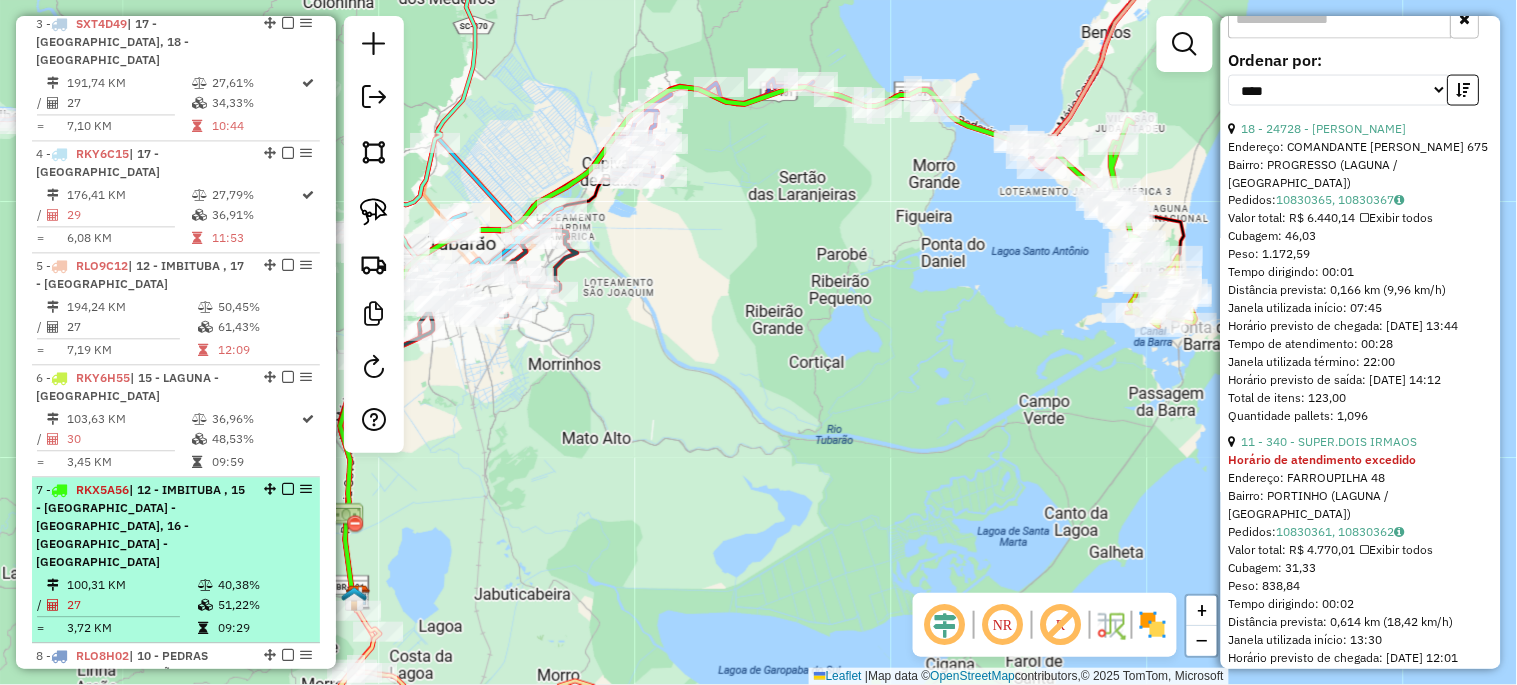 scroll, scrollTop: 813, scrollLeft: 0, axis: vertical 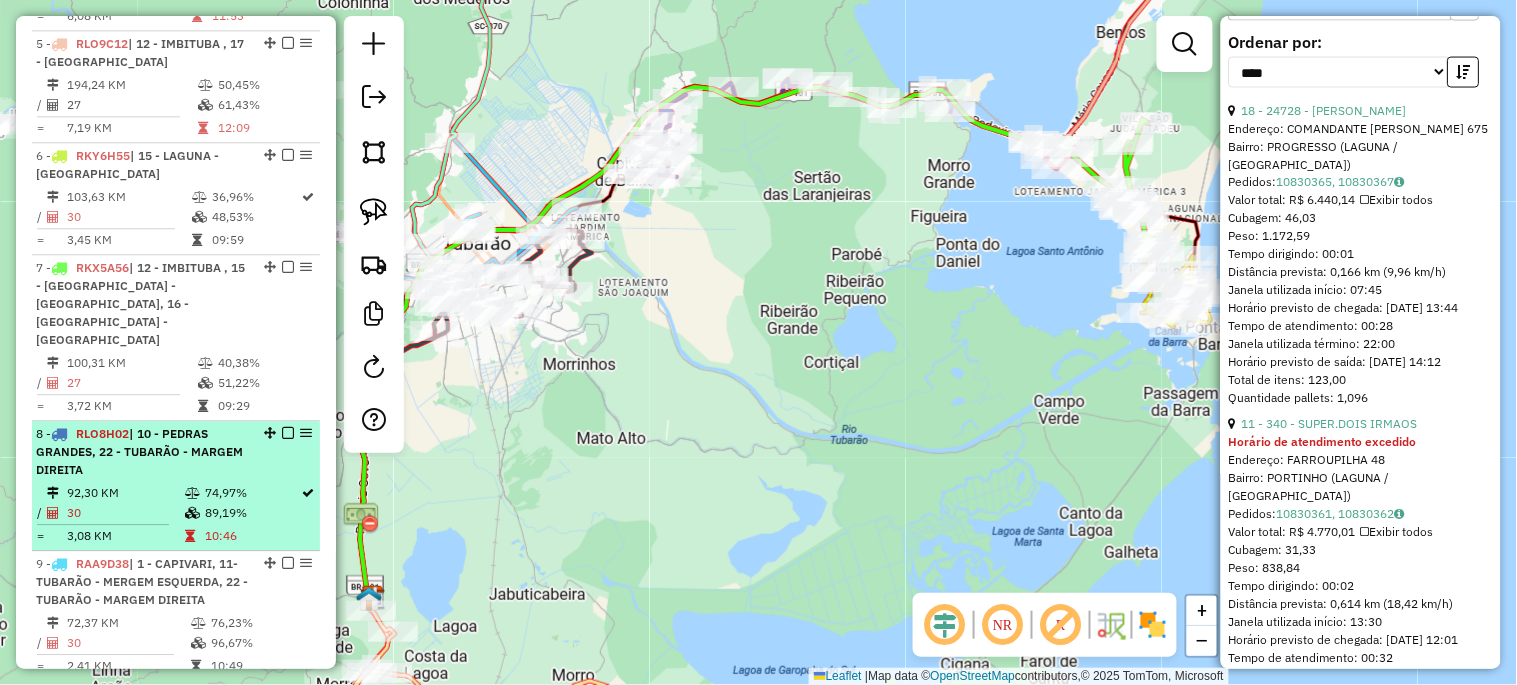 click on "30" at bounding box center (125, 513) 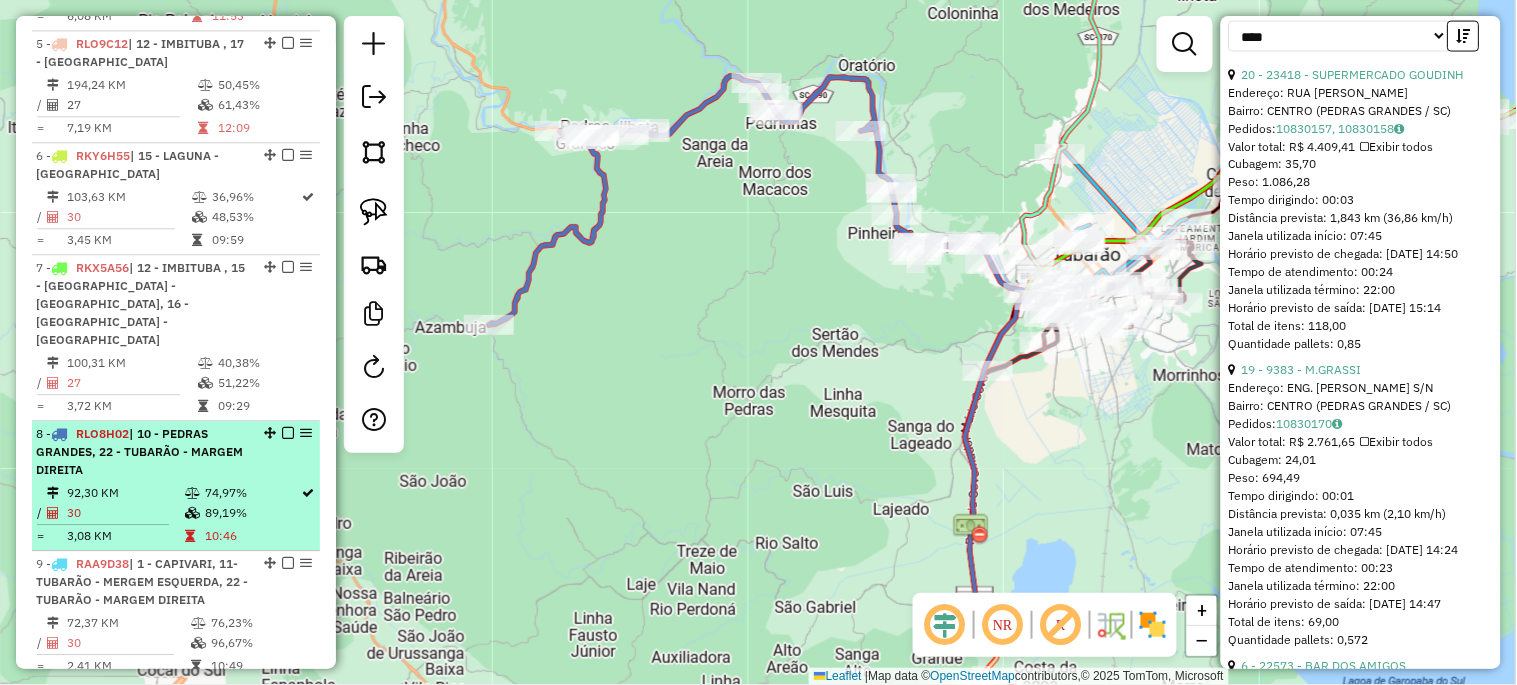 scroll, scrollTop: 1317, scrollLeft: 0, axis: vertical 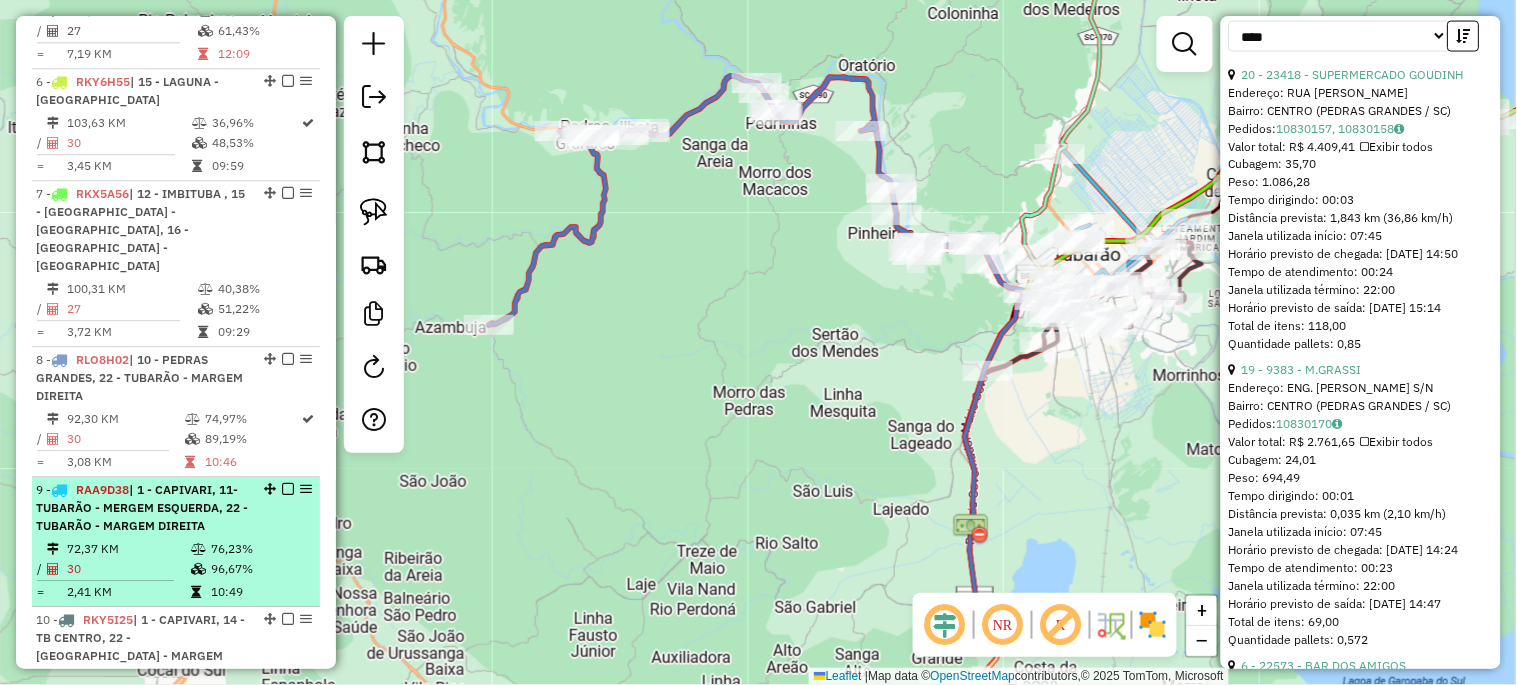click on "| 1 - CAPIVARI, 11- TUBARÃO - MERGEM ESQUERDA, 22 - TUBARÃO - MARGEM DIREITA" at bounding box center [142, 507] 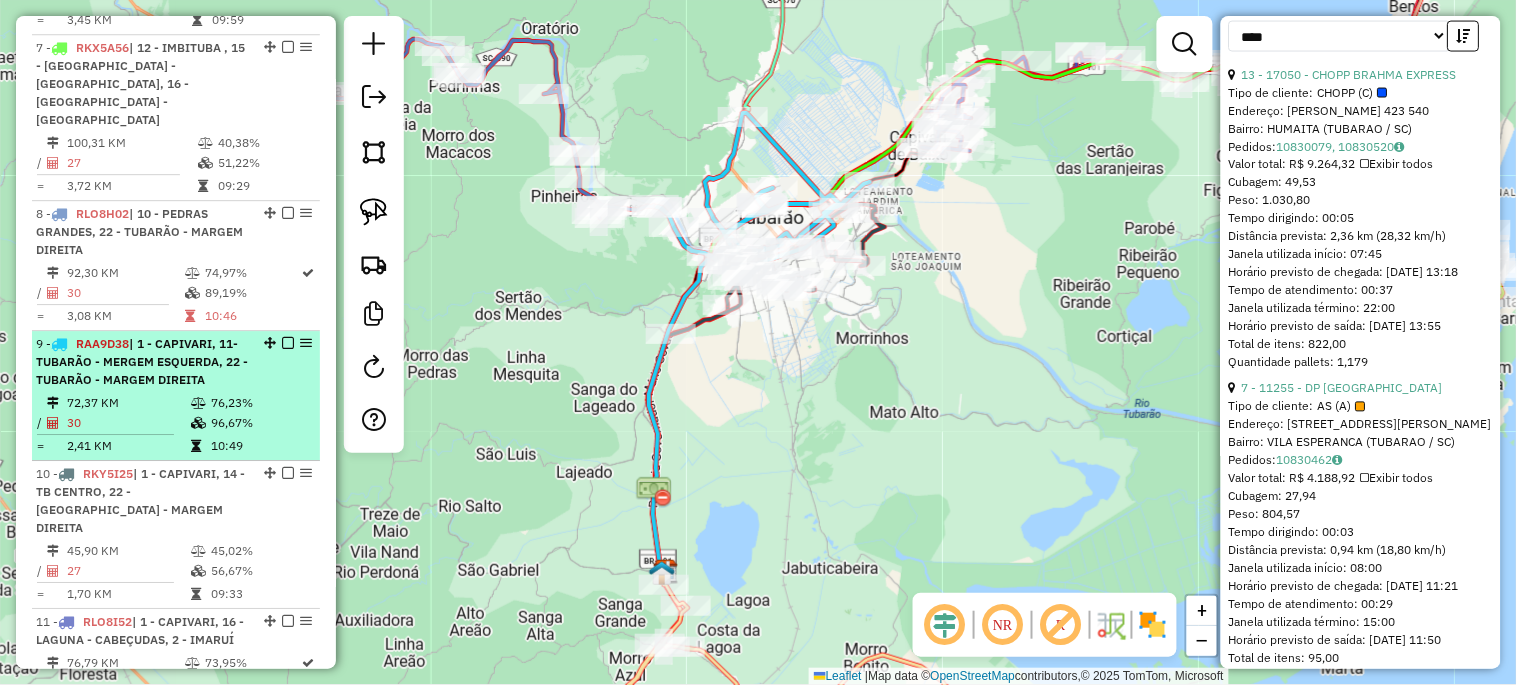 scroll, scrollTop: 1465, scrollLeft: 0, axis: vertical 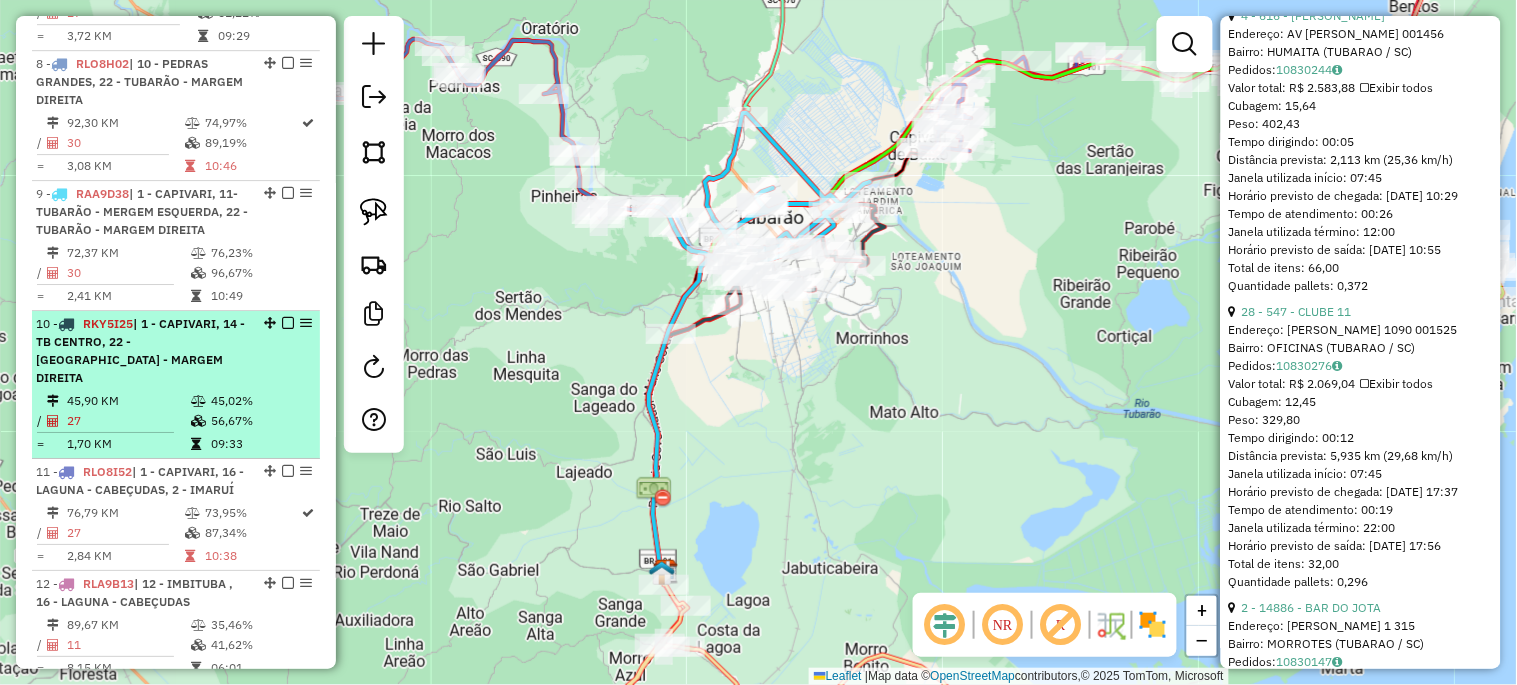 click on "| 1 - CAPIVARI, 14 - TB CENTRO, 22 - [GEOGRAPHIC_DATA] - MARGEM DIREITA" at bounding box center [140, 350] 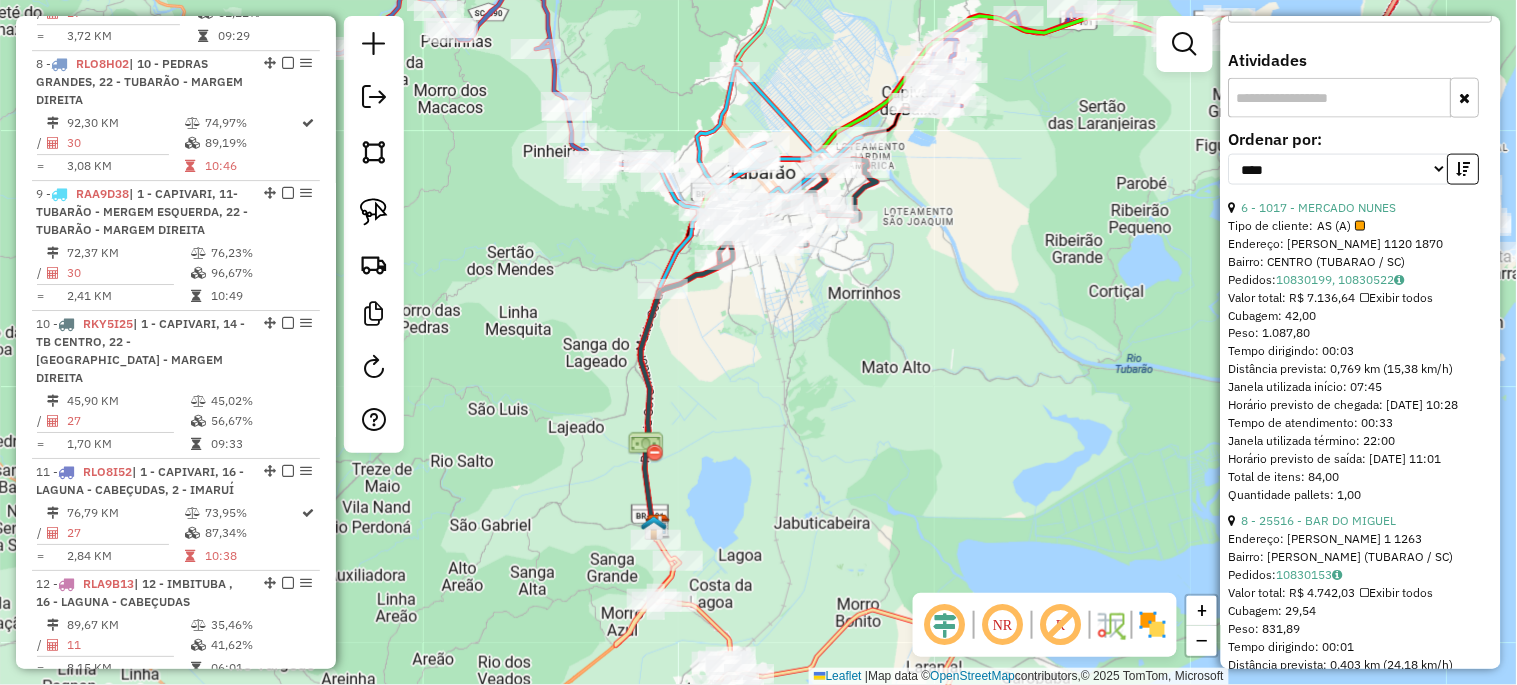 scroll, scrollTop: 647, scrollLeft: 0, axis: vertical 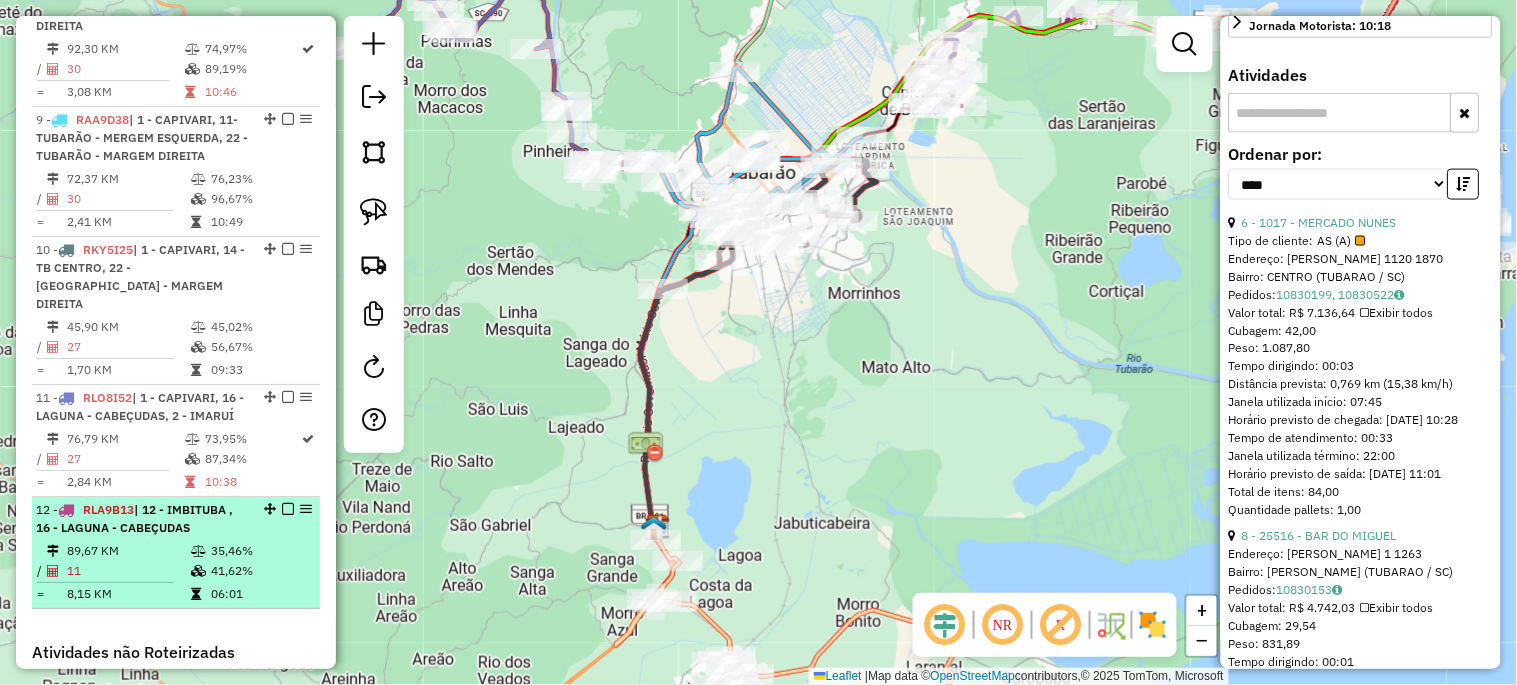 click on "| 12 - IMBITUBA , 16 - LAGUNA - CABEÇUDAS" at bounding box center (134, 518) 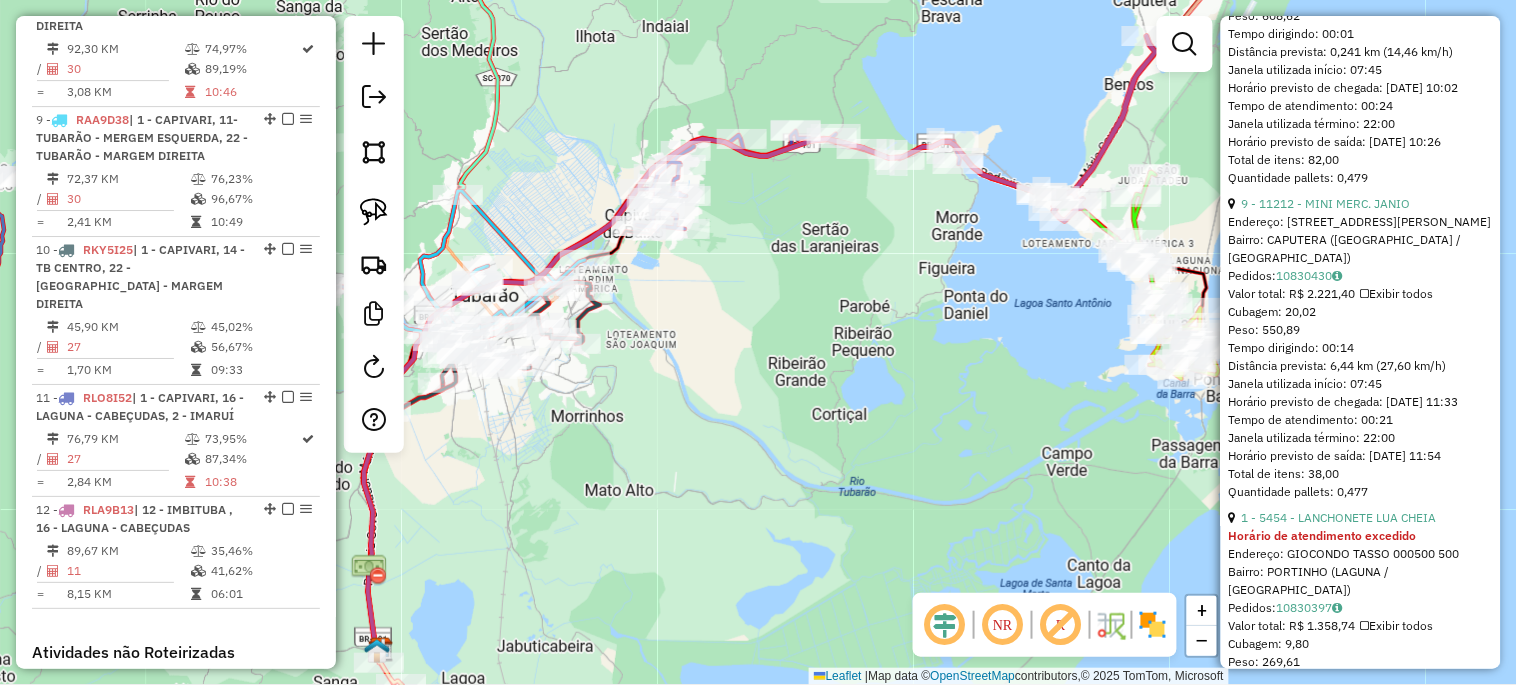 scroll, scrollTop: 1035, scrollLeft: 0, axis: vertical 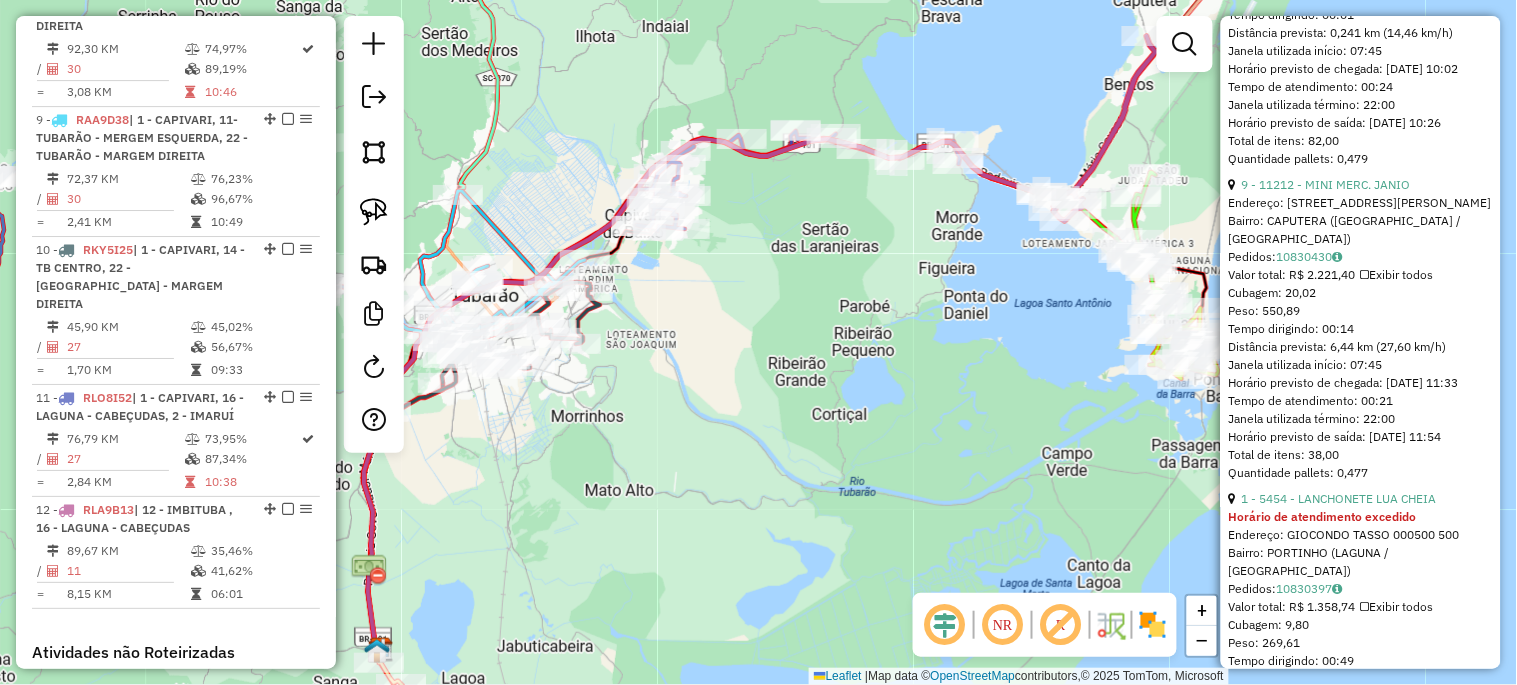 click on "Janela de atendimento Grade de atendimento Capacidade Transportadoras Veículos Cliente Pedidos  Rotas Selecione os dias de semana para filtrar as janelas de atendimento  Seg   Ter   Qua   Qui   Sex   Sáb   Dom  Informe o período da janela de atendimento: De: Até:  Filtrar exatamente a janela do cliente  Considerar janela de atendimento padrão  Selecione os dias de semana para filtrar as grades de atendimento  Seg   Ter   Qua   Qui   Sex   Sáb   Dom   Considerar clientes sem dia de atendimento cadastrado  Clientes fora do dia de atendimento selecionado Filtrar as atividades entre os valores definidos abaixo:  Peso mínimo:   Peso máximo:   Cubagem mínima:   Cubagem máxima:   De:   Até:  Filtrar as atividades entre o tempo de atendimento definido abaixo:  De:   Até:   Considerar capacidade total dos clientes não roteirizados Transportadora: Selecione um ou mais itens Tipo de veículo: Selecione um ou mais itens Veículo: Selecione um ou mais itens Motorista: Selecione um ou mais itens Nome: Rótulo:" 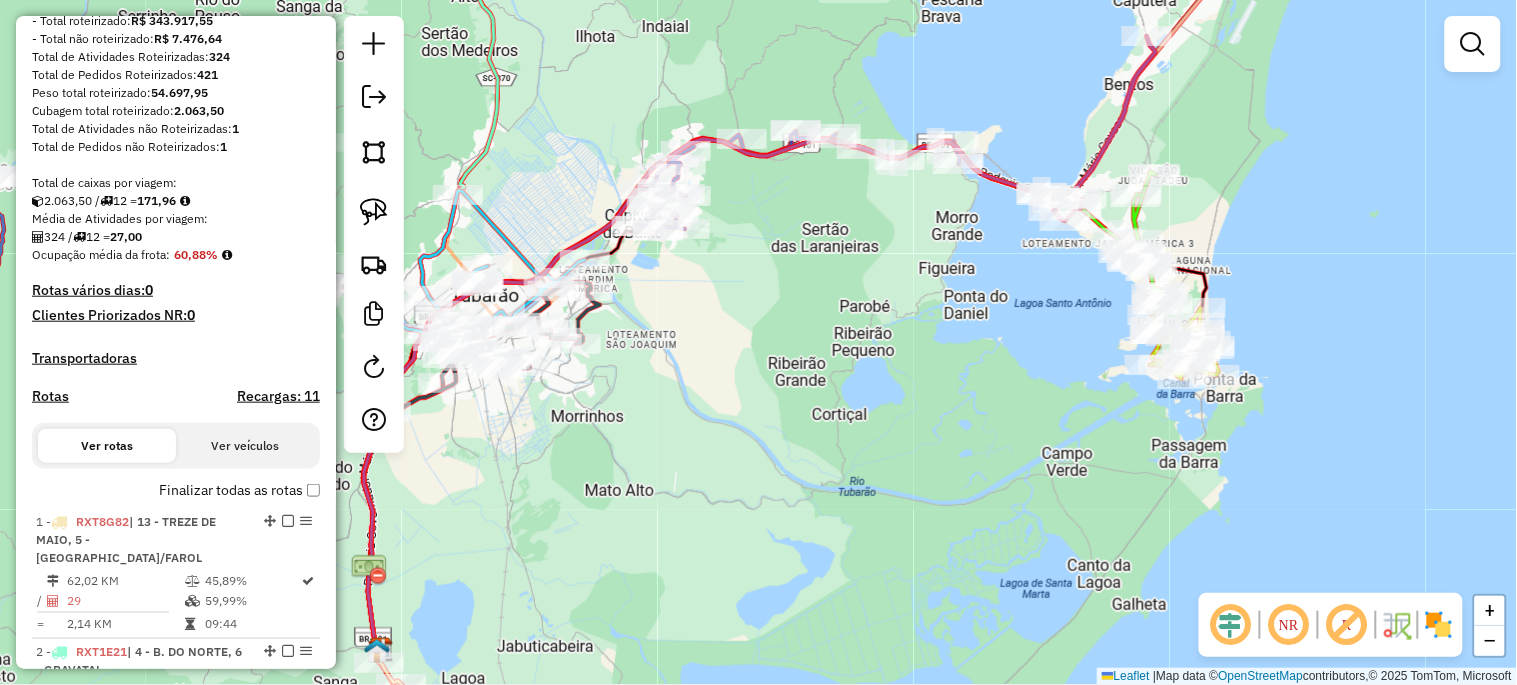 scroll, scrollTop: 280, scrollLeft: 0, axis: vertical 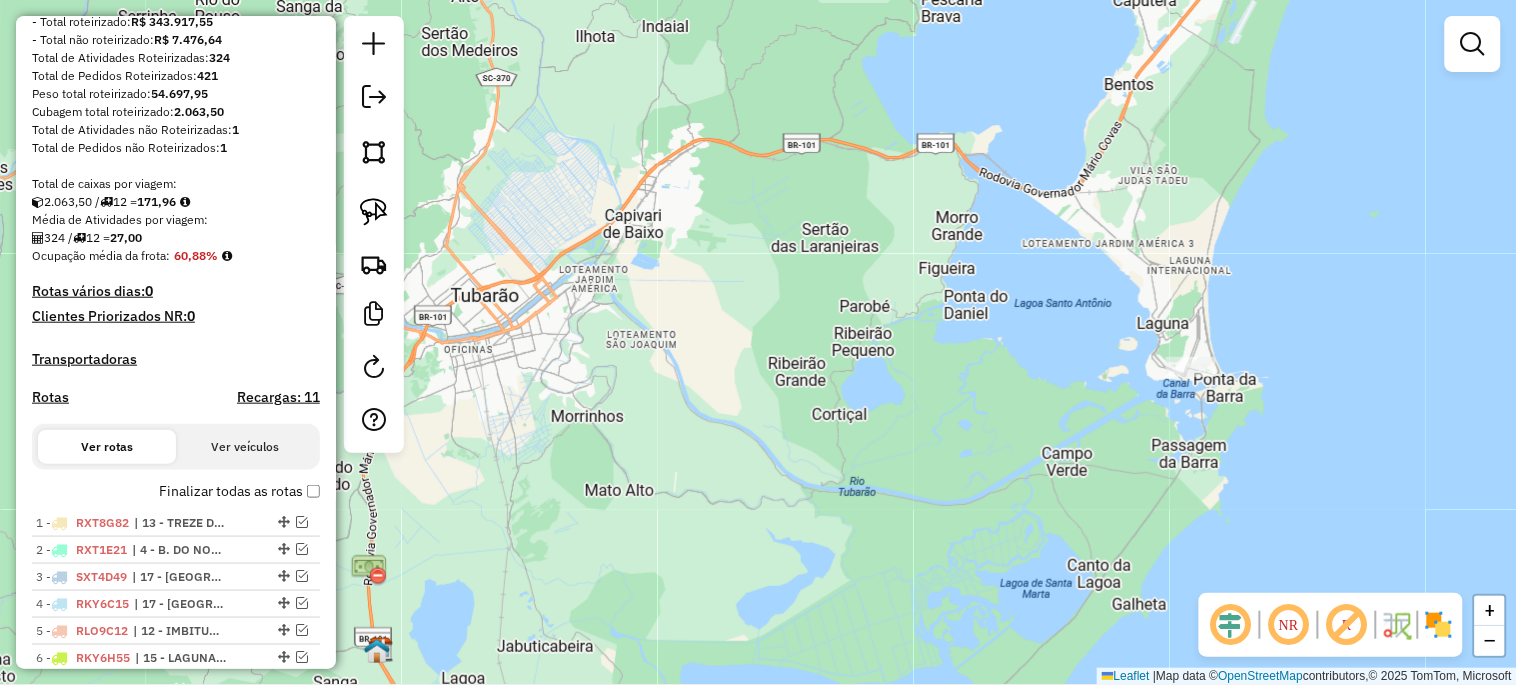 click on "Janela de atendimento Grade de atendimento Capacidade Transportadoras Veículos Cliente Pedidos  Rotas Selecione os dias de semana para filtrar as janelas de atendimento  Seg   Ter   Qua   Qui   Sex   Sáb   Dom  Informe o período da janela de atendimento: De: Até:  Filtrar exatamente a janela do cliente  Considerar janela de atendimento padrão  Selecione os dias de semana para filtrar as grades de atendimento  Seg   Ter   Qua   Qui   Sex   Sáb   Dom   Considerar clientes sem dia de atendimento cadastrado  Clientes fora do dia de atendimento selecionado Filtrar as atividades entre os valores definidos abaixo:  Peso mínimo:   Peso máximo:   Cubagem mínima:   Cubagem máxima:   De:   Até:  Filtrar as atividades entre o tempo de atendimento definido abaixo:  De:   Até:   Considerar capacidade total dos clientes não roteirizados Transportadora: Selecione um ou mais itens Tipo de veículo: Selecione um ou mais itens Veículo: Selecione um ou mais itens Motorista: Selecione um ou mais itens Nome: Rótulo:" 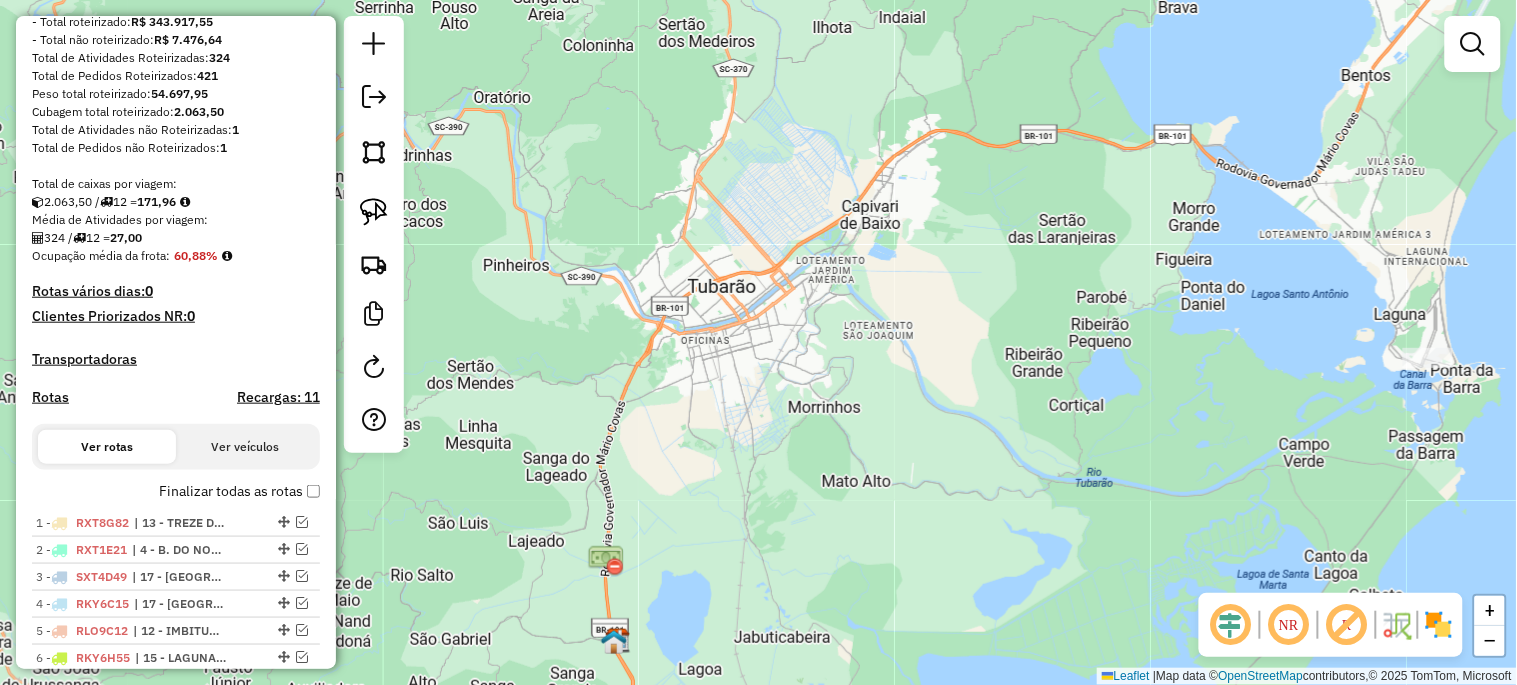 drag, startPoint x: 595, startPoint y: 500, endPoint x: 830, endPoint y: 491, distance: 235.17227 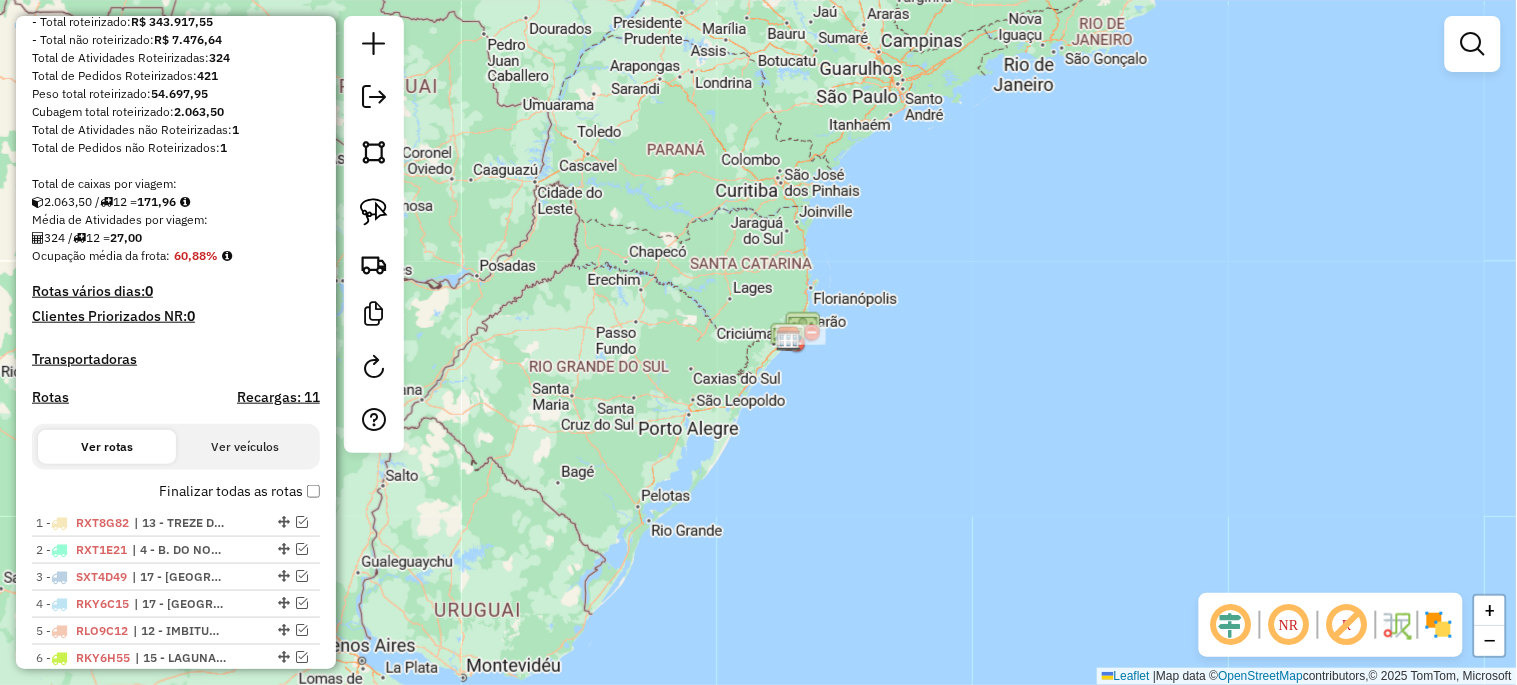 drag, startPoint x: 785, startPoint y: 522, endPoint x: 760, endPoint y: 376, distance: 148.12495 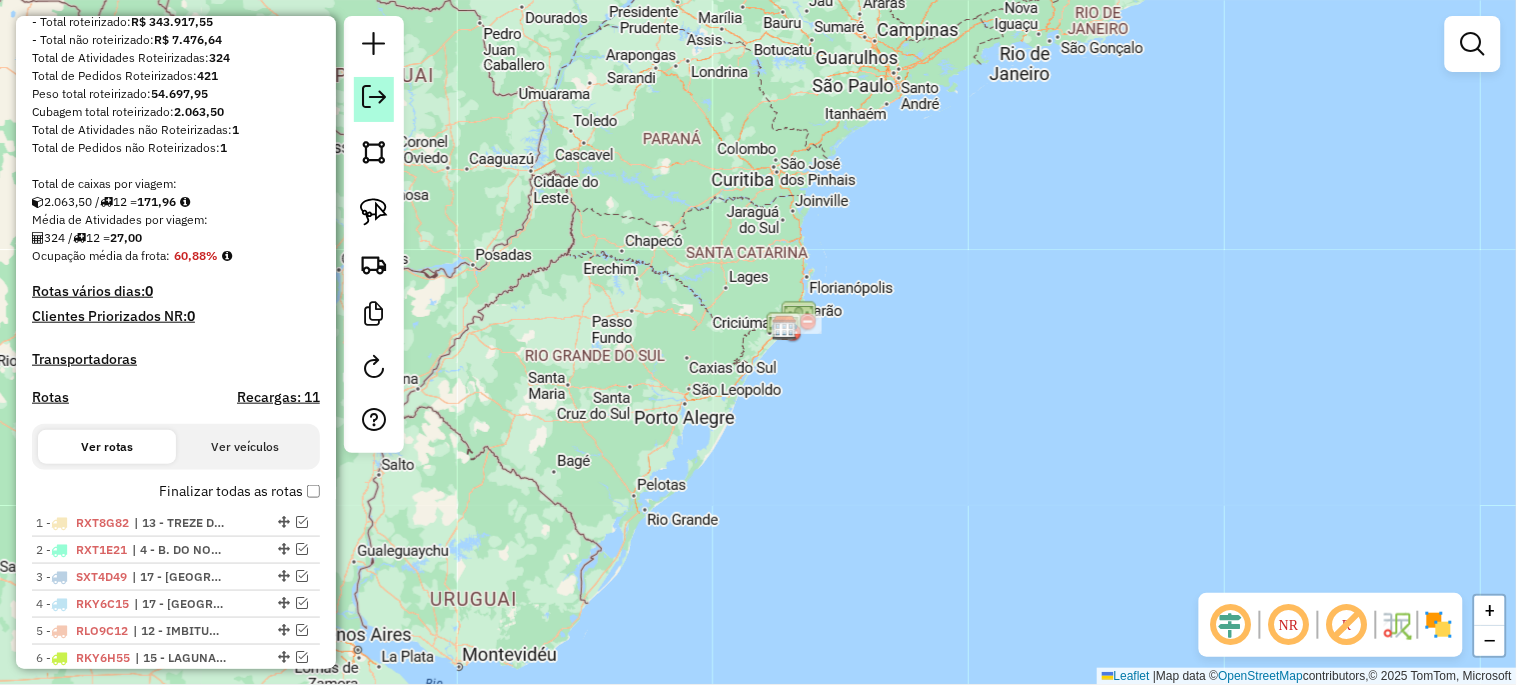 click 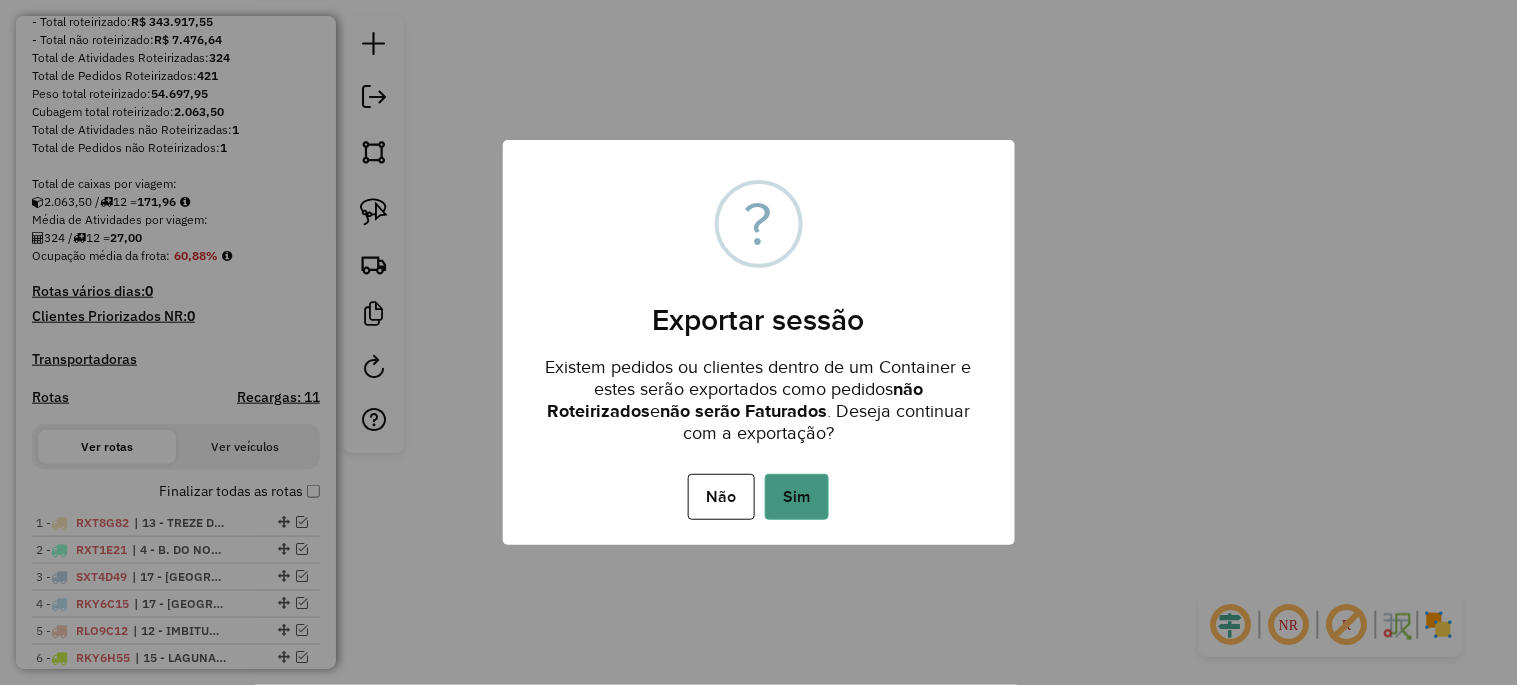 click on "Sim" at bounding box center (797, 497) 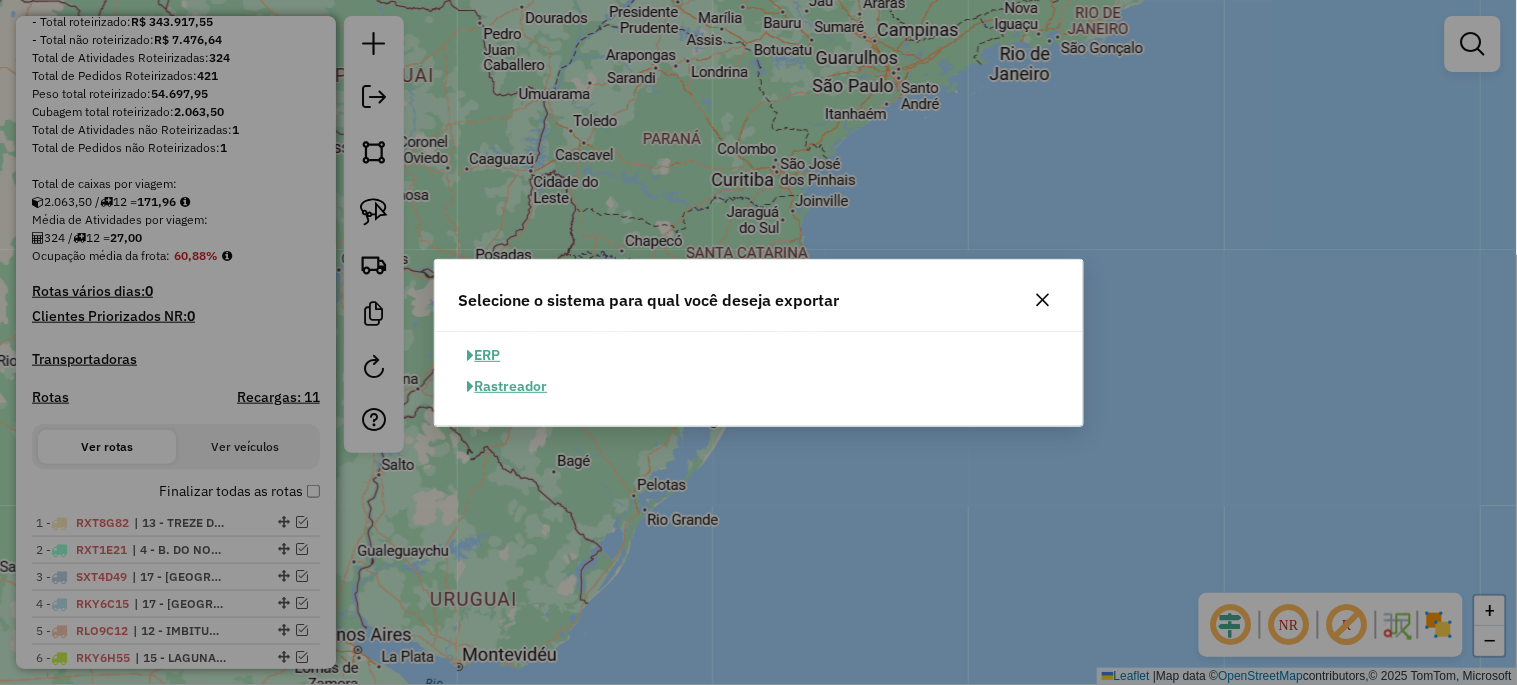 click on "ERP" 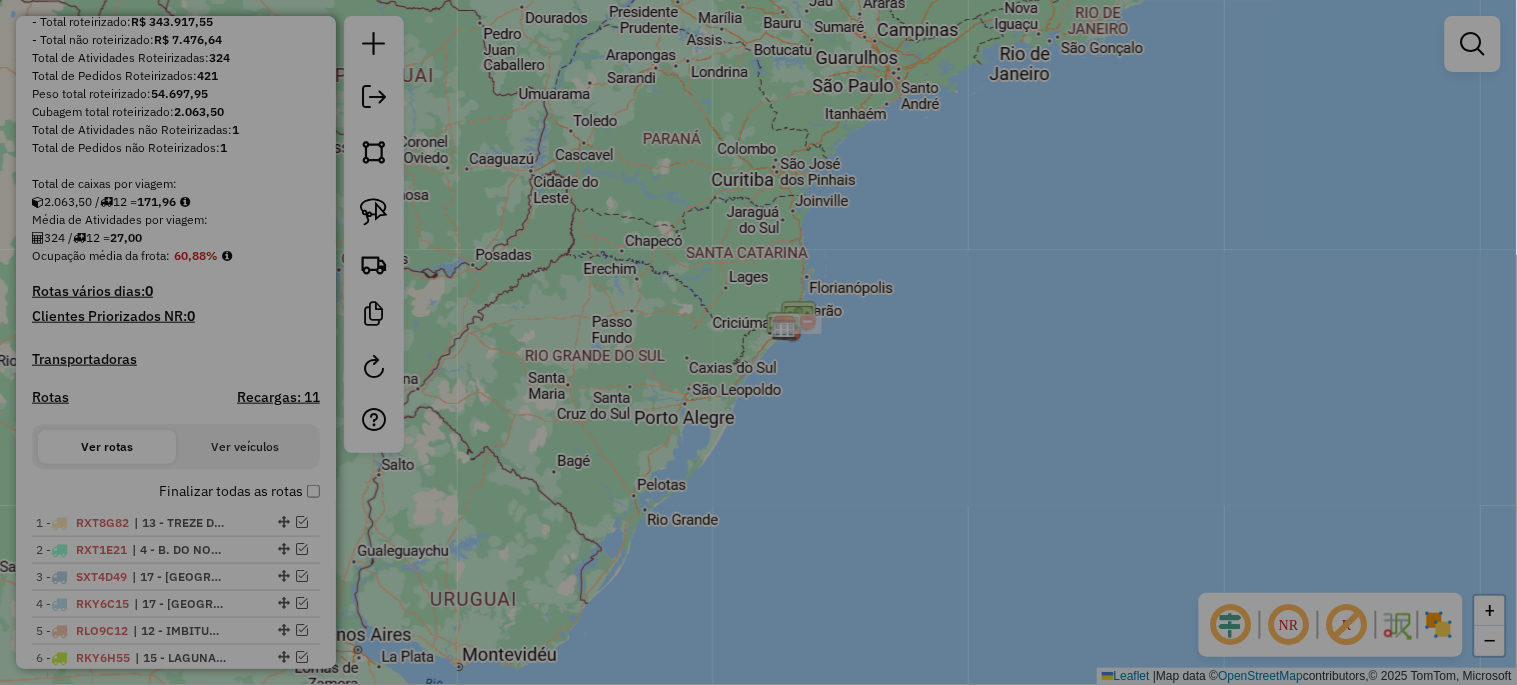 select on "**" 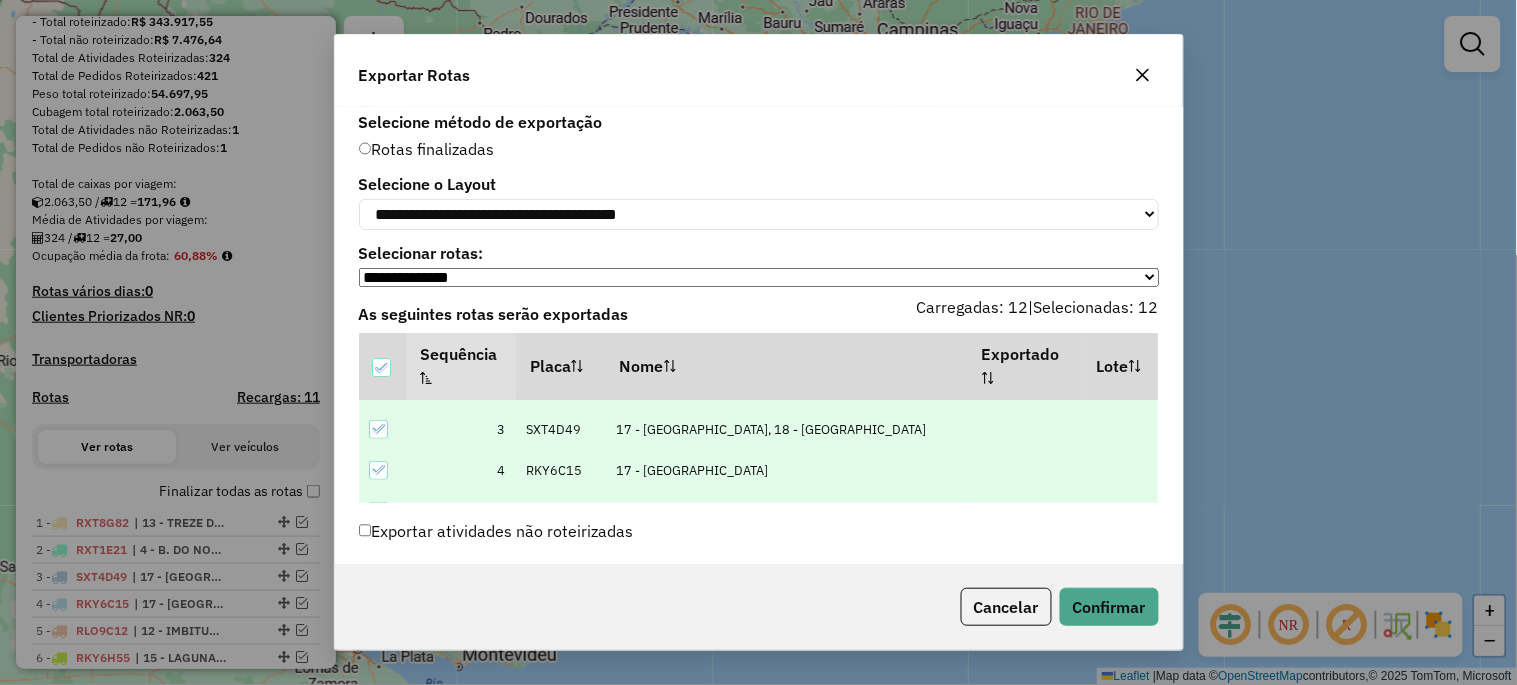 scroll, scrollTop: 147, scrollLeft: 0, axis: vertical 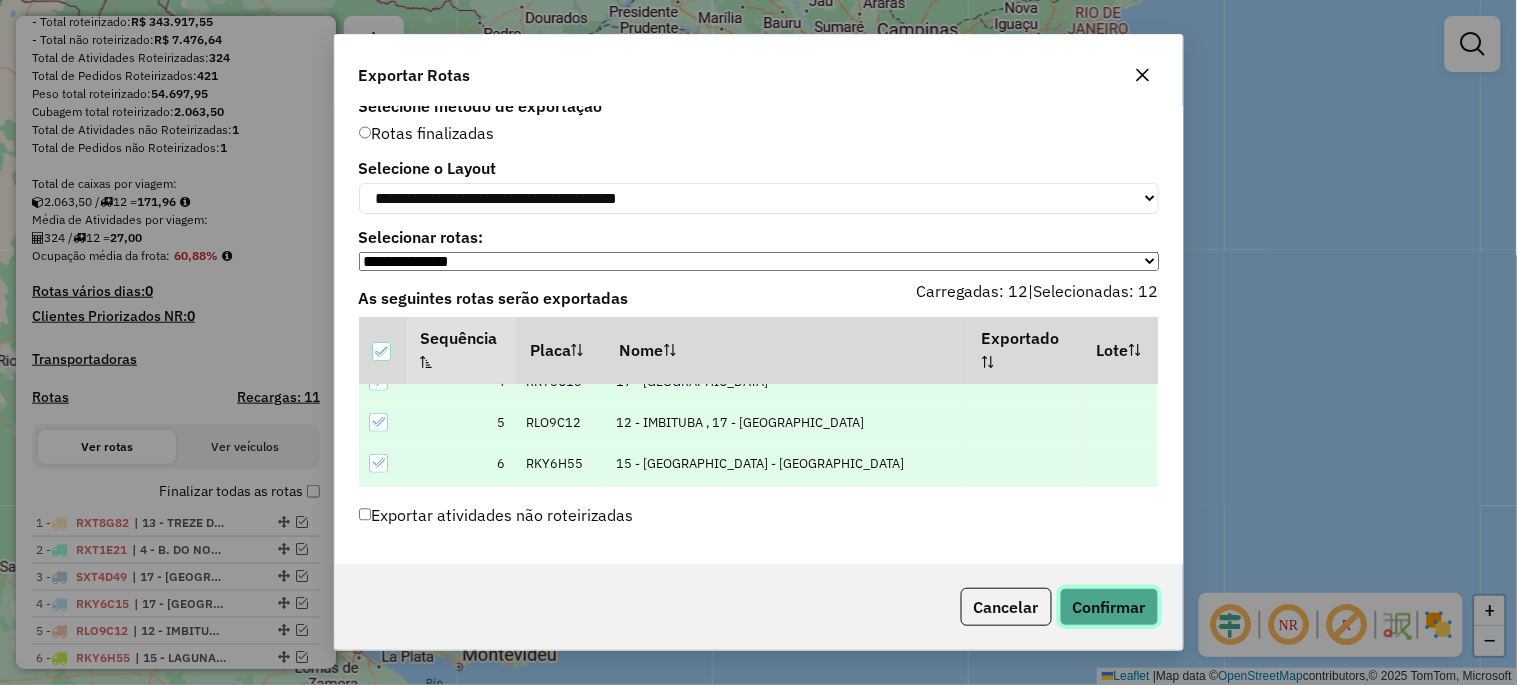 click on "Confirmar" 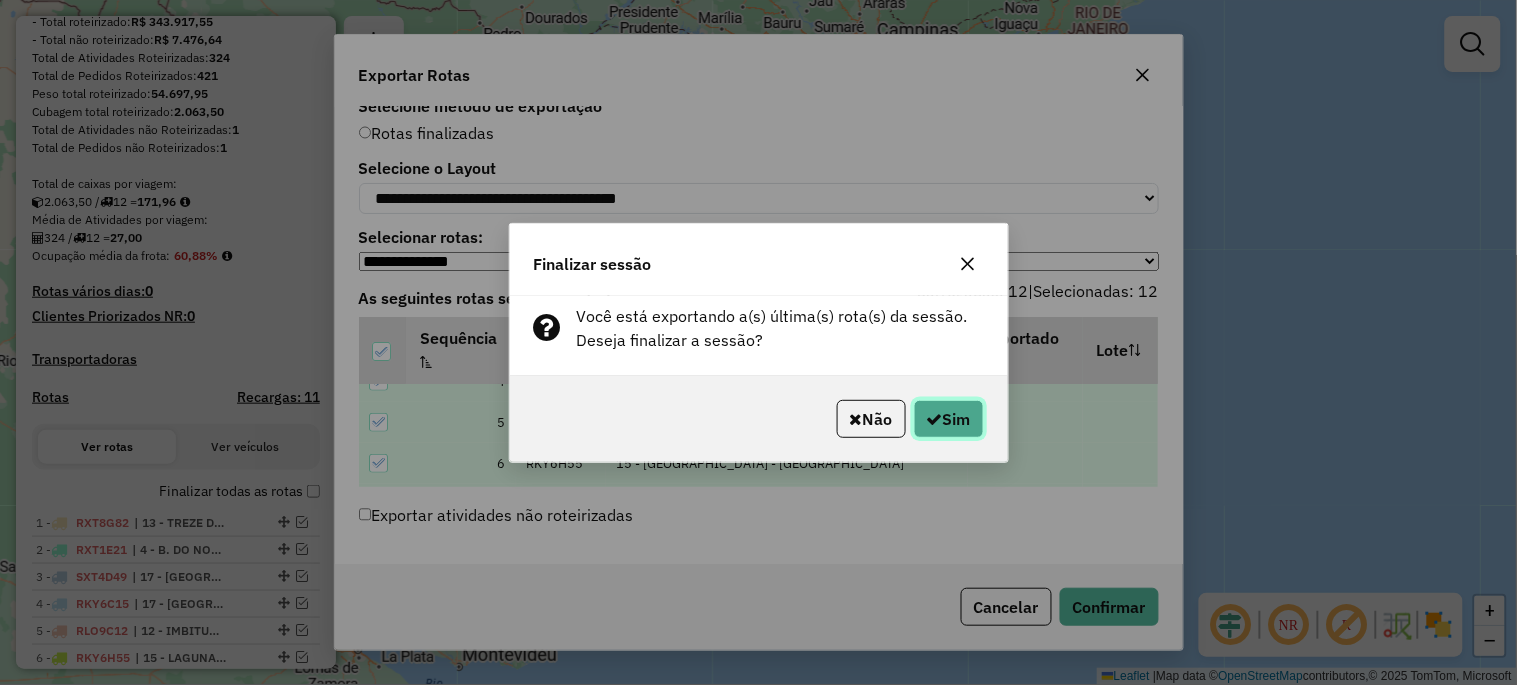 click on "Sim" 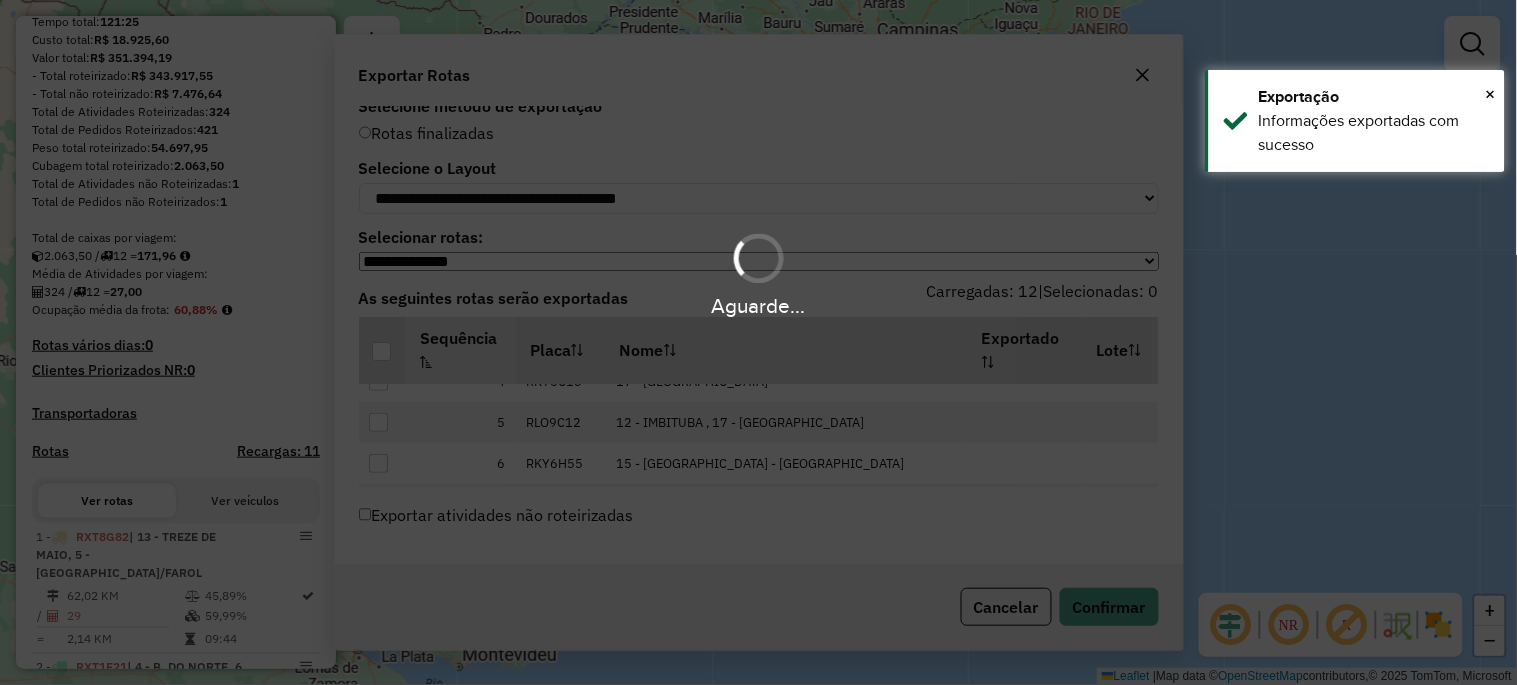 scroll, scrollTop: 334, scrollLeft: 0, axis: vertical 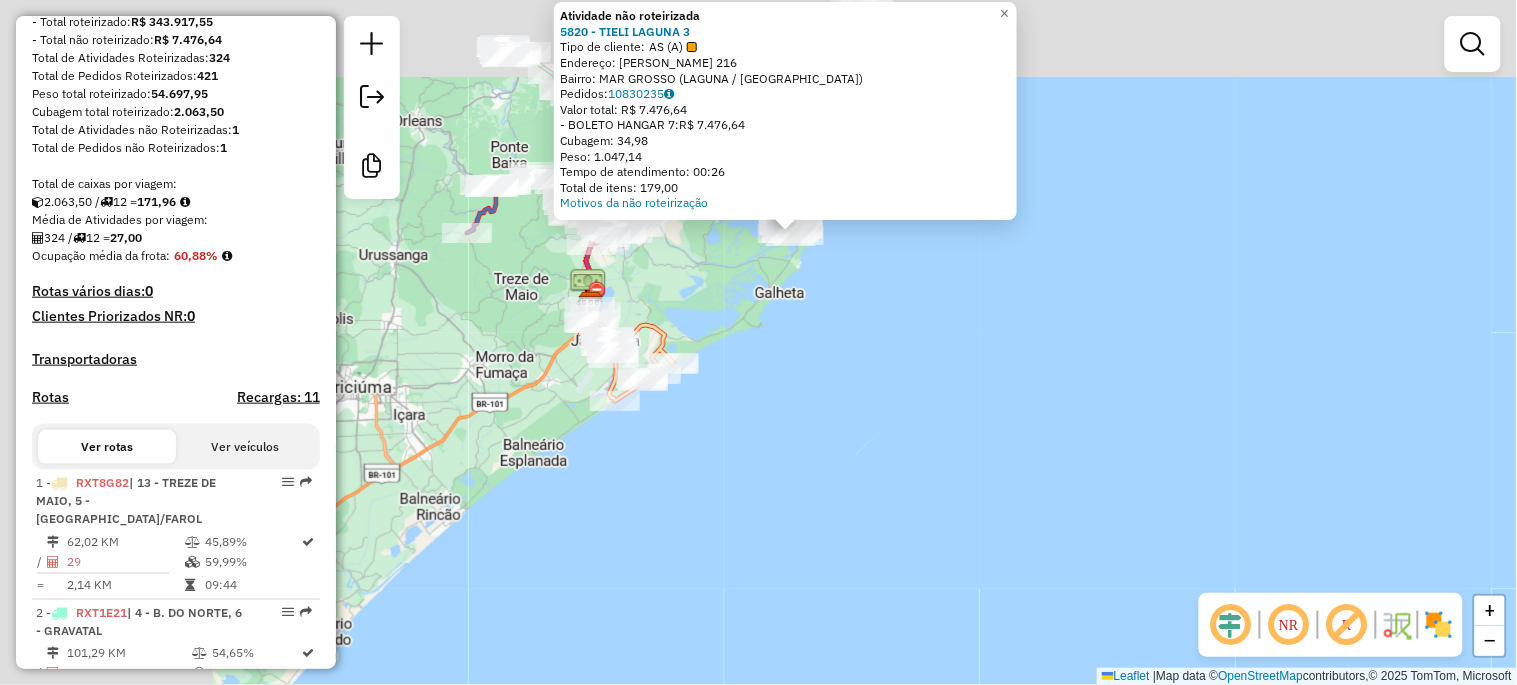 drag, startPoint x: 577, startPoint y: 308, endPoint x: 955, endPoint y: 474, distance: 412.8438 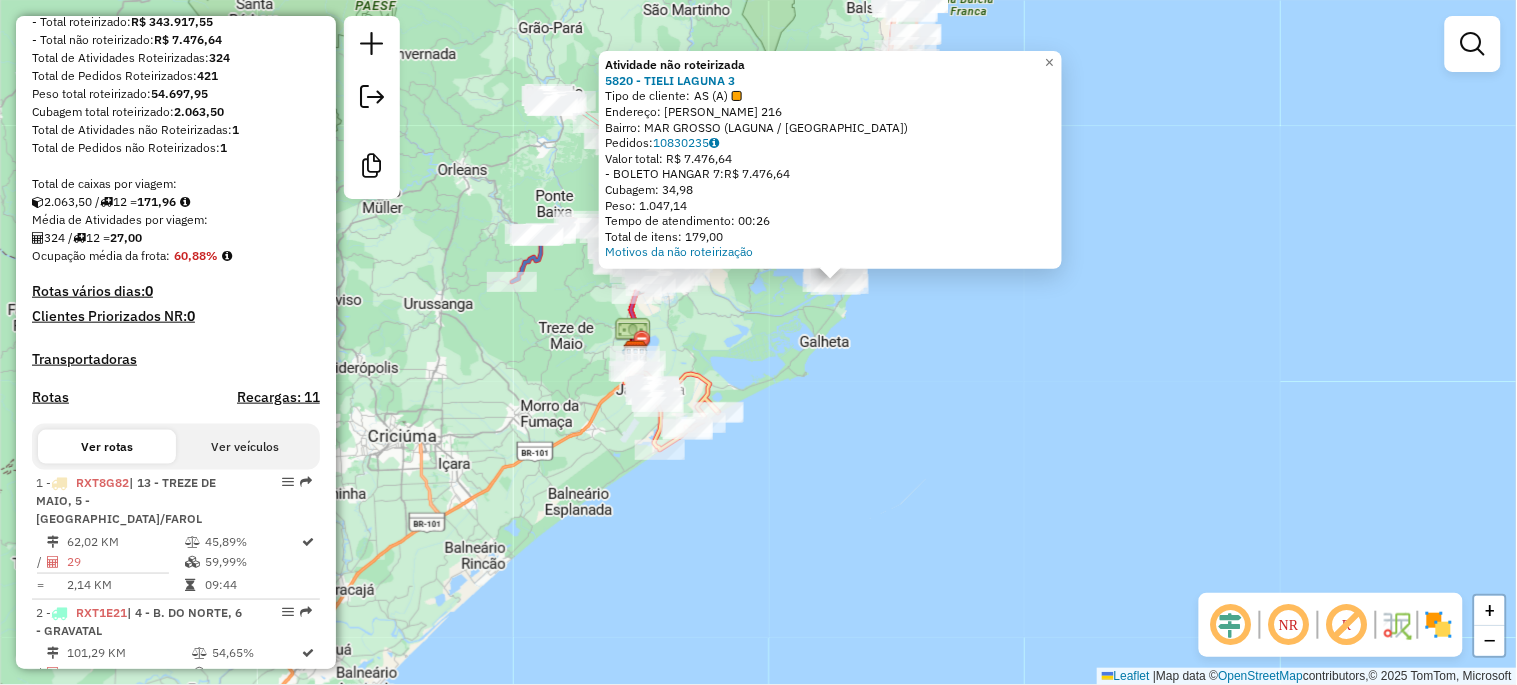 click on "Atividade não roteirizada 5820 - TIELI LAGUNA 3  Tipo de cliente:   AS (A)   Endereço:  [PERSON_NAME] 216   Bairro: [GEOGRAPHIC_DATA] (LAGUNA / [GEOGRAPHIC_DATA])   Pedidos:  10830235   Valor total: R$ 7.476,64   - BOLETO HANGAR 7:  R$ 7.476,64   Cubagem: 34,98   Peso: 1.047,14   Tempo de atendimento: 00:26   Total de itens: 179,00  Motivos da não roteirização × Janela de atendimento Grade de atendimento Capacidade Transportadoras Veículos Cliente Pedidos  Rotas Selecione os dias de semana para filtrar as janelas de atendimento  Seg   Ter   Qua   Qui   Sex   Sáb   Dom  Informe o período da janela de atendimento: De: Até:  Filtrar exatamente a janela do cliente  Considerar janela de atendimento padrão  Selecione os dias de semana para filtrar as grades de atendimento  Seg   Ter   Qua   Qui   Sex   Sáb   Dom   Considerar clientes sem dia de atendimento cadastrado  Clientes fora do dia de atendimento selecionado Filtrar as atividades entre os valores definidos abaixo:  Peso mínimo:   Peso máximo:   Cubagem mínima:   De:" 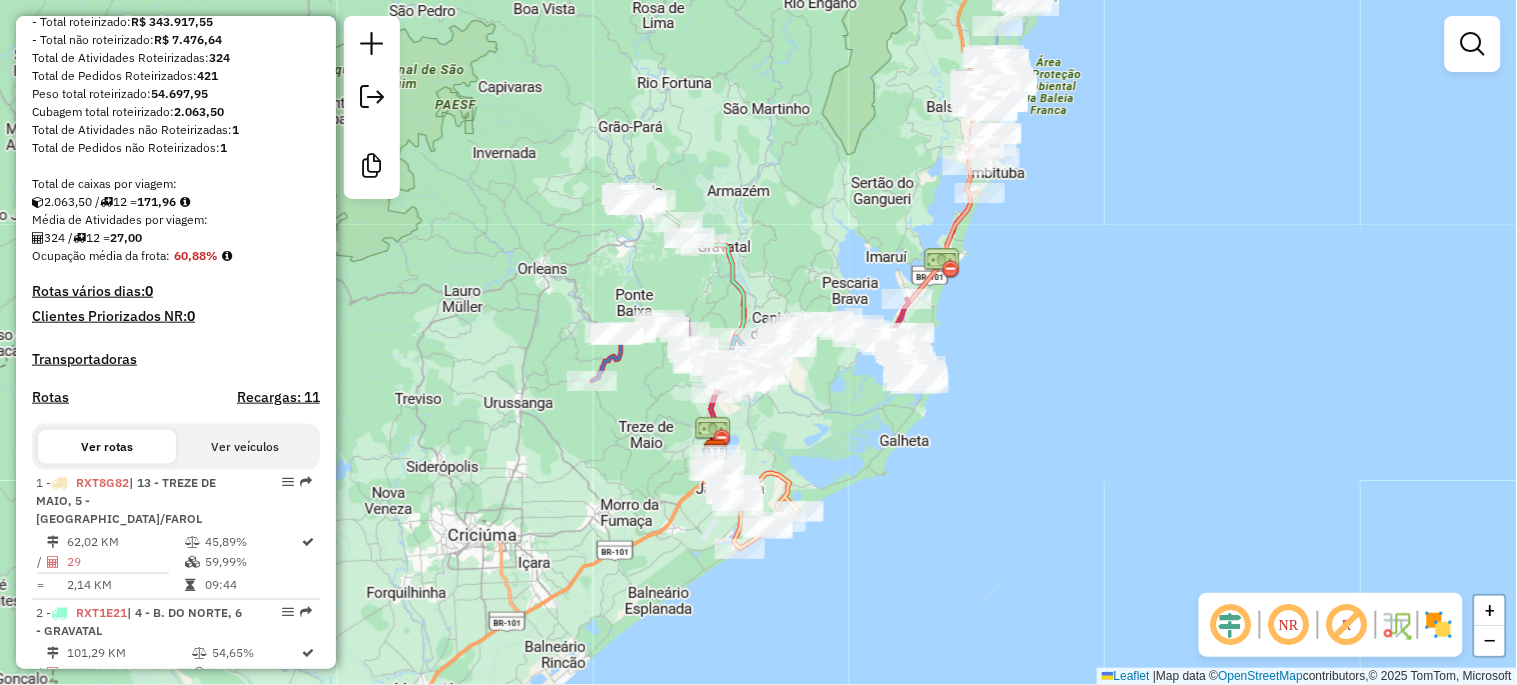 drag, startPoint x: 875, startPoint y: 407, endPoint x: 950, endPoint y: 525, distance: 139.81773 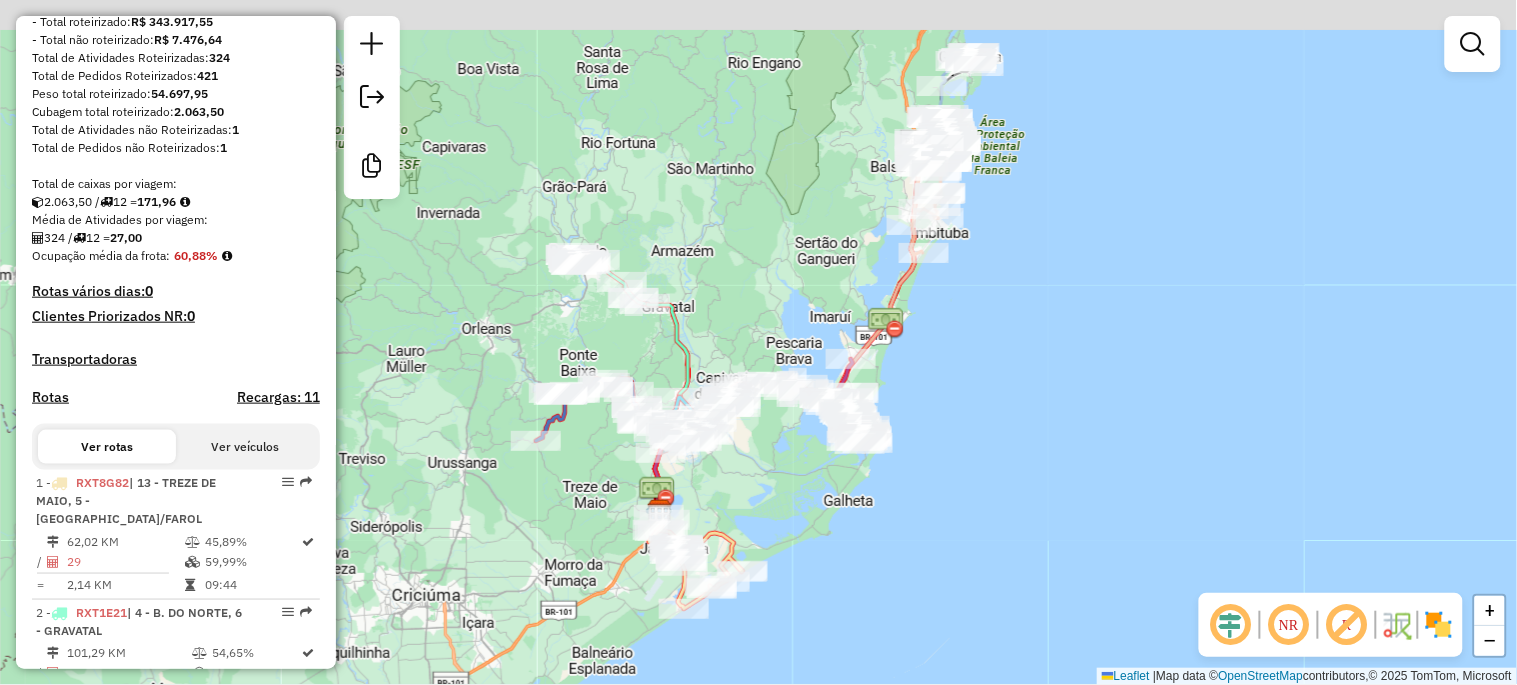 drag, startPoint x: 842, startPoint y: 233, endPoint x: 757, endPoint y: 395, distance: 182.94534 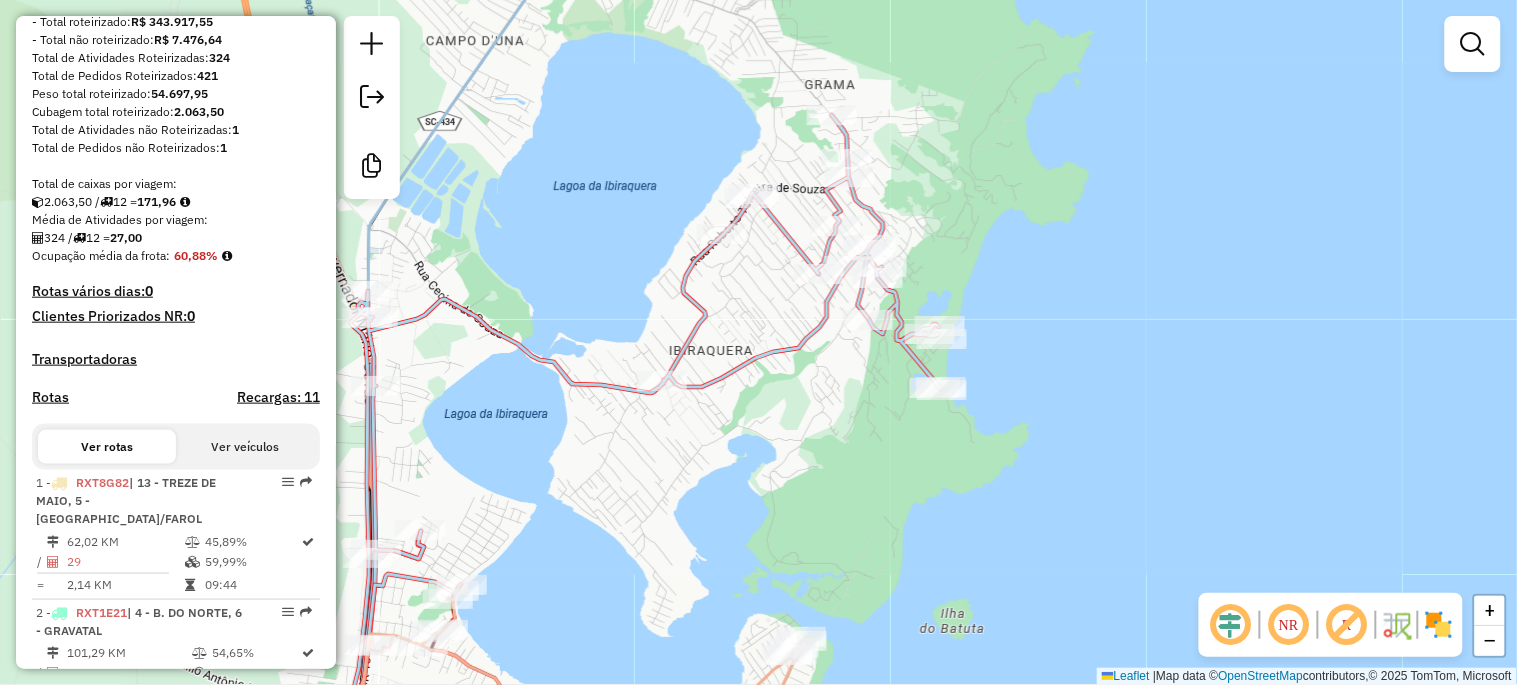 drag, startPoint x: 645, startPoint y: 456, endPoint x: 684, endPoint y: 418, distance: 54.451813 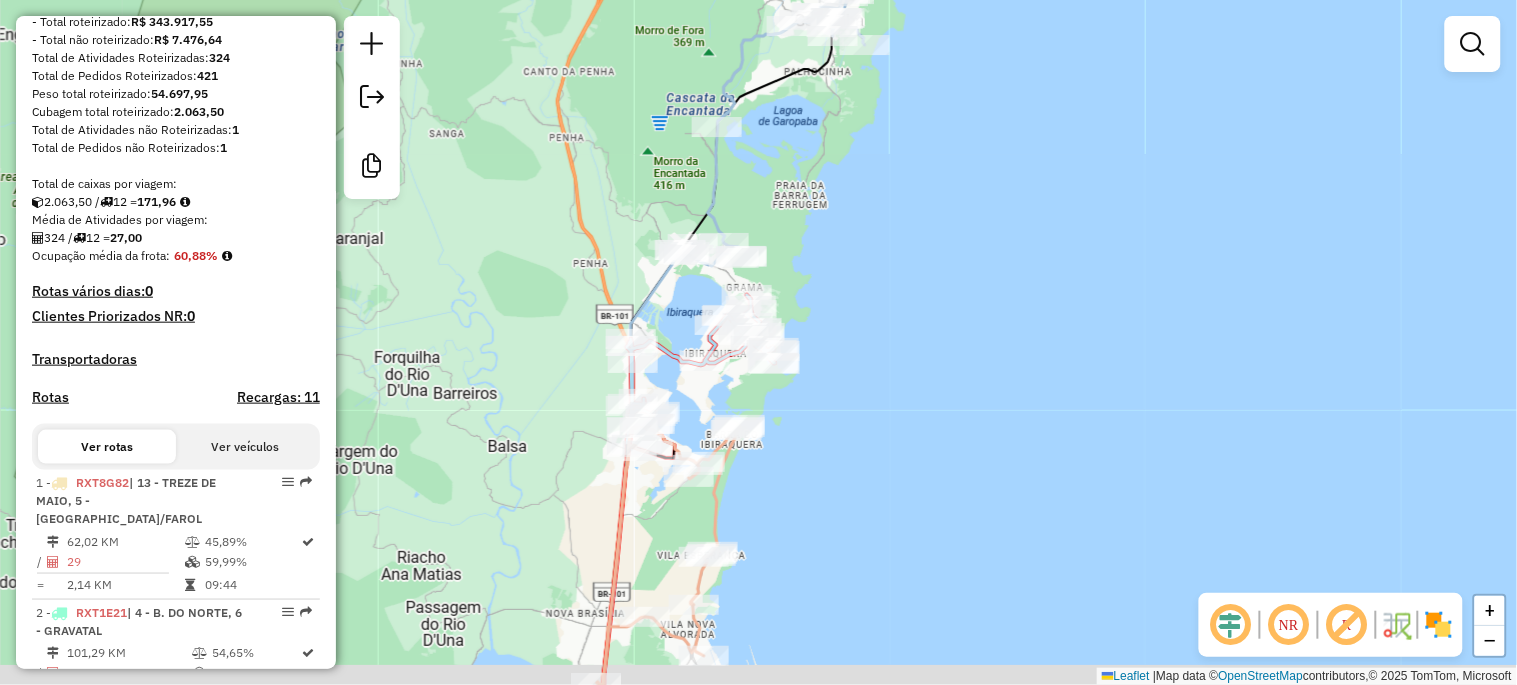 drag, startPoint x: 624, startPoint y: 602, endPoint x: 824, endPoint y: 271, distance: 386.73117 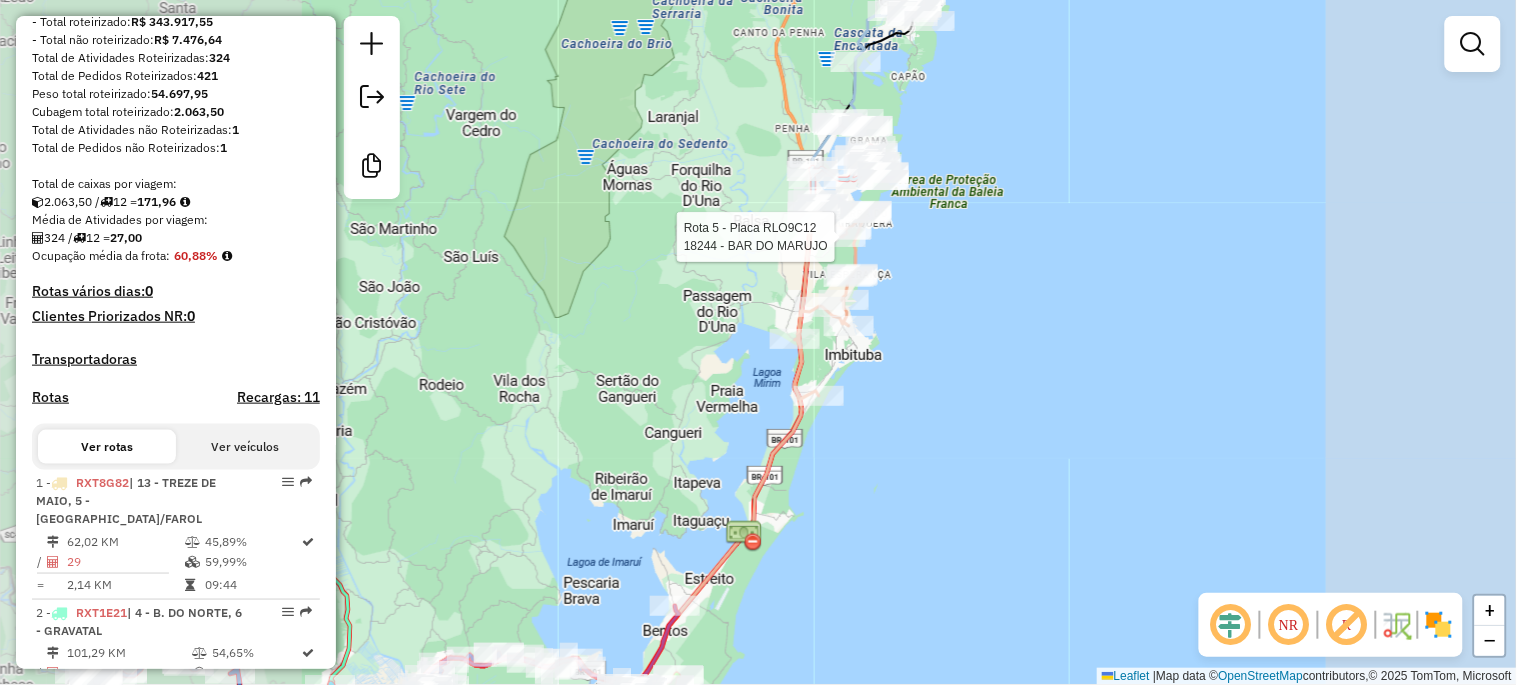 drag, startPoint x: 596, startPoint y: 601, endPoint x: 707, endPoint y: 327, distance: 295.62982 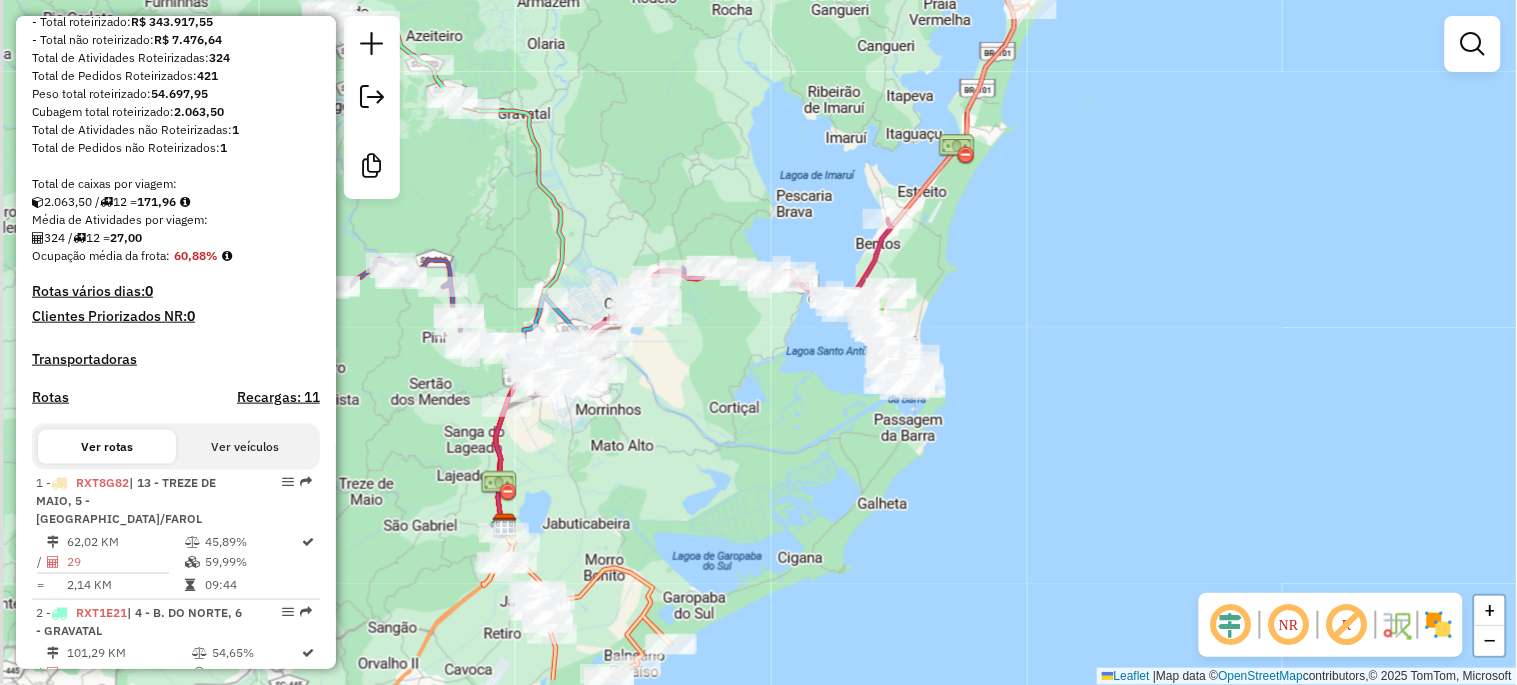 drag, startPoint x: 644, startPoint y: 436, endPoint x: 724, endPoint y: 390, distance: 92.28217 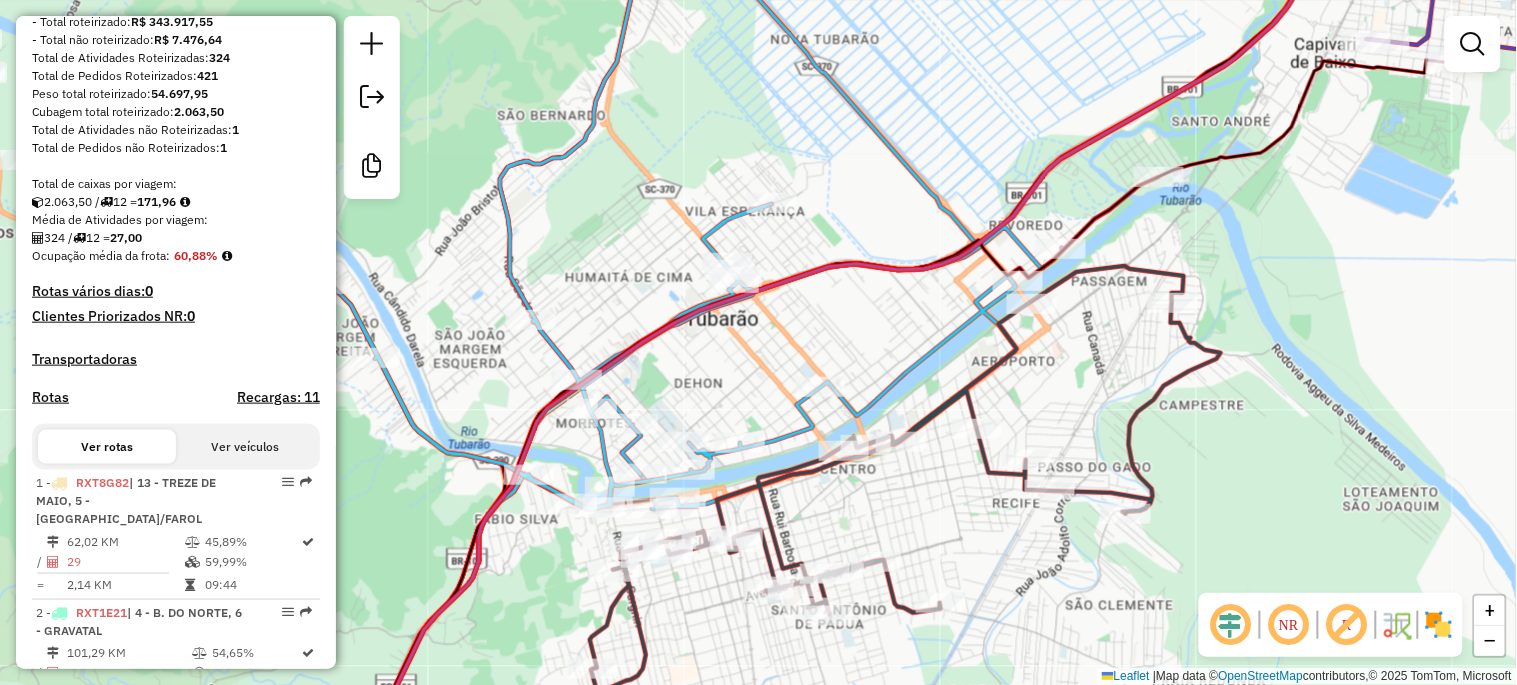 drag, startPoint x: 594, startPoint y: 395, endPoint x: 774, endPoint y: 354, distance: 184.6104 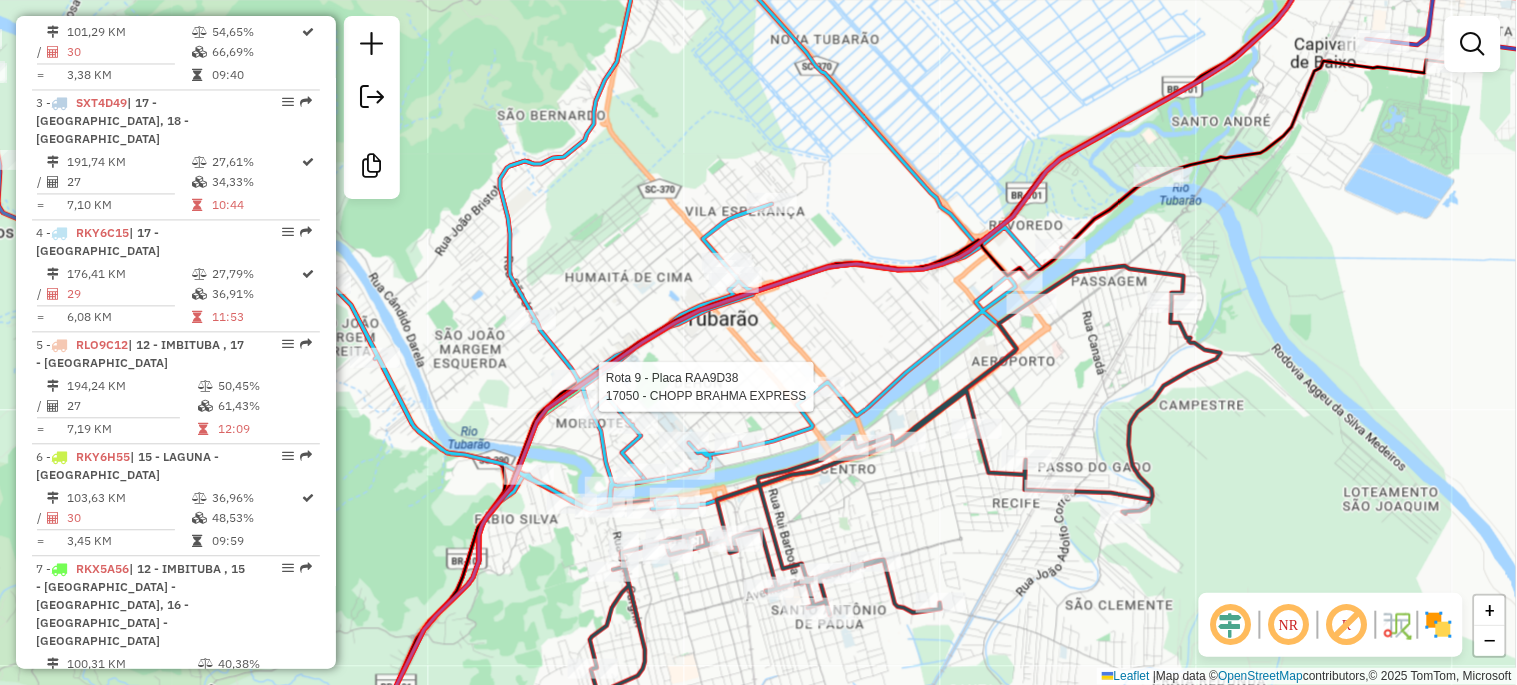 select on "*********" 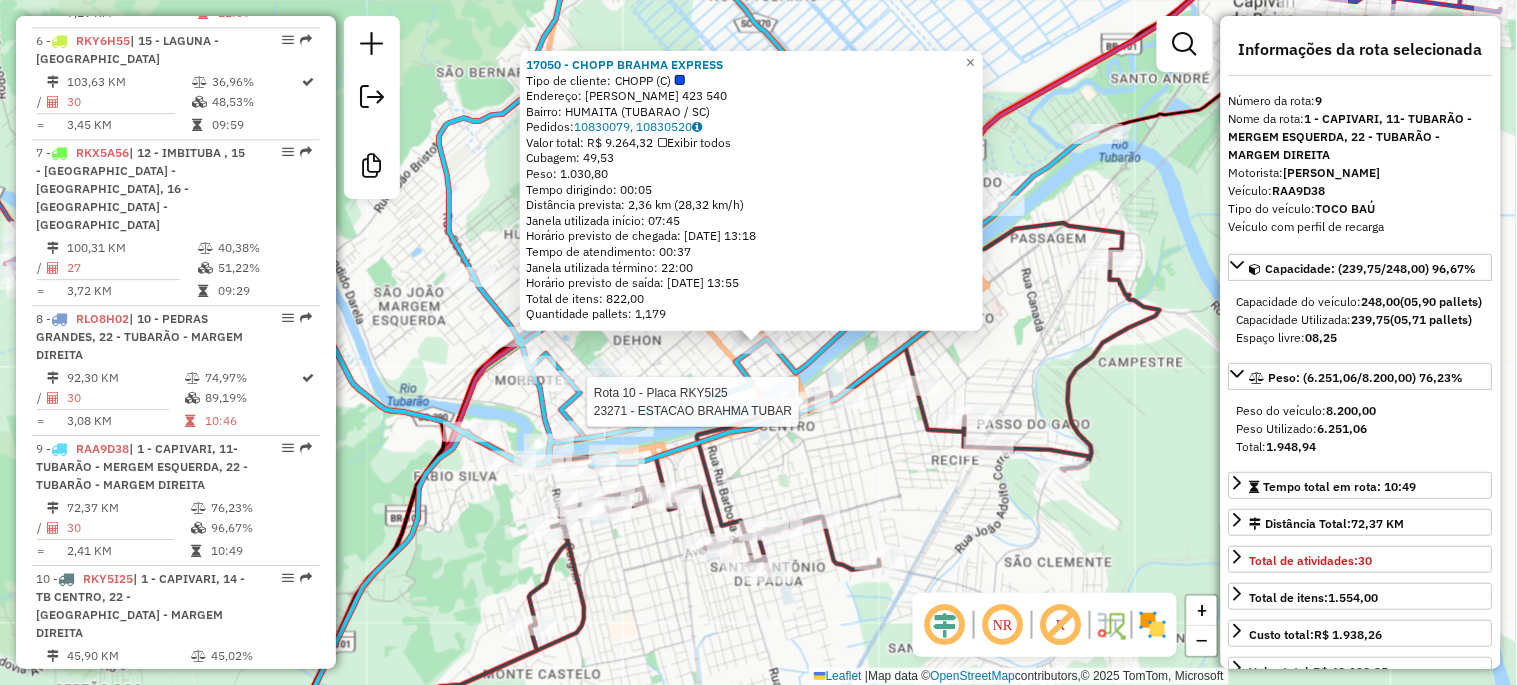 scroll, scrollTop: 1718, scrollLeft: 0, axis: vertical 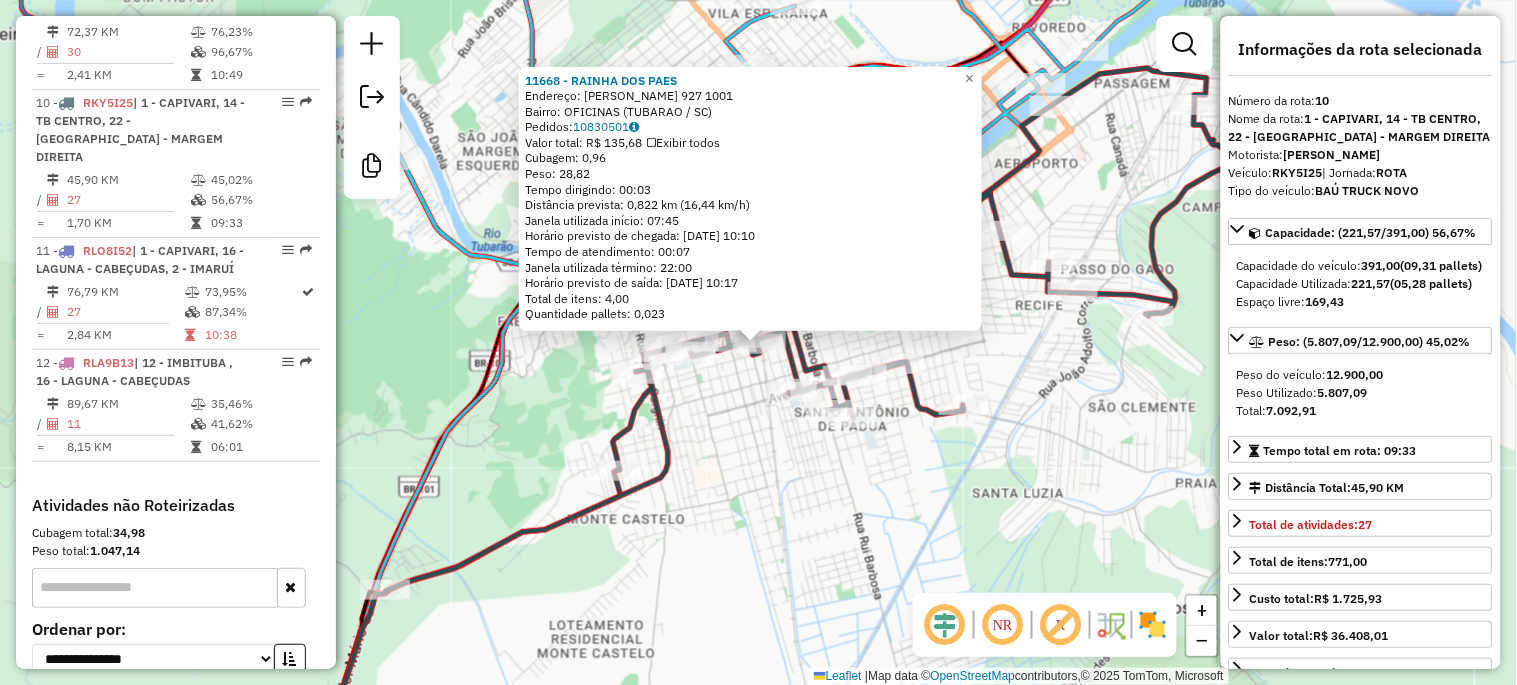 click on "11668 - RAINHA DOS PAES  Endereço:  [GEOGRAPHIC_DATA][PERSON_NAME] 927 1001   Bairro: OFICINAS (TUBARAO / SC)   Pedidos:  10830501   Valor total: R$ 135,68   Exibir todos   Cubagem: 0,96  Peso: 28,82  Tempo dirigindo: 00:03   Distância prevista: 0,822 km (16,44 km/h)   [GEOGRAPHIC_DATA] utilizada início: 07:45   Horário previsto de chegada: [DATE] 10:10   Tempo de atendimento: 00:07   Janela utilizada término: 22:00   Horário previsto de saída: [DATE] 10:17   Total de itens: 4,00   Quantidade pallets: 0,023  × Janela de atendimento Grade de atendimento Capacidade Transportadoras Veículos Cliente Pedidos  Rotas Selecione os dias de semana para filtrar as janelas de atendimento  Seg   Ter   Qua   Qui   Sex   Sáb   Dom  Informe o período da janela de atendimento: De: Até:  Filtrar exatamente a janela do cliente  Considerar janela de atendimento padrão  Selecione os dias de semana para filtrar as grades de atendimento  Seg   Ter   Qua   Qui   Sex   Sáb   Dom   Considerar clientes sem dia de atendimento cadastrado" 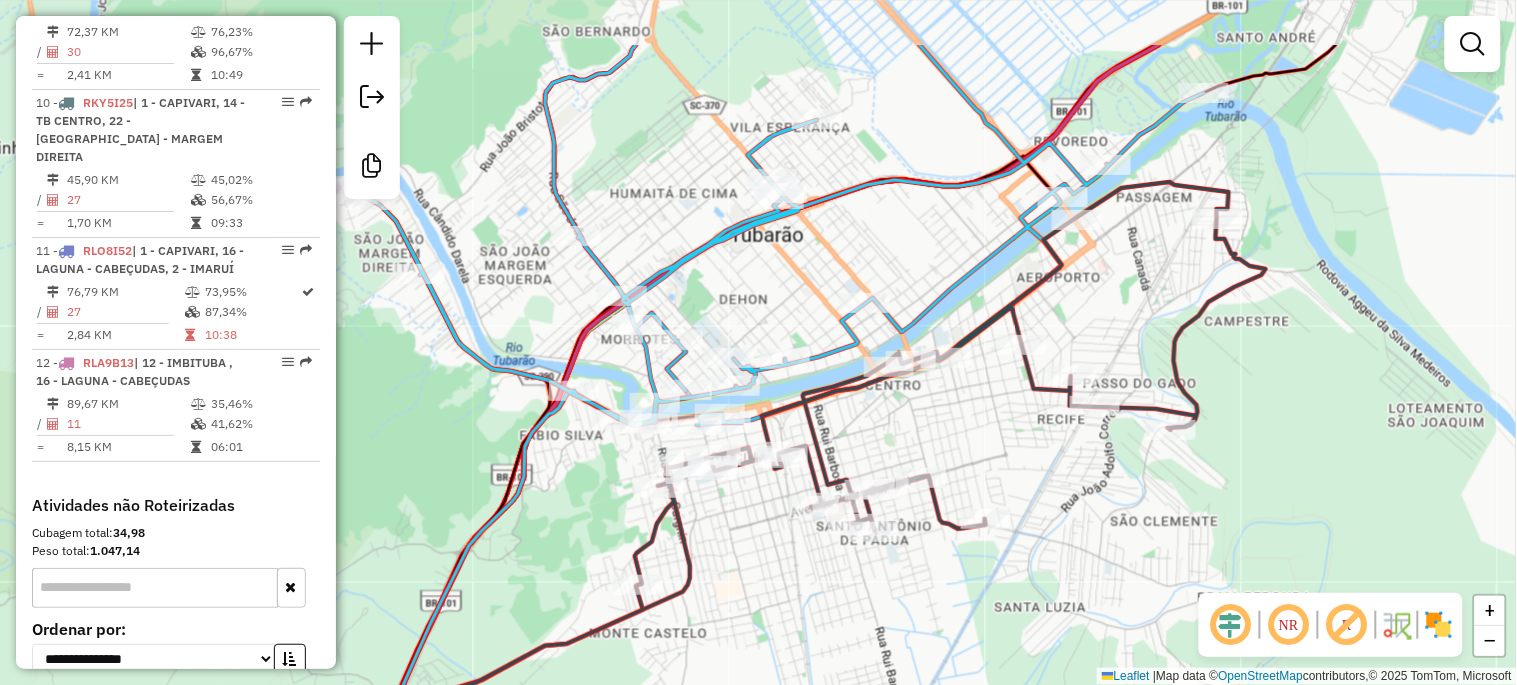 drag, startPoint x: 720, startPoint y: 446, endPoint x: 740, endPoint y: 570, distance: 125.60255 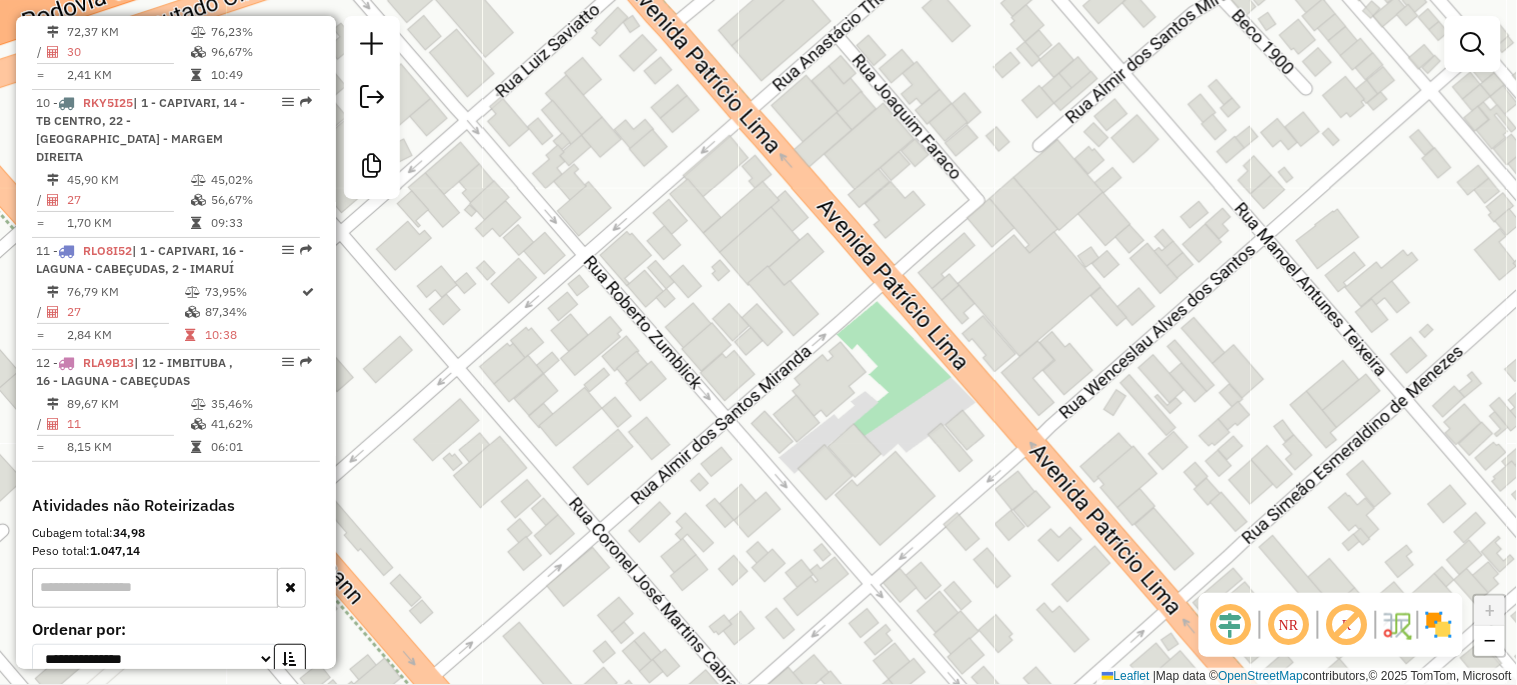 drag, startPoint x: 852, startPoint y: 200, endPoint x: 873, endPoint y: 360, distance: 161.37224 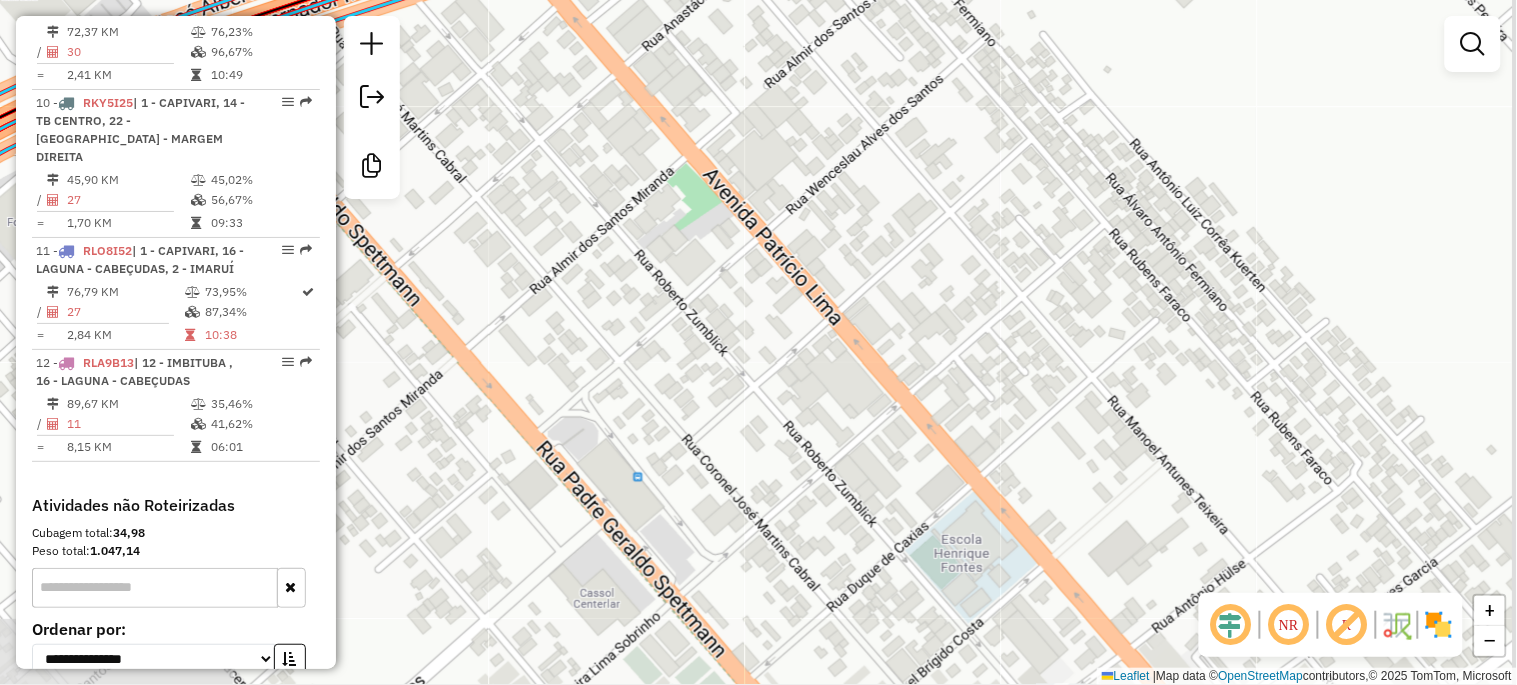drag, startPoint x: 878, startPoint y: 422, endPoint x: 752, endPoint y: 290, distance: 182.48288 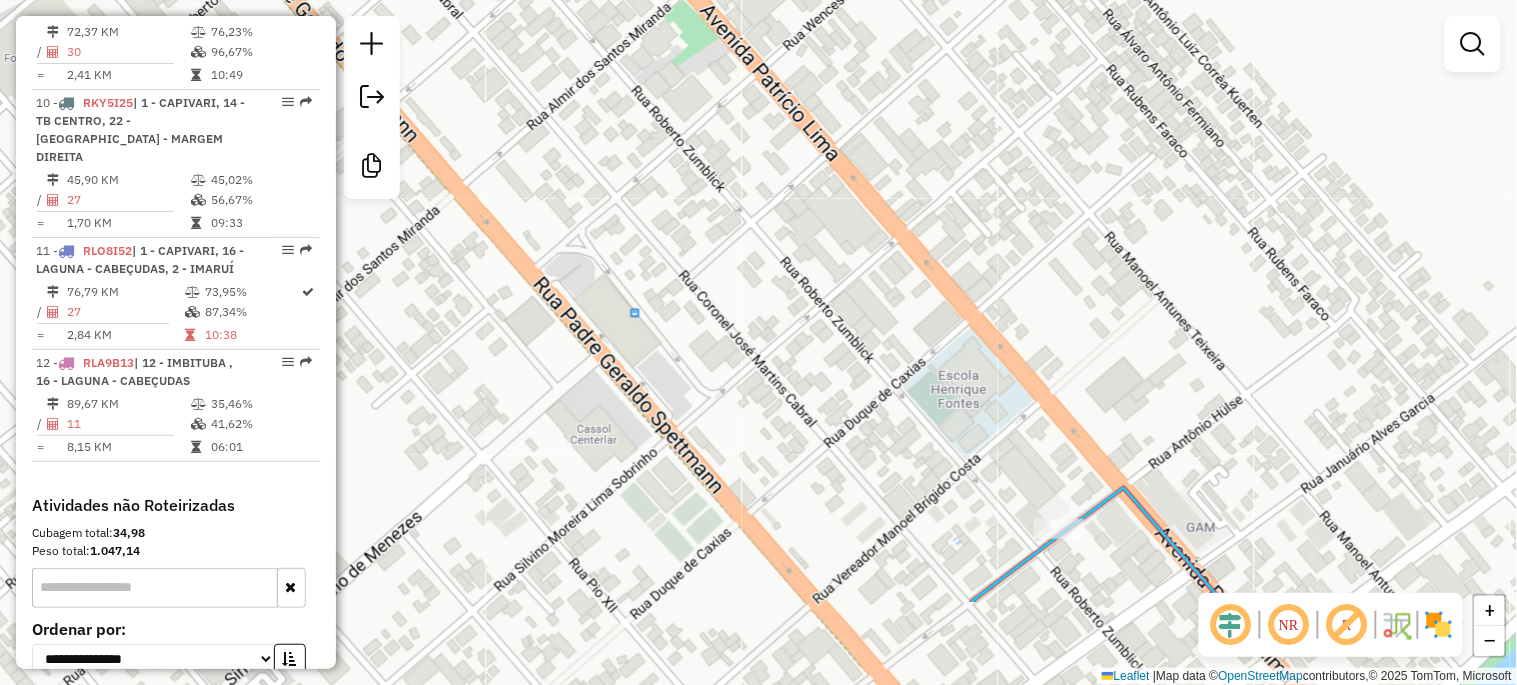 drag, startPoint x: 741, startPoint y: 456, endPoint x: 744, endPoint y: 284, distance: 172.02615 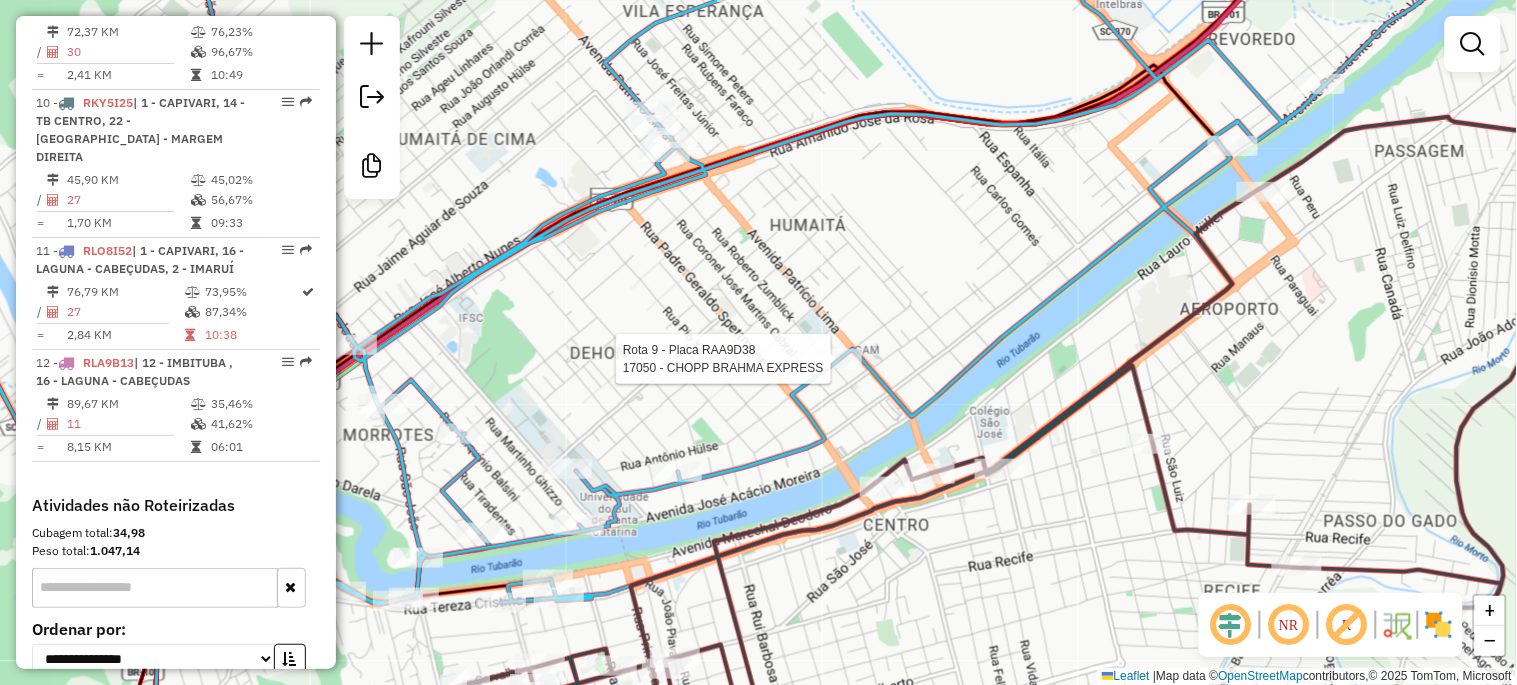 select on "*********" 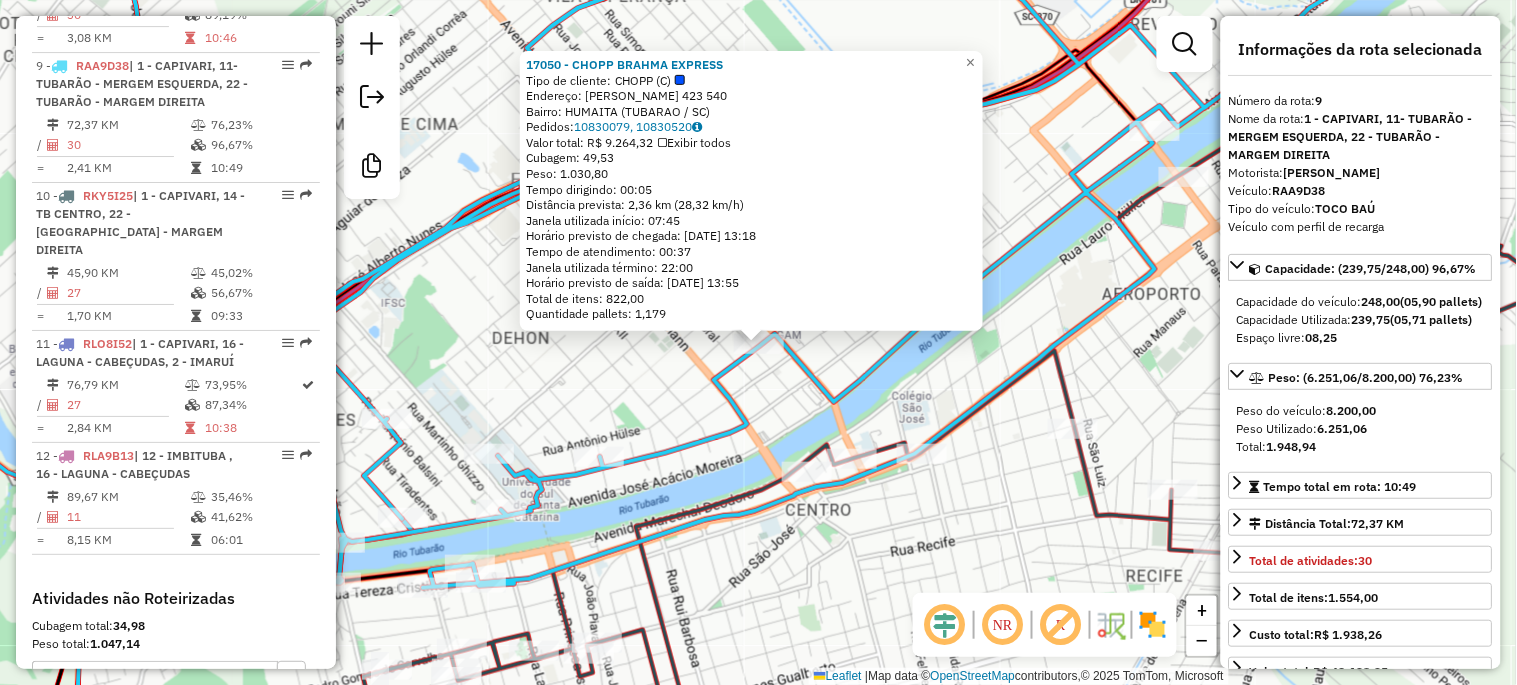 scroll, scrollTop: 1718, scrollLeft: 0, axis: vertical 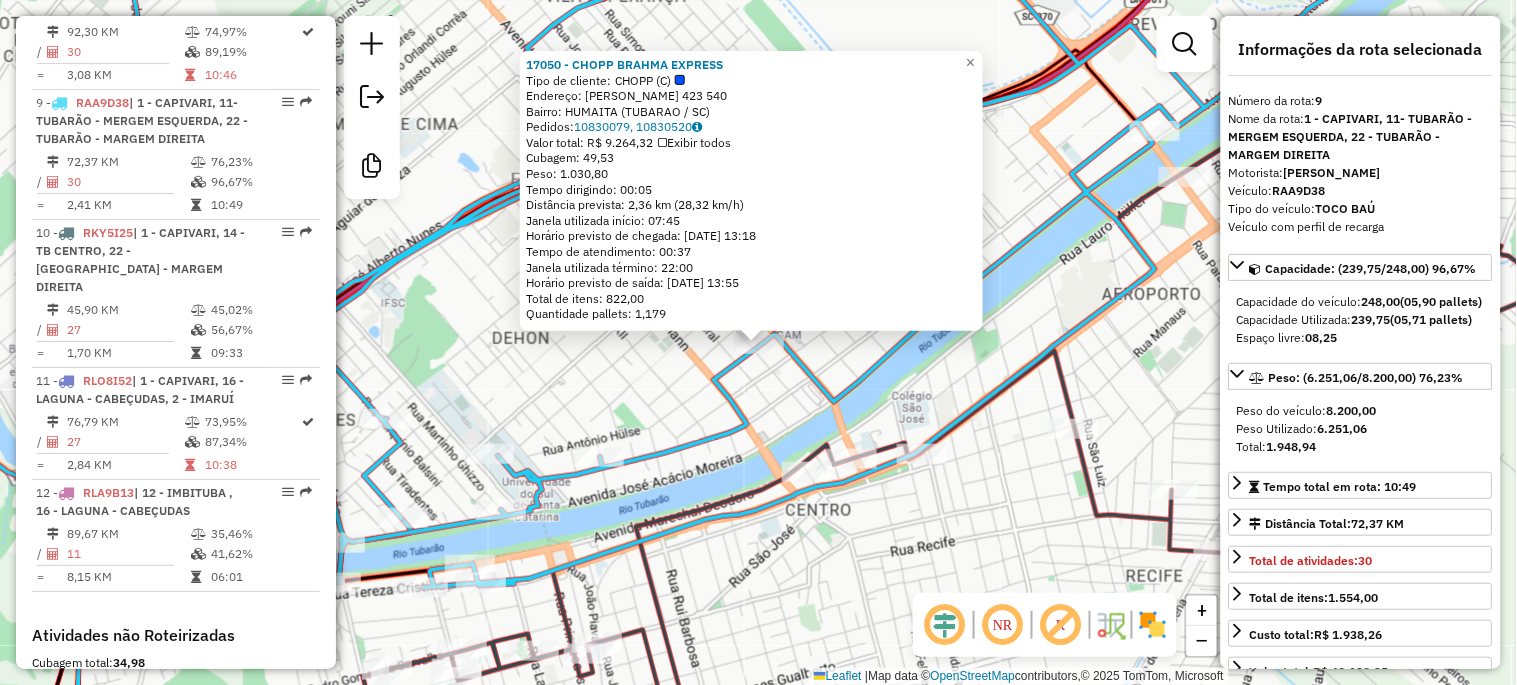 click 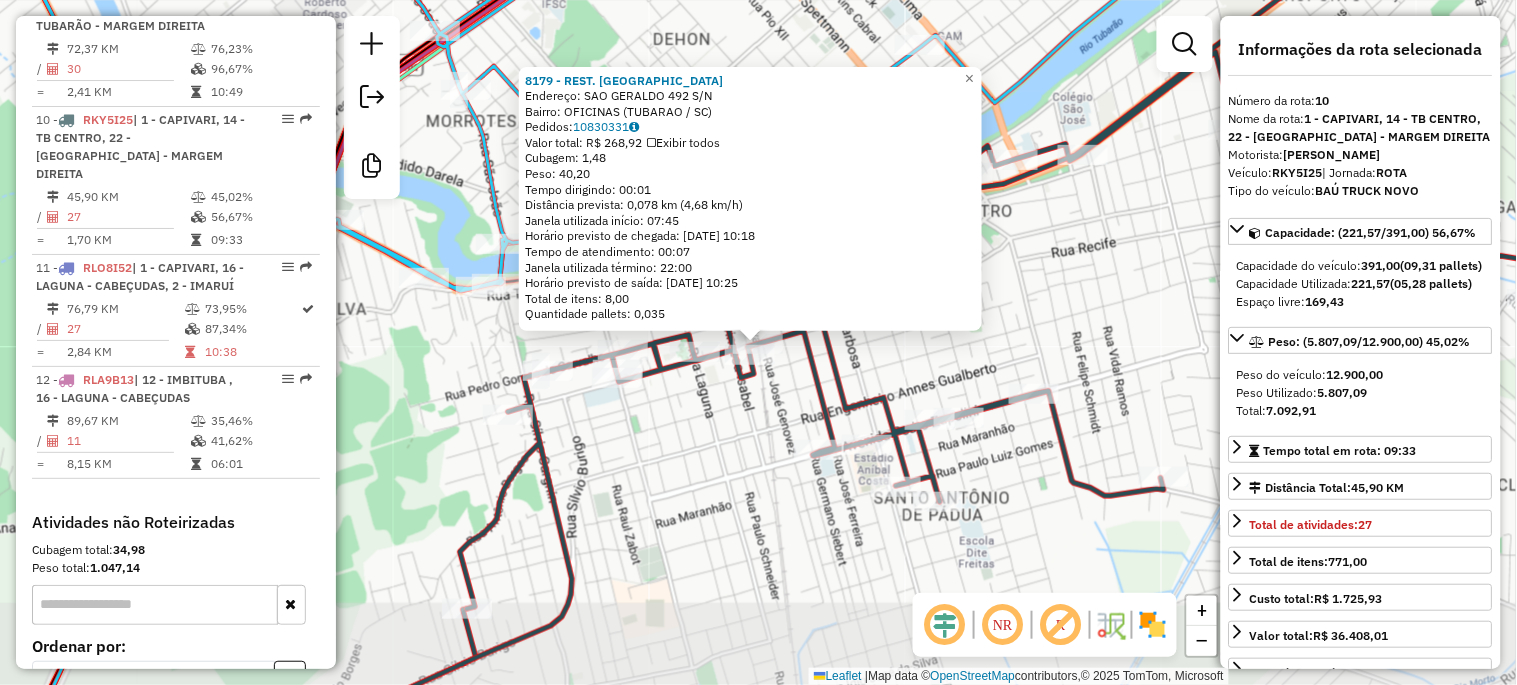 scroll, scrollTop: 1848, scrollLeft: 0, axis: vertical 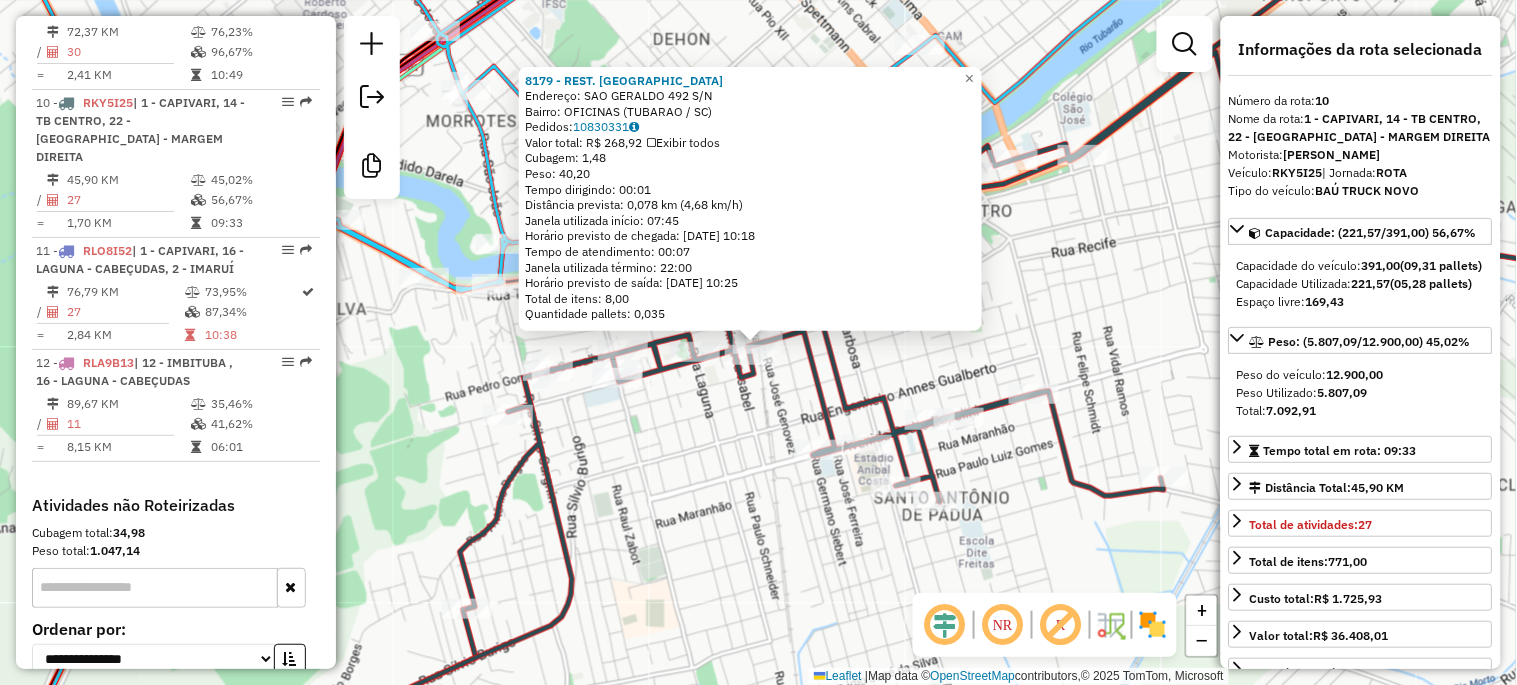 click on "8179 - REST. AGUIA  Endereço:  SAO GERALDO 492 S/N   Bairro: OFICINAS (TUBARAO / SC)   Pedidos:  10830331   Valor total: R$ 268,92   Exibir todos   Cubagem: 1,48  Peso: 40,20  Tempo dirigindo: 00:01   Distância prevista: 0,078 km (4,68 km/h)   [GEOGRAPHIC_DATA] utilizada início: 07:45   Horário previsto de chegada: [DATE] 10:18   Tempo de atendimento: 00:07   Janela utilizada término: 22:00   Horário previsto de saída: [DATE] 10:25   Total de itens: 8,00   Quantidade pallets: 0,035  × Janela de atendimento Grade de atendimento Capacidade Transportadoras Veículos Cliente Pedidos  Rotas Selecione os dias de semana para filtrar as janelas de atendimento  Seg   Ter   Qua   Qui   Sex   Sáb   Dom  Informe o período da janela de atendimento: De: Até:  Filtrar exatamente a janela do cliente  Considerar janela de atendimento padrão  Selecione os dias de semana para filtrar as grades de atendimento  Seg   Ter   Qua   Qui   Sex   Sáb   Dom   Considerar clientes sem dia de atendimento cadastrado  De:   Até:" 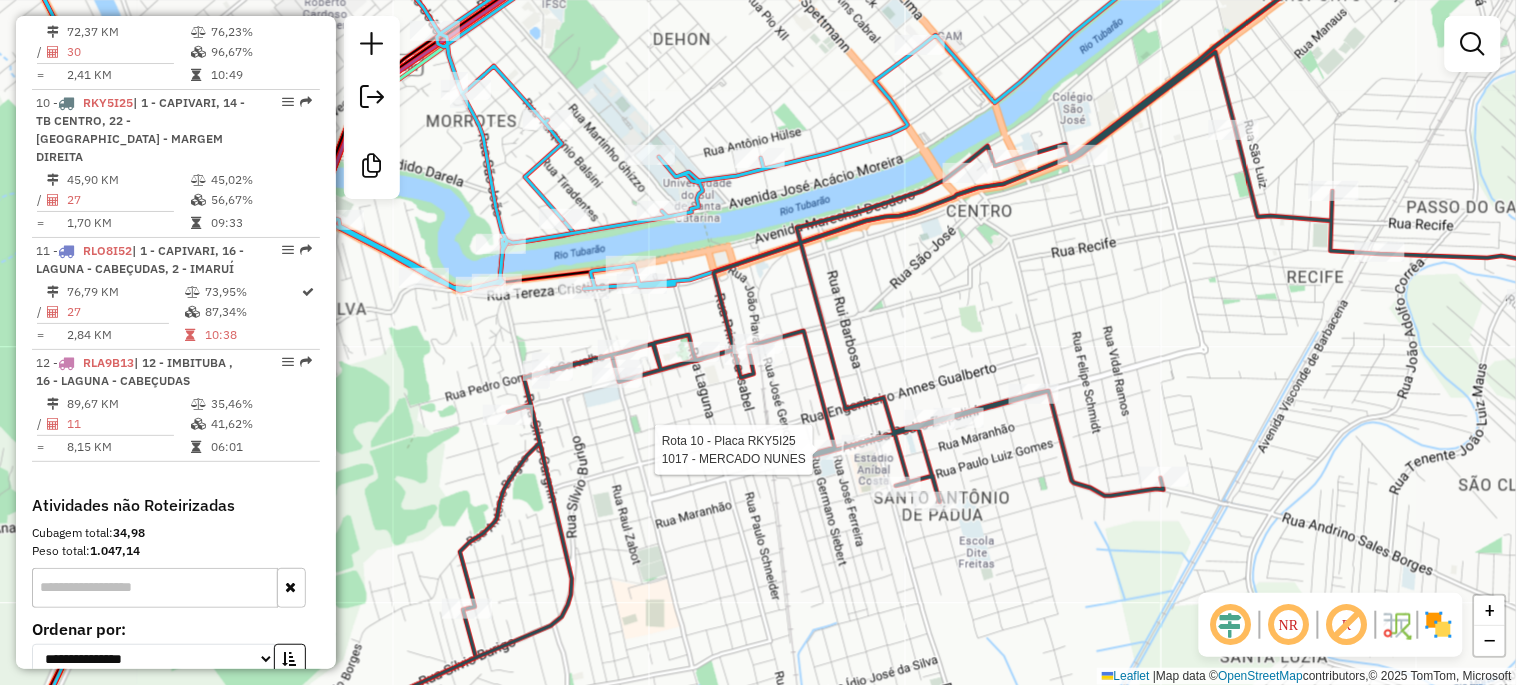 select on "*********" 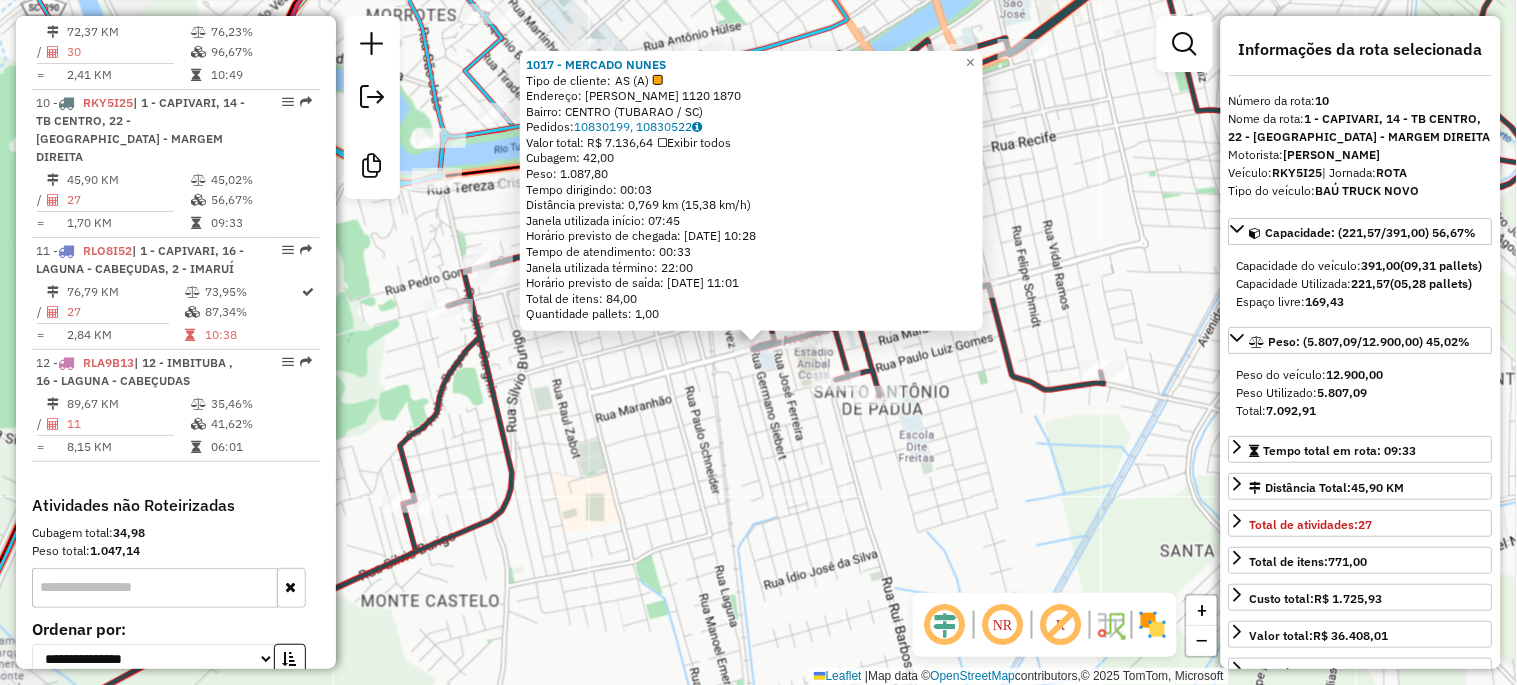 click on "1017 - MERCADO NUNES  Tipo de cliente:   AS (A)   Endereço:  [PERSON_NAME] 1120 1870   [GEOGRAPHIC_DATA]: CENTRO ([GEOGRAPHIC_DATA] / [GEOGRAPHIC_DATA])   Pedidos:  10830199, 10830522   Valor total: R$ 7.136,64   Exibir todos   Cubagem: 42,00  Peso: 1.087,80  Tempo dirigindo: 00:03   Distância prevista: 0,769 km (15,38 km/h)   [GEOGRAPHIC_DATA] utilizada início: 07:45   Horário previsto de chegada: [DATE] 10:28   Tempo de atendimento: 00:33   Janela utilizada término: 22:00   Horário previsto de saída: [DATE] 11:01   Total de itens: 84,00   Quantidade pallets: 1,00  × Janela de atendimento Grade de atendimento Capacidade Transportadoras Veículos Cliente Pedidos  Rotas Selecione os dias de semana para filtrar as janelas de atendimento  Seg   Ter   Qua   Qui   Sex   Sáb   Dom  Informe o período da janela de atendimento: De: Até:  Filtrar exatamente a janela do cliente  Considerar janela de atendimento padrão  Selecione os dias de semana para filtrar as grades de atendimento  Seg   Ter   Qua   Qui   Sex   Sáb   Dom   Peso mínimo:  De:" 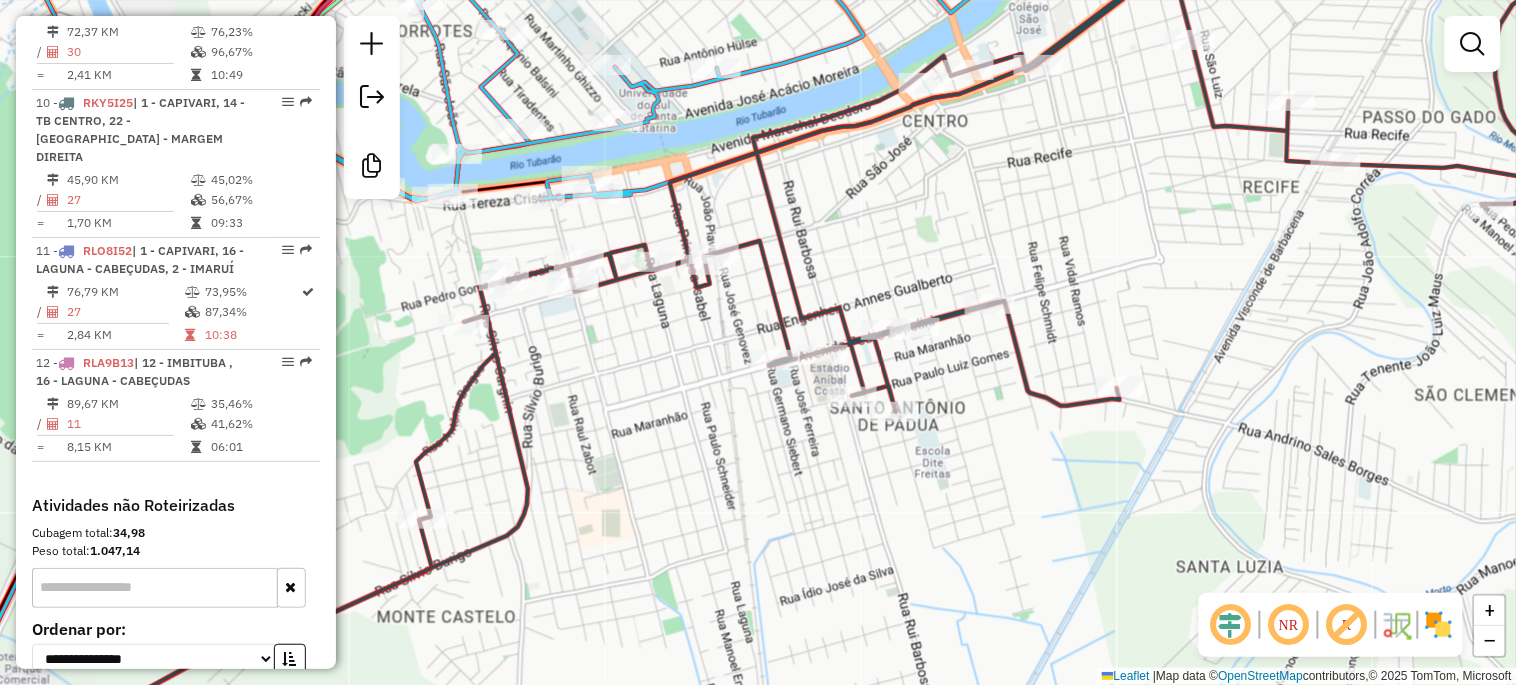 drag, startPoint x: 635, startPoint y: 427, endPoint x: 708, endPoint y: 488, distance: 95.131485 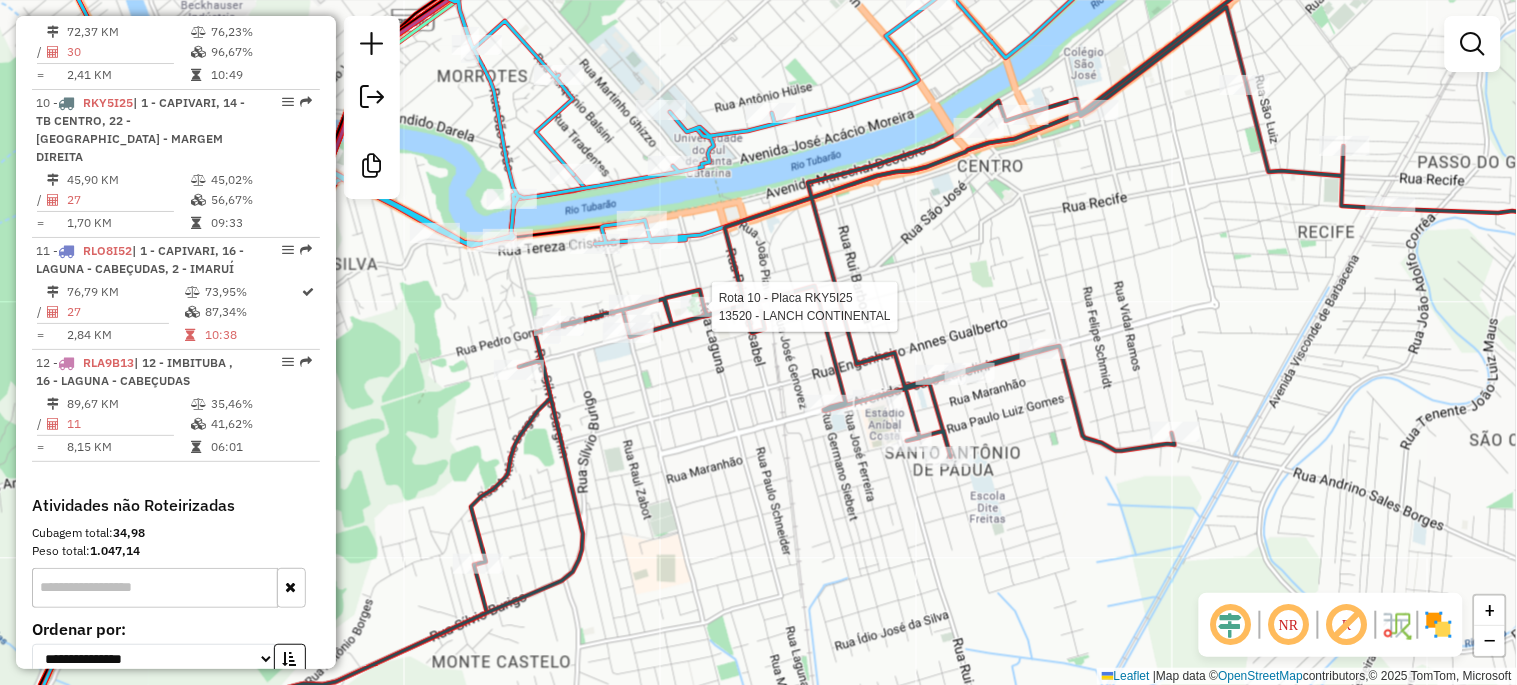 select on "*********" 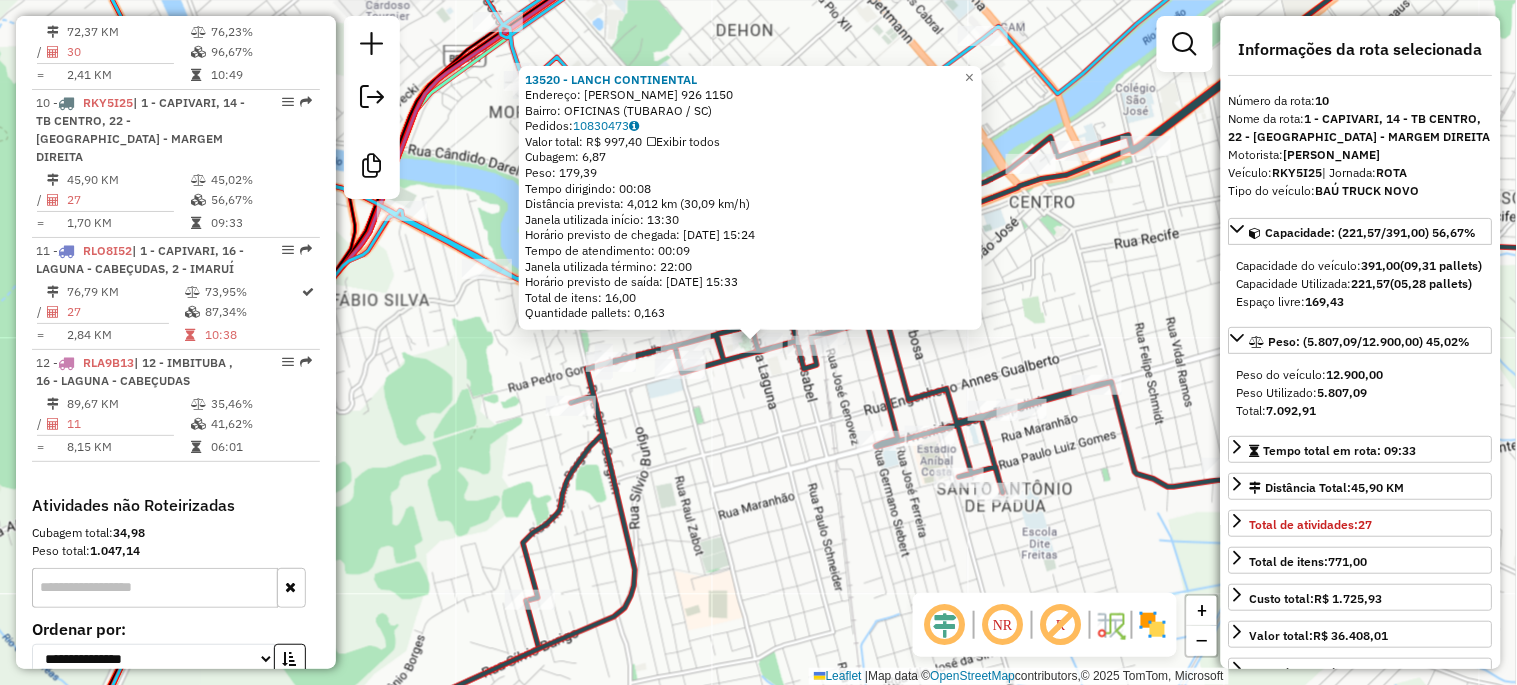 click on "13520 - LANCH CONTINENTAL  Endereço:  [GEOGRAPHIC_DATA][PERSON_NAME] 926 1150   Bairro: OFICINAS (TUBARAO / SC)   Pedidos:  10830473   Valor total: R$ 997,40   Exibir todos   Cubagem: 6,87  Peso: 179,39  Tempo dirigindo: 00:08   Distância prevista: 4,012 km (30,09 km/h)   [GEOGRAPHIC_DATA] utilizada início: 13:30   Horário previsto de chegada: [DATE] 15:24   Tempo de atendimento: 00:09   Janela utilizada término: 22:00   Horário previsto de saída: [DATE] 15:33   Total de itens: 16,00   Quantidade pallets: 0,163  × Janela de atendimento Grade de atendimento Capacidade Transportadoras Veículos Cliente Pedidos  Rotas Selecione os dias de semana para filtrar as janelas de atendimento  Seg   Ter   Qua   Qui   Sex   Sáb   Dom  Informe o período da janela de atendimento: De: Até:  Filtrar exatamente a janela do cliente  Considerar janela de atendimento padrão  Selecione os dias de semana para filtrar as grades de atendimento  Seg   Ter   Qua   Qui   Sex   Sáb   Dom   Clientes fora do dia de atendimento selecionado +" 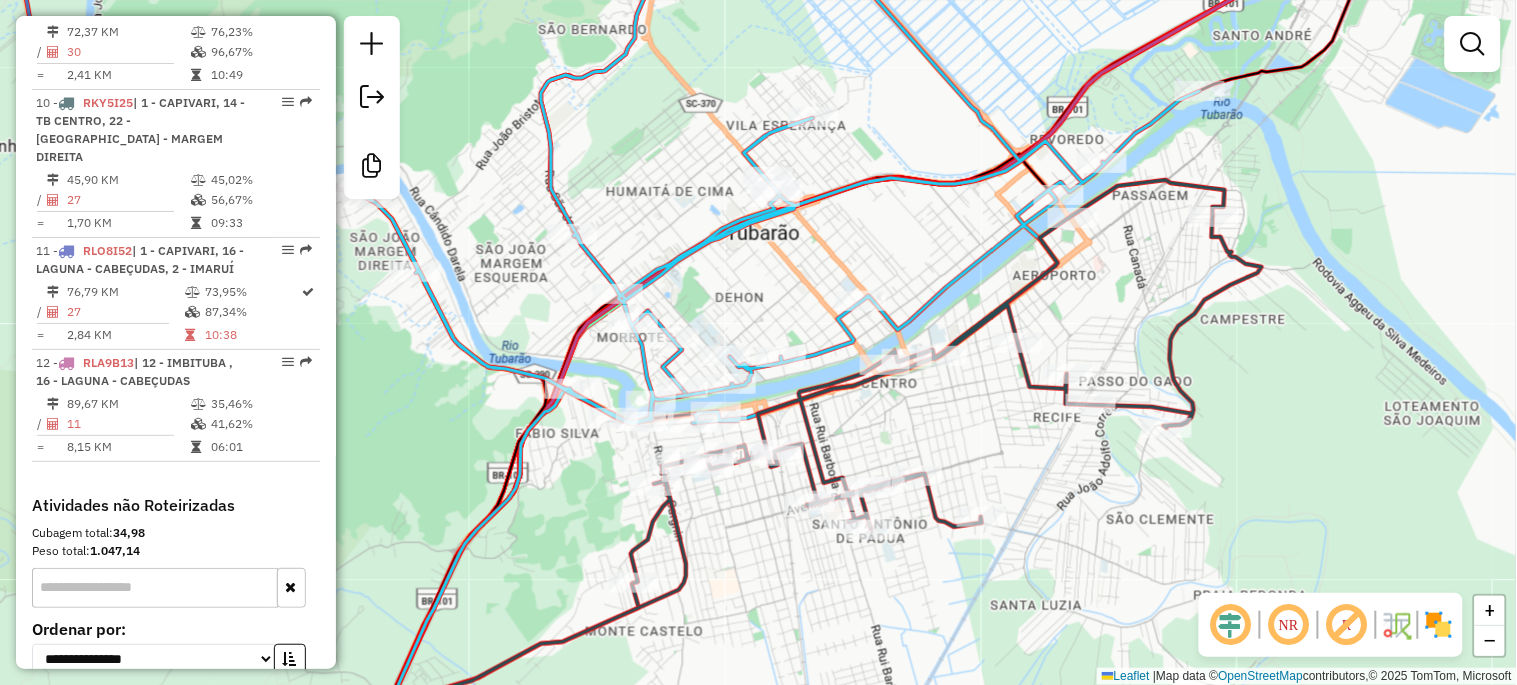 click on "Janela de atendimento Grade de atendimento Capacidade Transportadoras Veículos Cliente Pedidos  Rotas Selecione os dias de semana para filtrar as janelas de atendimento  Seg   Ter   Qua   Qui   Sex   Sáb   Dom  Informe o período da janela de atendimento: De: Até:  Filtrar exatamente a janela do cliente  Considerar janela de atendimento padrão  Selecione os dias de semana para filtrar as grades de atendimento  Seg   Ter   Qua   Qui   Sex   Sáb   Dom   Considerar clientes sem dia de atendimento cadastrado  Clientes fora do dia de atendimento selecionado Filtrar as atividades entre os valores definidos abaixo:  Peso mínimo:   Peso máximo:   Cubagem mínima:   Cubagem máxima:   De:   Até:  Filtrar as atividades entre o tempo de atendimento definido abaixo:  De:   Até:   Considerar capacidade total dos clientes não roteirizados Transportadora: Selecione um ou mais itens Tipo de veículo: Selecione um ou mais itens Veículo: Selecione um ou mais itens Motorista: Selecione um ou mais itens Nome: Rótulo:" 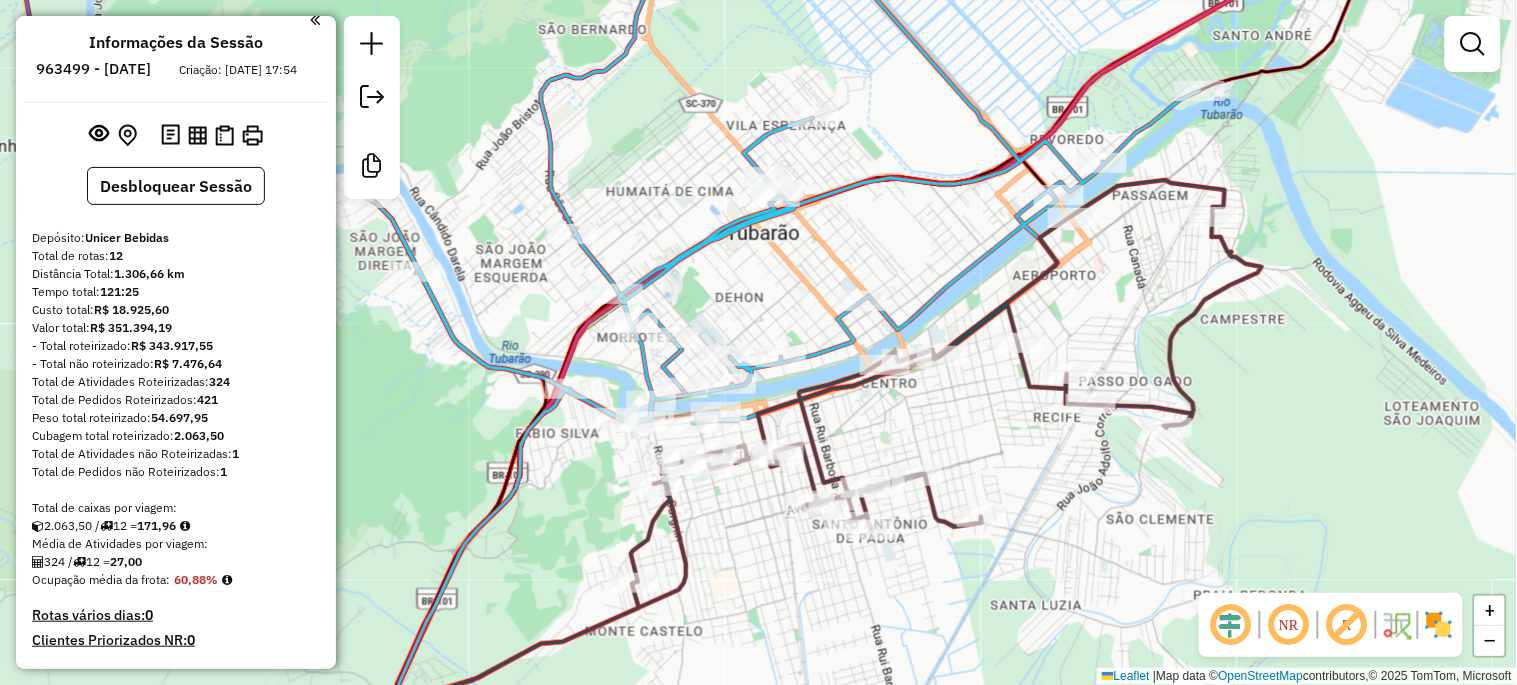 scroll, scrollTop: 0, scrollLeft: 0, axis: both 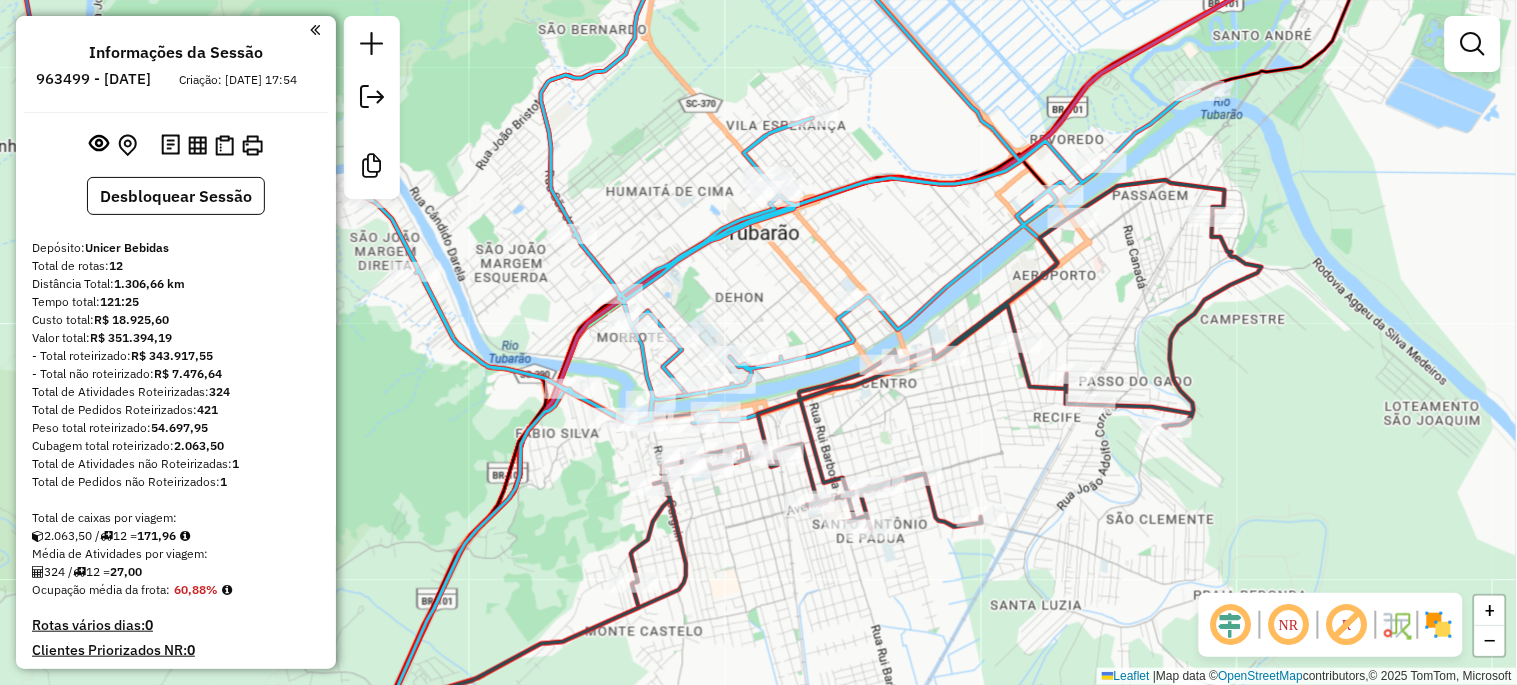 click on "Janela de atendimento Grade de atendimento Capacidade Transportadoras Veículos Cliente Pedidos  Rotas Selecione os dias de semana para filtrar as janelas de atendimento  Seg   Ter   Qua   Qui   Sex   Sáb   Dom  Informe o período da janela de atendimento: De: Até:  Filtrar exatamente a janela do cliente  Considerar janela de atendimento padrão  Selecione os dias de semana para filtrar as grades de atendimento  Seg   Ter   Qua   Qui   Sex   Sáb   Dom   Considerar clientes sem dia de atendimento cadastrado  Clientes fora do dia de atendimento selecionado Filtrar as atividades entre os valores definidos abaixo:  Peso mínimo:   Peso máximo:   Cubagem mínima:   Cubagem máxima:   De:   Até:  Filtrar as atividades entre o tempo de atendimento definido abaixo:  De:   Até:   Considerar capacidade total dos clientes não roteirizados Transportadora: Selecione um ou mais itens Tipo de veículo: Selecione um ou mais itens Veículo: Selecione um ou mais itens Motorista: Selecione um ou mais itens Nome: Rótulo:" 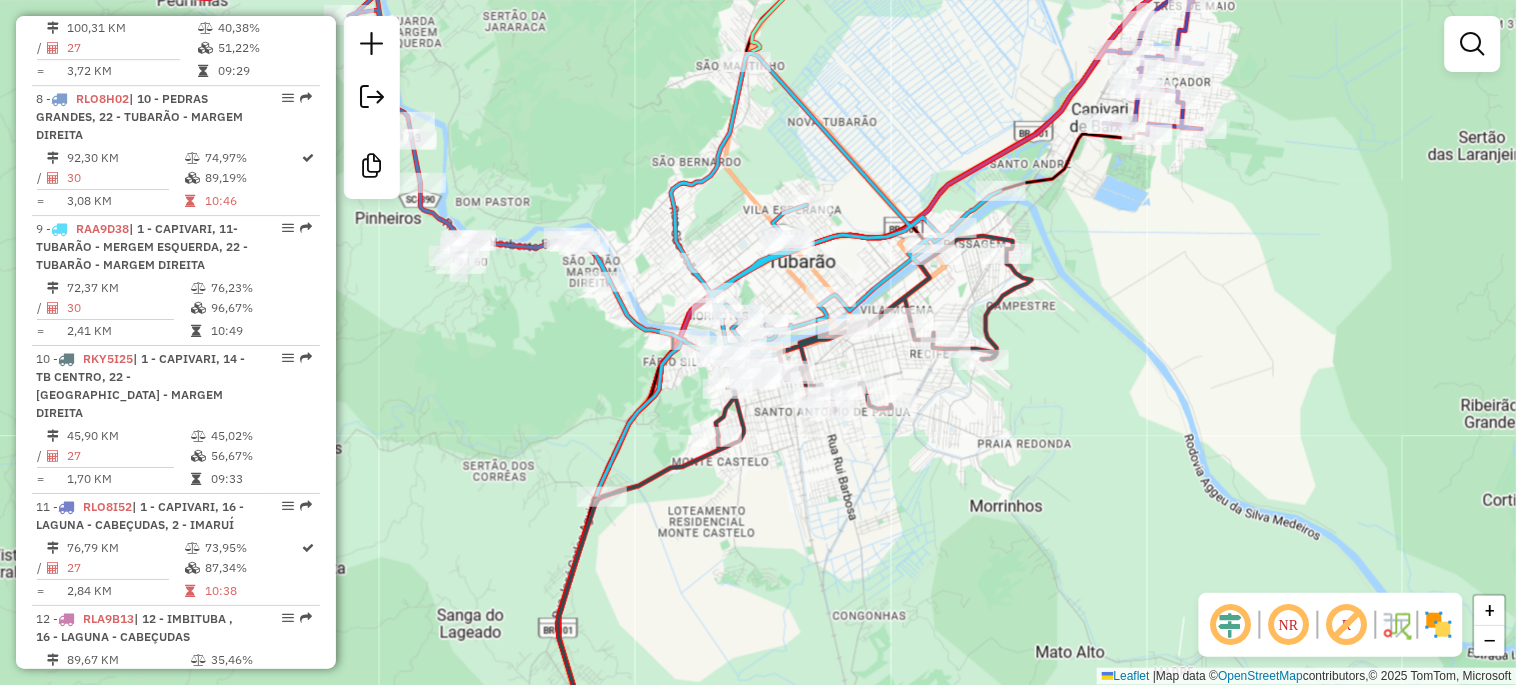 scroll, scrollTop: 1630, scrollLeft: 0, axis: vertical 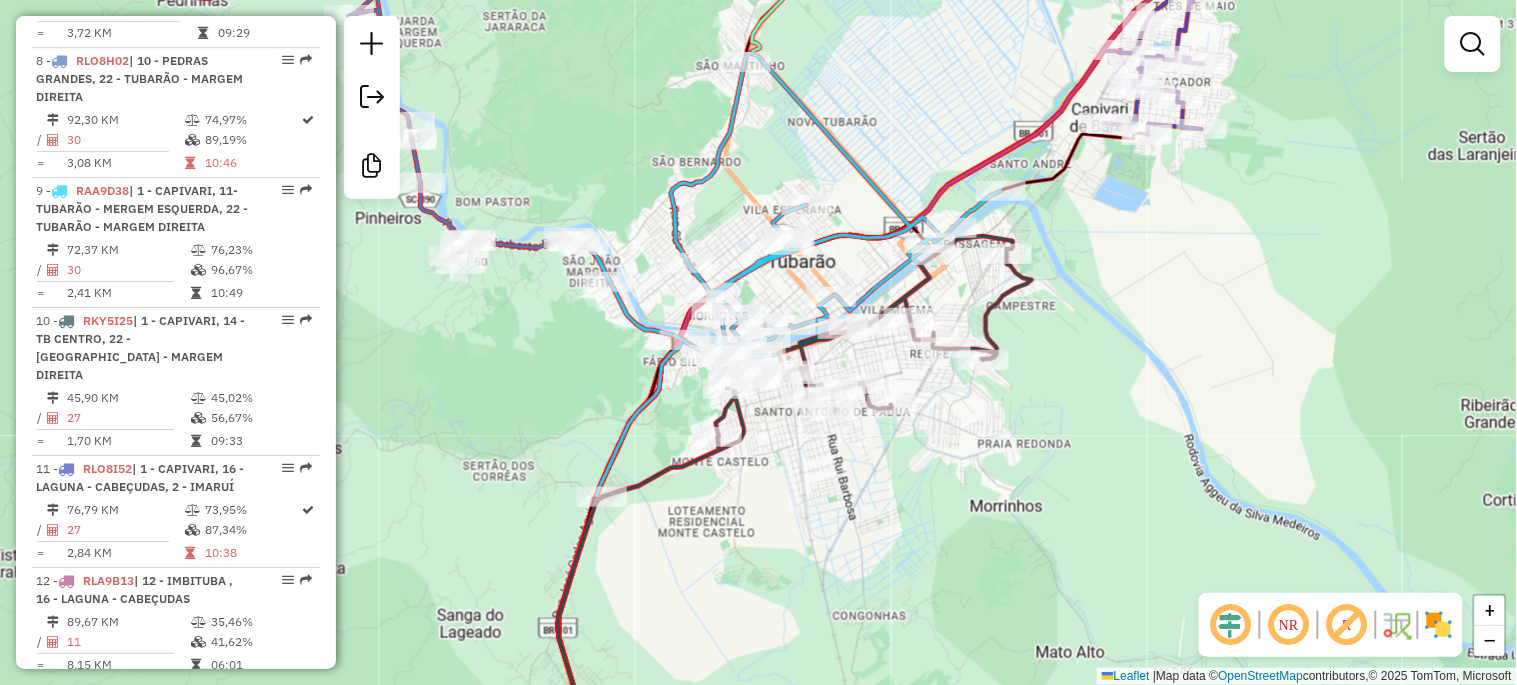click on "Janela de atendimento Grade de atendimento Capacidade Transportadoras Veículos Cliente Pedidos  Rotas Selecione os dias de semana para filtrar as janelas de atendimento  Seg   Ter   Qua   Qui   Sex   Sáb   Dom  Informe o período da janela de atendimento: De: Até:  Filtrar exatamente a janela do cliente  Considerar janela de atendimento padrão  Selecione os dias de semana para filtrar as grades de atendimento  Seg   Ter   Qua   Qui   Sex   Sáb   Dom   Considerar clientes sem dia de atendimento cadastrado  Clientes fora do dia de atendimento selecionado Filtrar as atividades entre os valores definidos abaixo:  Peso mínimo:   Peso máximo:   Cubagem mínima:   Cubagem máxima:   De:   Até:  Filtrar as atividades entre o tempo de atendimento definido abaixo:  De:   Até:   Considerar capacidade total dos clientes não roteirizados Transportadora: Selecione um ou mais itens Tipo de veículo: Selecione um ou mais itens Veículo: Selecione um ou mais itens Motorista: Selecione um ou mais itens Nome: Rótulo:" 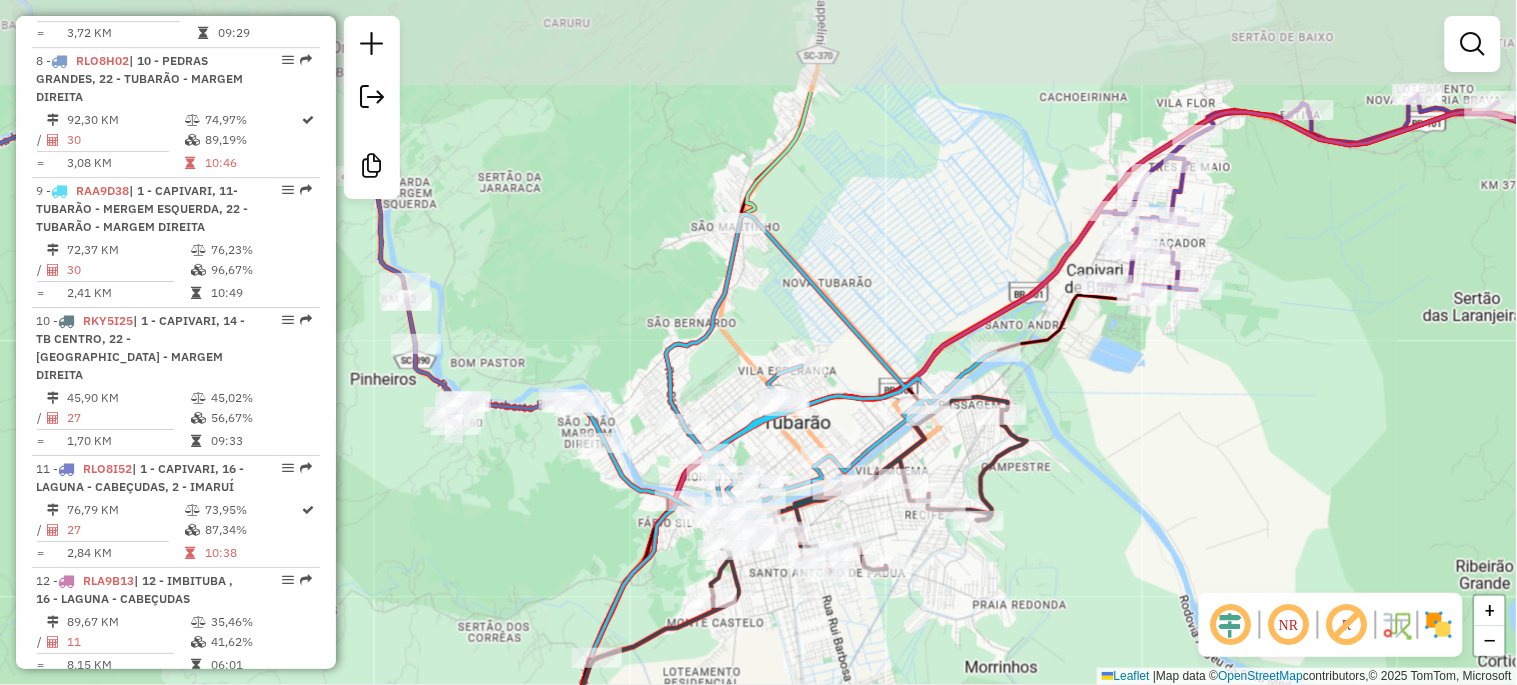 drag, startPoint x: 578, startPoint y: 377, endPoint x: 573, endPoint y: 543, distance: 166.07529 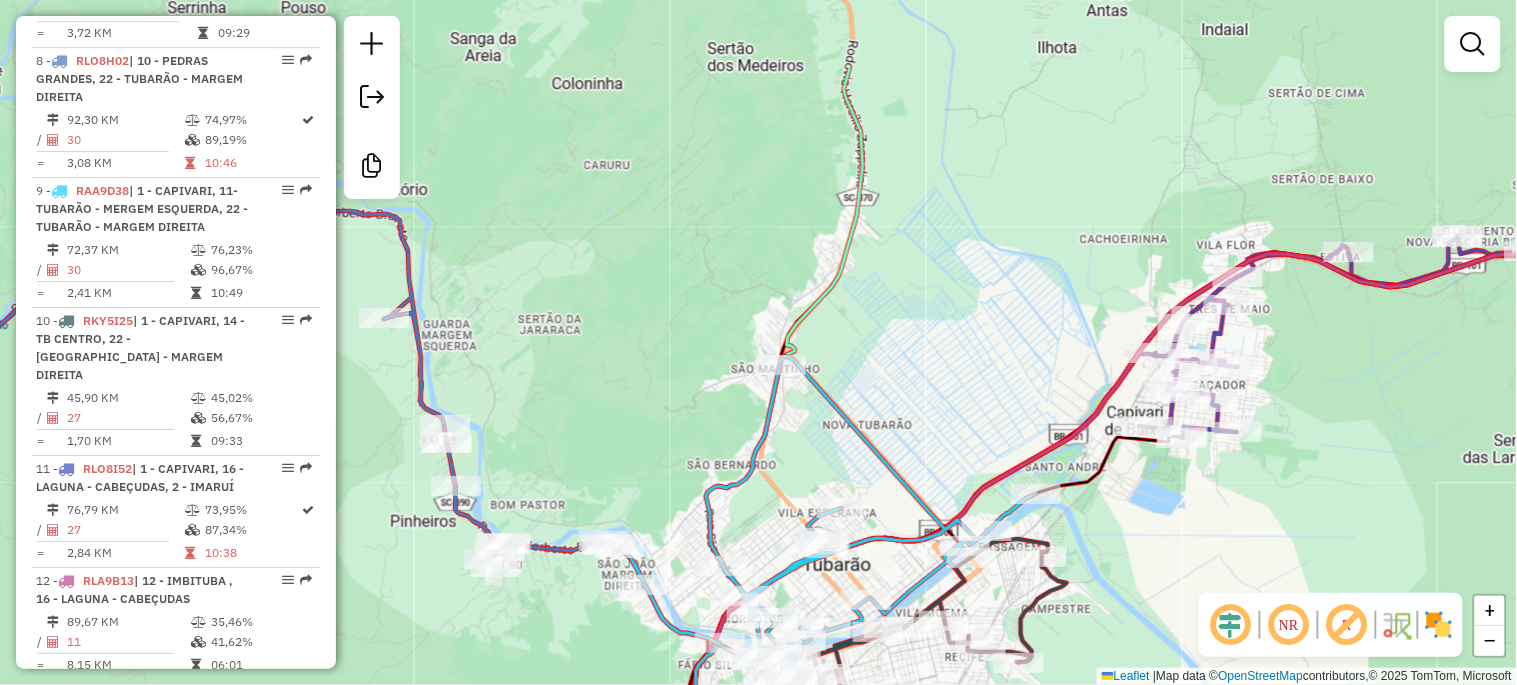 drag, startPoint x: 555, startPoint y: 255, endPoint x: 595, endPoint y: 392, distance: 142.72 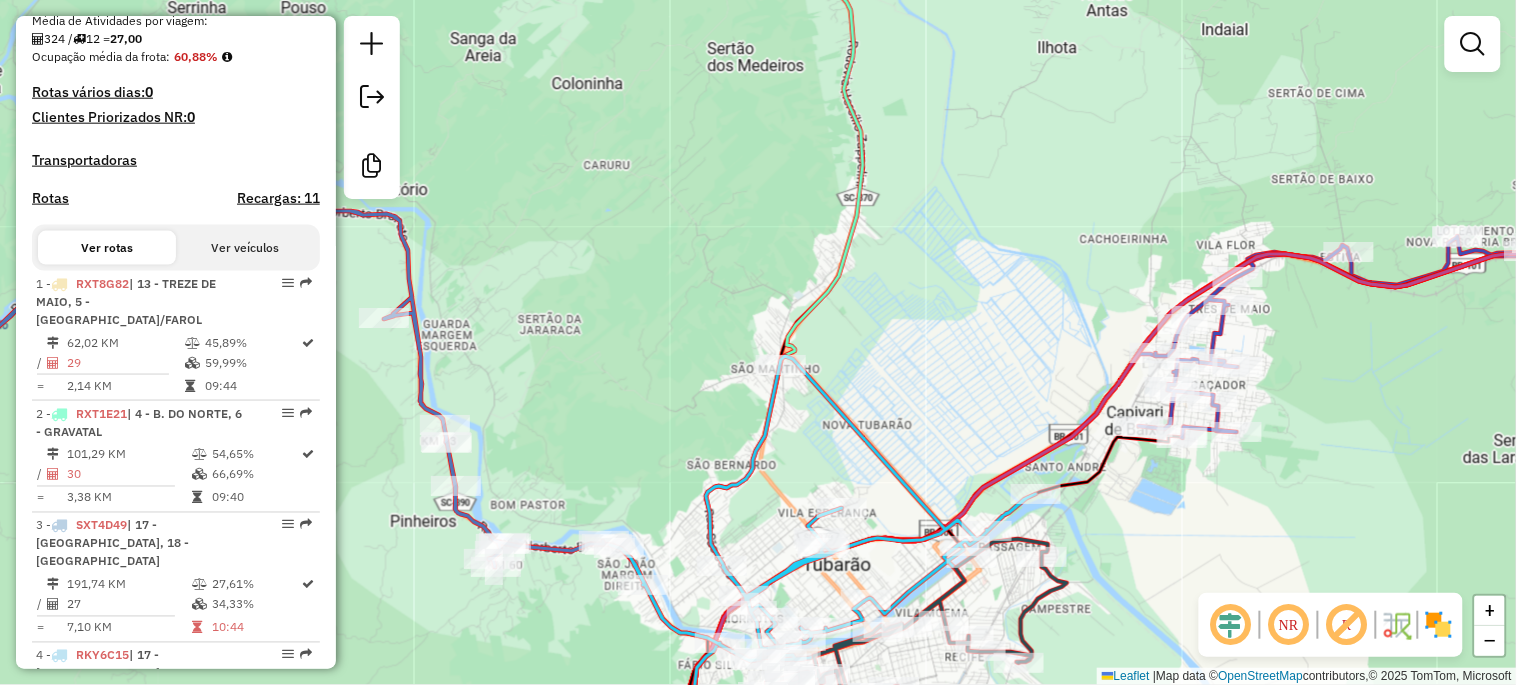 scroll, scrollTop: 518, scrollLeft: 0, axis: vertical 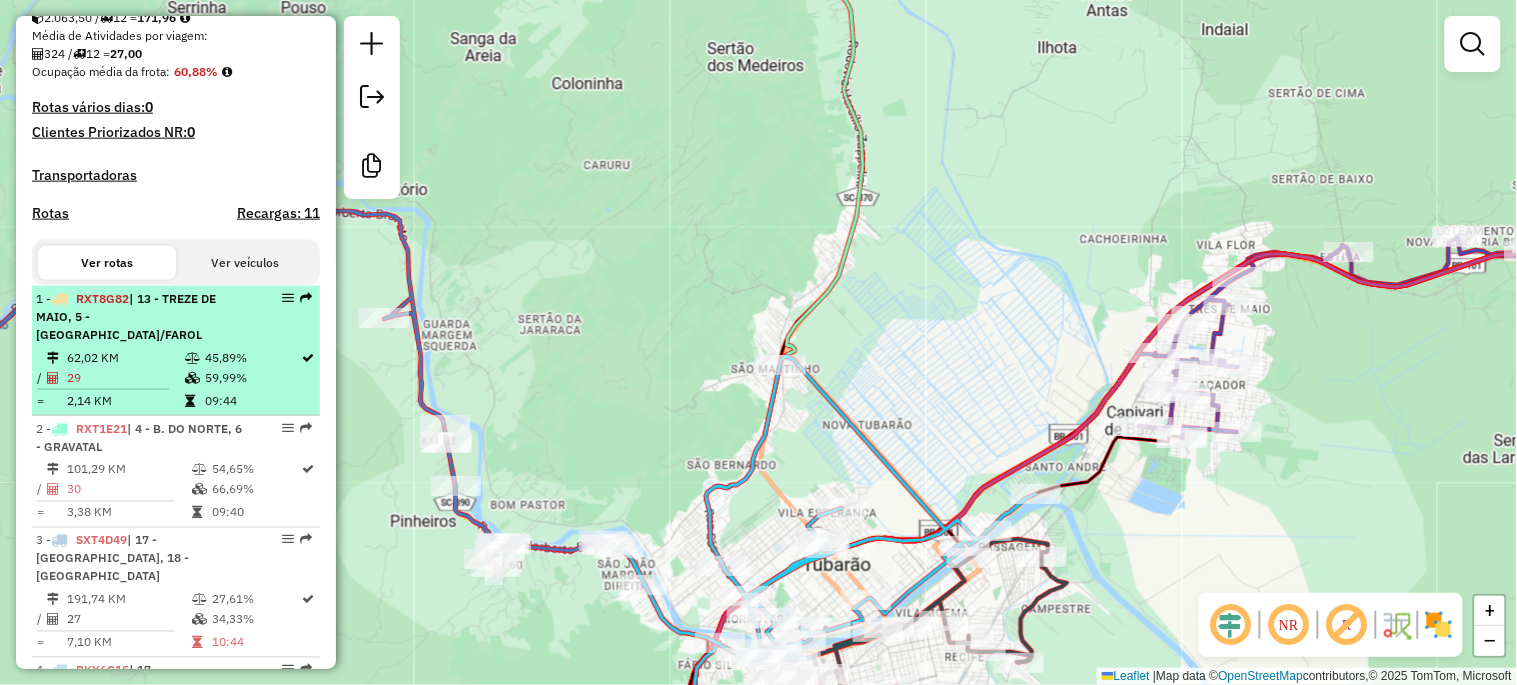 click on "62,02 KM" at bounding box center (125, 358) 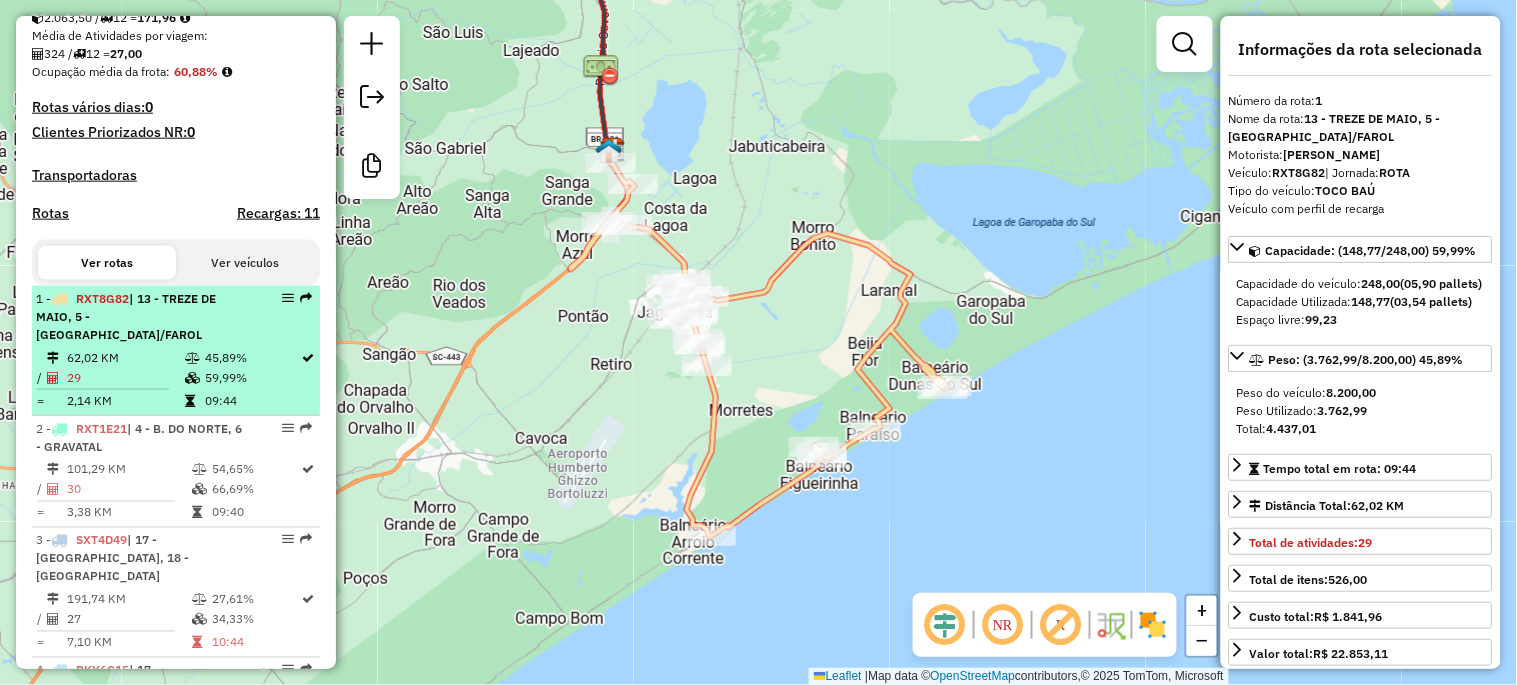 click on "| 13 - TREZE DE MAIO, 5 - [GEOGRAPHIC_DATA]/FAROL" at bounding box center (126, 316) 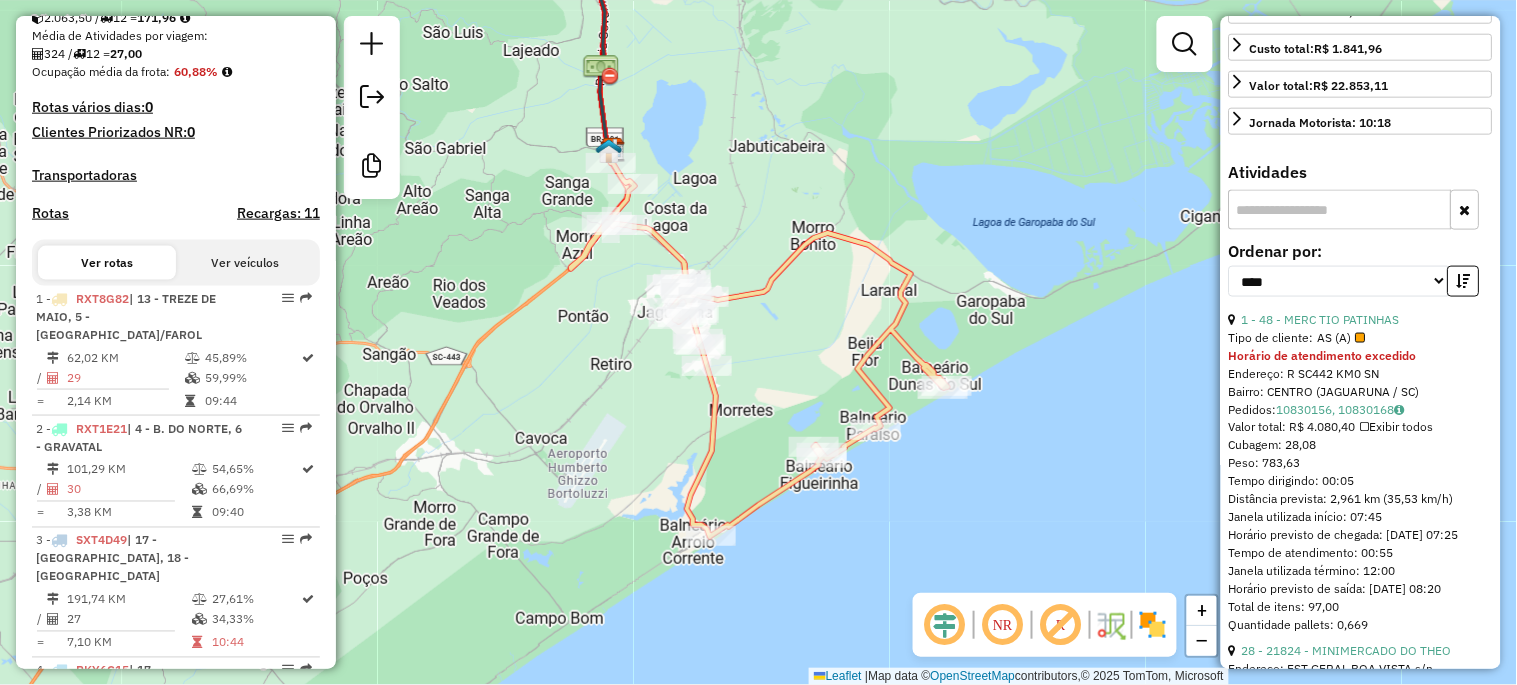 scroll, scrollTop: 592, scrollLeft: 0, axis: vertical 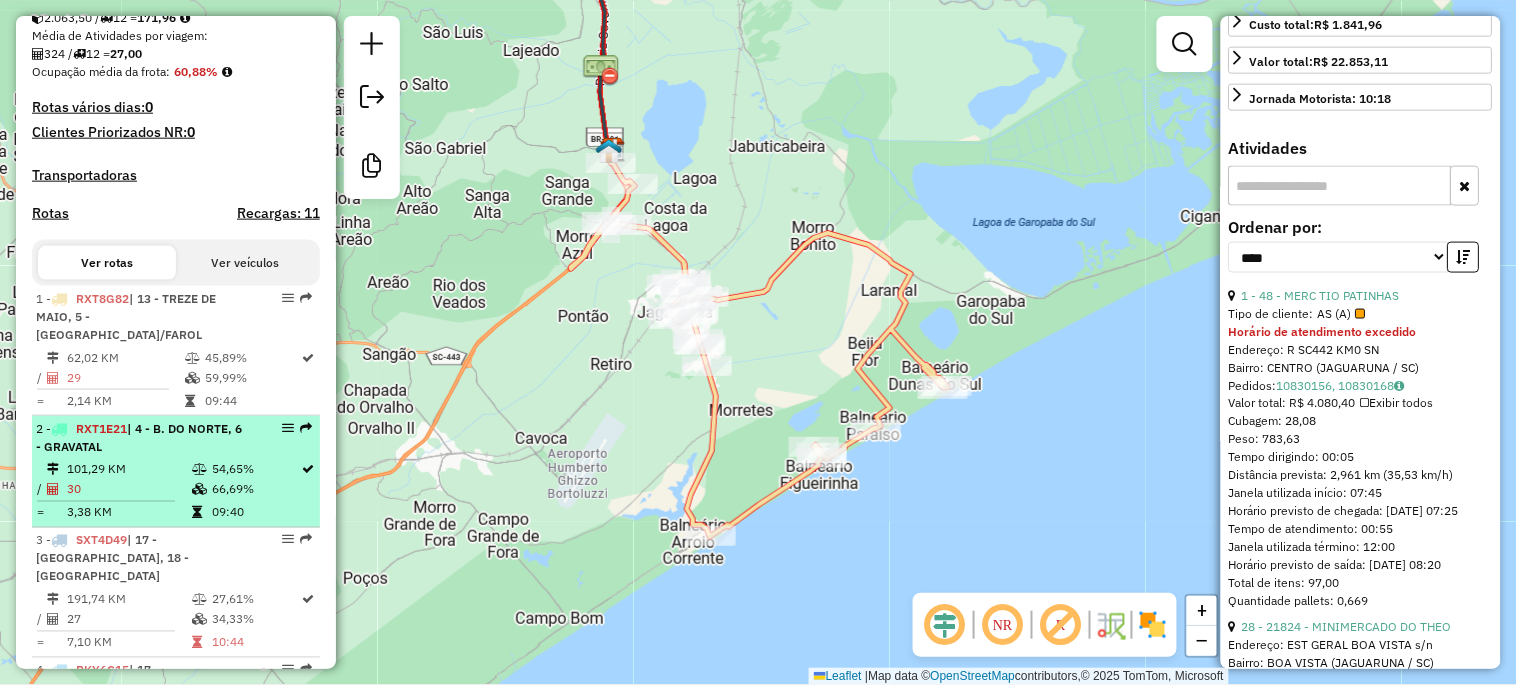click on "54,65%" at bounding box center [256, 470] 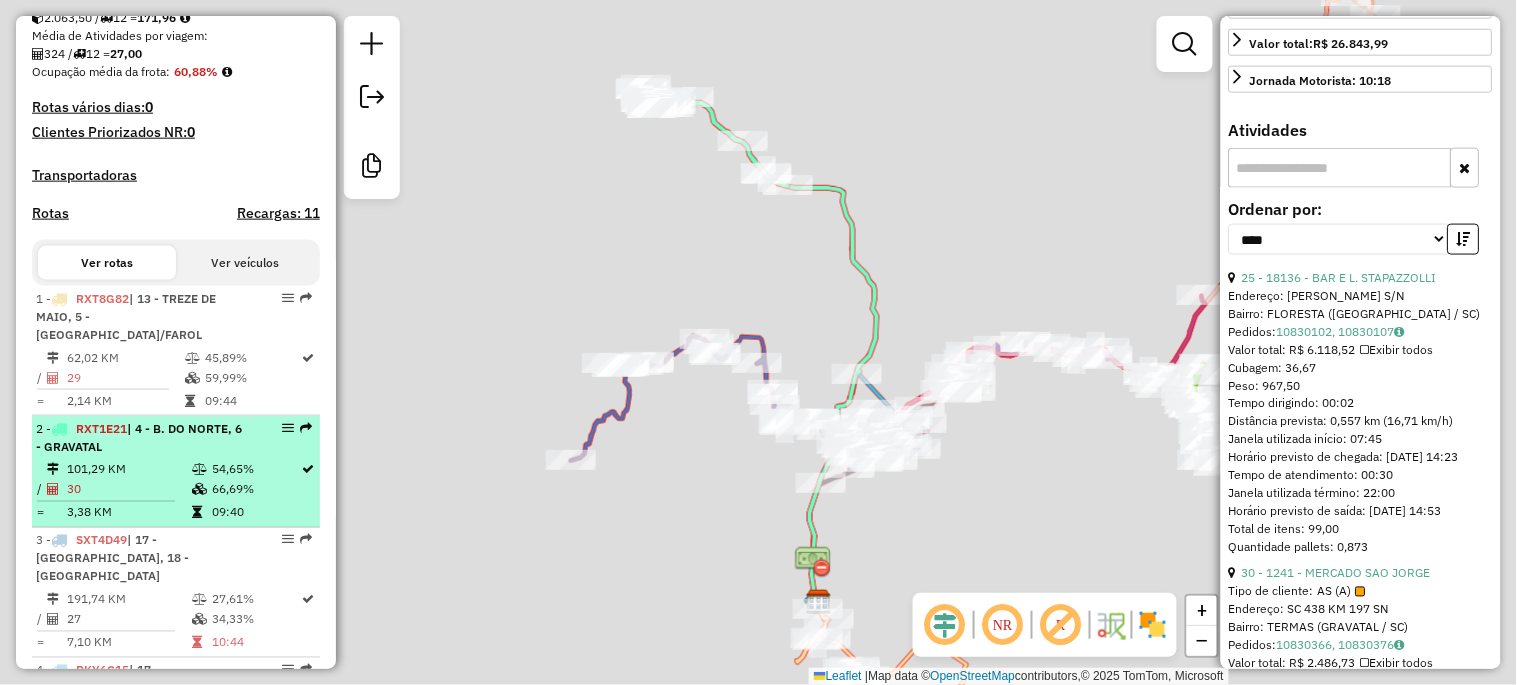 scroll, scrollTop: 573, scrollLeft: 0, axis: vertical 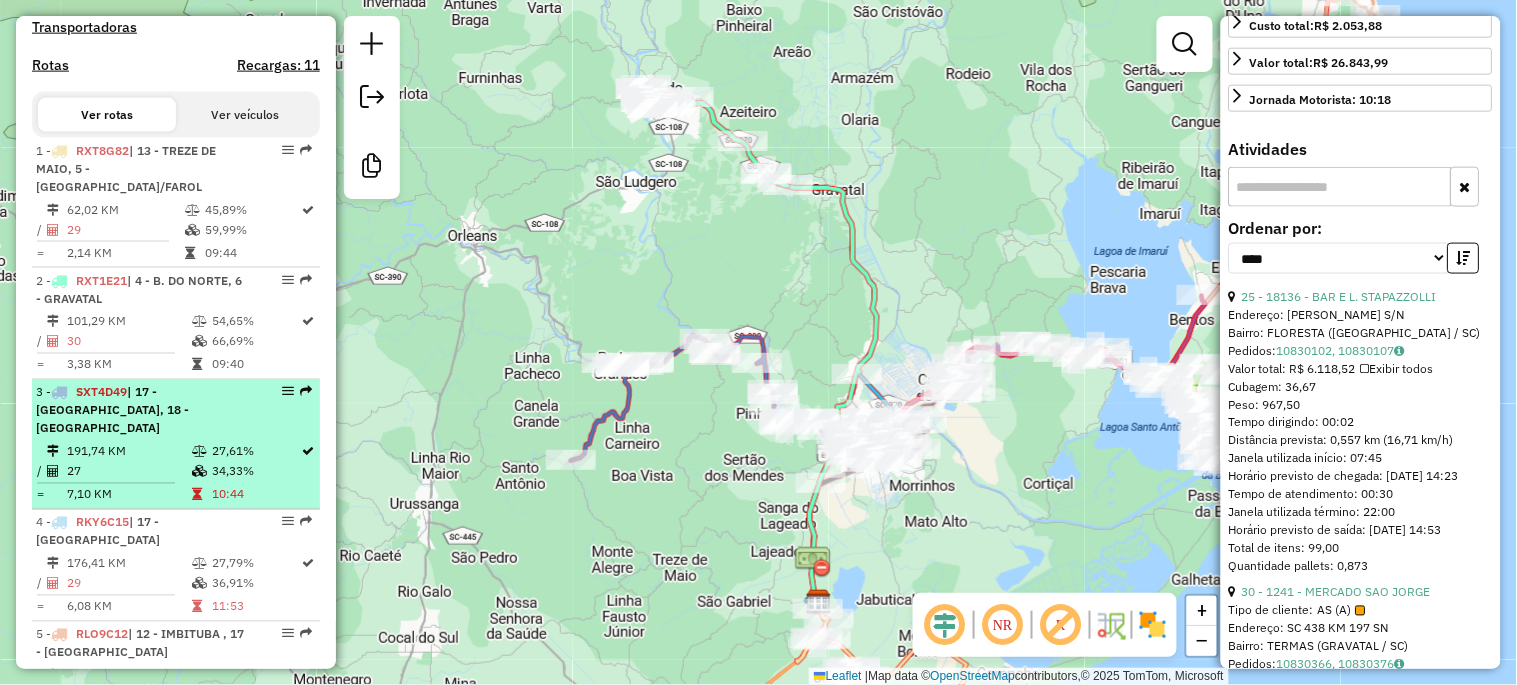 click at bounding box center [199, 452] 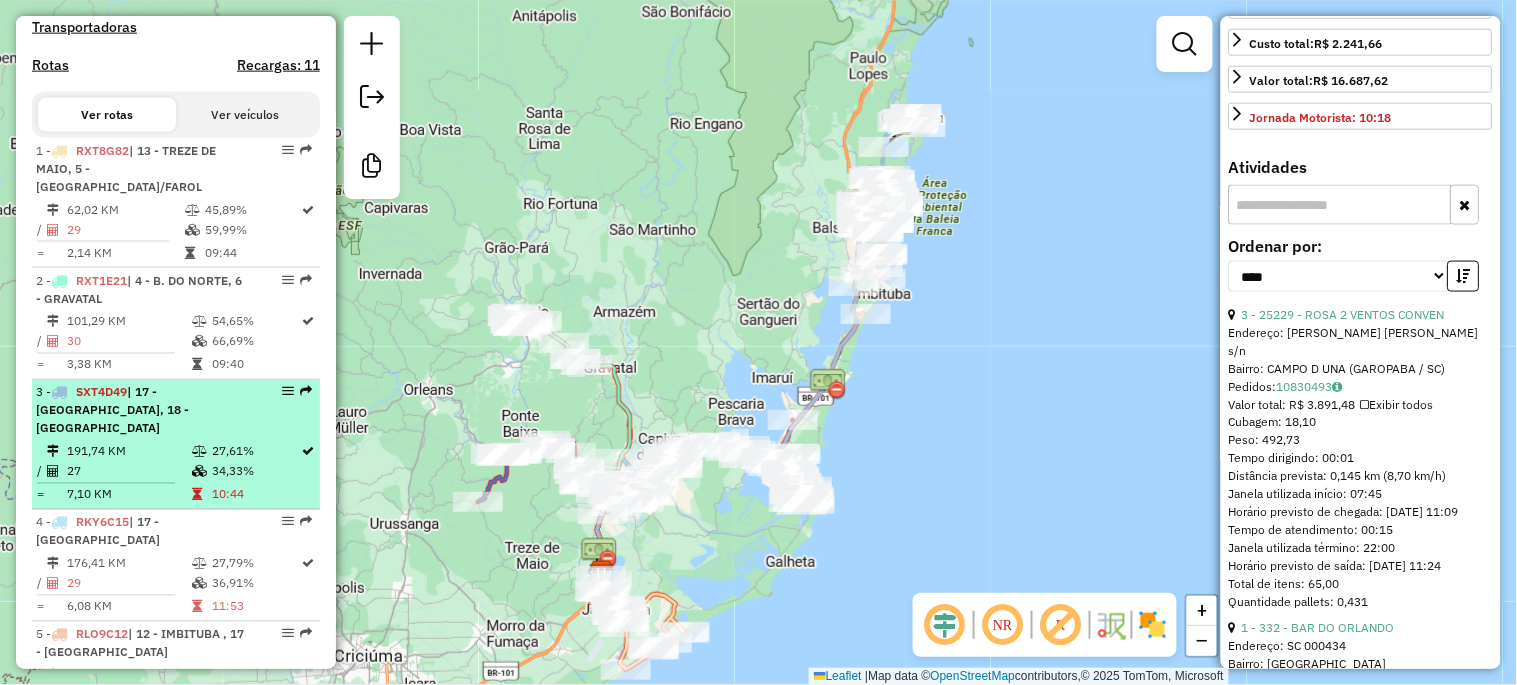 click on "3 -       SXT4D49   | 17 - [GEOGRAPHIC_DATA], 18 - [GEOGRAPHIC_DATA]  191,74 KM   27,61%  /  27   34,33%     =  7,10 KM   10:44" at bounding box center (176, 445) 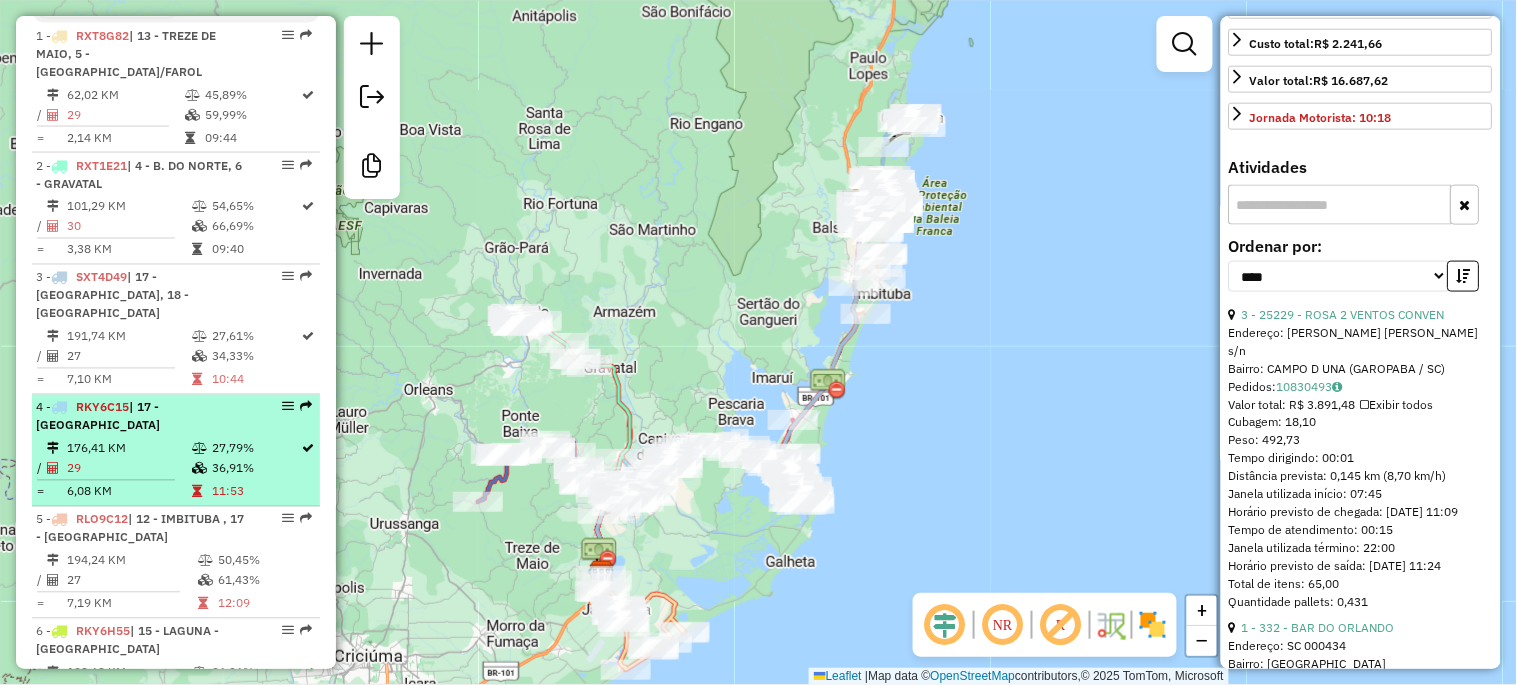 scroll, scrollTop: 814, scrollLeft: 0, axis: vertical 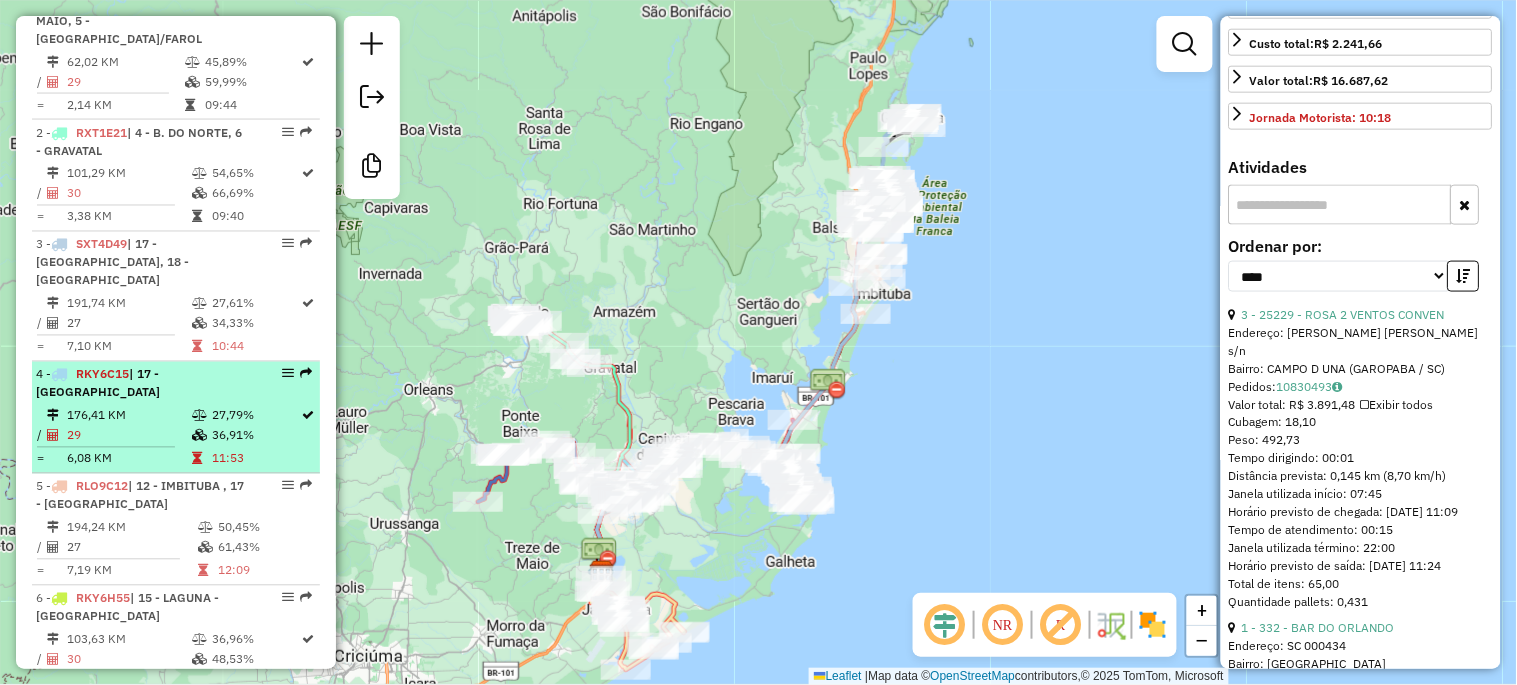click on "29" at bounding box center [128, 436] 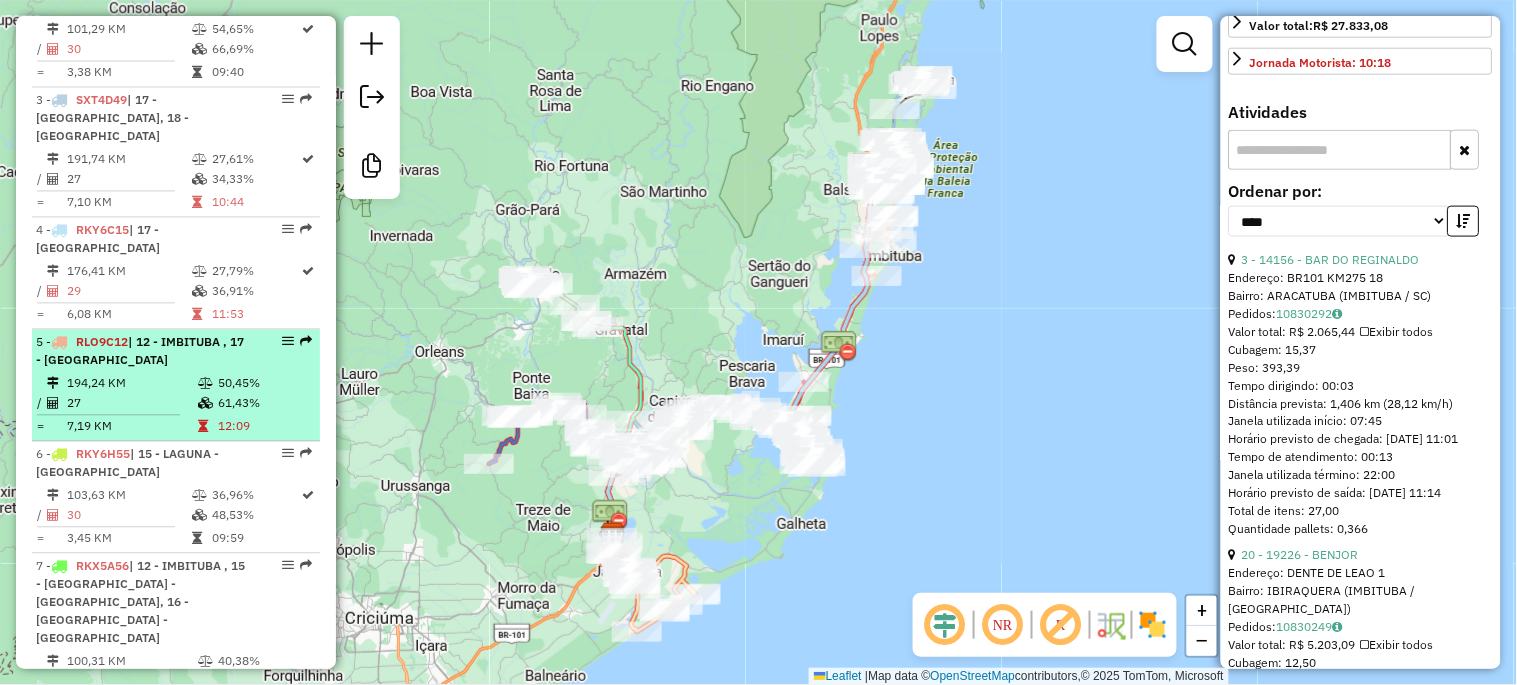 scroll, scrollTop: 963, scrollLeft: 0, axis: vertical 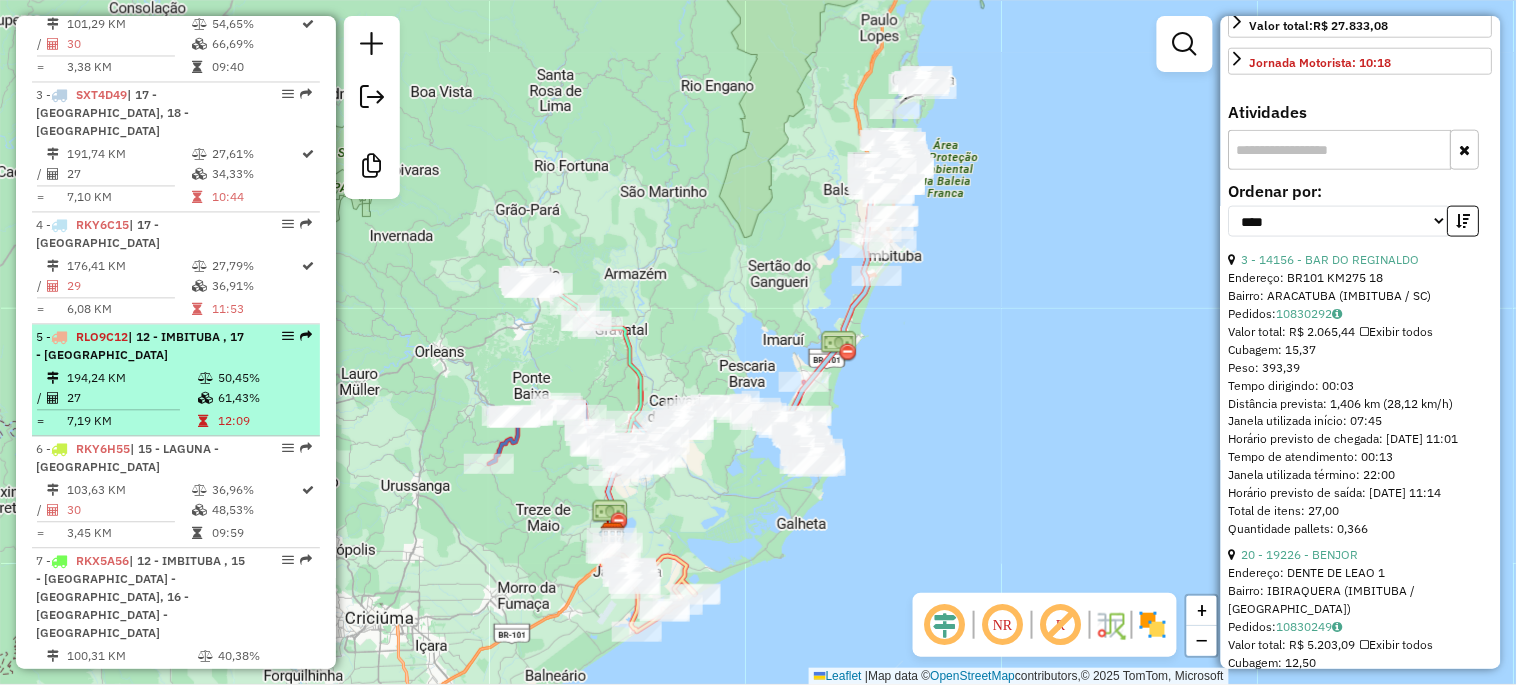 click on "194,24 KM" at bounding box center (131, 379) 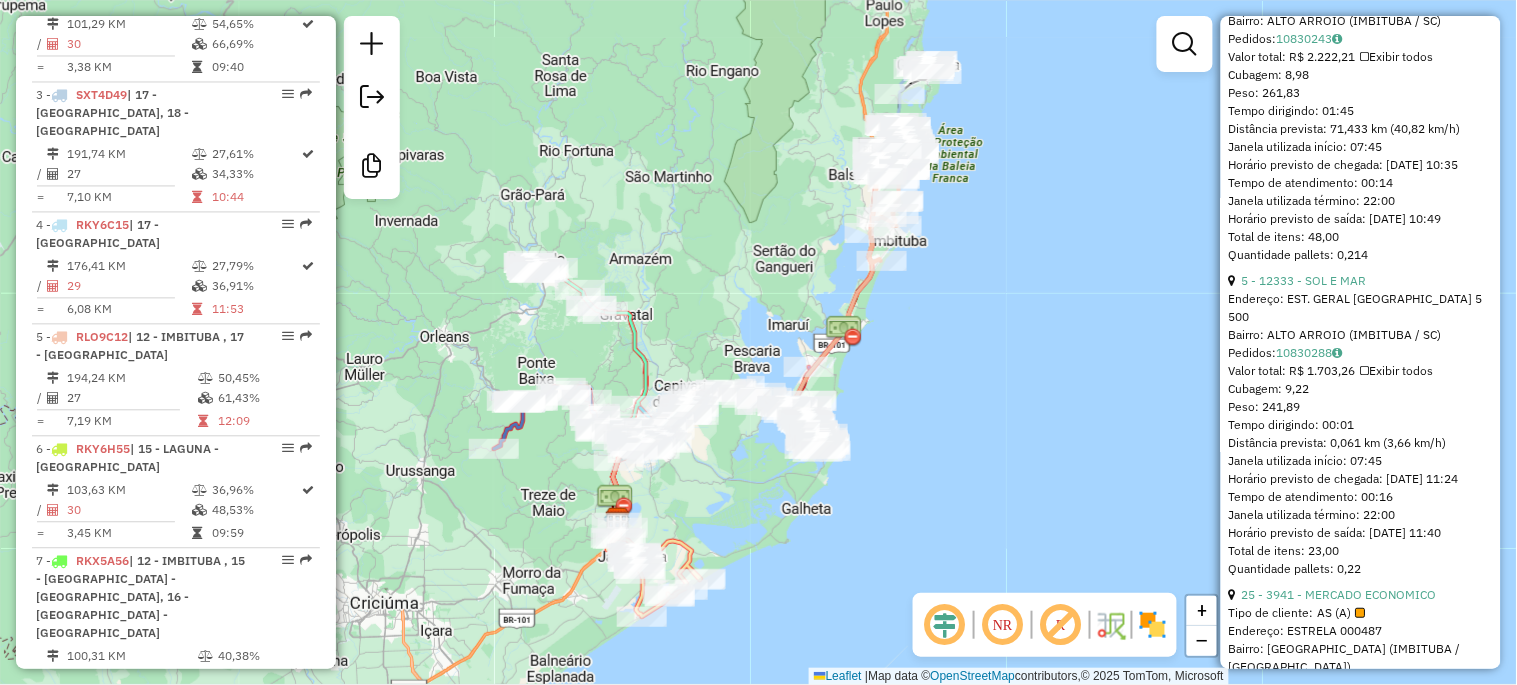 scroll, scrollTop: 2222, scrollLeft: 0, axis: vertical 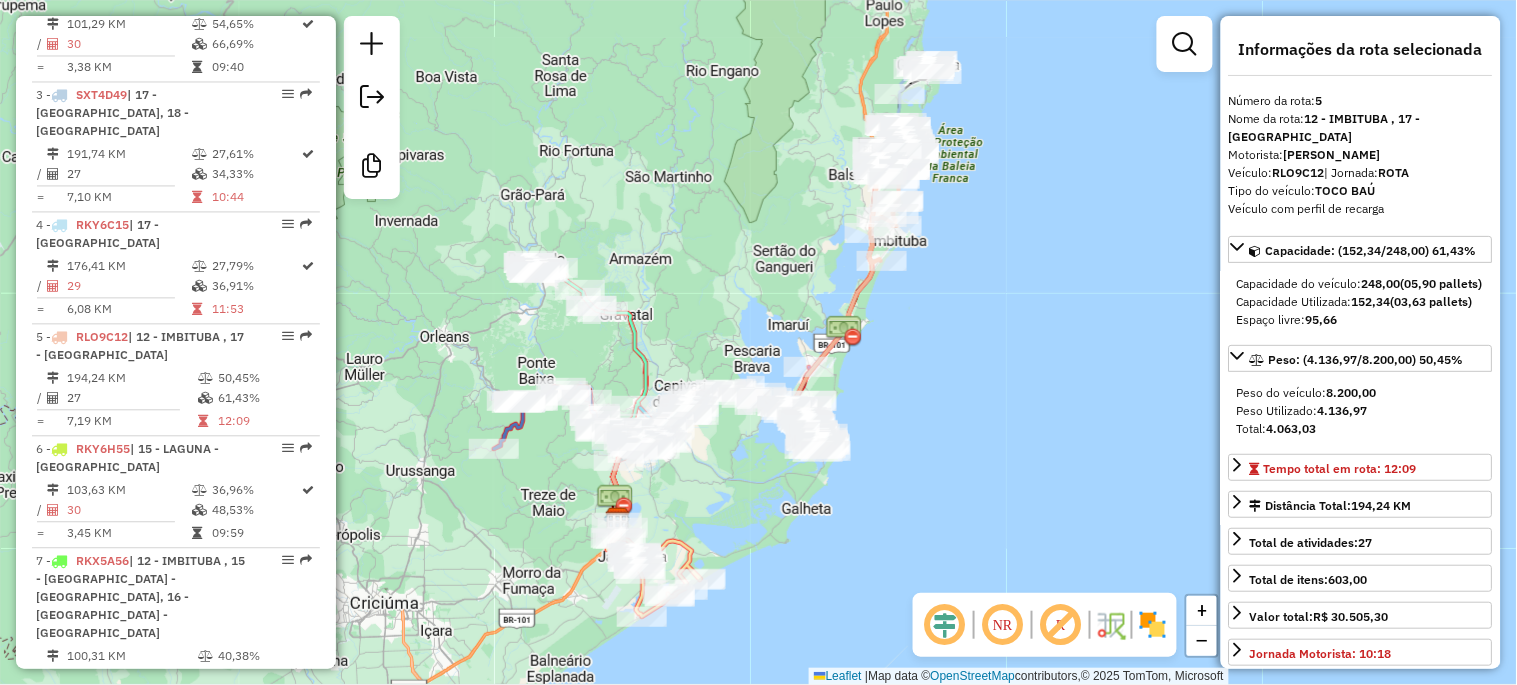 drag, startPoint x: 1342, startPoint y: 482, endPoint x: 1342, endPoint y: 262, distance: 220 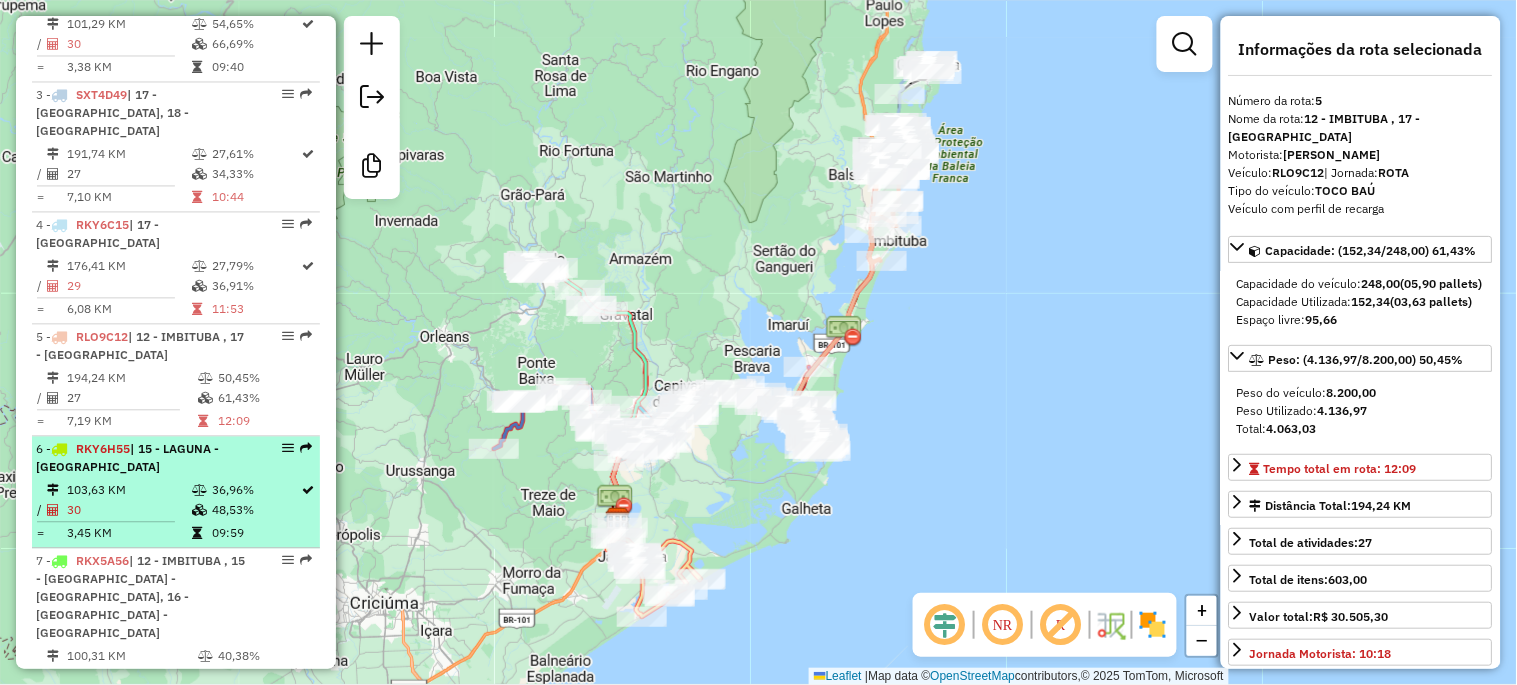 click on "6 -       RKY6H55   | 15 - LAGUNA - [GEOGRAPHIC_DATA]" at bounding box center [142, 459] 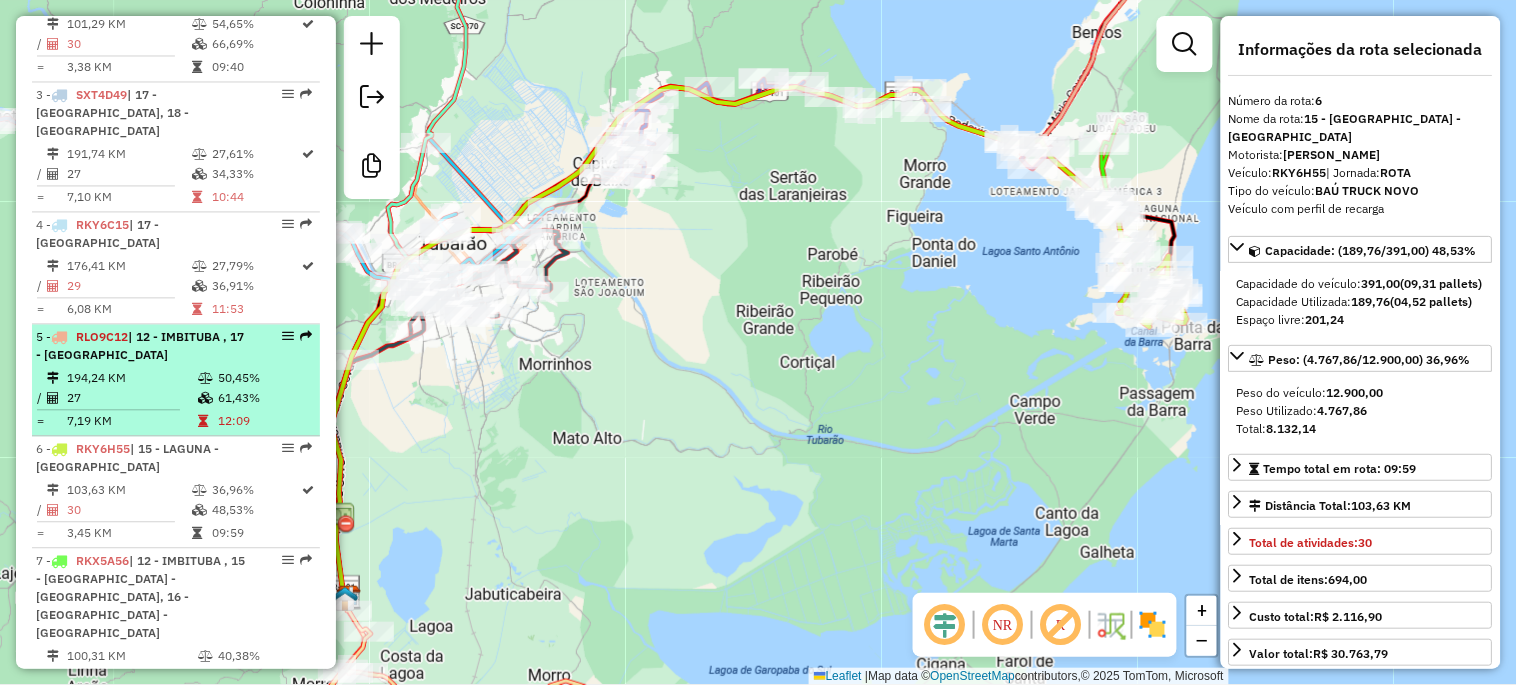 click on "5 -       RLO9C12   | 12 - IMBITUBA , 17 - [GEOGRAPHIC_DATA]" at bounding box center (142, 347) 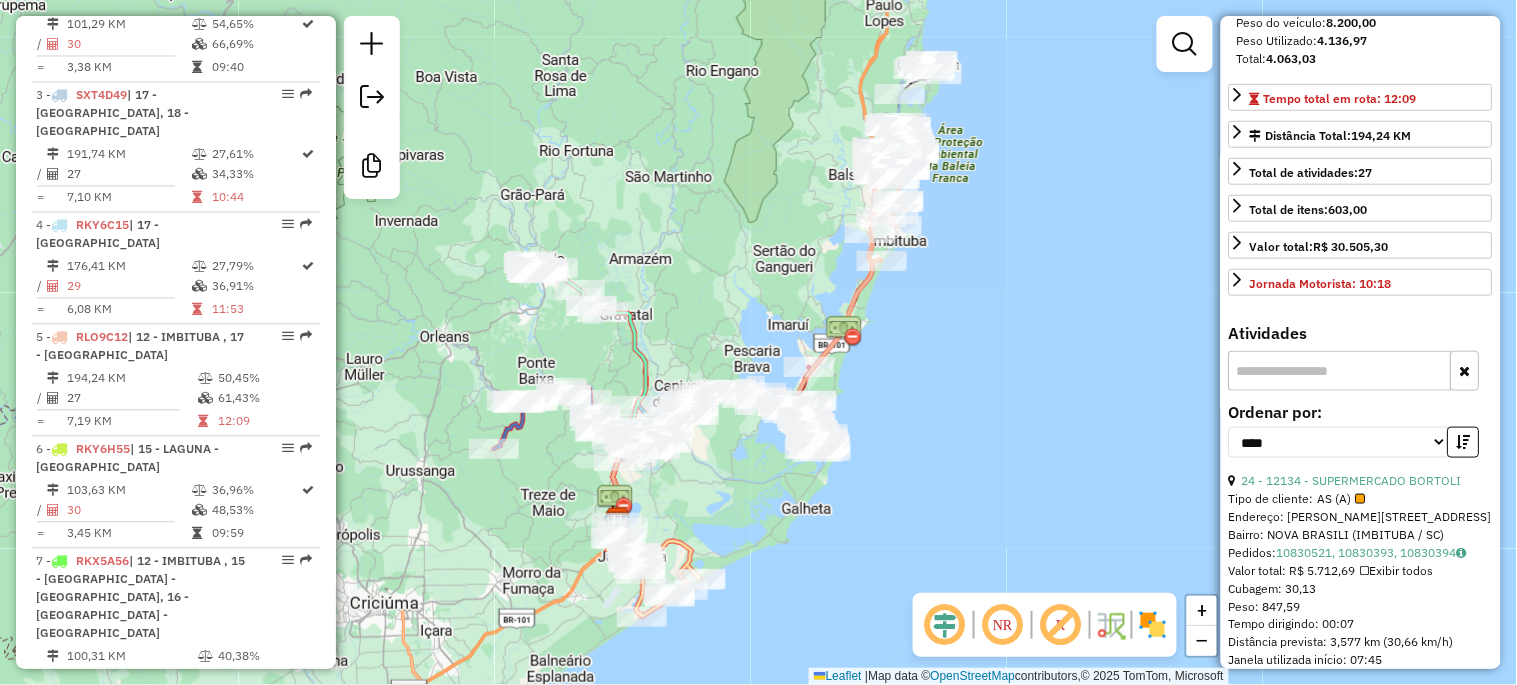 scroll, scrollTop: 666, scrollLeft: 0, axis: vertical 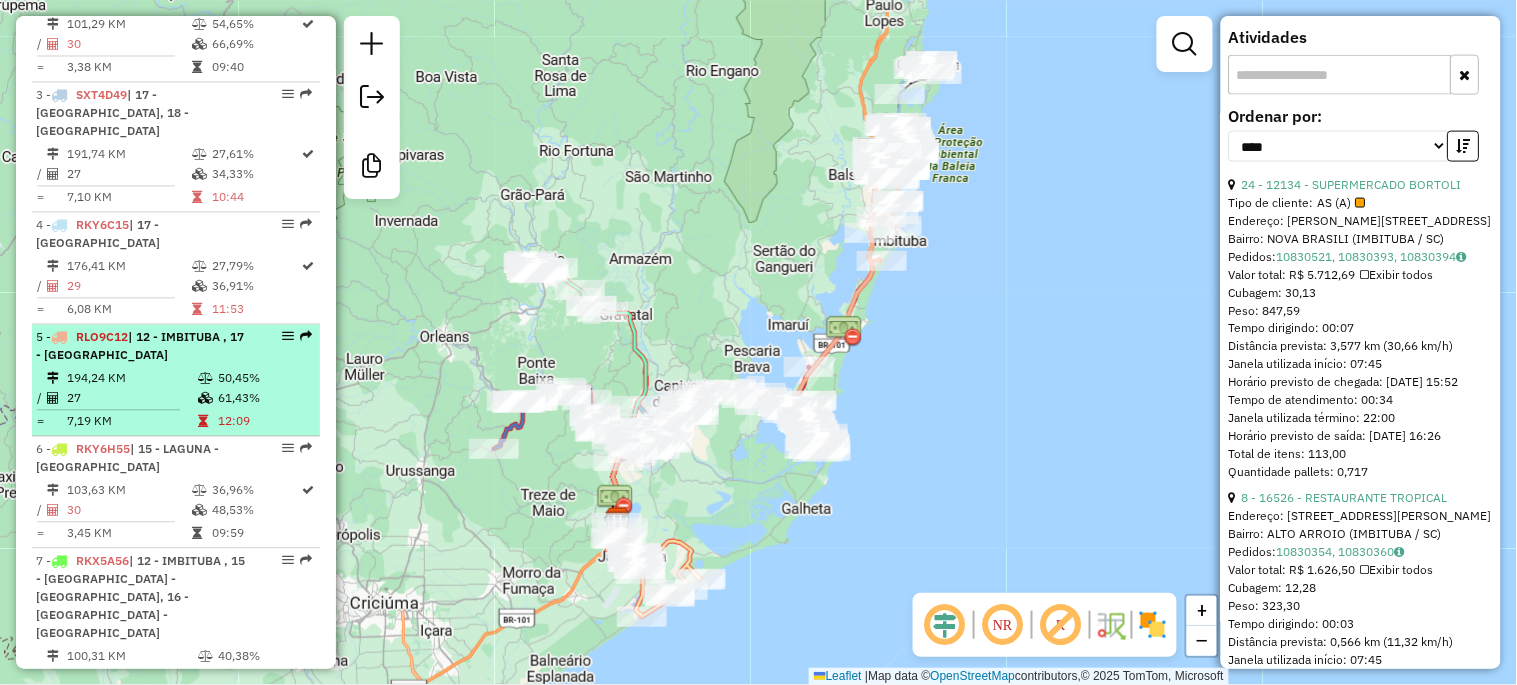 click on "194,24 KM" at bounding box center (131, 379) 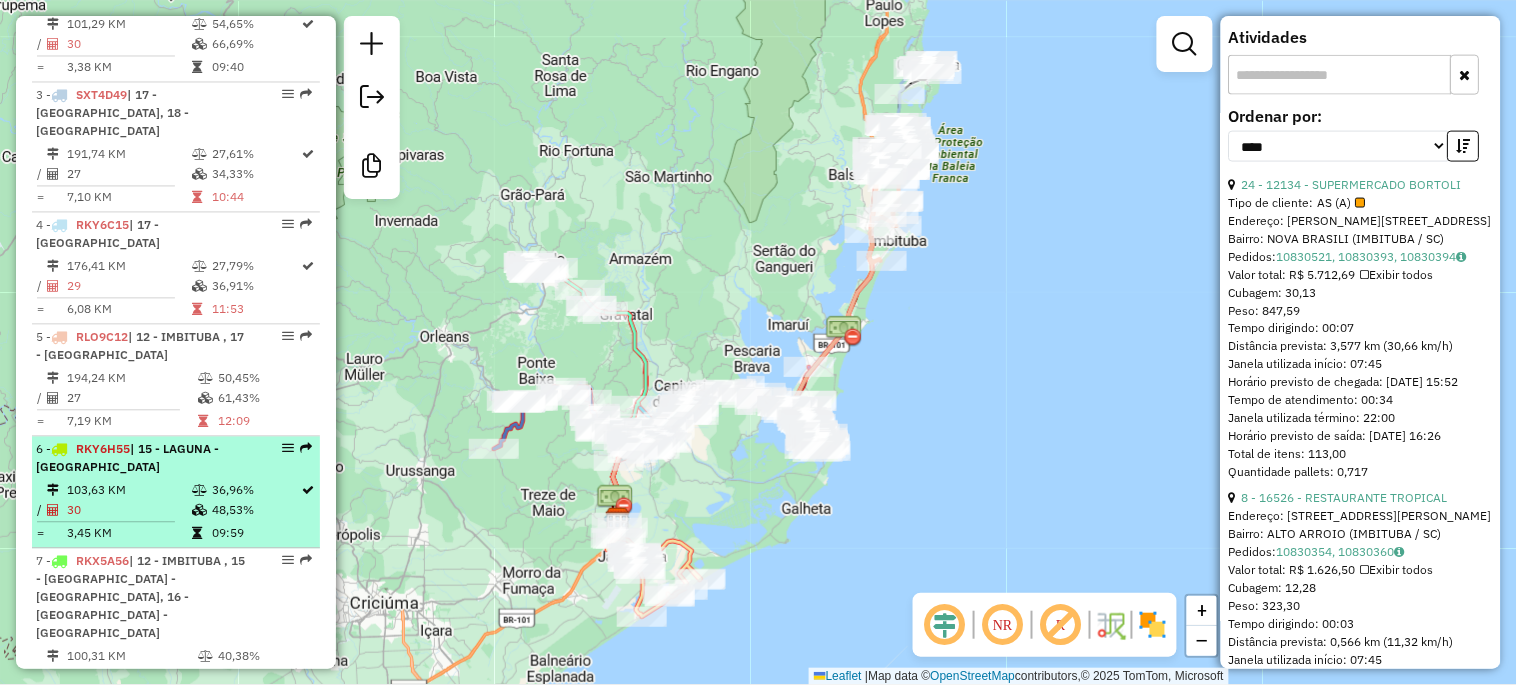 click on "6 -       RKY6H55   | 15 - LAGUNA - [GEOGRAPHIC_DATA]" at bounding box center [142, 459] 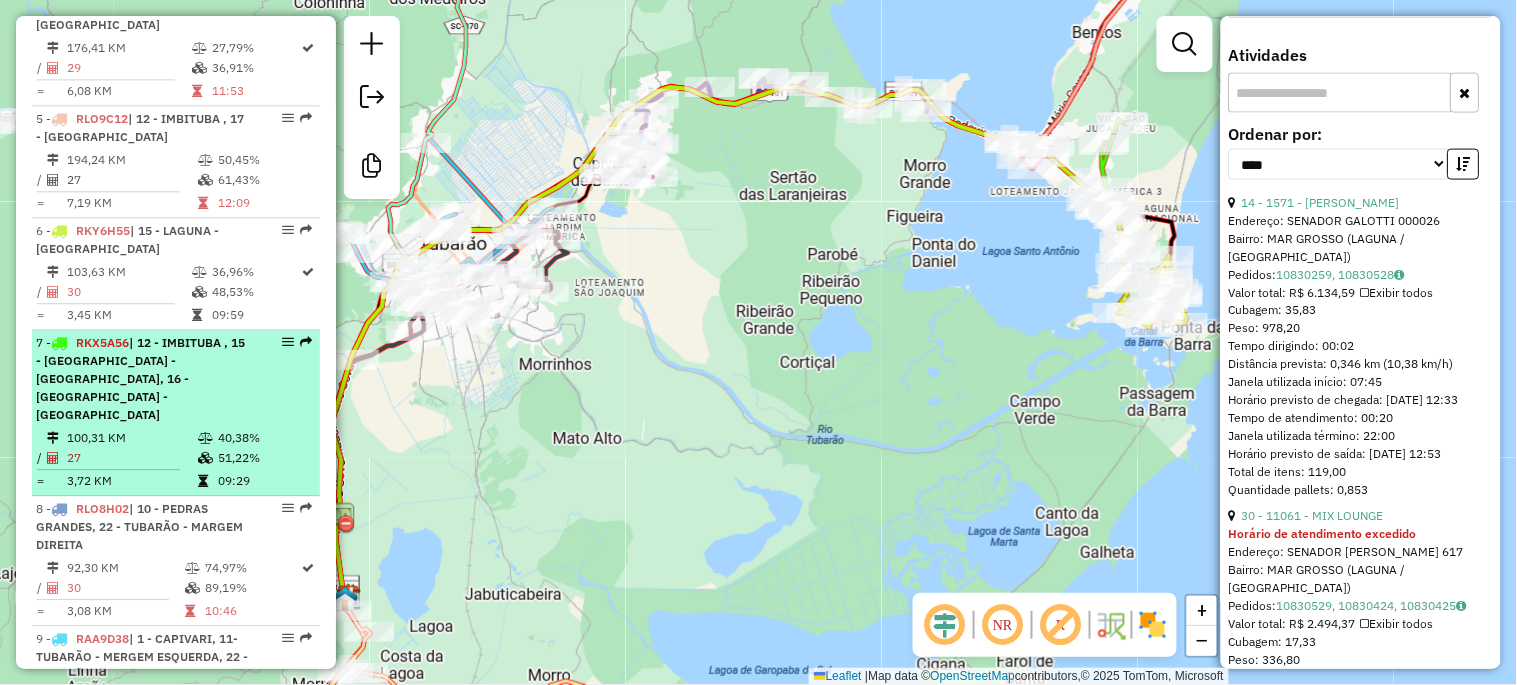 scroll, scrollTop: 1185, scrollLeft: 0, axis: vertical 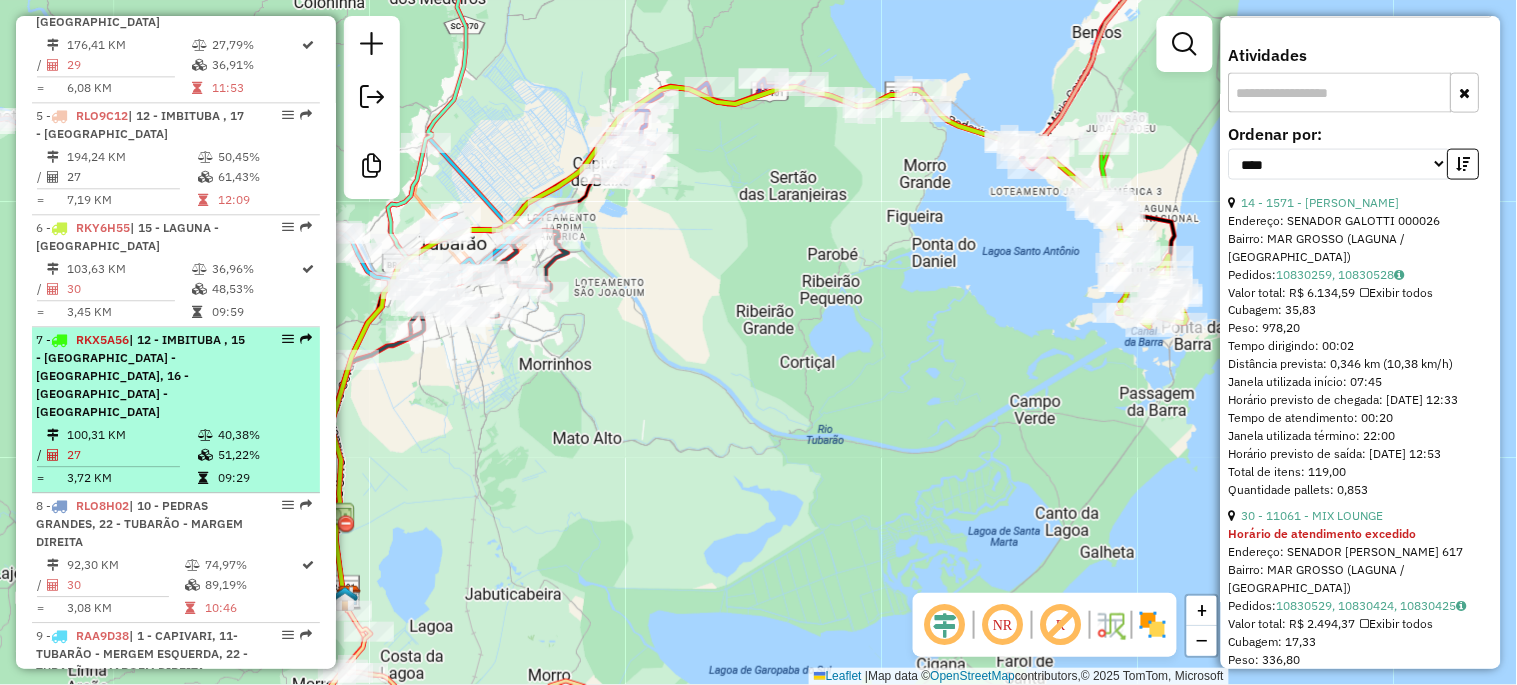 click on "| 12 - IMBITUBA , 15 - [GEOGRAPHIC_DATA] - [GEOGRAPHIC_DATA], 16 - [GEOGRAPHIC_DATA] - [GEOGRAPHIC_DATA]" at bounding box center (140, 375) 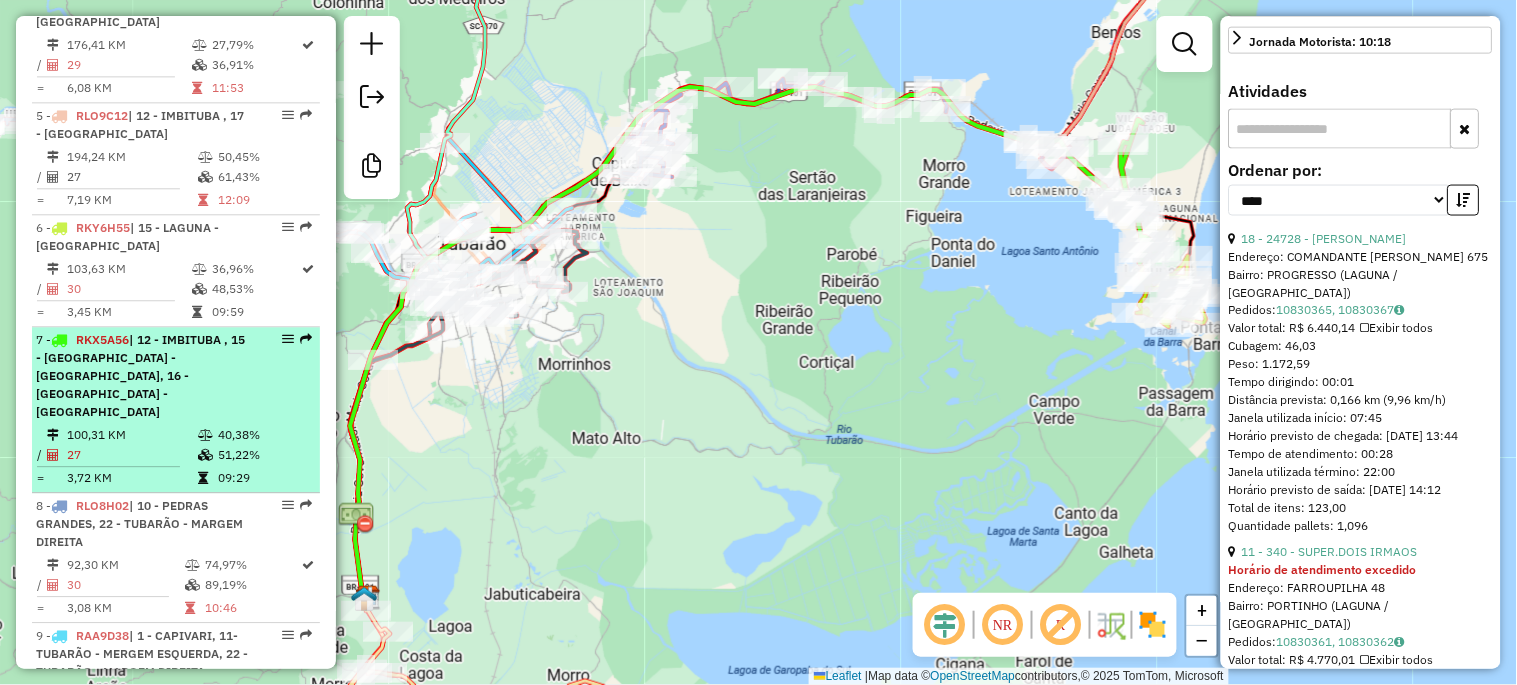 scroll, scrollTop: 703, scrollLeft: 0, axis: vertical 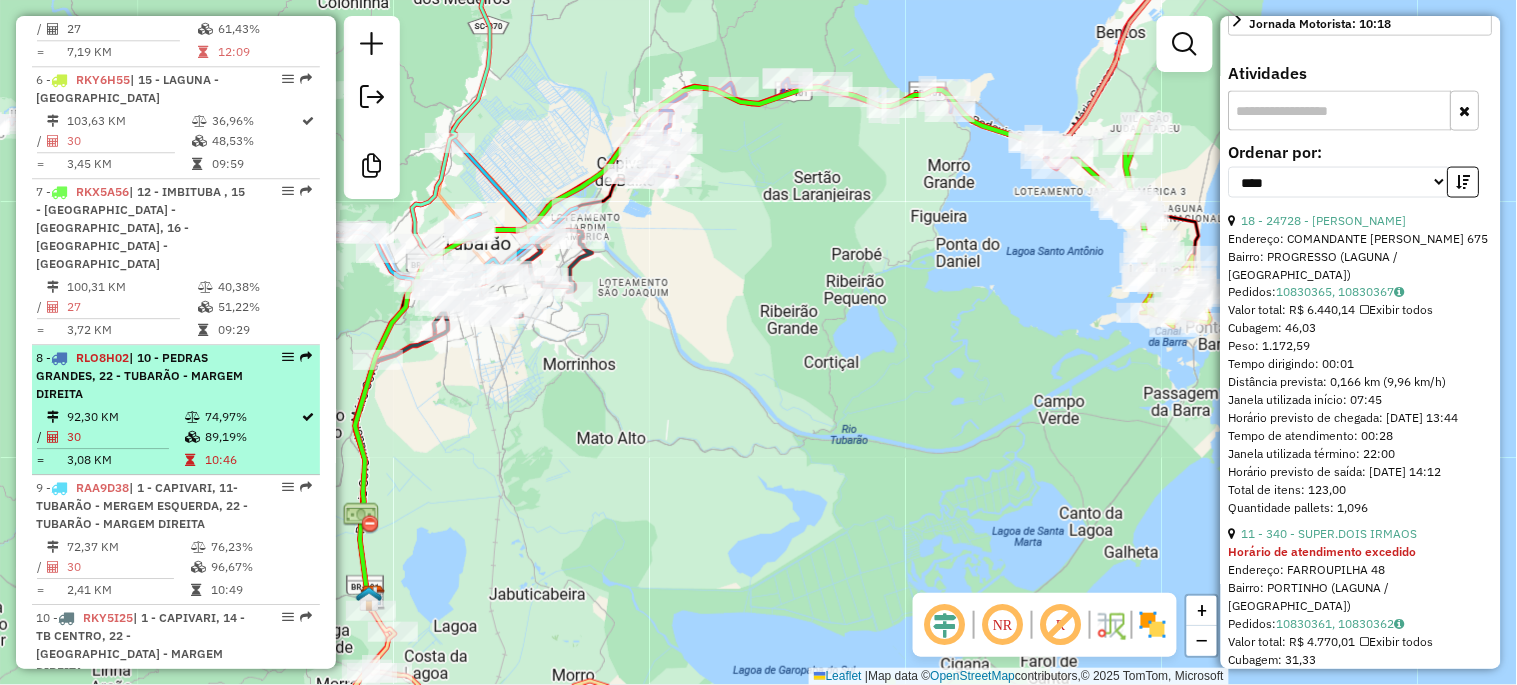 click on "92,30 KM" at bounding box center [125, 417] 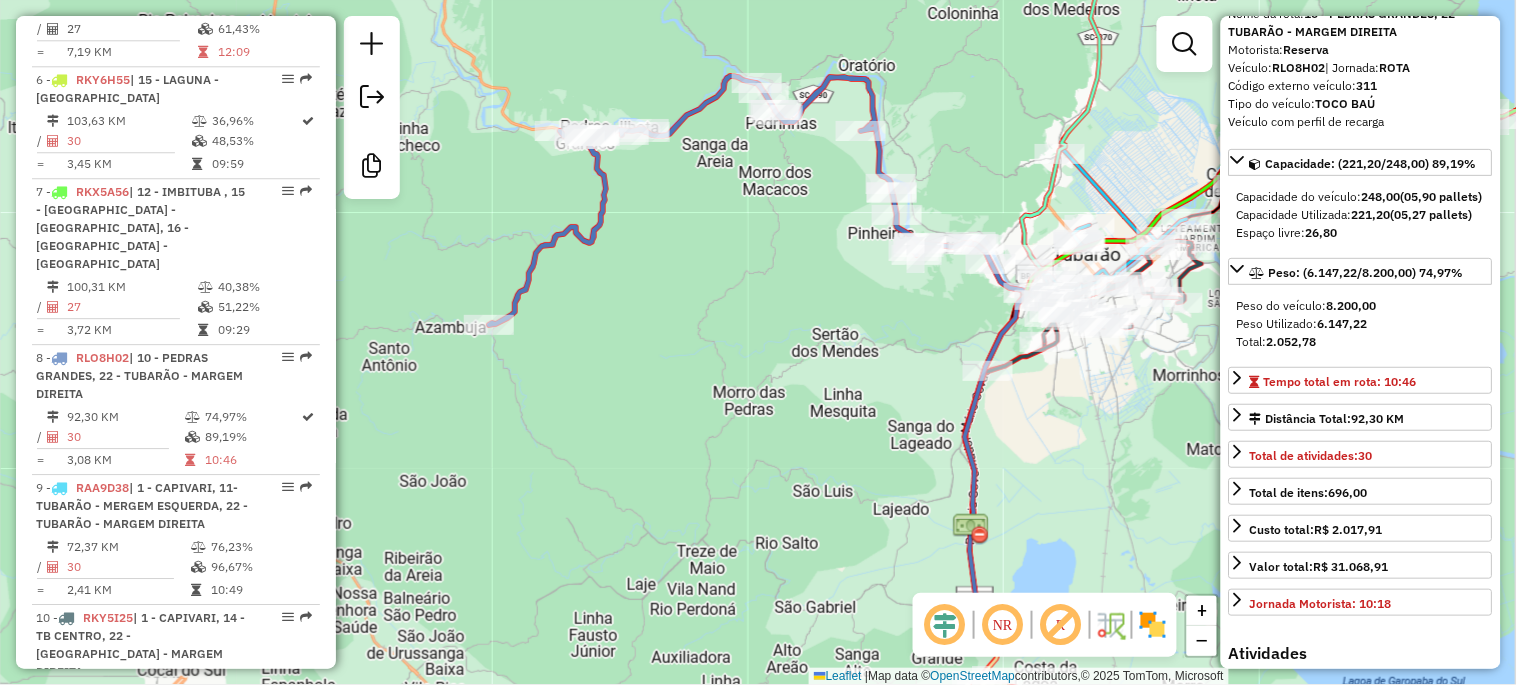 scroll, scrollTop: 296, scrollLeft: 0, axis: vertical 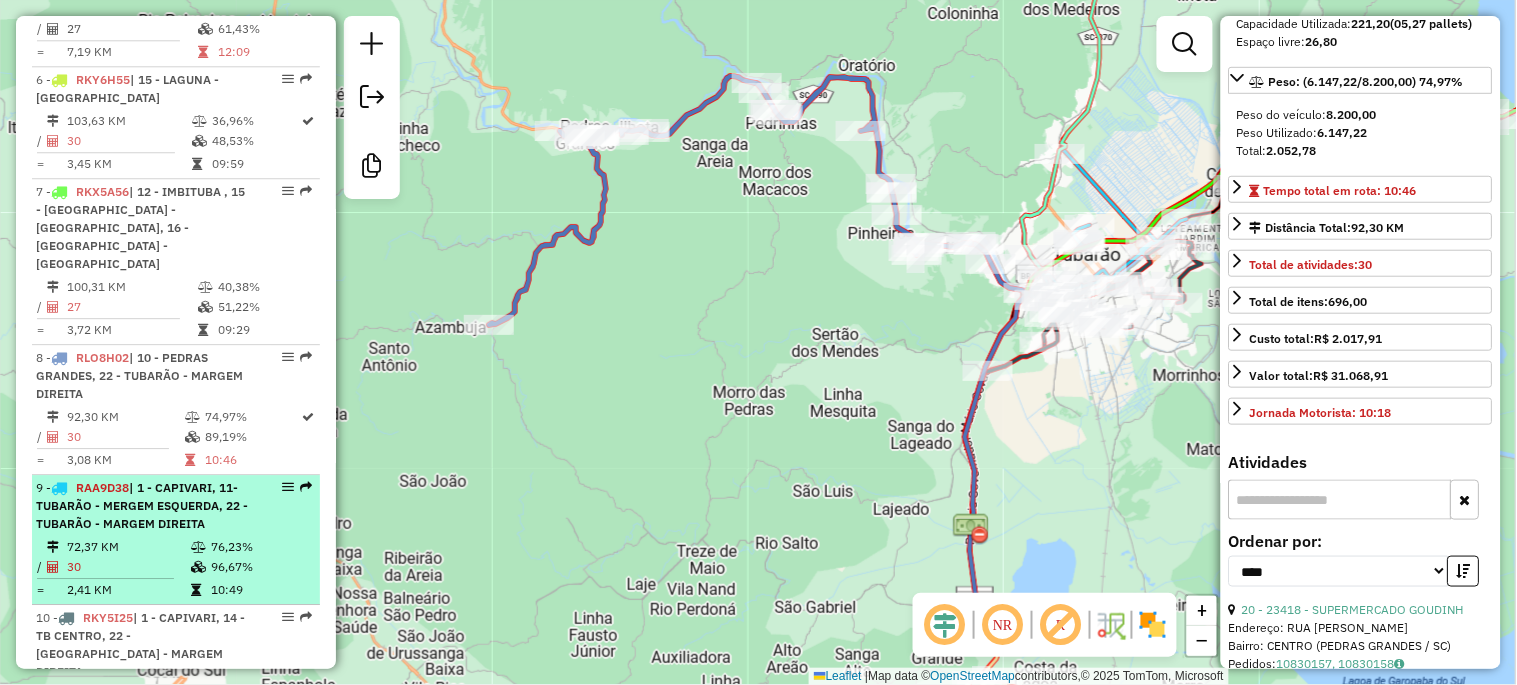 click on "72,37 KM" at bounding box center (128, 547) 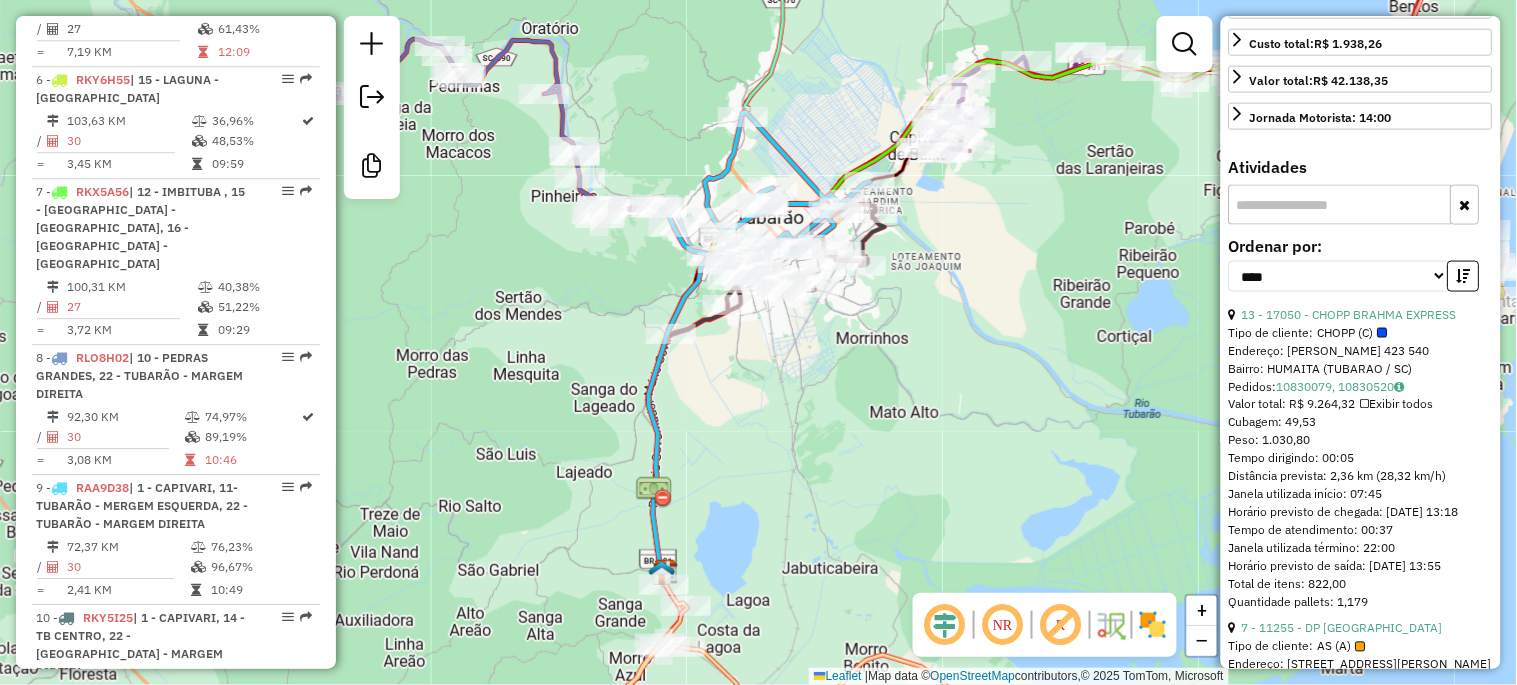 scroll, scrollTop: 592, scrollLeft: 0, axis: vertical 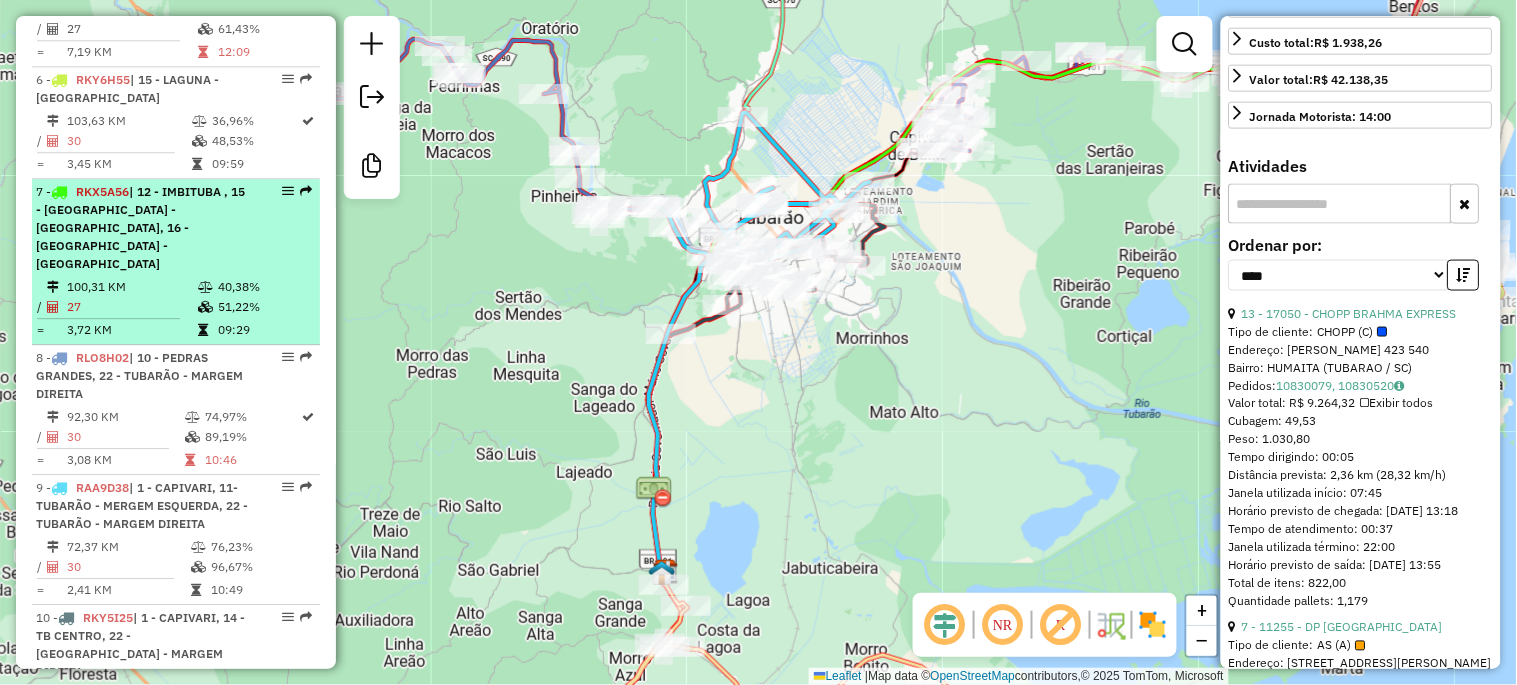 click on "7 -       RKX5A56   | 12 - IMBITUBA , 15 - [GEOGRAPHIC_DATA] - [GEOGRAPHIC_DATA], 16 - [GEOGRAPHIC_DATA] - [GEOGRAPHIC_DATA]" at bounding box center (142, 228) 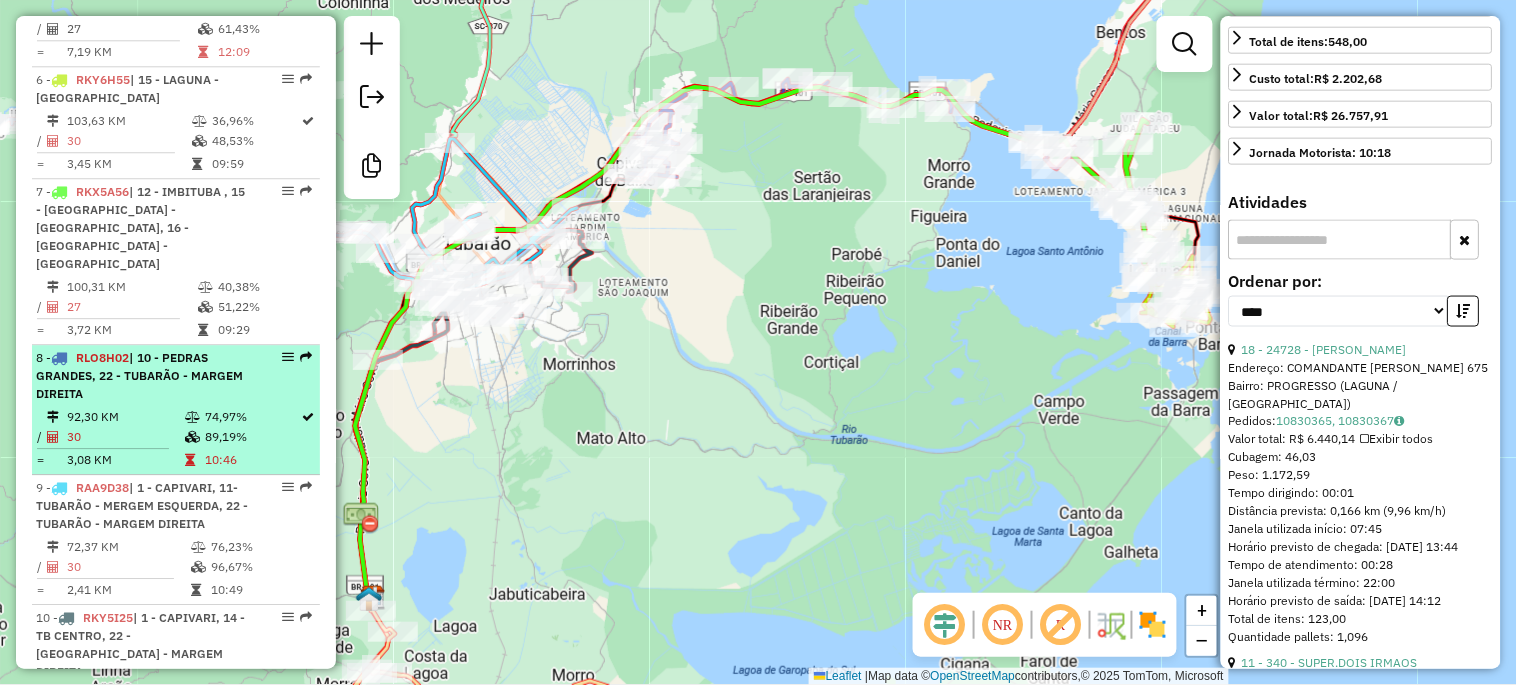 click on "8 -       RLO8H02   | 10 - PEDRAS GRANDES, 22 - TUBARÃO - MARGEM DIREITA" at bounding box center [142, 376] 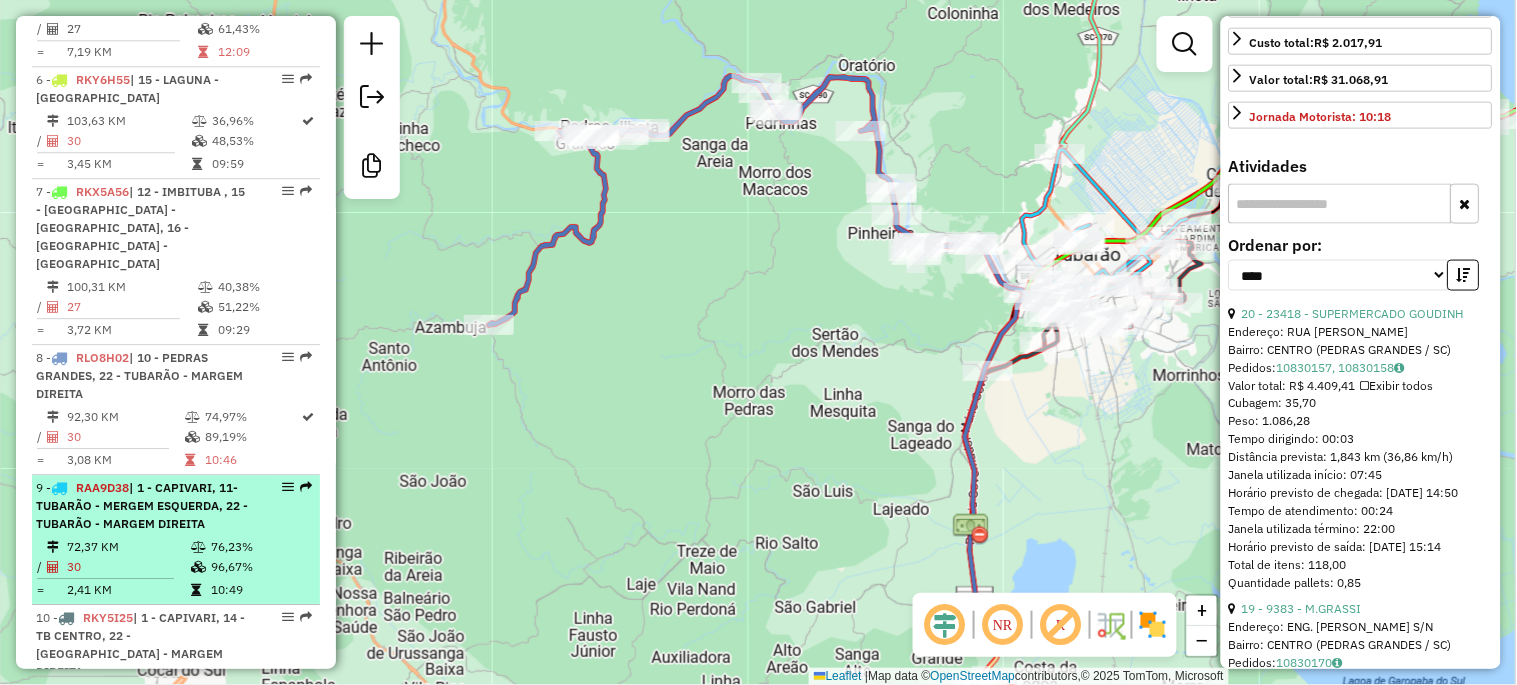 click on "| 1 - CAPIVARI, 11- TUBARÃO - MERGEM ESQUERDA, 22 - TUBARÃO - MARGEM DIREITA" at bounding box center [142, 505] 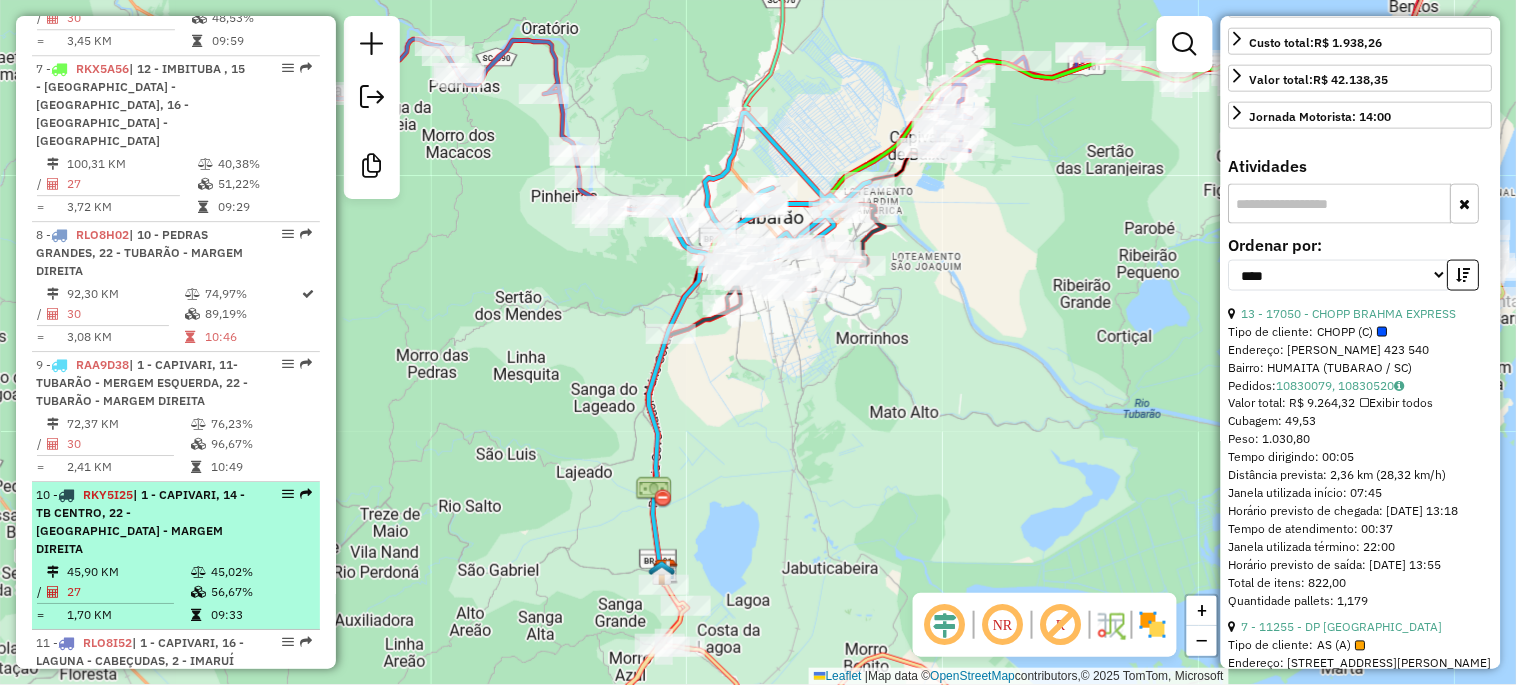 scroll, scrollTop: 1481, scrollLeft: 0, axis: vertical 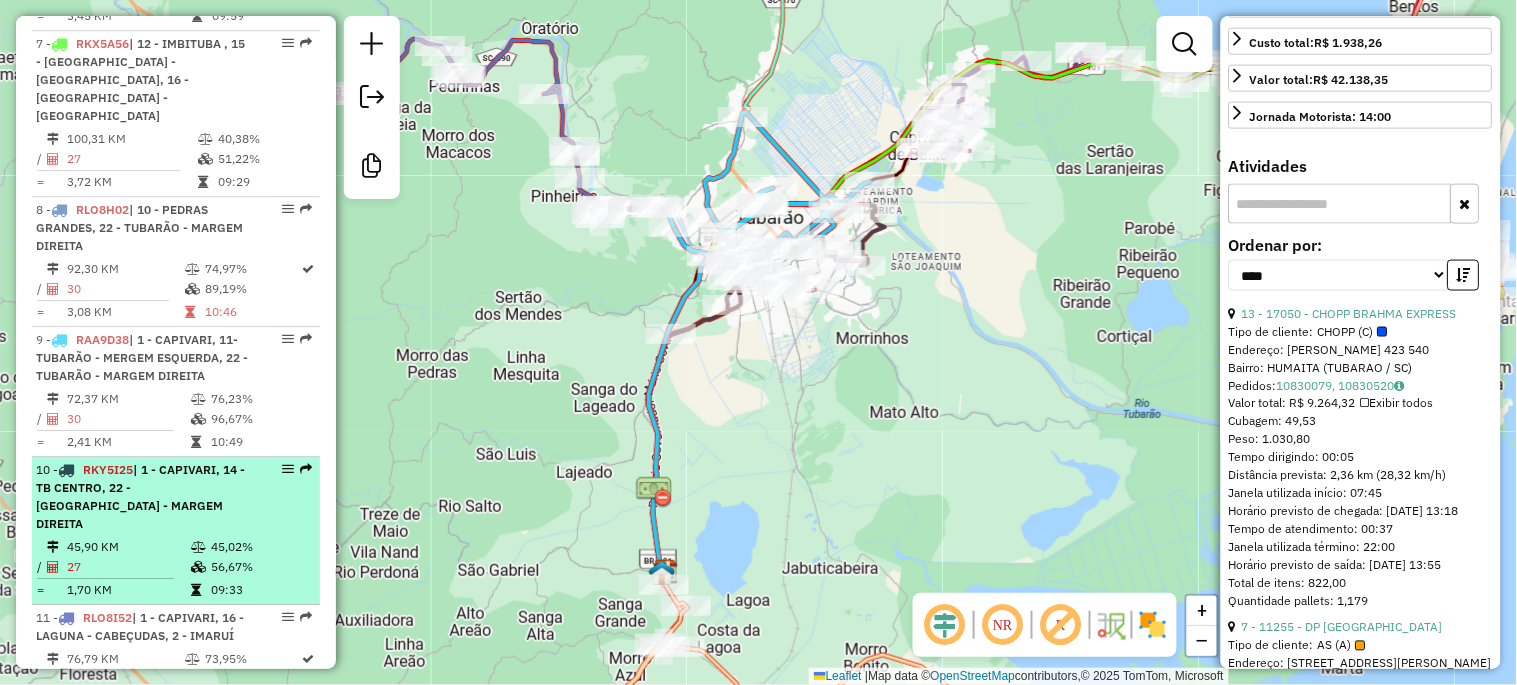 click on "45,90 KM" at bounding box center (128, 547) 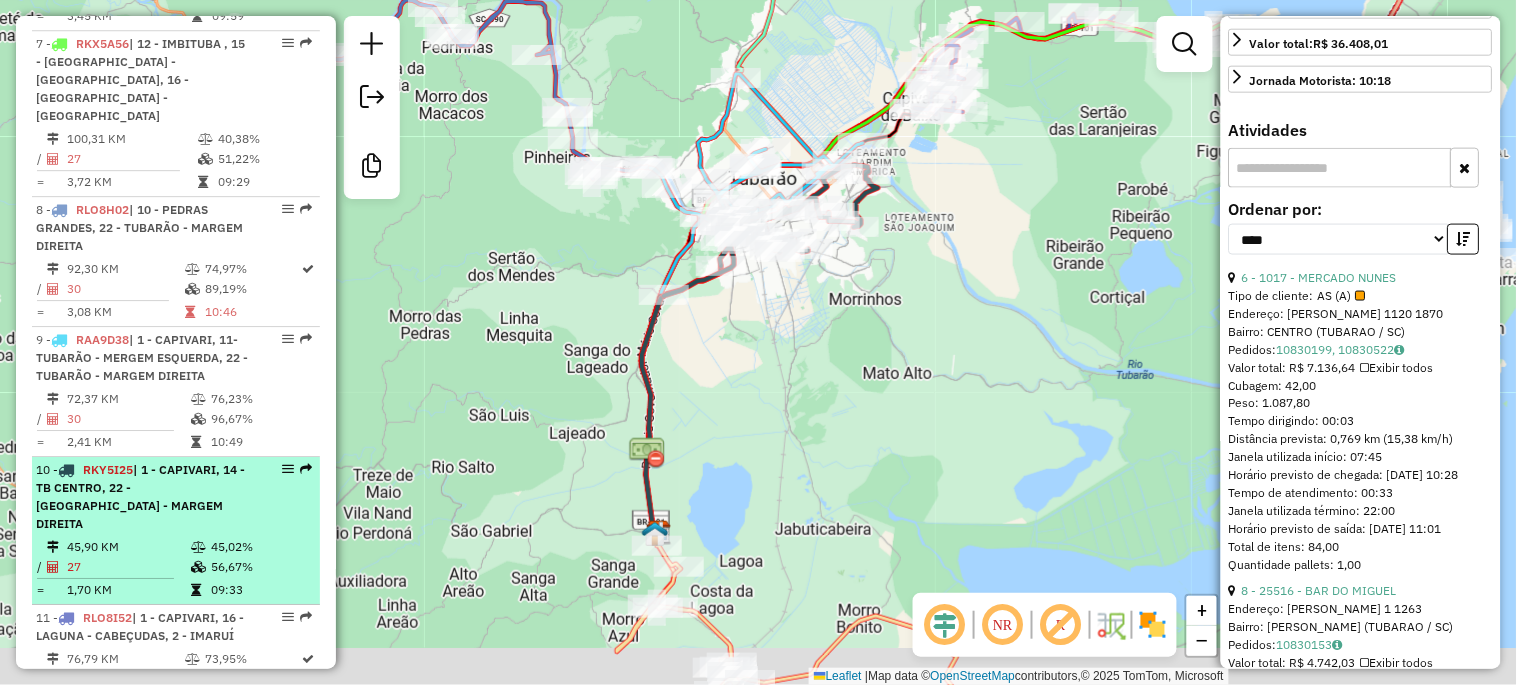 scroll, scrollTop: 555, scrollLeft: 0, axis: vertical 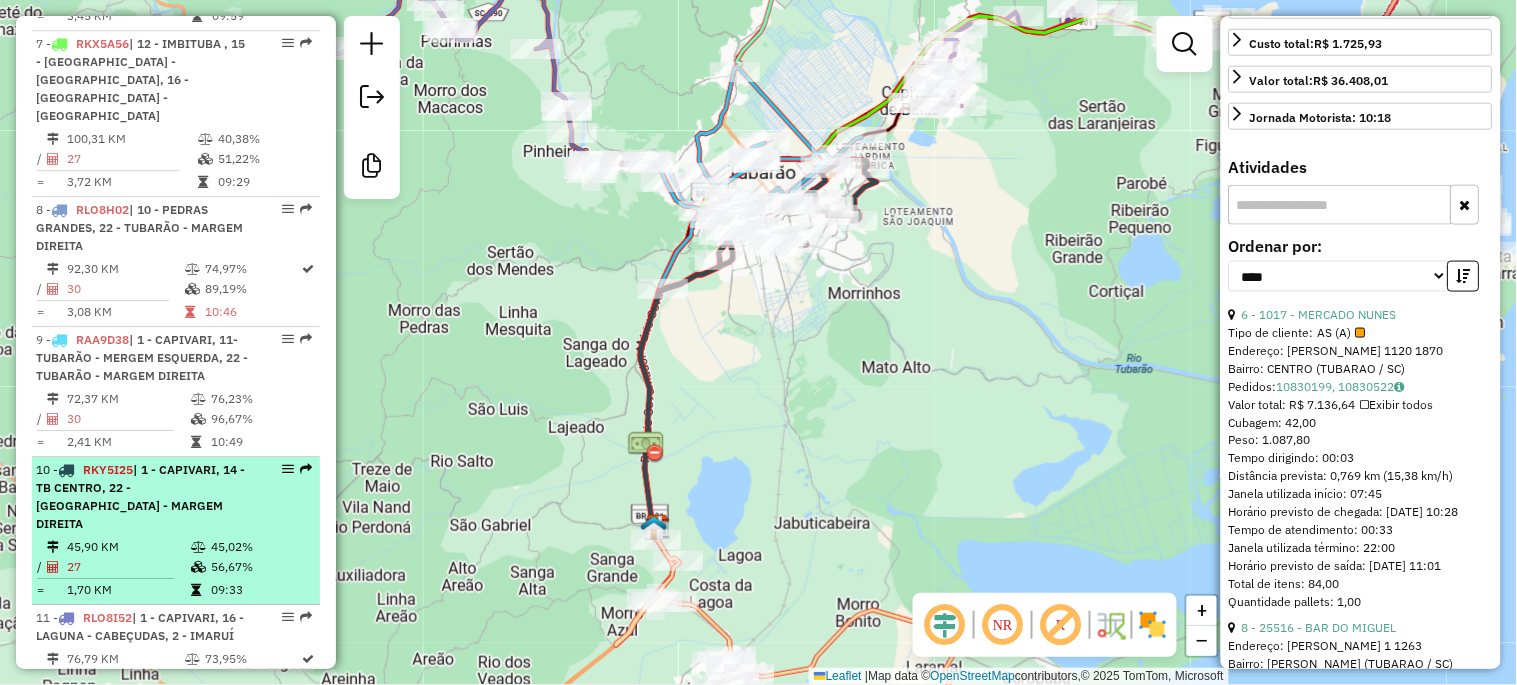 click on "10 -       RKY5I25   | 1 - CAPIVARI, 14 - TB CENTRO, 22 - [GEOGRAPHIC_DATA] - MARGEM DIREITA" at bounding box center [142, 497] 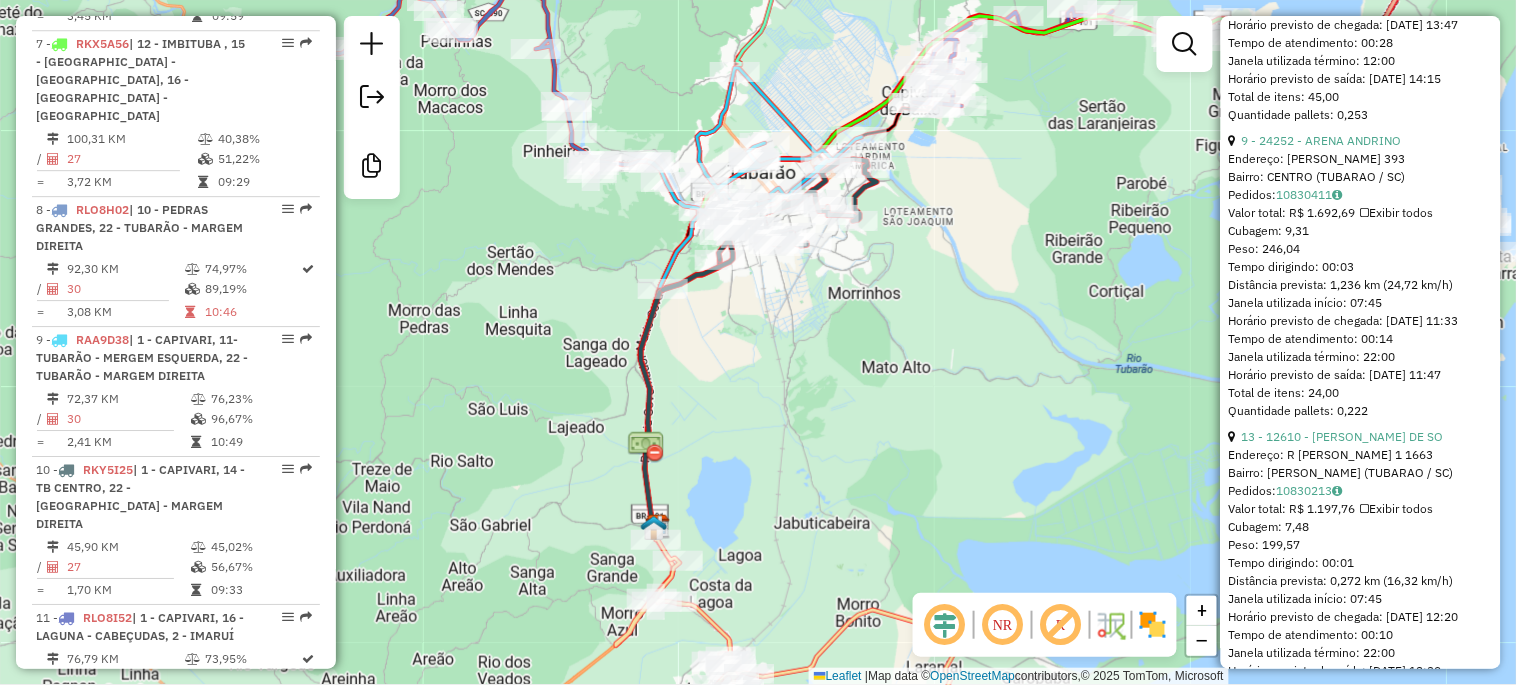 scroll, scrollTop: 3222, scrollLeft: 0, axis: vertical 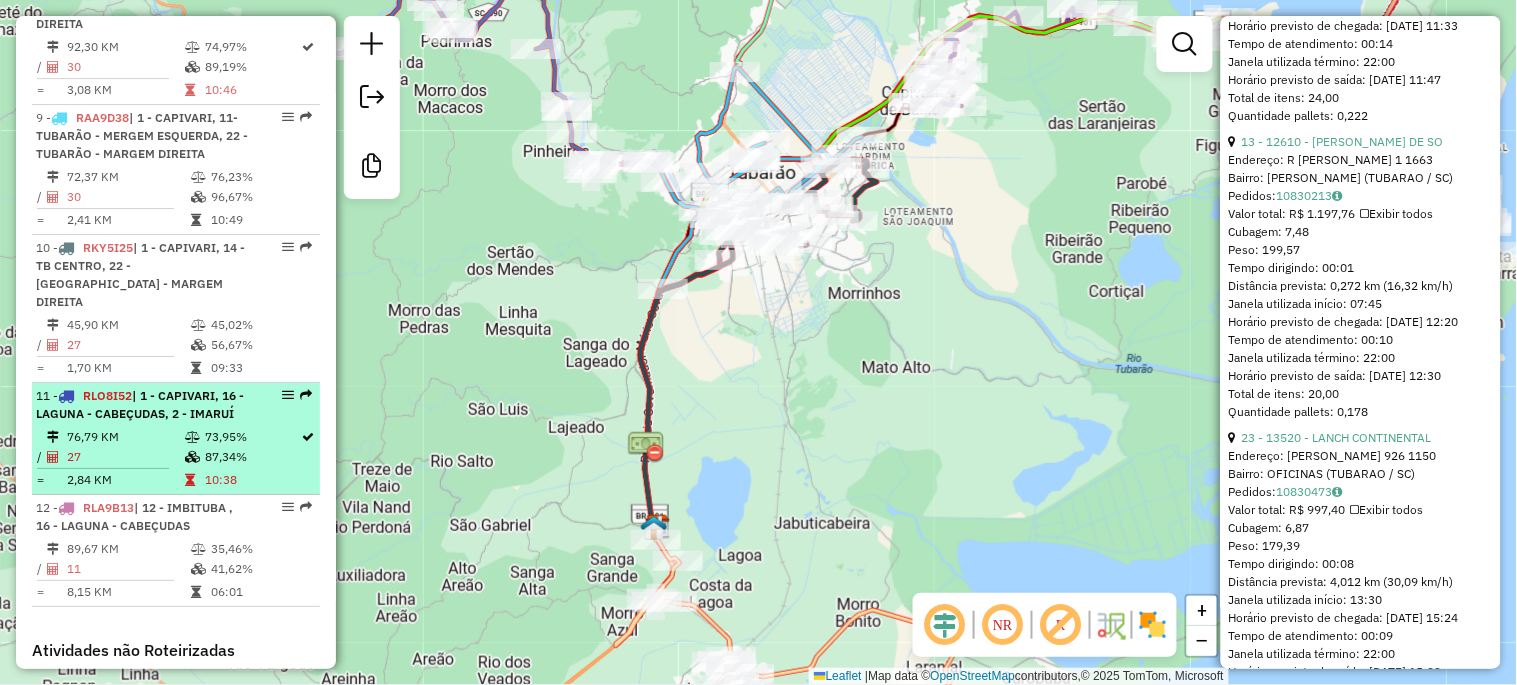 click on "27" at bounding box center (125, 457) 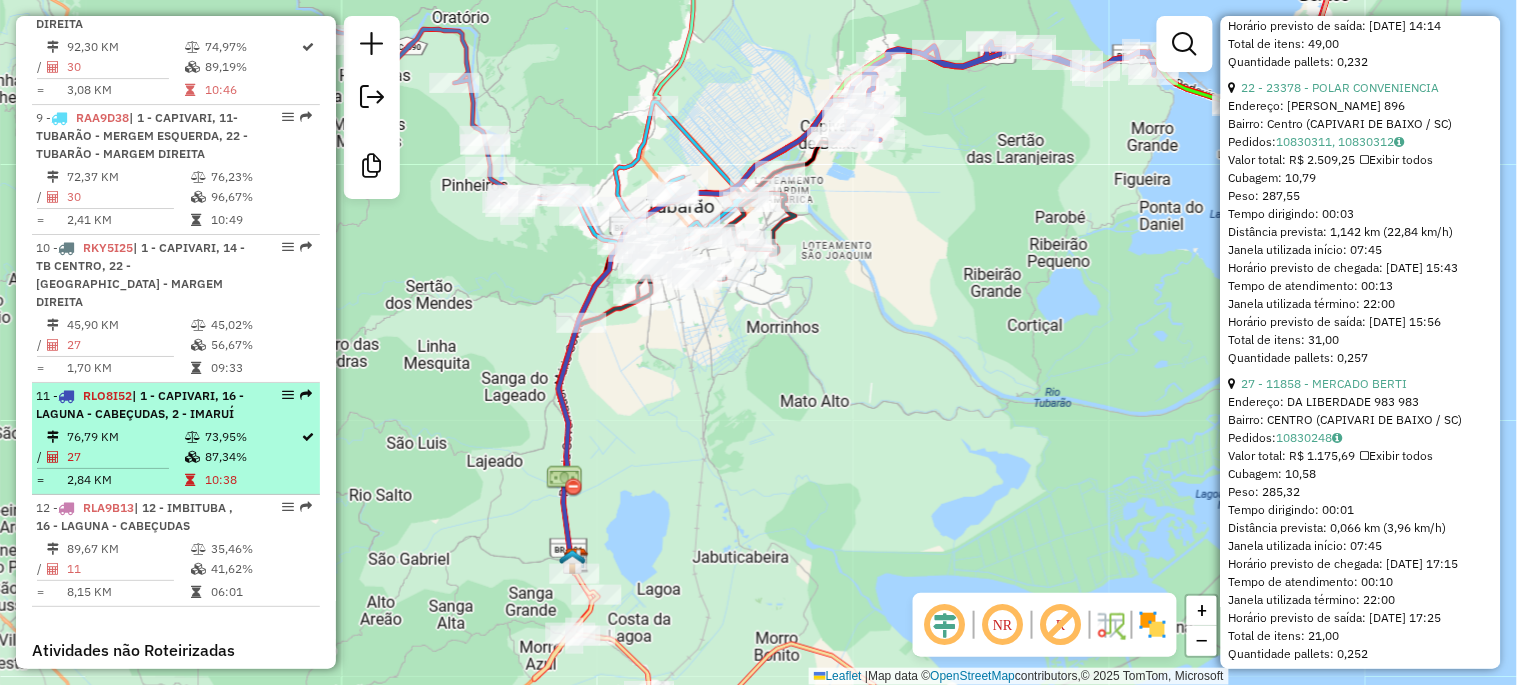 scroll, scrollTop: 3257, scrollLeft: 0, axis: vertical 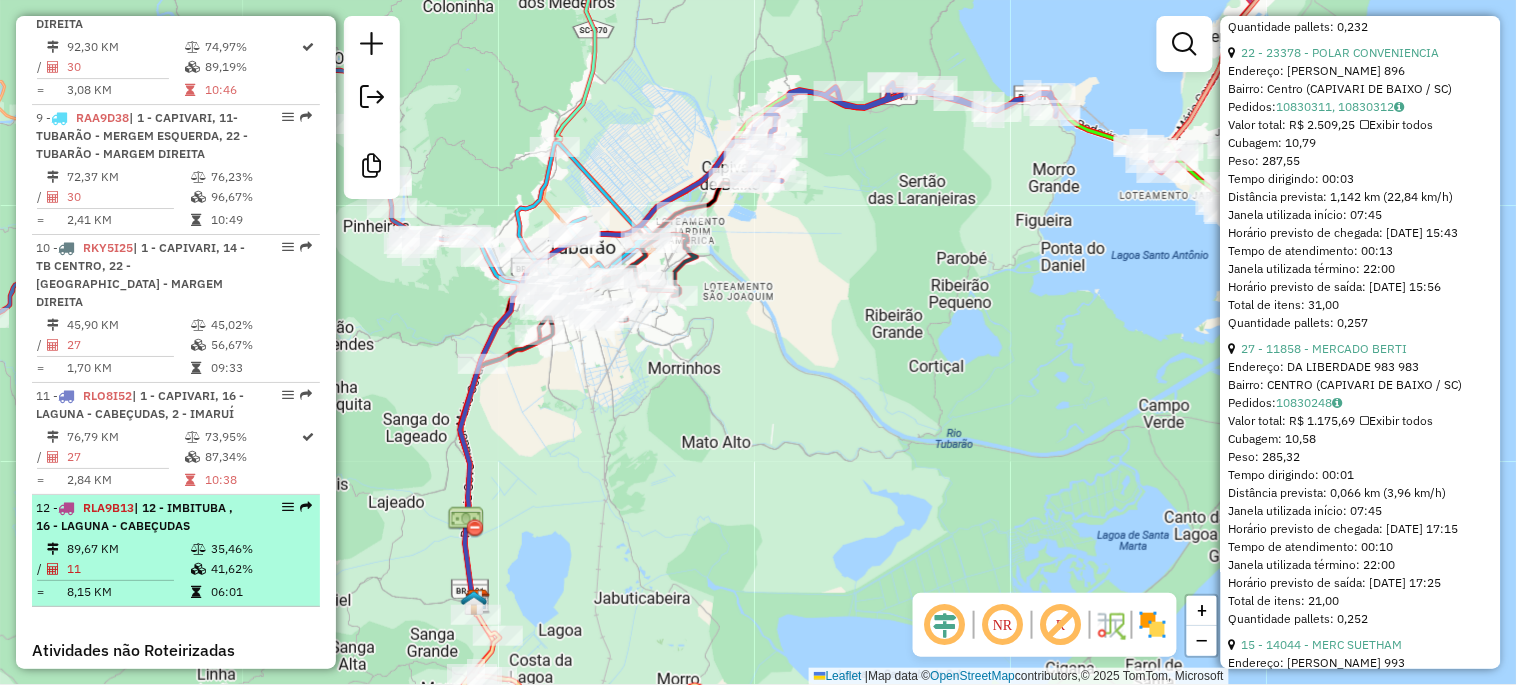 click on "89,67 KM" at bounding box center [128, 549] 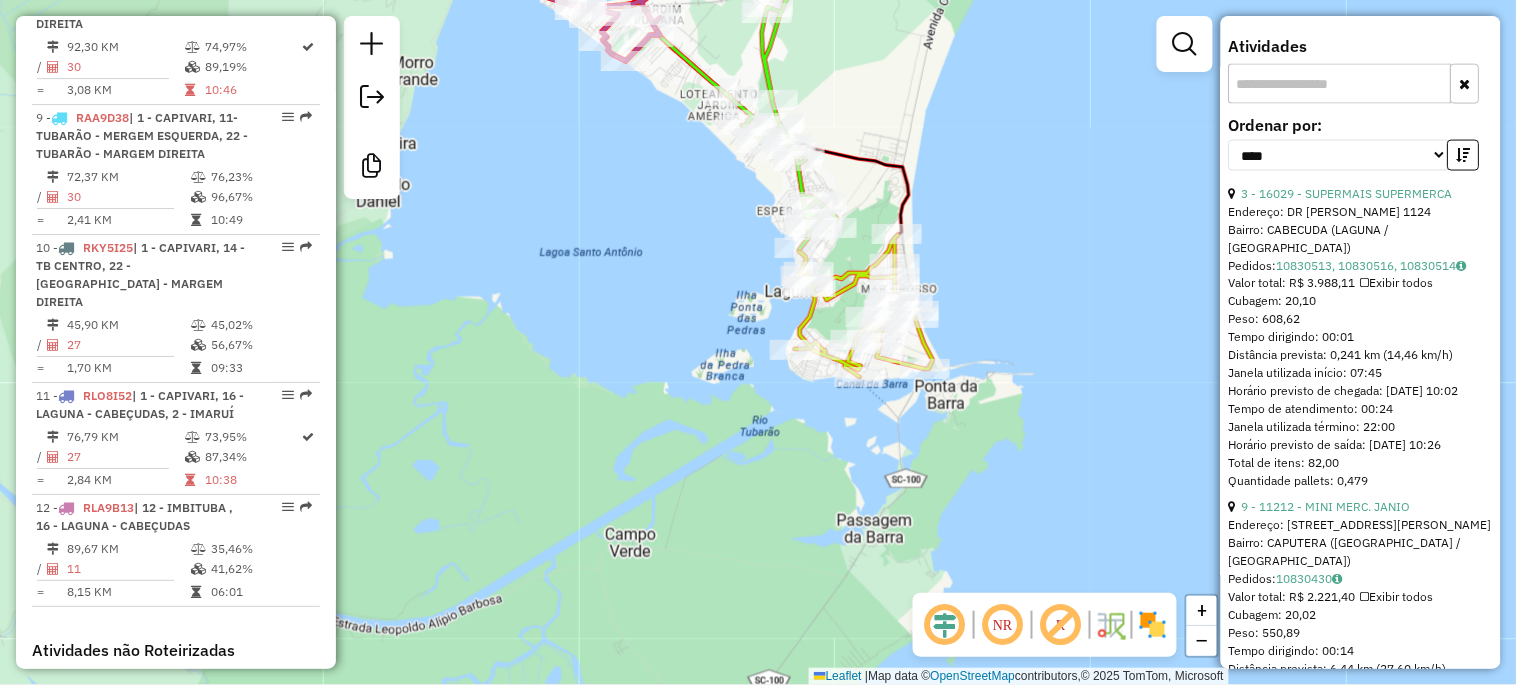 scroll, scrollTop: 500, scrollLeft: 0, axis: vertical 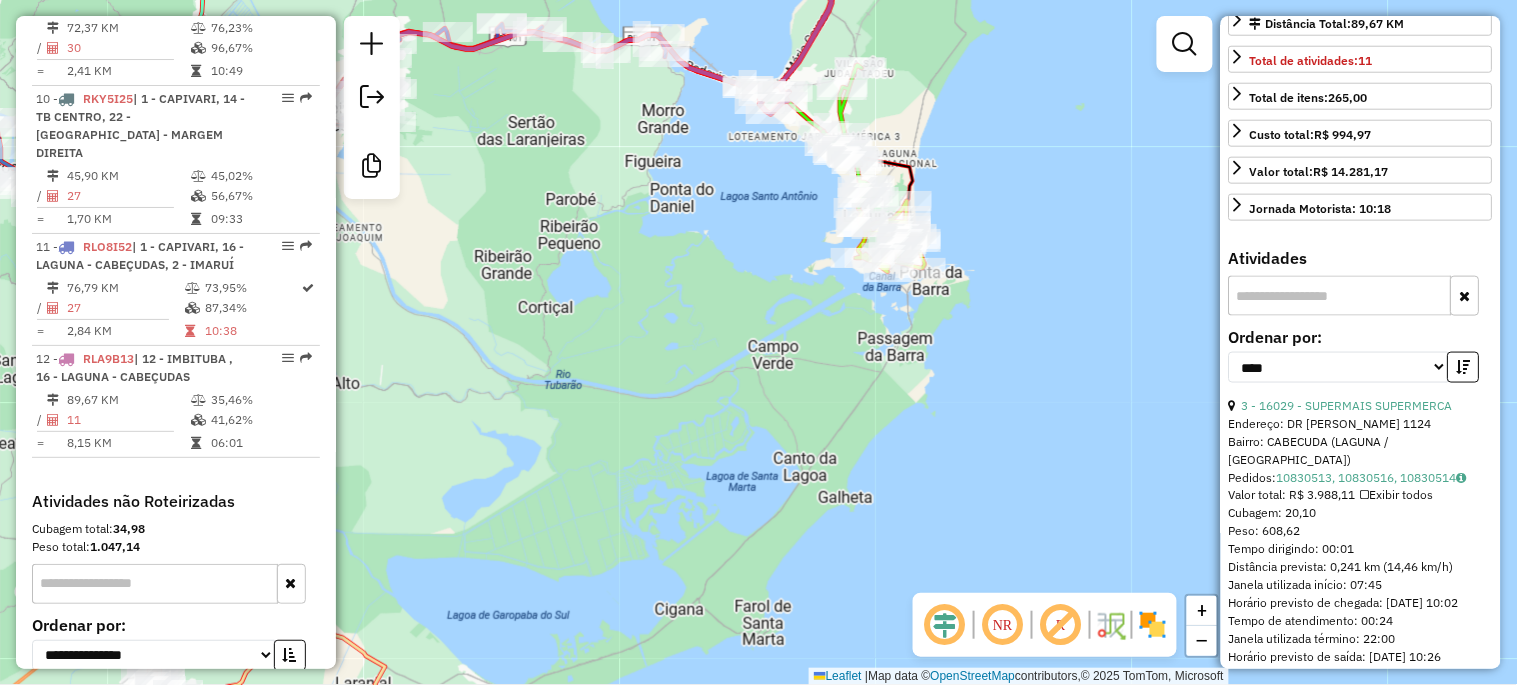 drag, startPoint x: 960, startPoint y: 73, endPoint x: 894, endPoint y: 341, distance: 276.00723 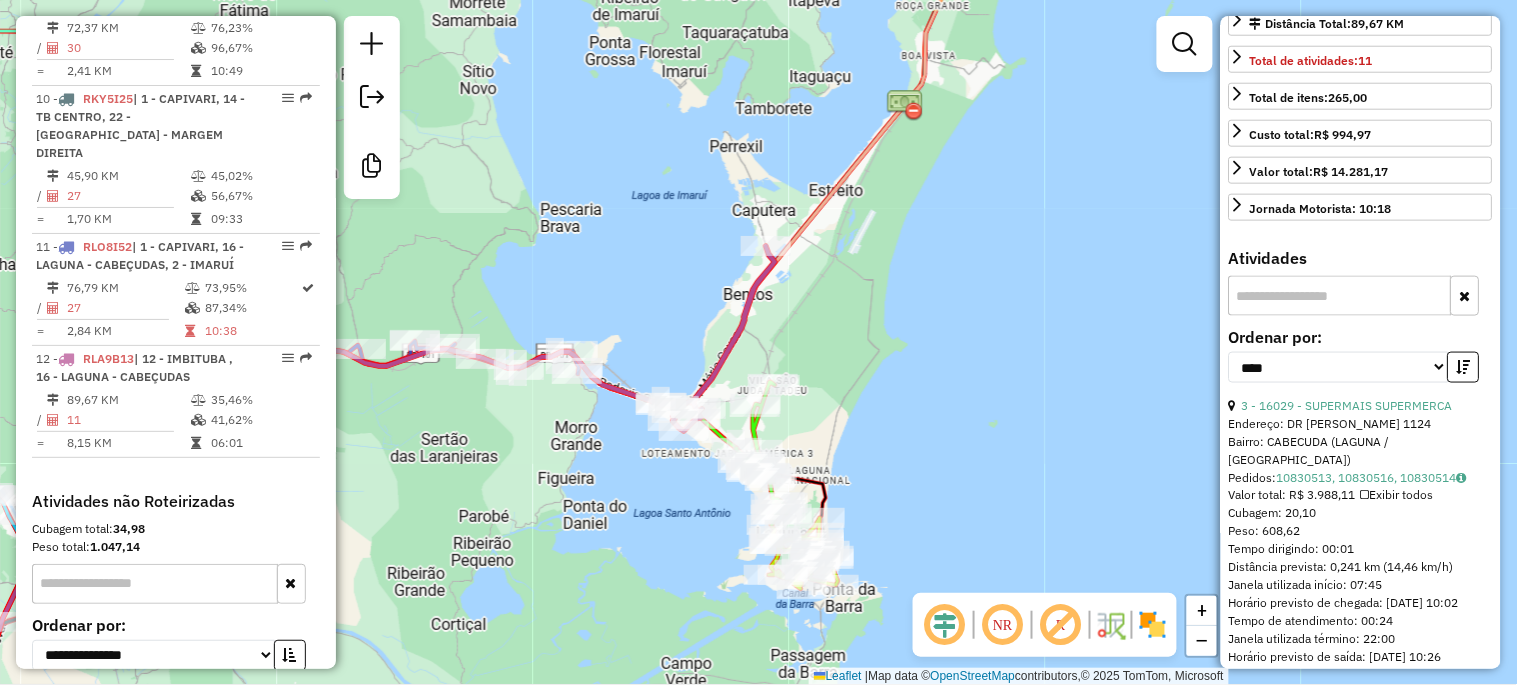 drag, startPoint x: 974, startPoint y: 177, endPoint x: 881, endPoint y: 441, distance: 279.90176 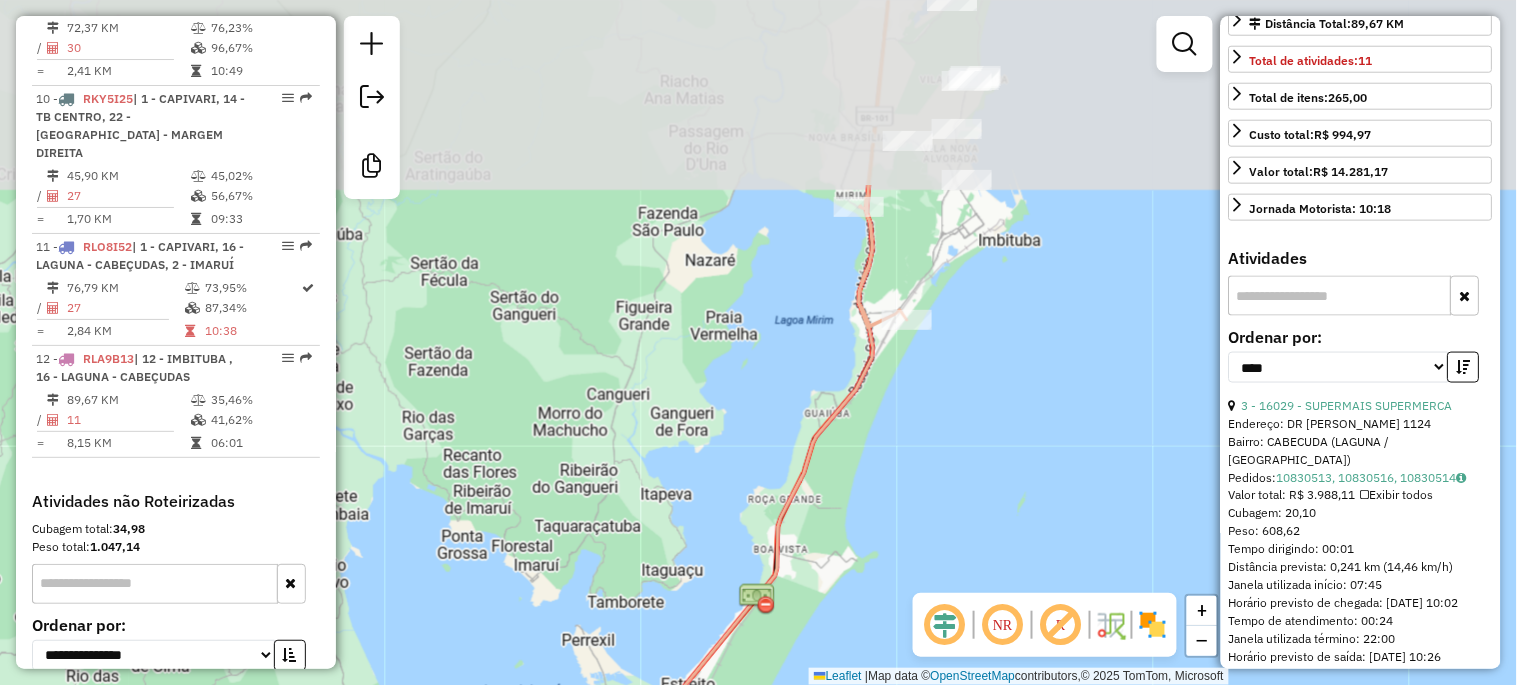 drag, startPoint x: 936, startPoint y: 393, endPoint x: 921, endPoint y: 492, distance: 100.12991 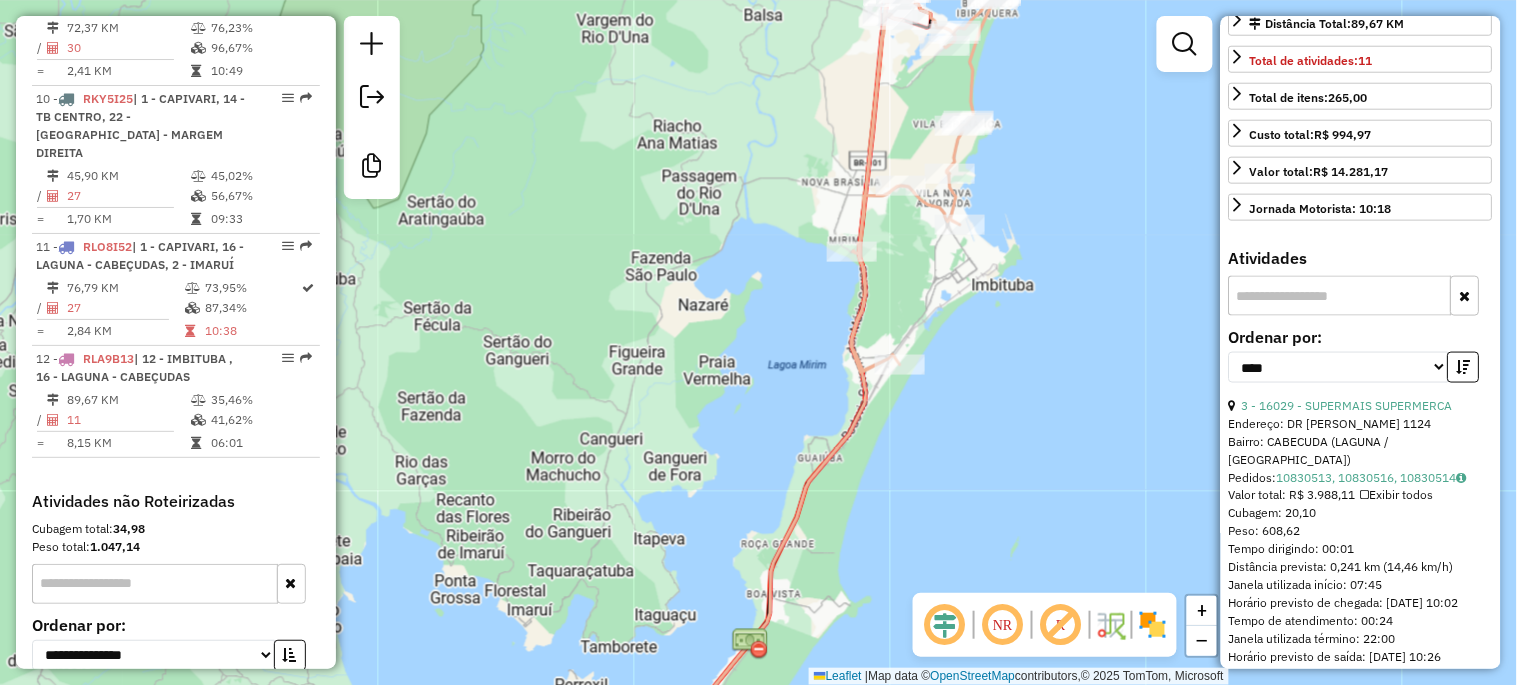 drag, startPoint x: 971, startPoint y: 396, endPoint x: 927, endPoint y: 583, distance: 192.10674 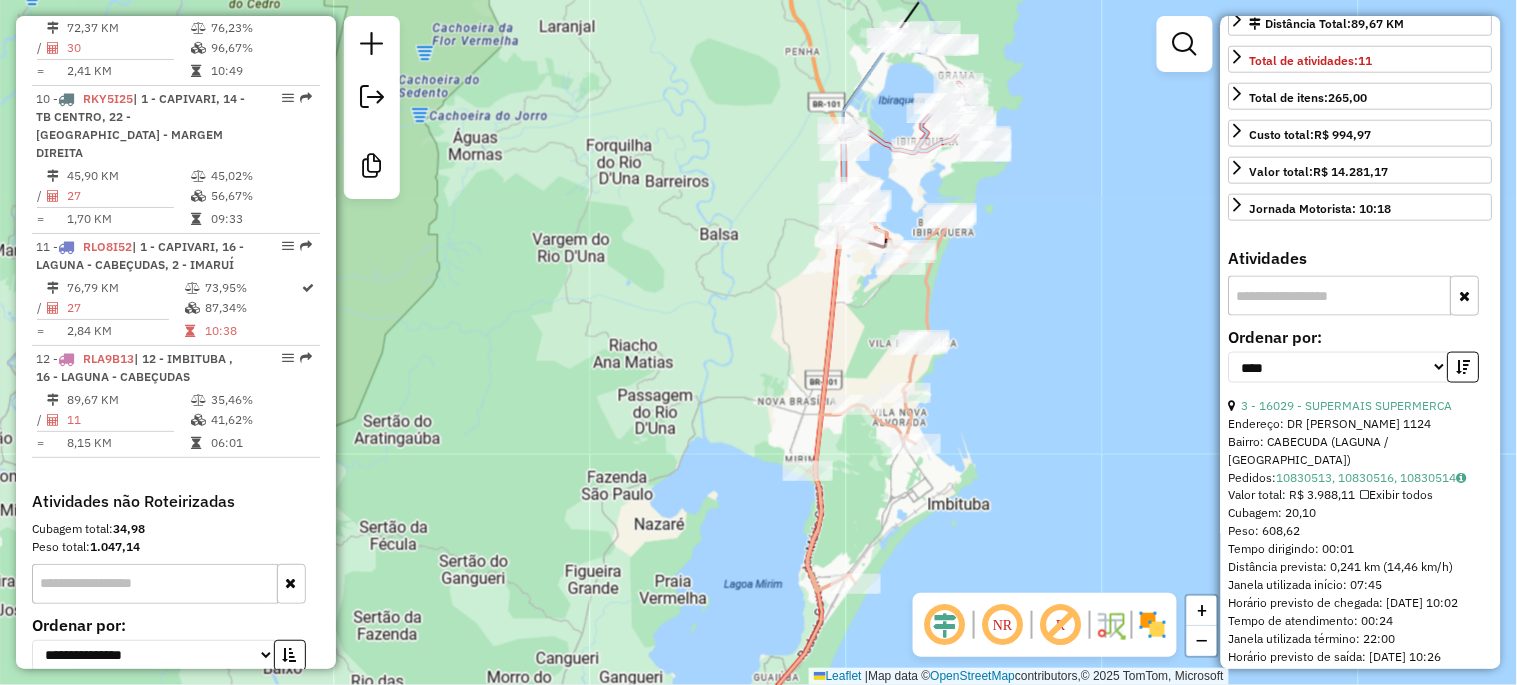 drag, startPoint x: 981, startPoint y: 433, endPoint x: 944, endPoint y: 565, distance: 137.08757 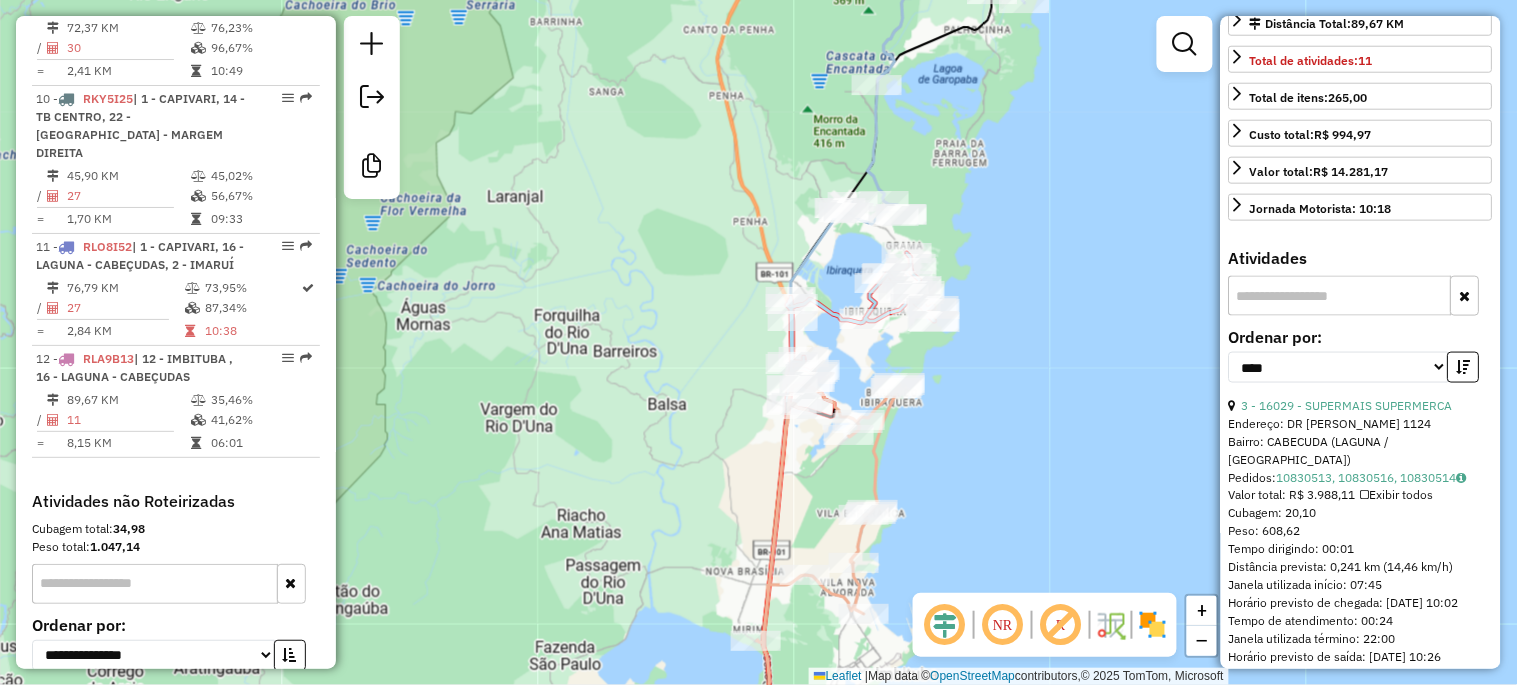 drag, startPoint x: 980, startPoint y: 471, endPoint x: 936, endPoint y: 558, distance: 97.49359 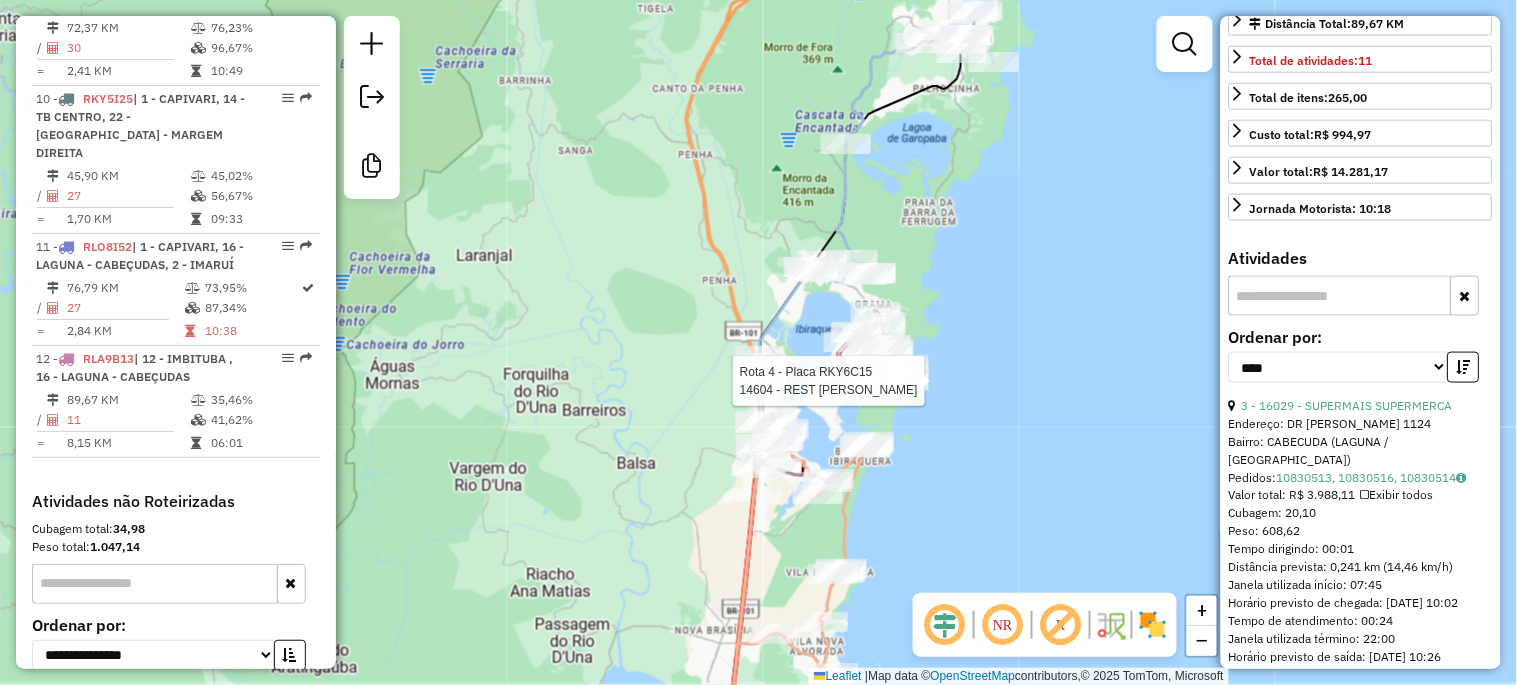 scroll, scrollTop: 482, scrollLeft: 0, axis: vertical 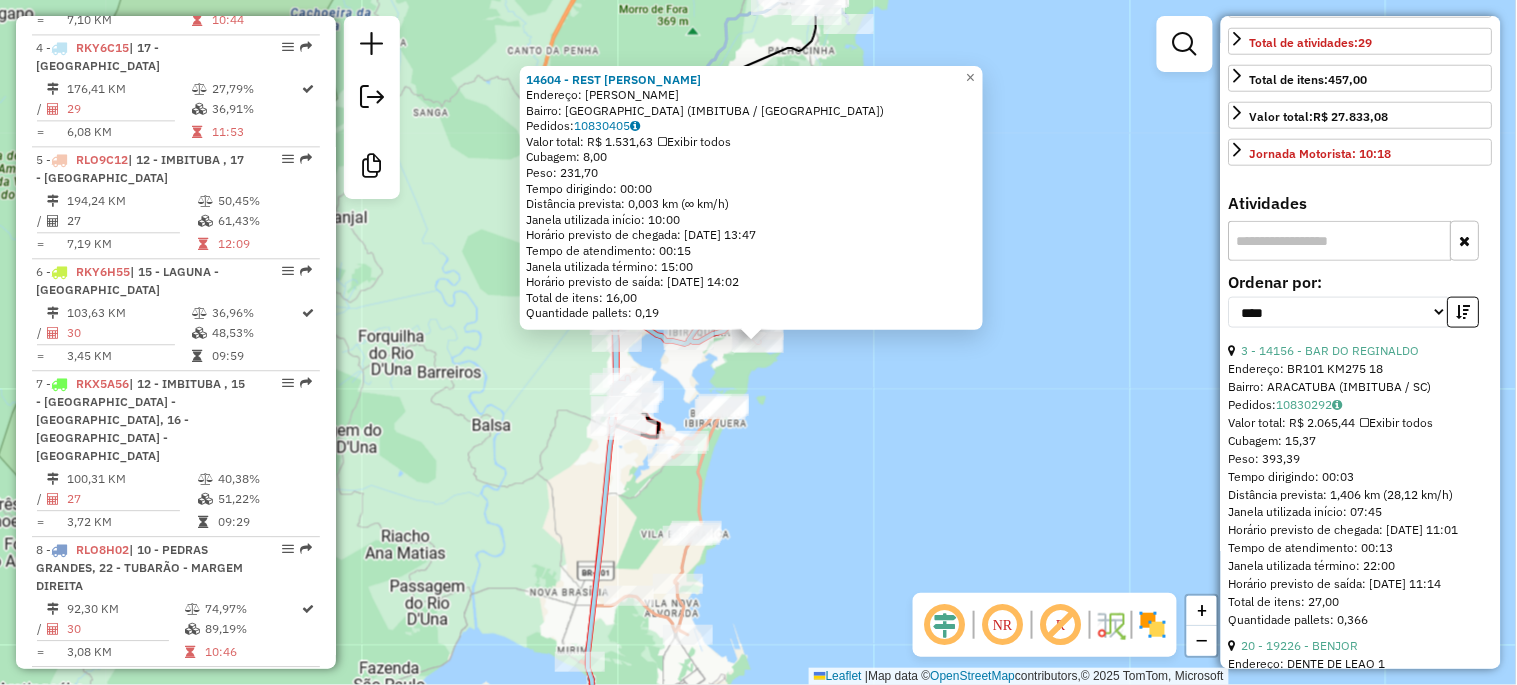 drag, startPoint x: 940, startPoint y: 452, endPoint x: 924, endPoint y: 456, distance: 16.492422 